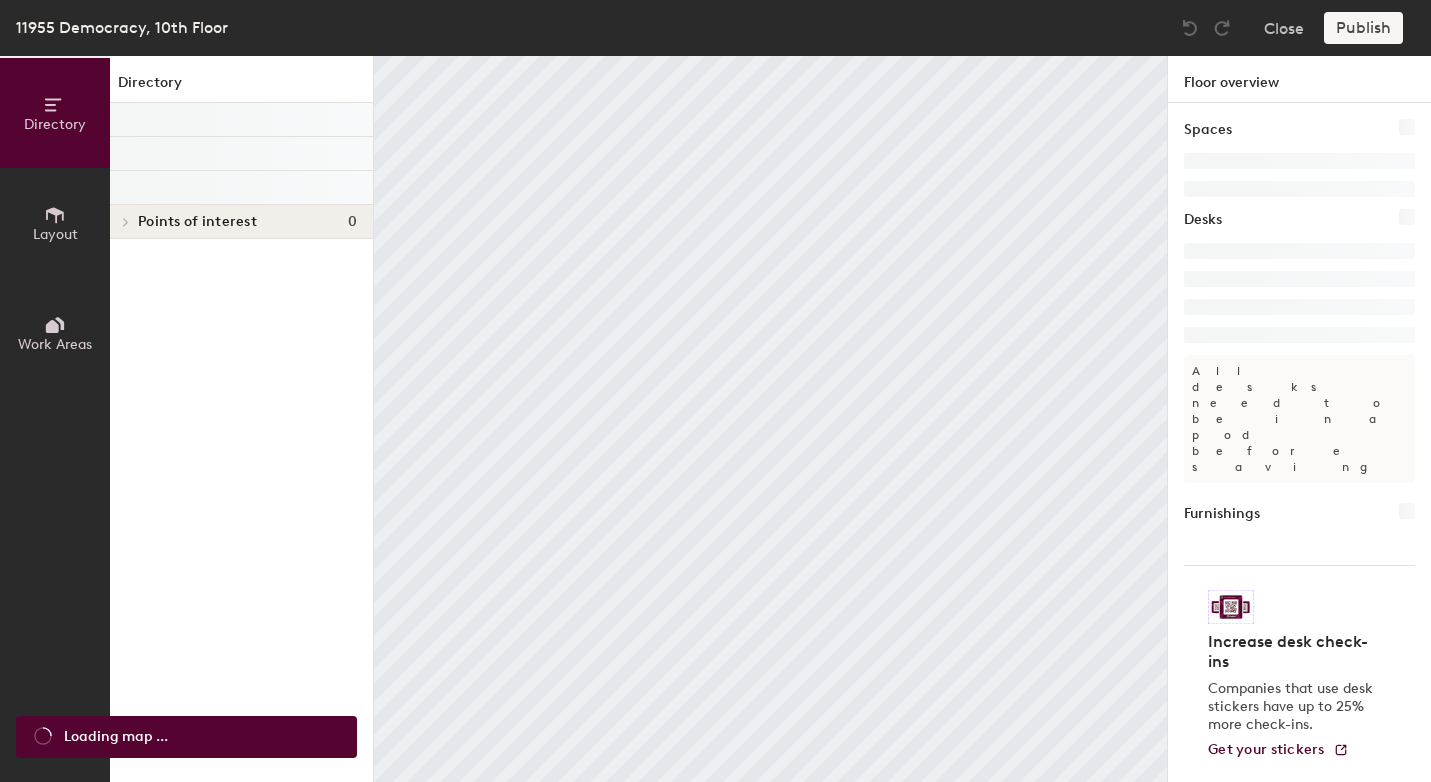 scroll, scrollTop: 0, scrollLeft: 0, axis: both 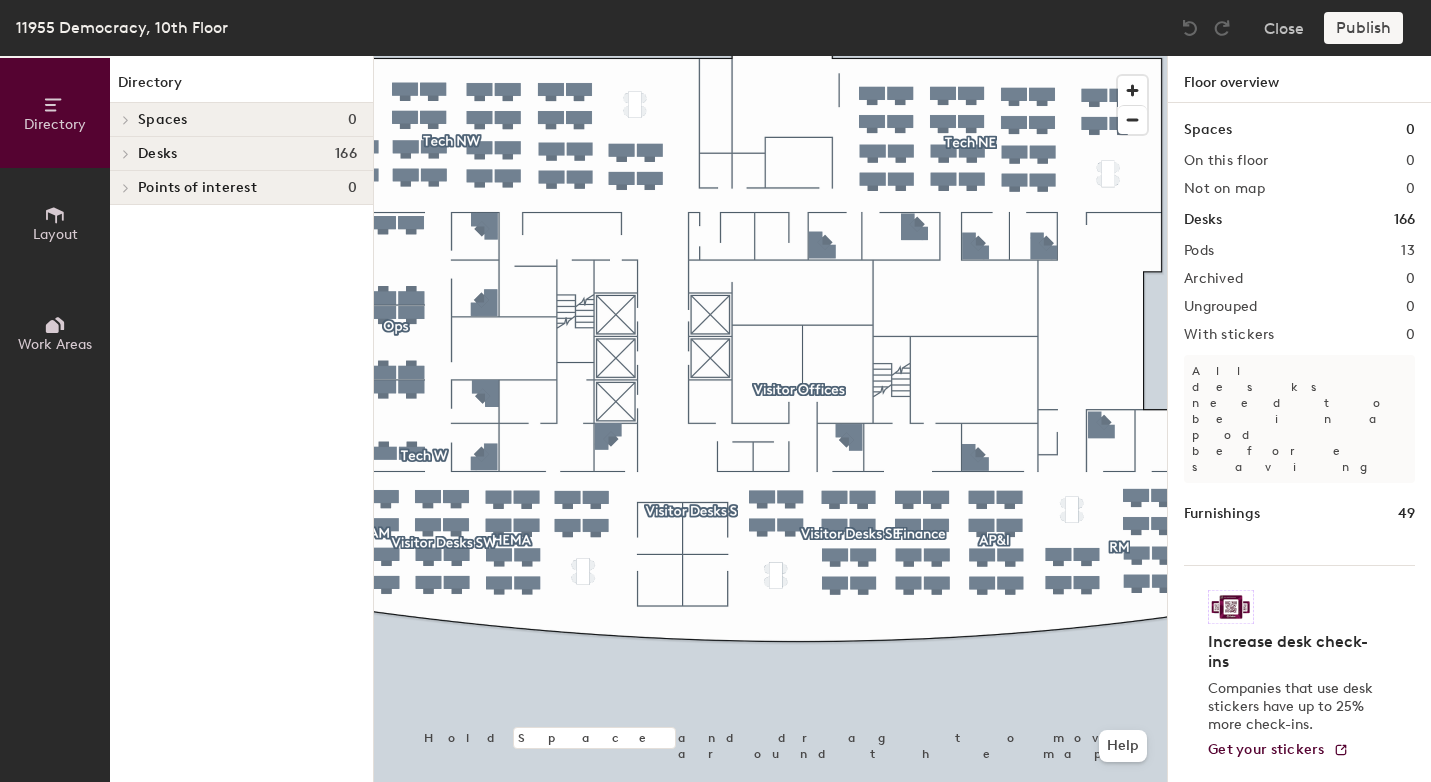 click 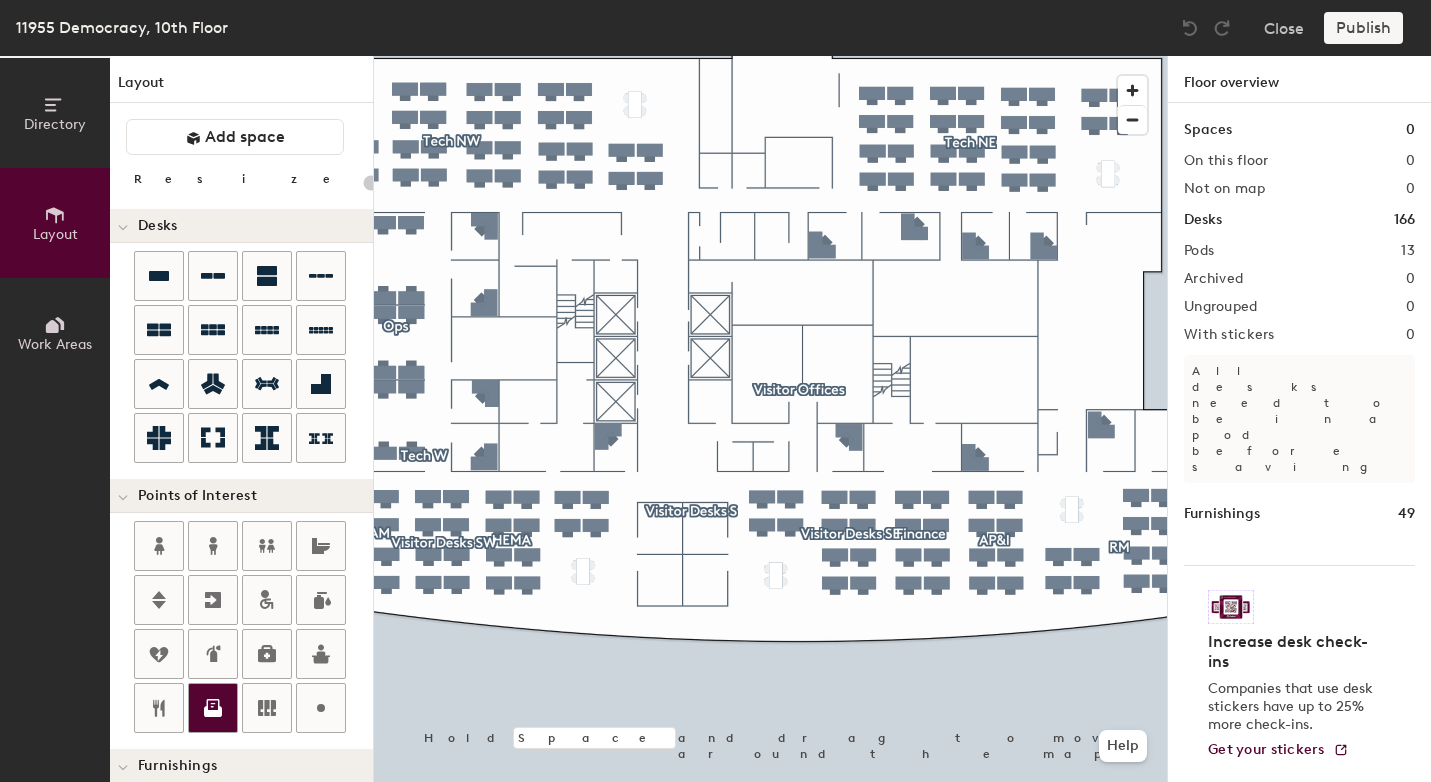 click 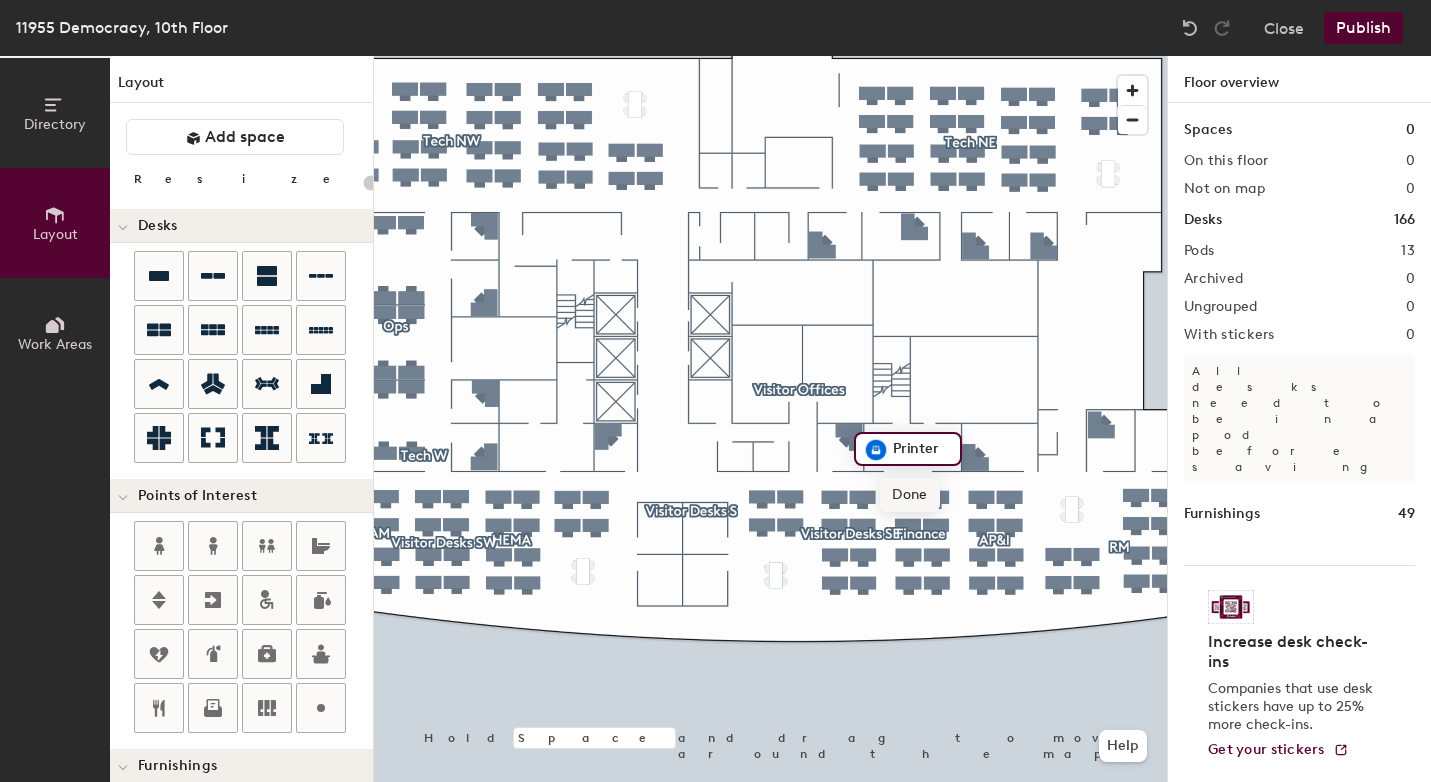 click on "Done" 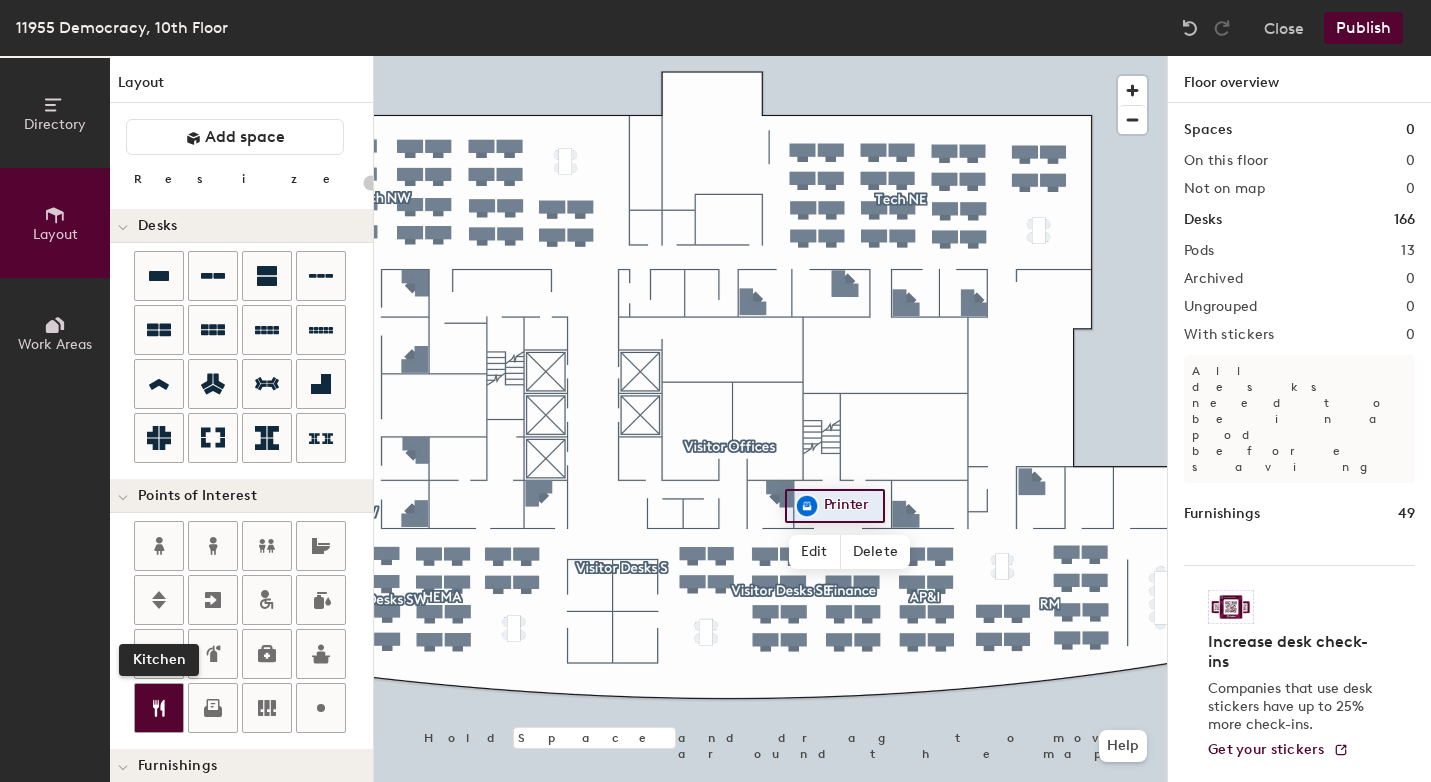 click 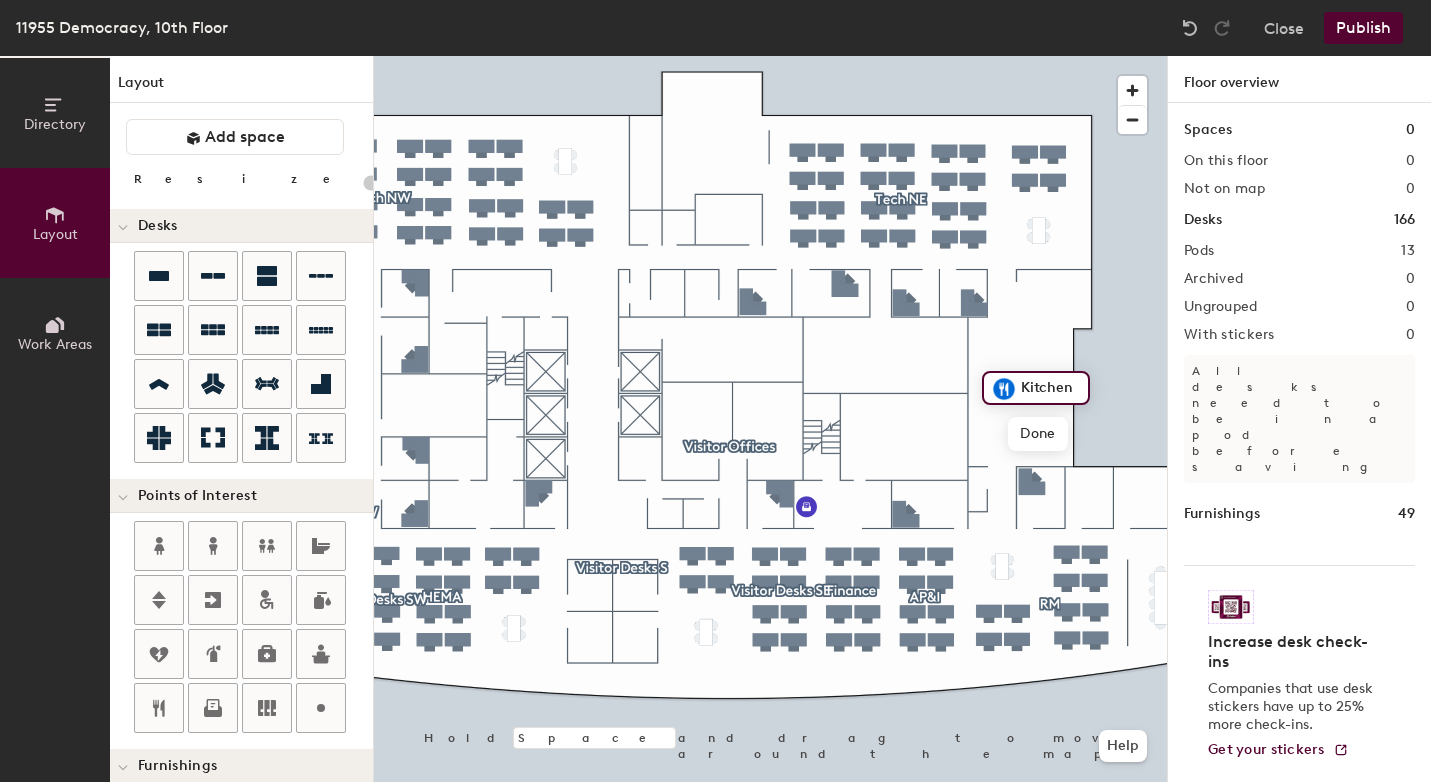 type on "20" 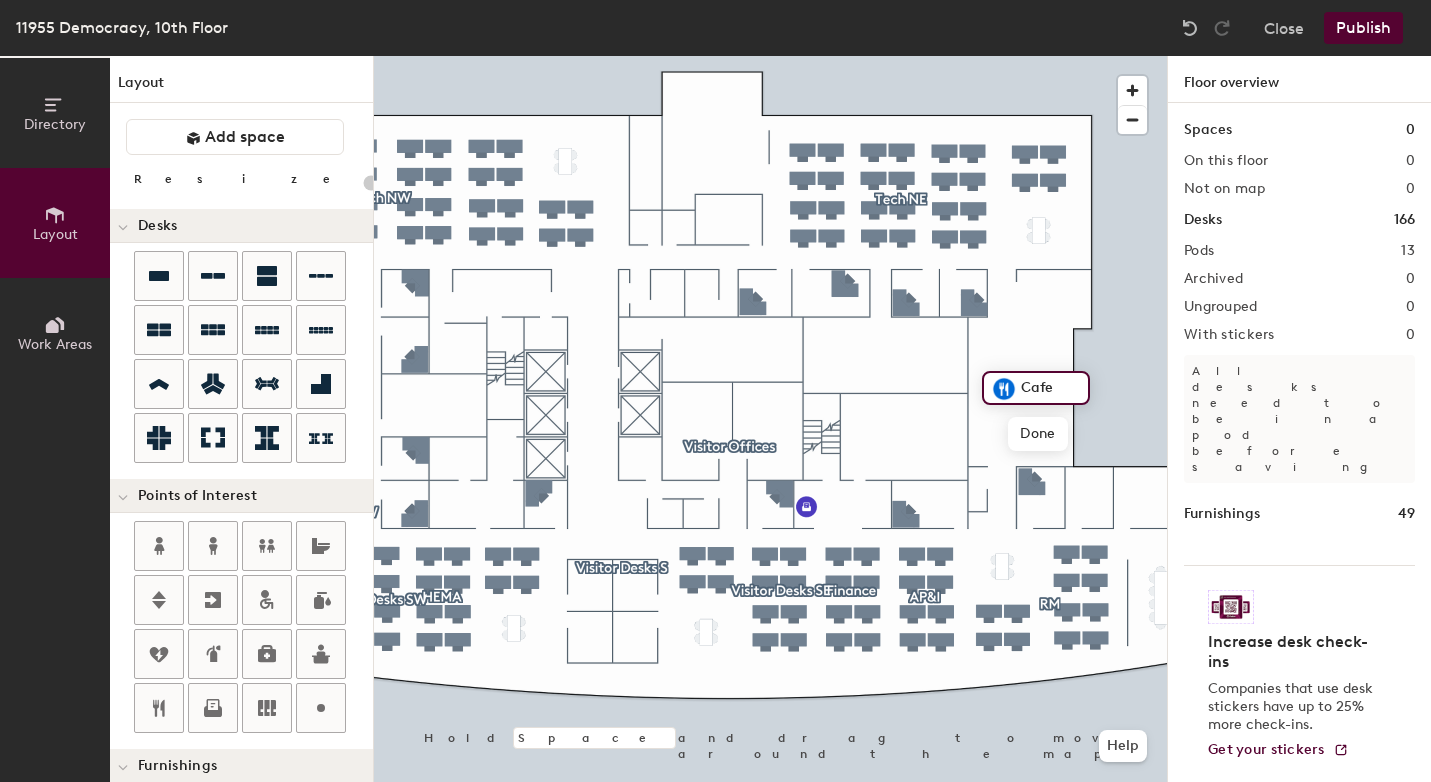 type on "Cafe" 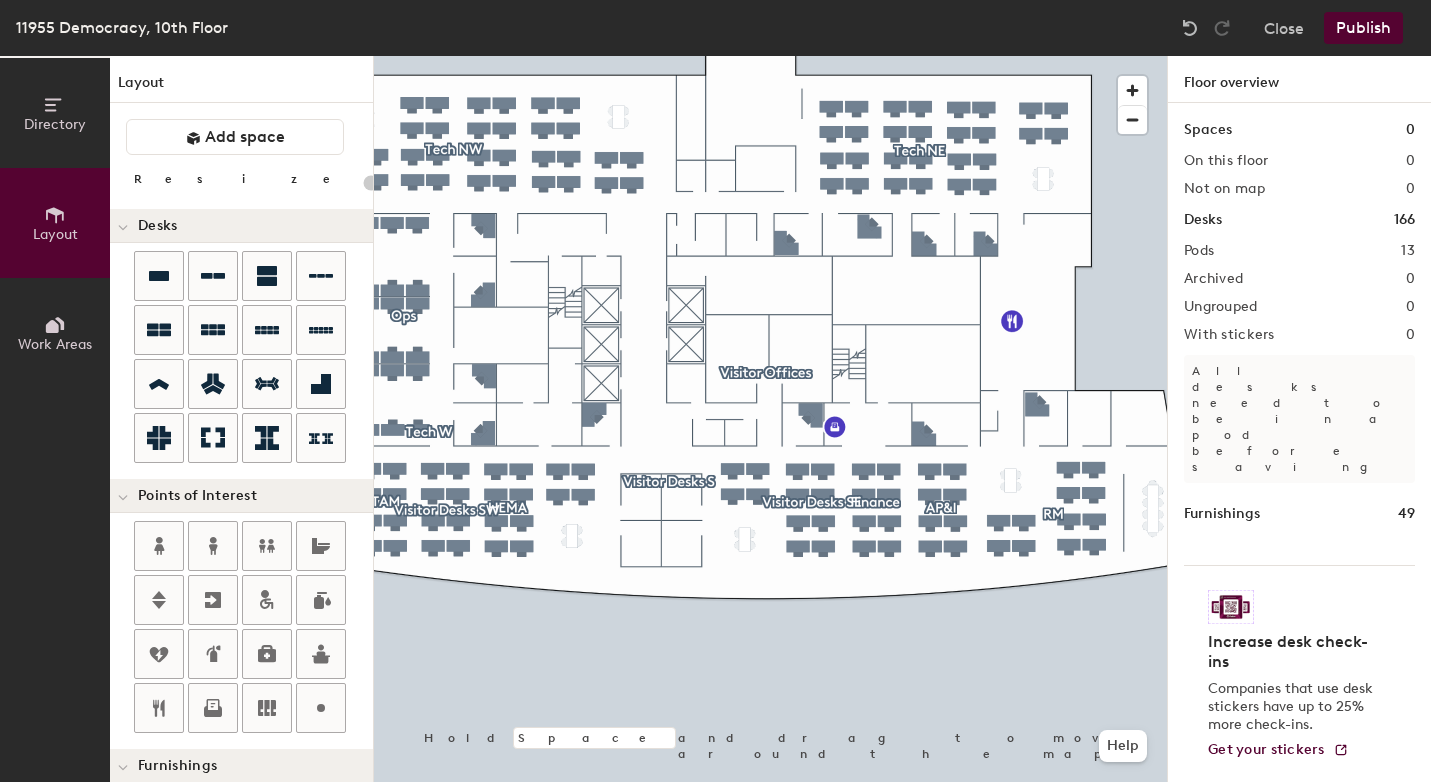 click on "Publish" 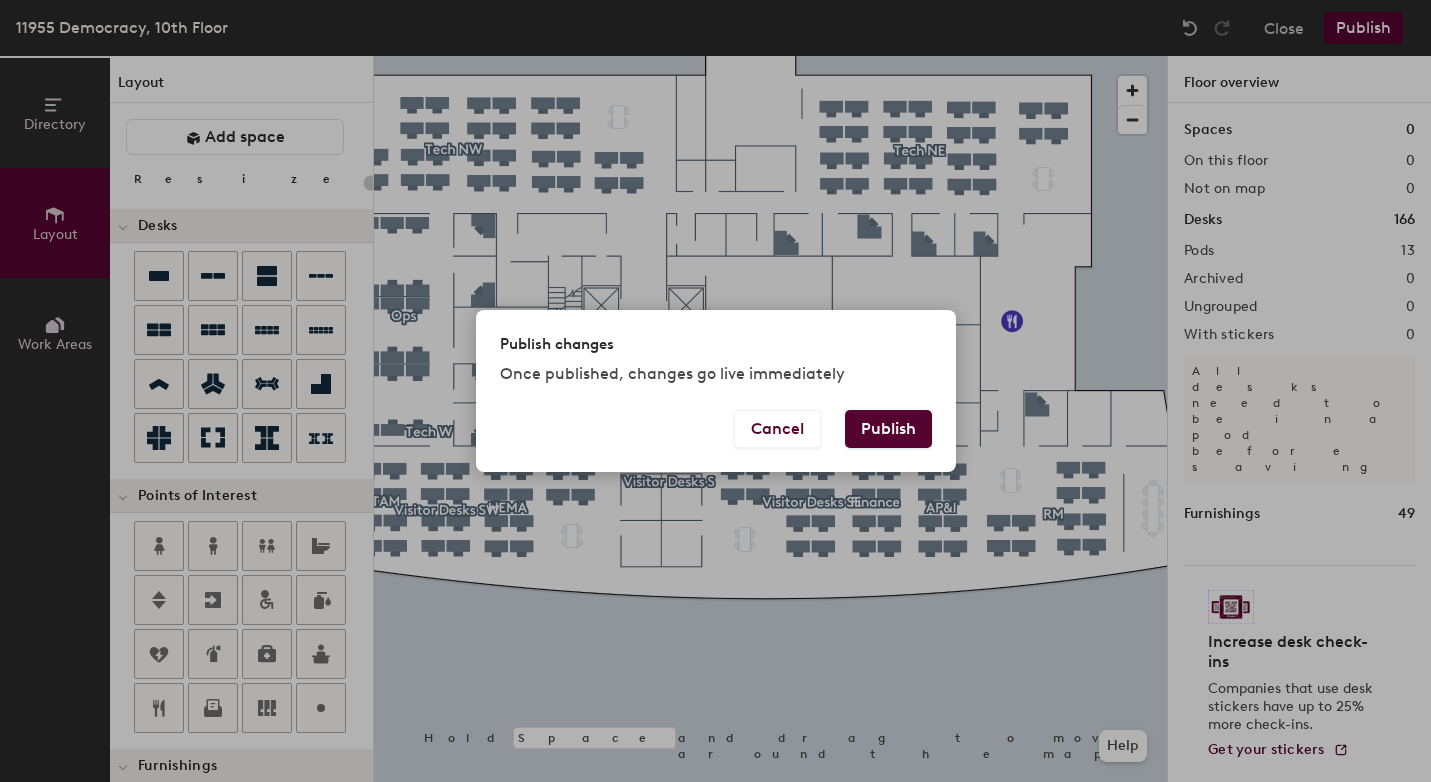 click on "Publish" at bounding box center (888, 429) 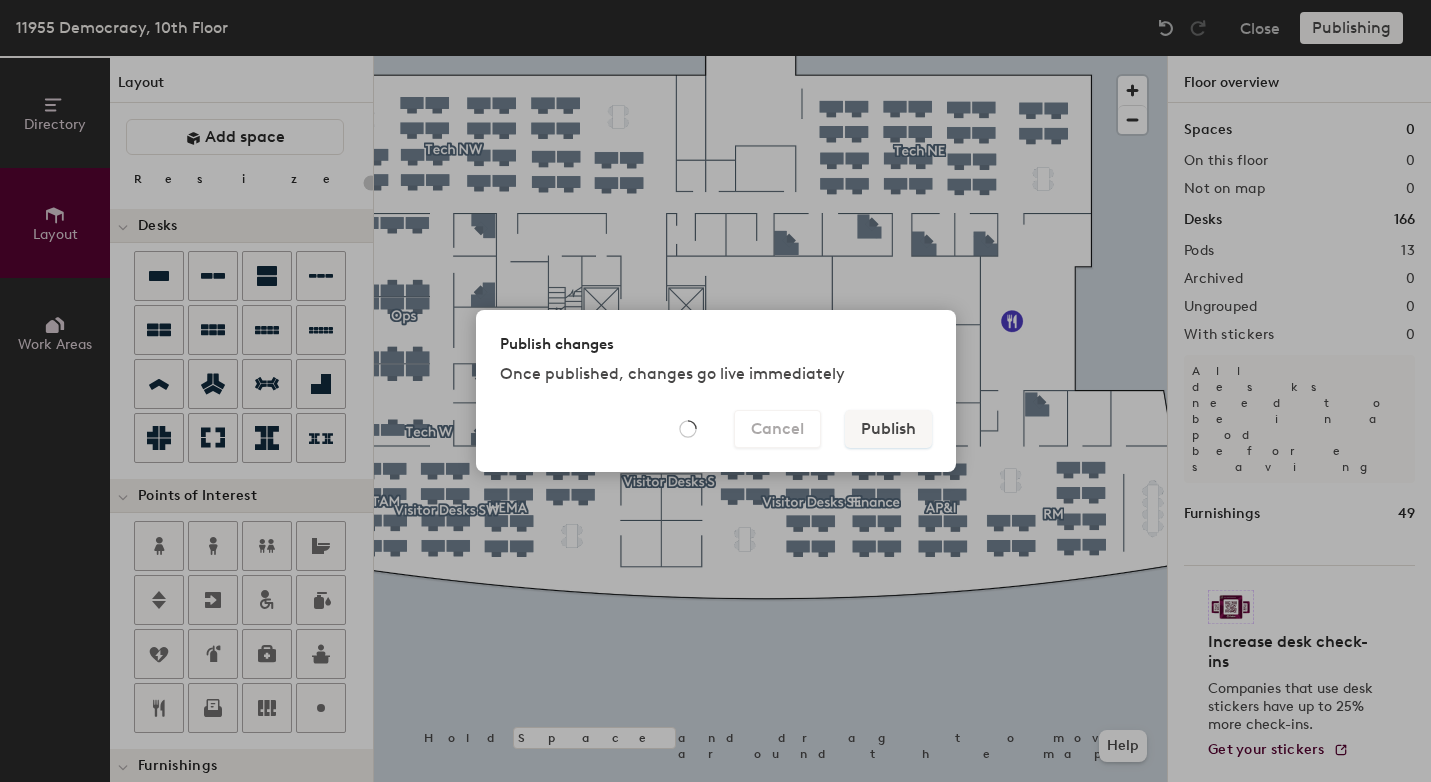 type on "20" 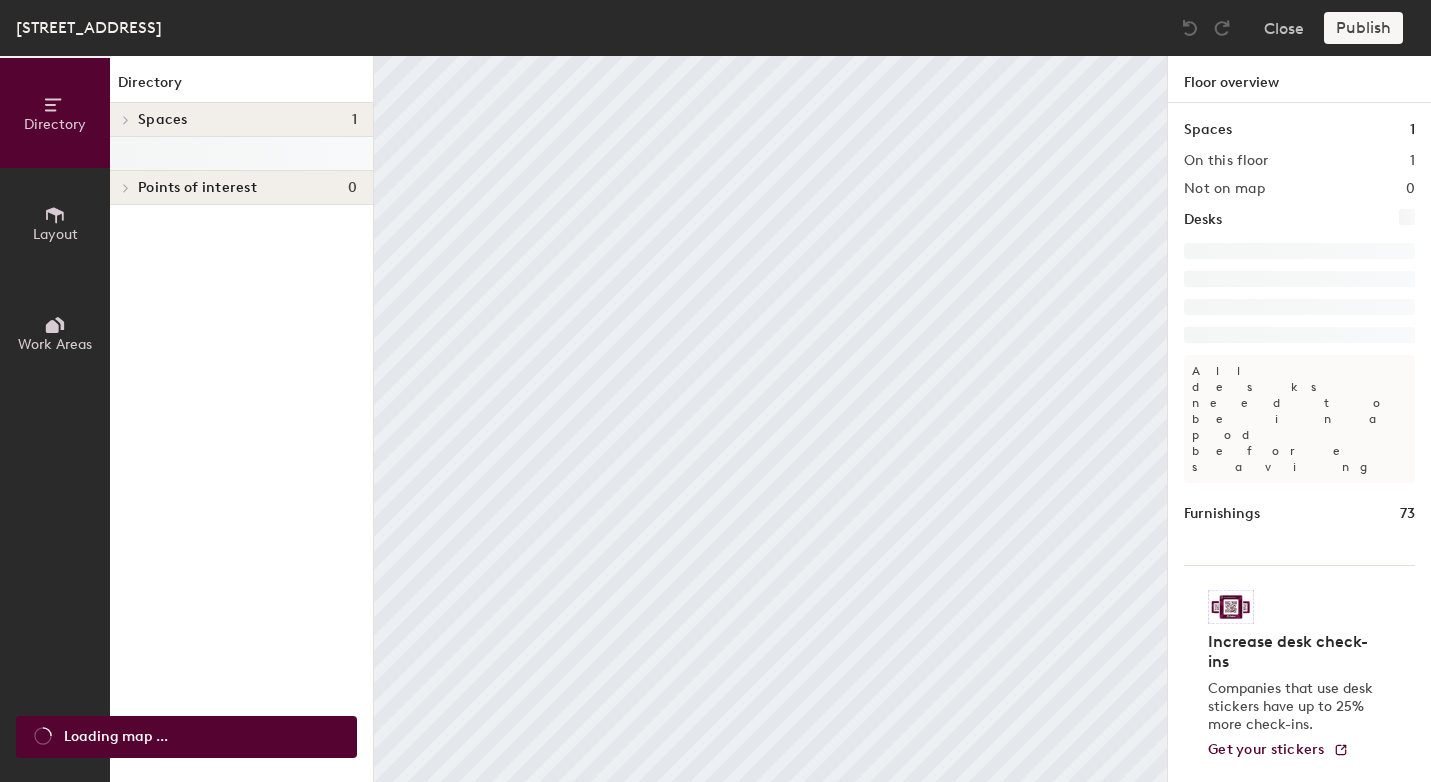 scroll, scrollTop: 0, scrollLeft: 0, axis: both 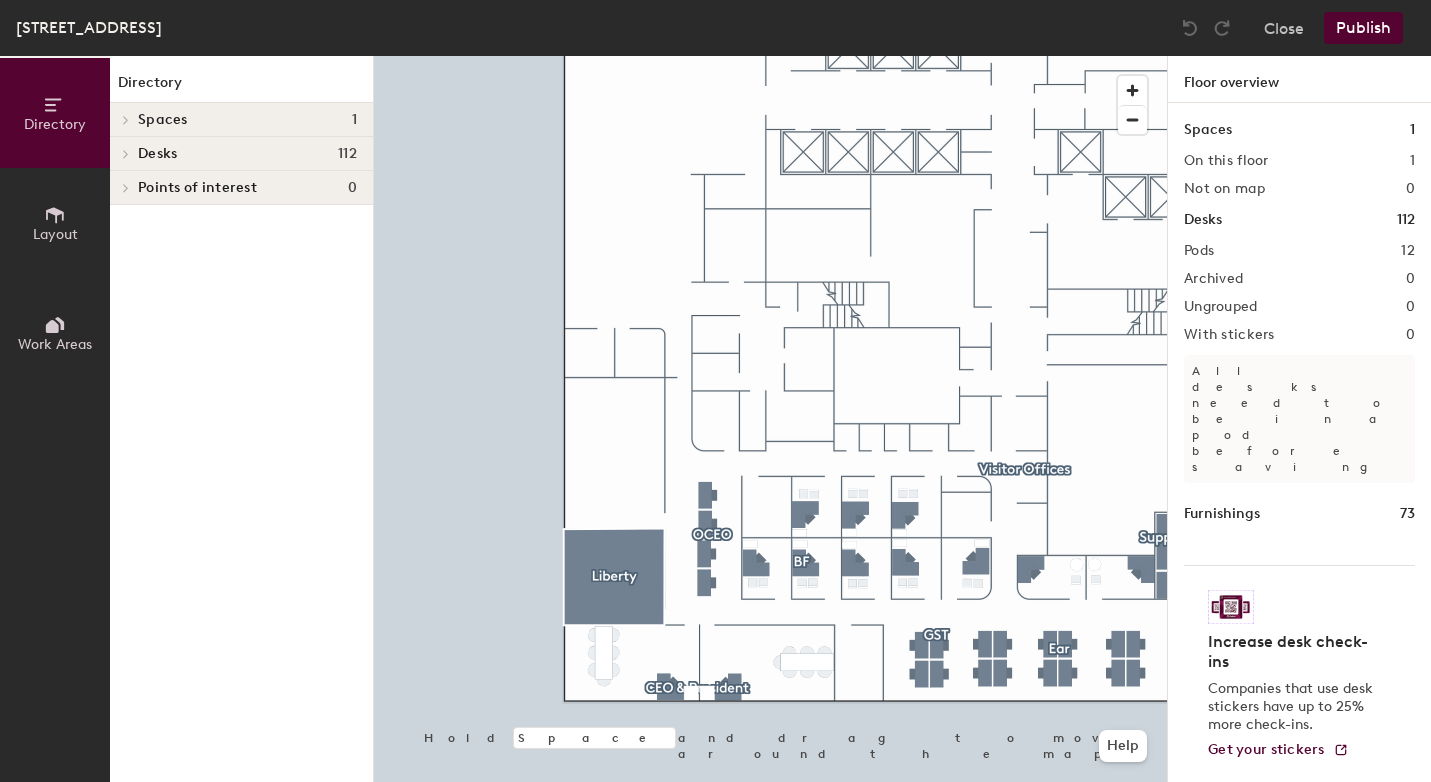 click on "Layout" 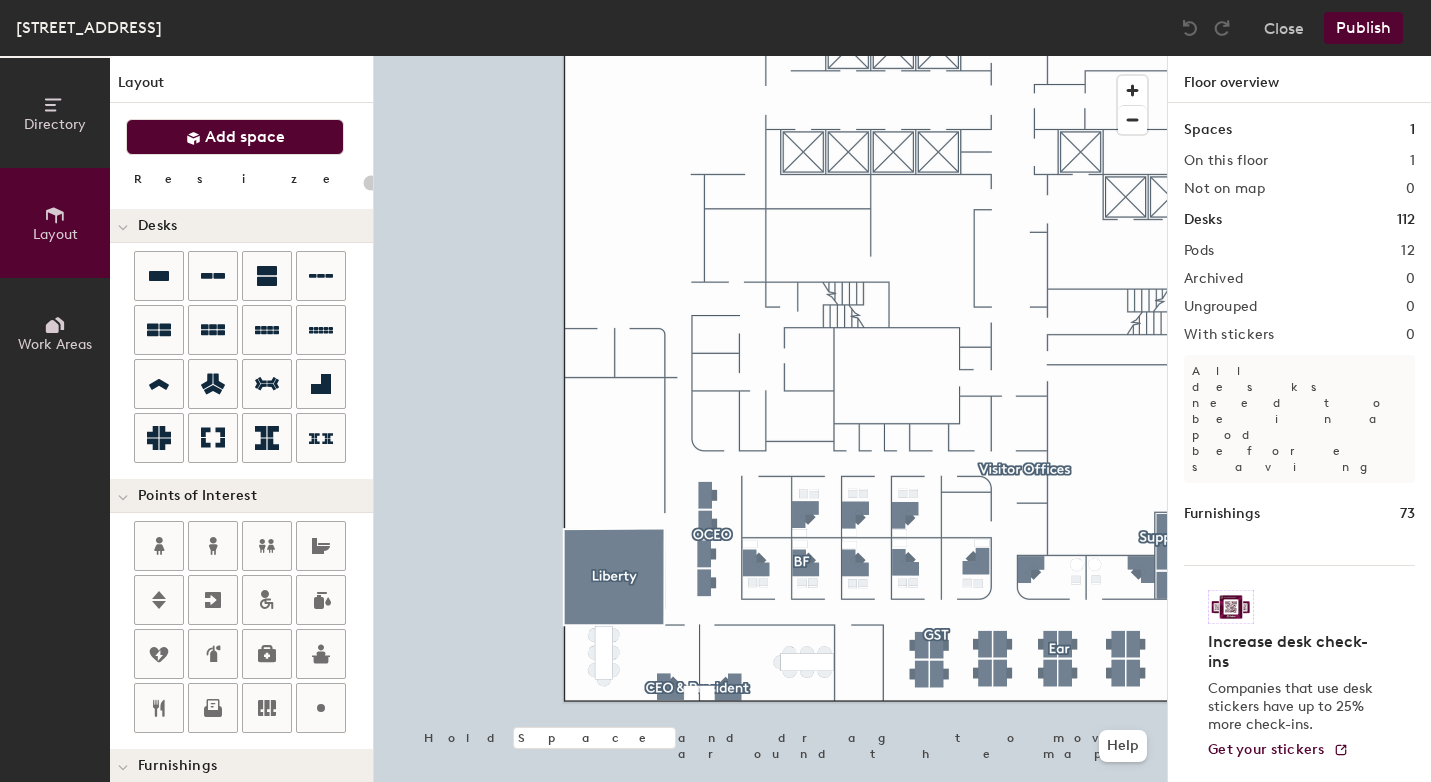 click on "Add space" 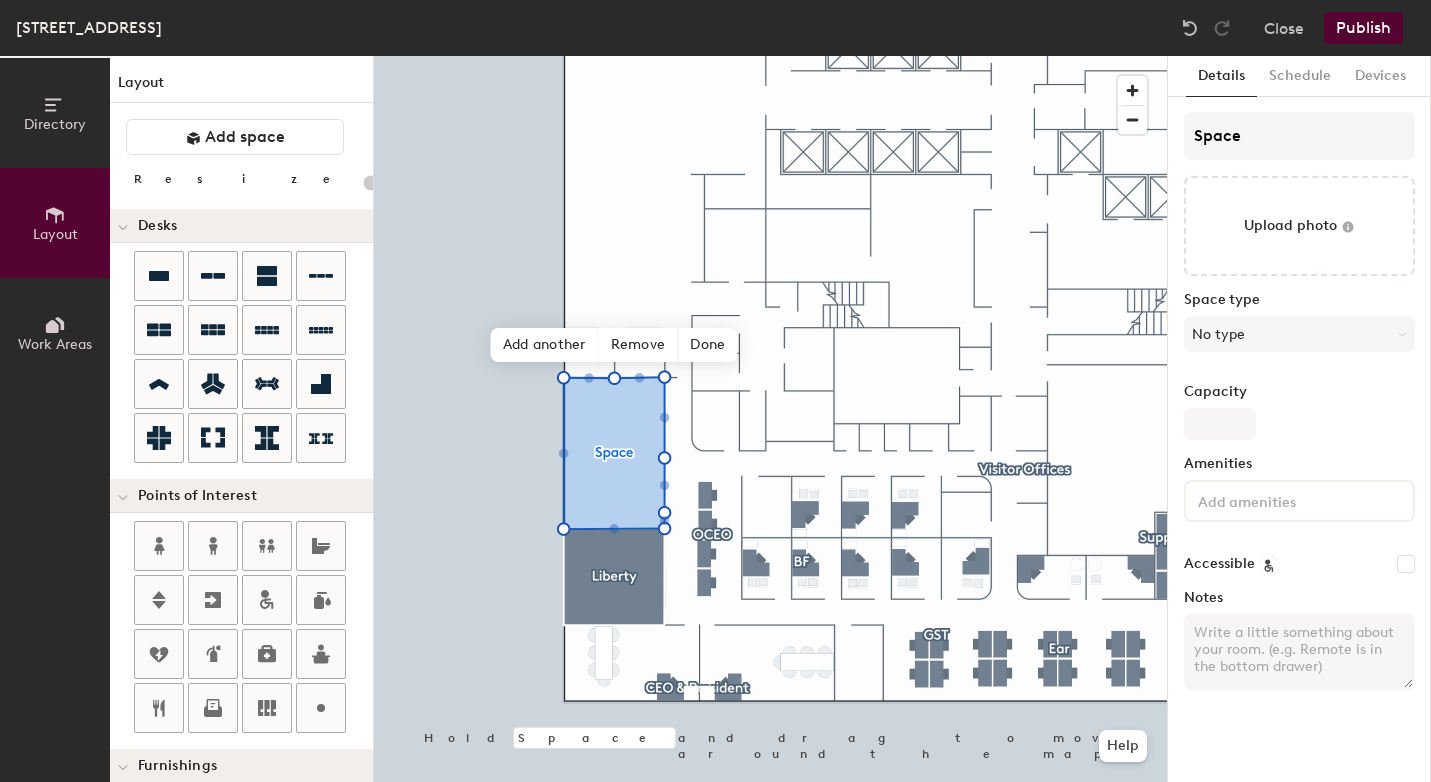 type on "20" 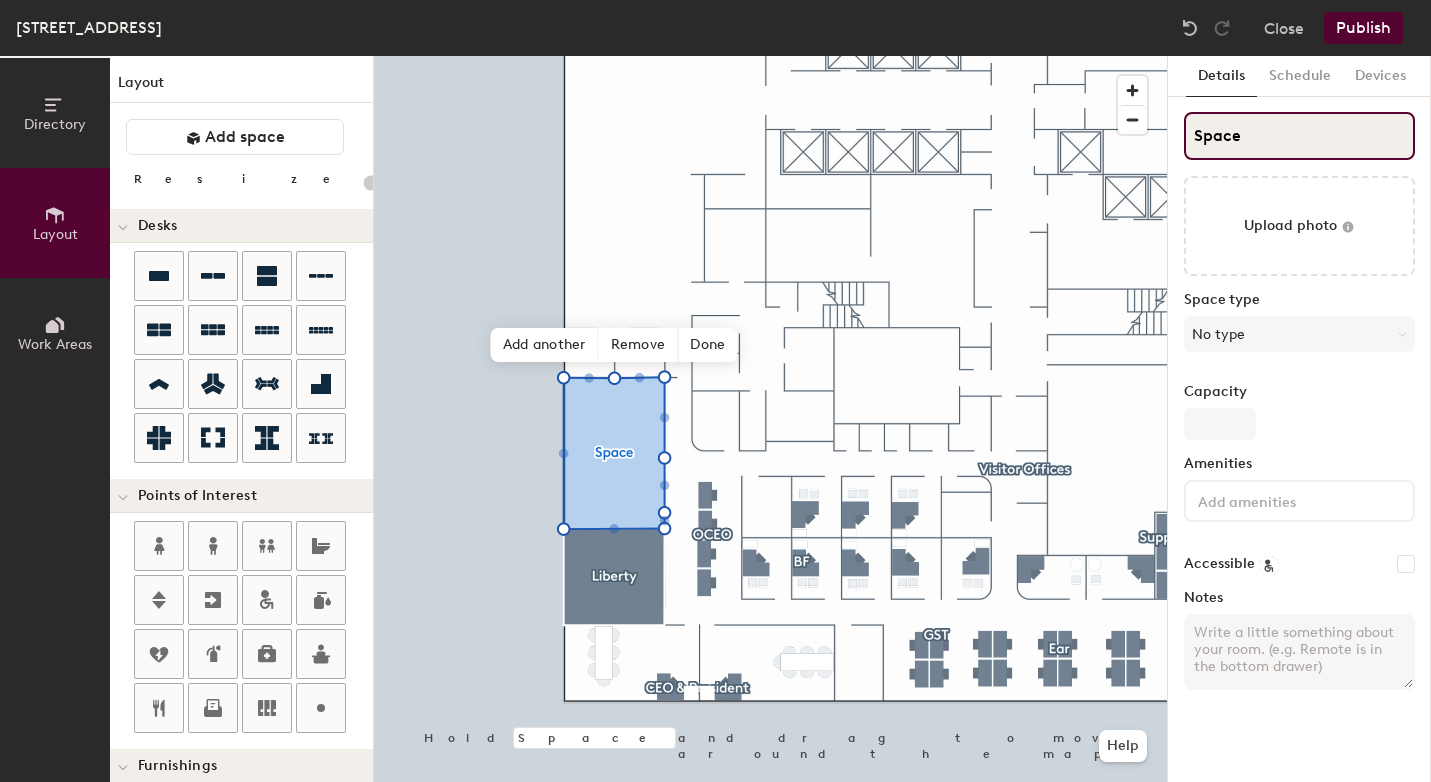 click on "Space" 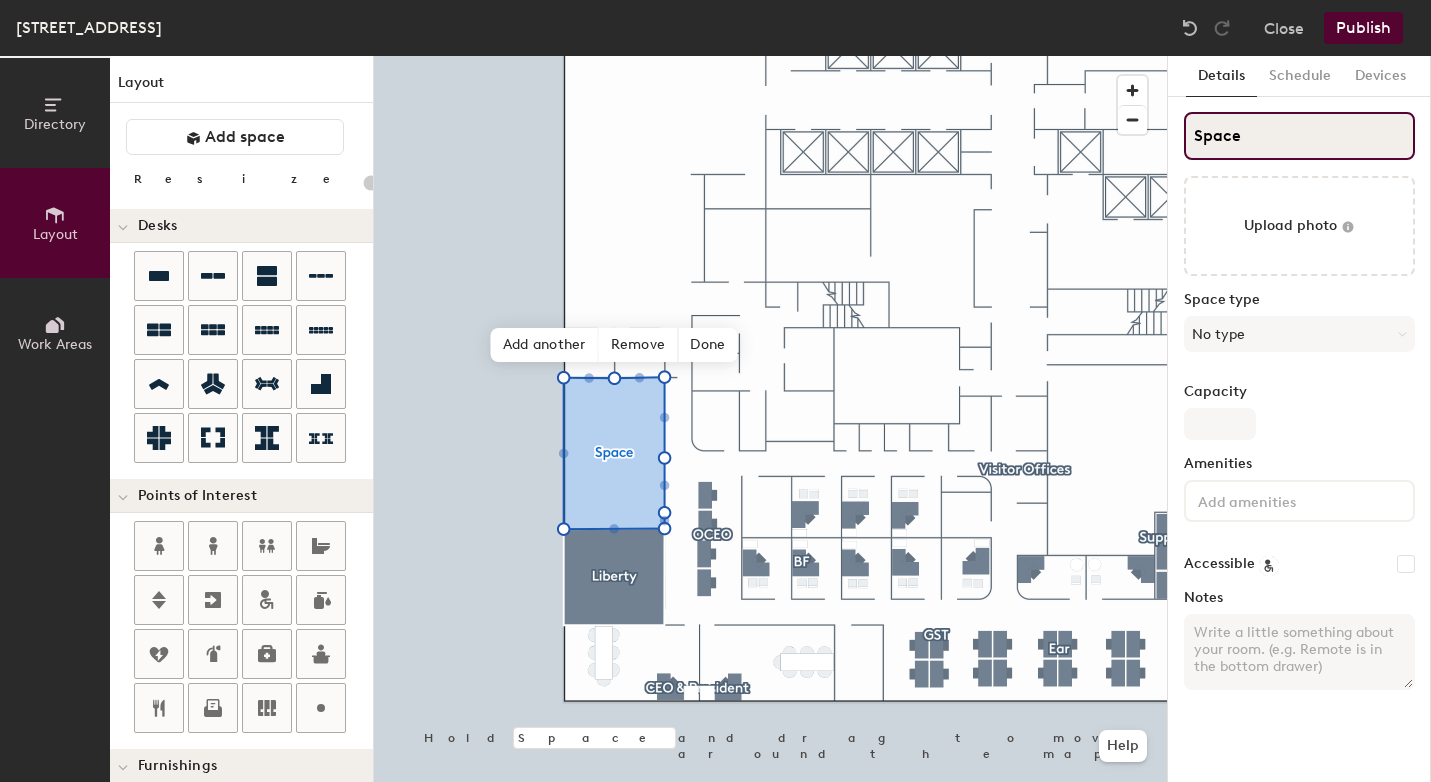 type on "H" 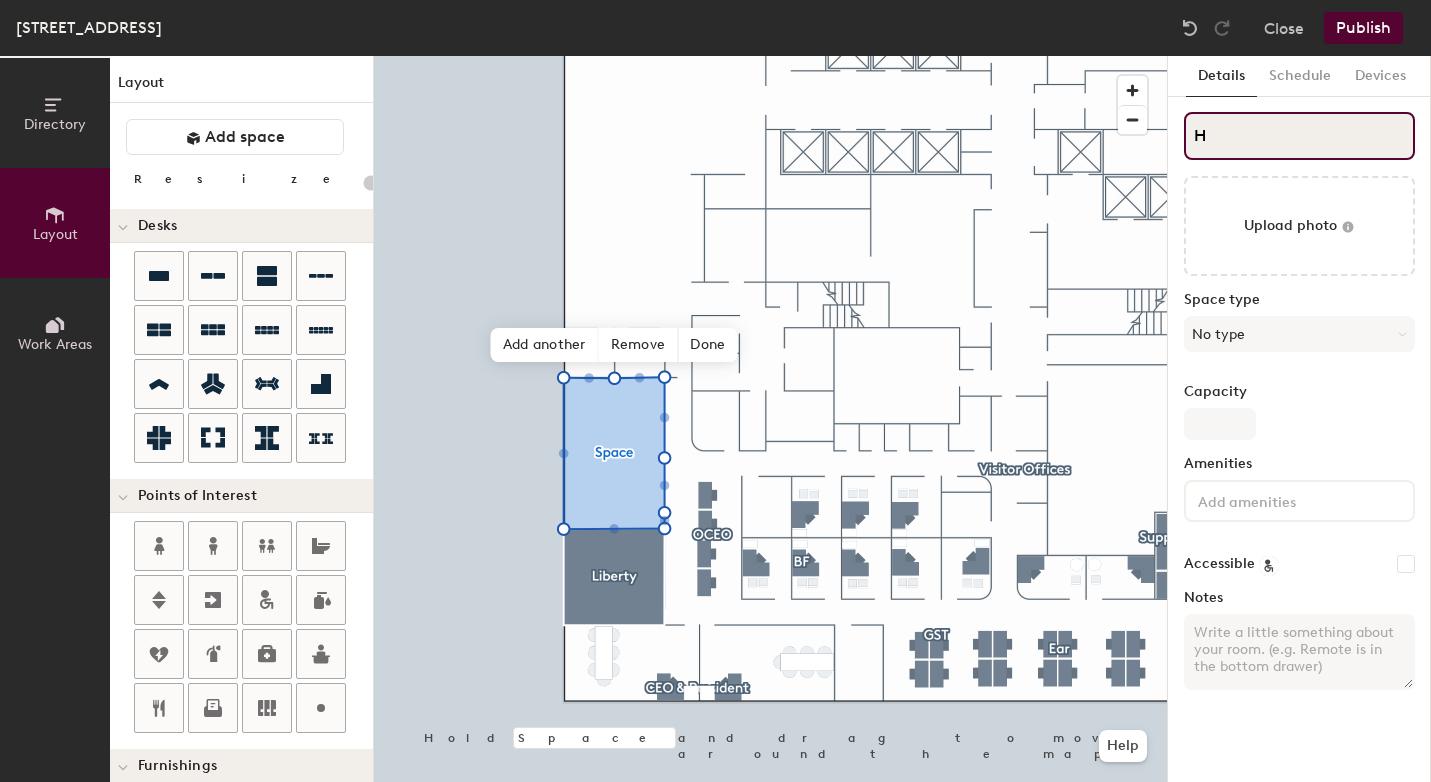 type on "20" 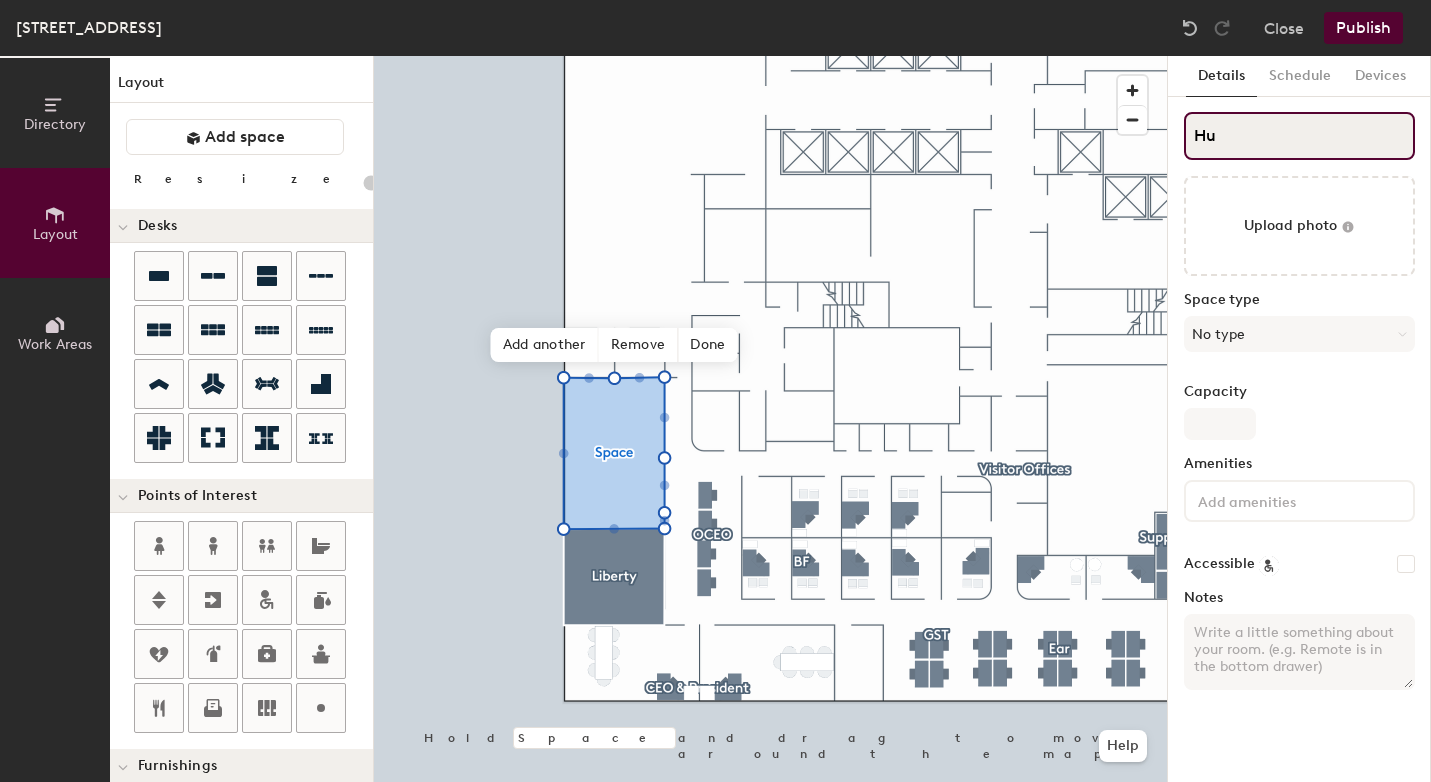 type on "Hud" 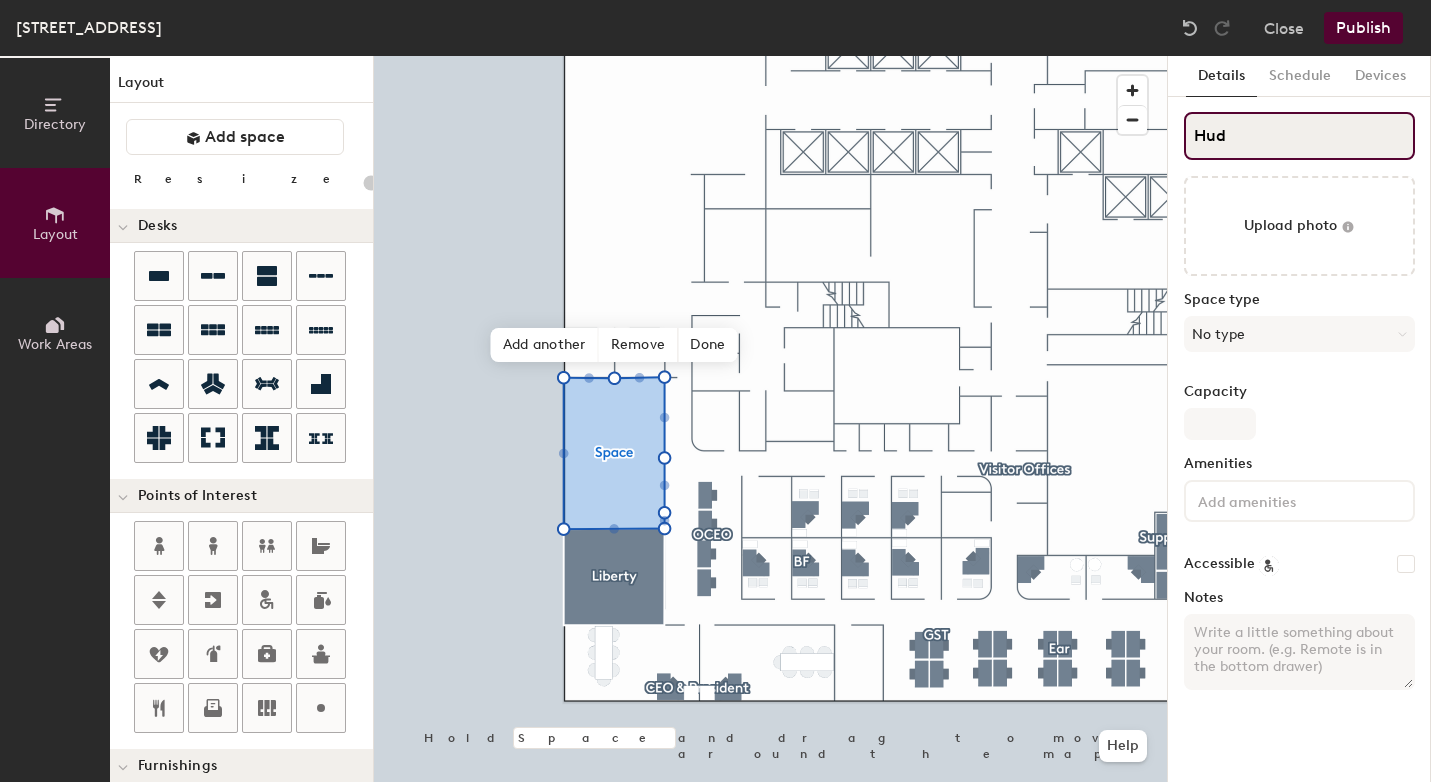 type on "20" 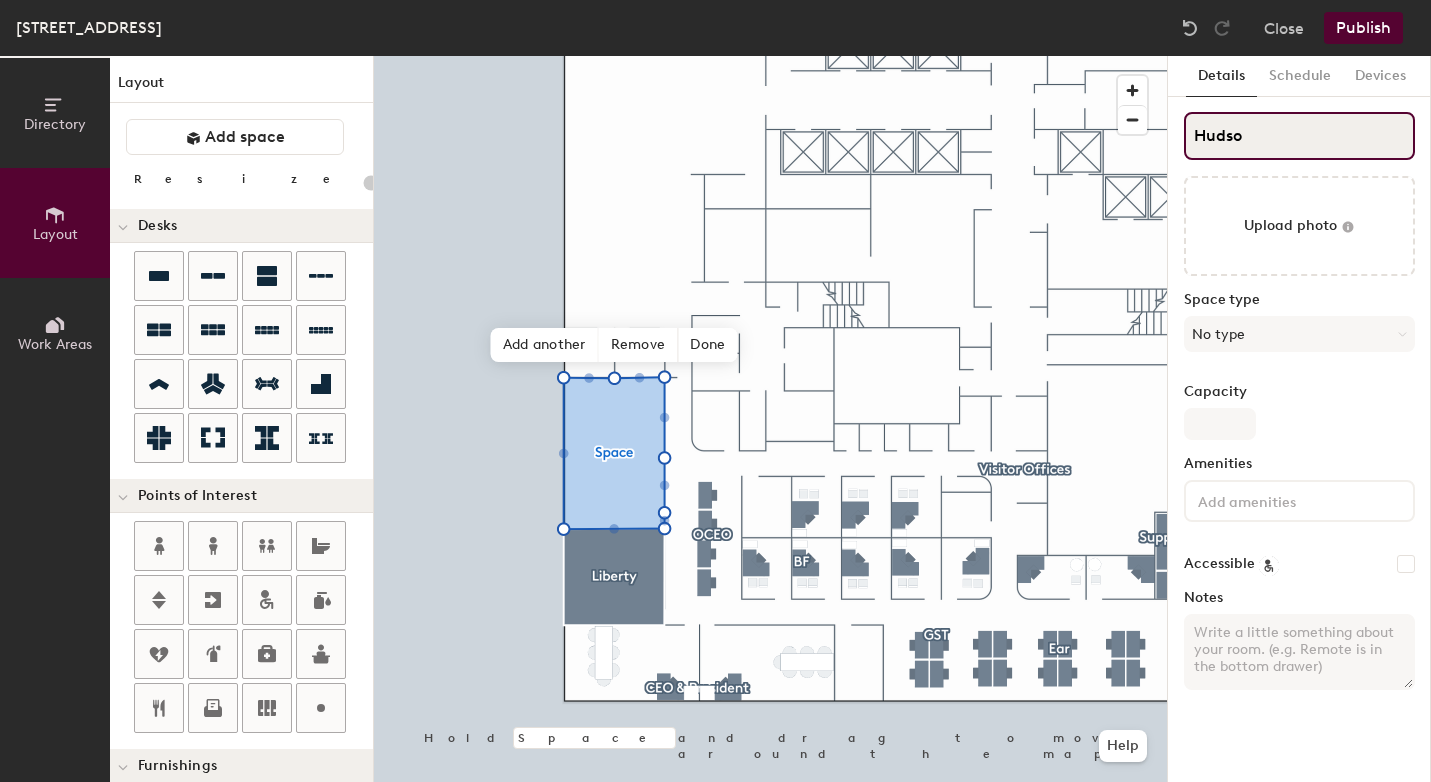 type on "Hudson" 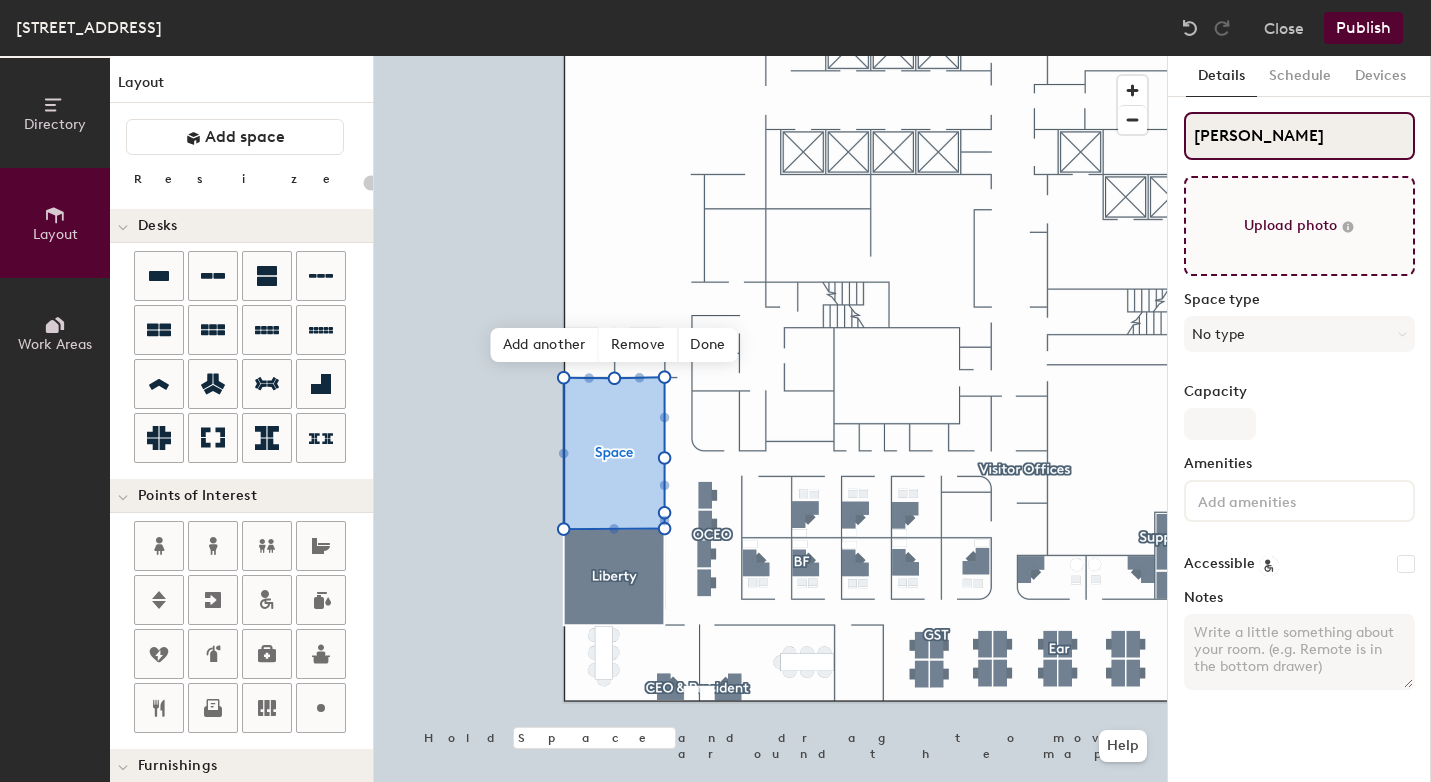 type on "20" 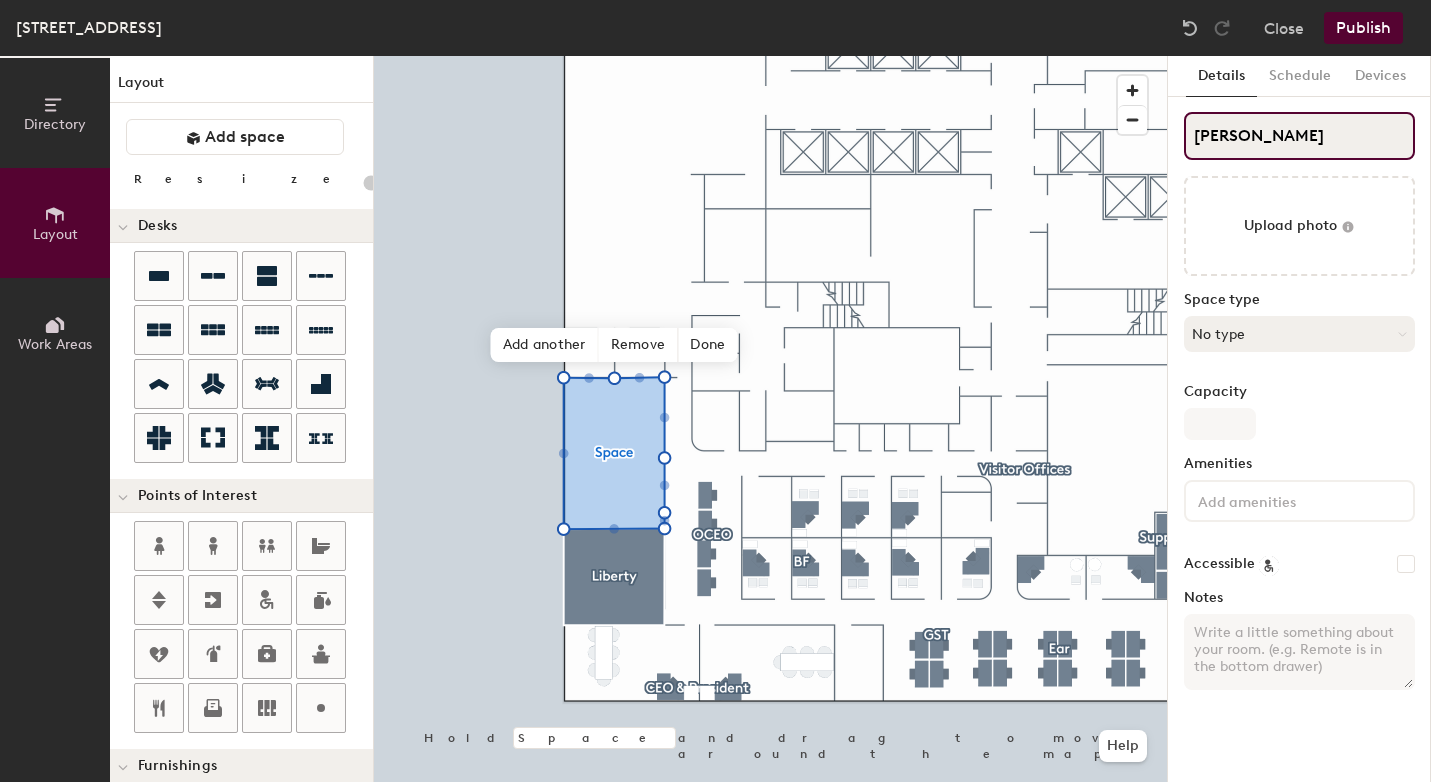 type on "Hudson" 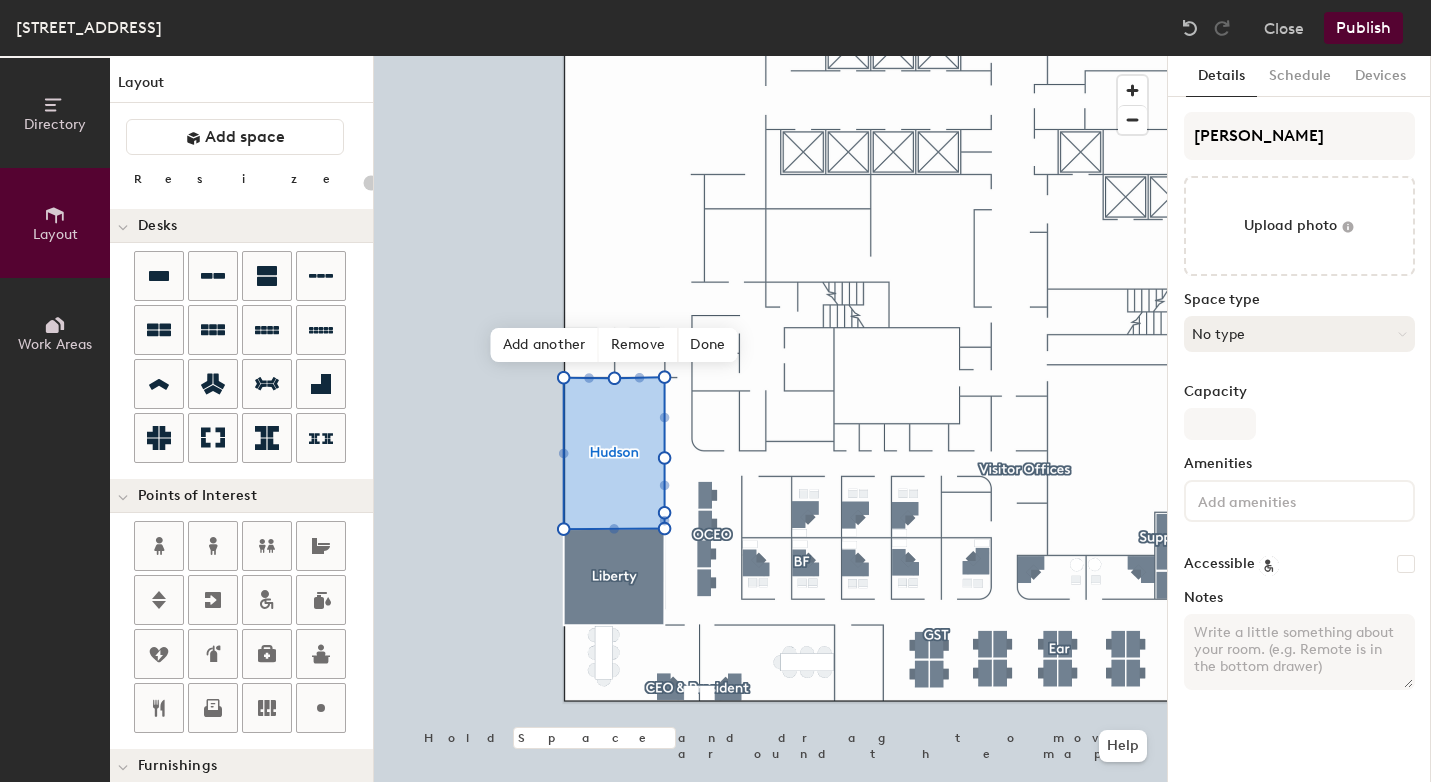 click on "No type" at bounding box center (1299, 334) 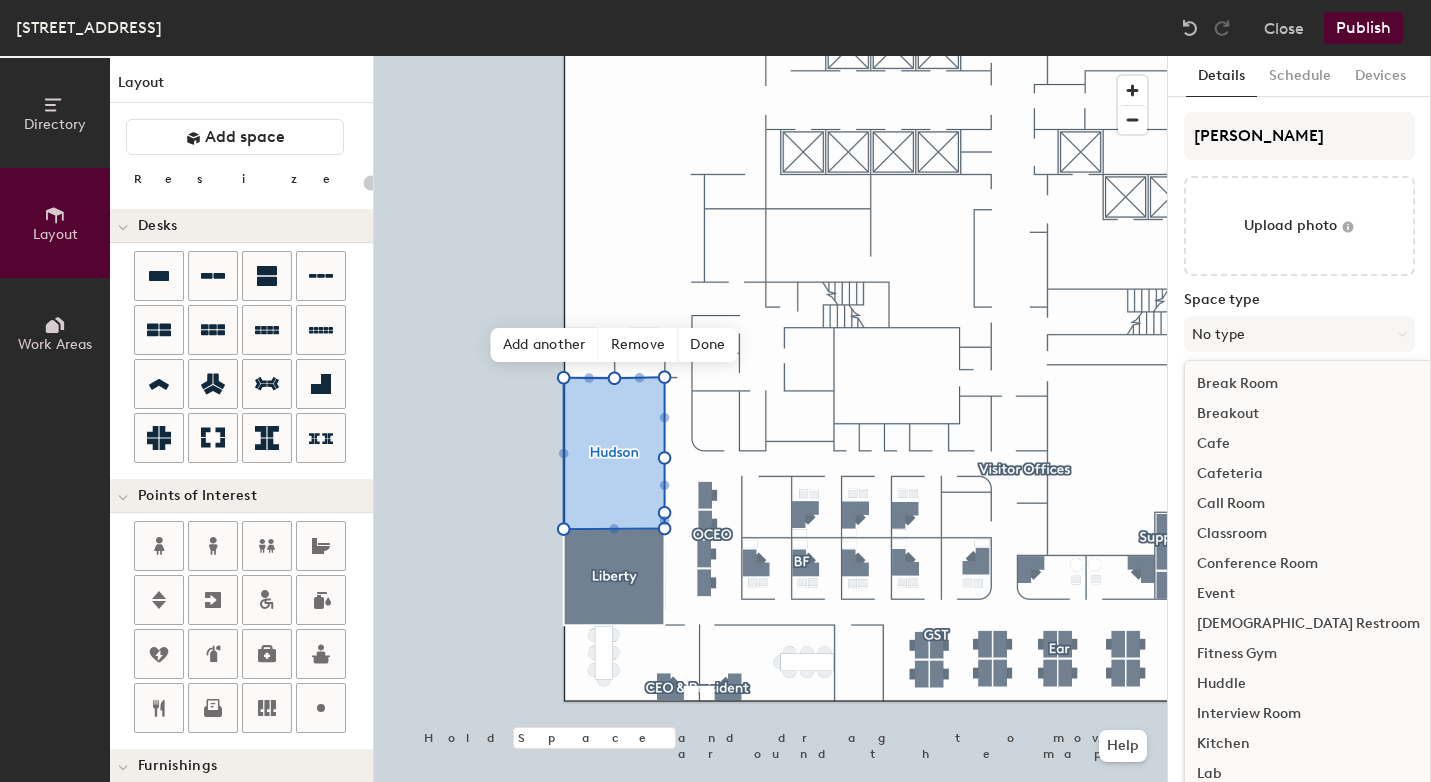 click on "Conference Room" at bounding box center (1308, 564) 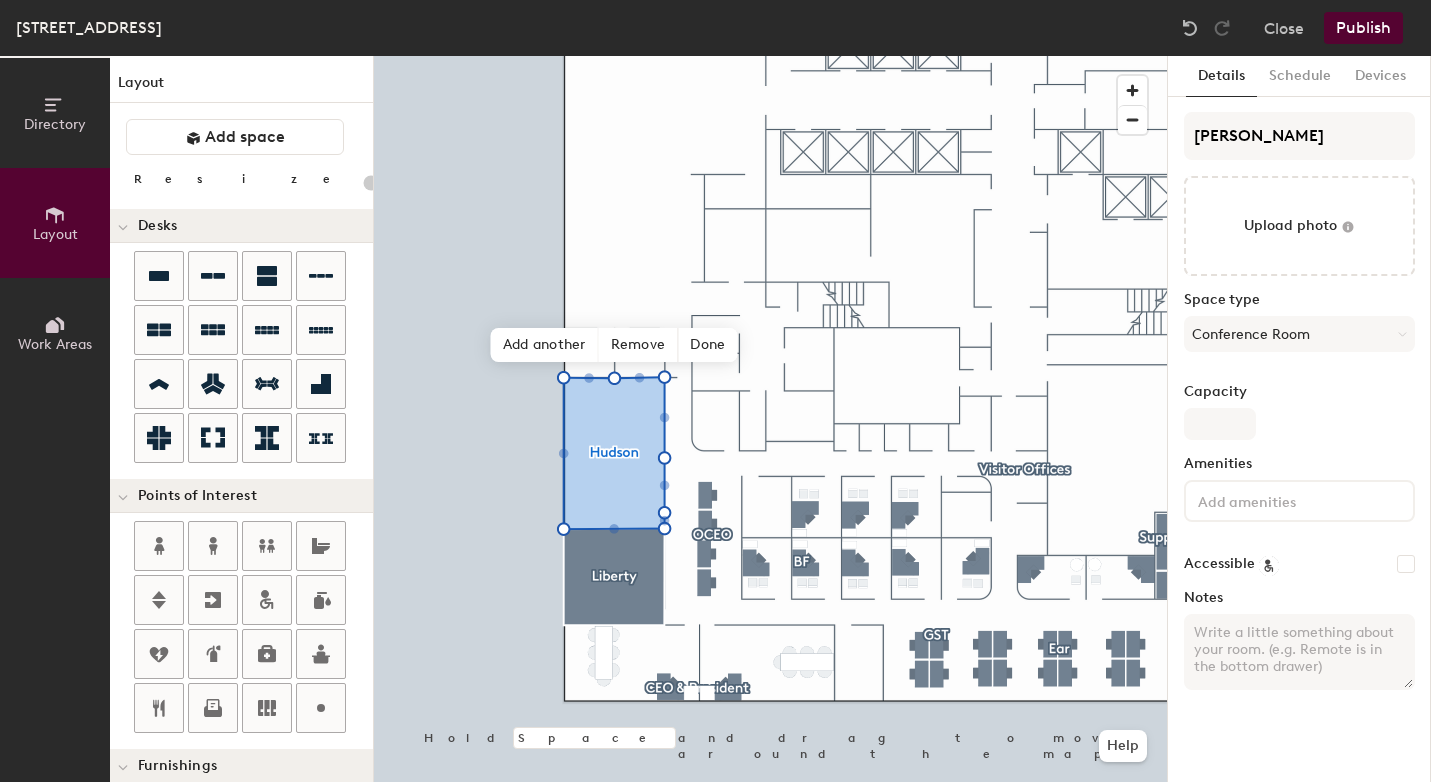 type on "20" 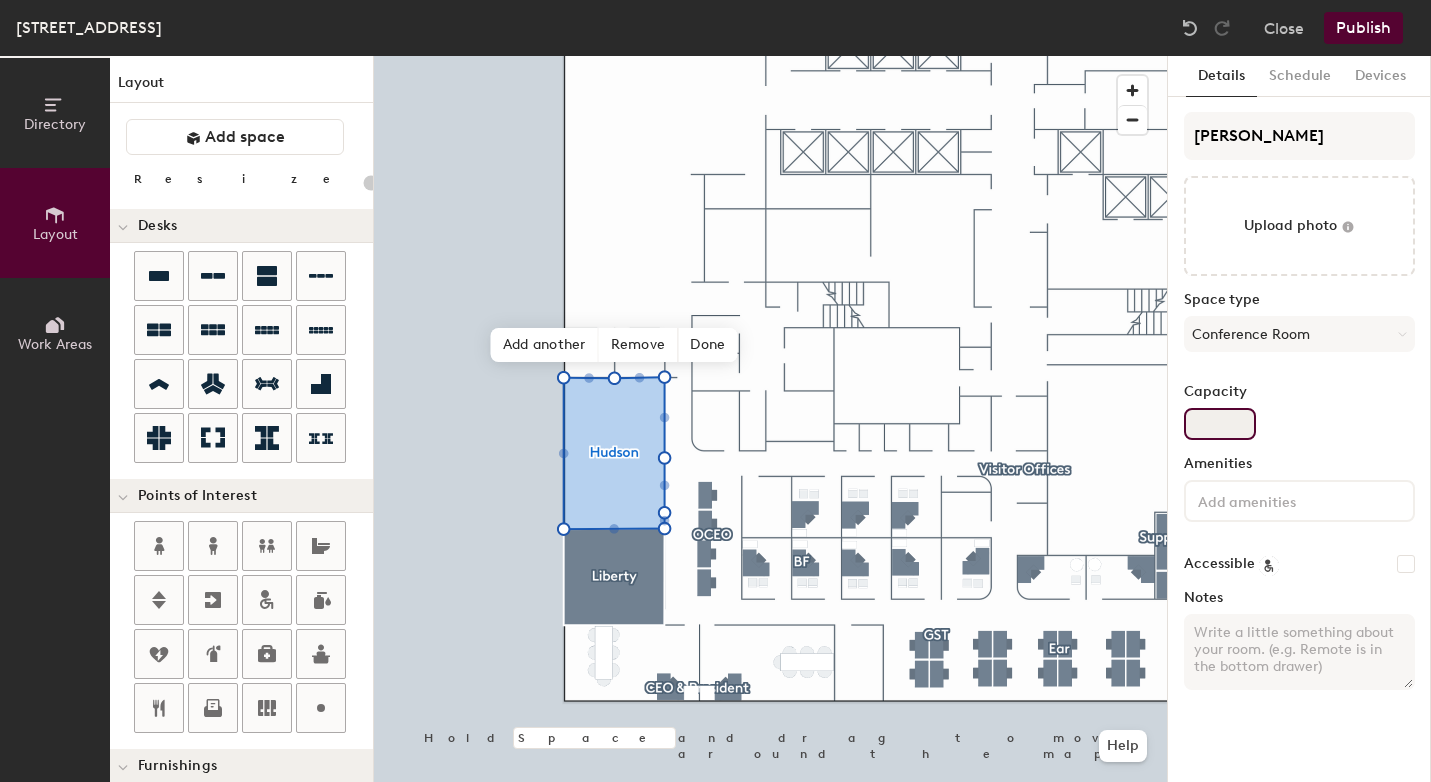 click on "Capacity" at bounding box center [1220, 424] 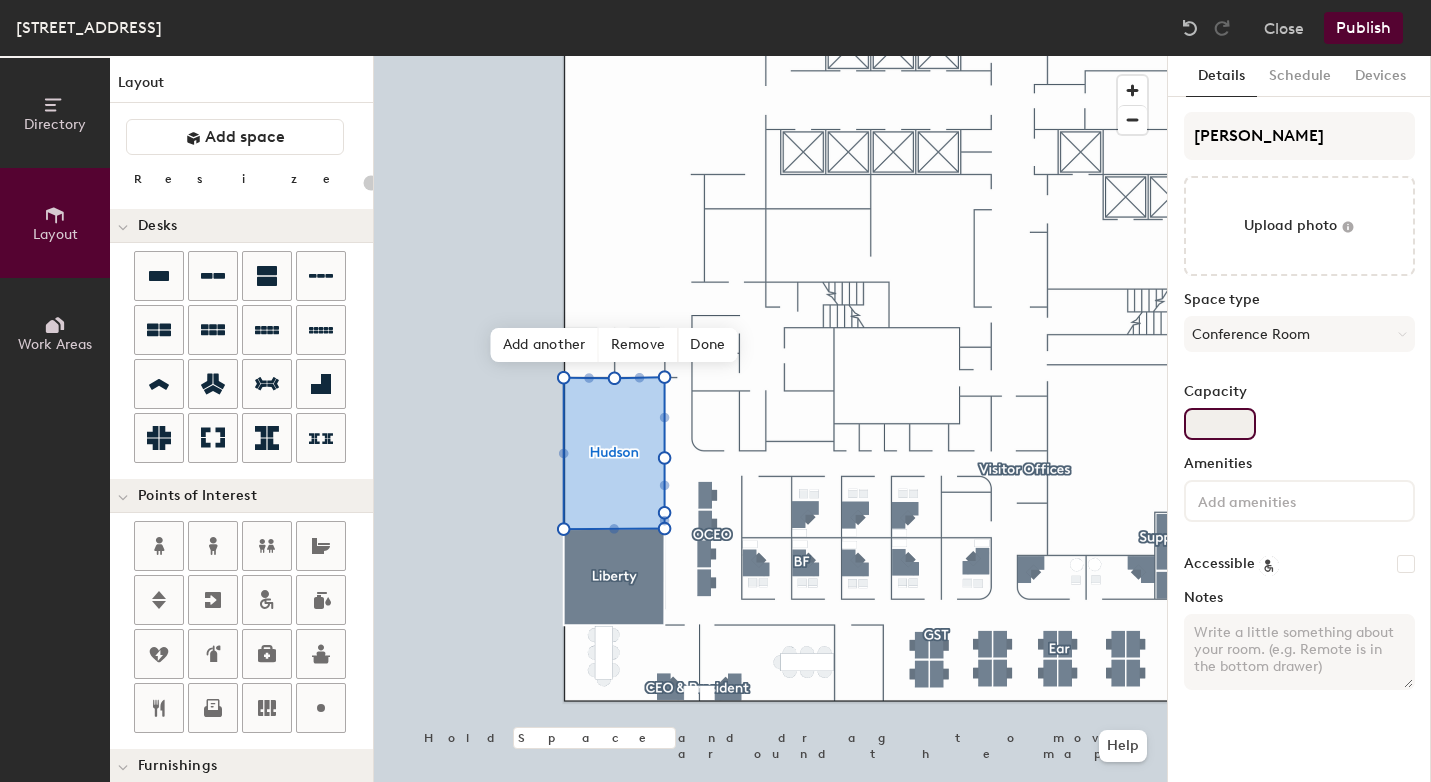 type on "1" 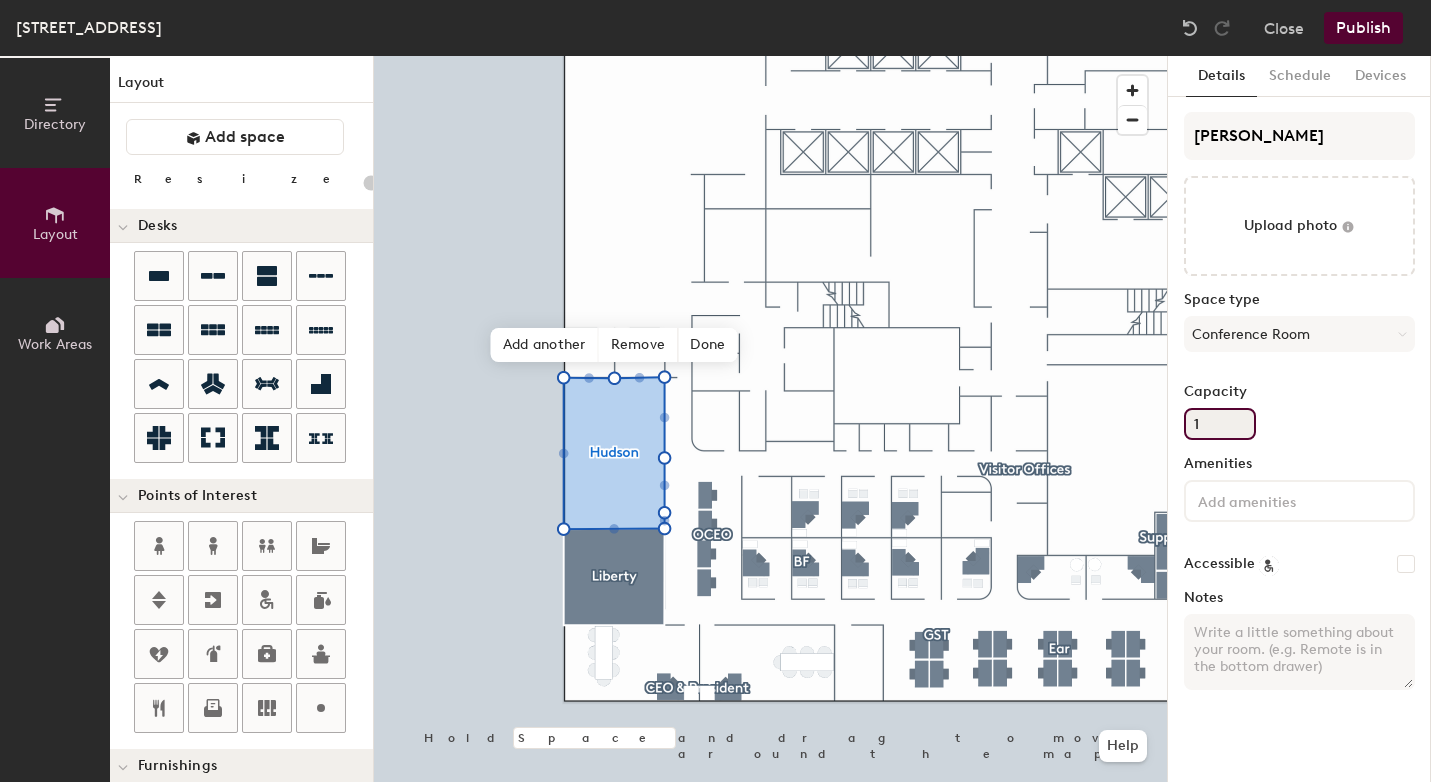 type on "20" 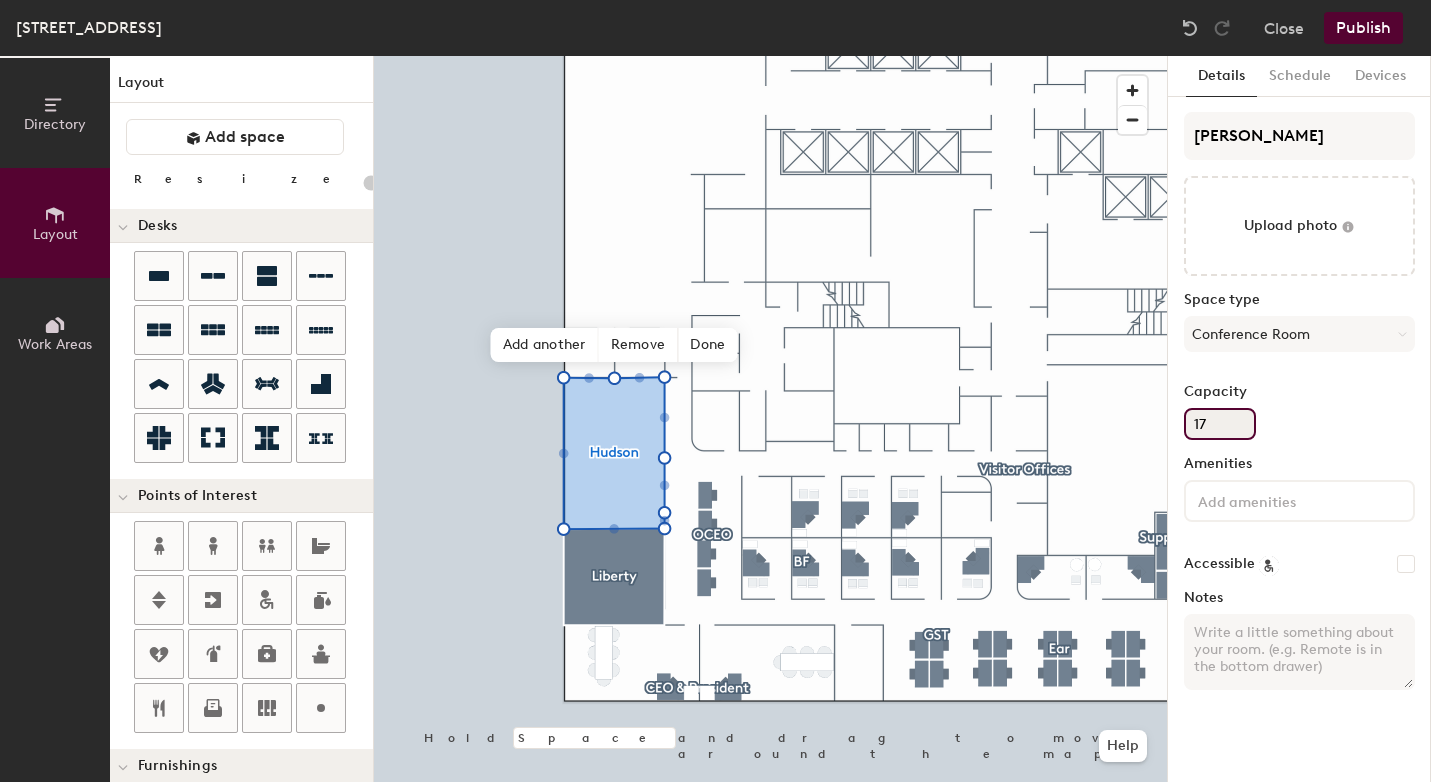 type on "20" 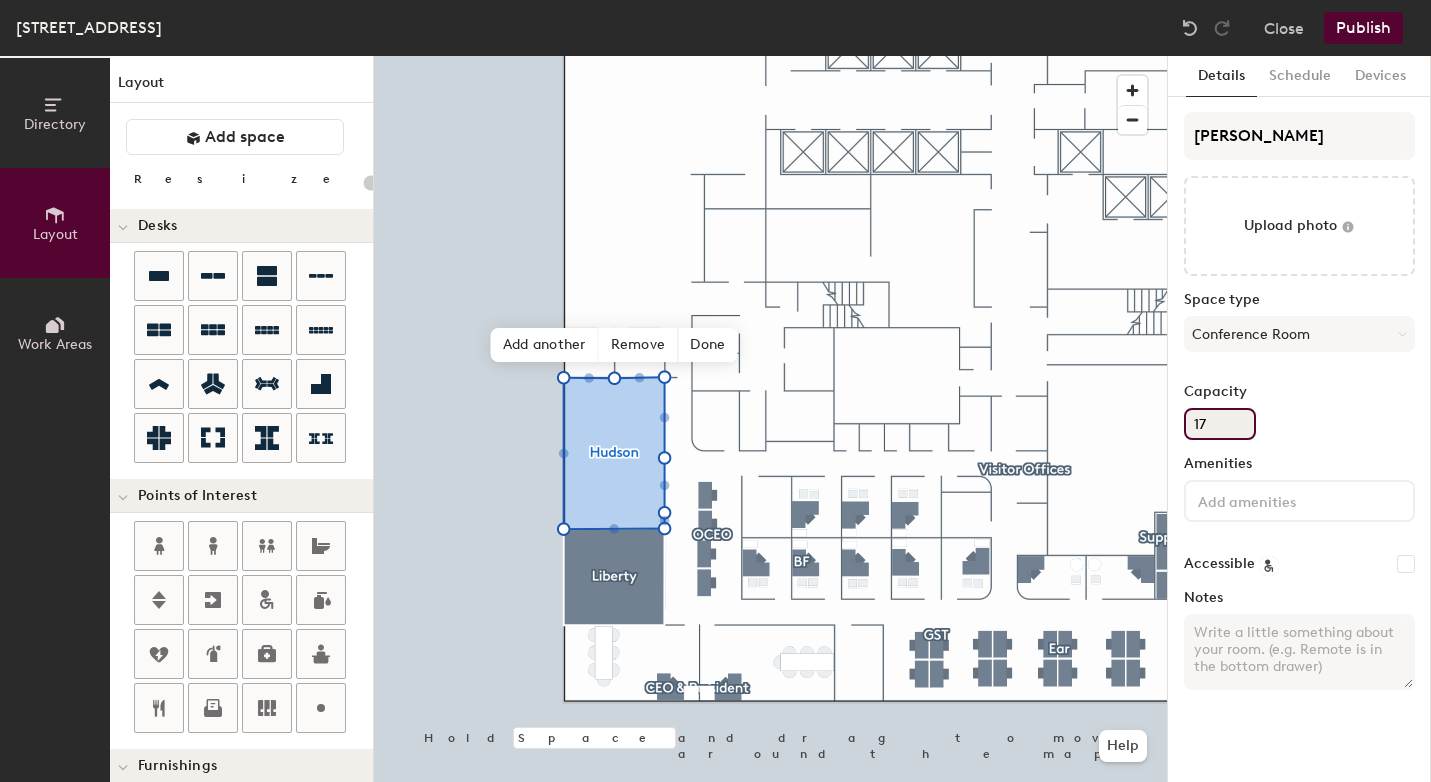 type on "17" 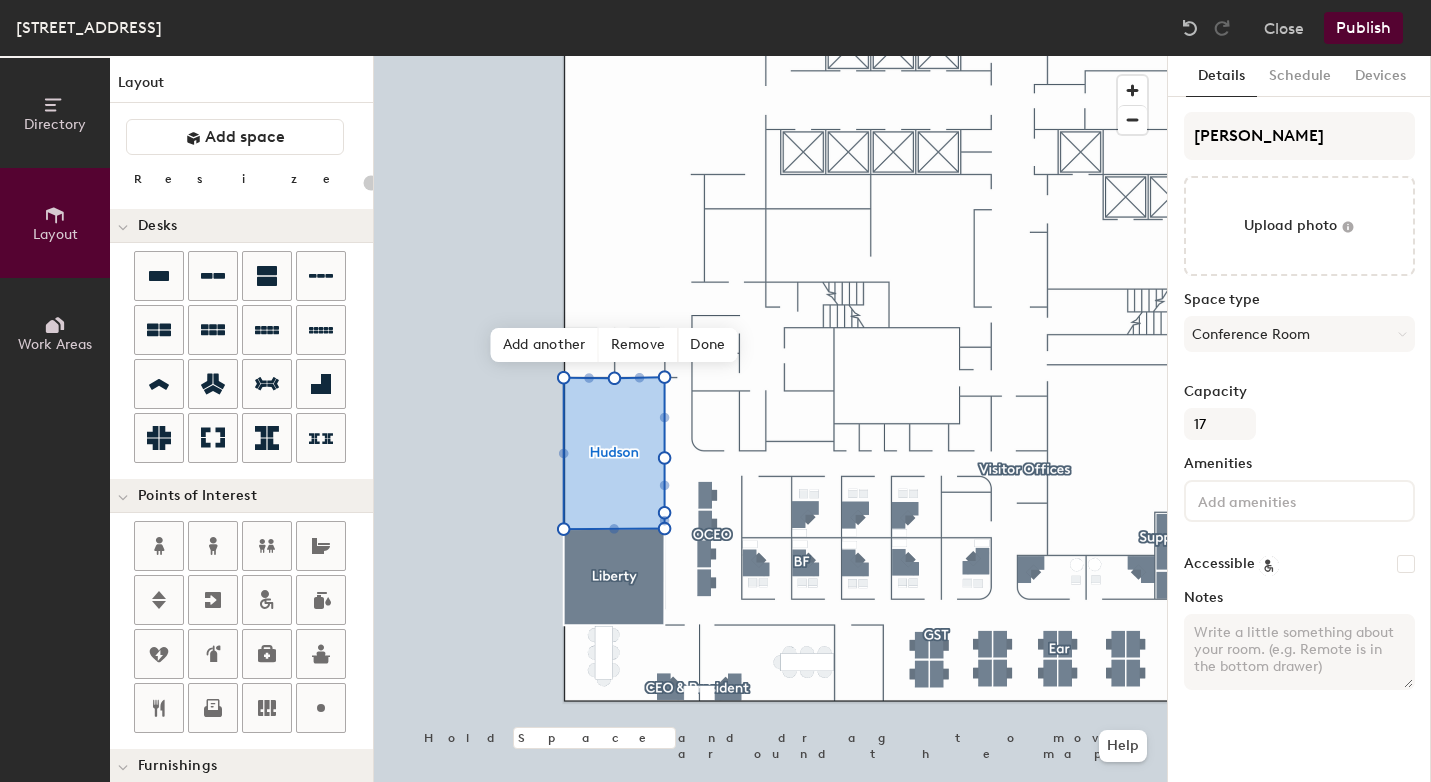 click on "Amenities" 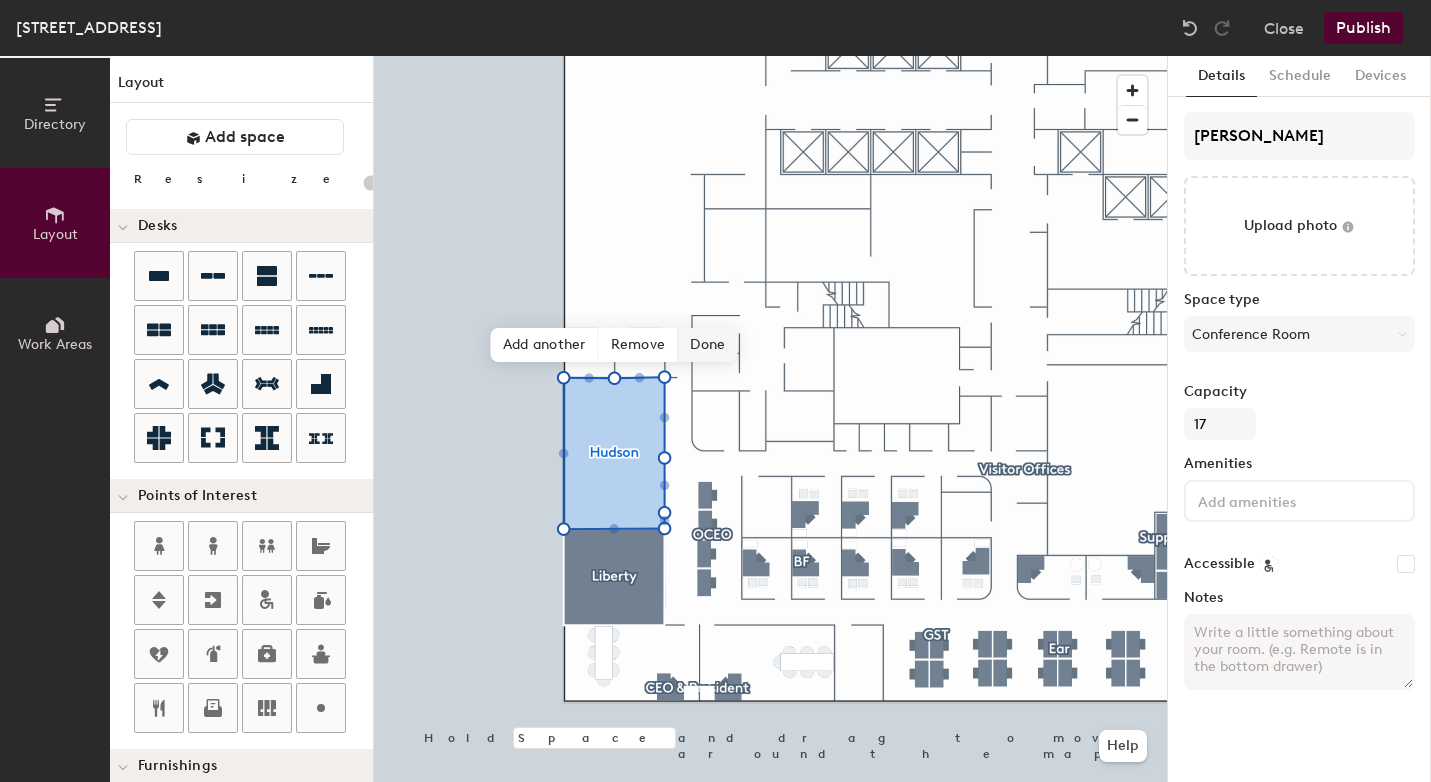 click on "Done" 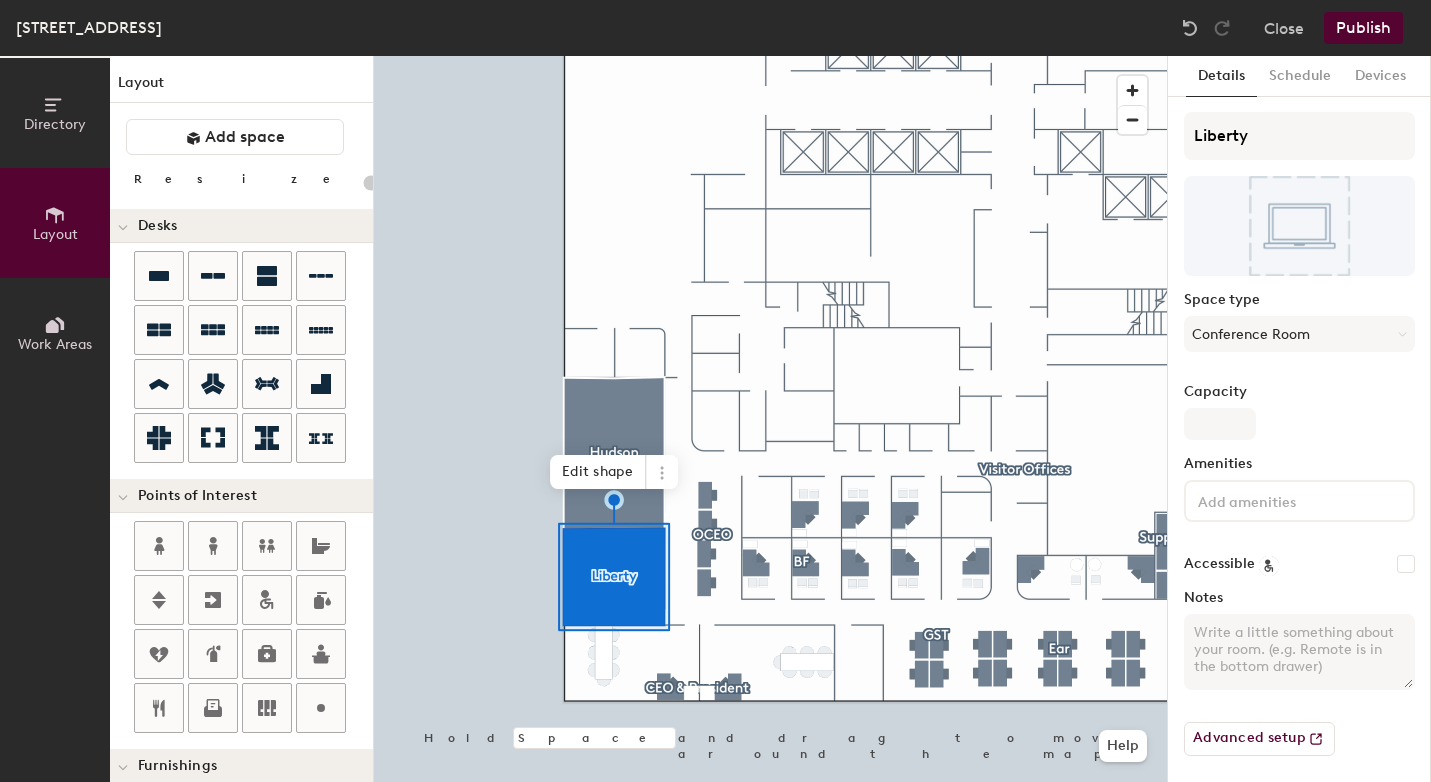 type on "20" 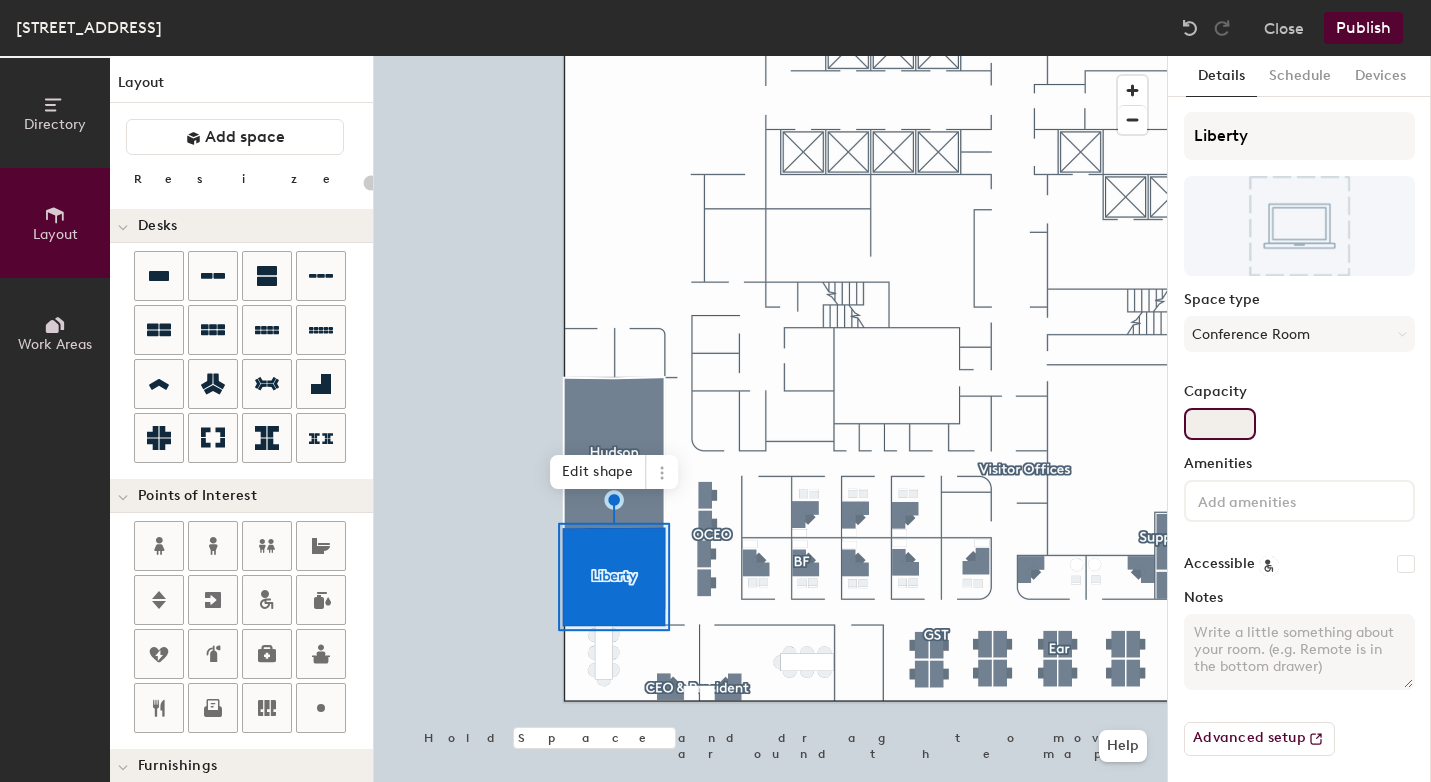 click on "Capacity" at bounding box center [1220, 424] 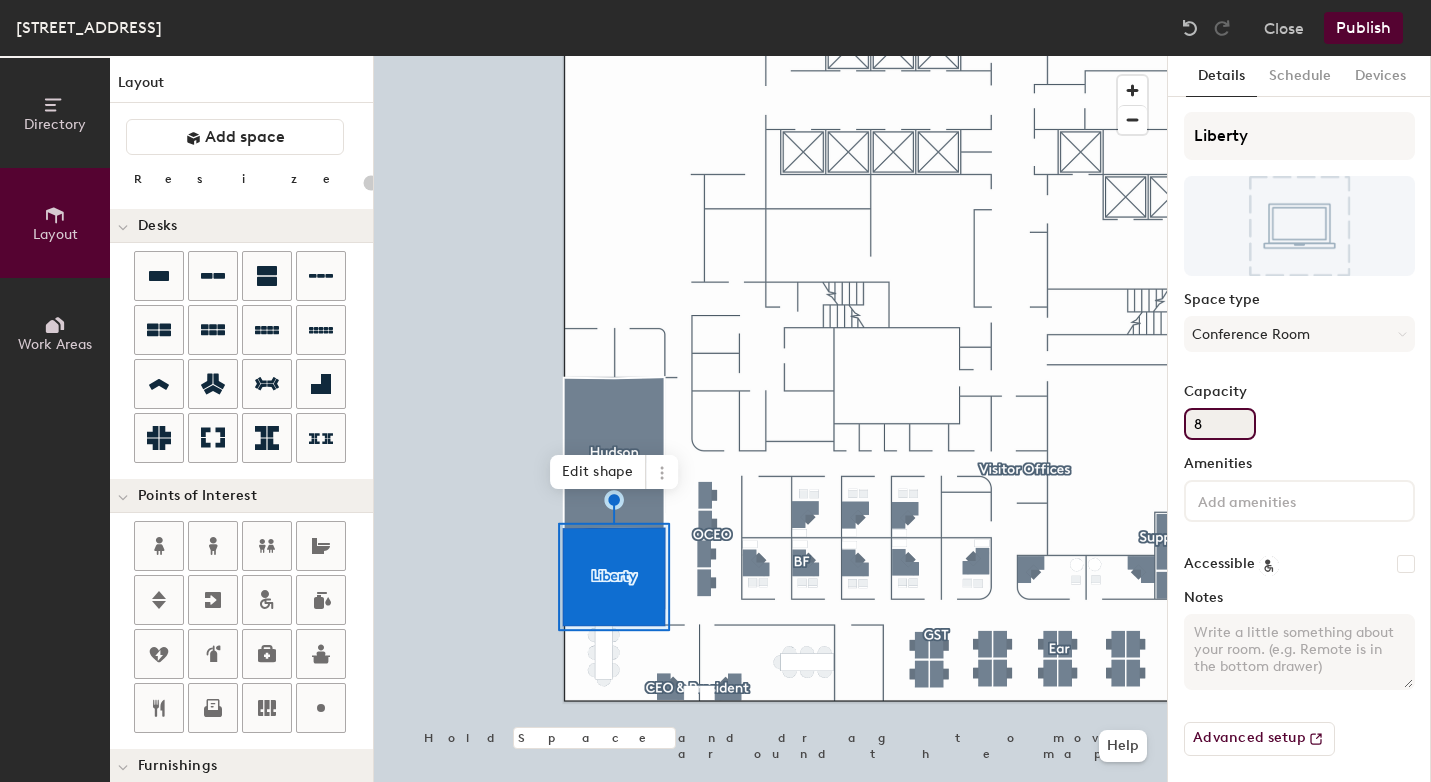 type on "20" 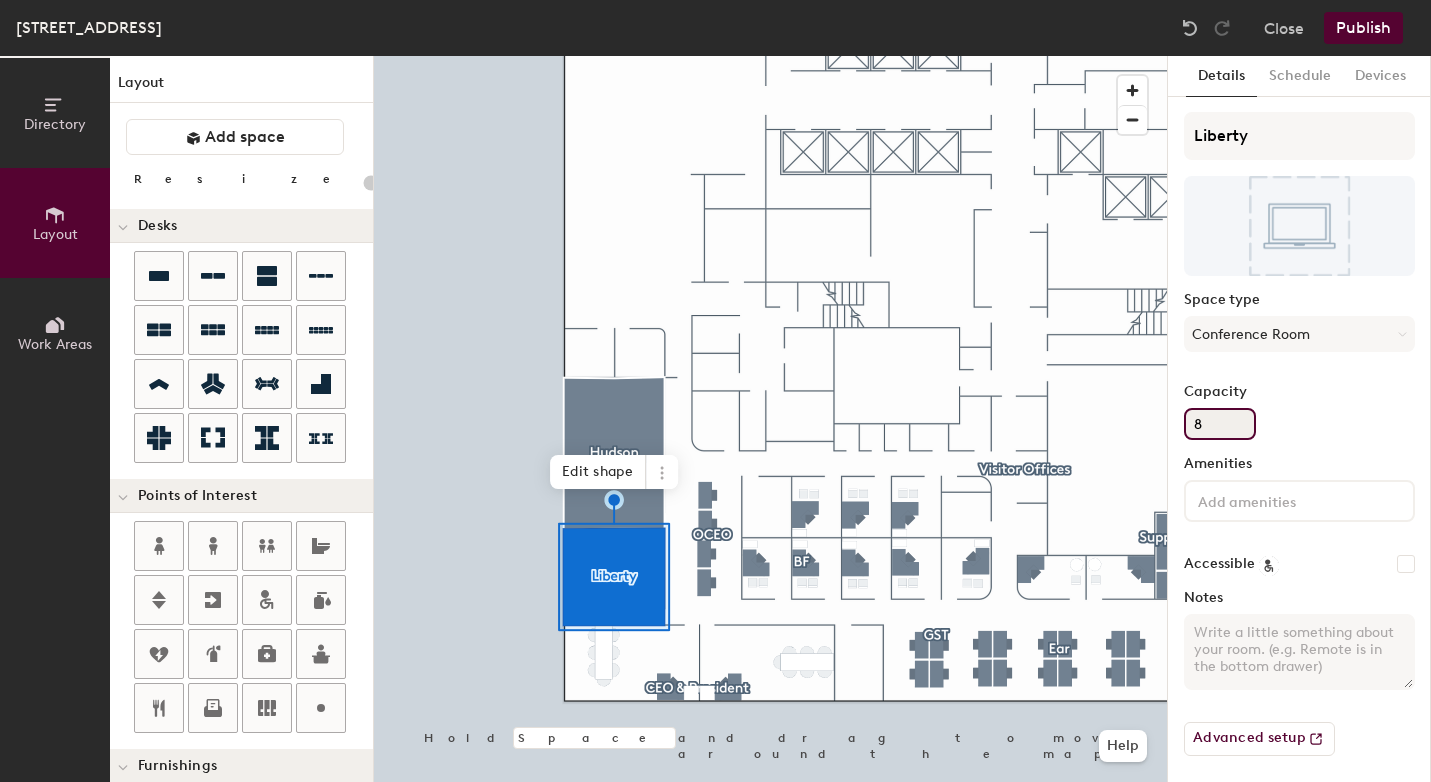 type on "8" 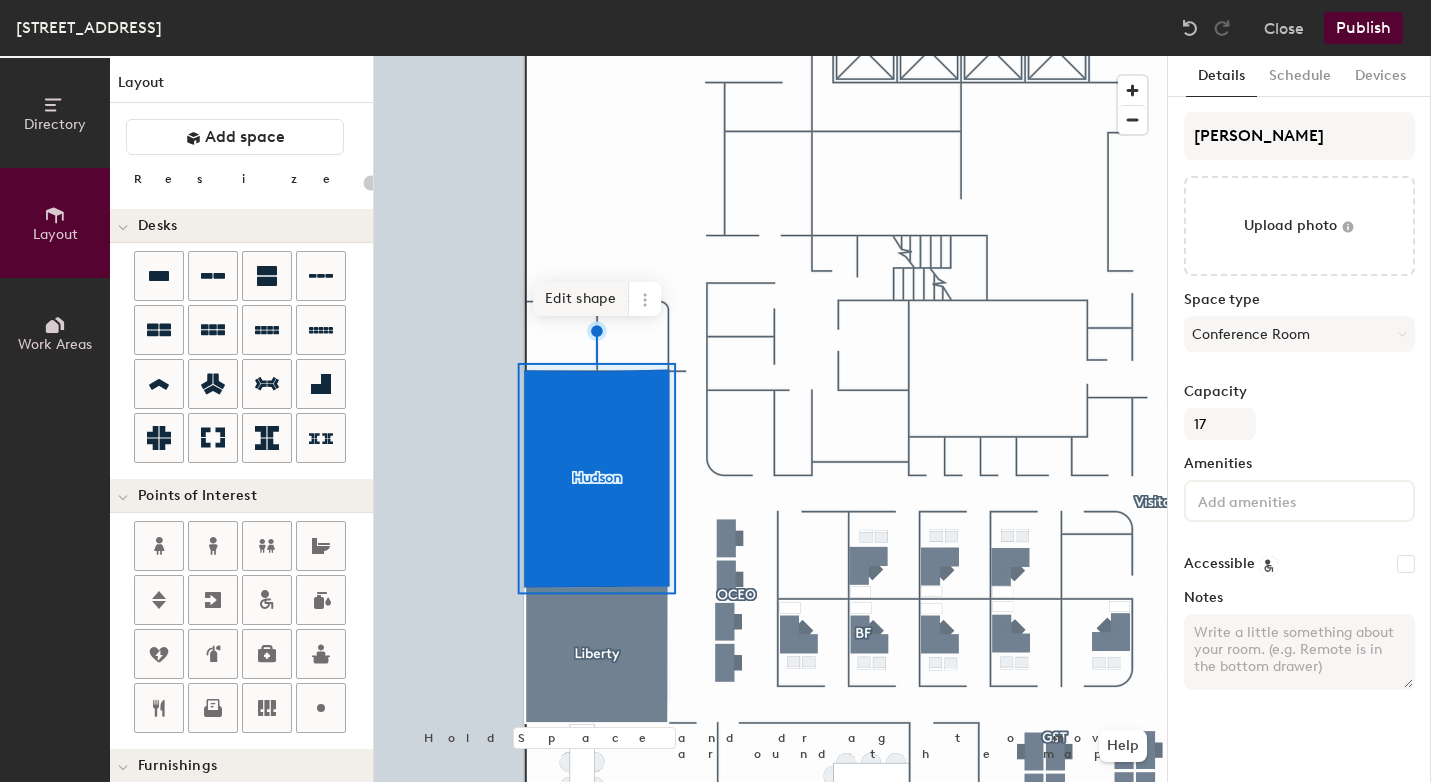 click on "Edit shape" 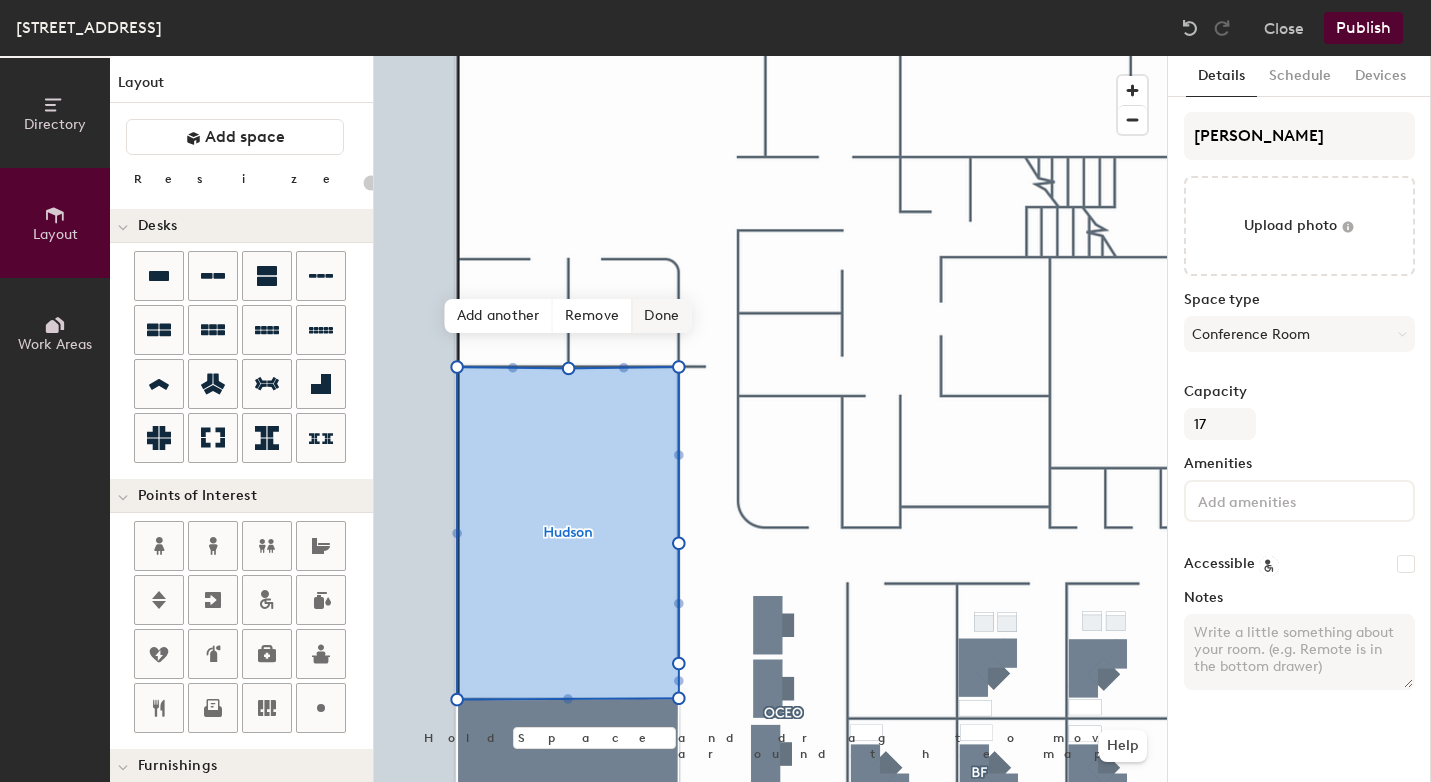 click on "Done" 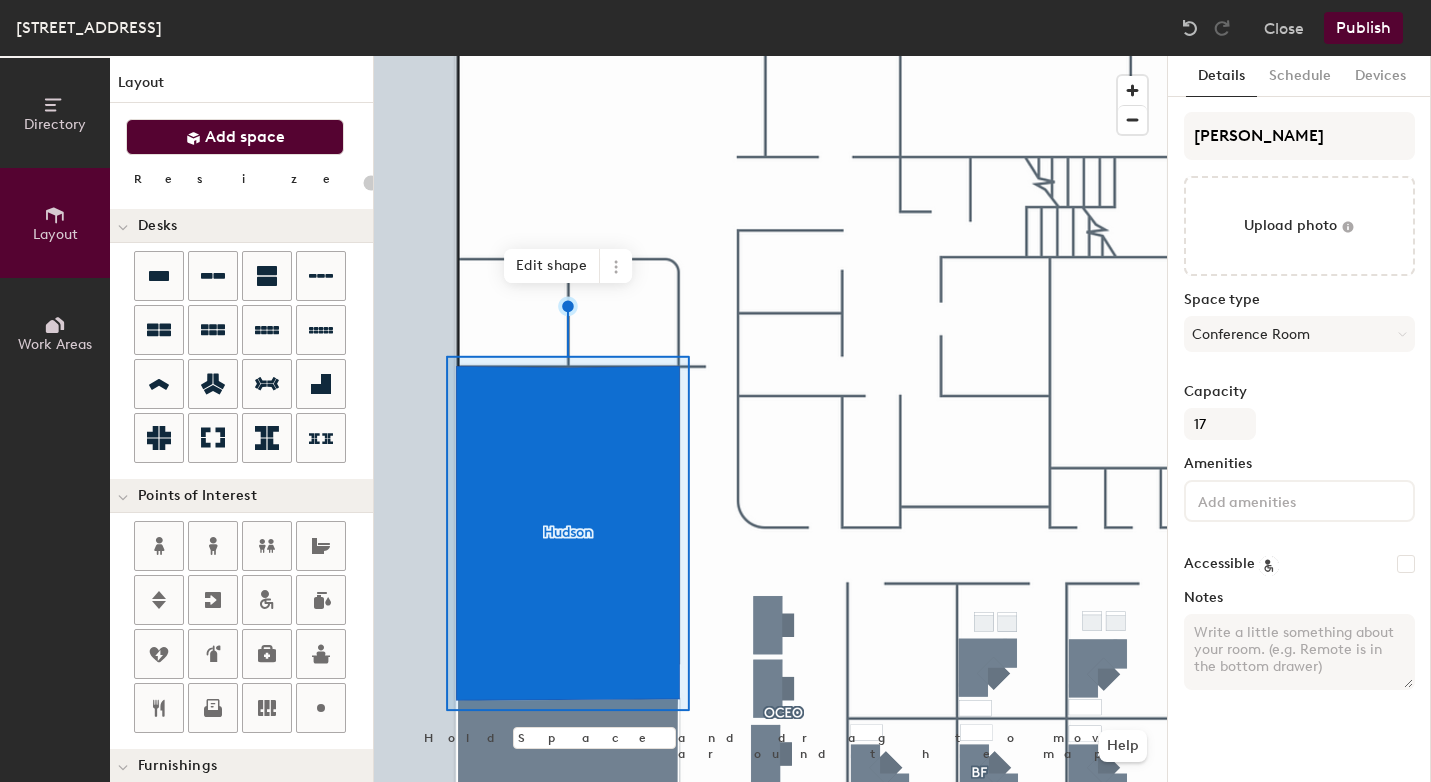 click on "Add space" 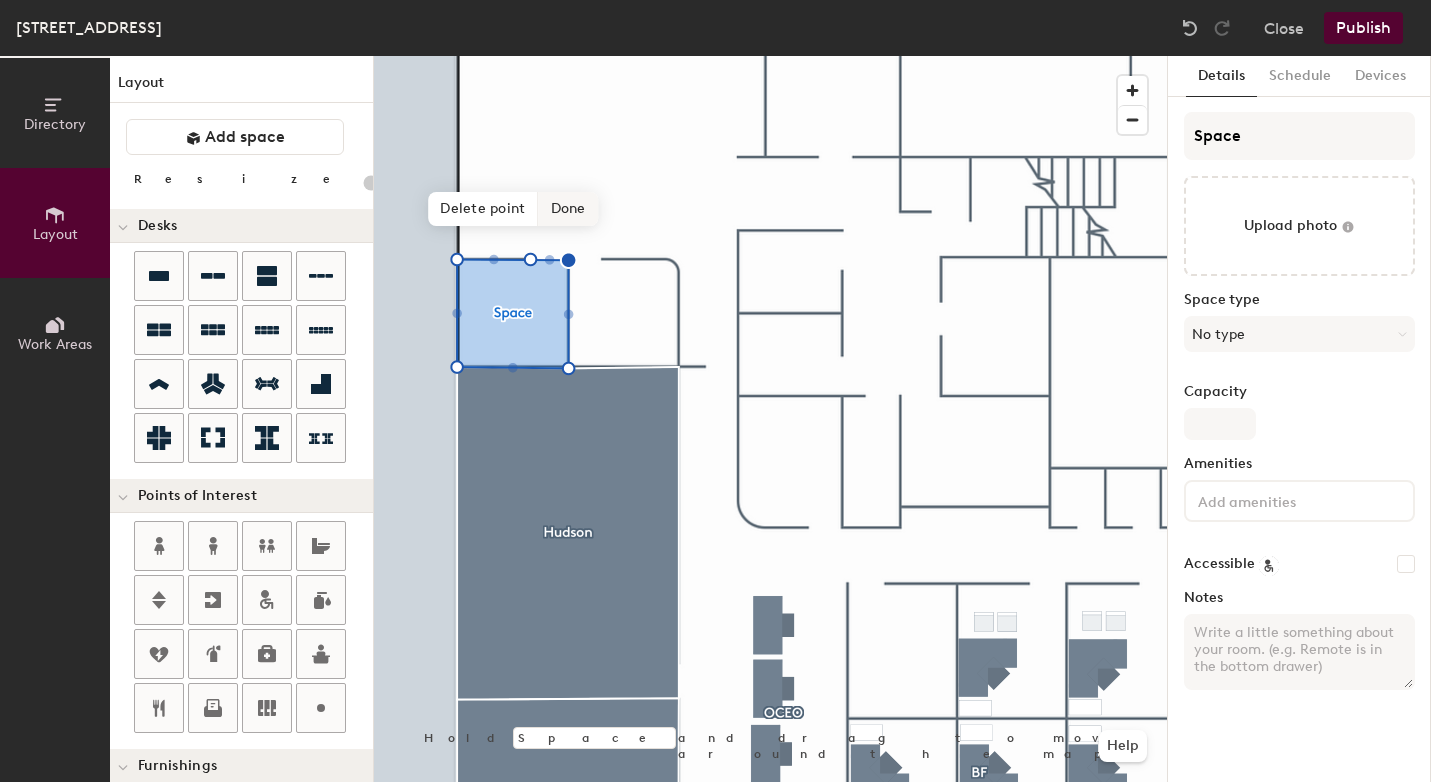 type on "20" 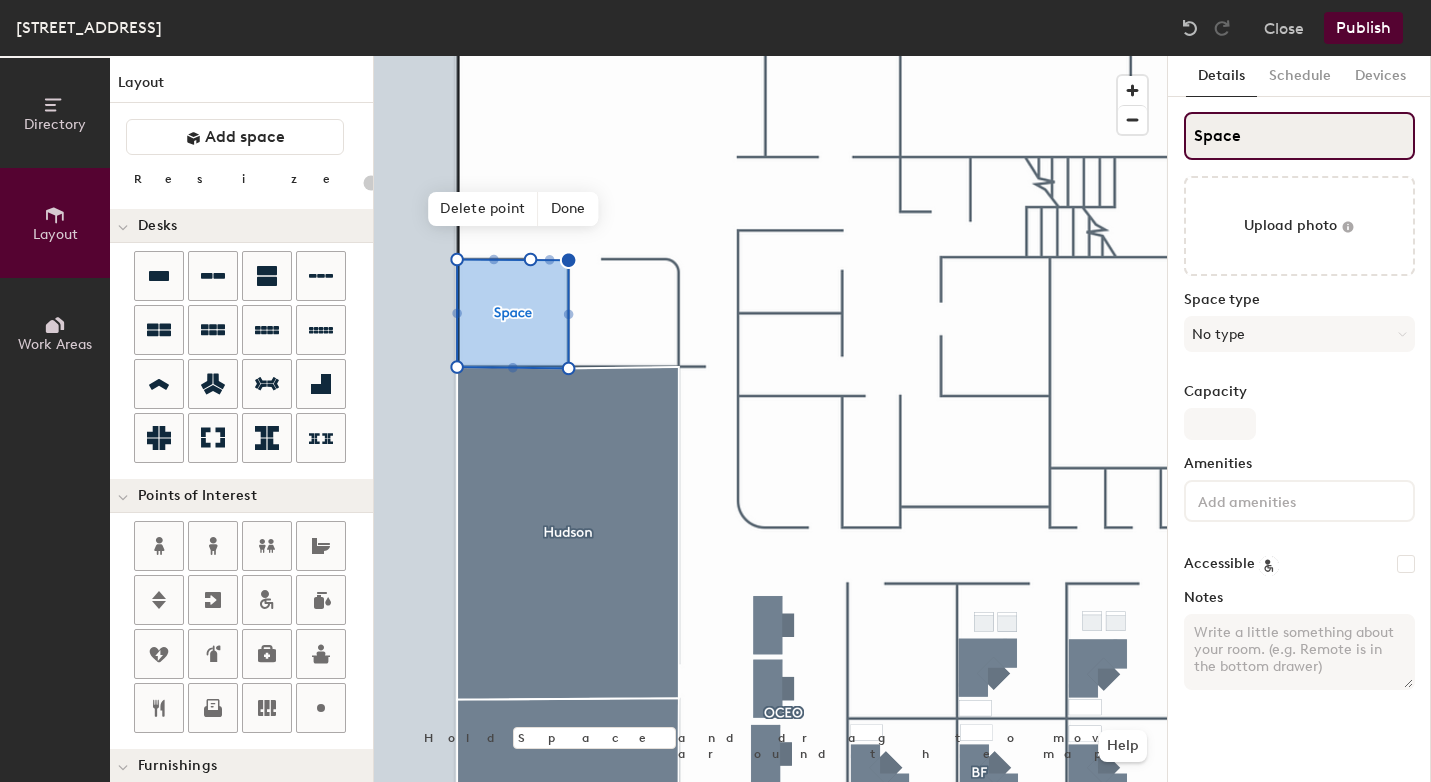 click on "Space" 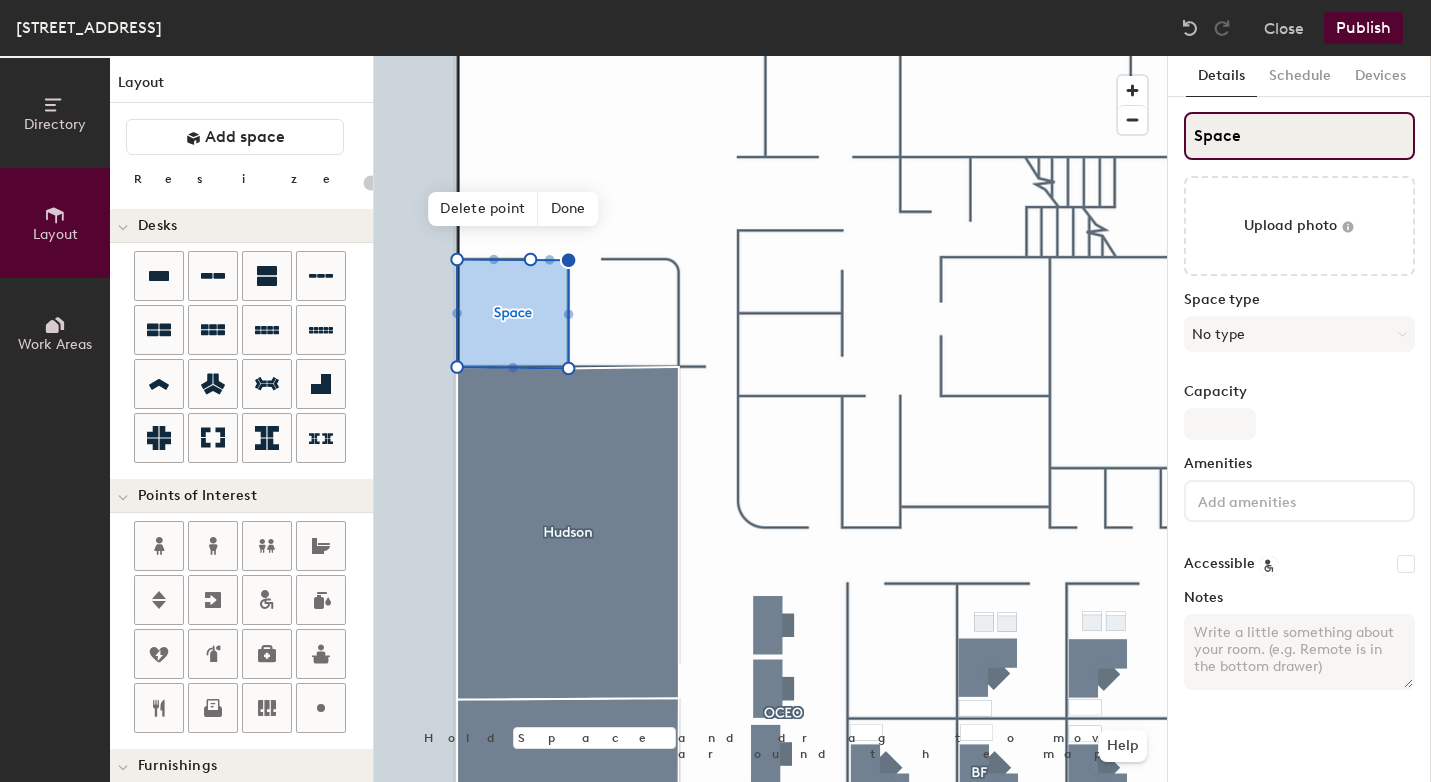 click on "Space" 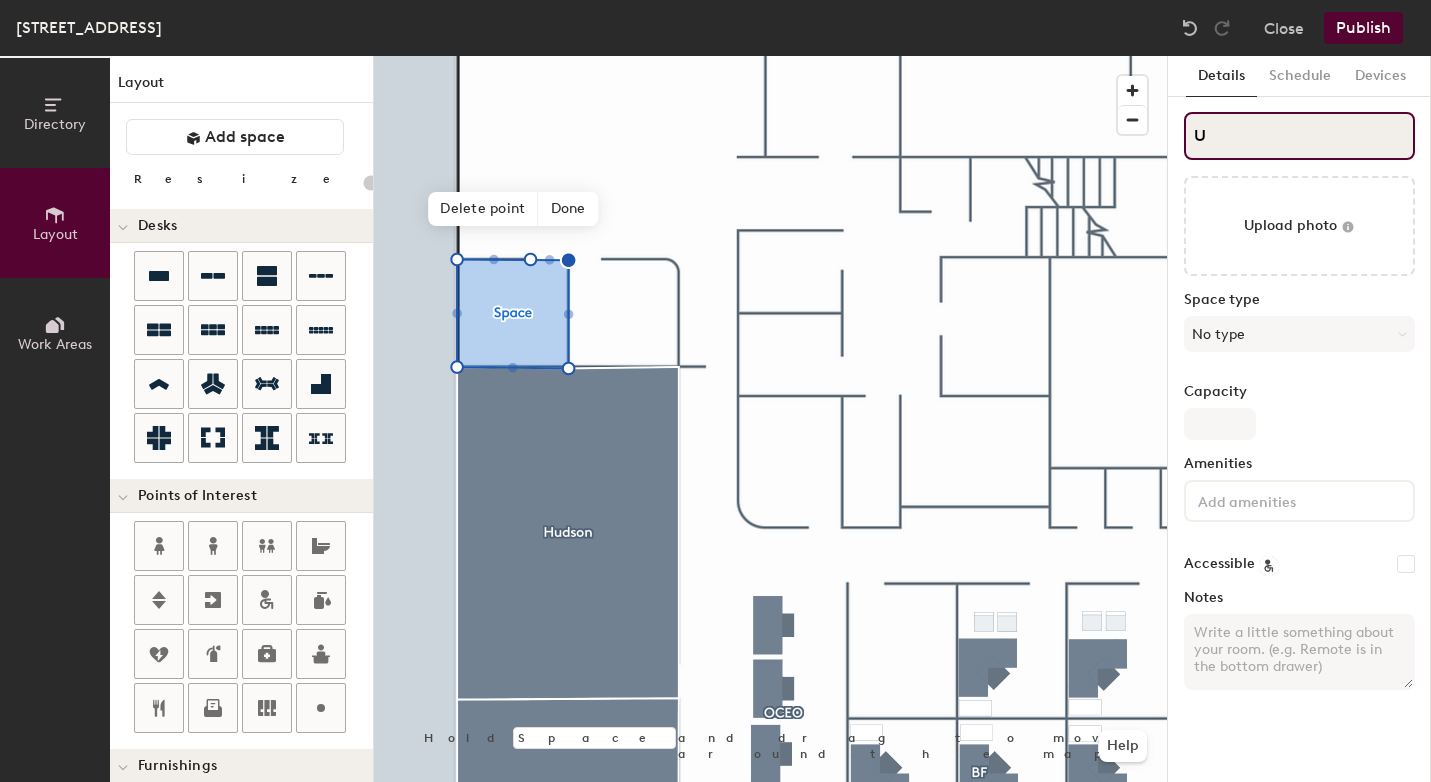 type on "20" 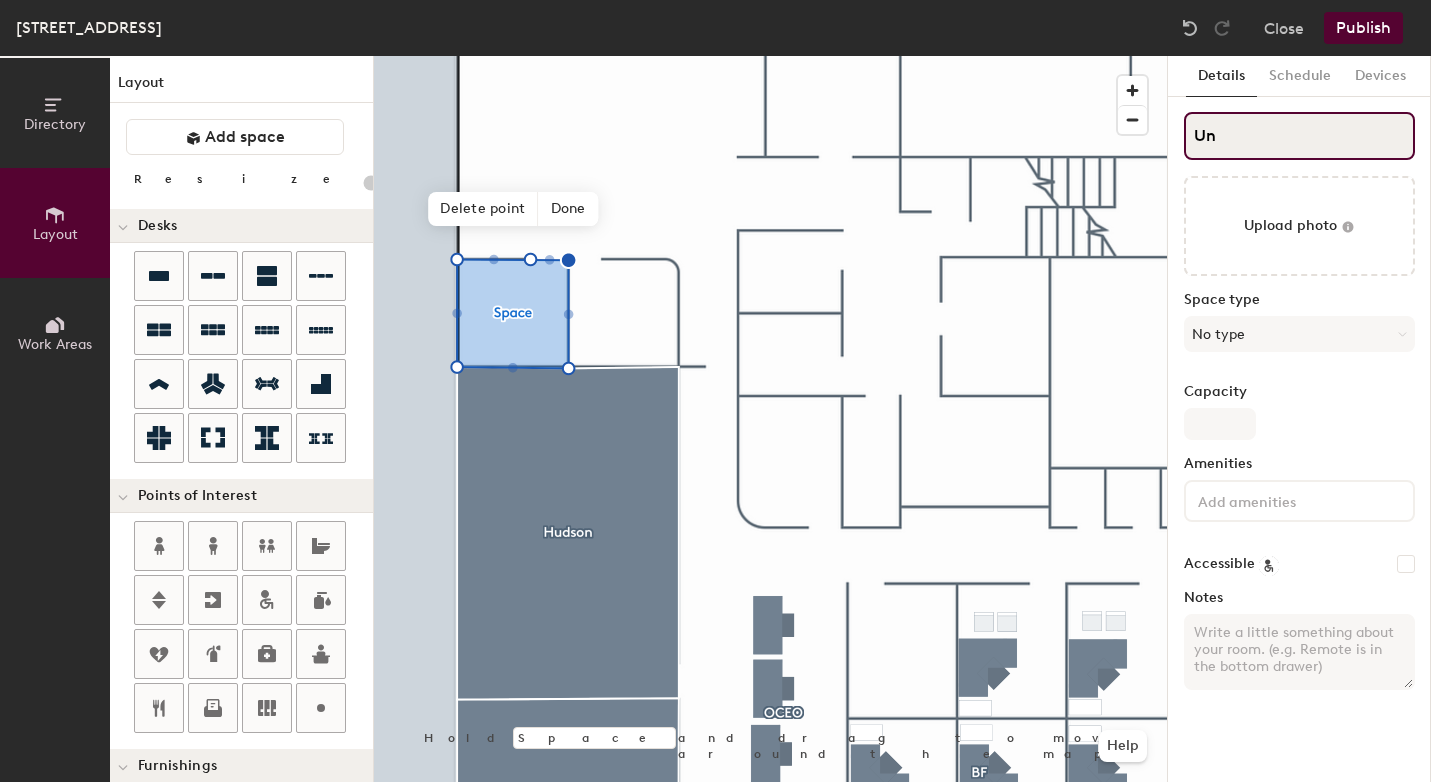 type on "20" 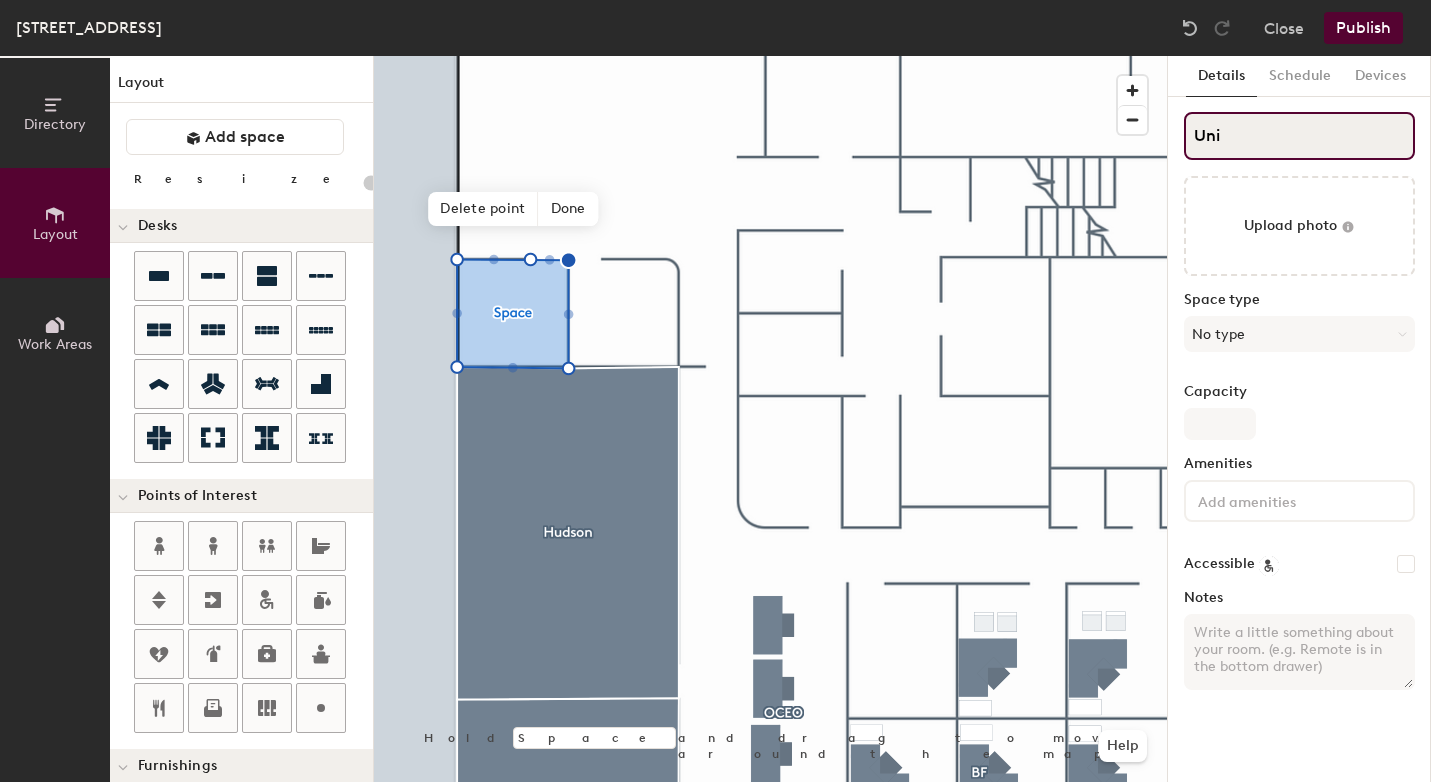 type on "20" 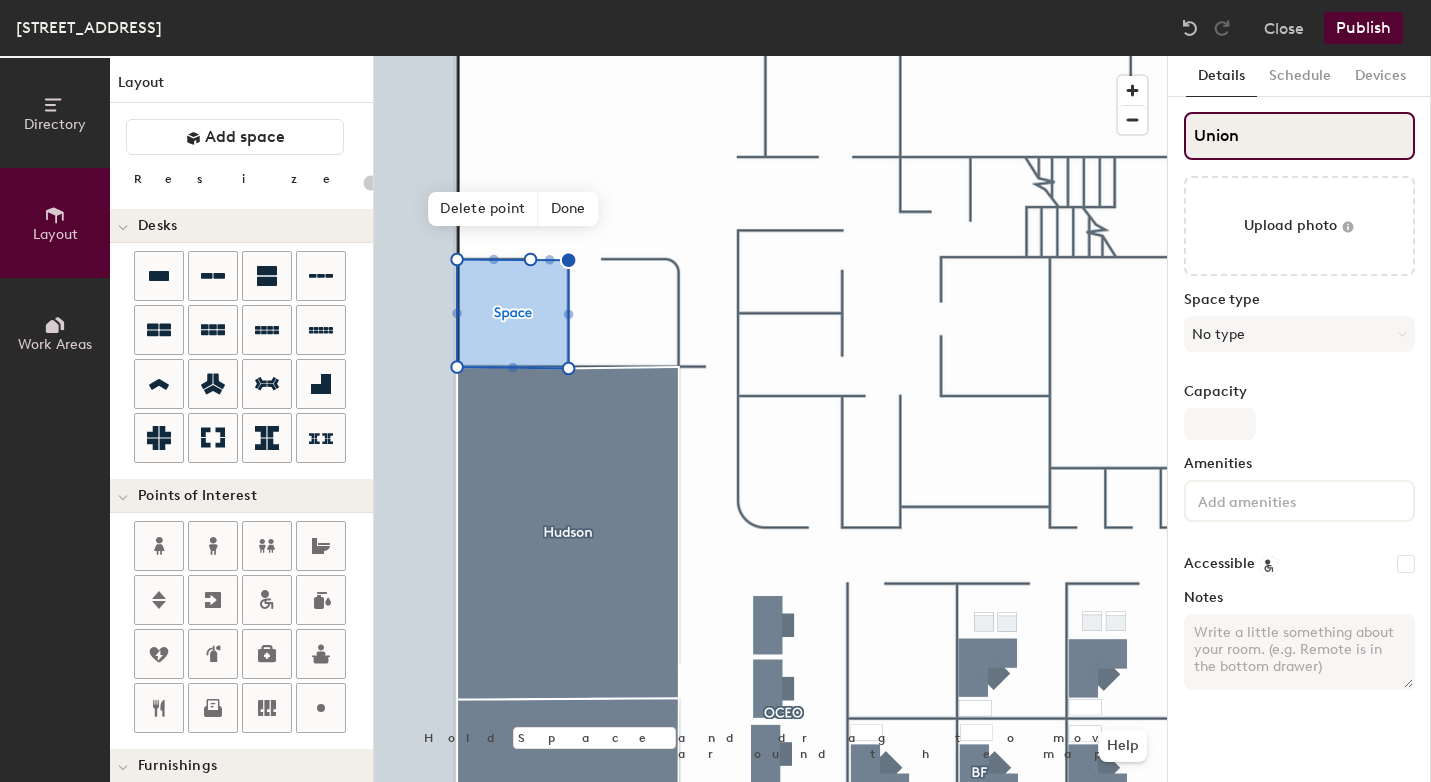 type on "Union S" 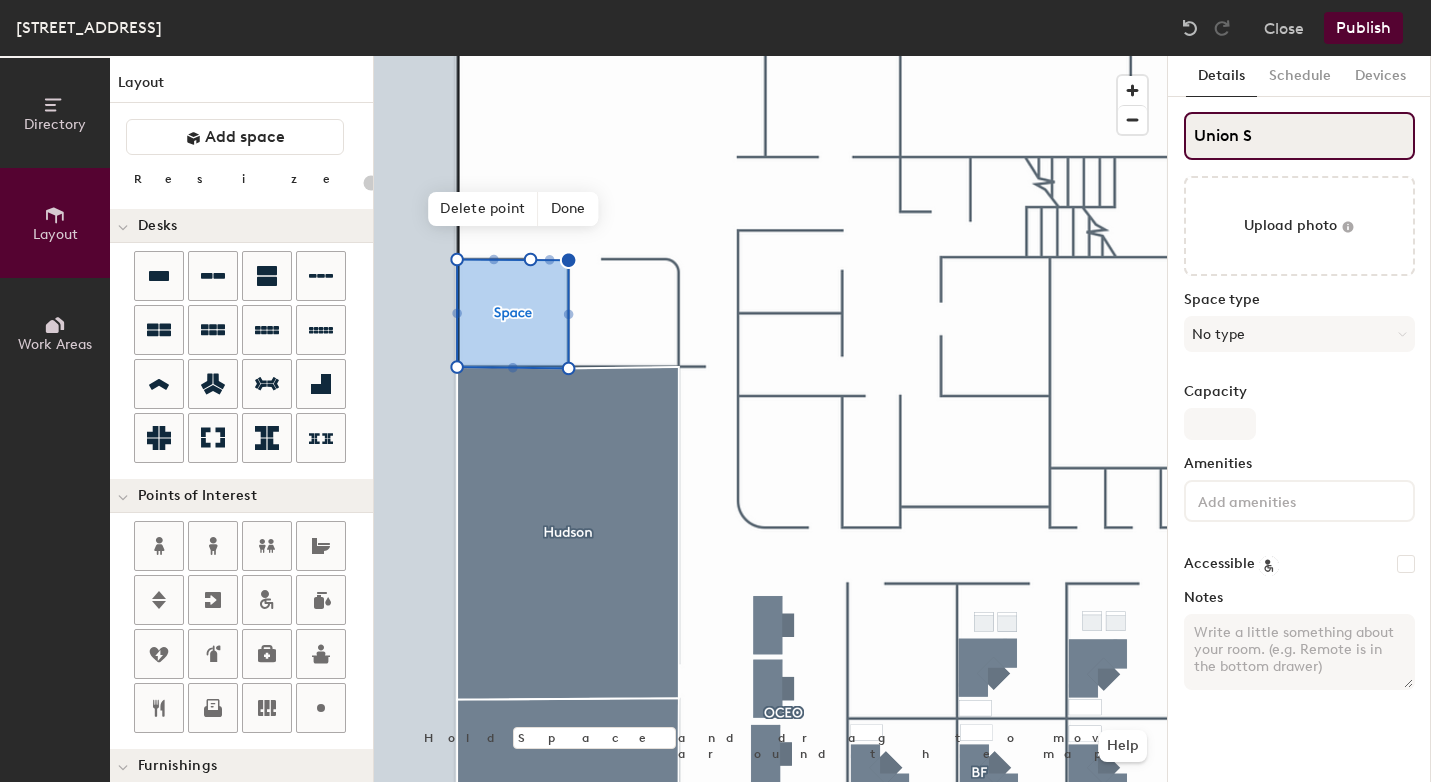 type on "20" 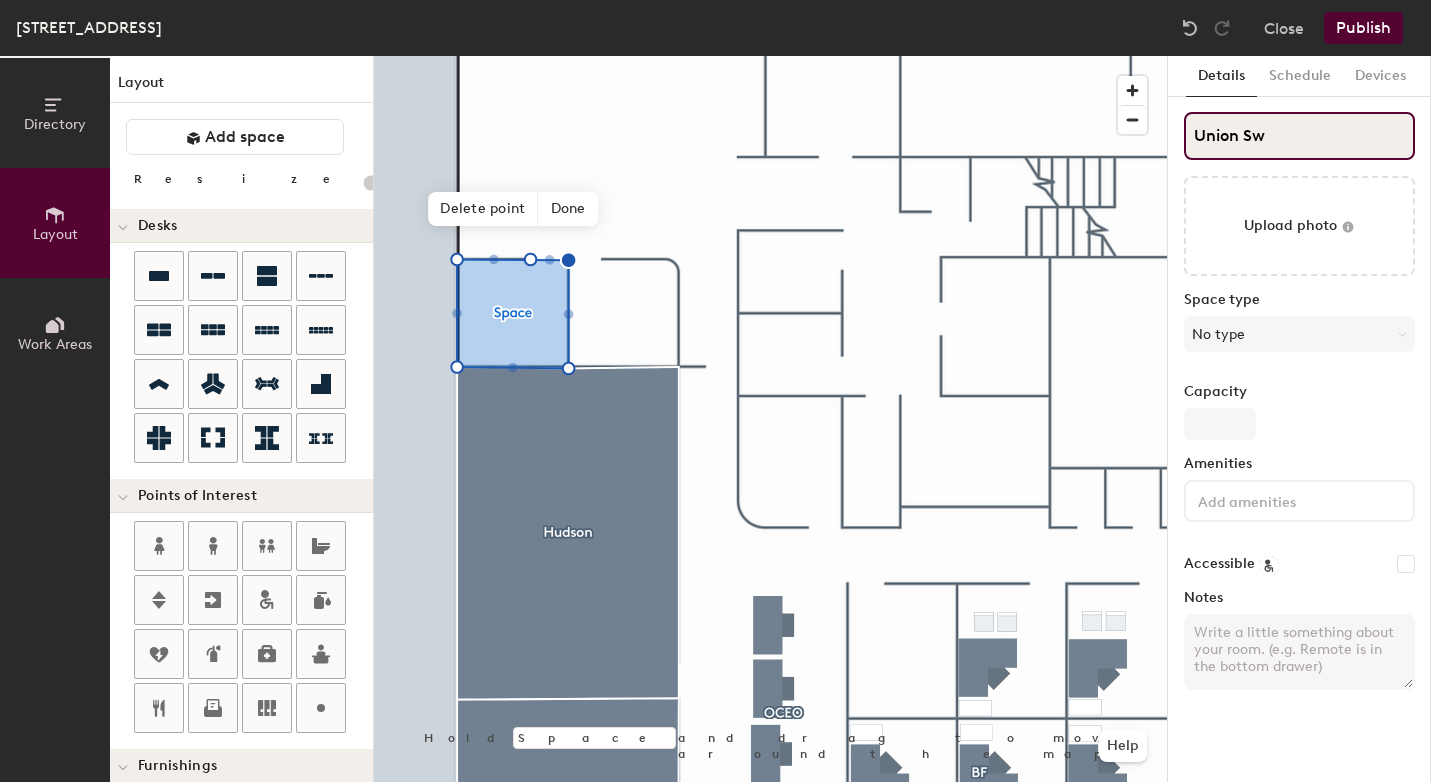 type on "20" 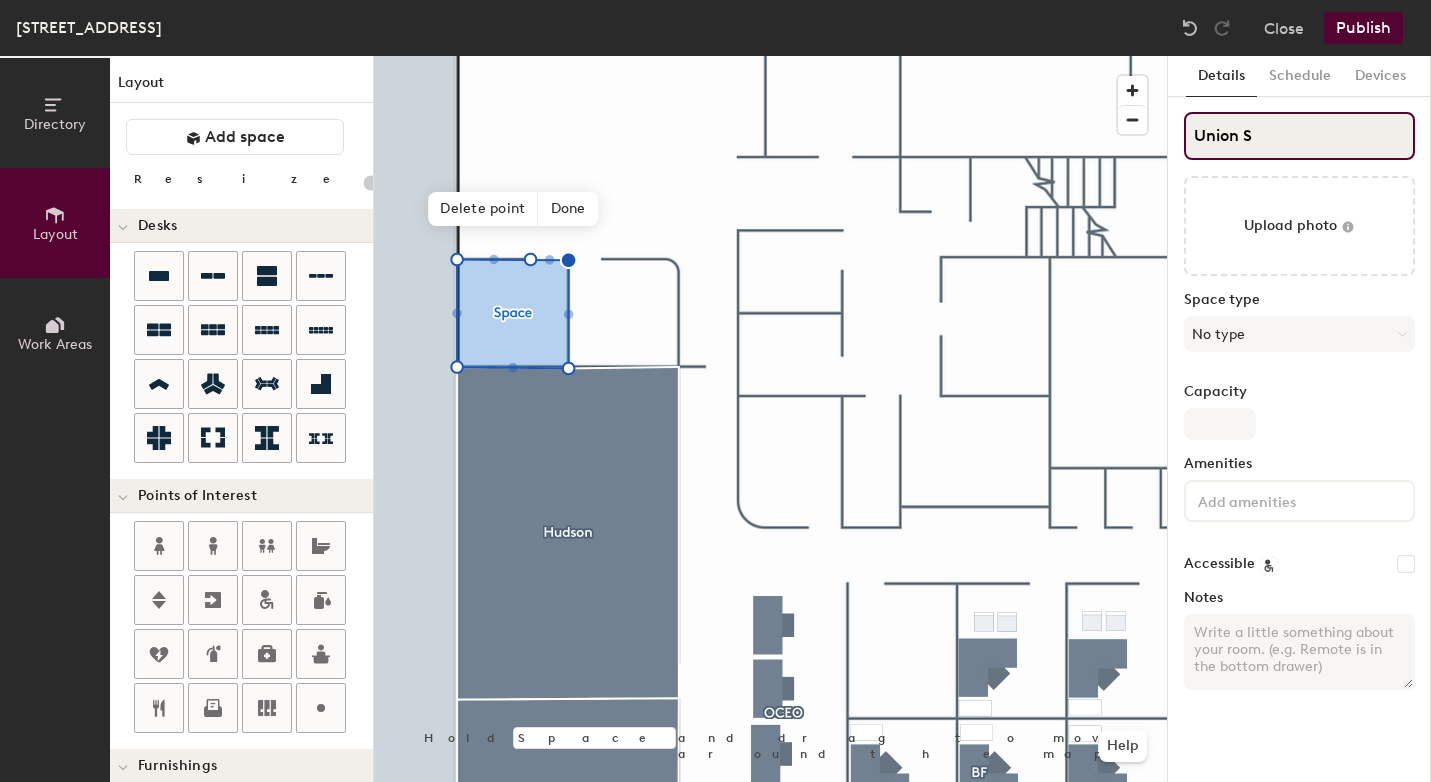 type on "Union Sq" 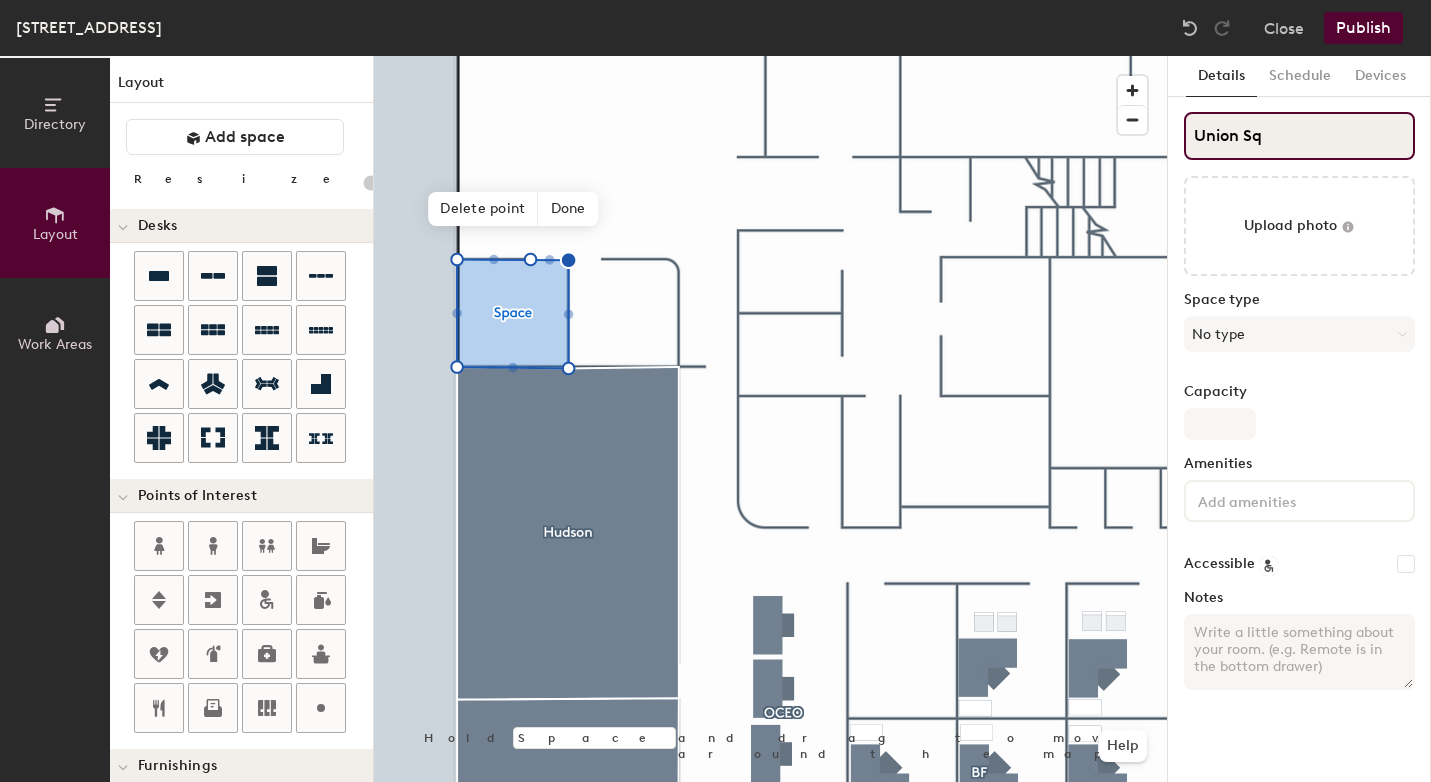 type on "20" 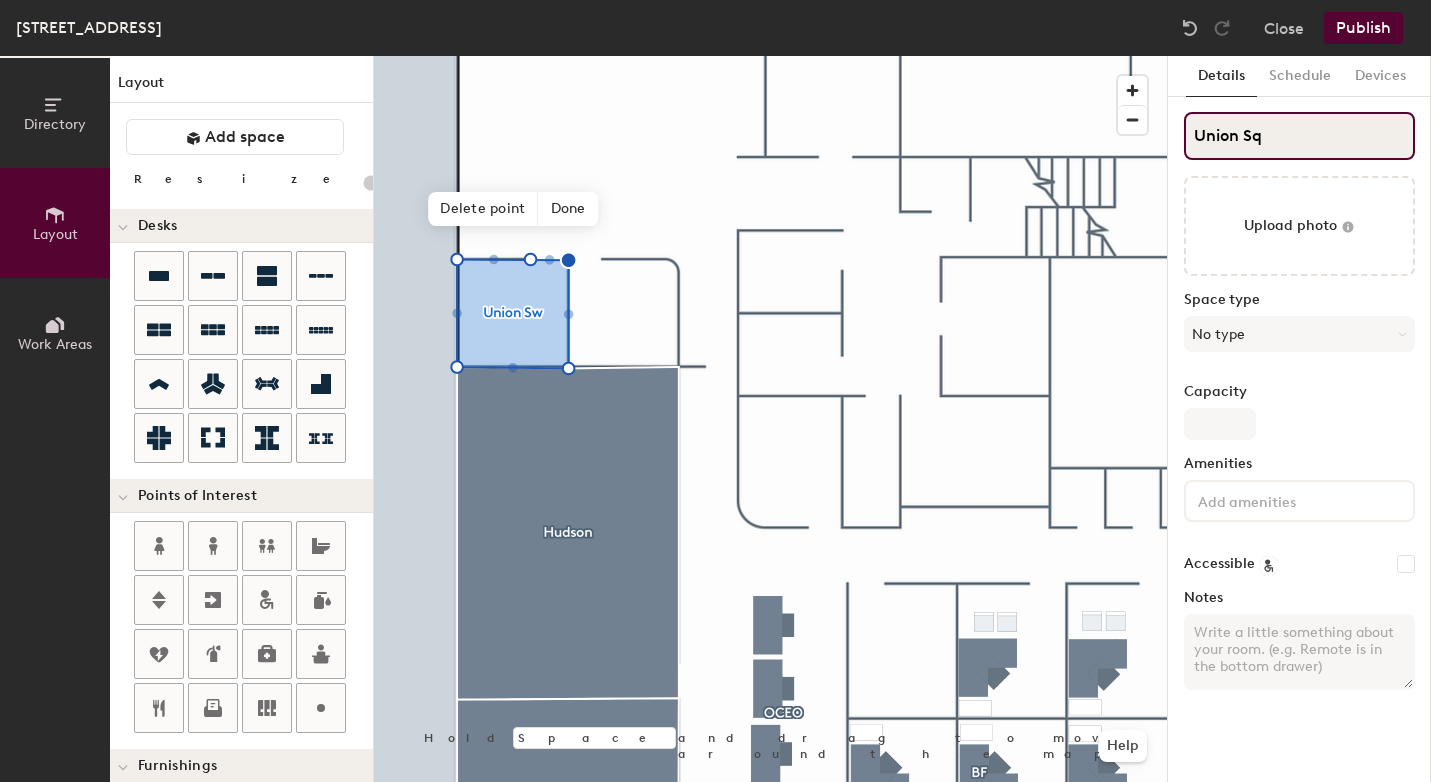 type on "Union Squ" 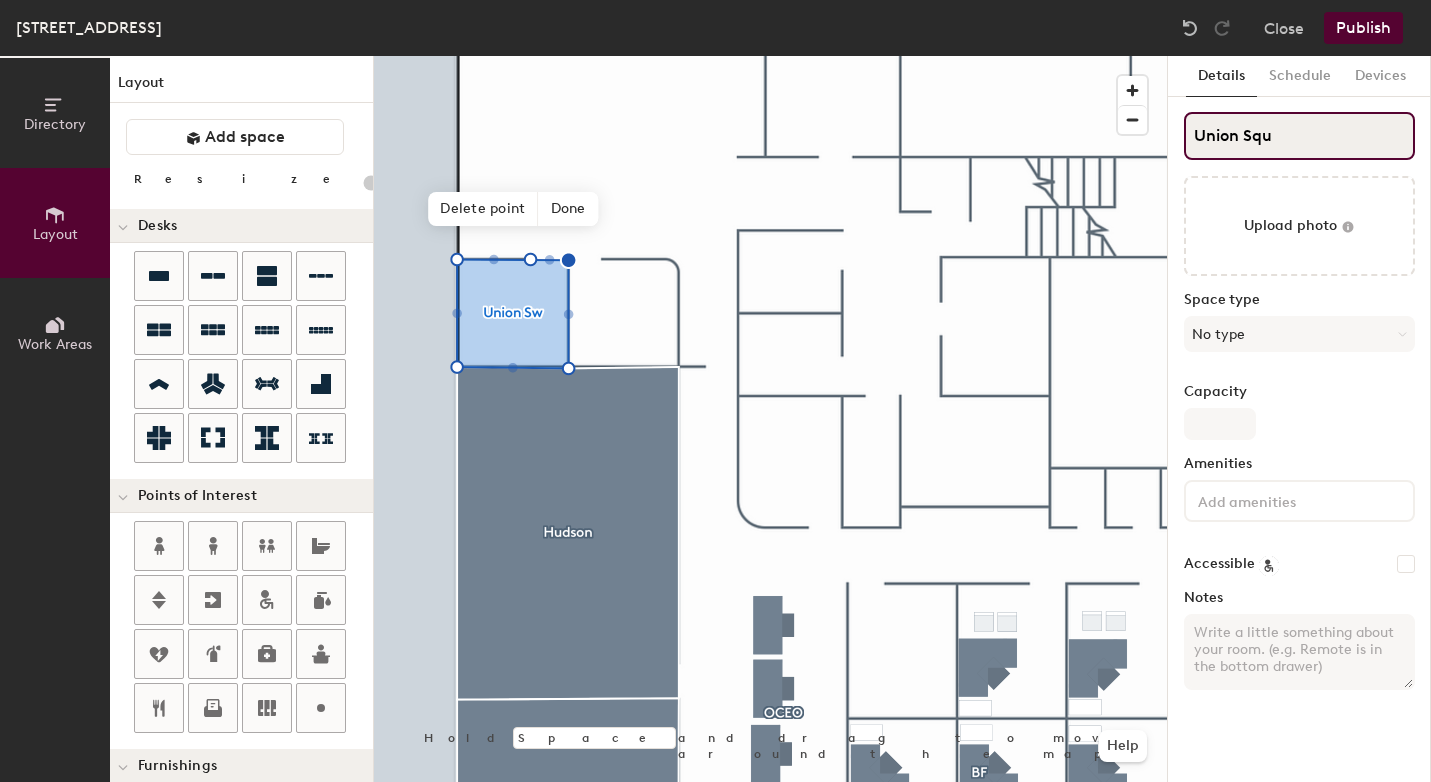 type on "20" 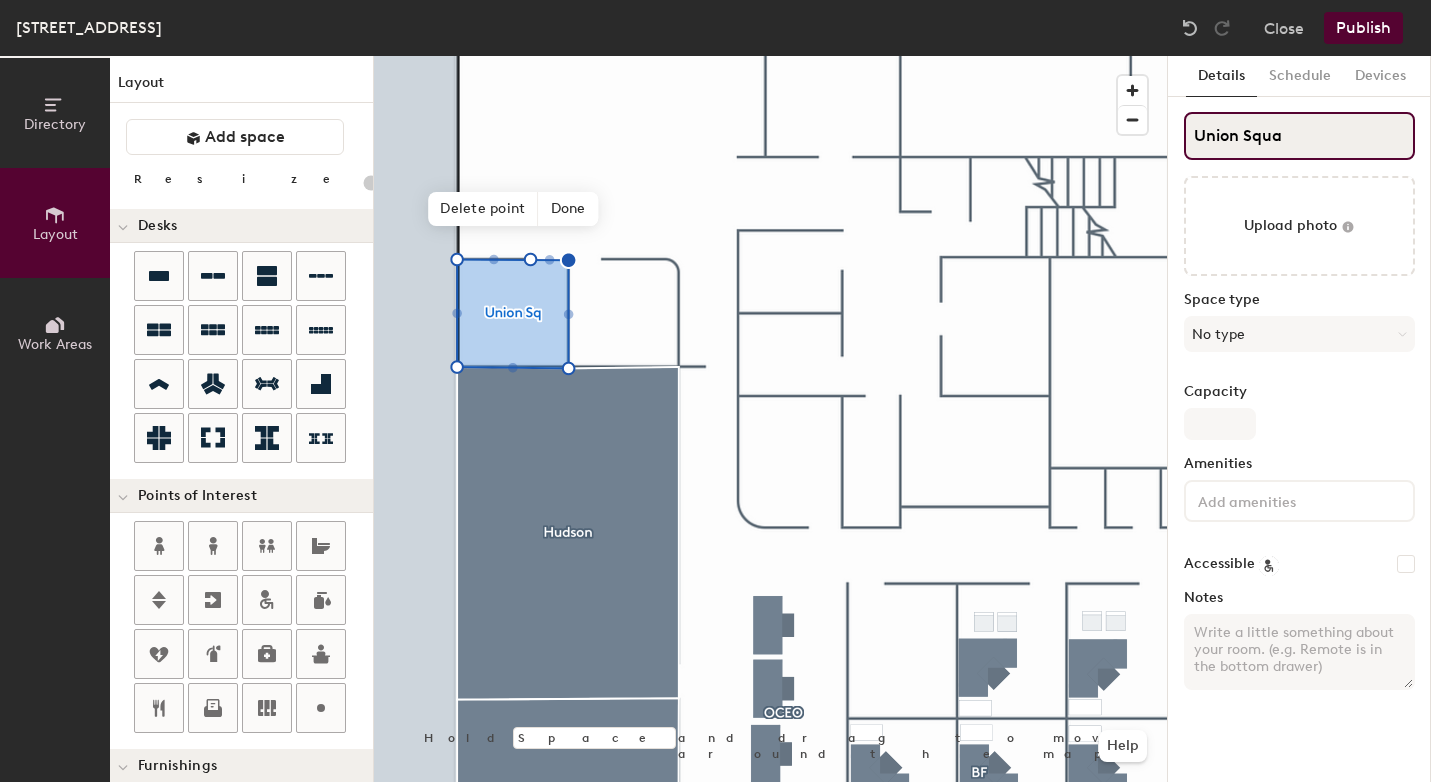 type on "20" 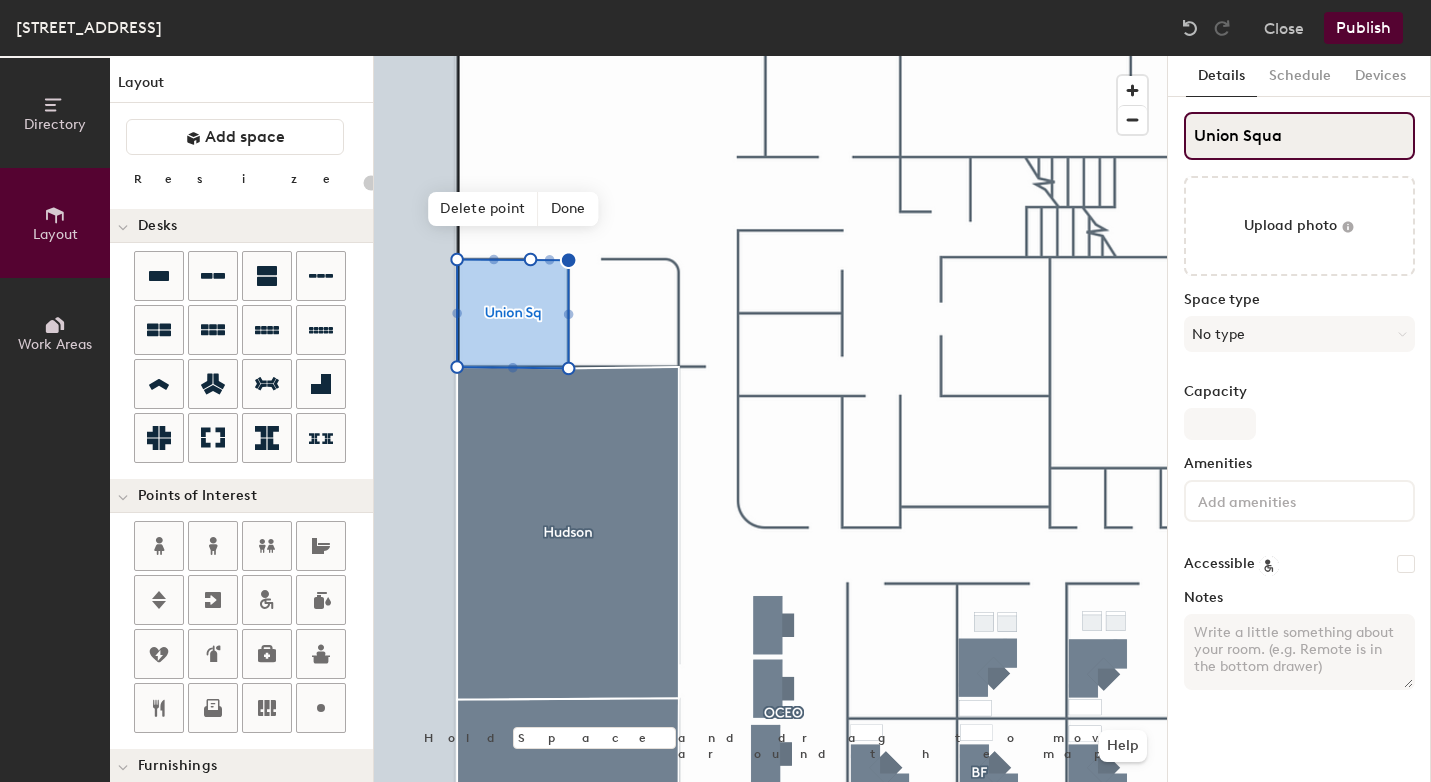 type on "Union Squar" 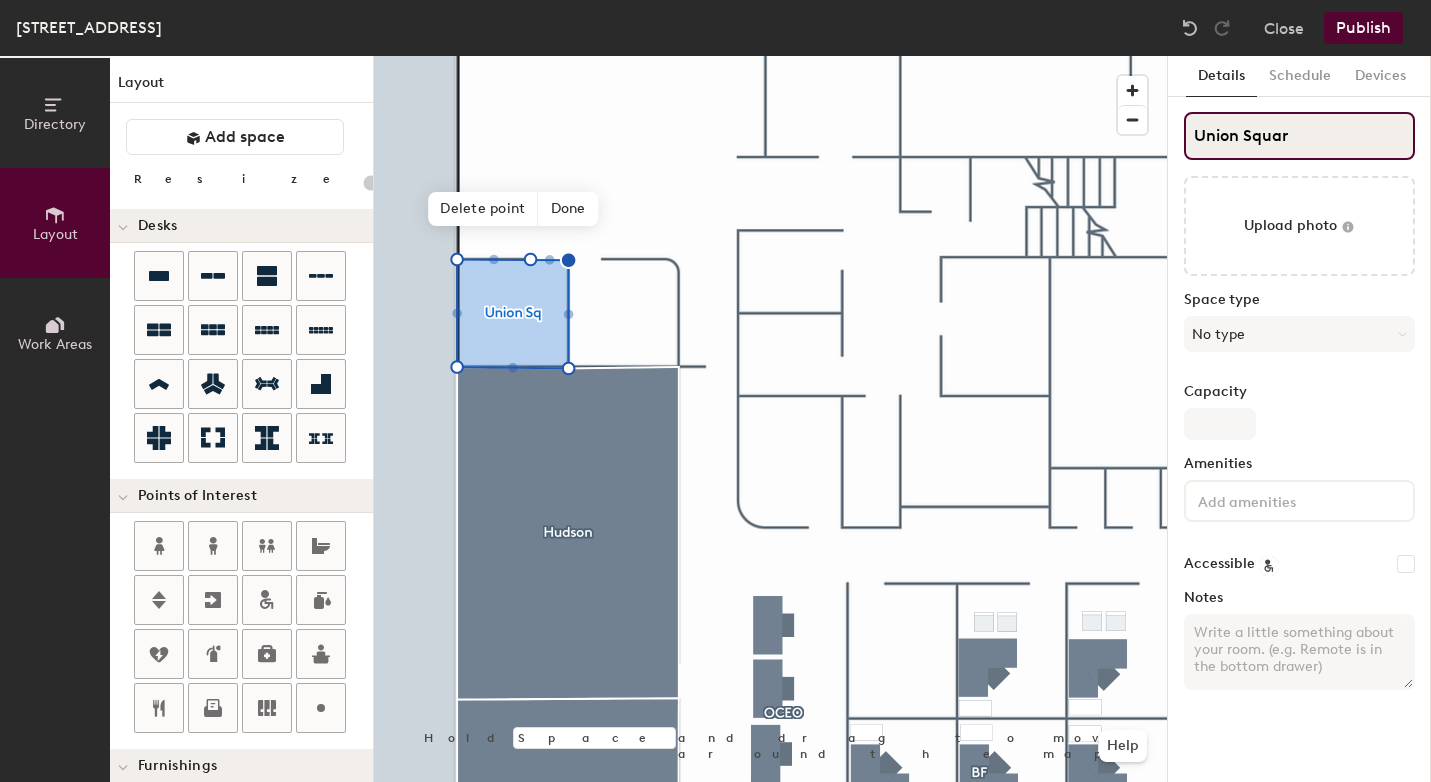 type on "20" 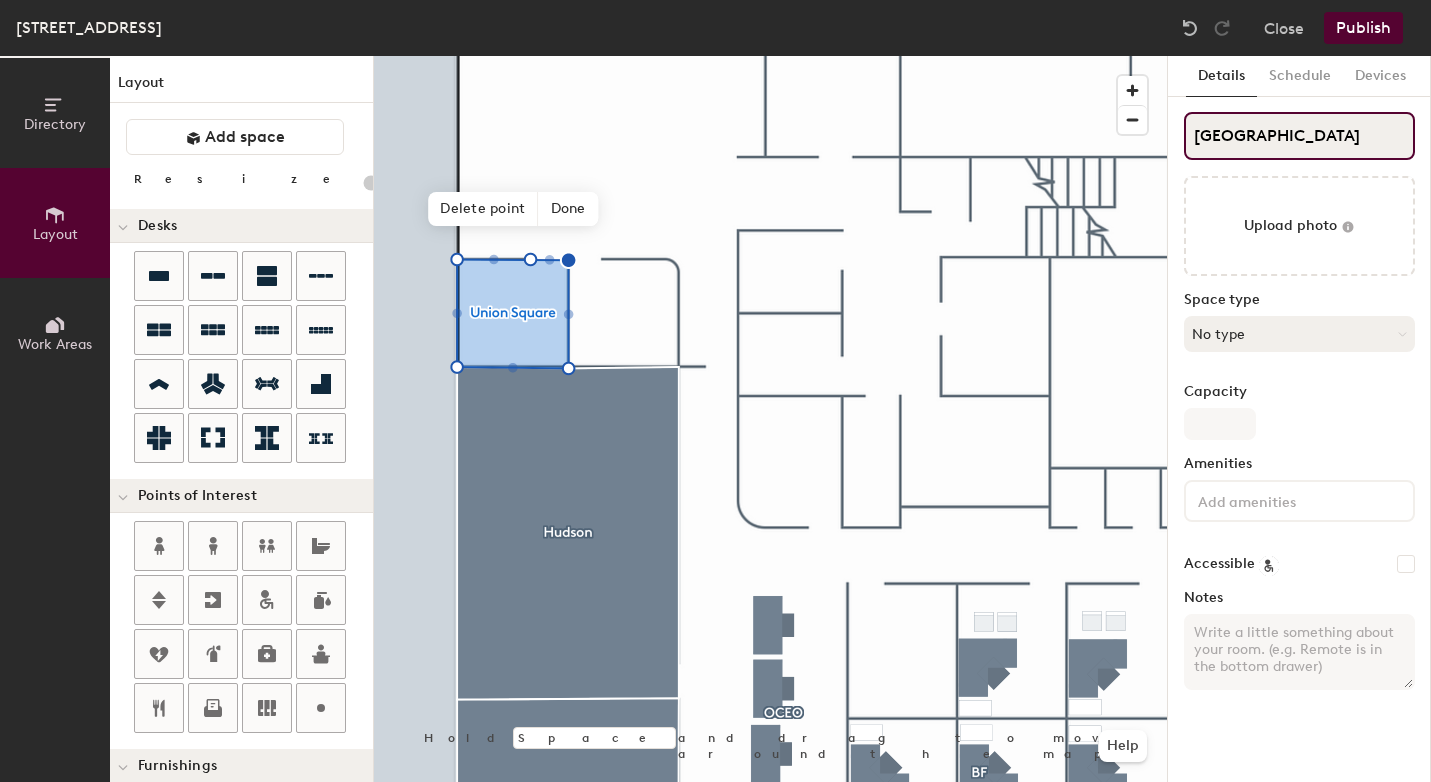 type on "20" 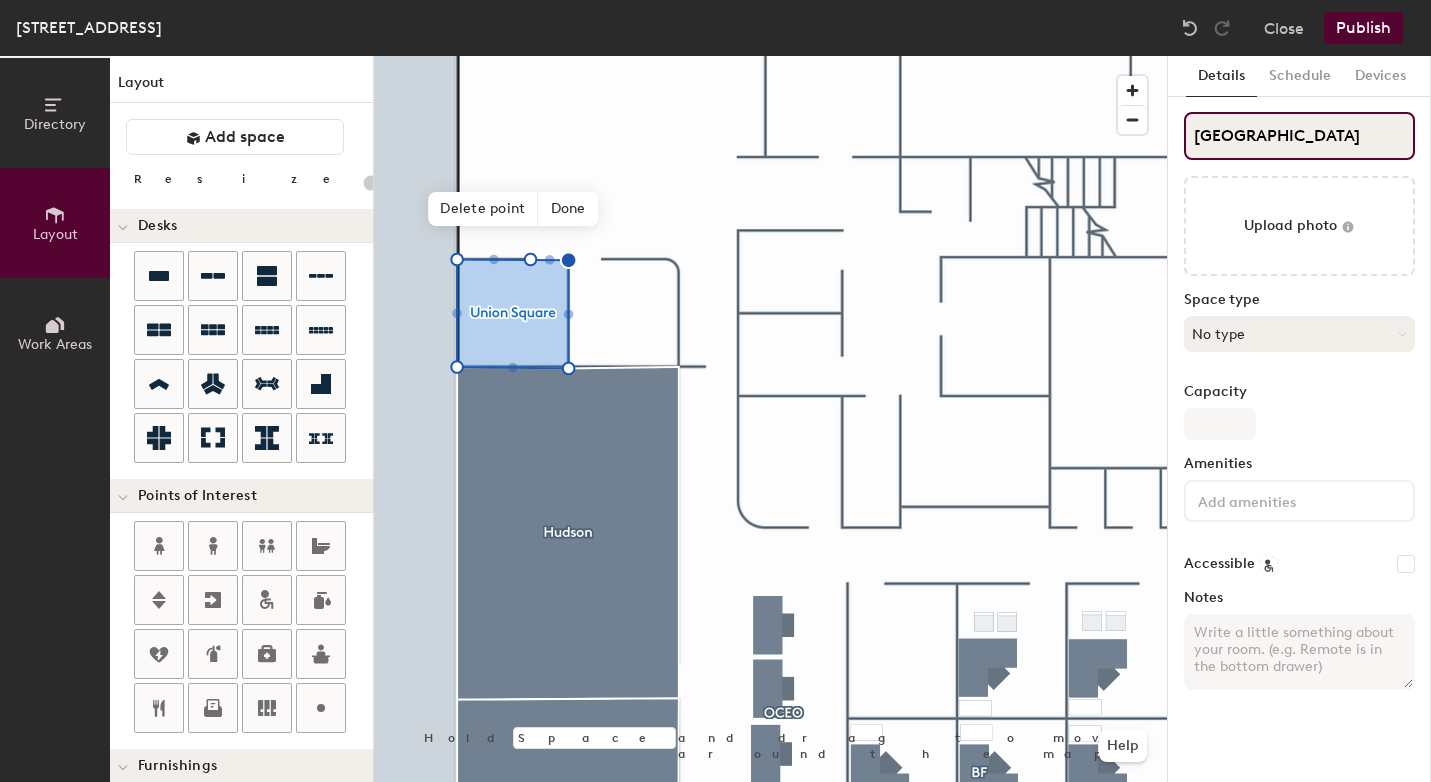 type on "Union Square" 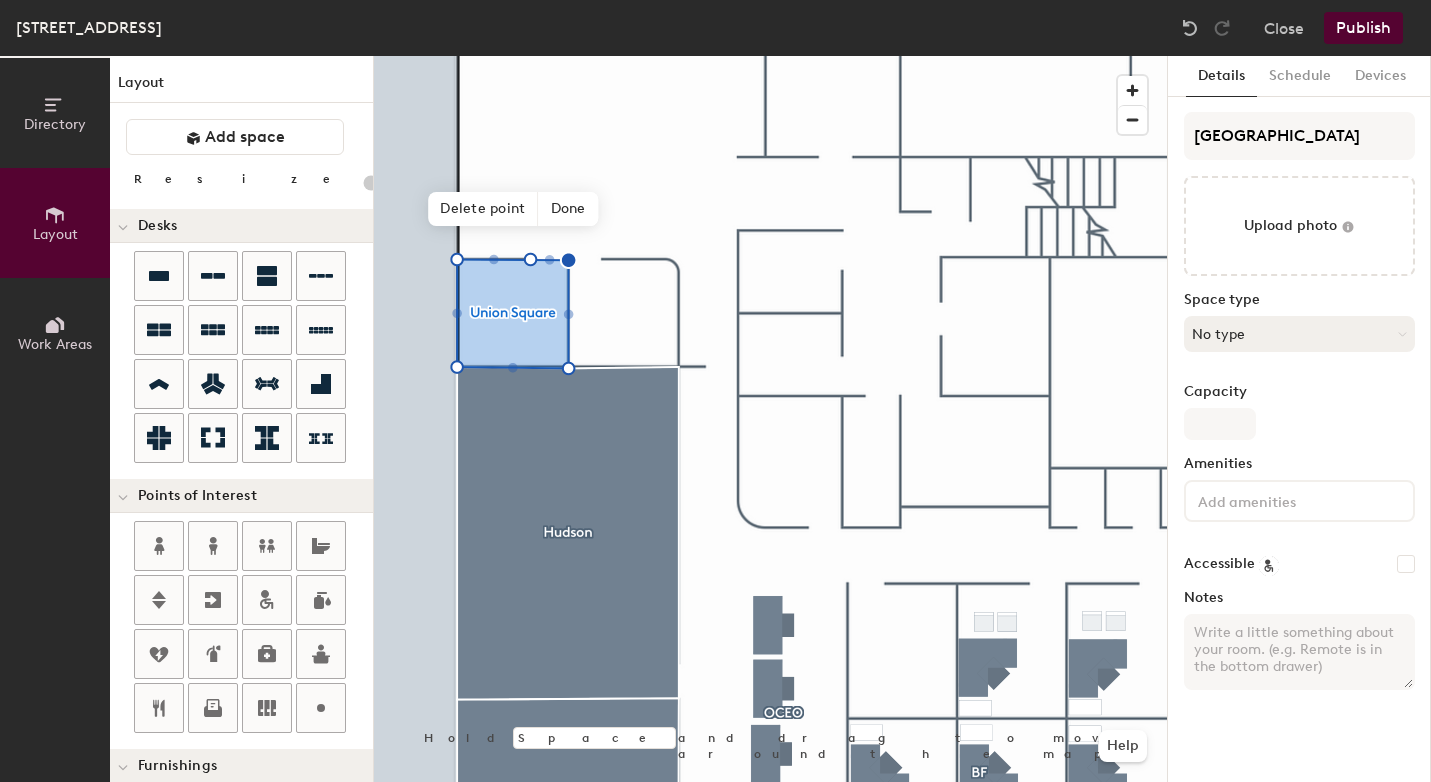 click on "No type" at bounding box center (1299, 334) 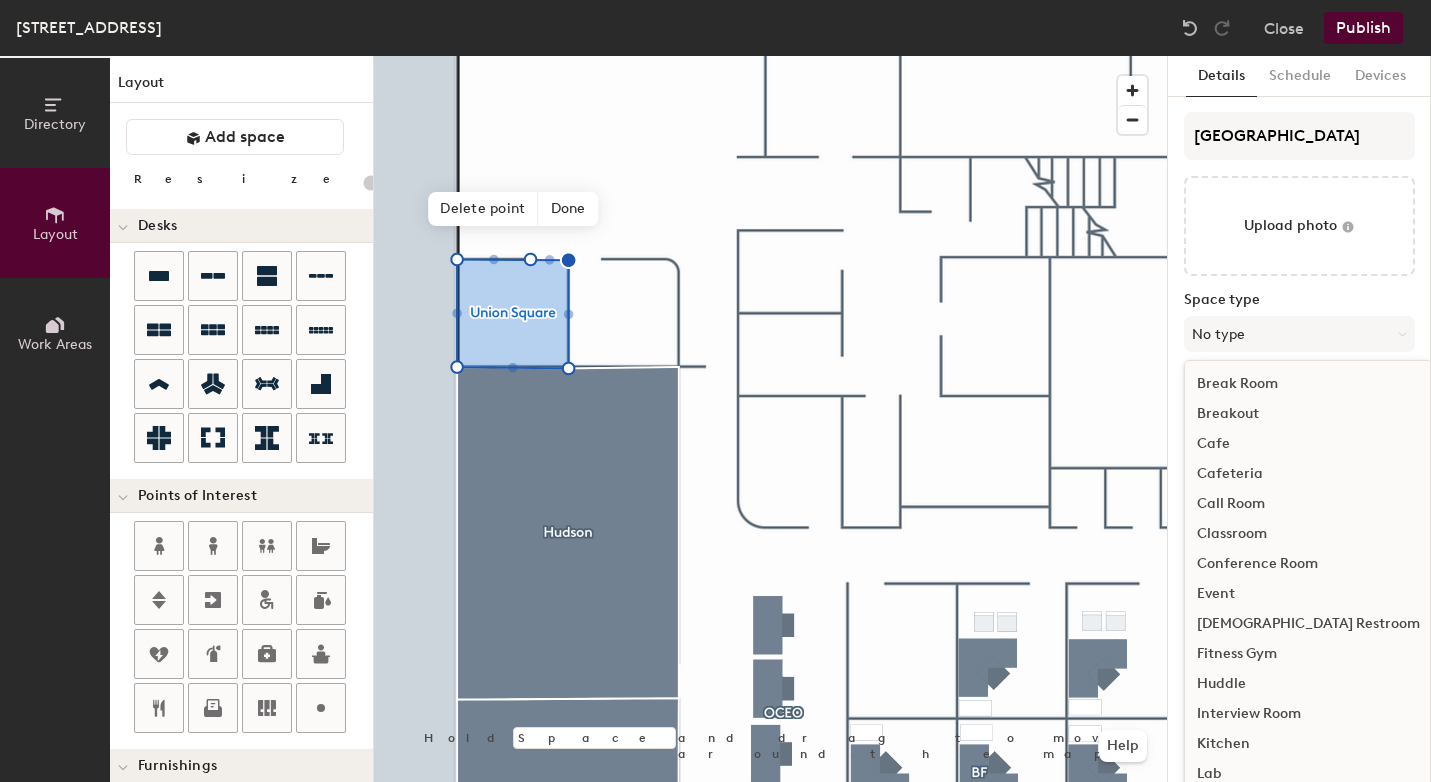 click on "Conference Room" at bounding box center (1308, 564) 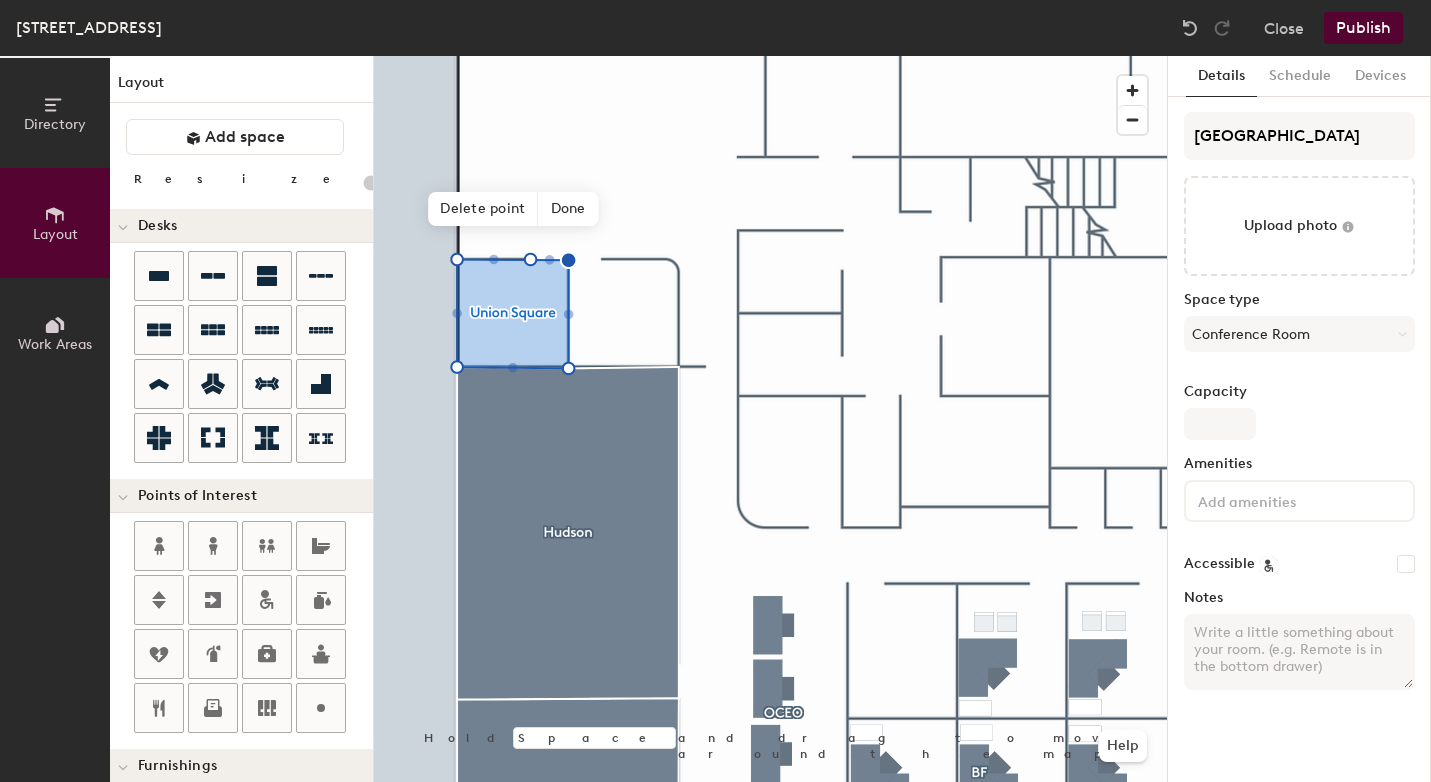 click on "Capacity" 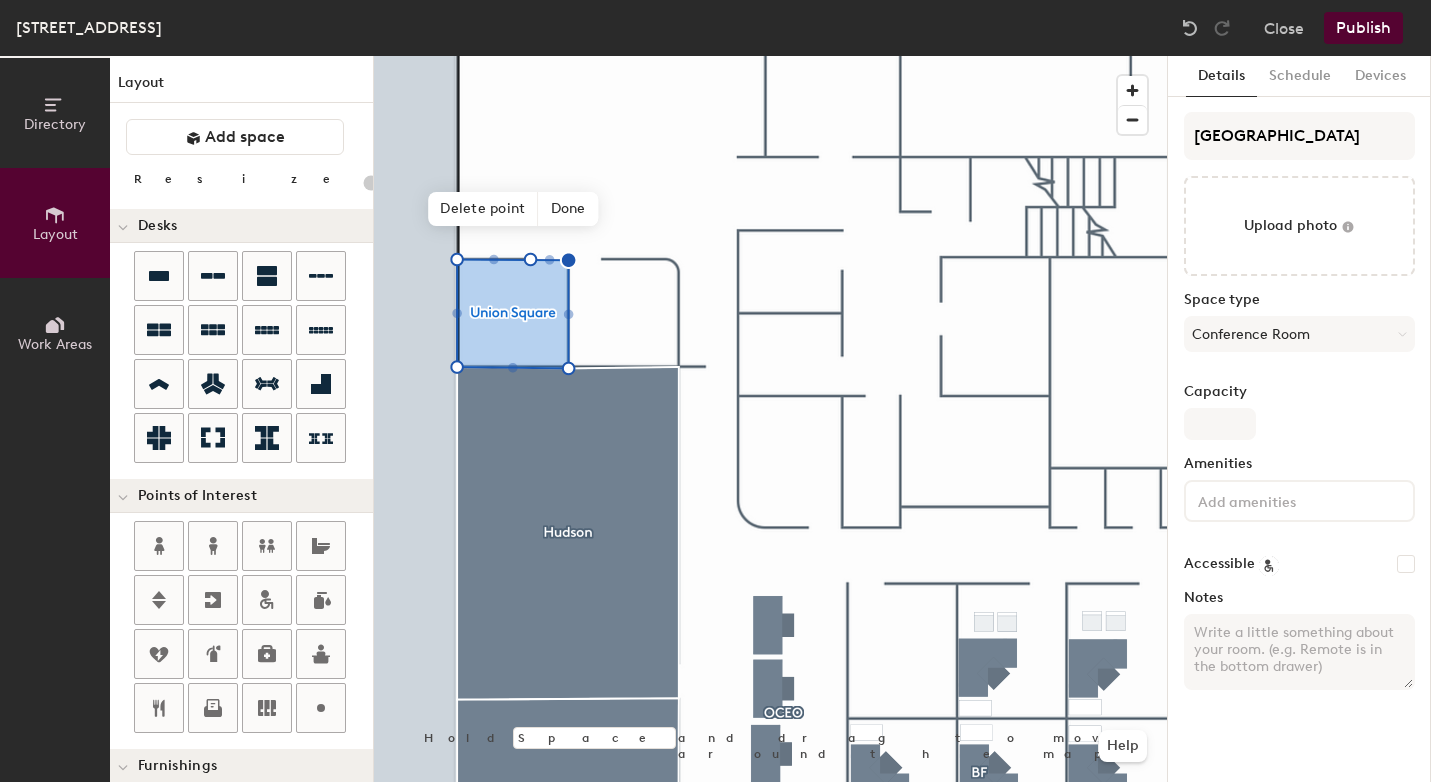 type on "20" 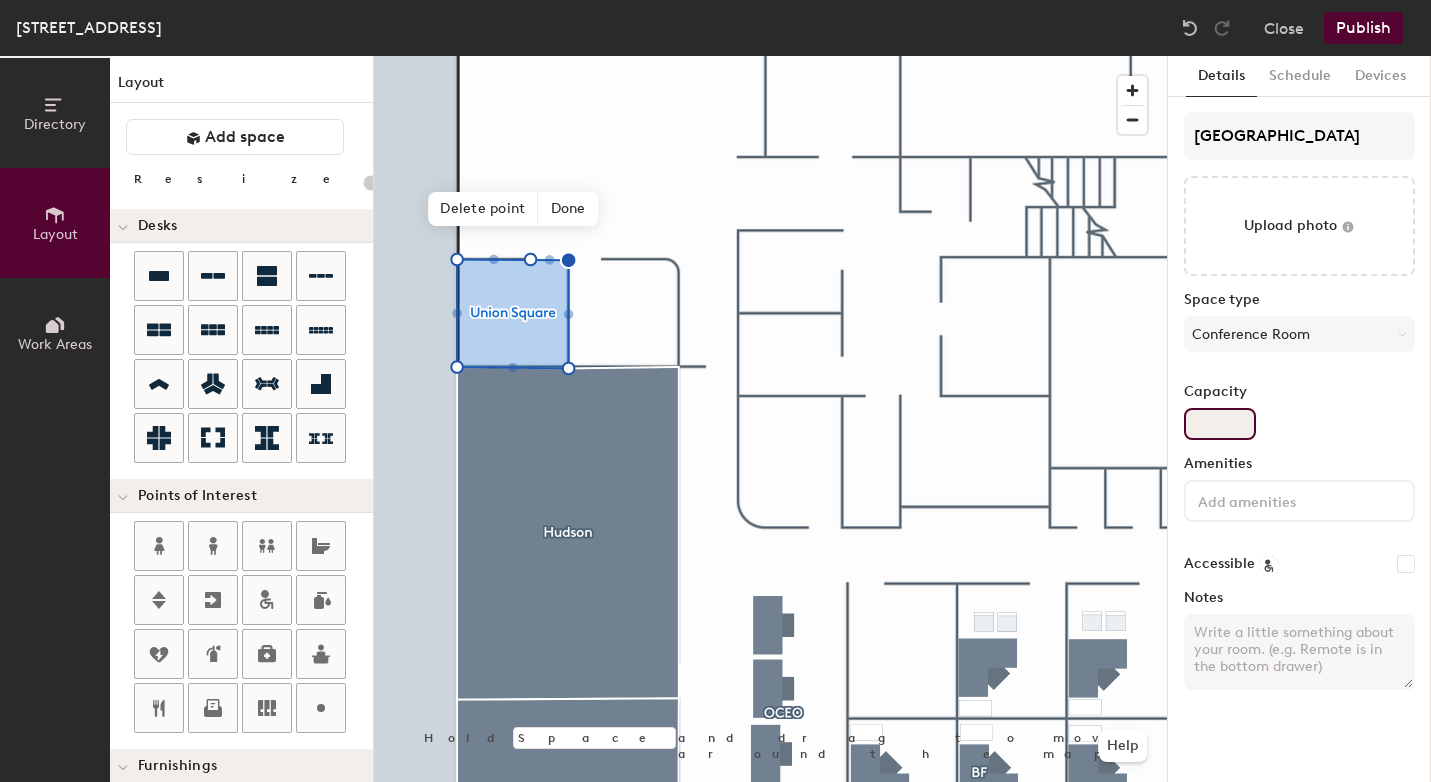 click on "Capacity" at bounding box center [1220, 424] 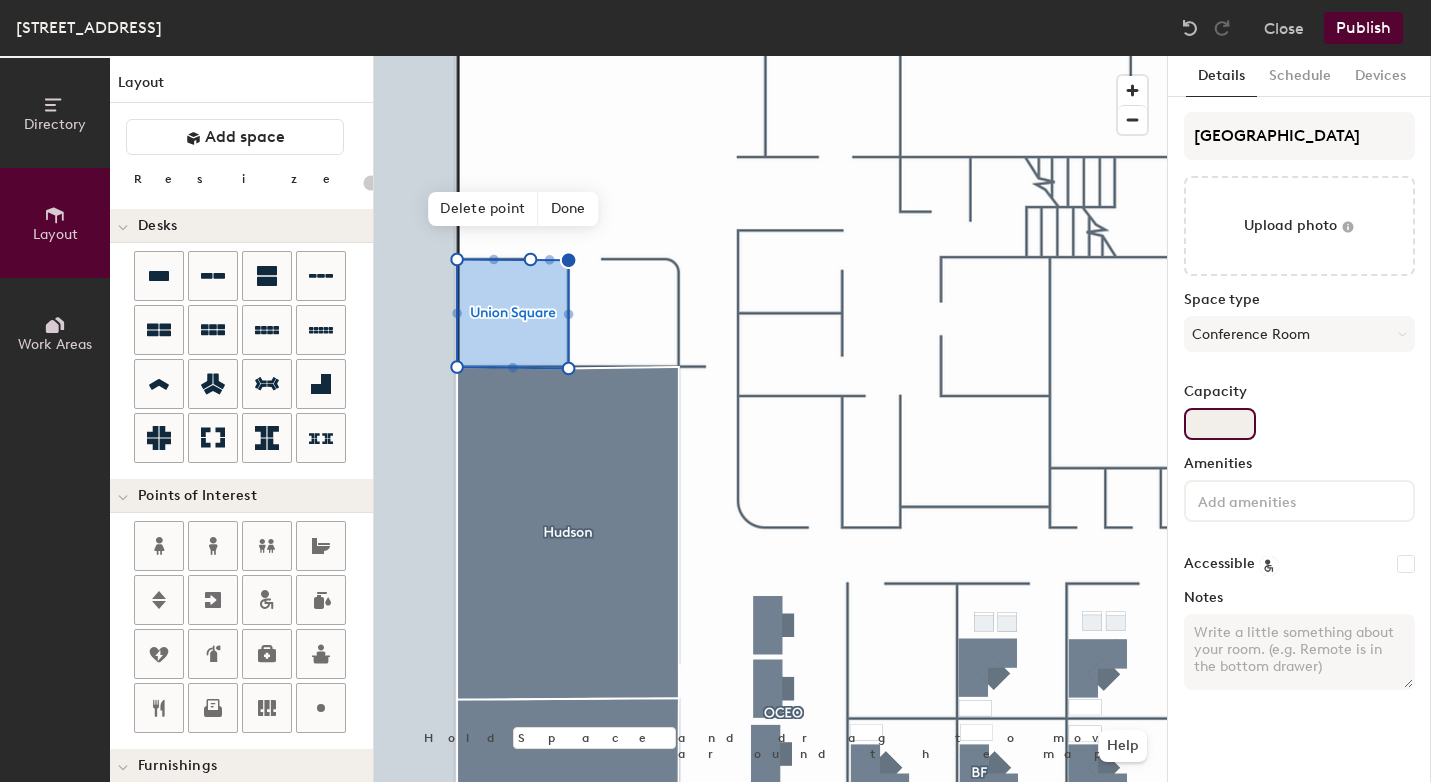 type on "3" 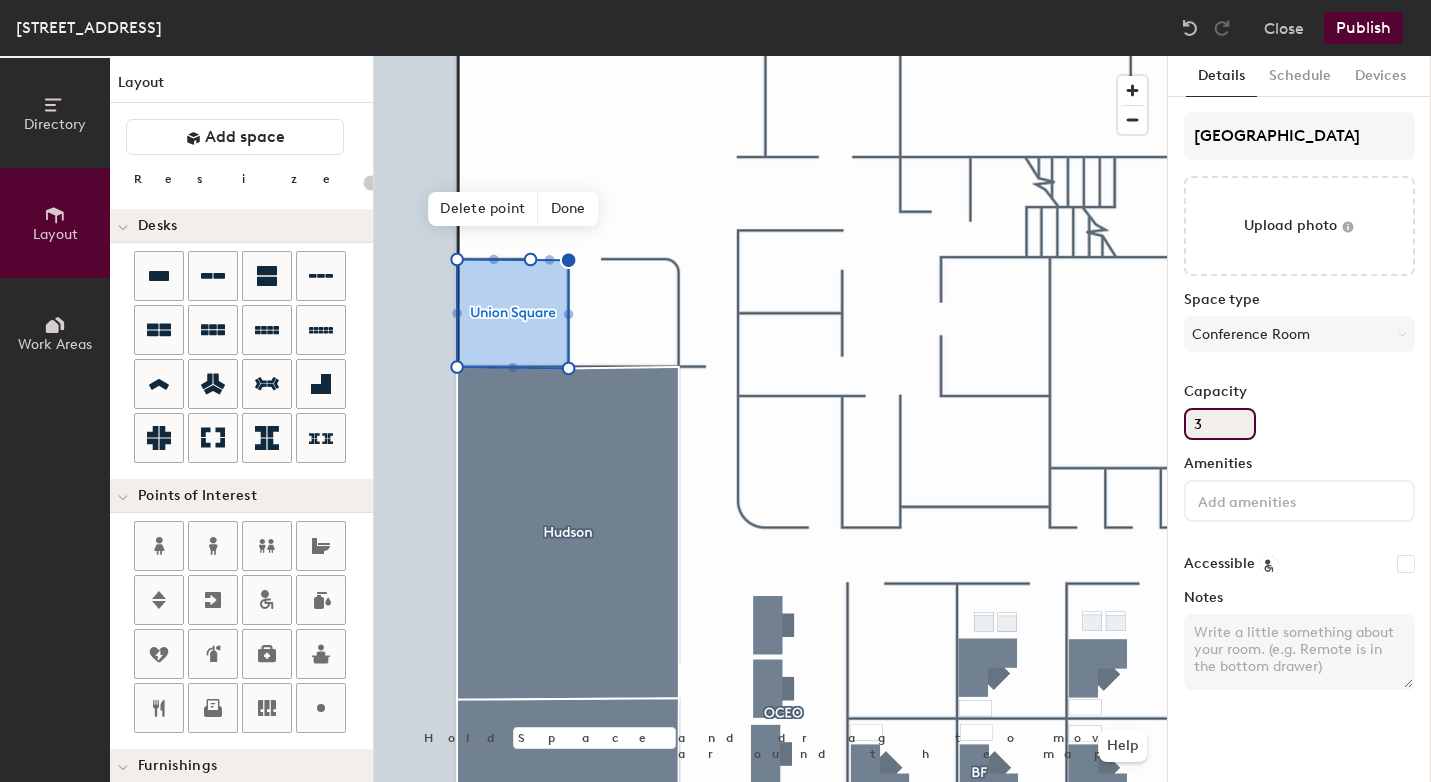 type on "20" 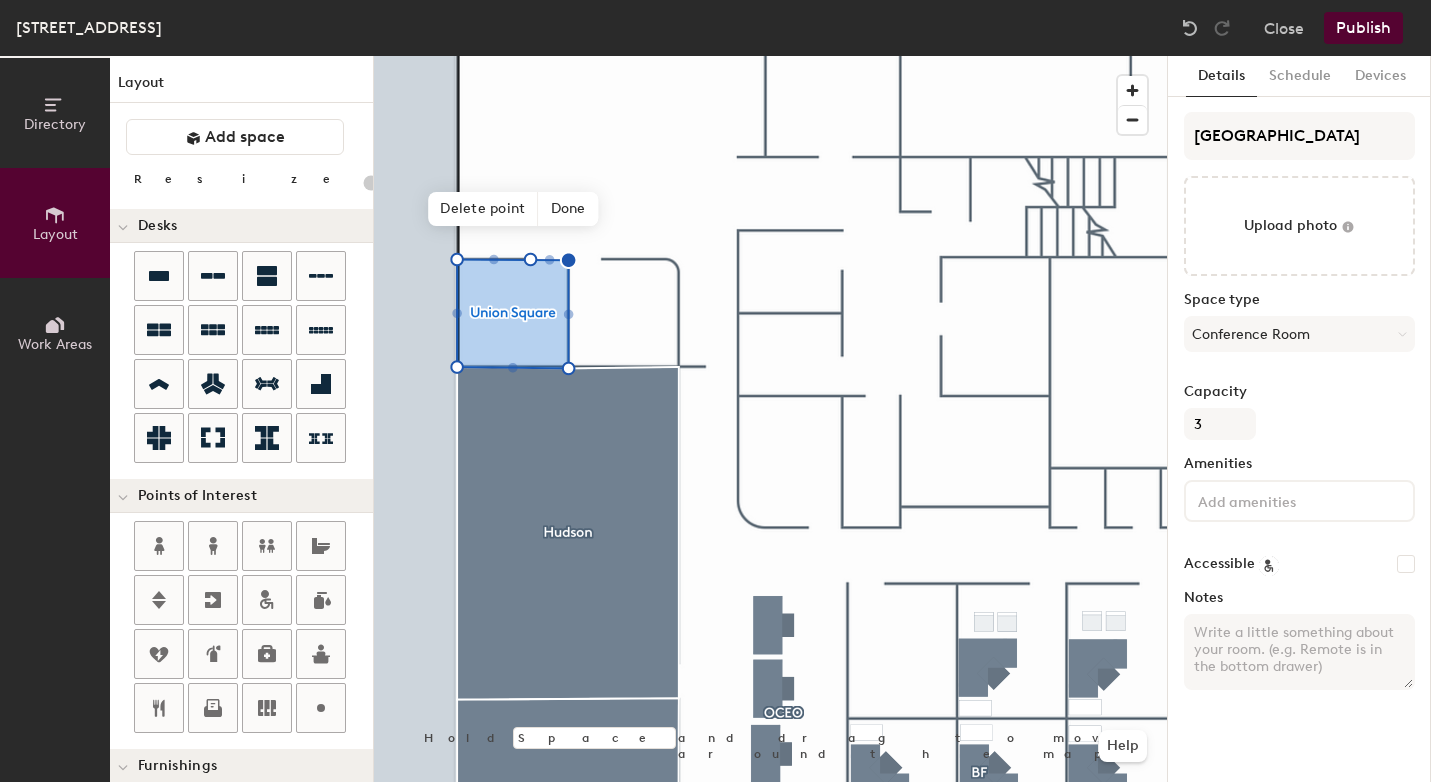 click on "Capacity 3" 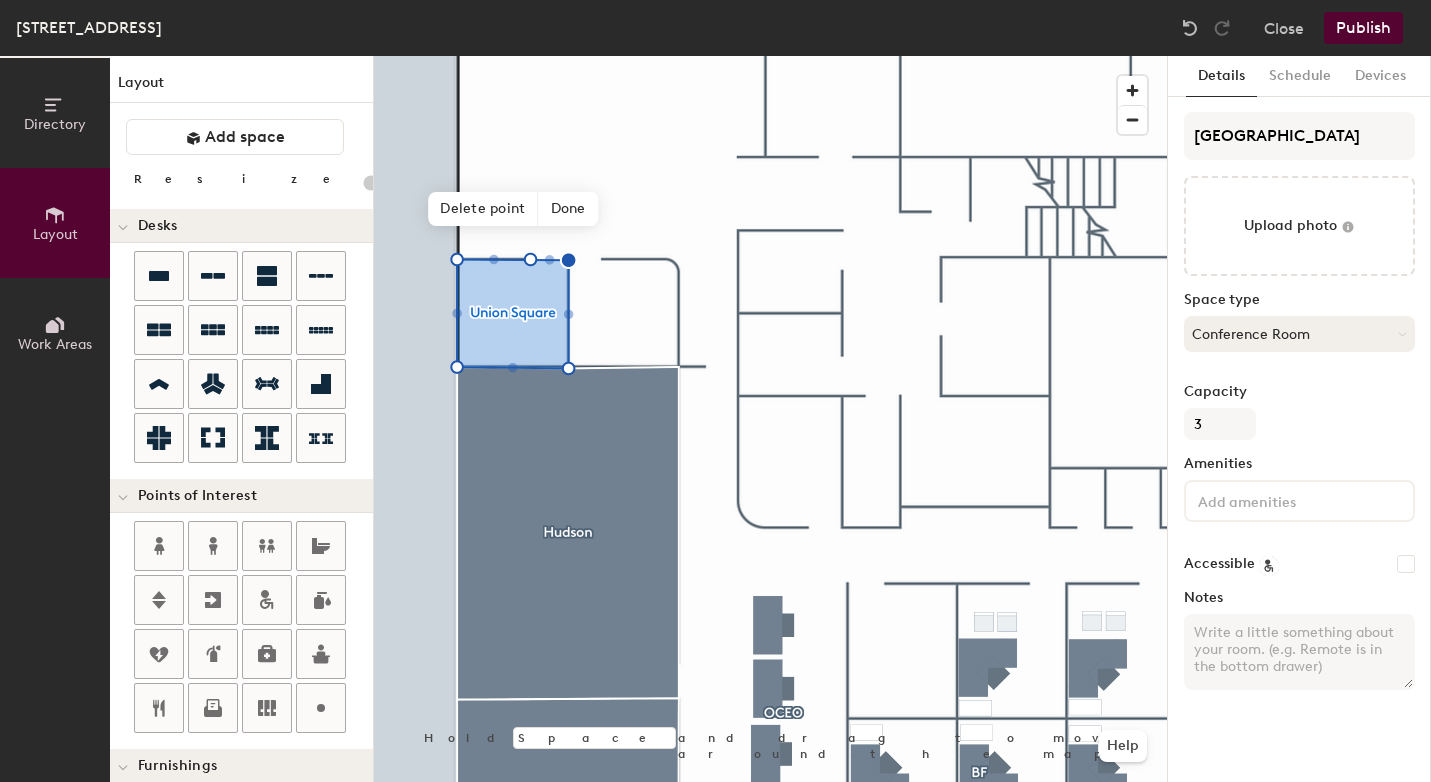 click on "Conference Room" at bounding box center [1299, 334] 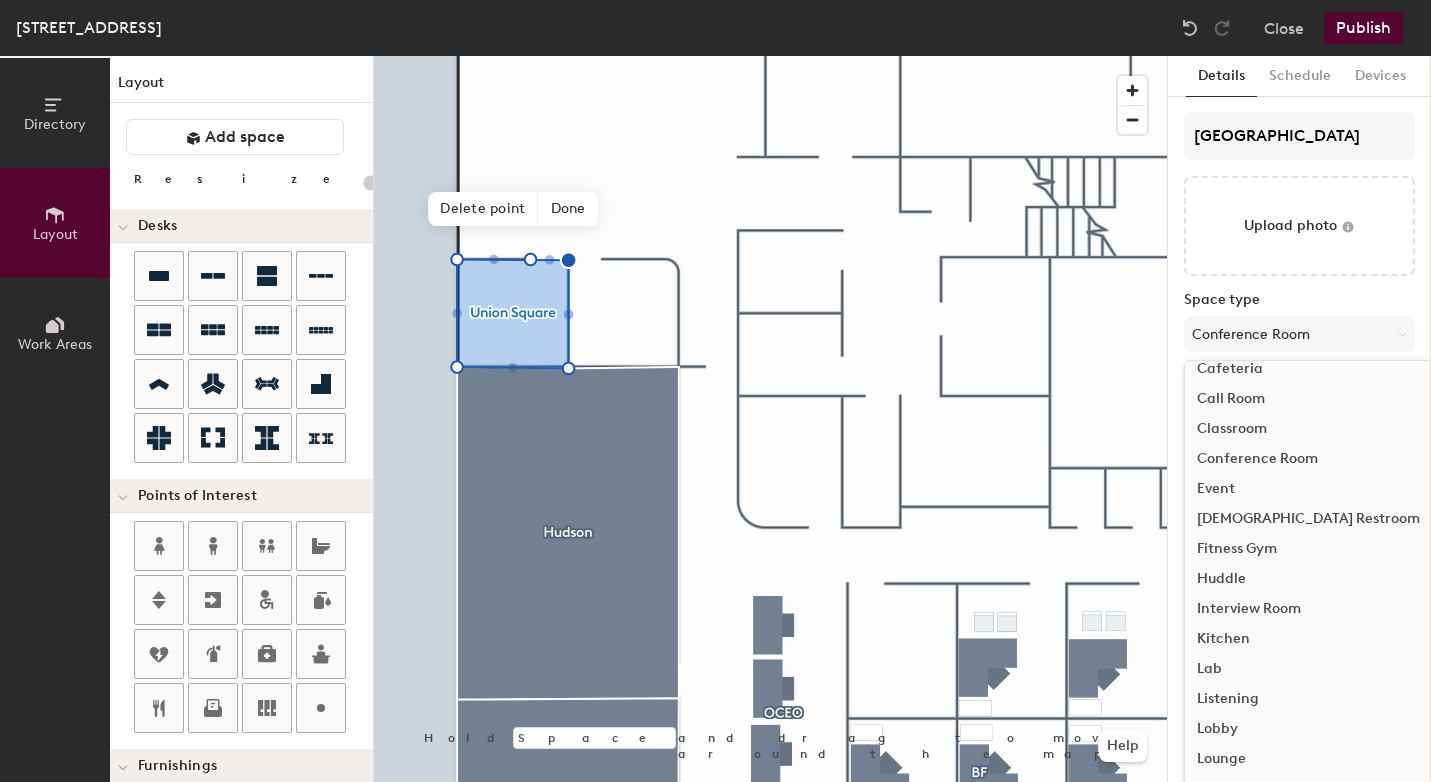 scroll, scrollTop: 127, scrollLeft: 0, axis: vertical 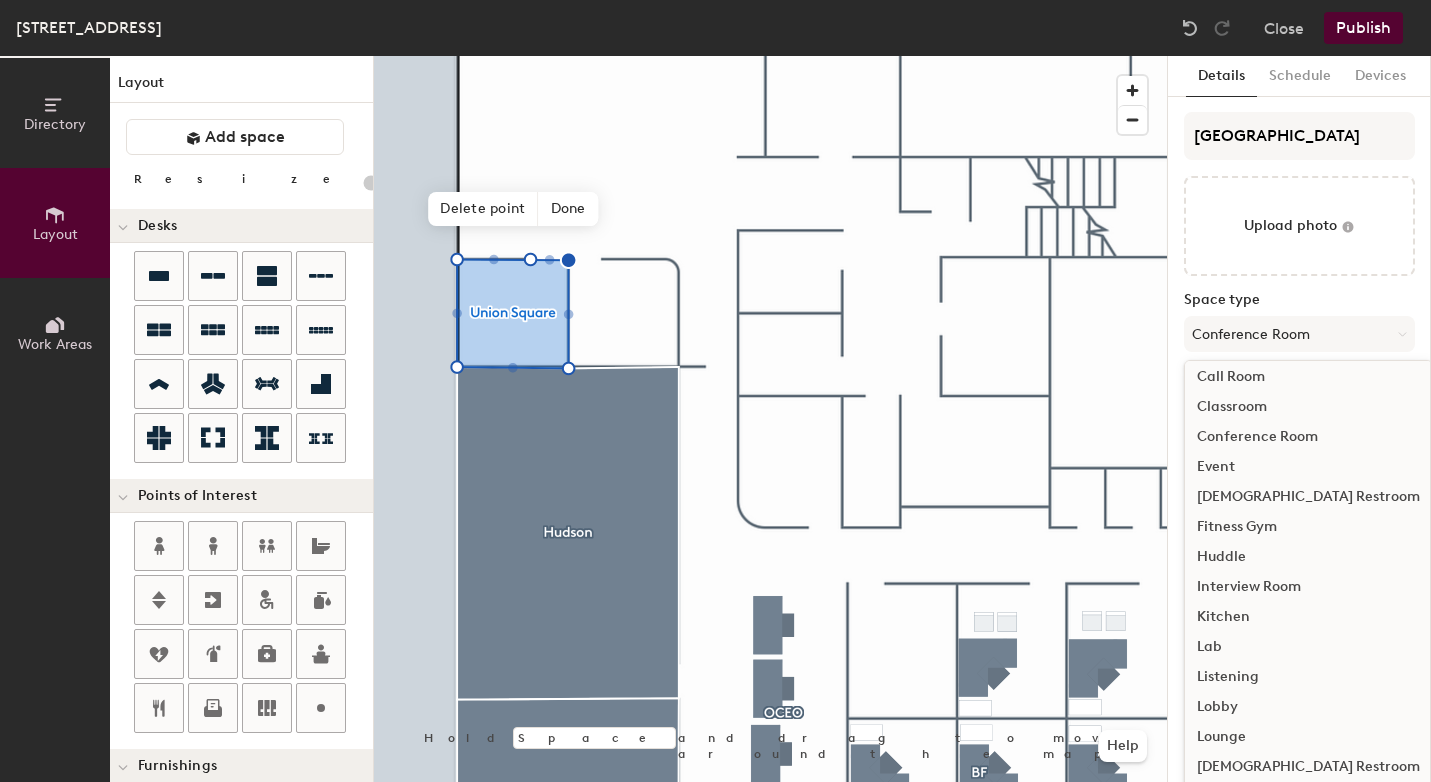 click on "Huddle" at bounding box center [1308, 557] 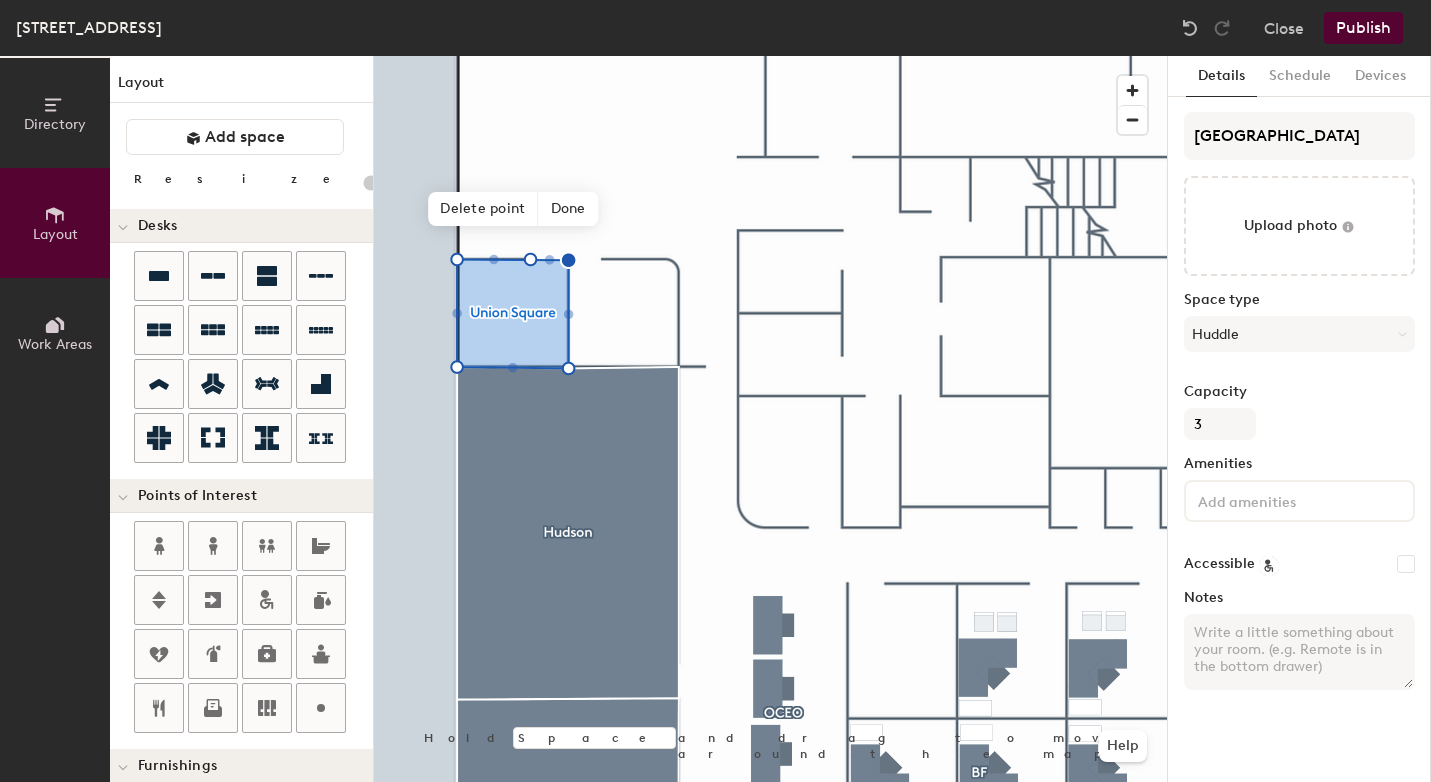 click on "Capacity 3" 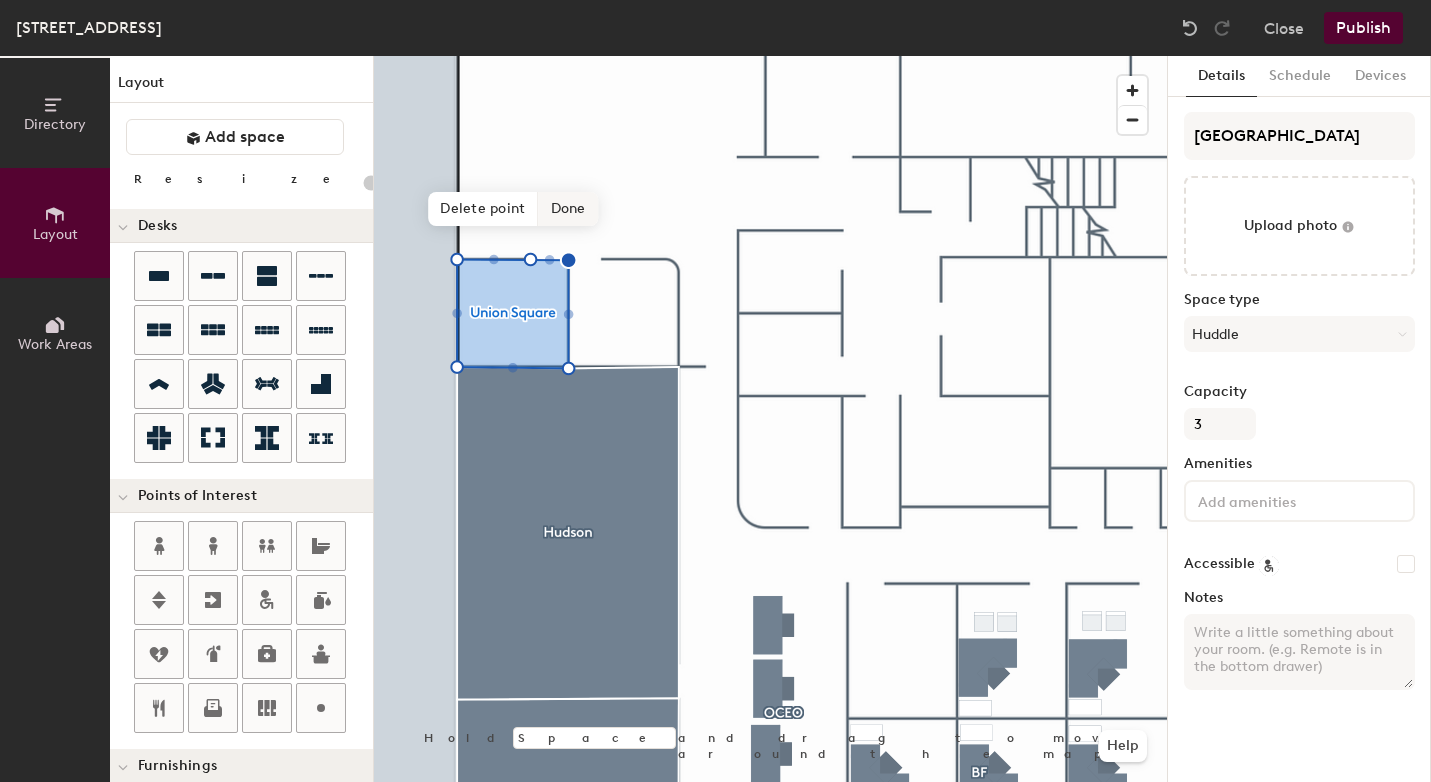 click on "Done" 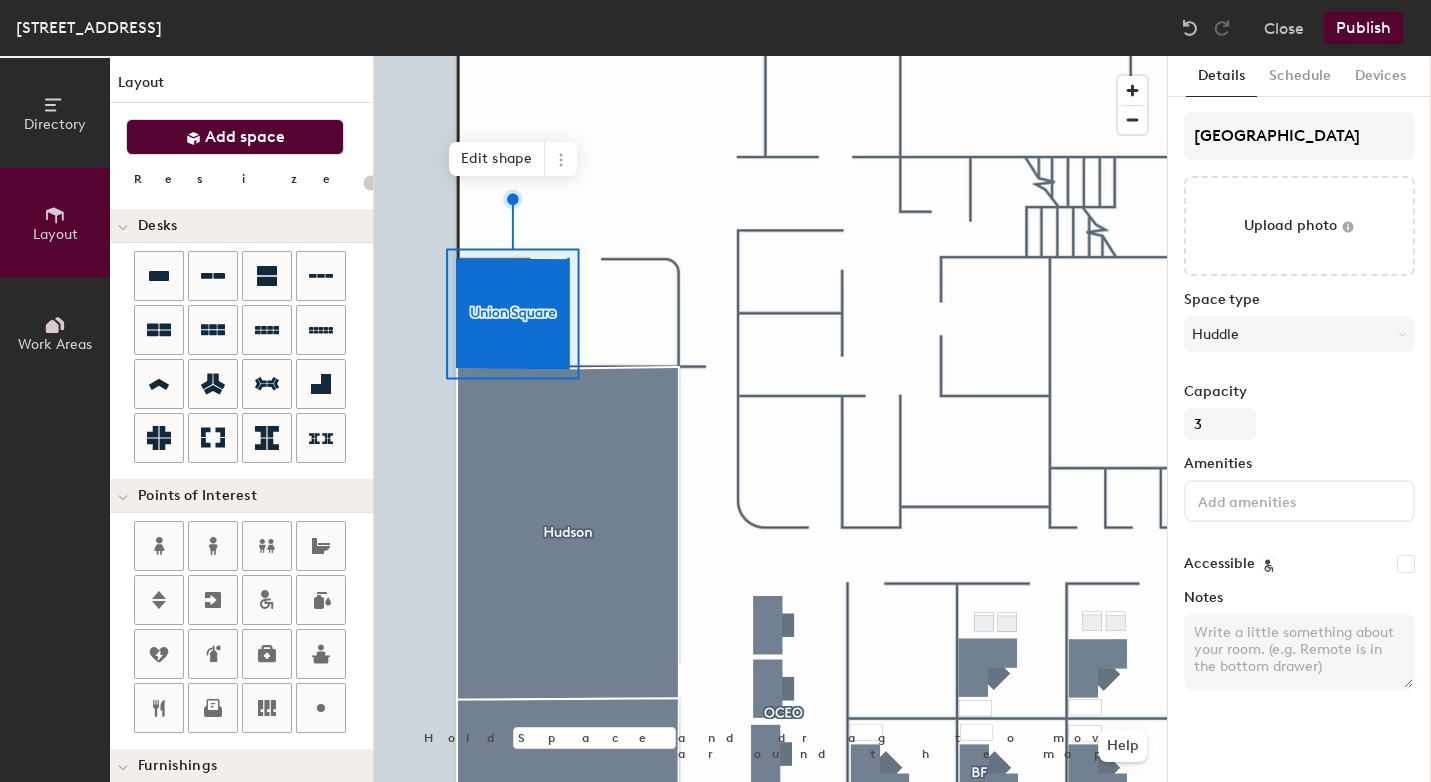 click on "Add space" 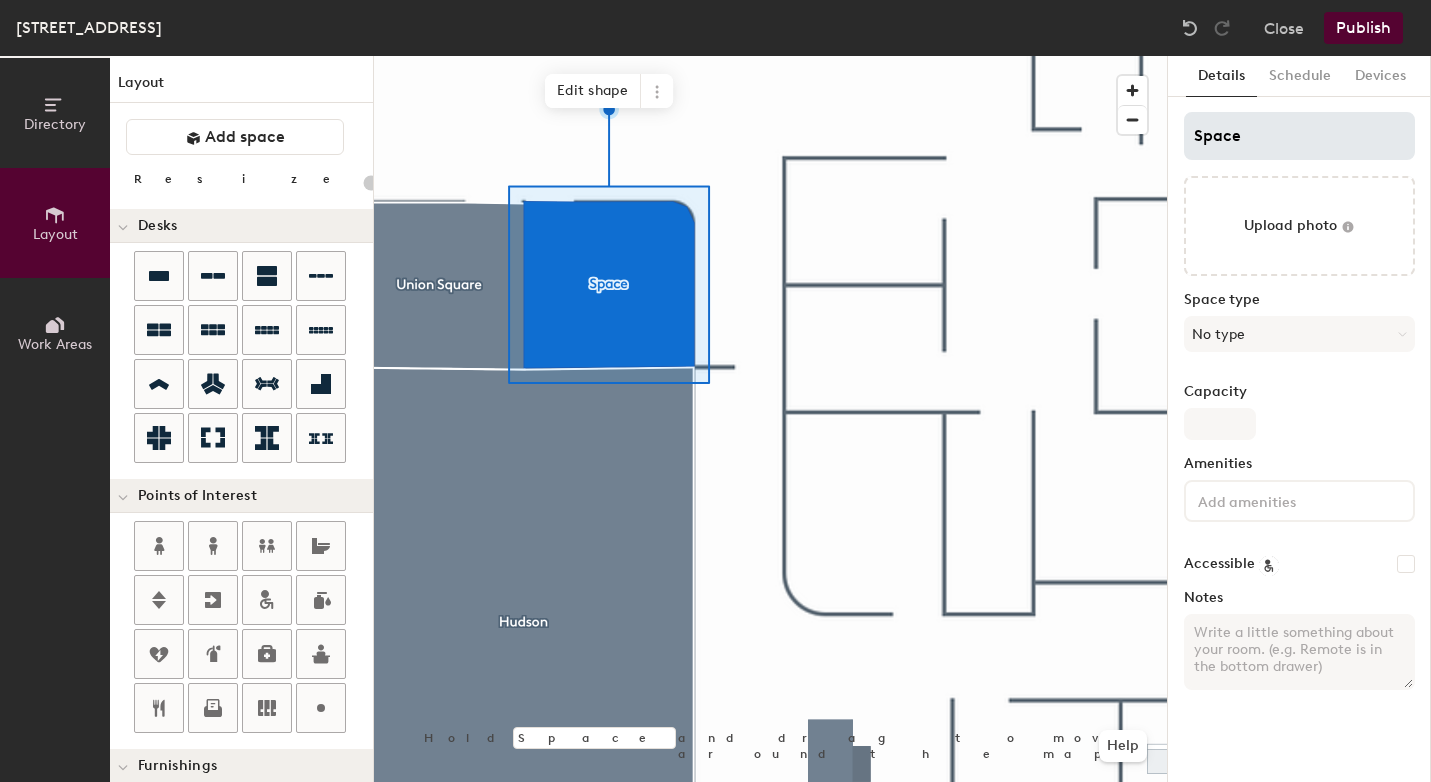 type on "20" 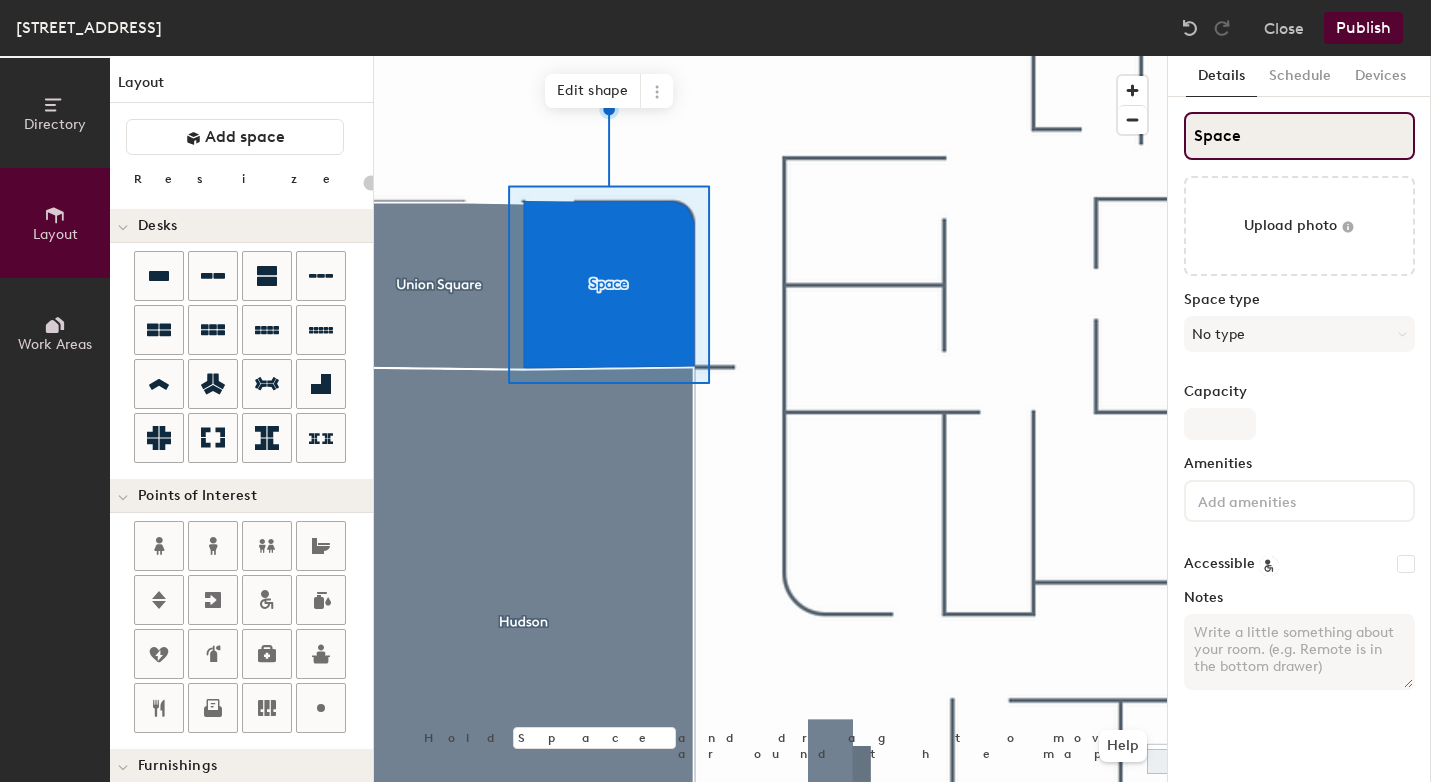 click on "Space" 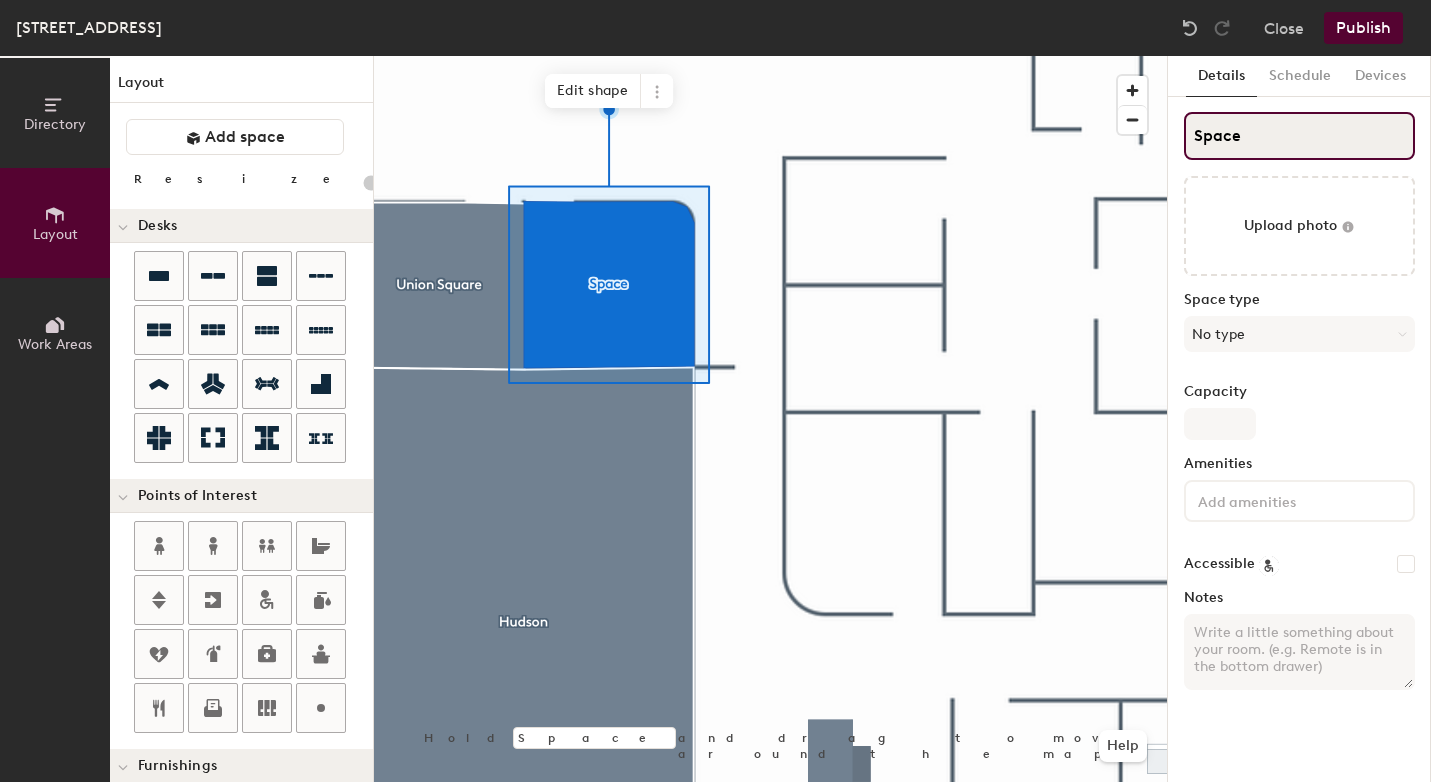 type on "M" 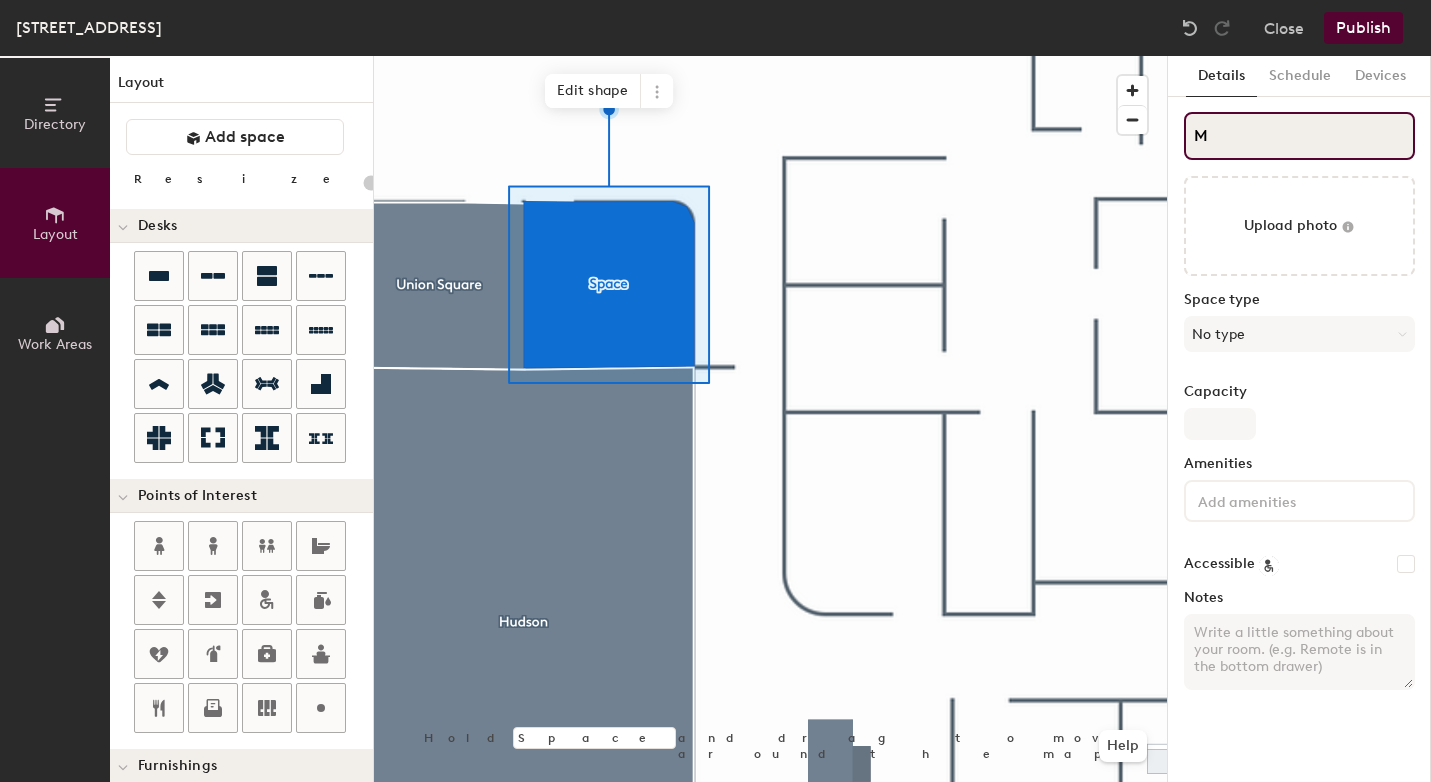 type on "20" 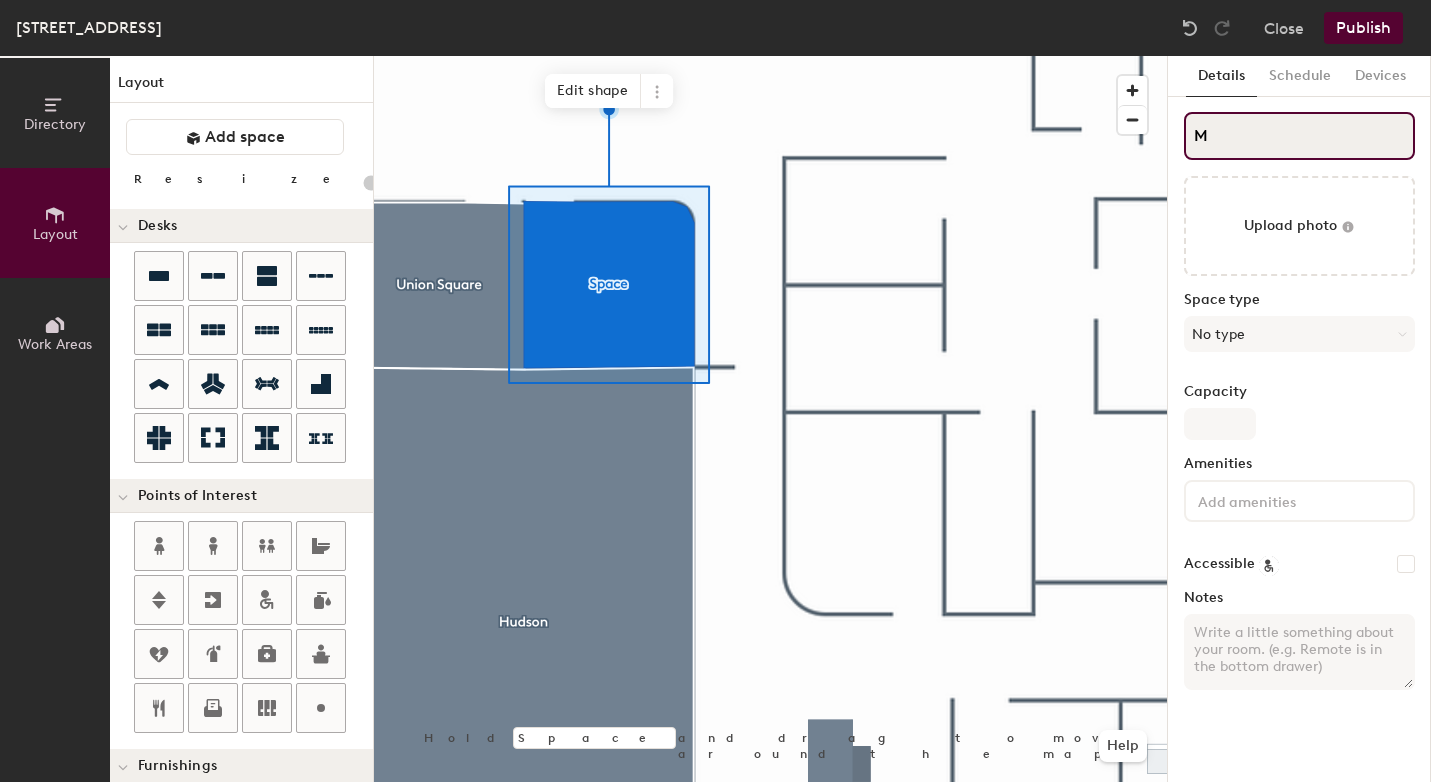type on "Ma" 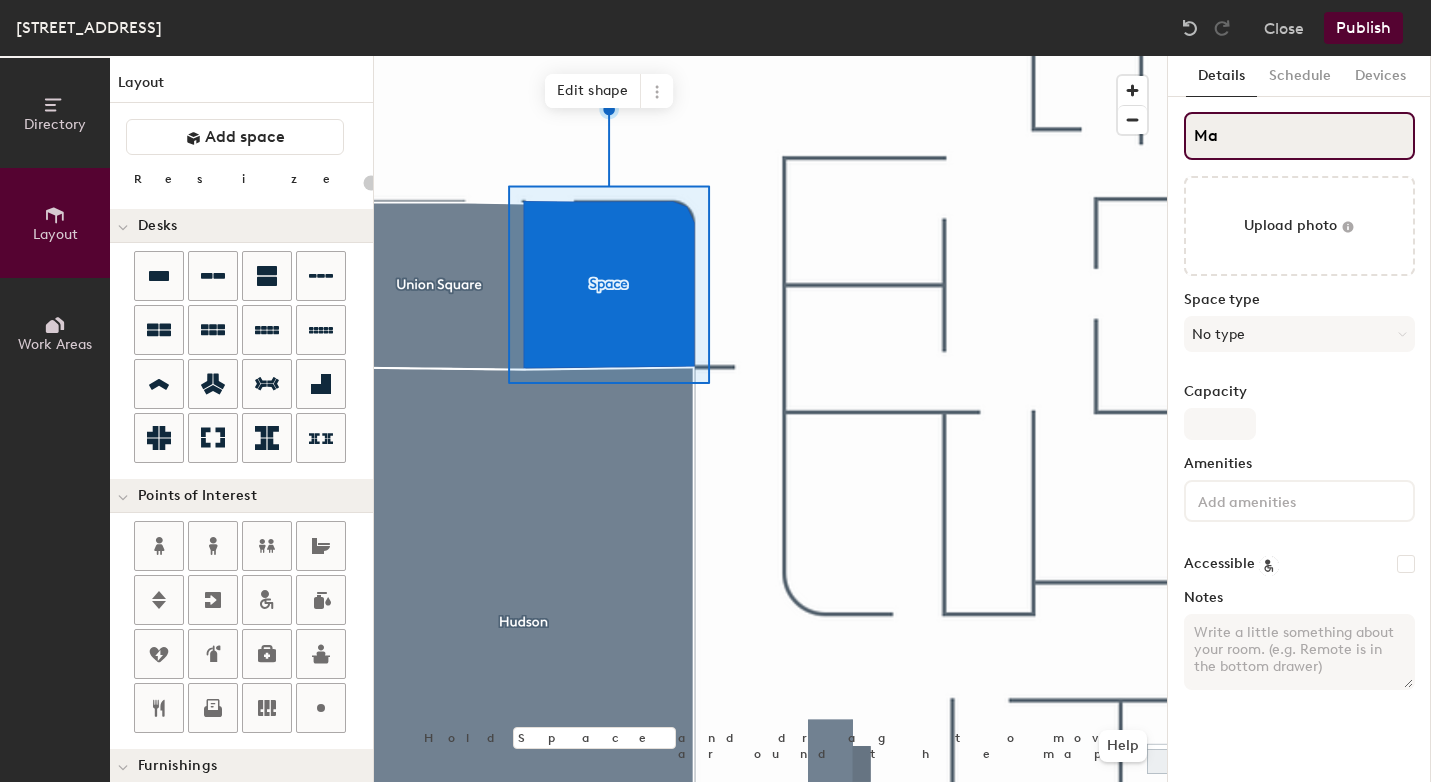type on "20" 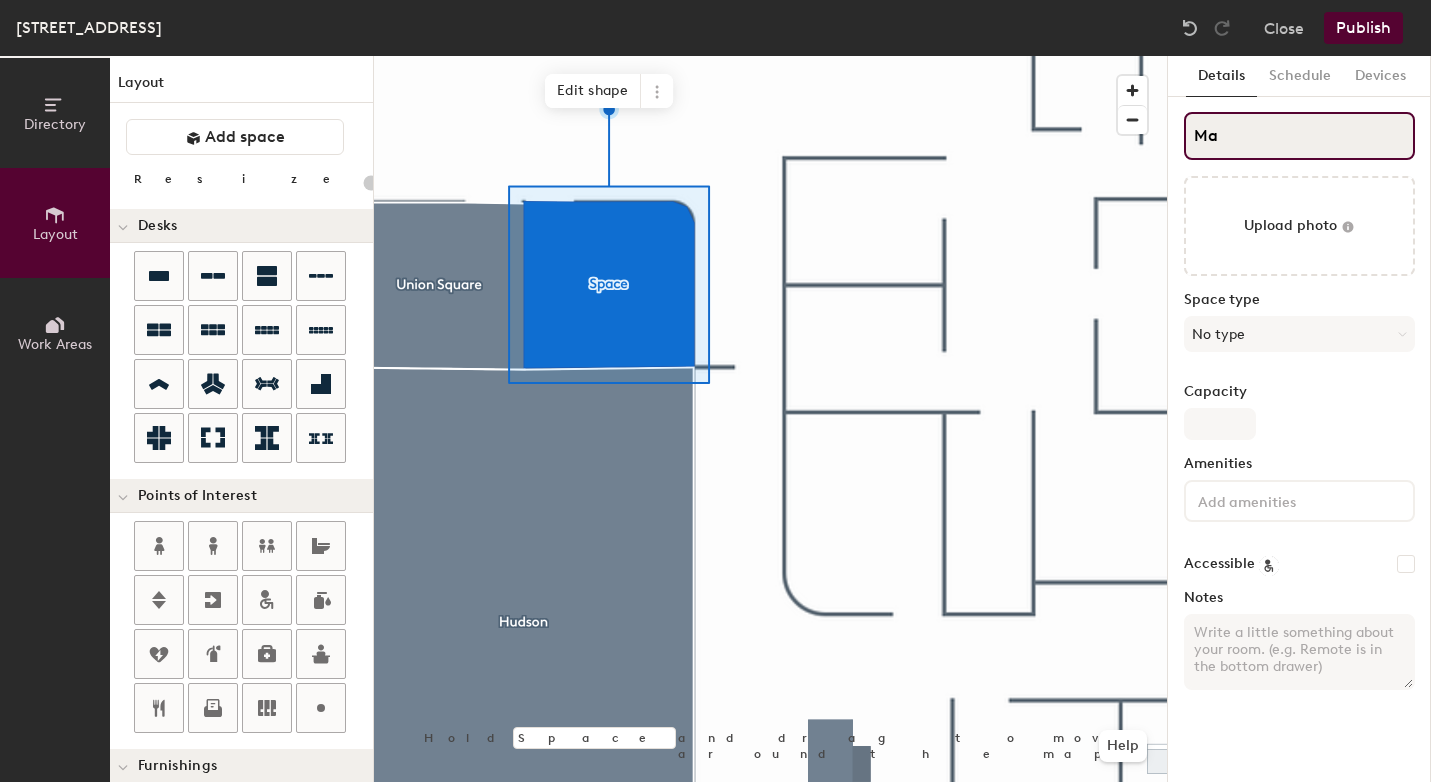 type on "Mad" 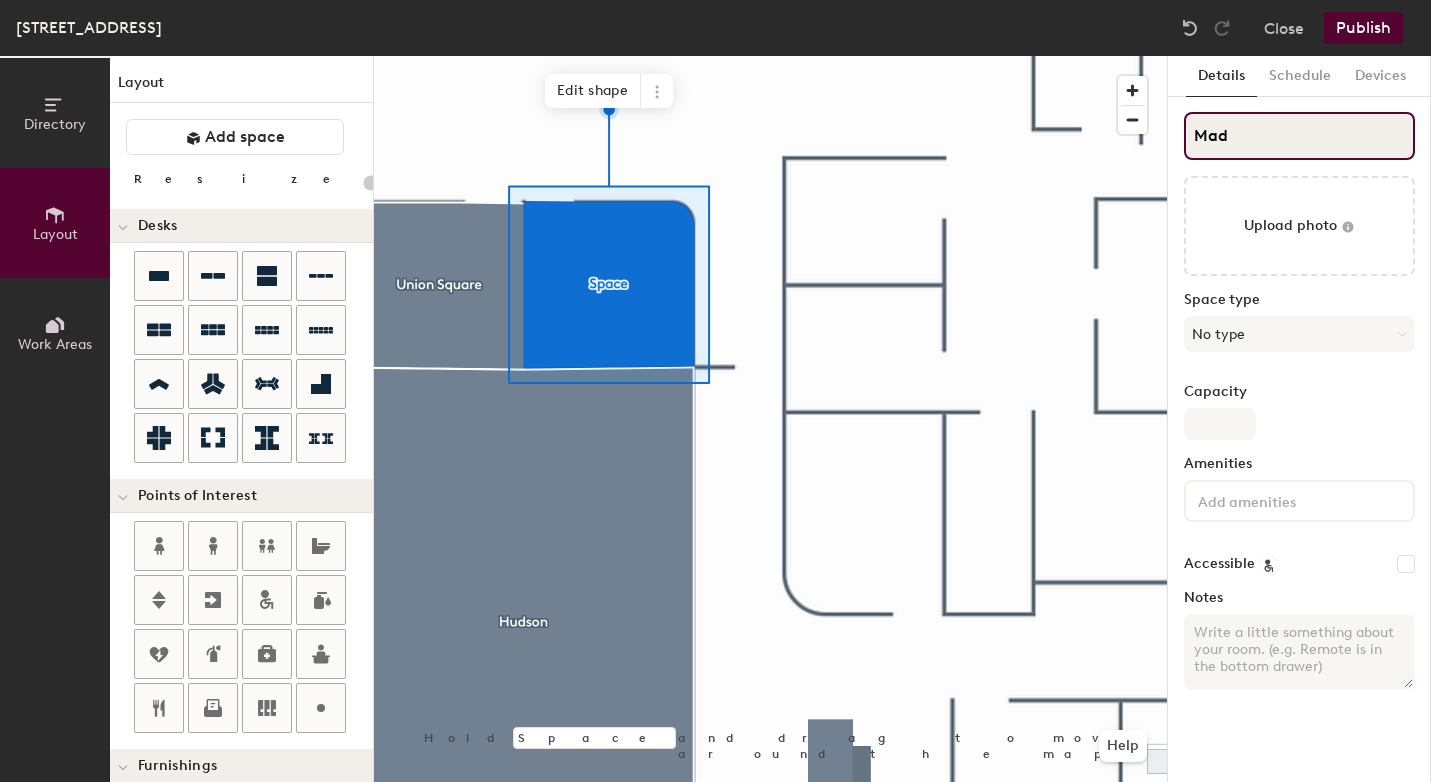 type on "20" 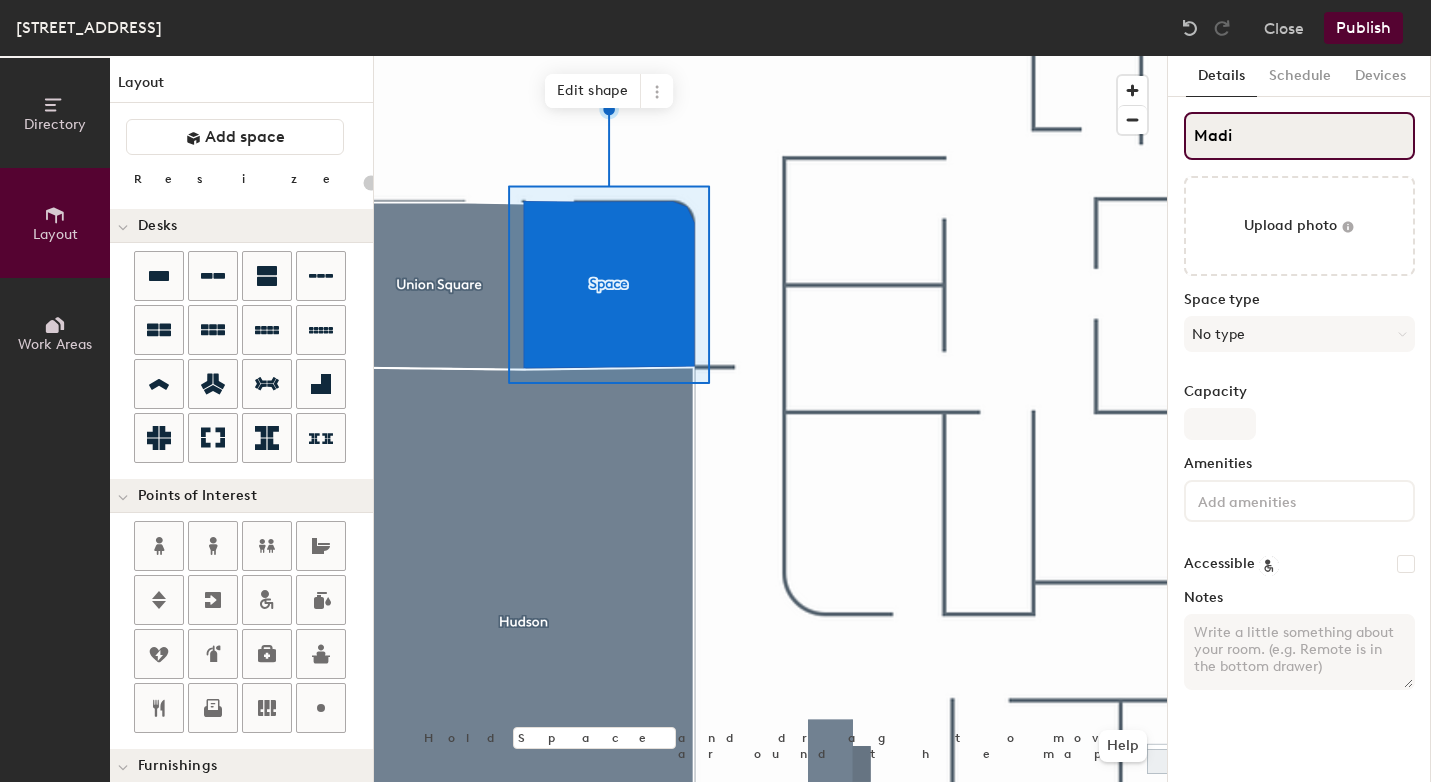 type on "20" 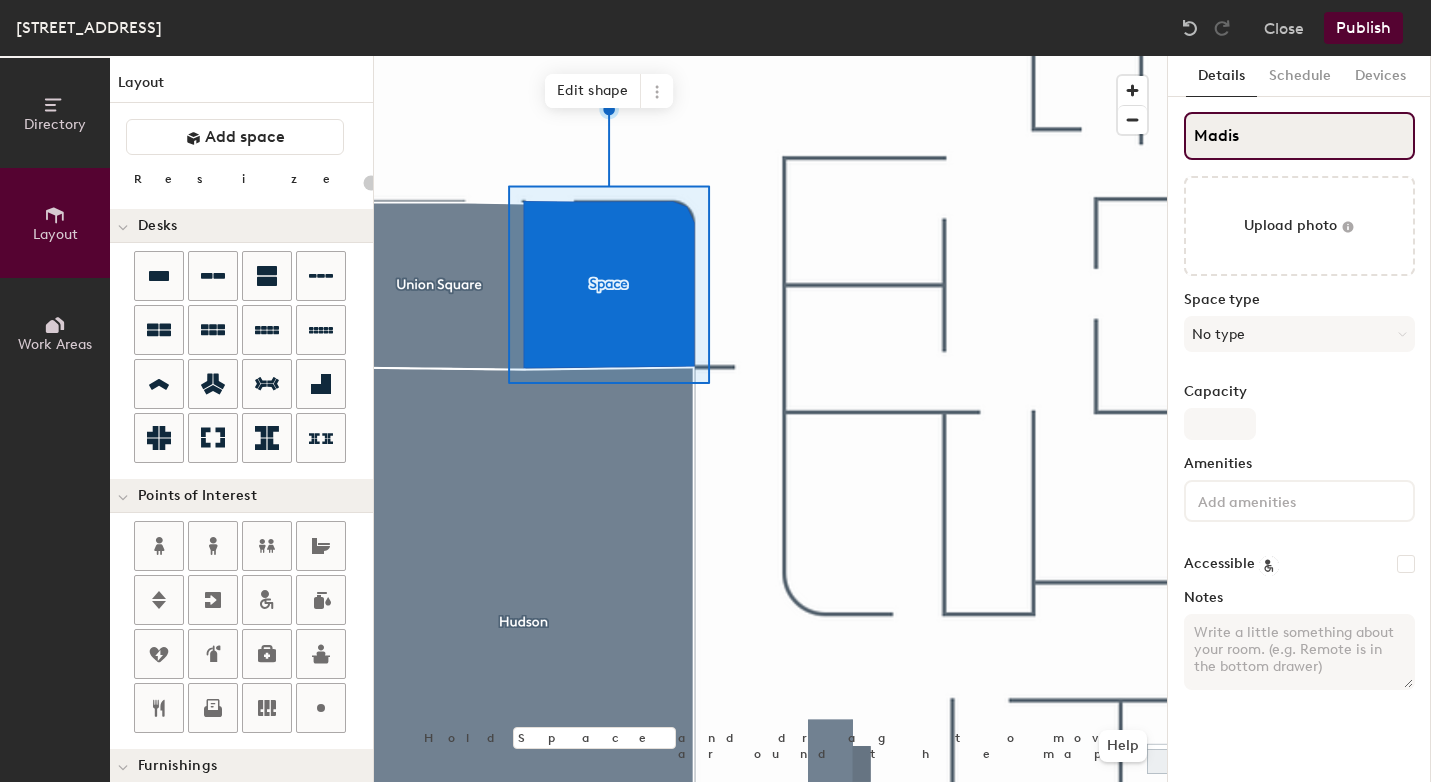 type on "Madiso" 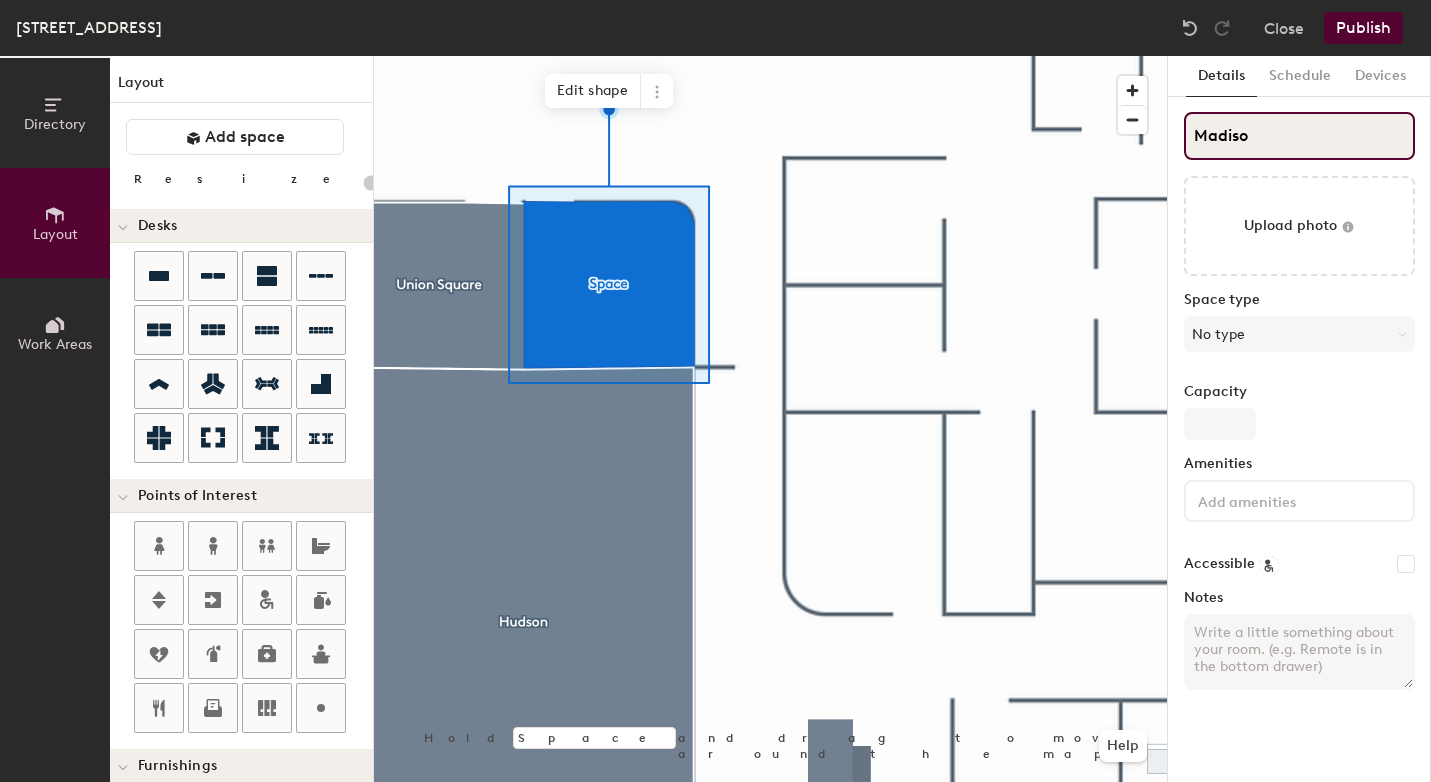 type on "20" 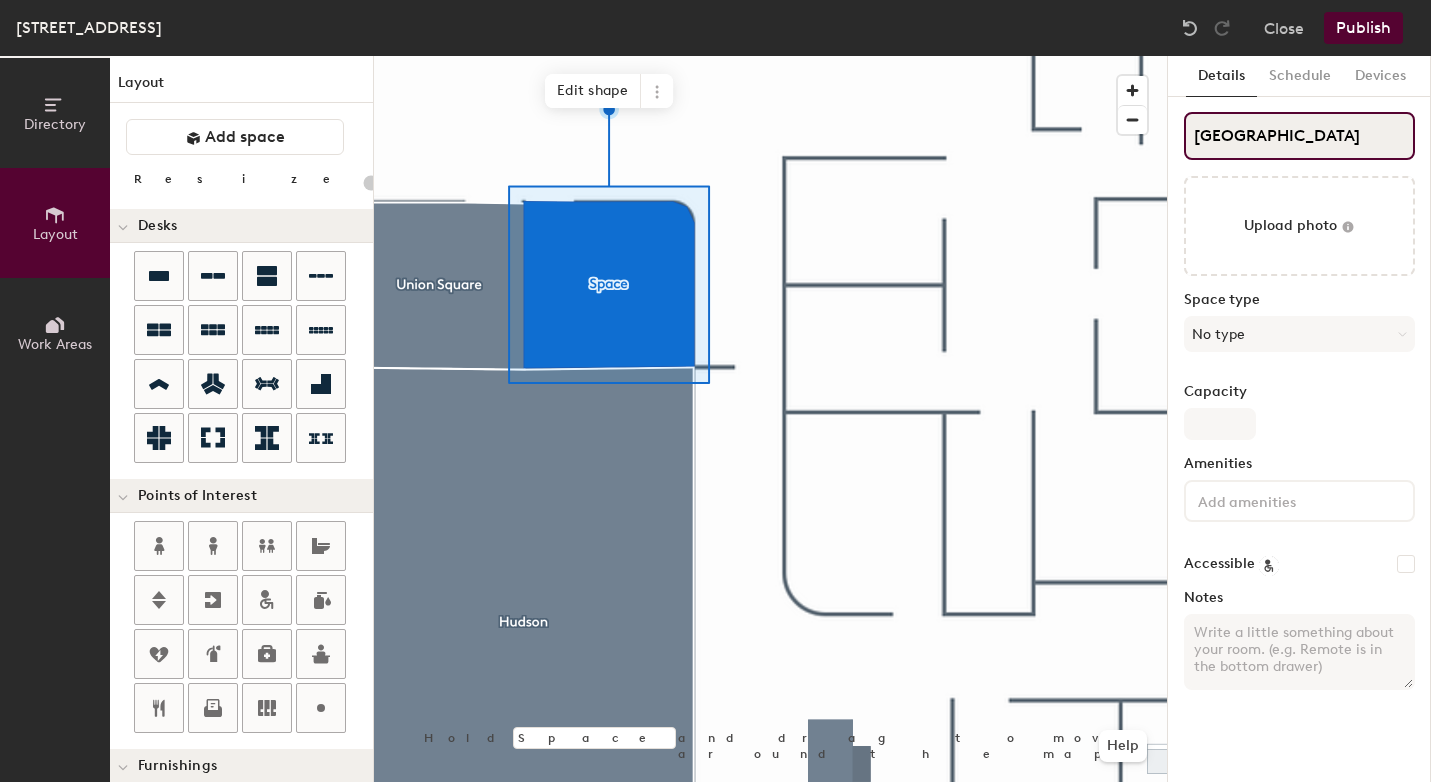 type on "Madison" 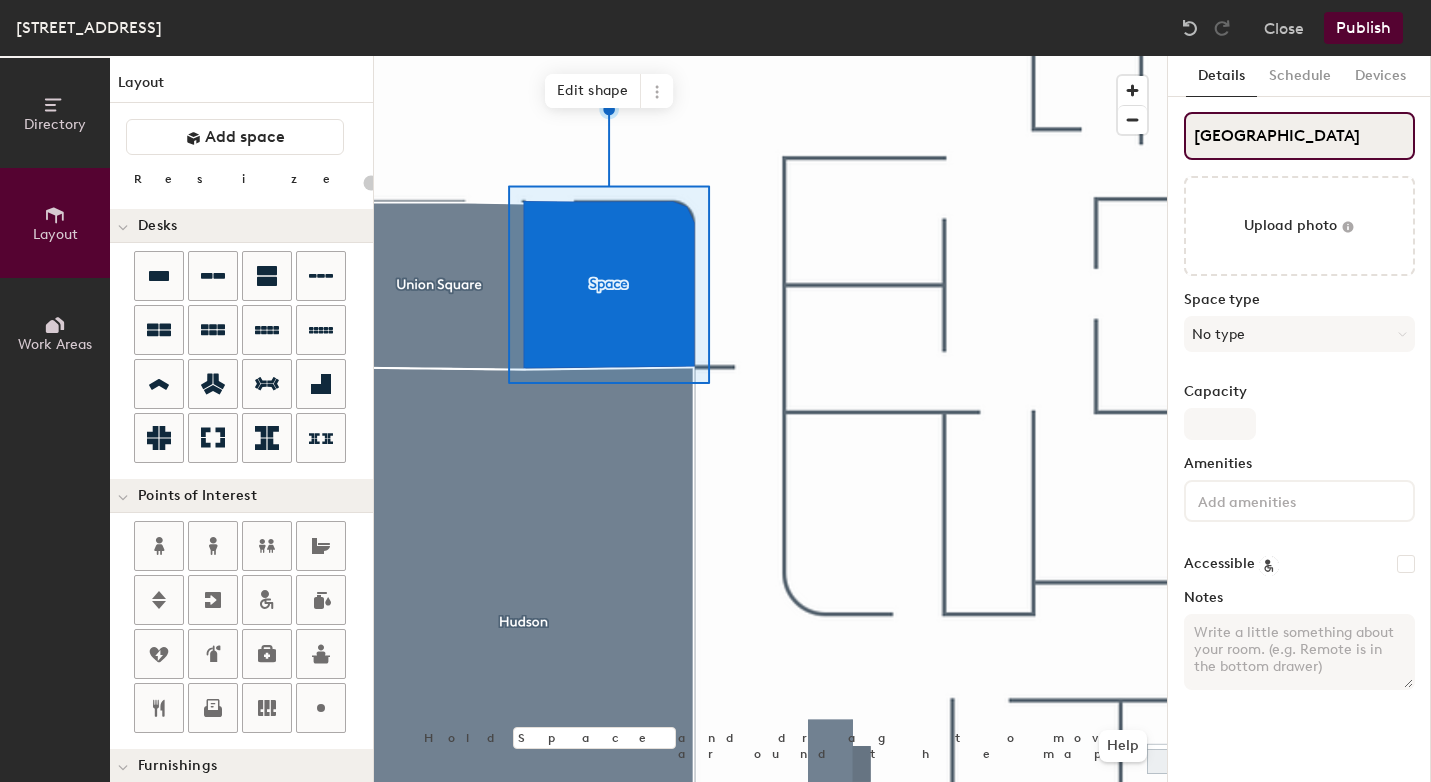 type on "Madison S" 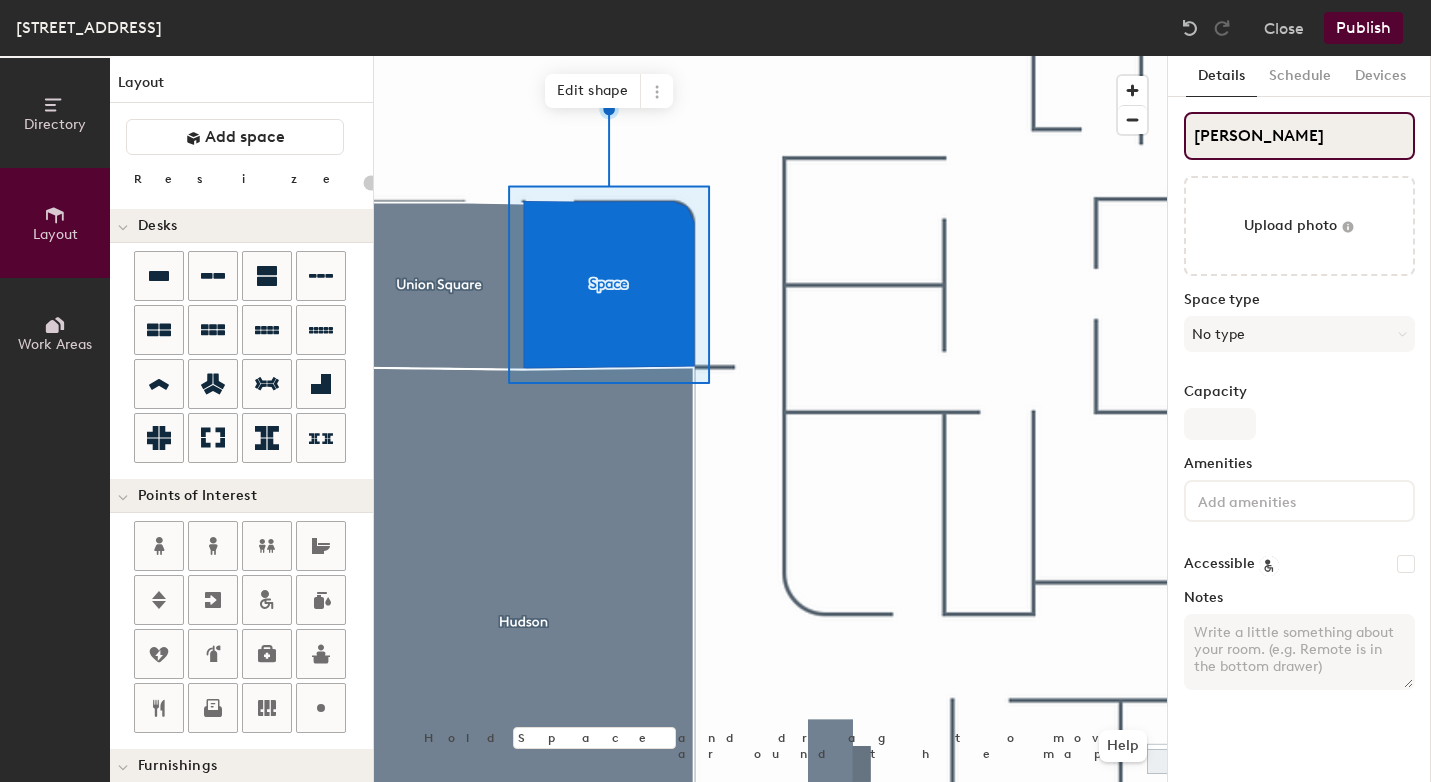 type on "20" 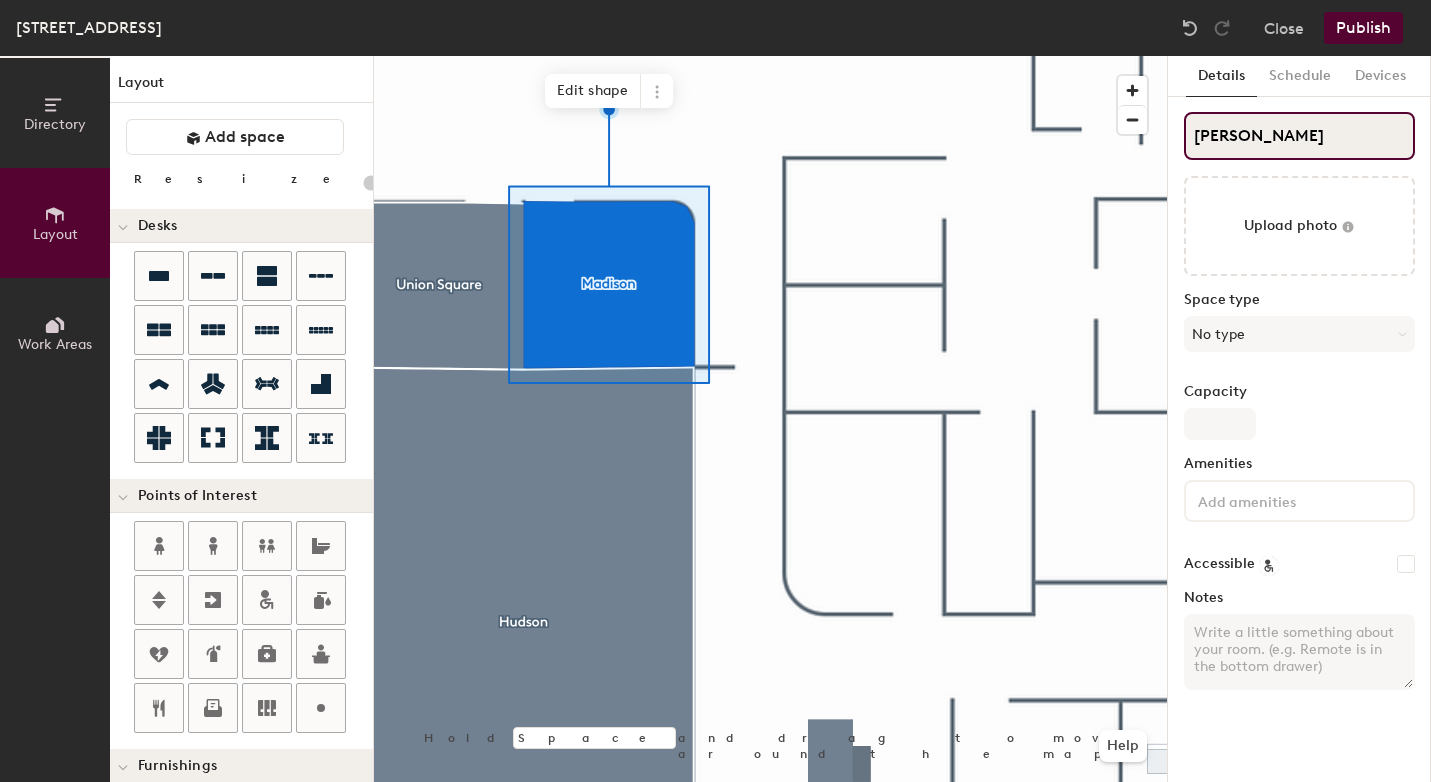 type on "Madison Sq" 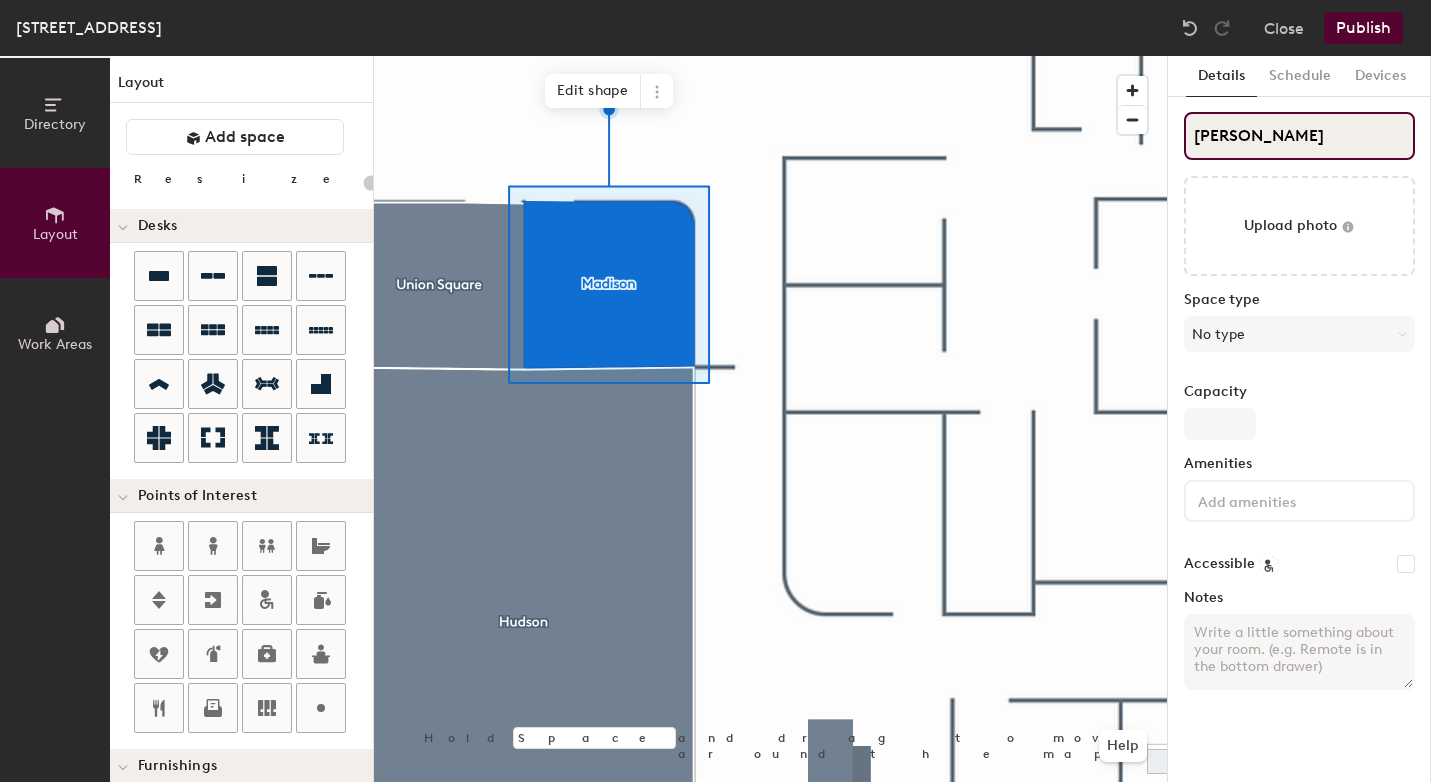 type on "20" 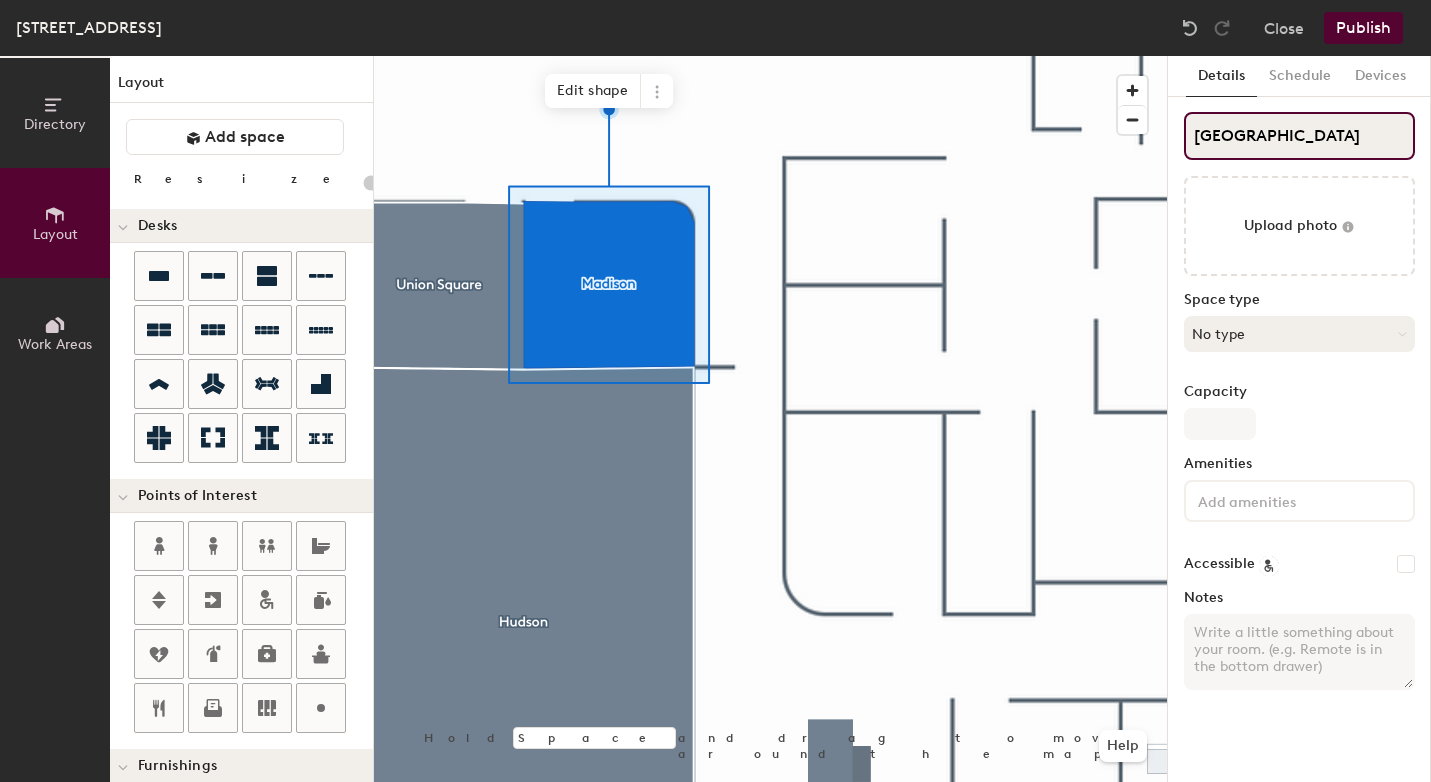type on "20" 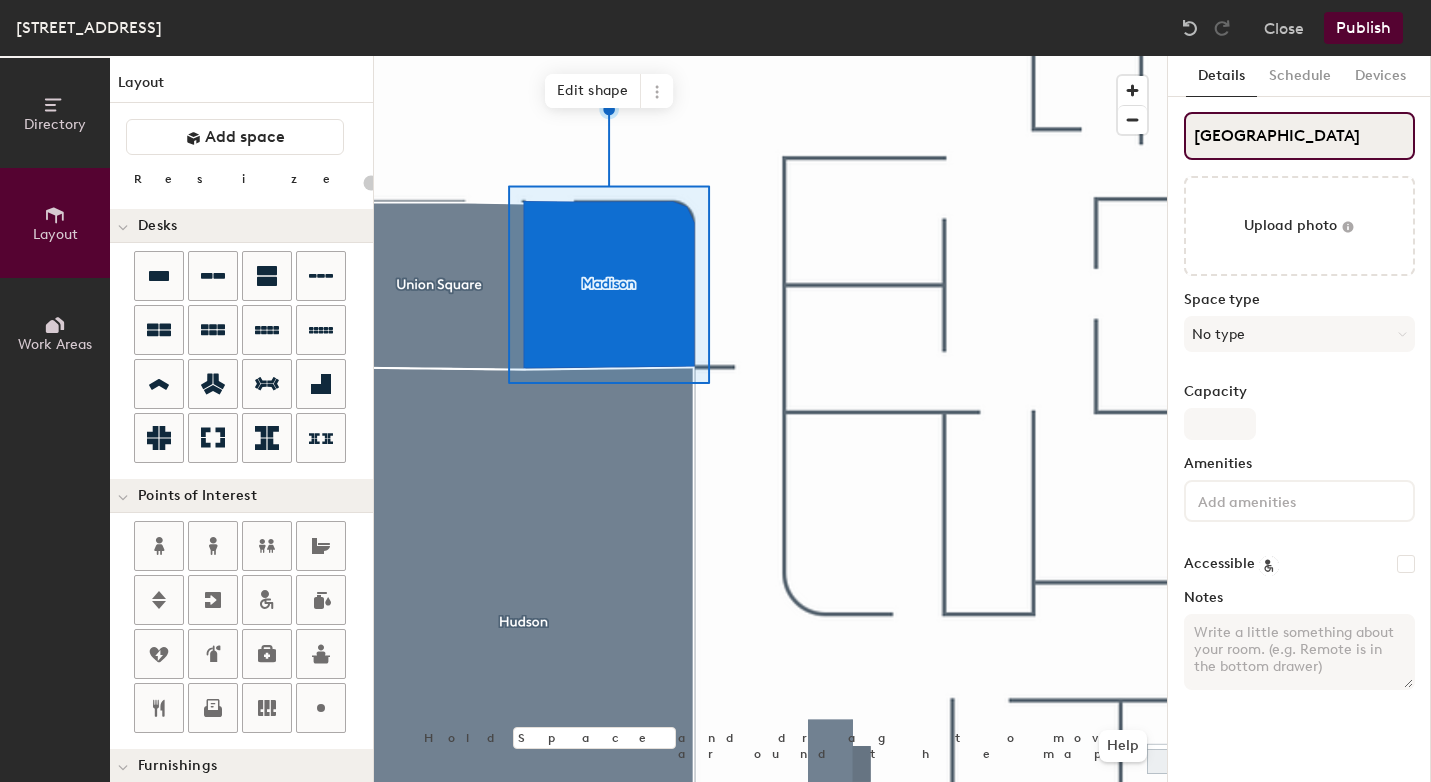 type on "Madison Square" 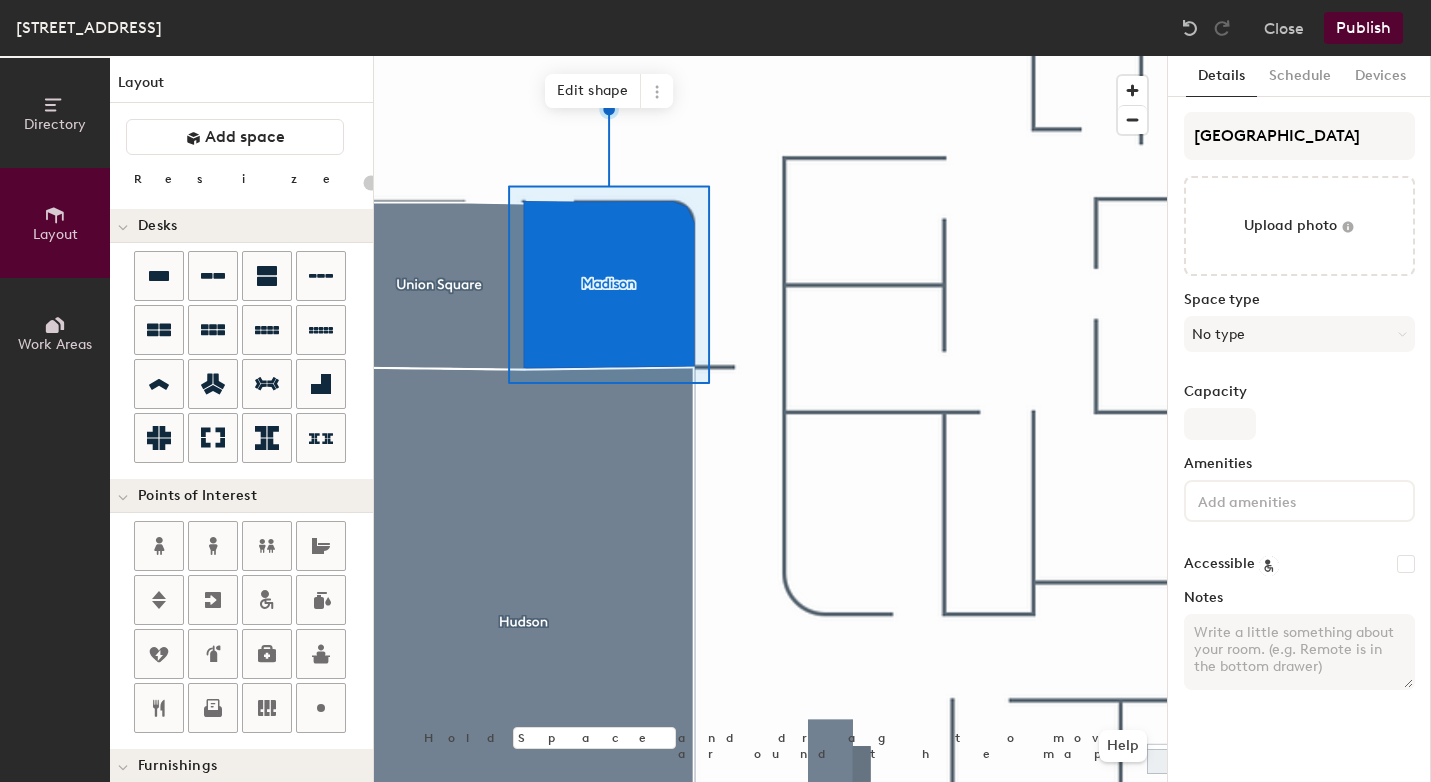 click on "Space type No type" 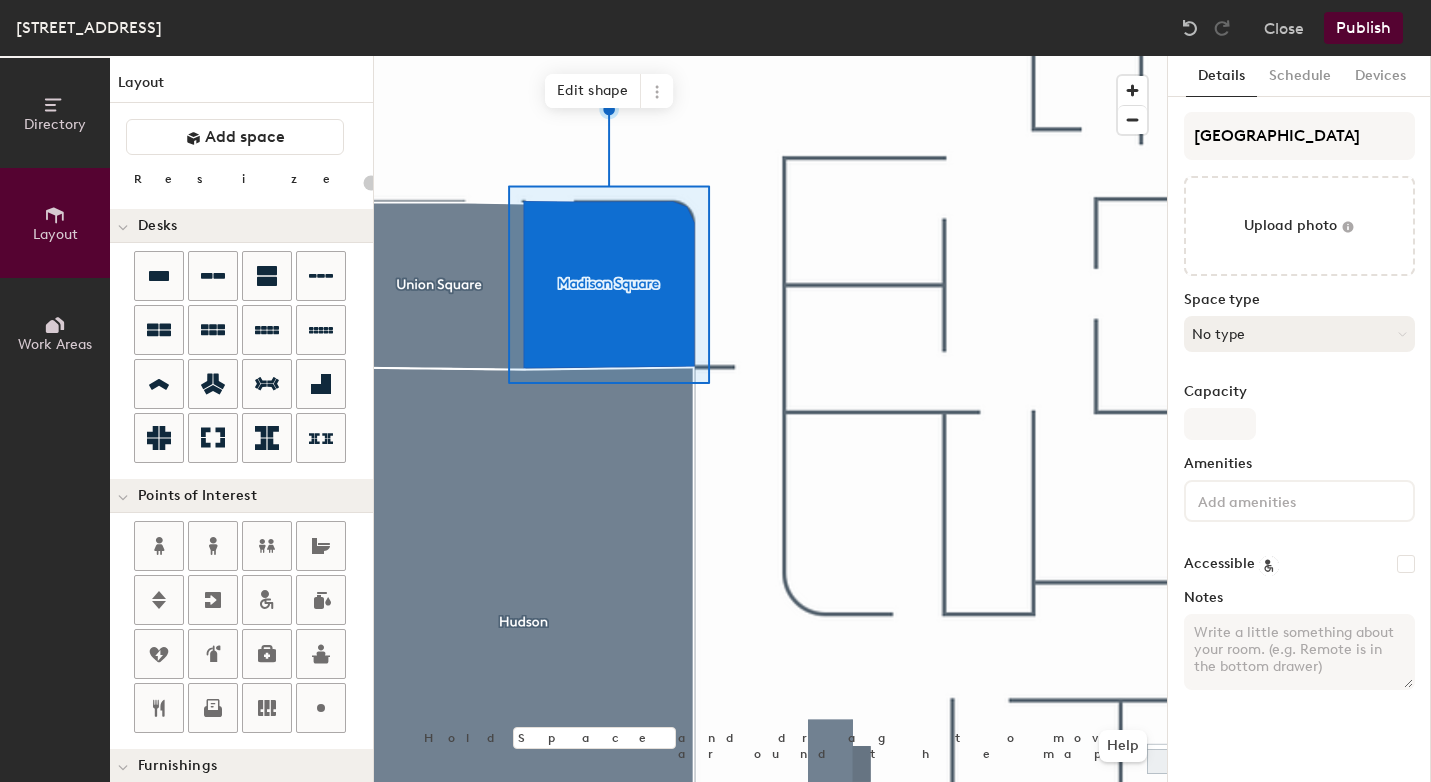 click on "No type" at bounding box center (1299, 334) 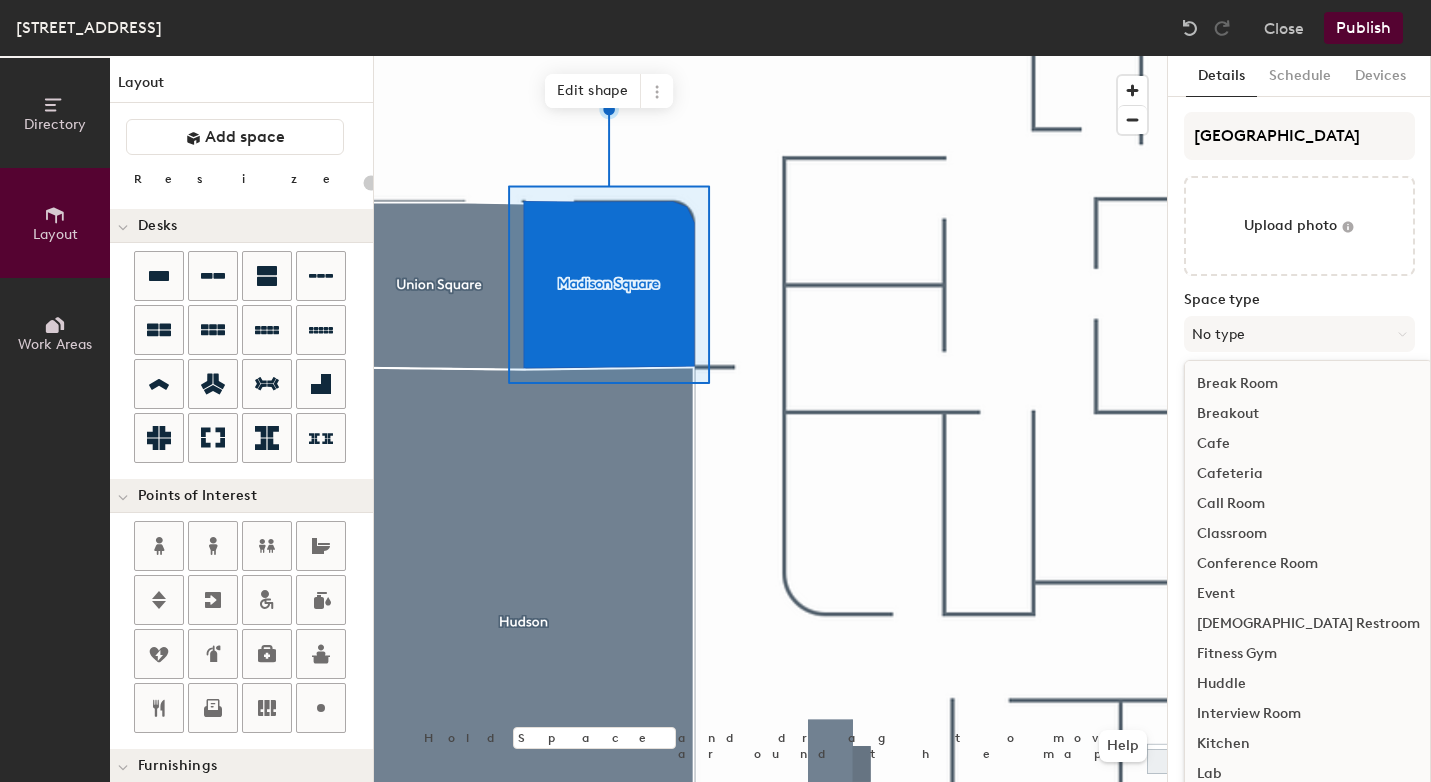 click on "Huddle" at bounding box center [1308, 684] 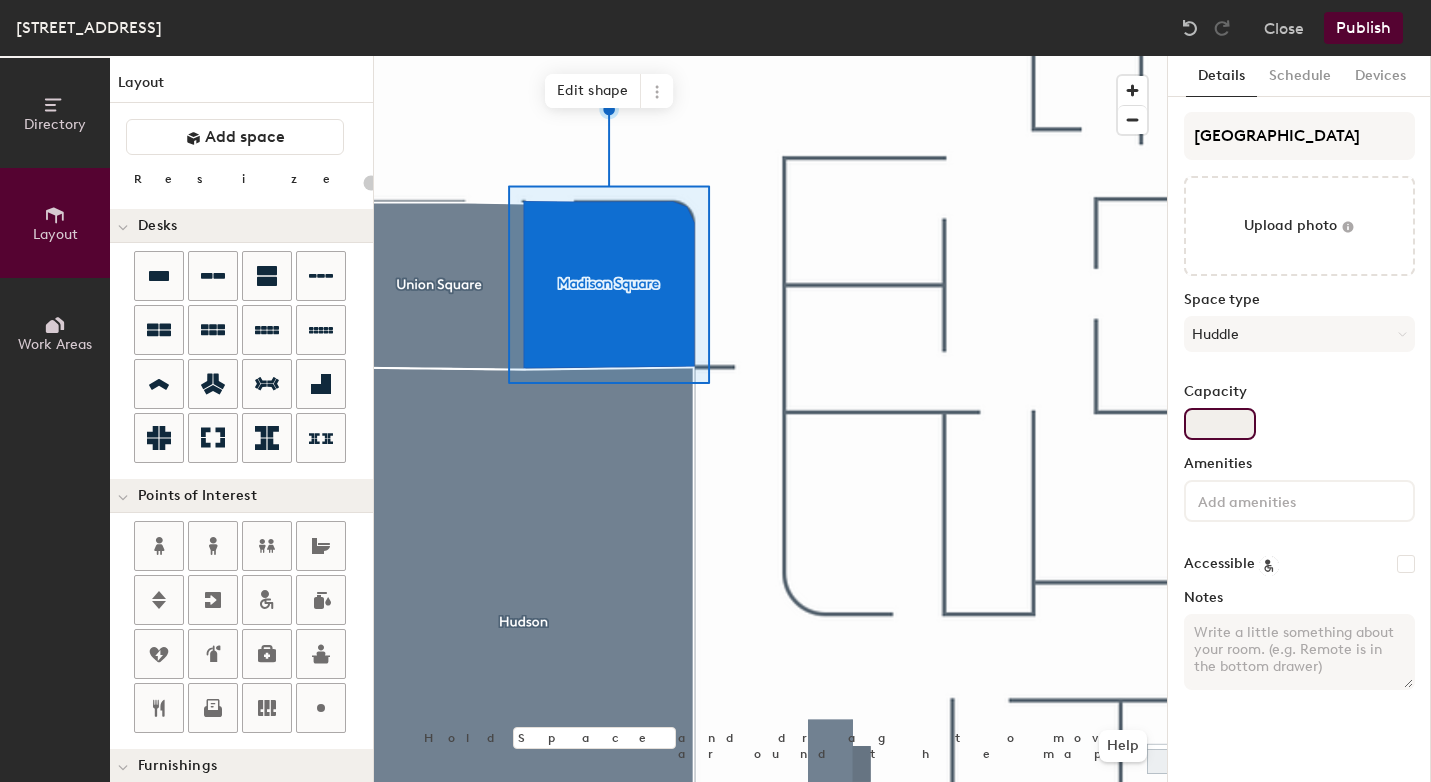 click on "Capacity" at bounding box center (1220, 424) 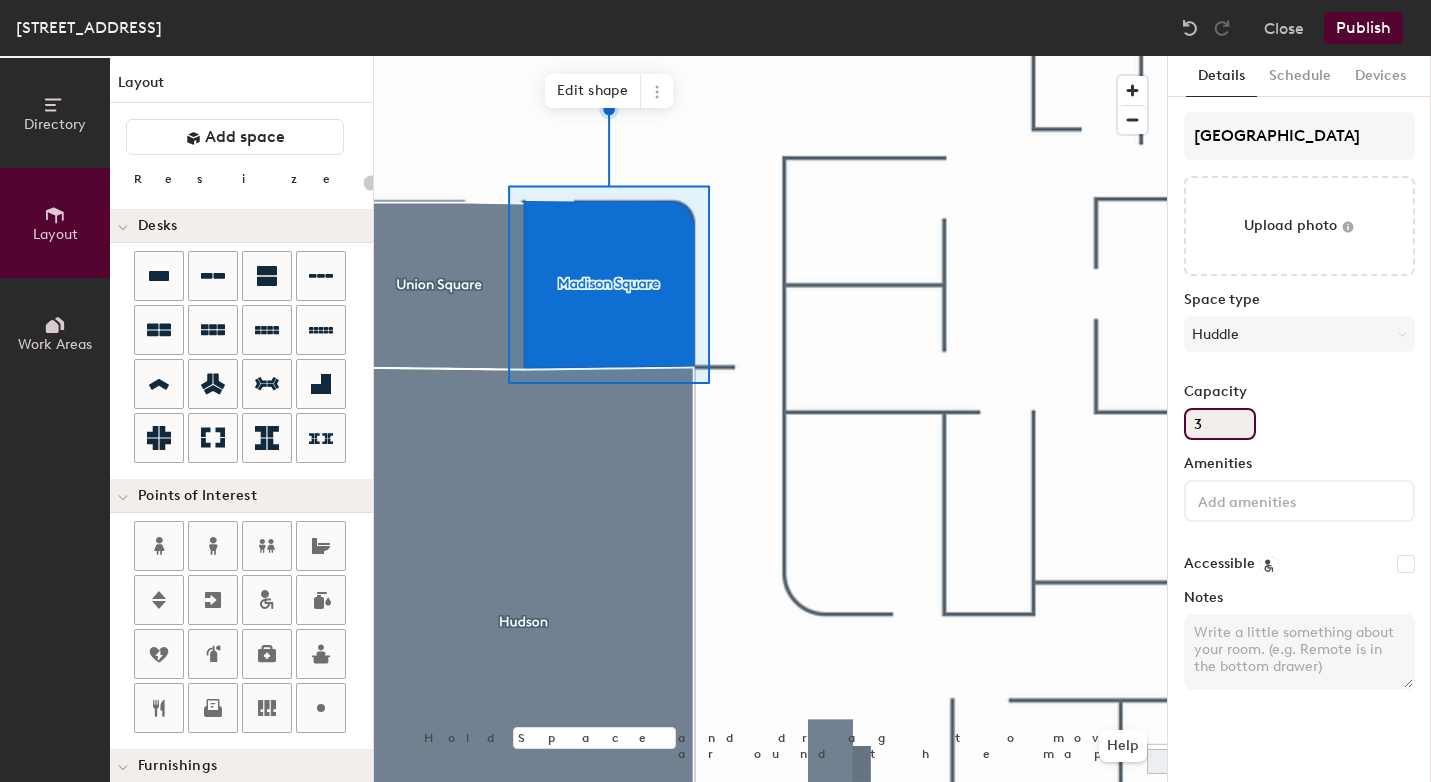 type on "33" 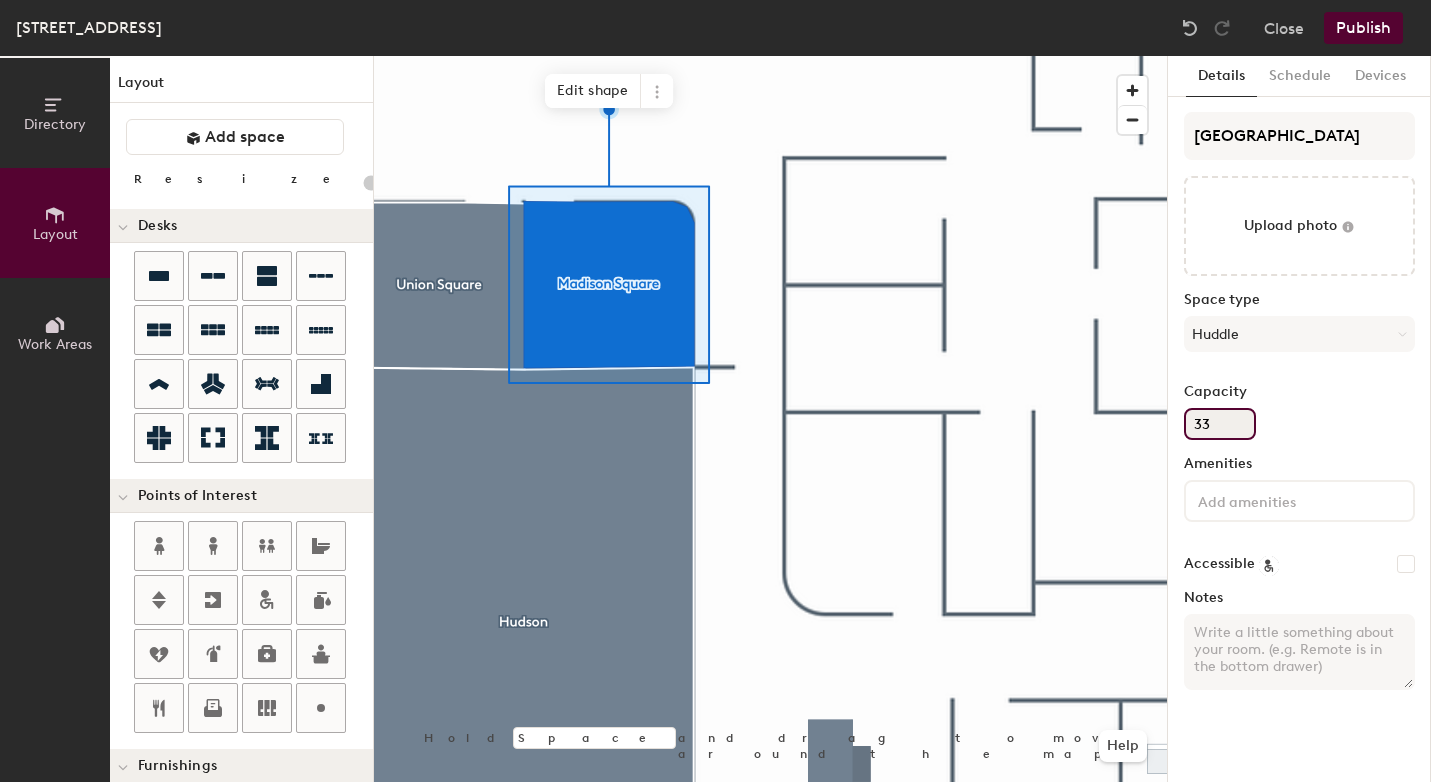type on "20" 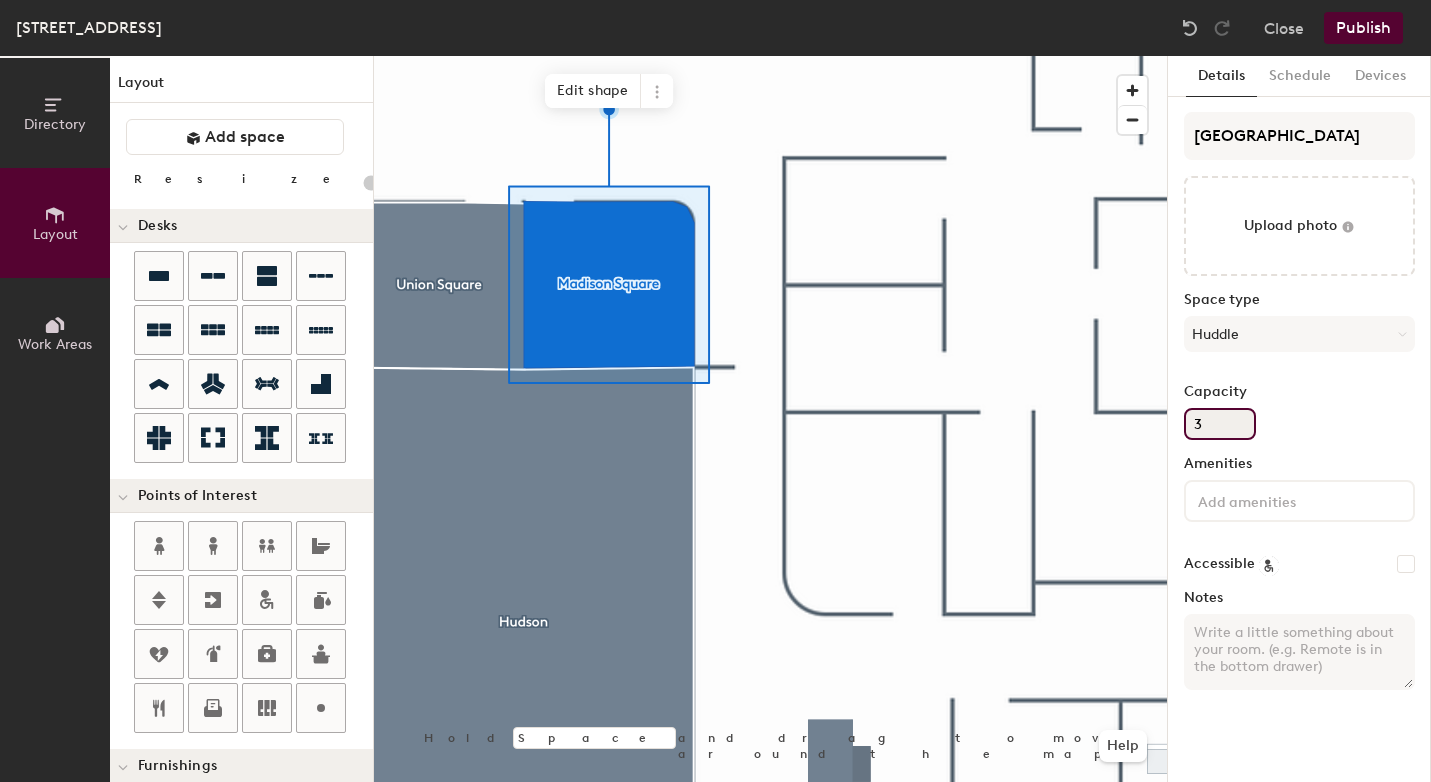 type on "20" 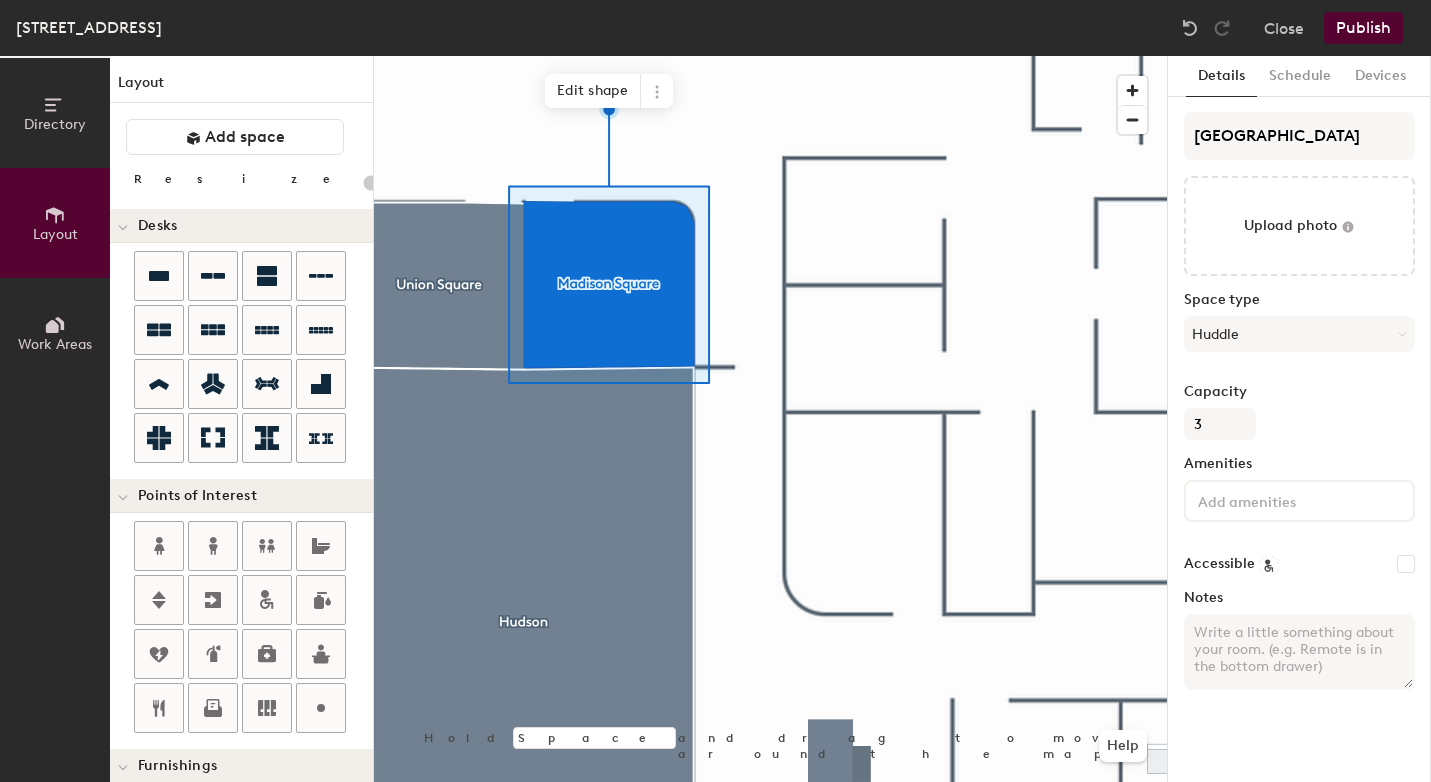 click on "Capacity" 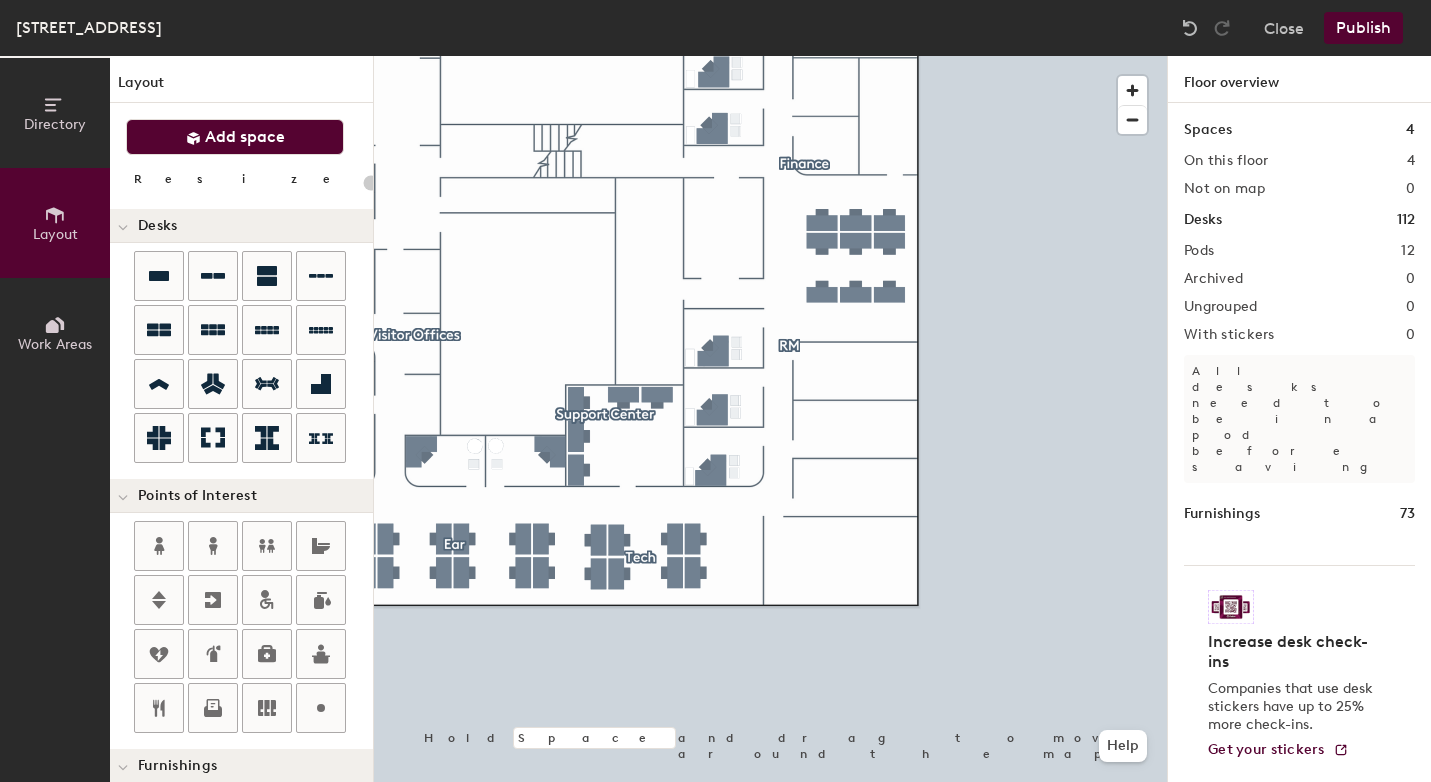 click on "Add space" 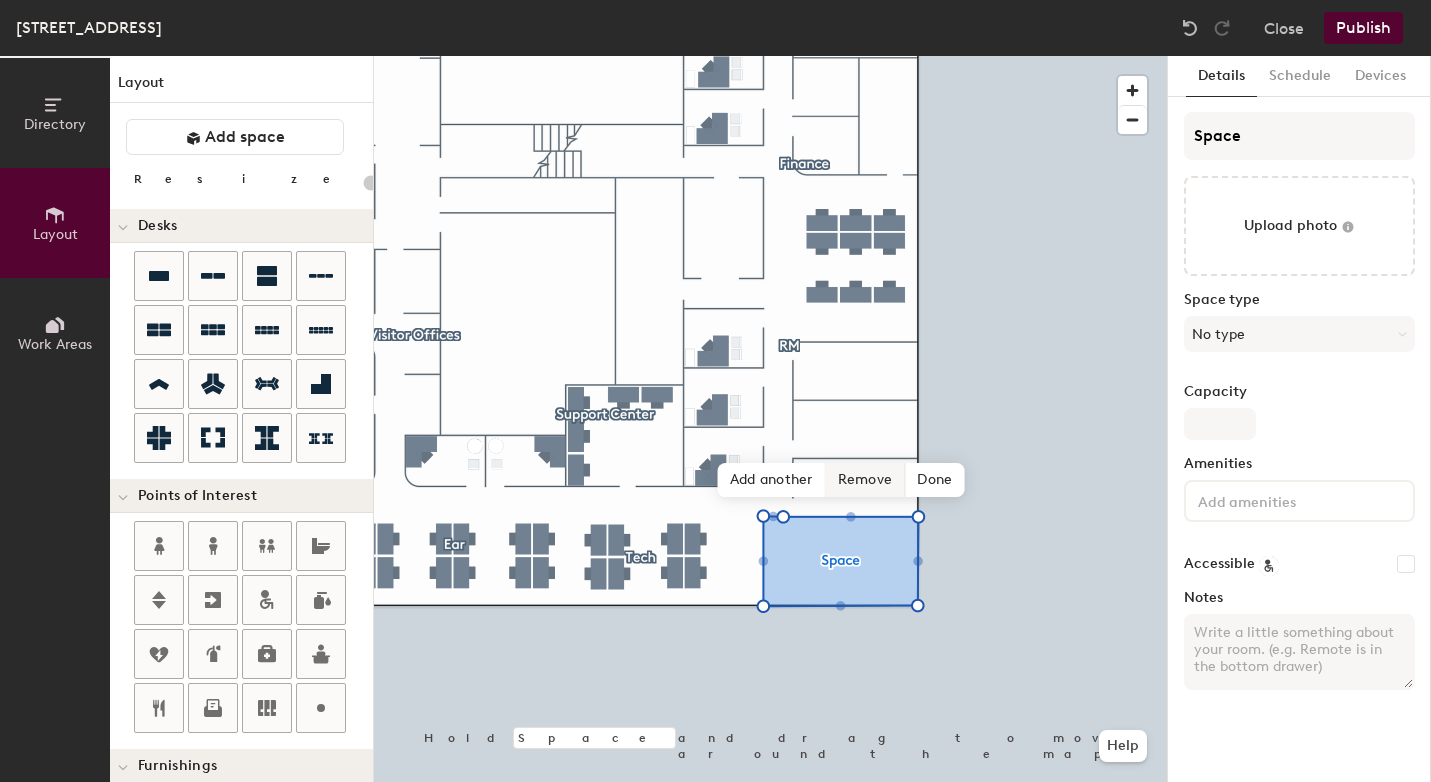 type on "20" 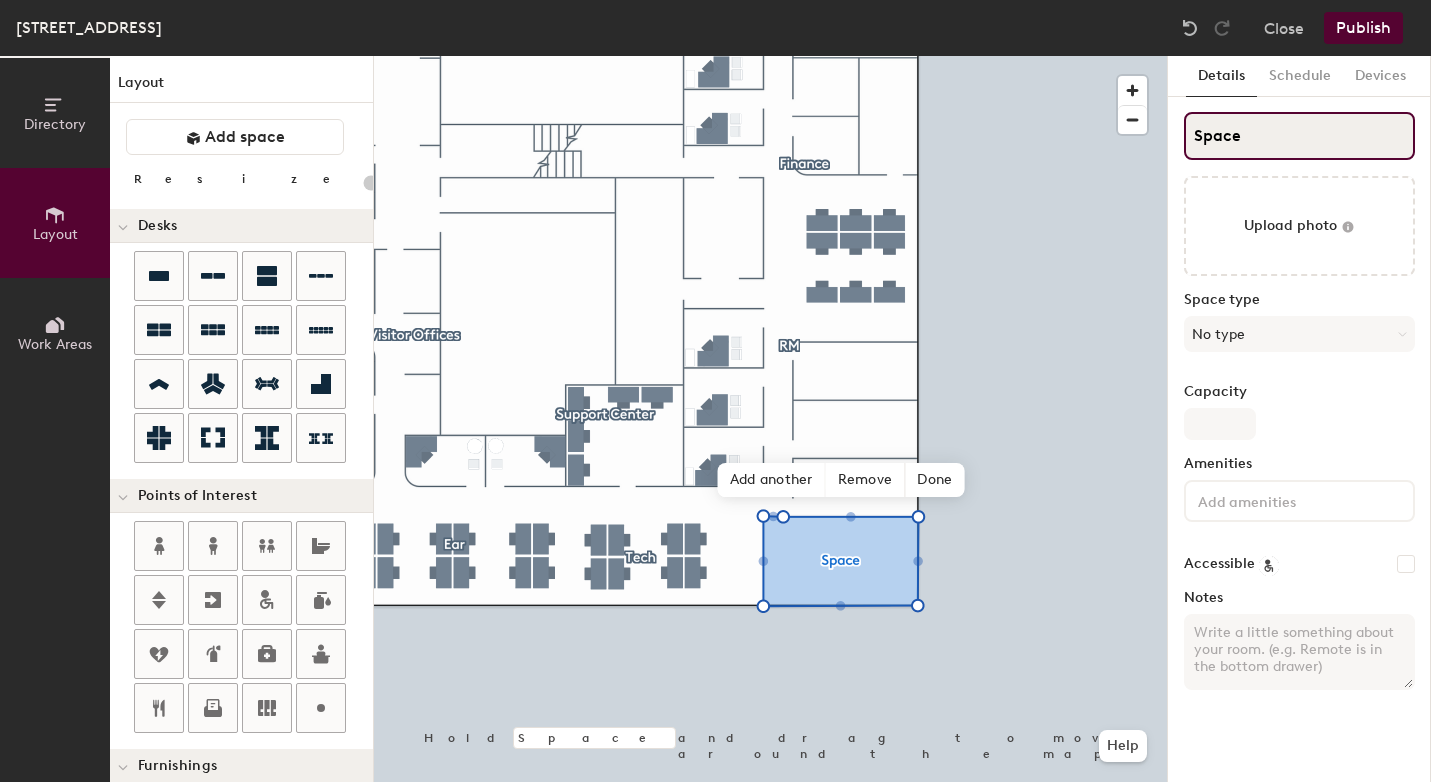 click on "Space" 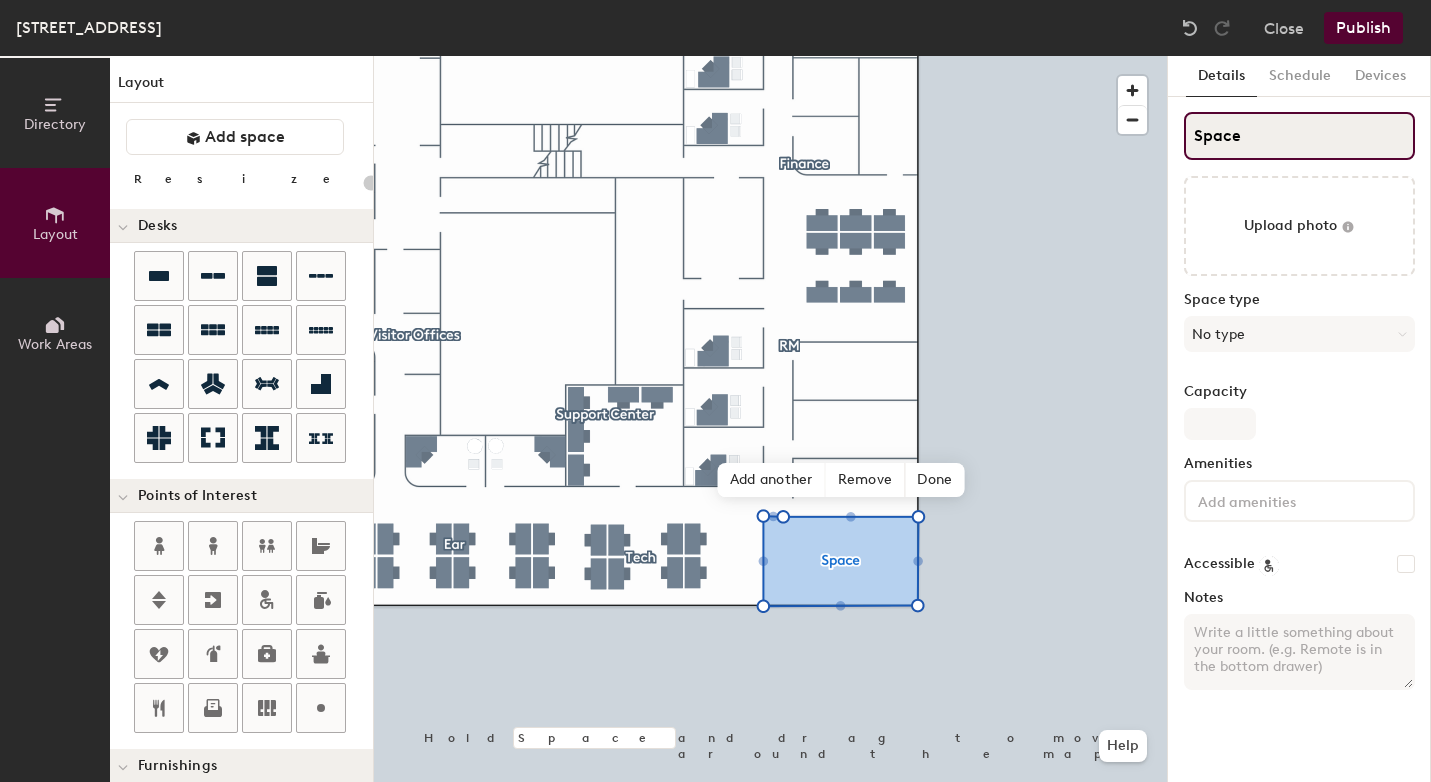 type on "T" 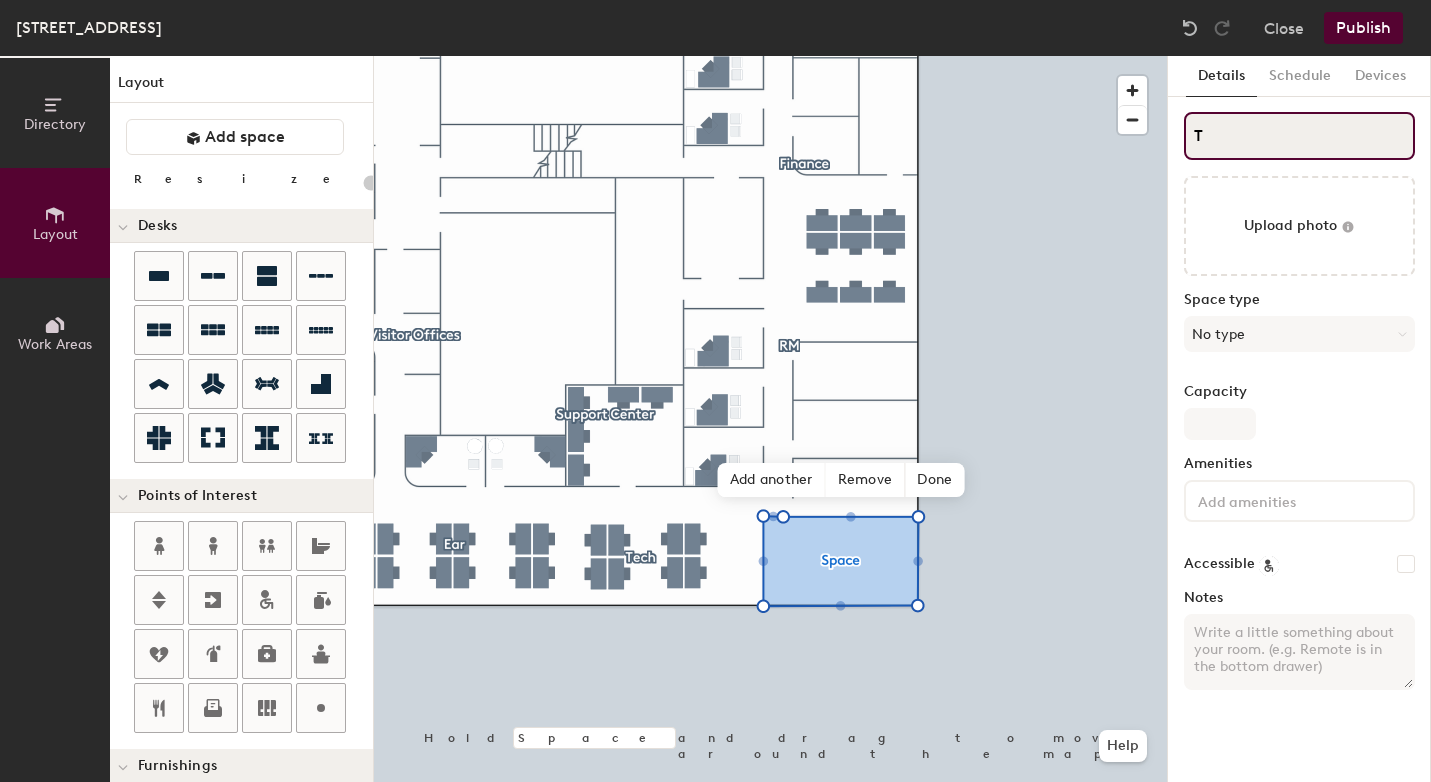 type on "20" 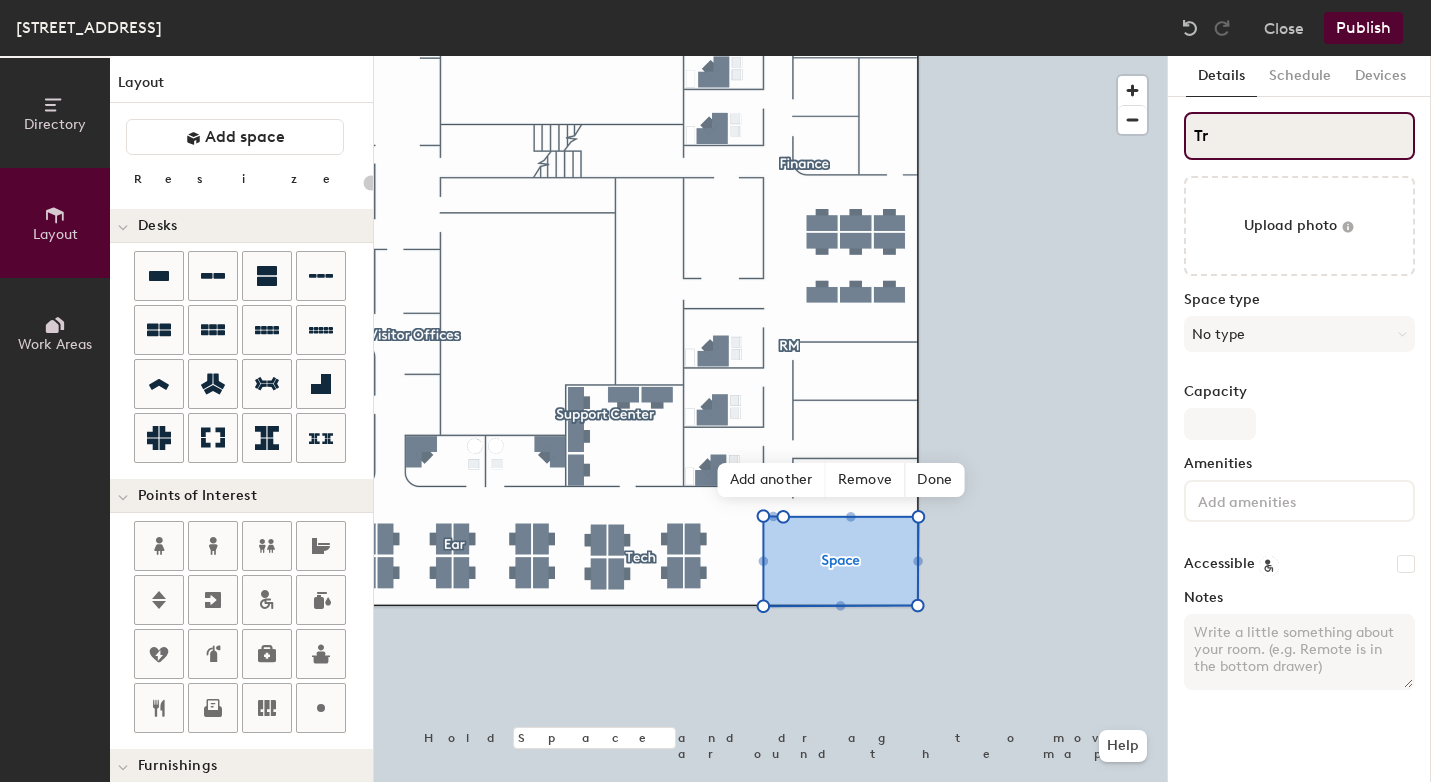 type on "Tri" 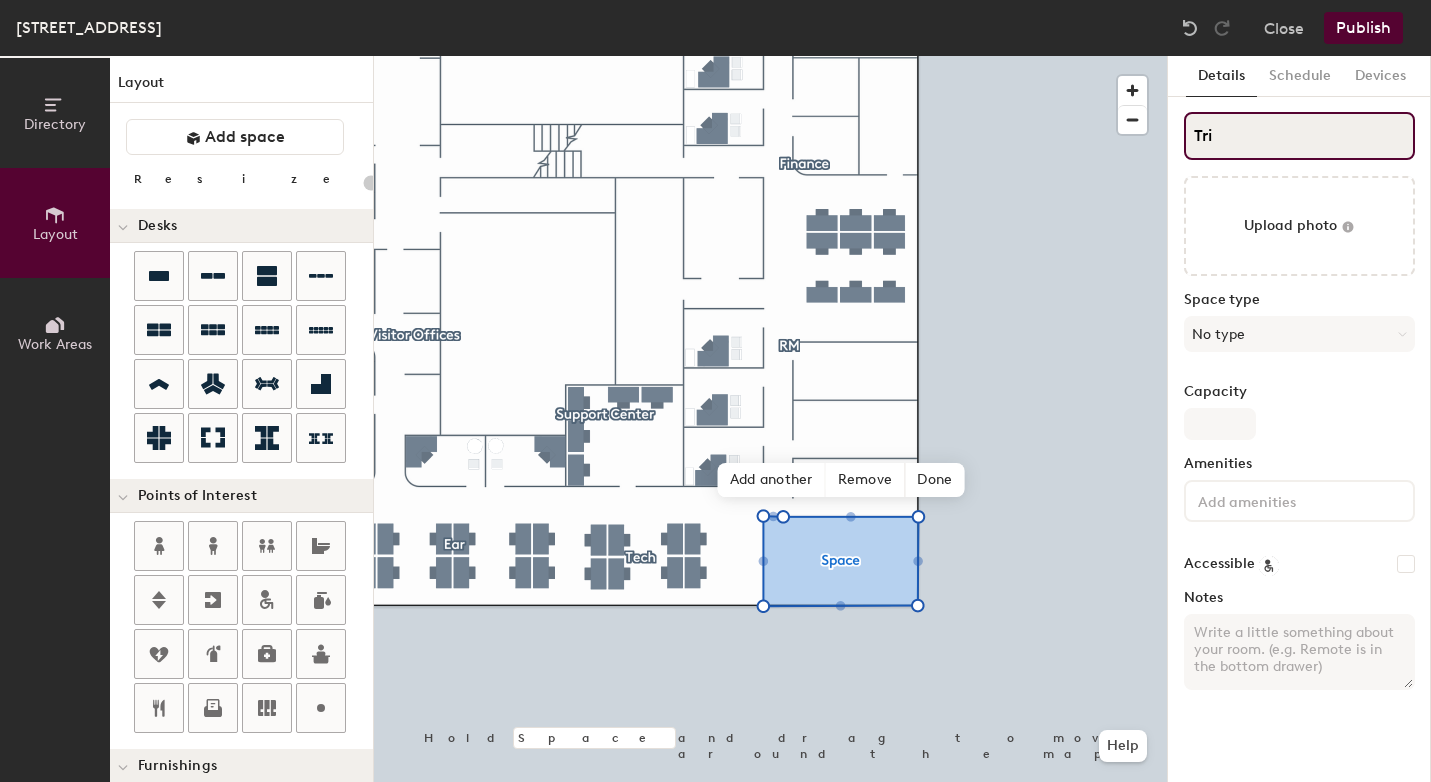 type on "20" 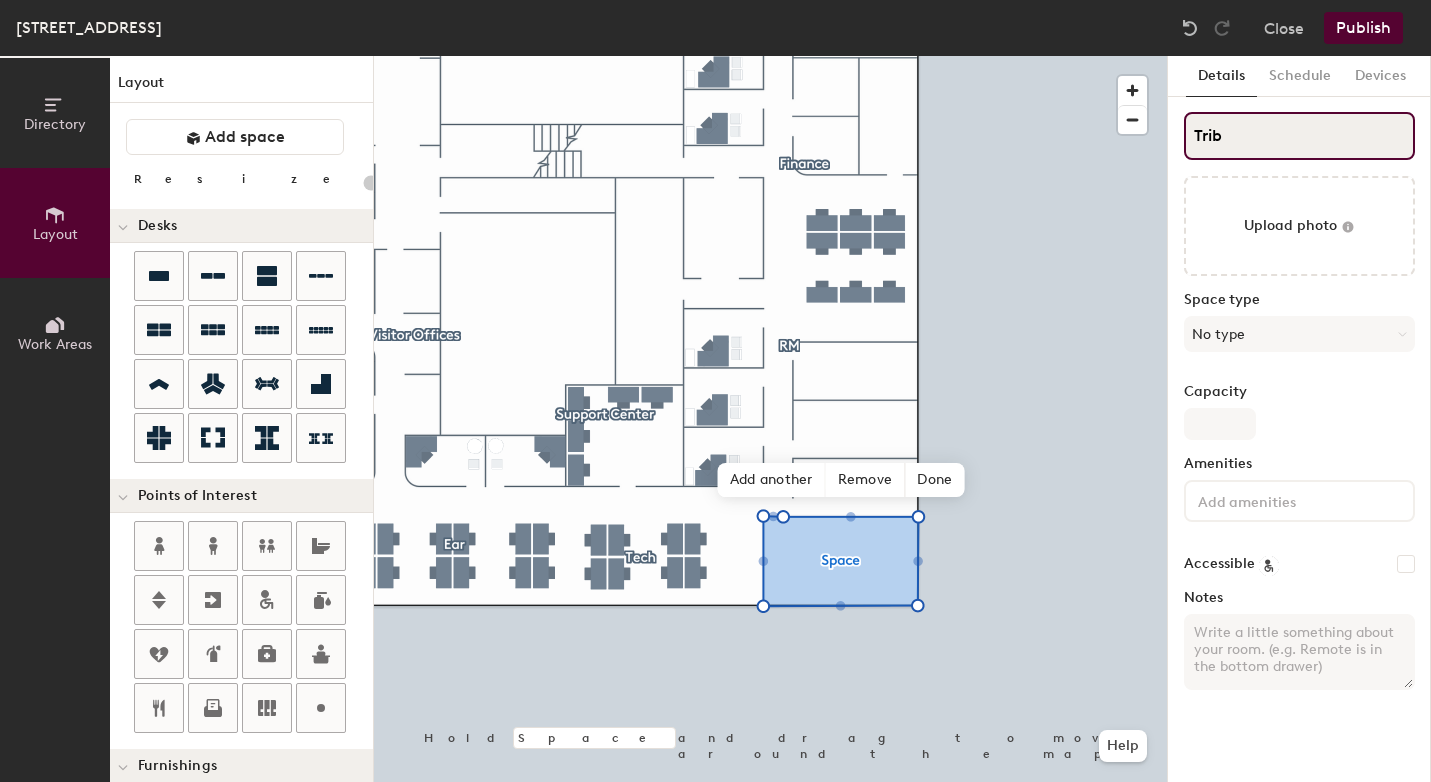 type on "Tribe" 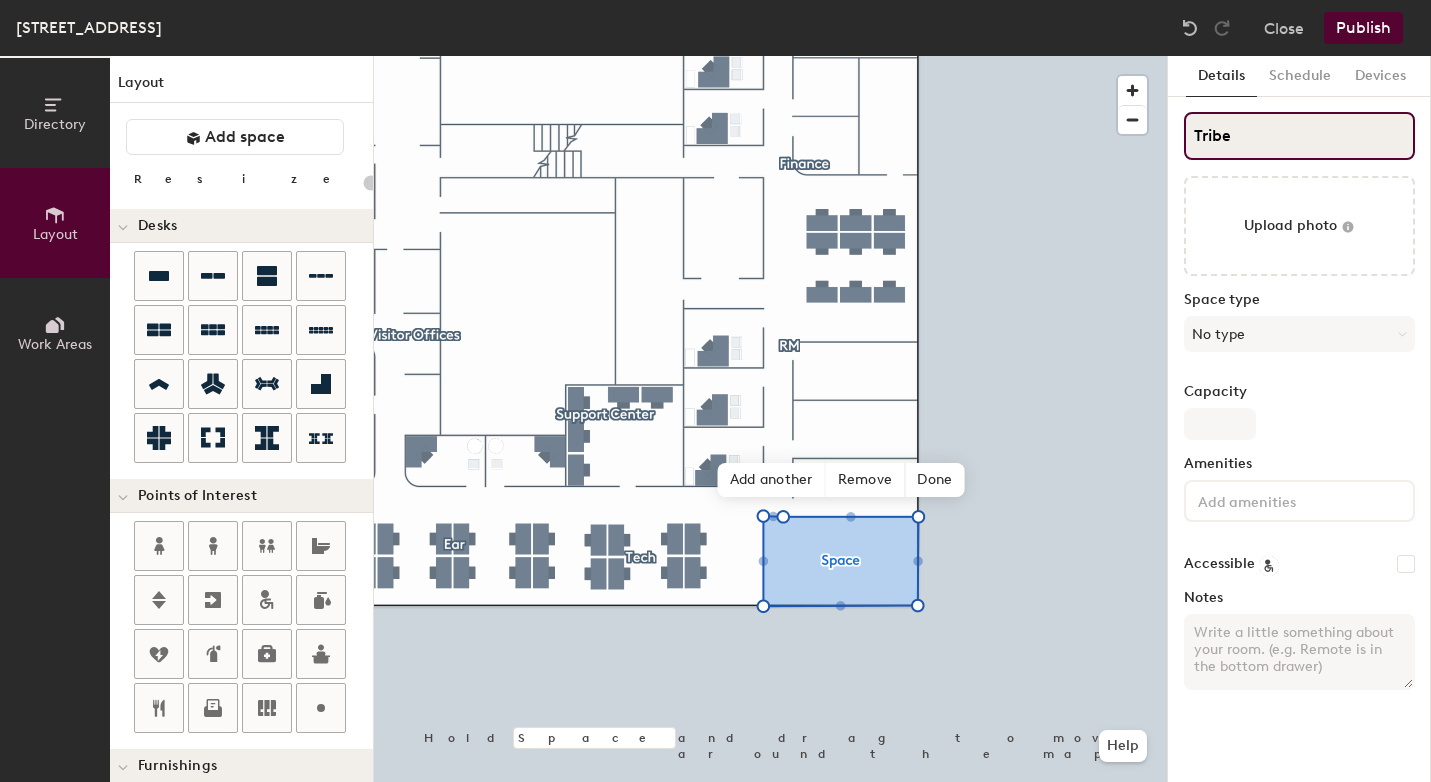 type on "20" 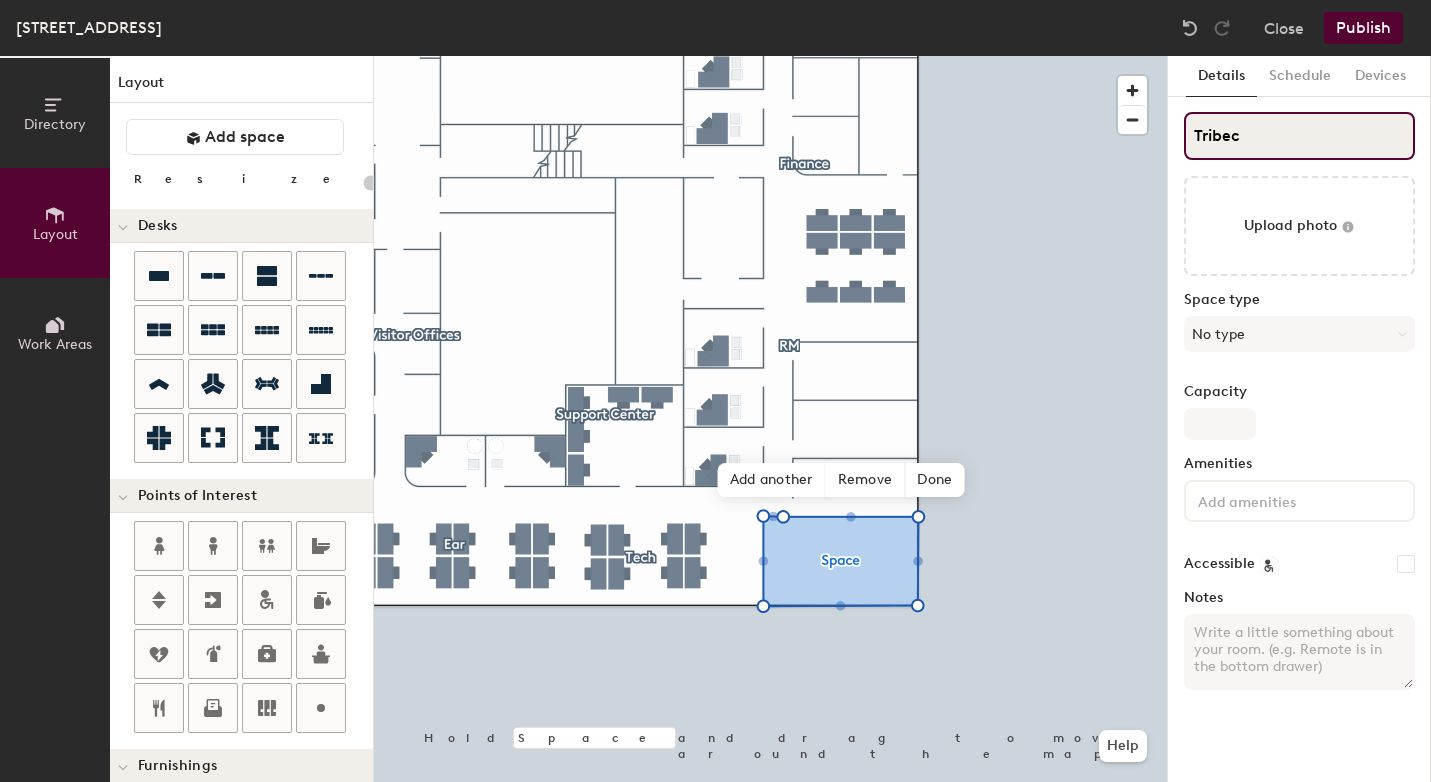 type on "Tribeca" 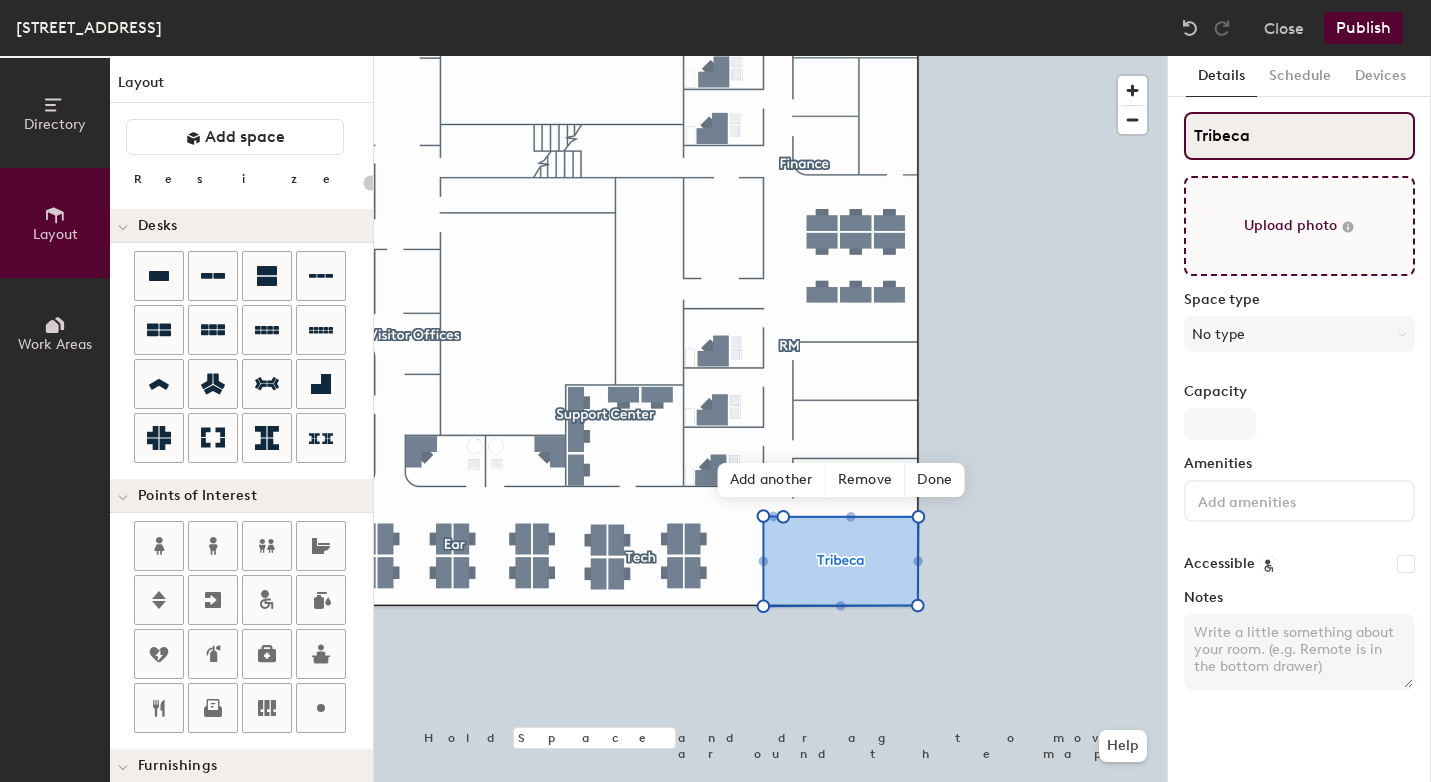 type on "20" 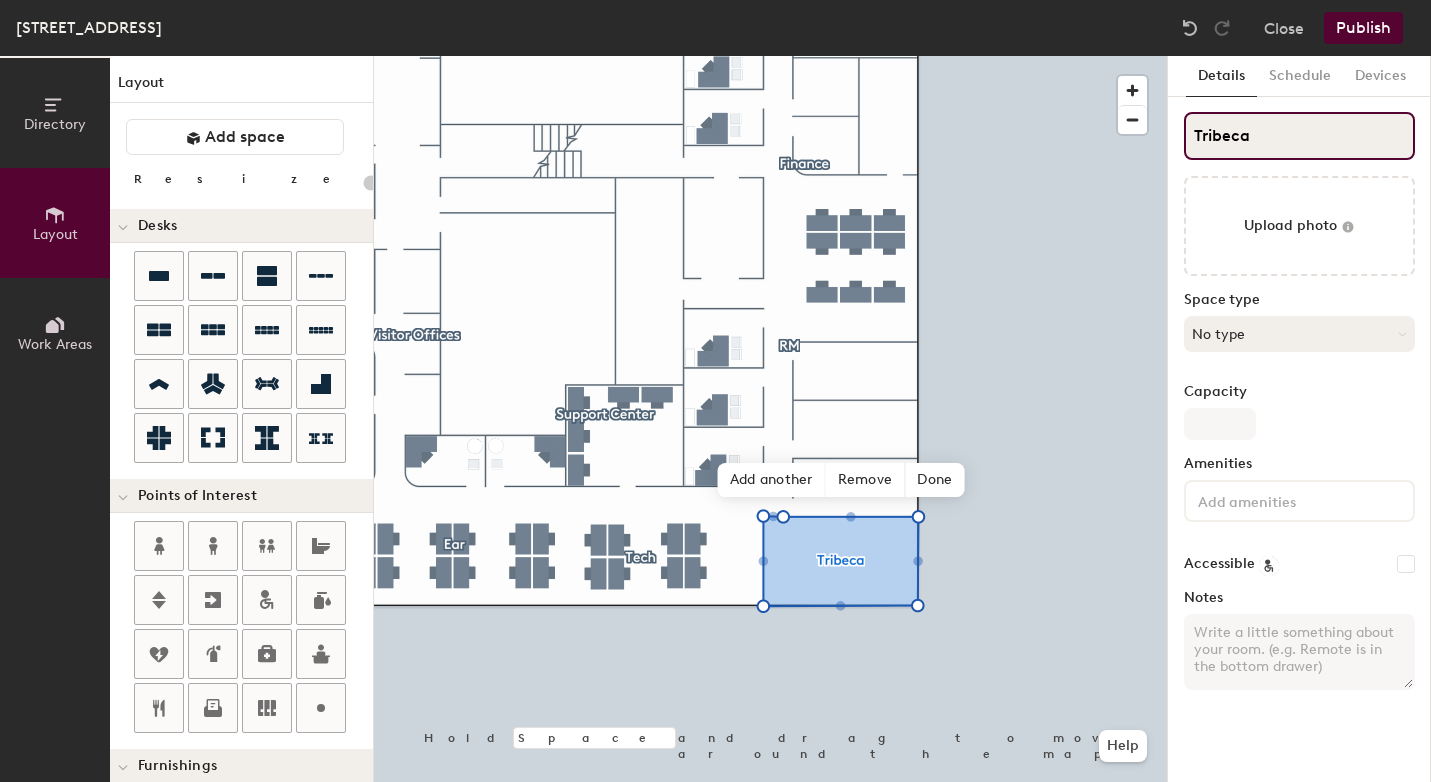 type on "Tribeca" 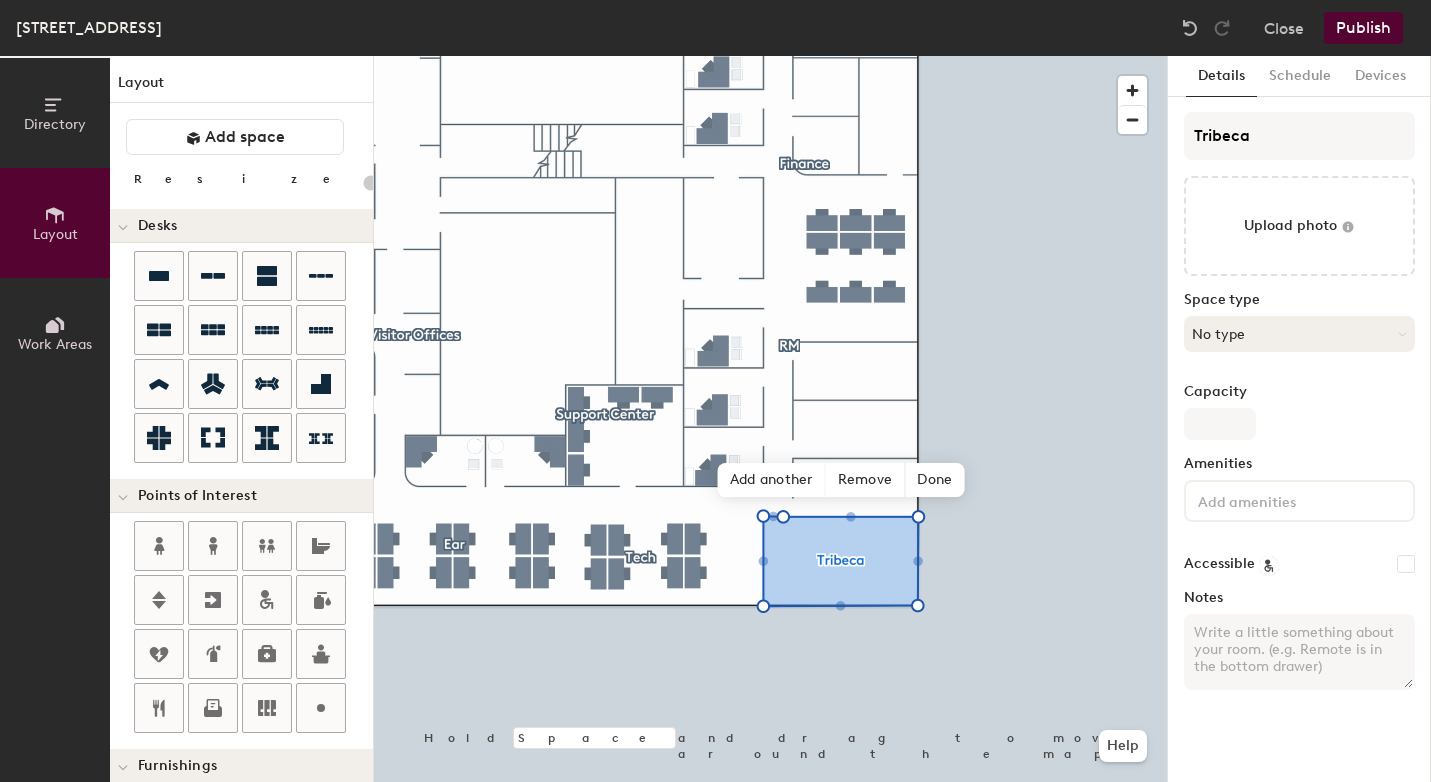 click on "No type" at bounding box center (1299, 334) 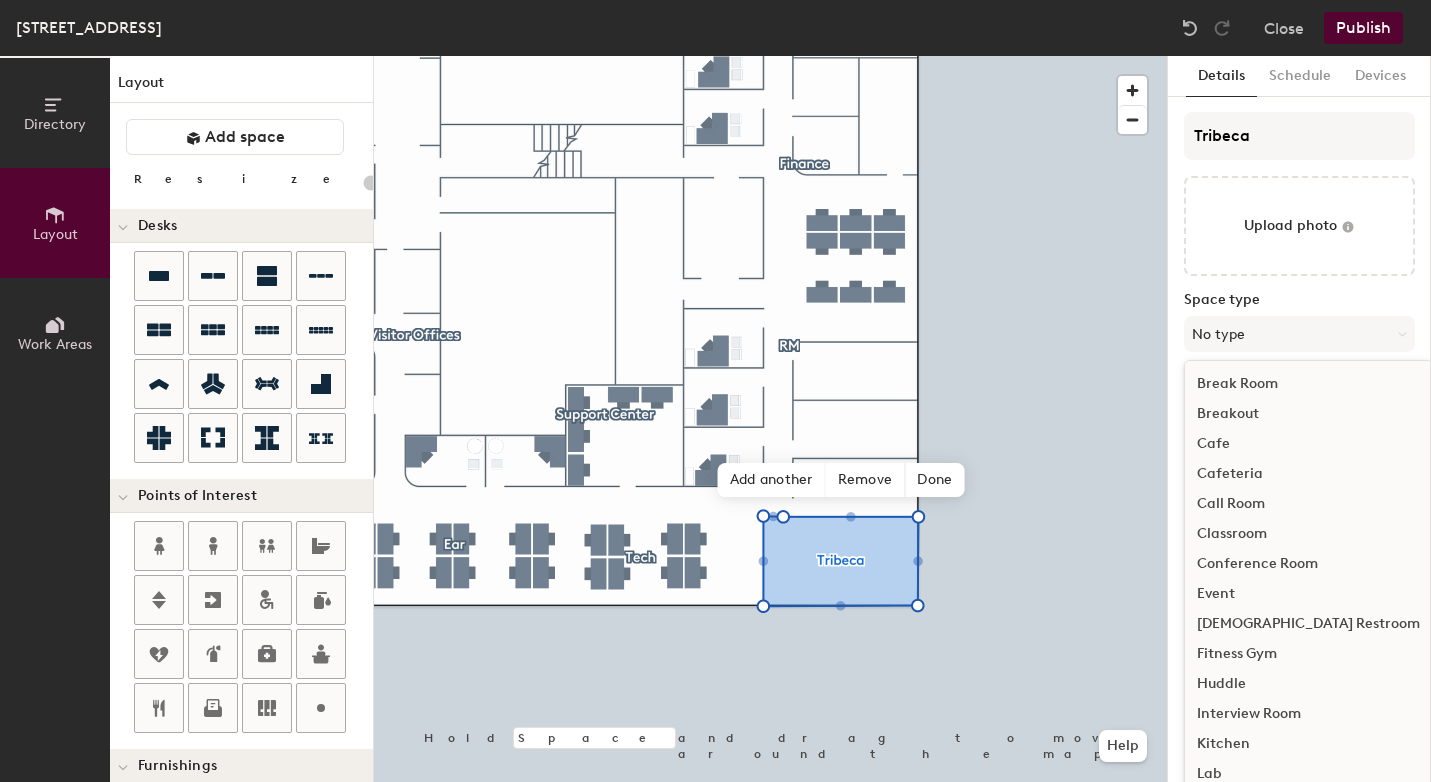 click on "Conference Room" at bounding box center (1308, 564) 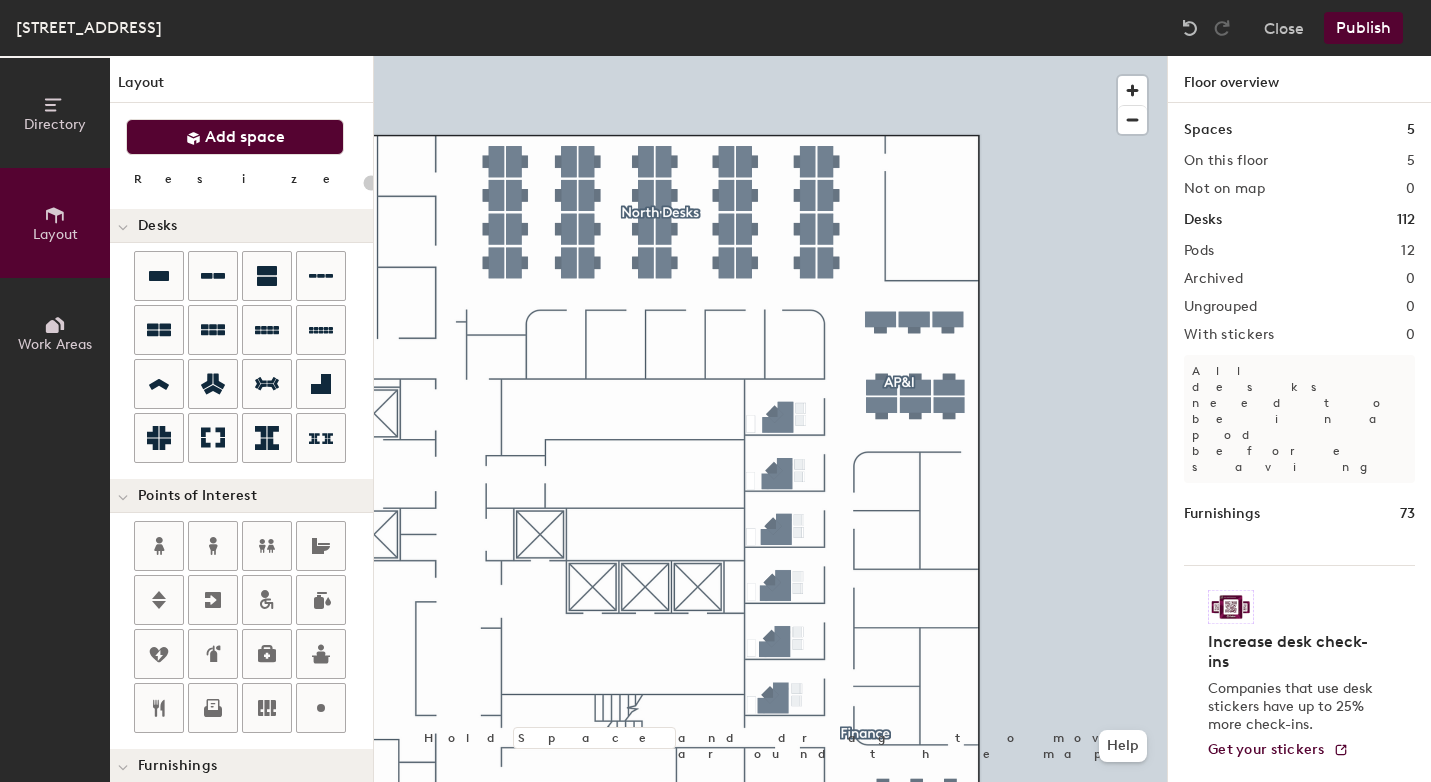 click on "Add space" 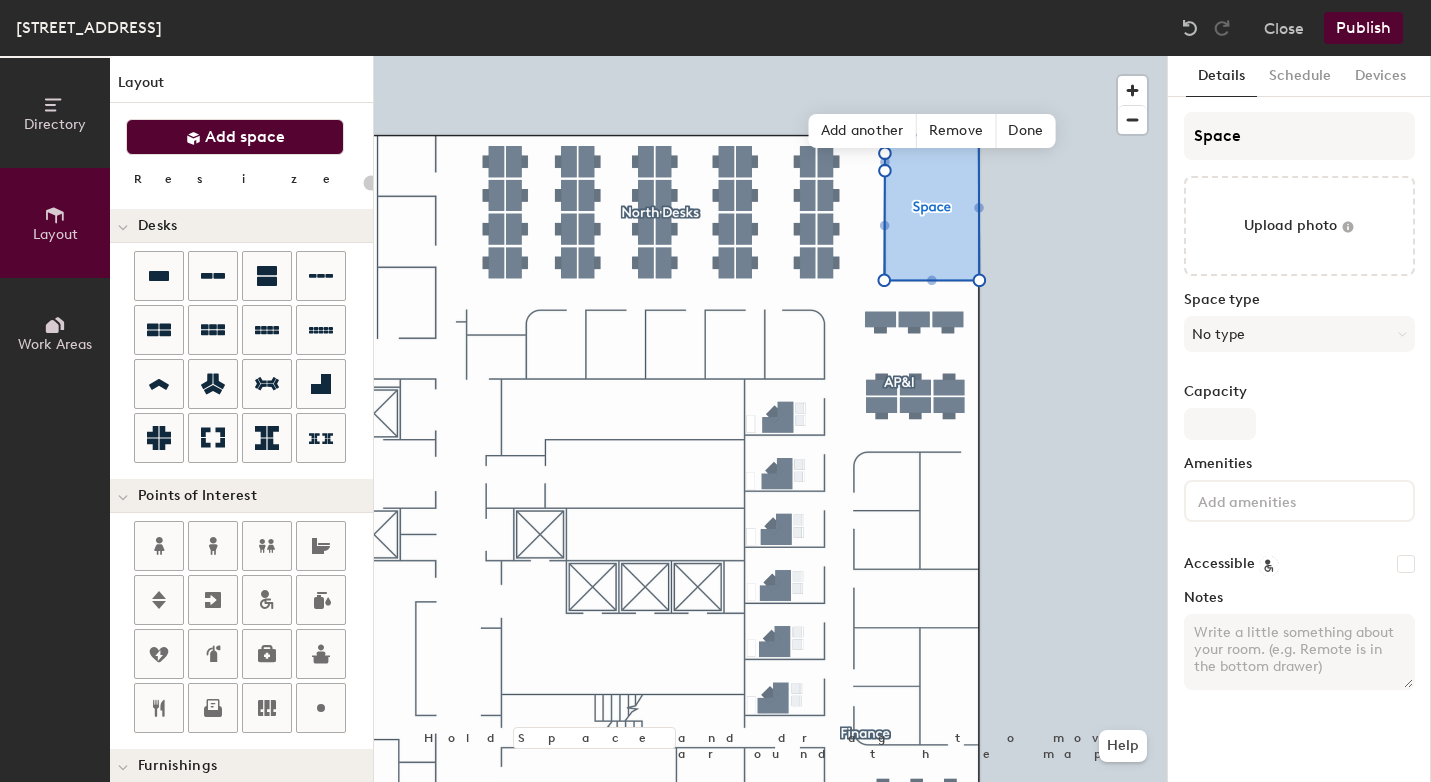 type on "20" 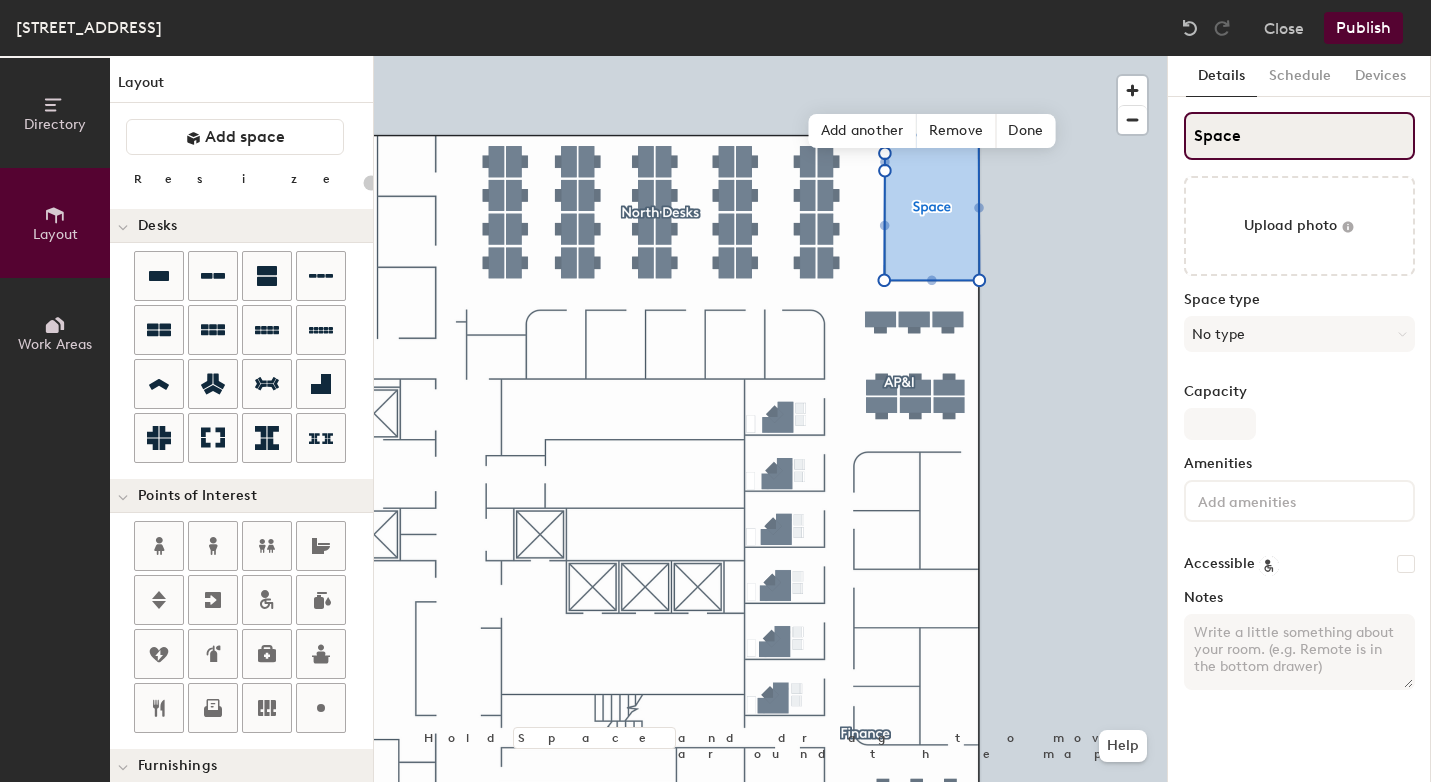 click on "Space" 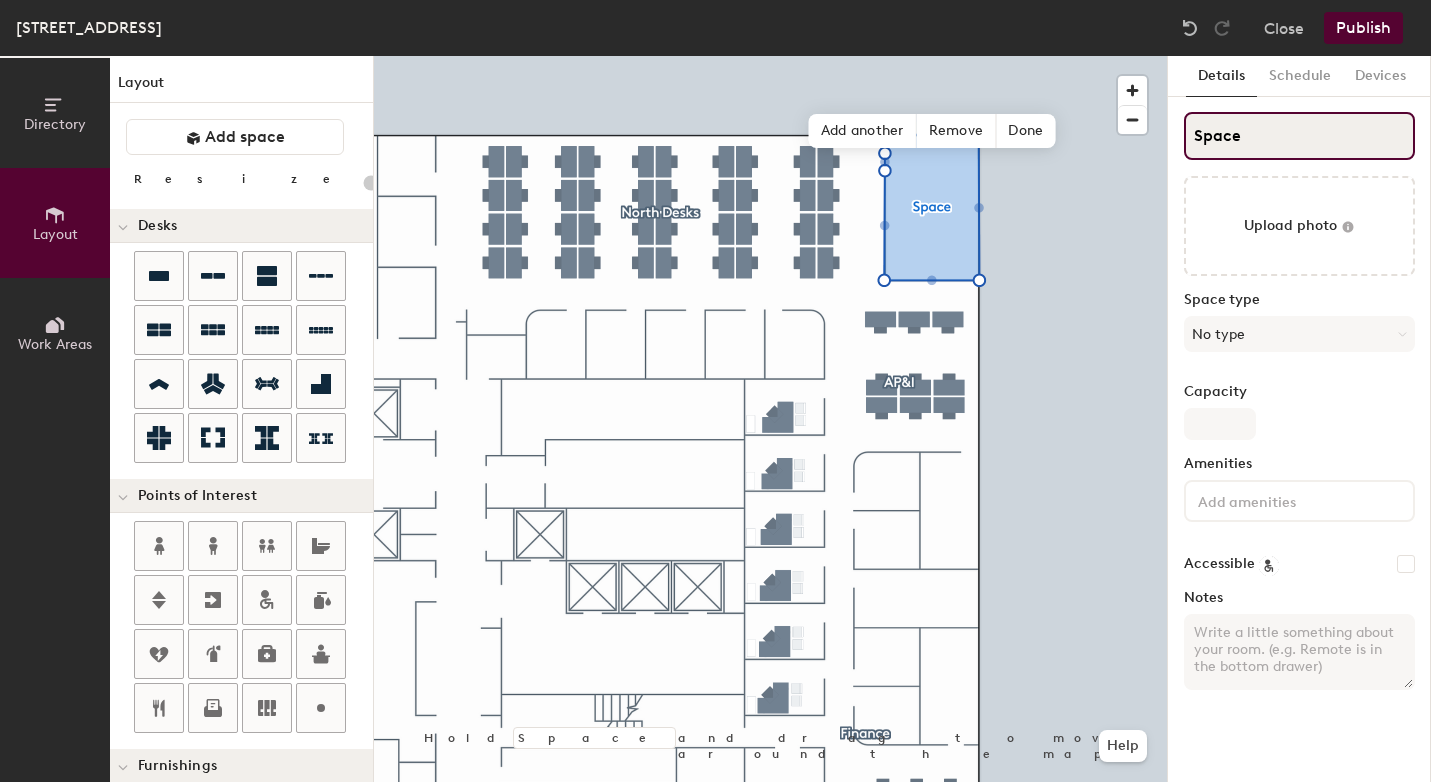 type on "B" 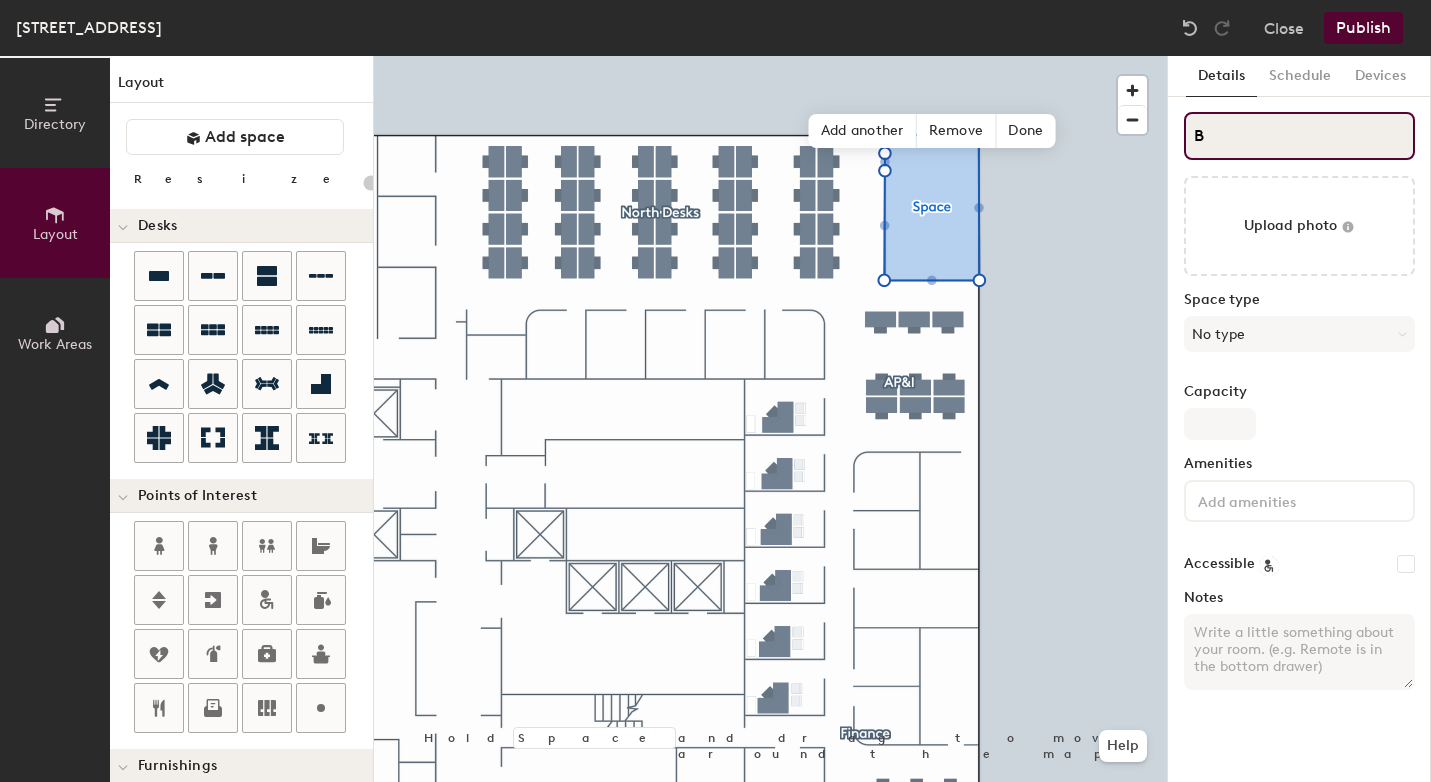 type on "20" 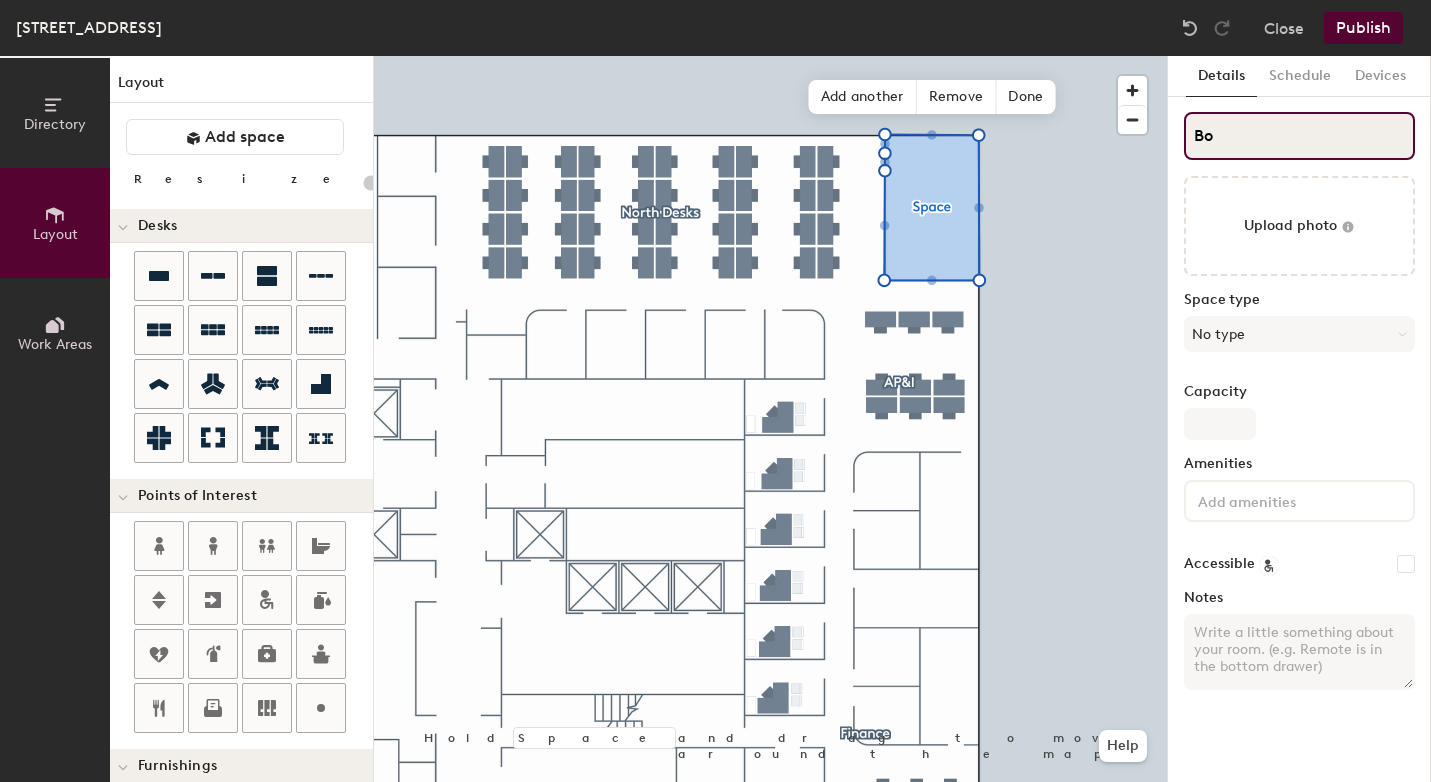 type on "20" 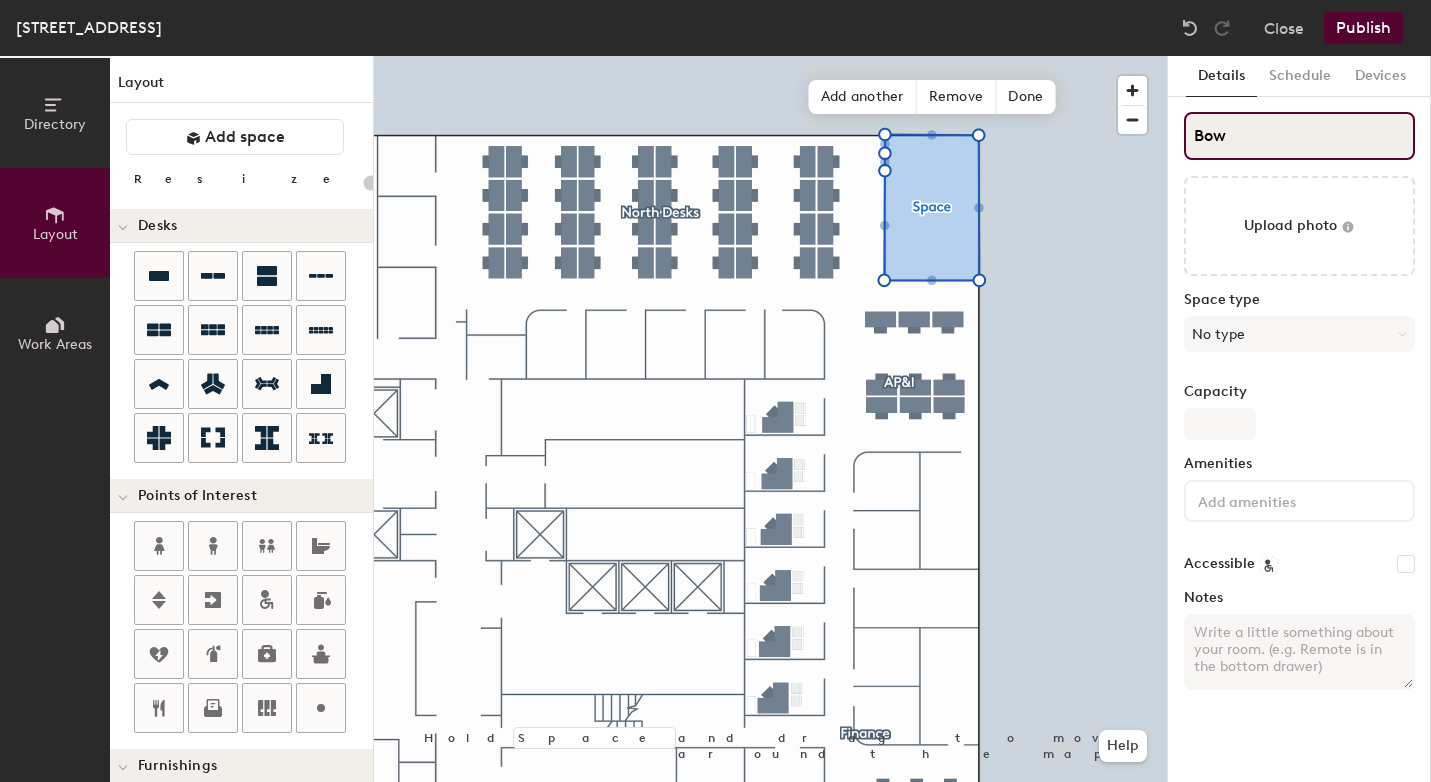type on "20" 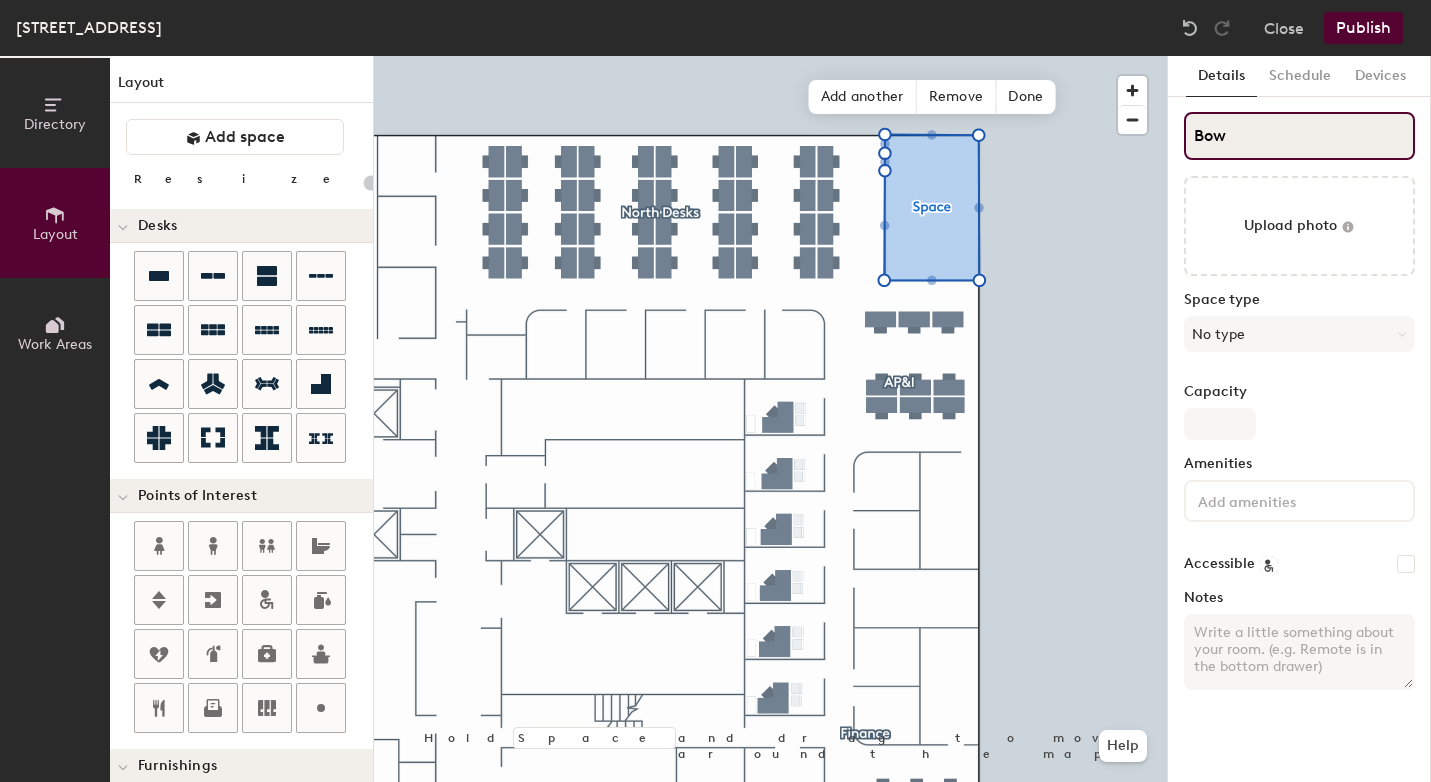 type on "Bowe" 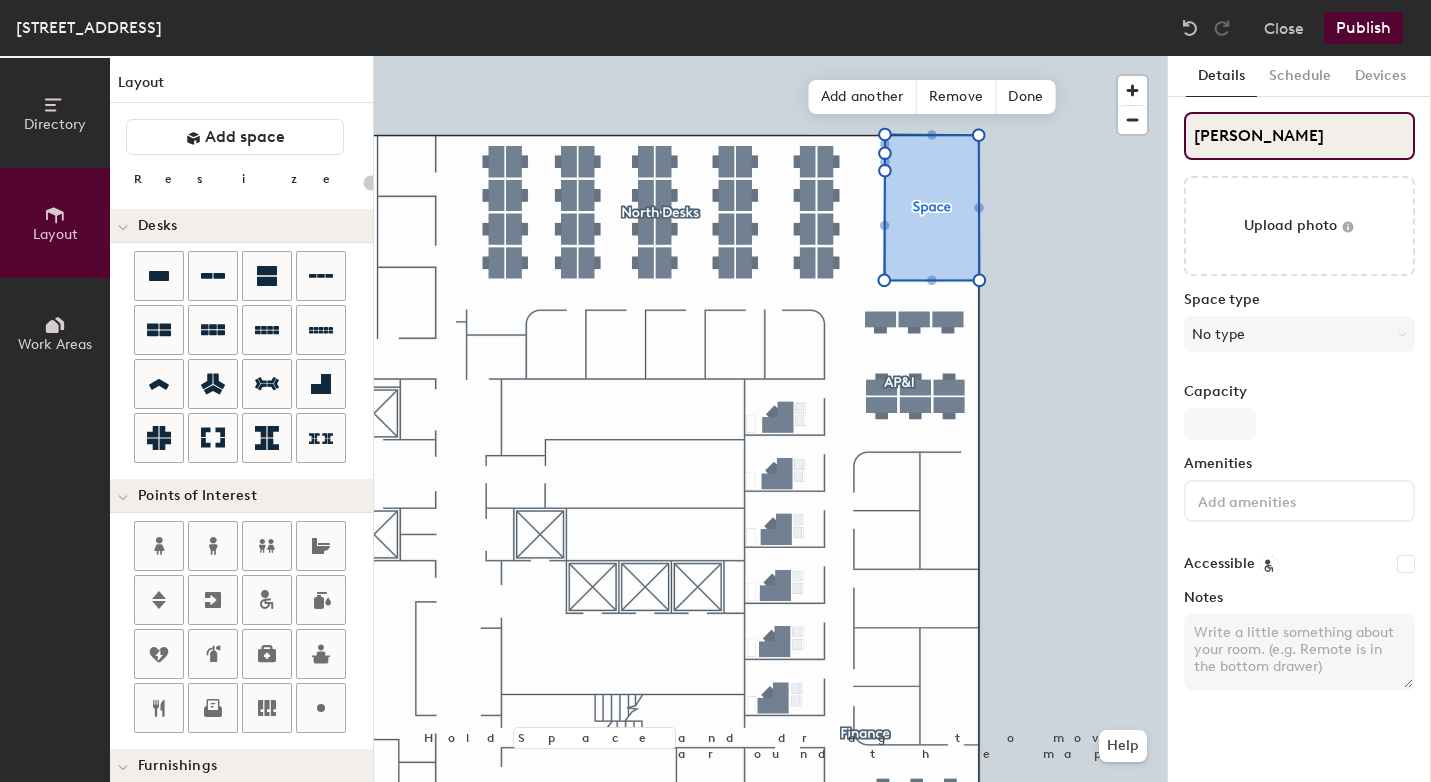 type on "20" 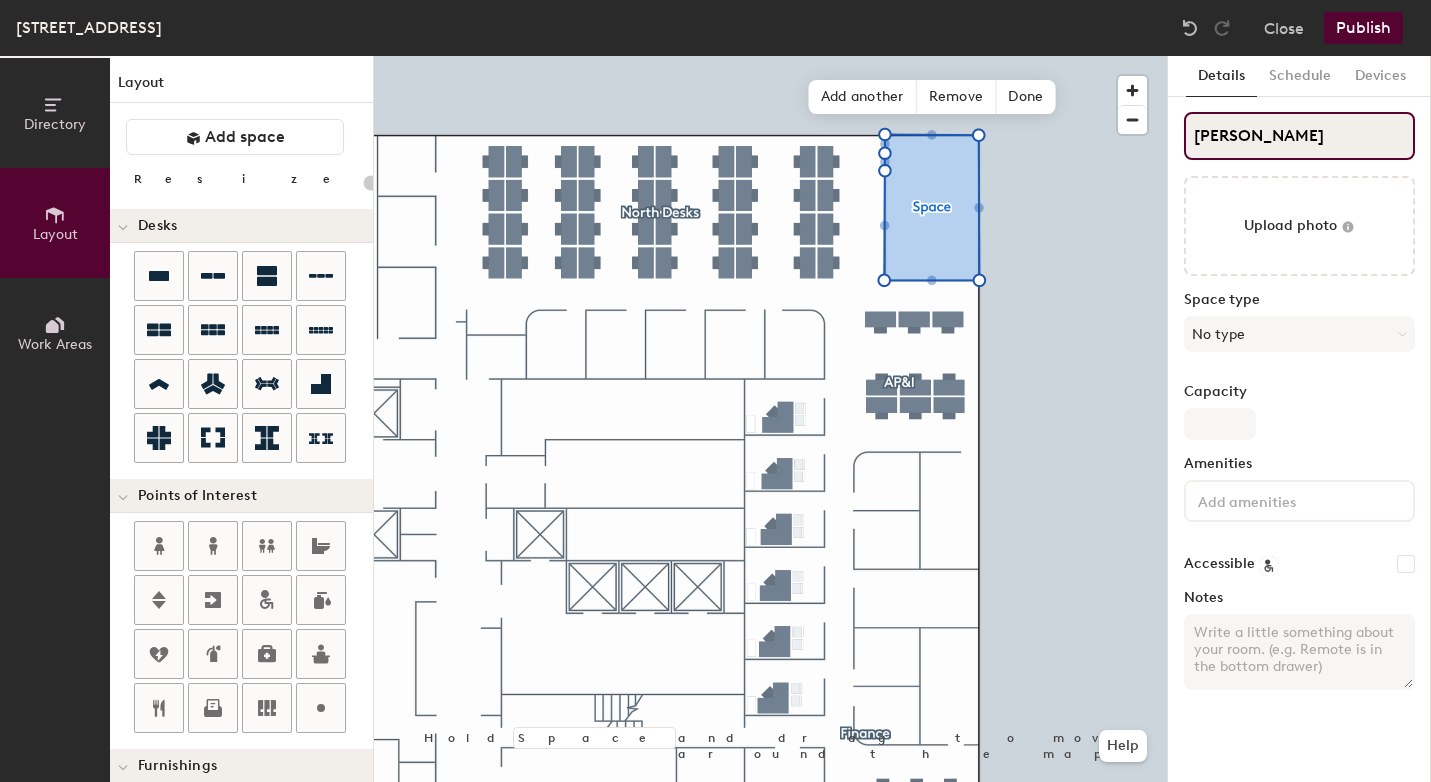 type on "20" 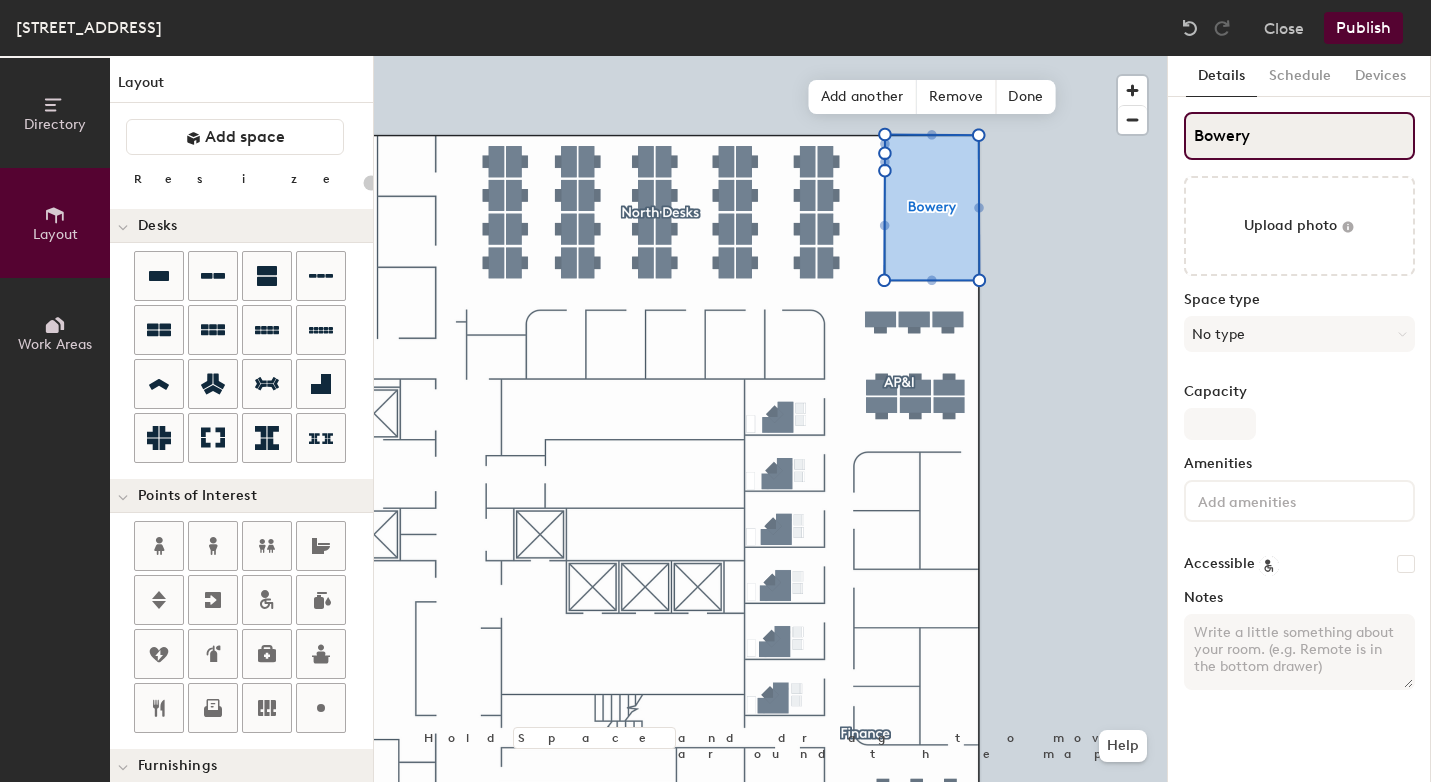 type on "20" 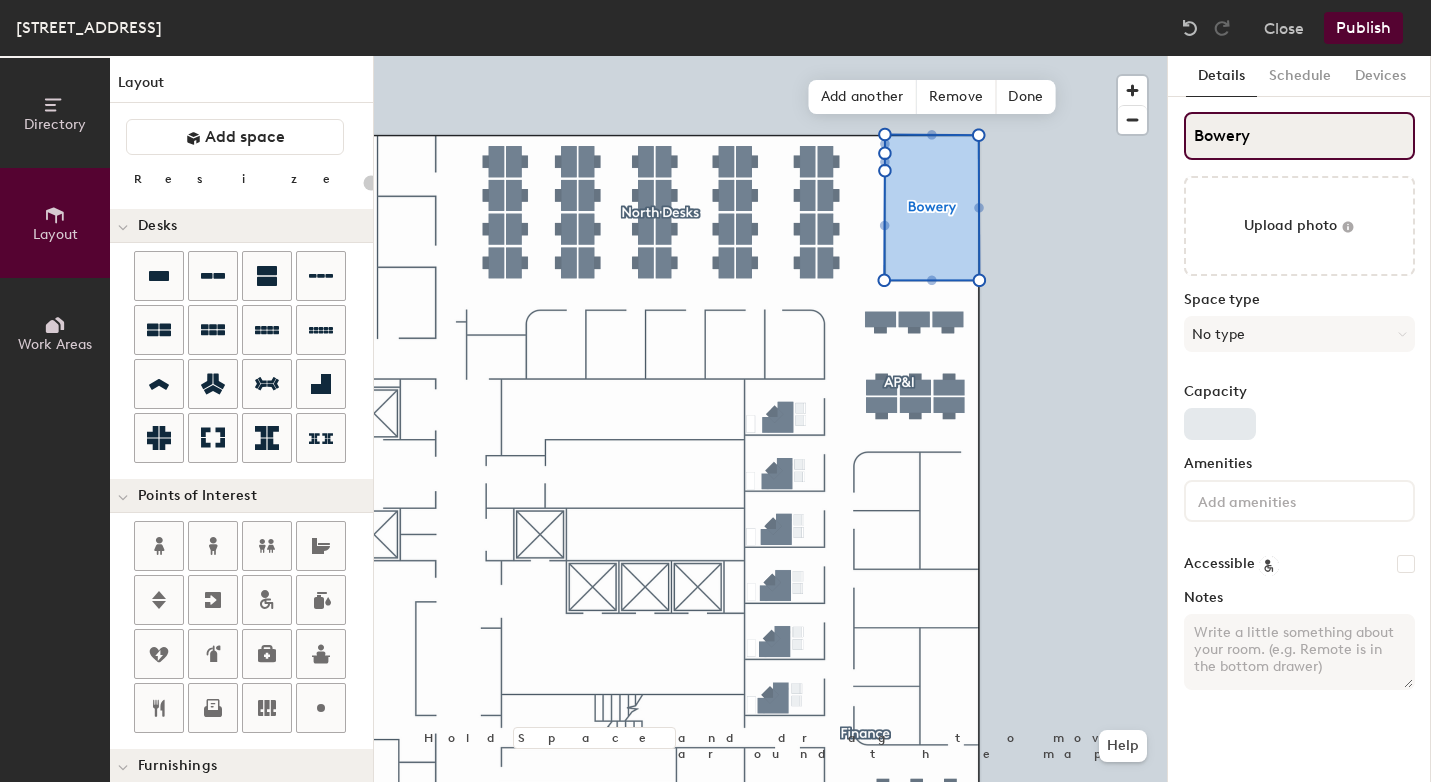 type on "Bowery" 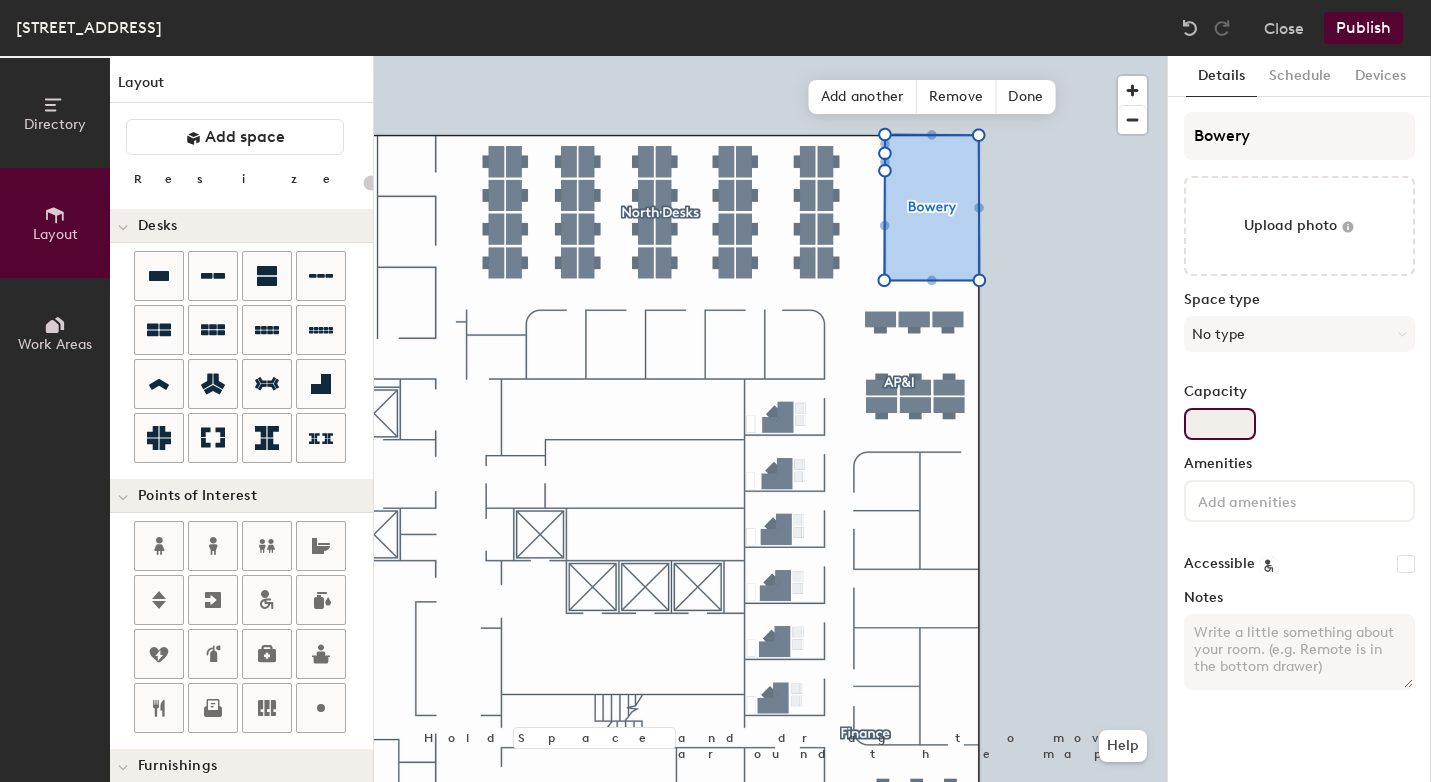 click on "Capacity" at bounding box center [1220, 424] 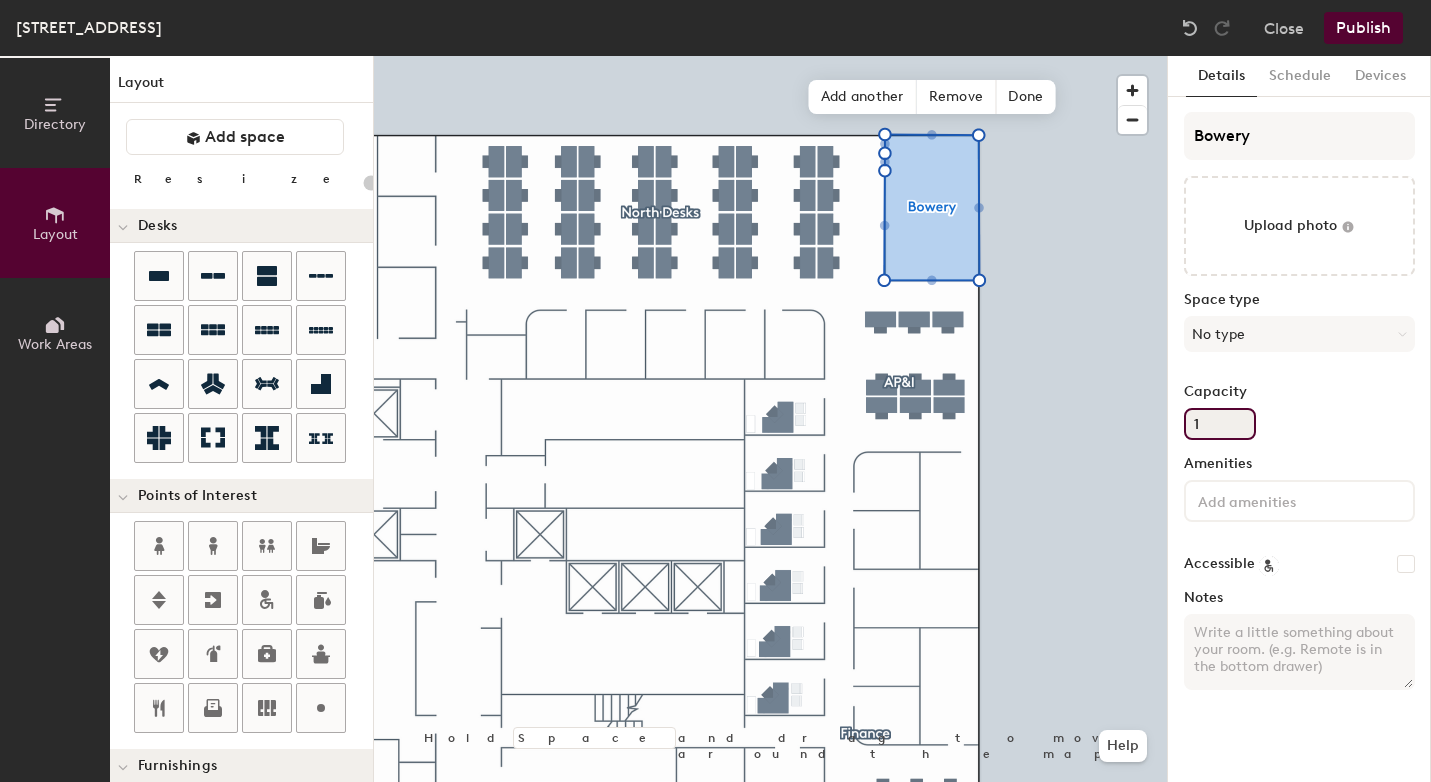 type on "20" 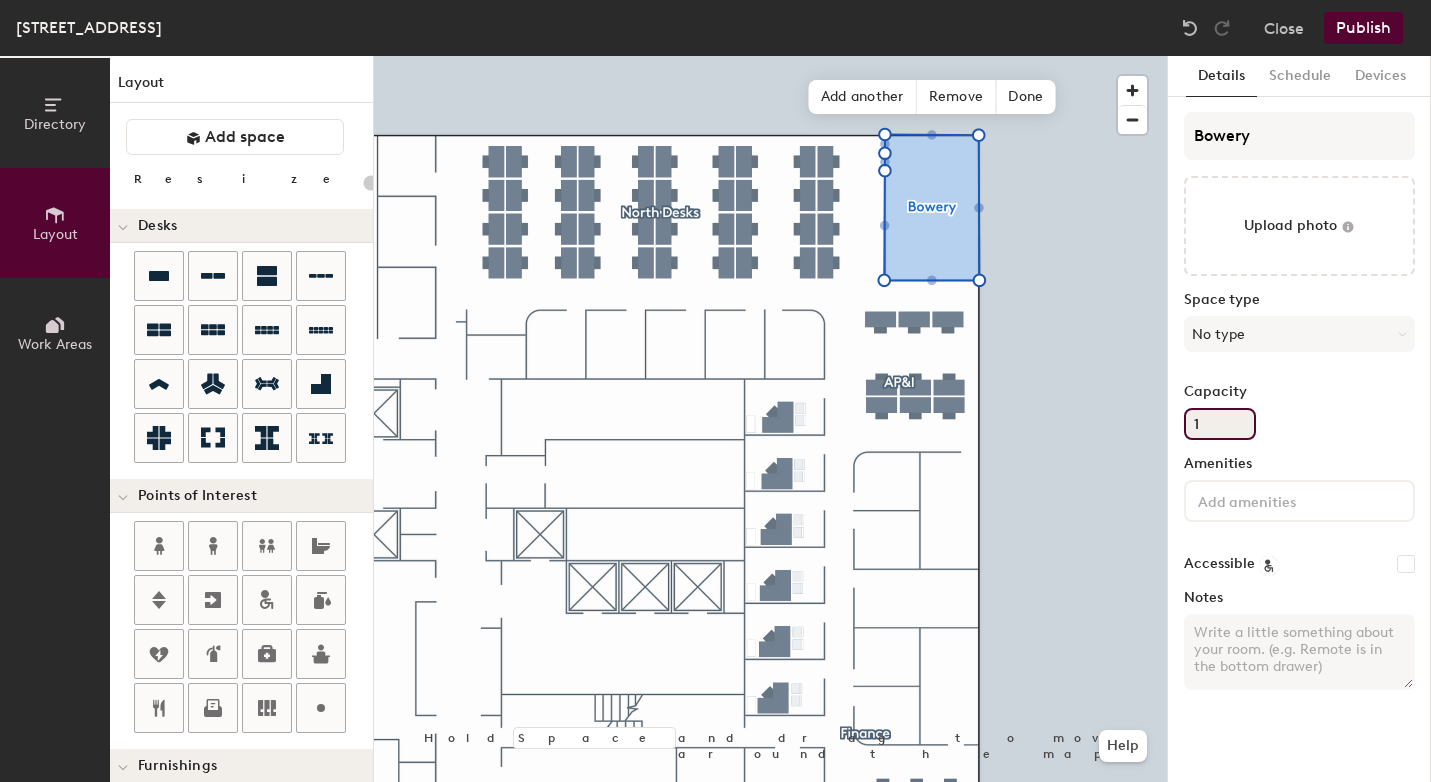 type on "14" 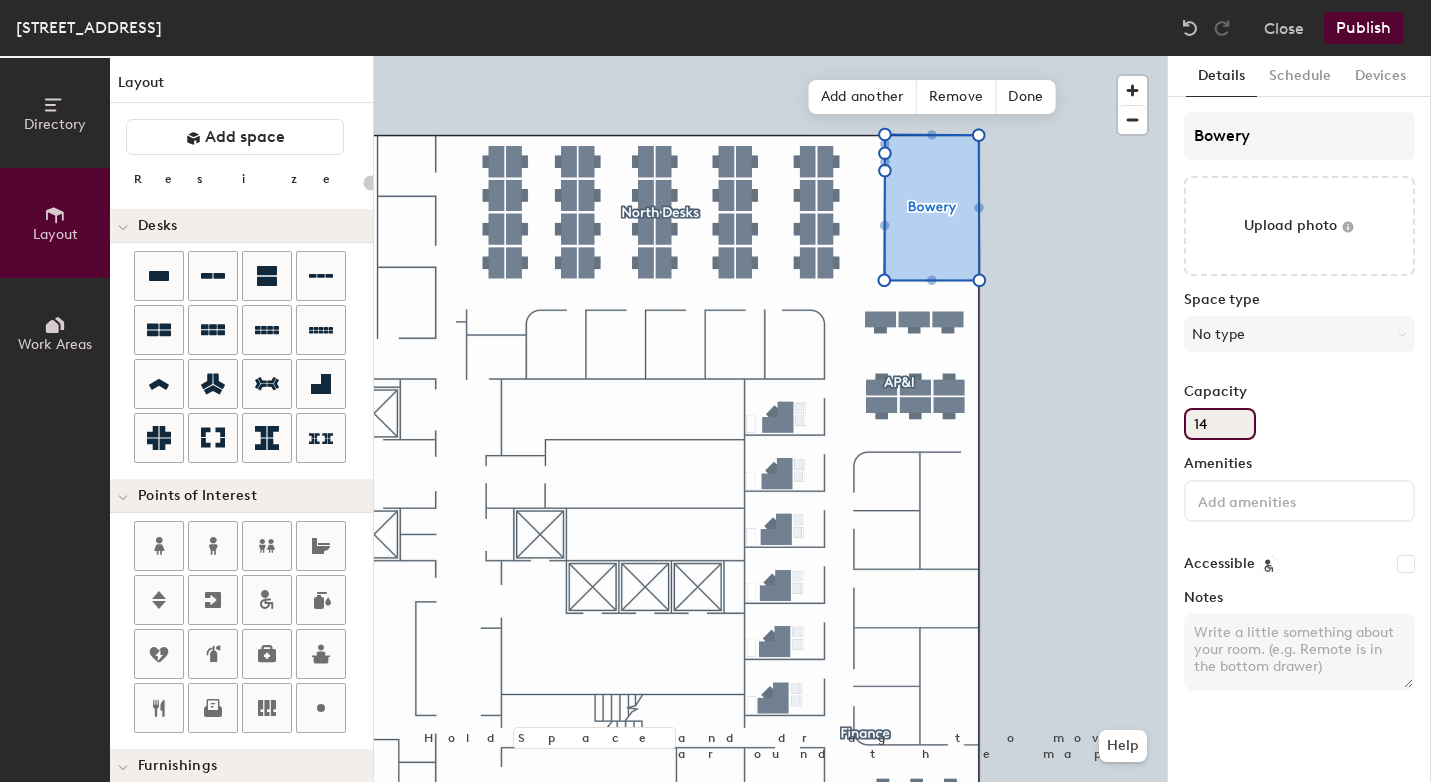 type on "20" 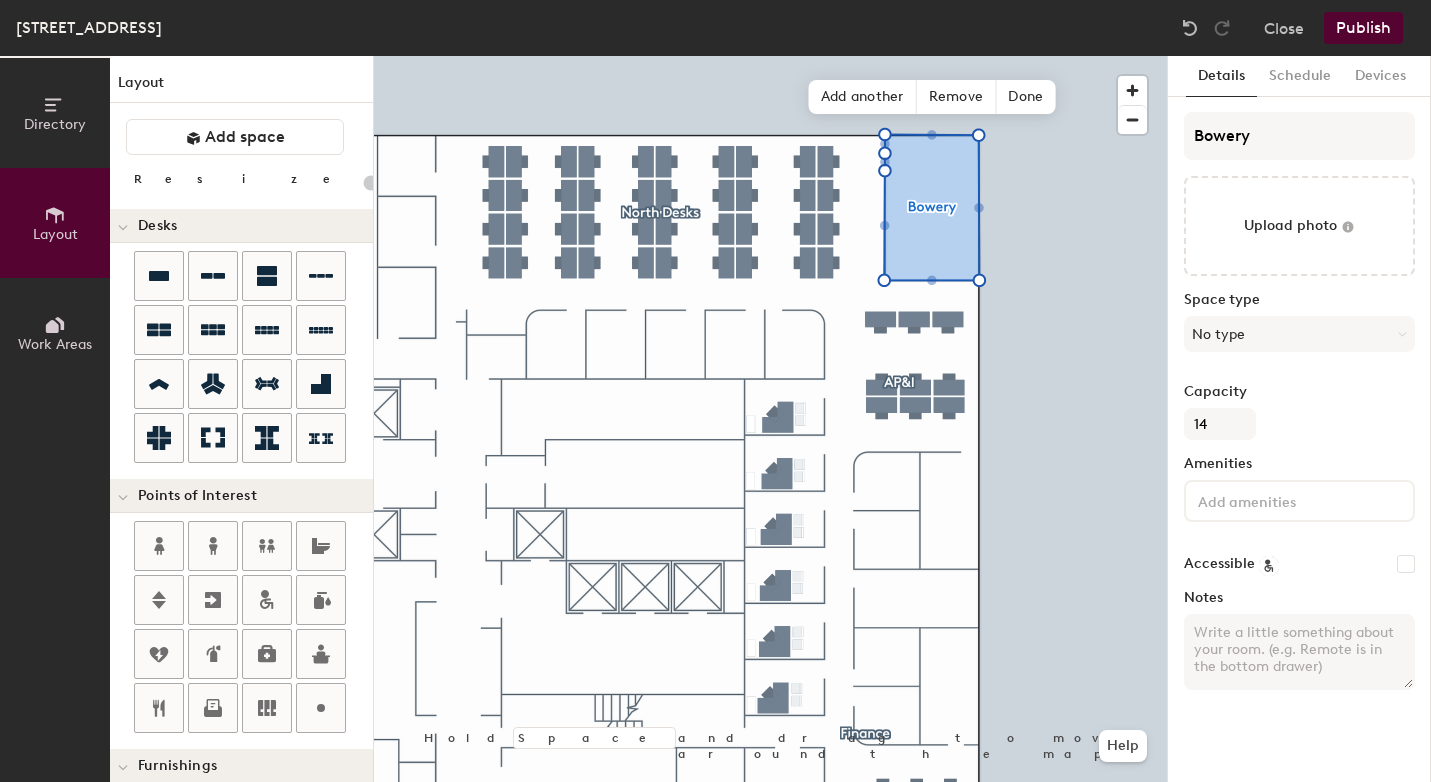 click on "Capacity 14" 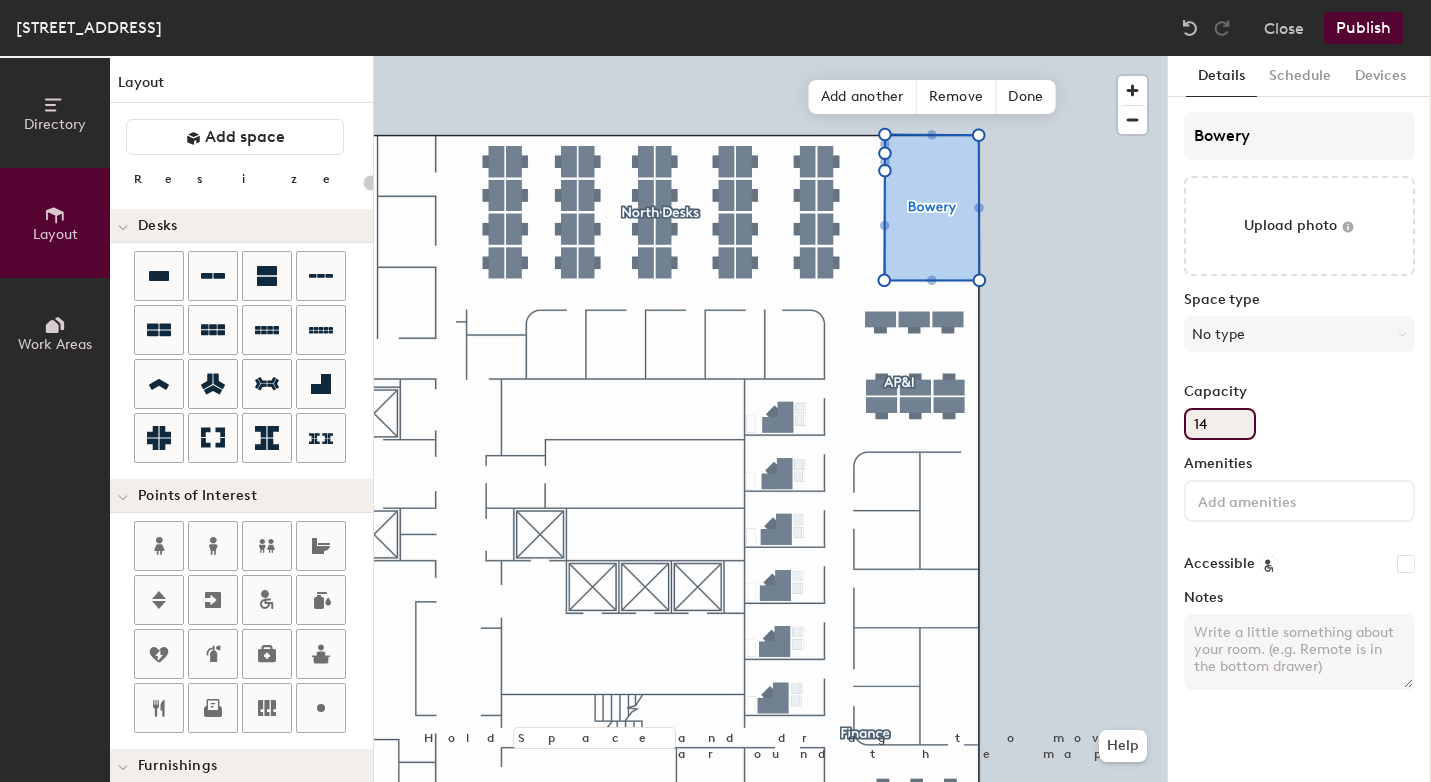 click on "14" at bounding box center (1220, 424) 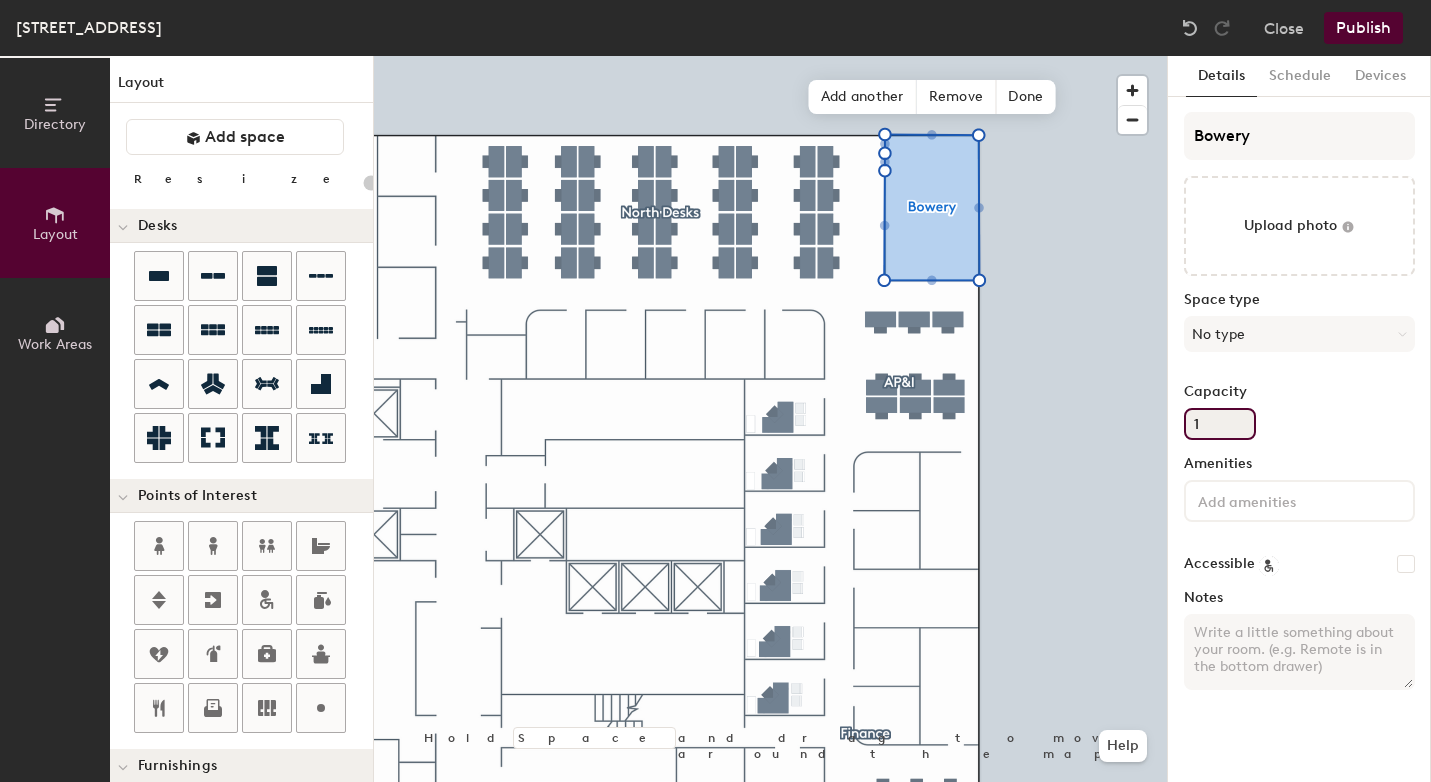 type on "20" 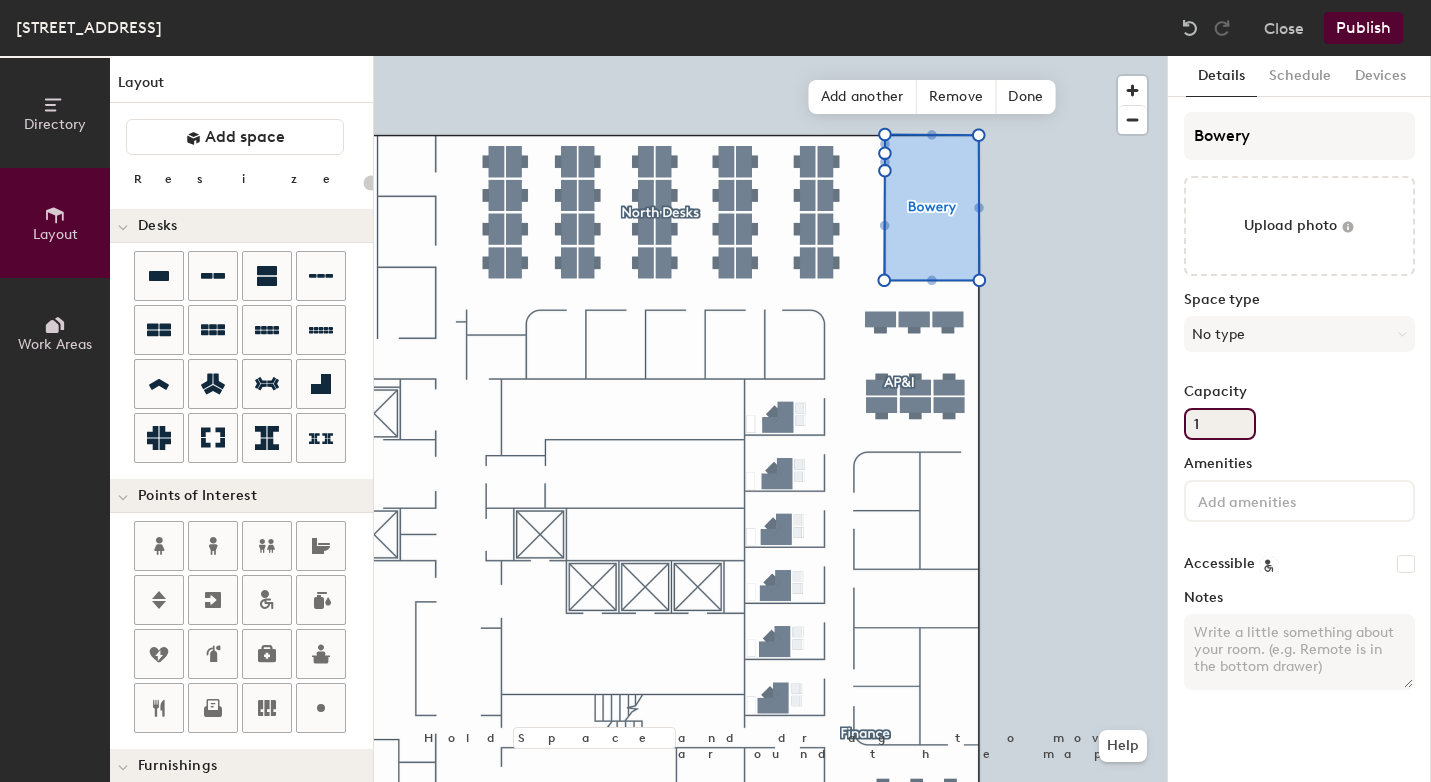 type on "12" 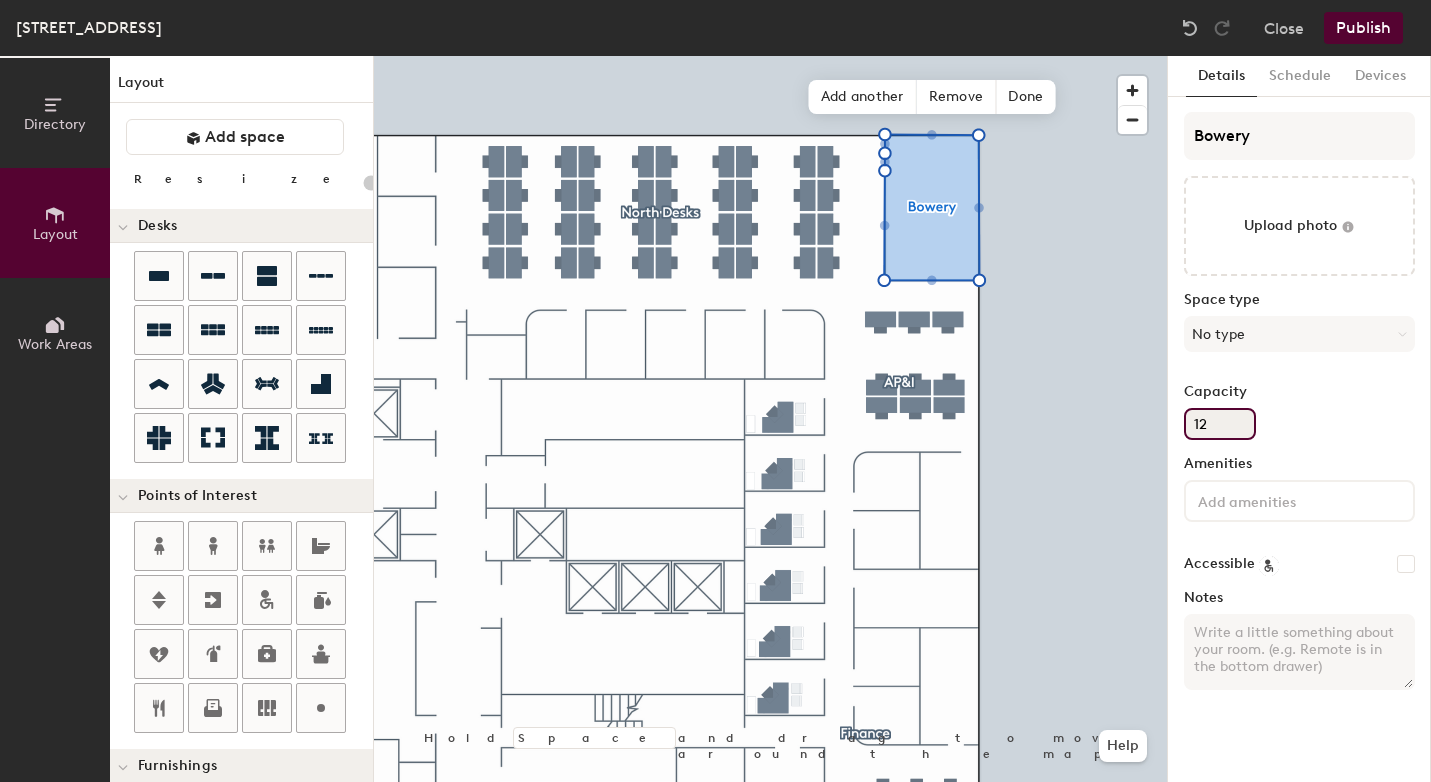 type on "20" 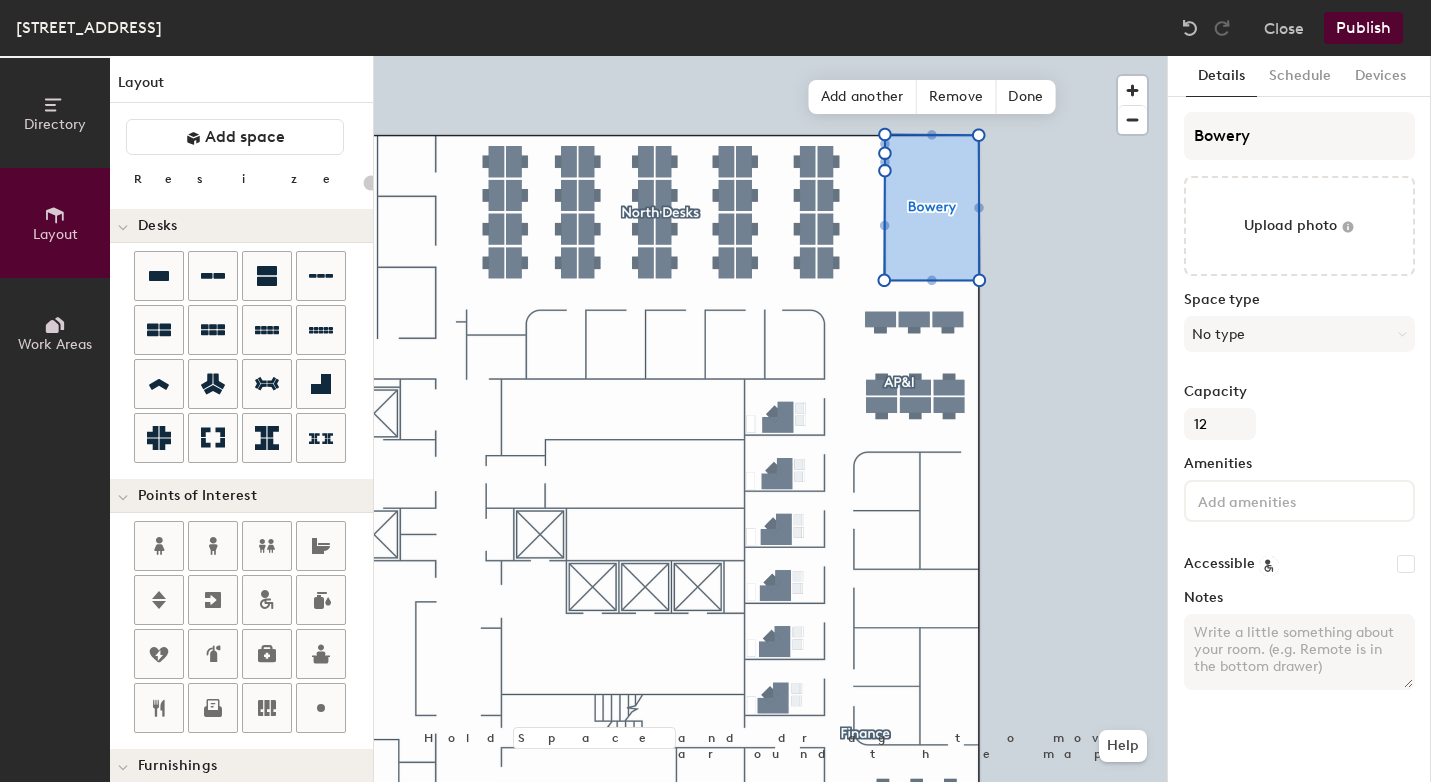 click on "Capacity 12" 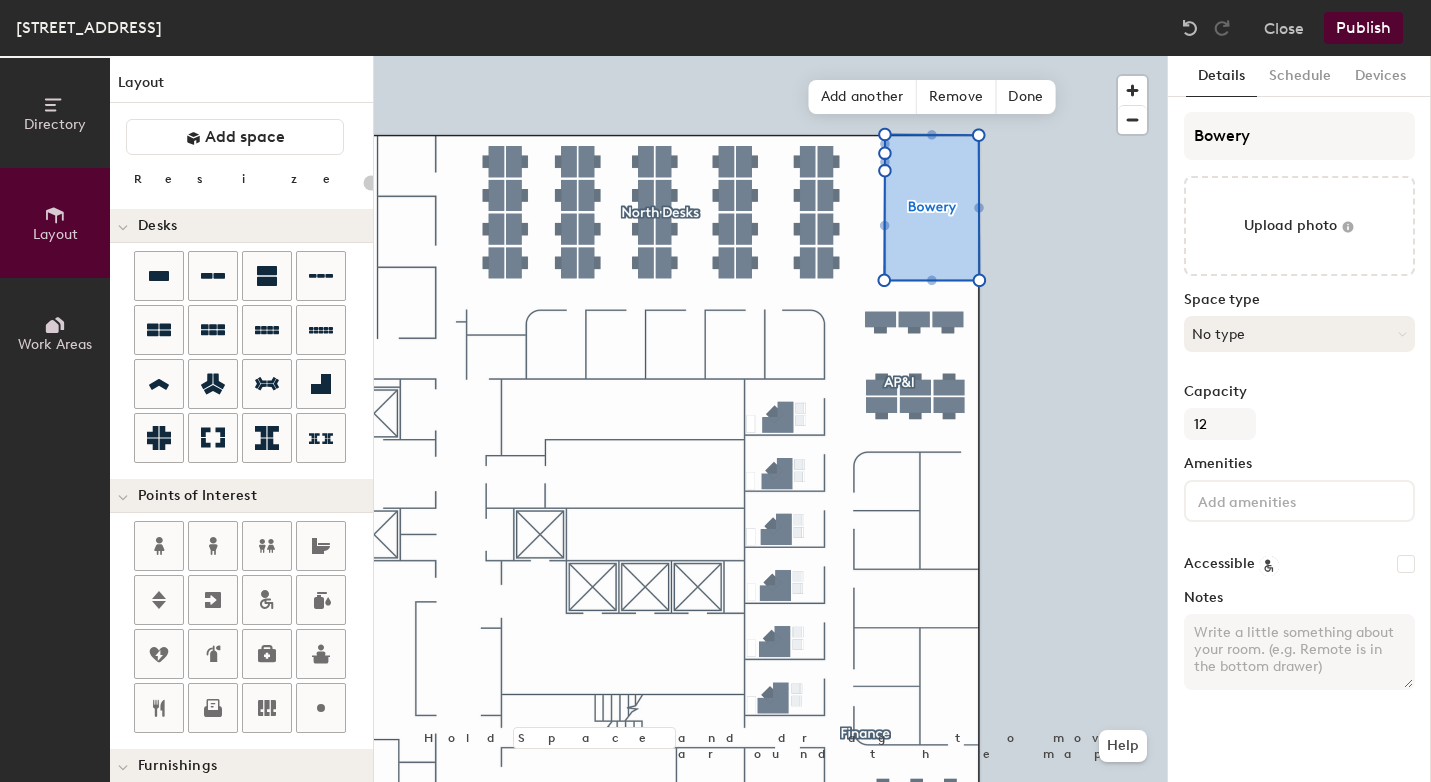 click on "No type" at bounding box center [1299, 334] 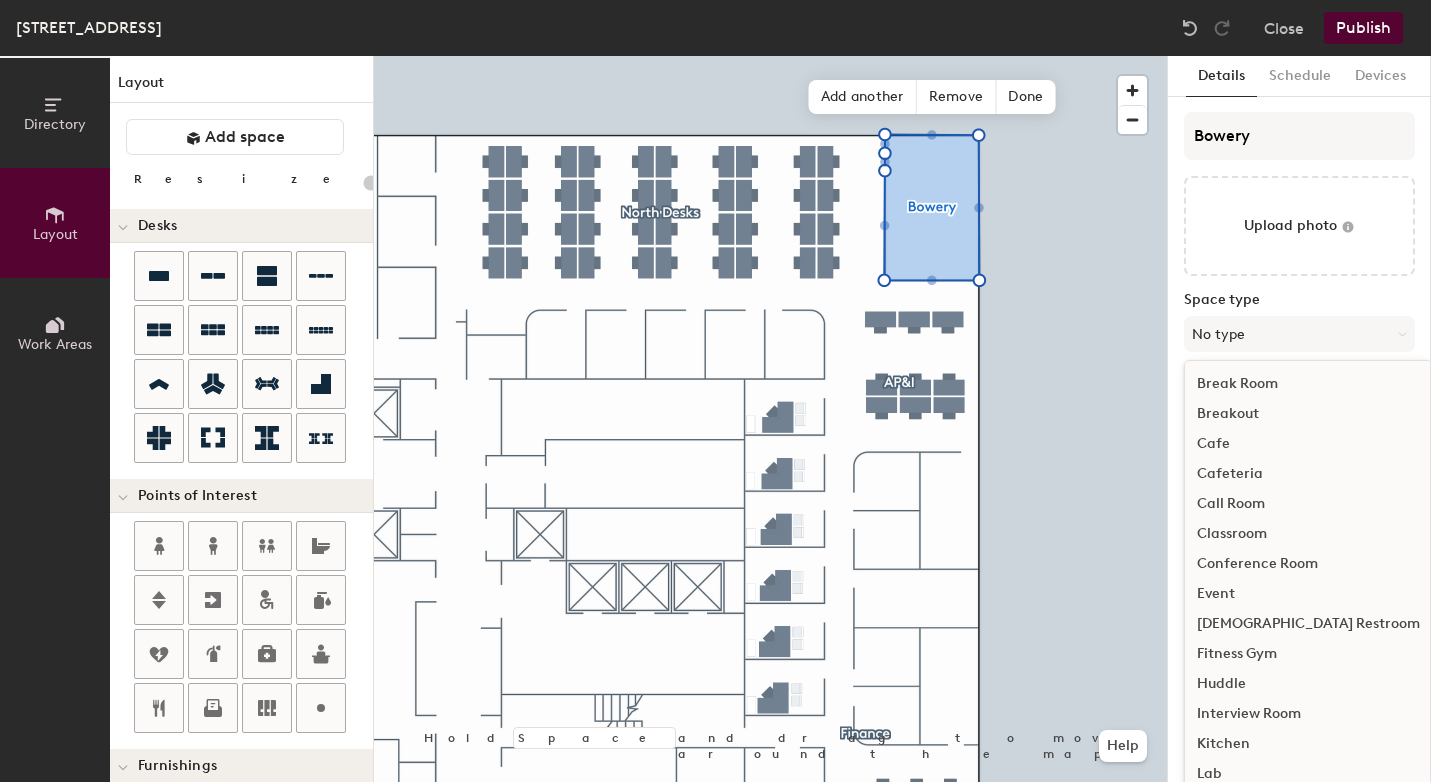 click on "Conference Room" at bounding box center [1308, 564] 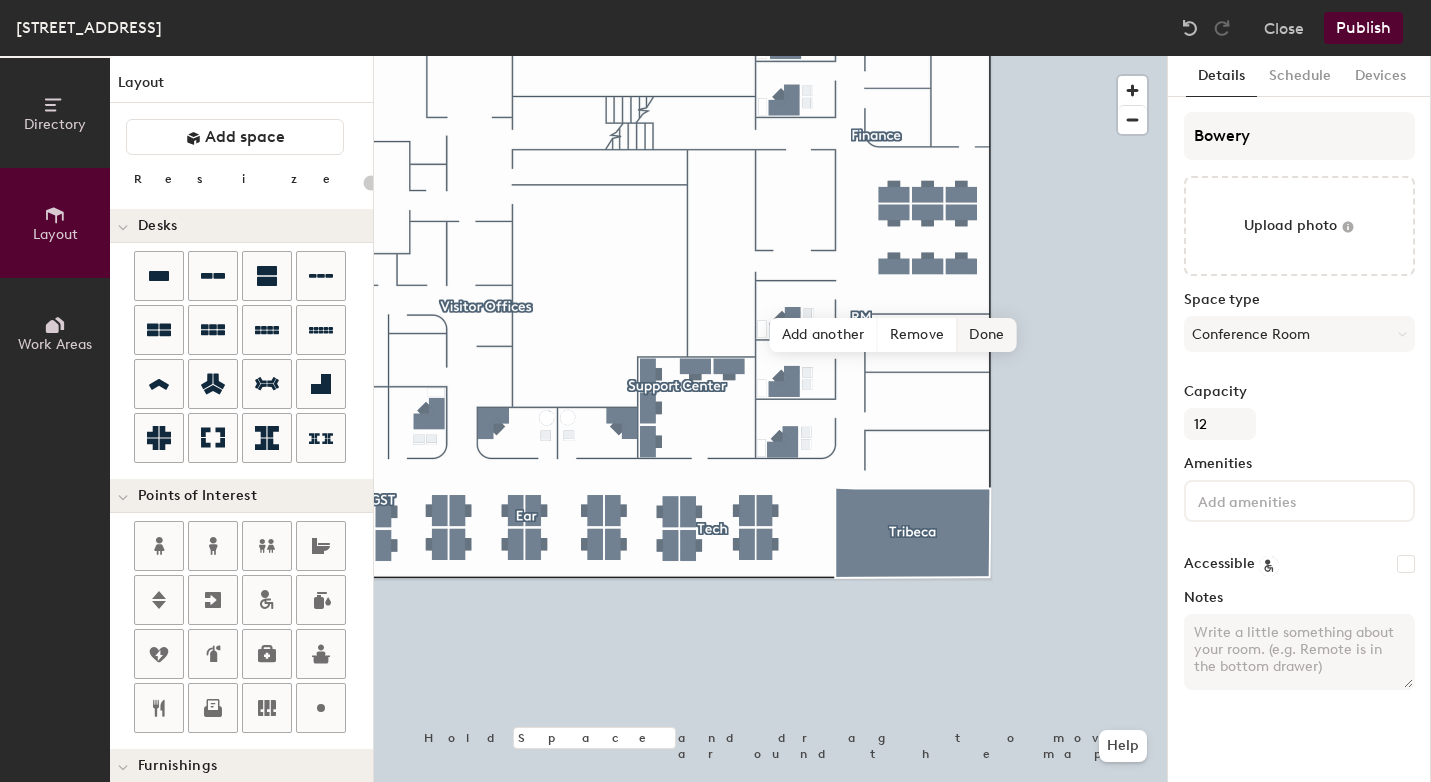 click on "Done" 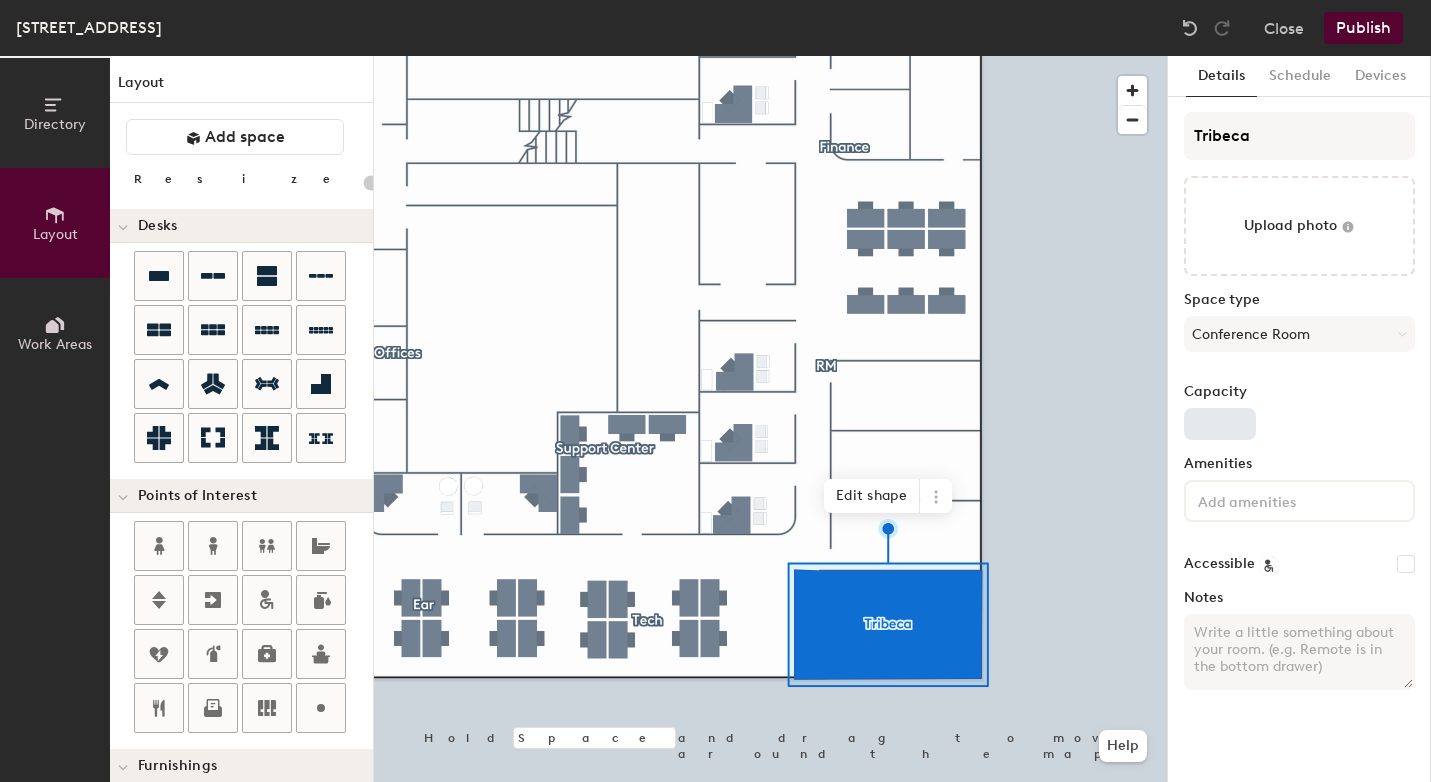 type on "20" 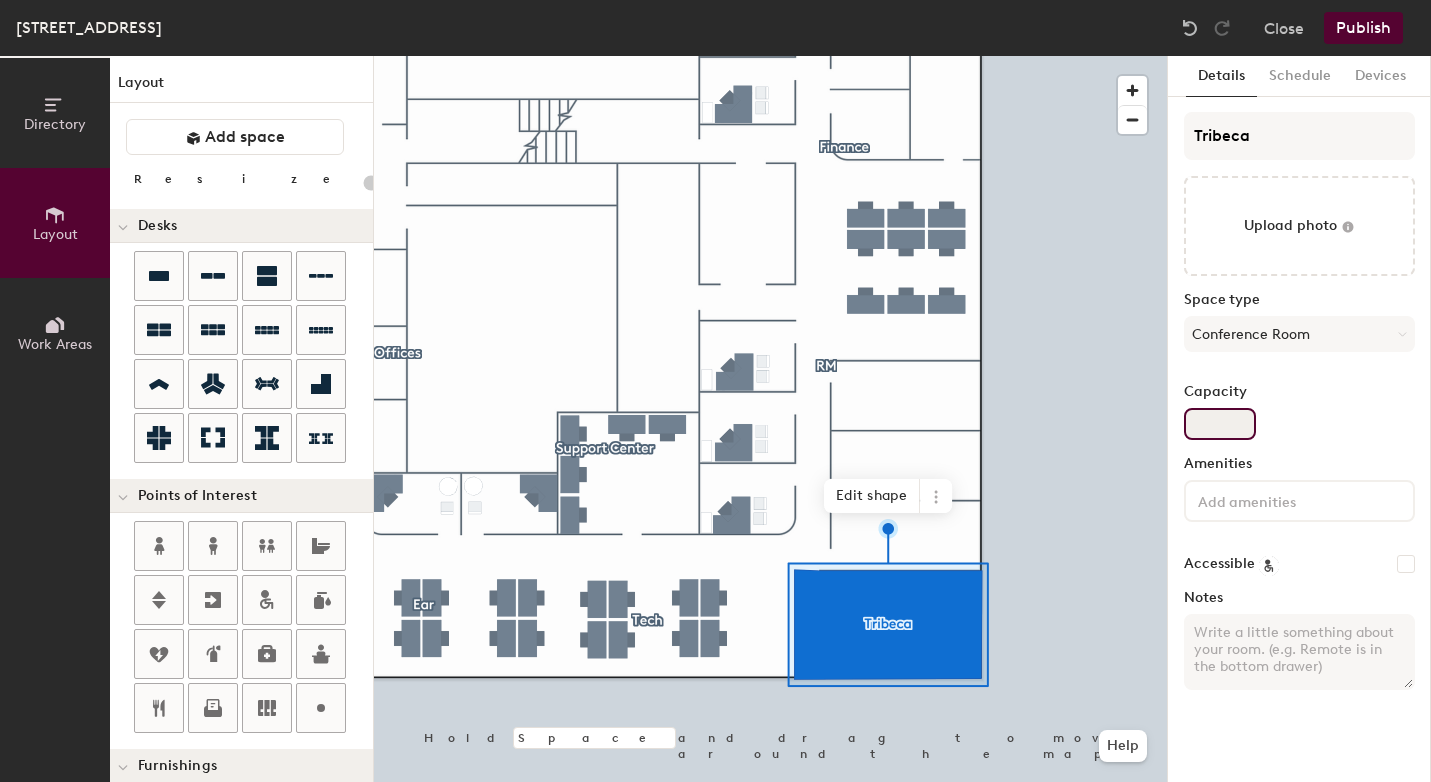 click on "Capacity" at bounding box center [1220, 424] 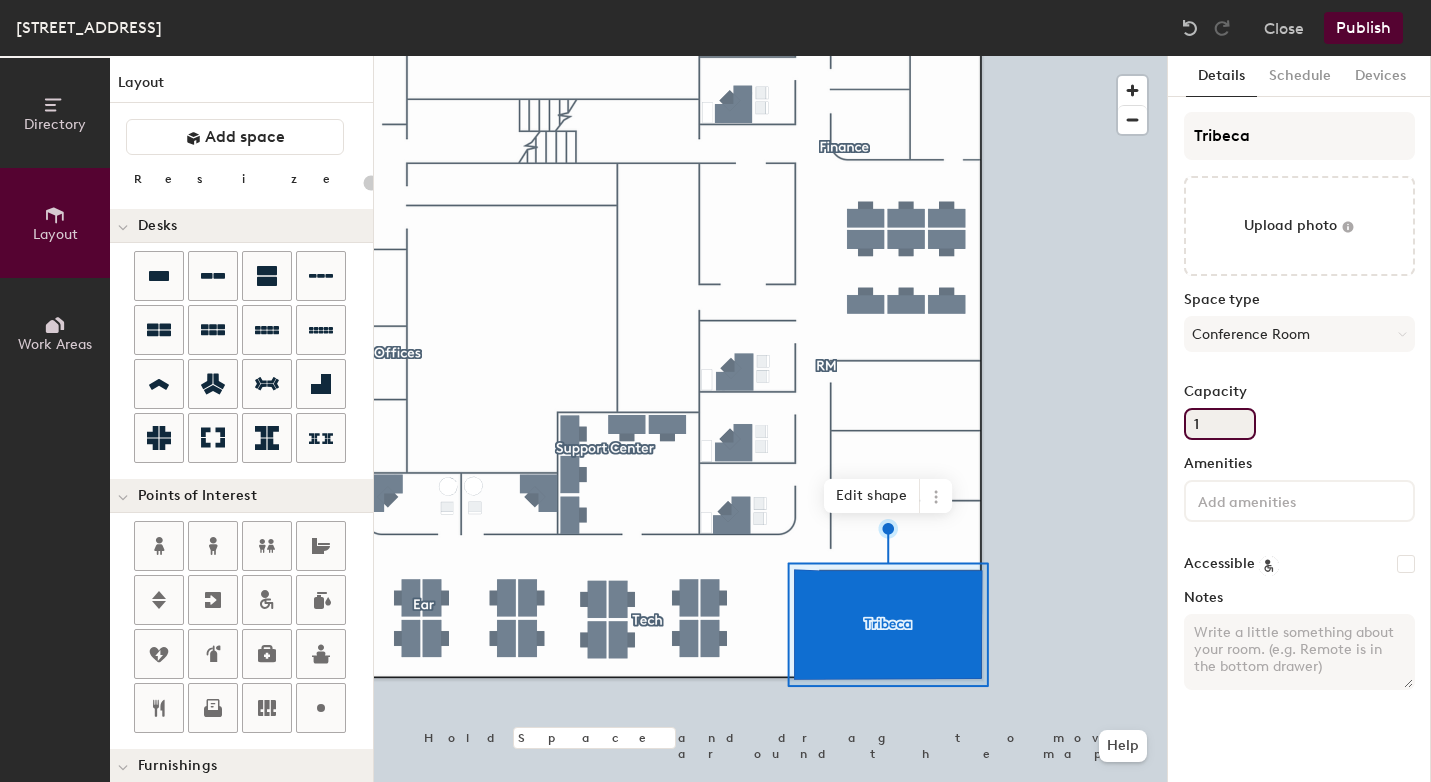 type on "20" 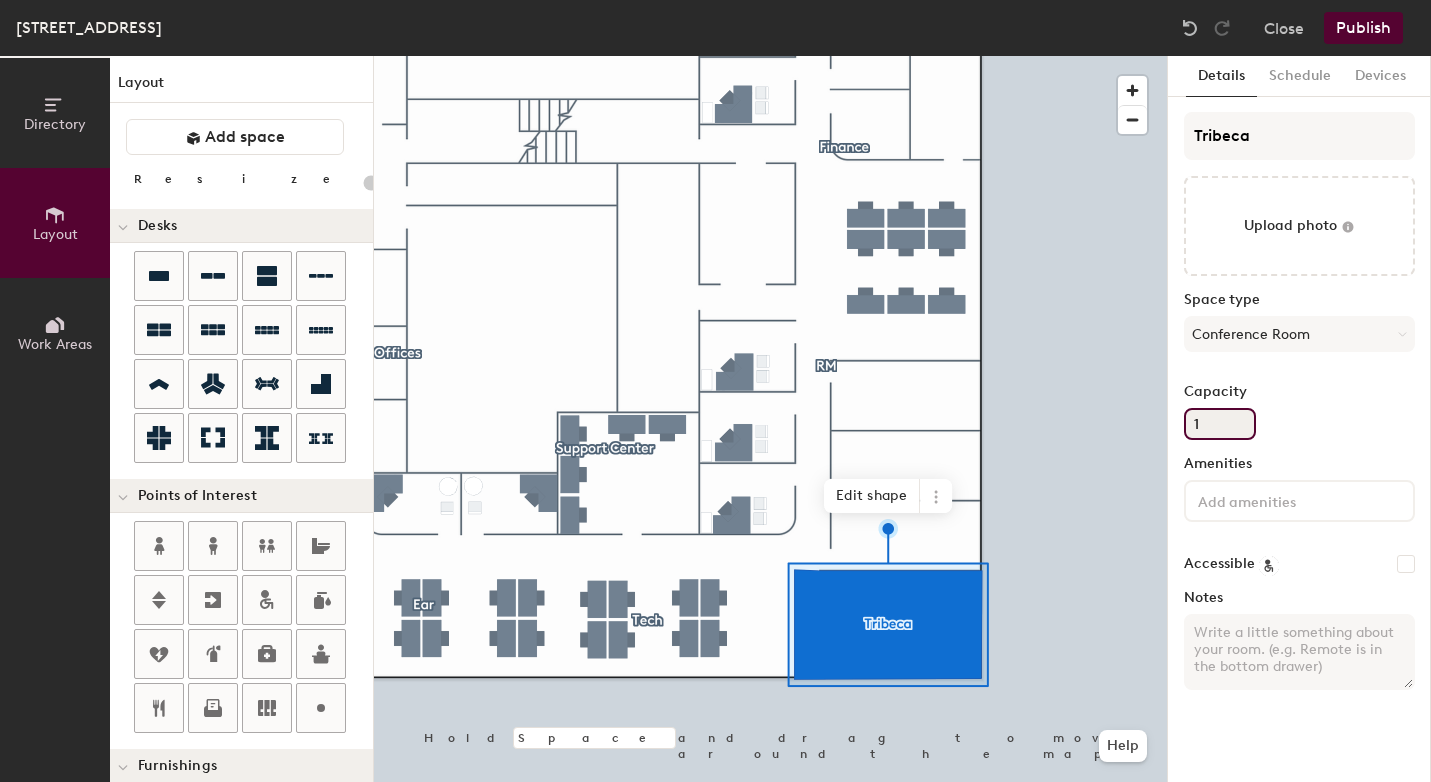 type on "14" 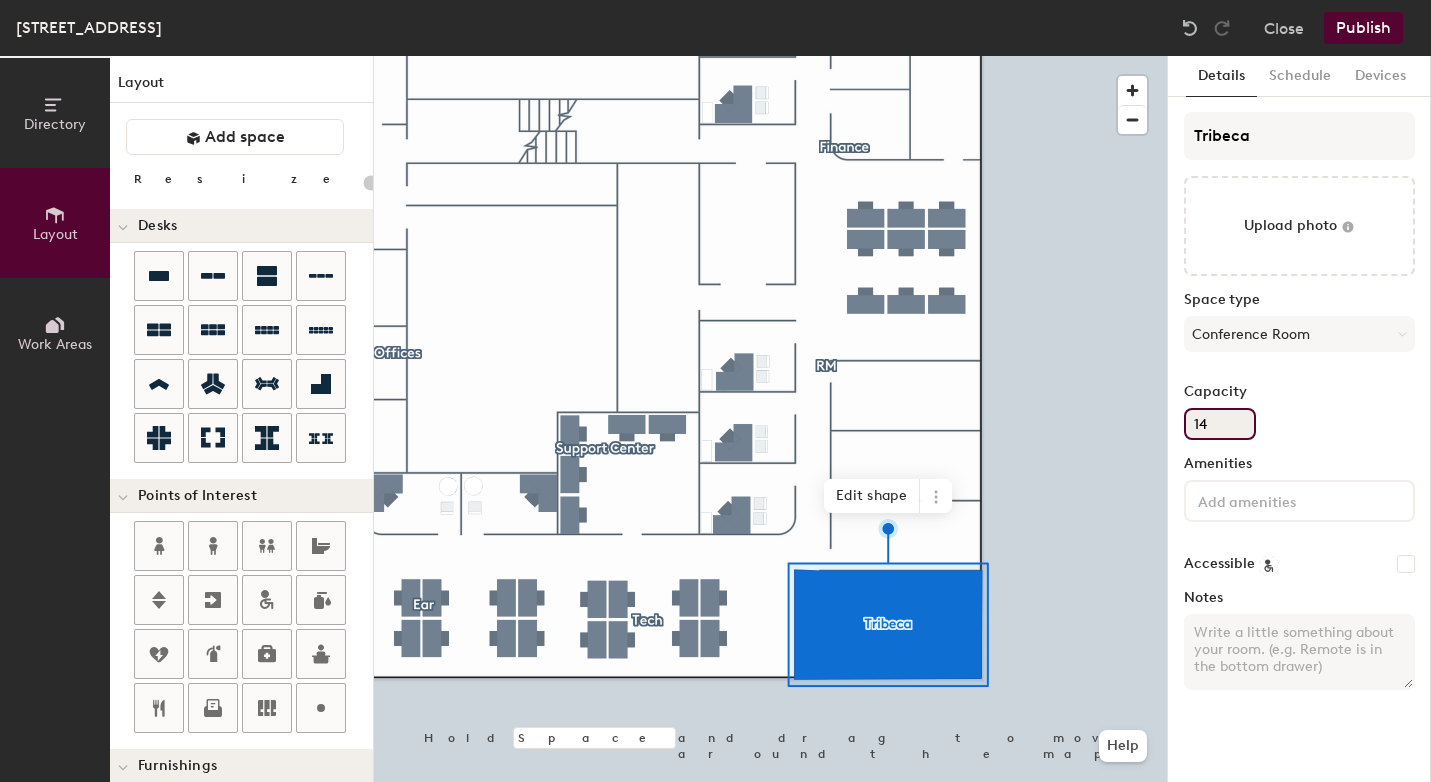 type on "20" 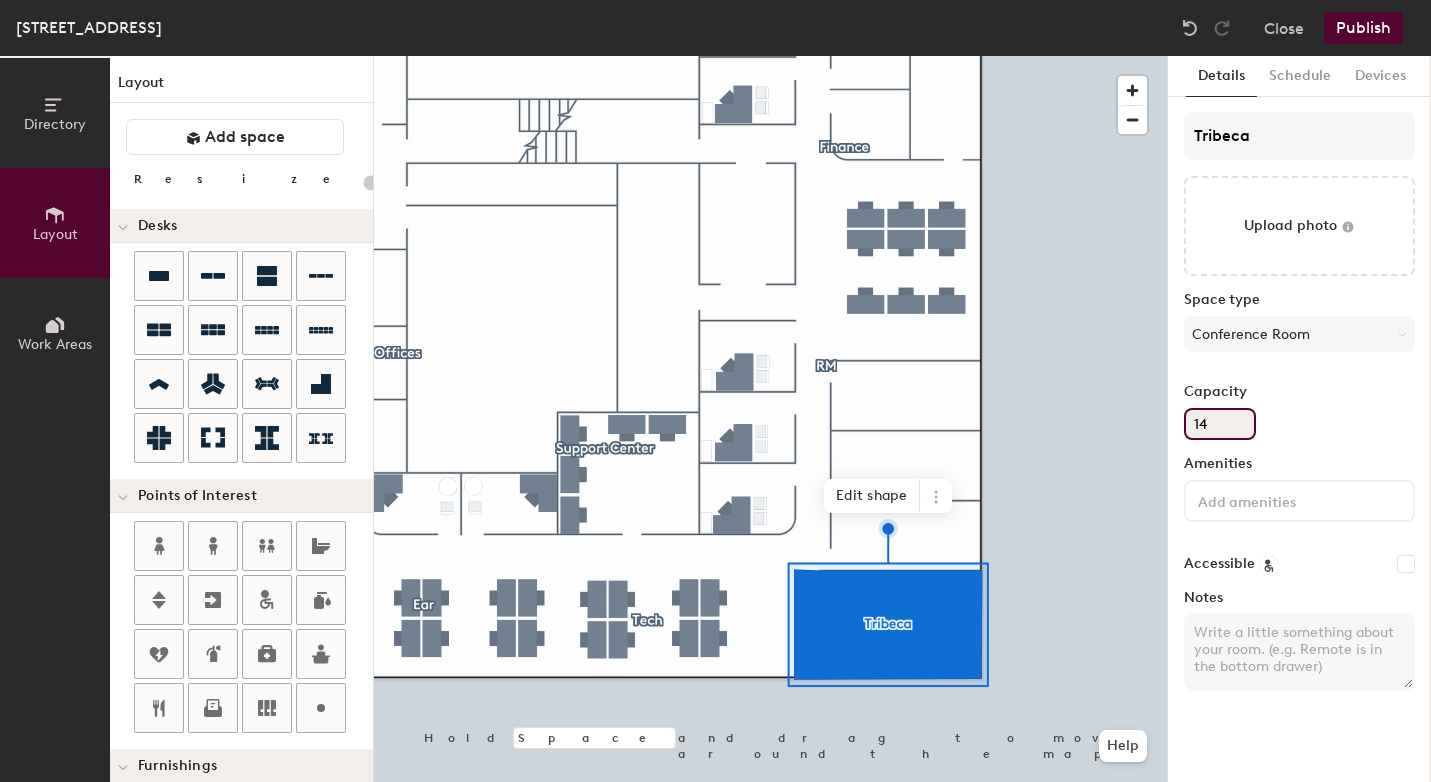 type on "14" 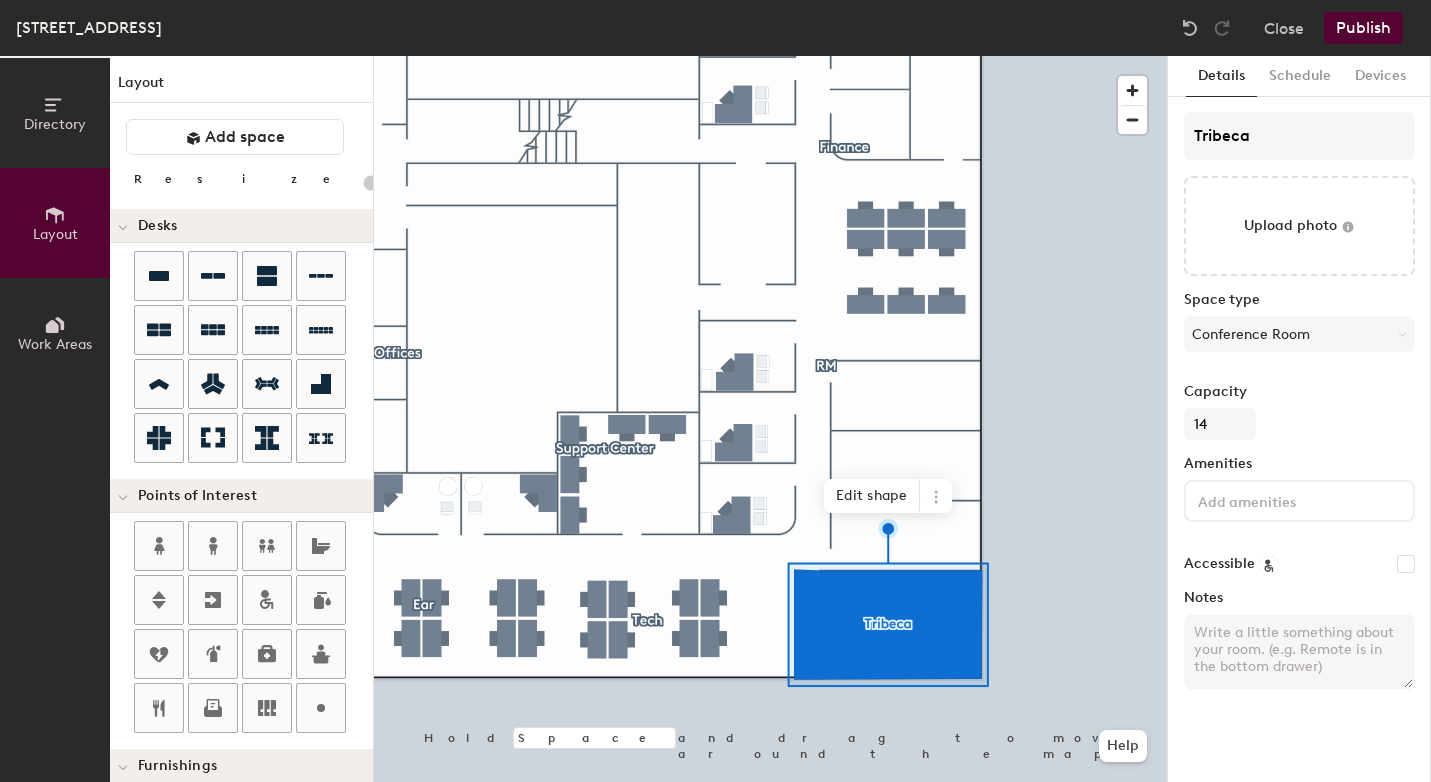 click on "Tribeca Upload photo Space type Conference Room Capacity 14 Amenities Accessible Notes" 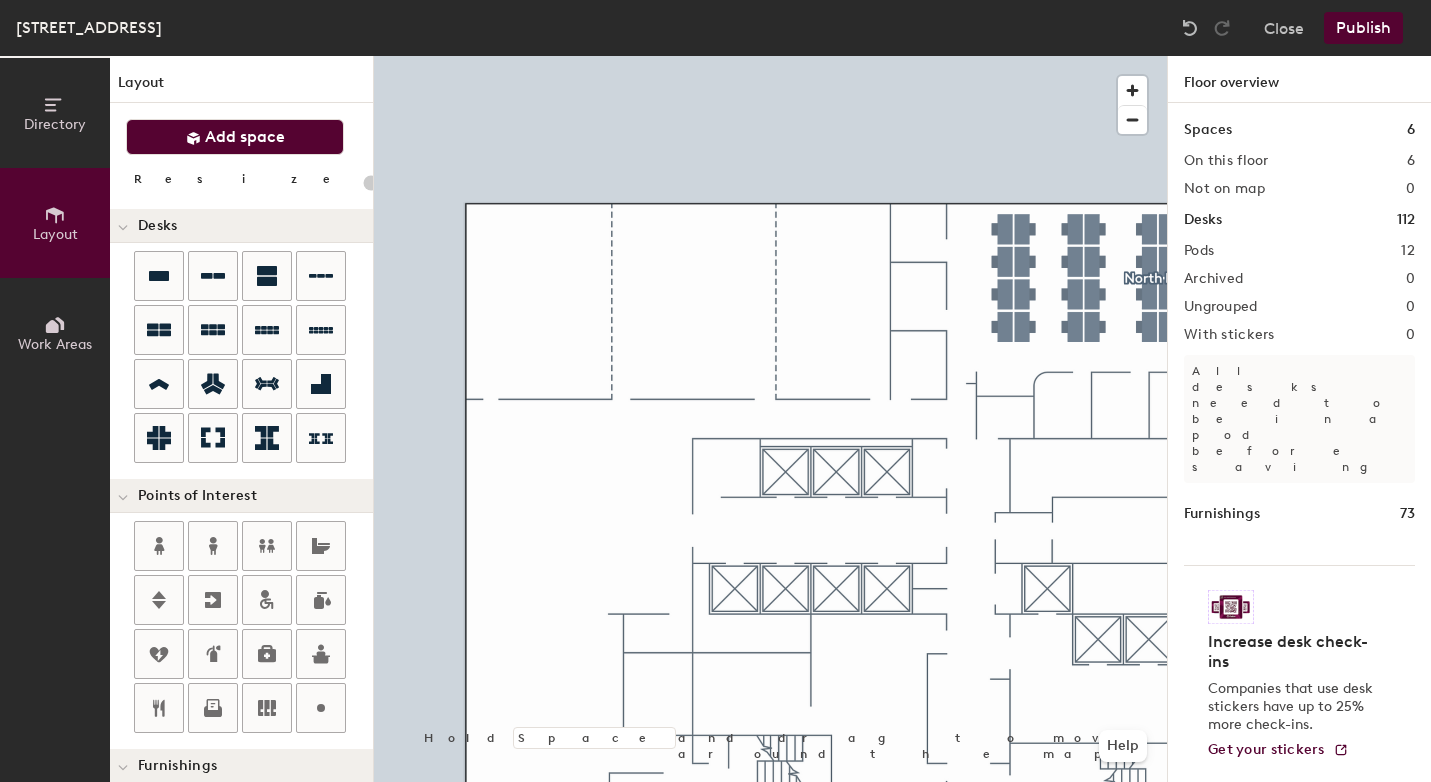 click on "Add space" 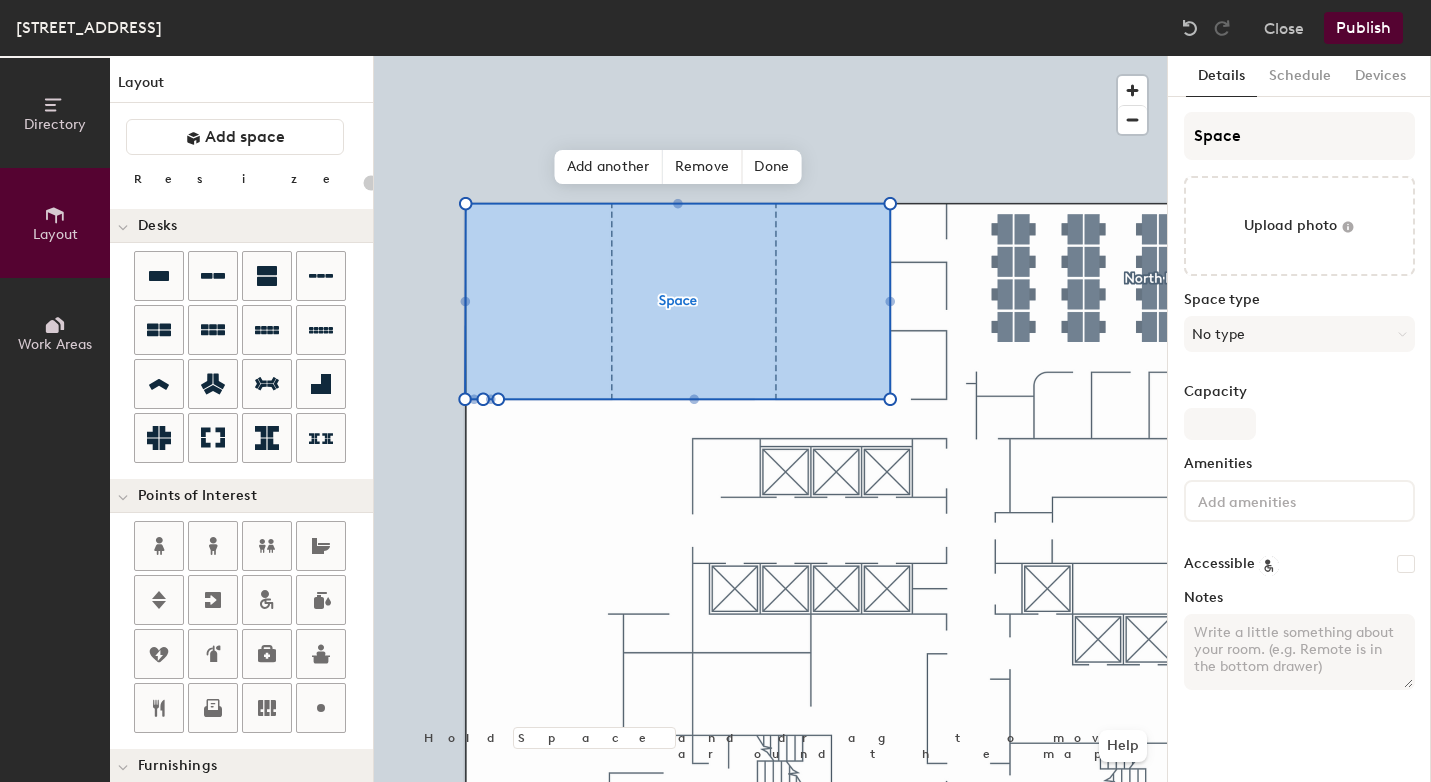 type on "20" 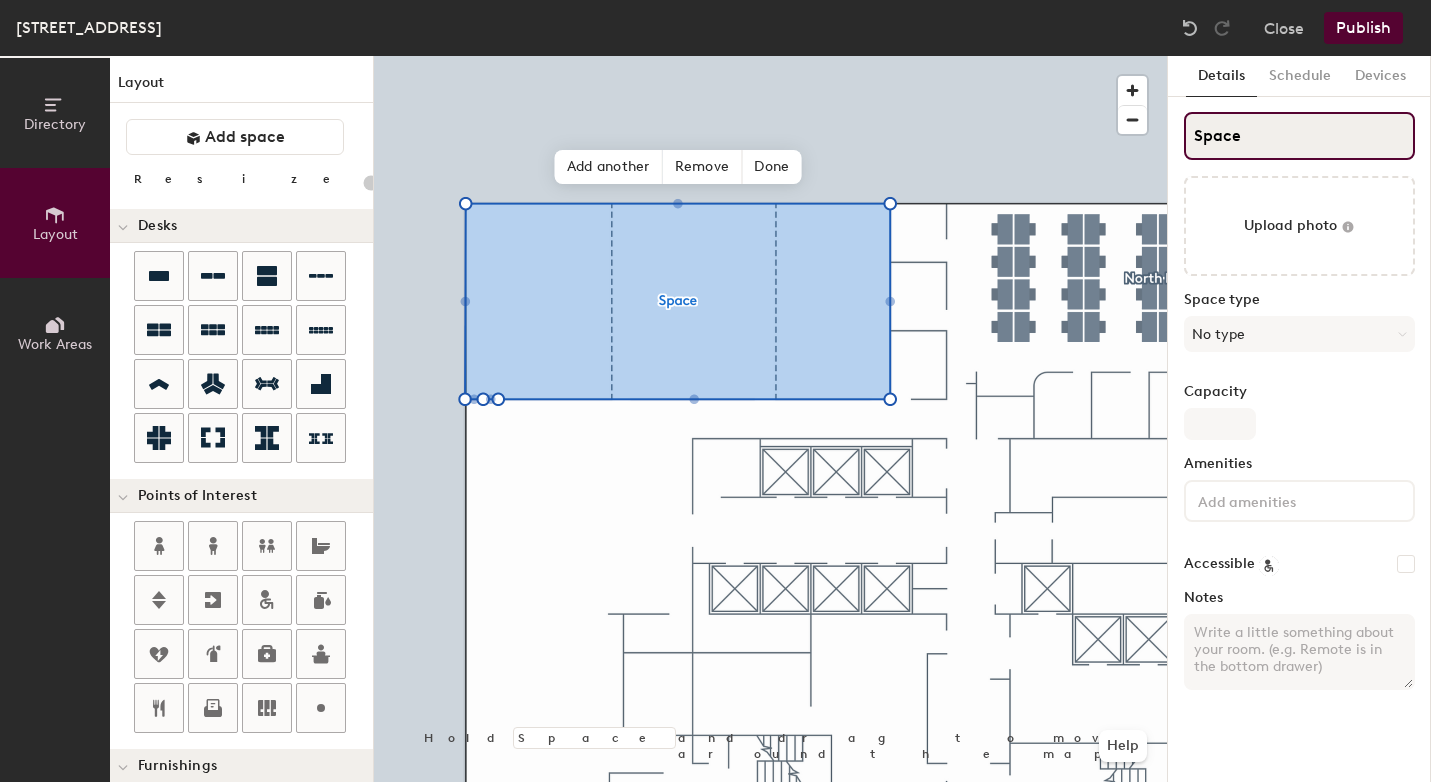 click on "Space" 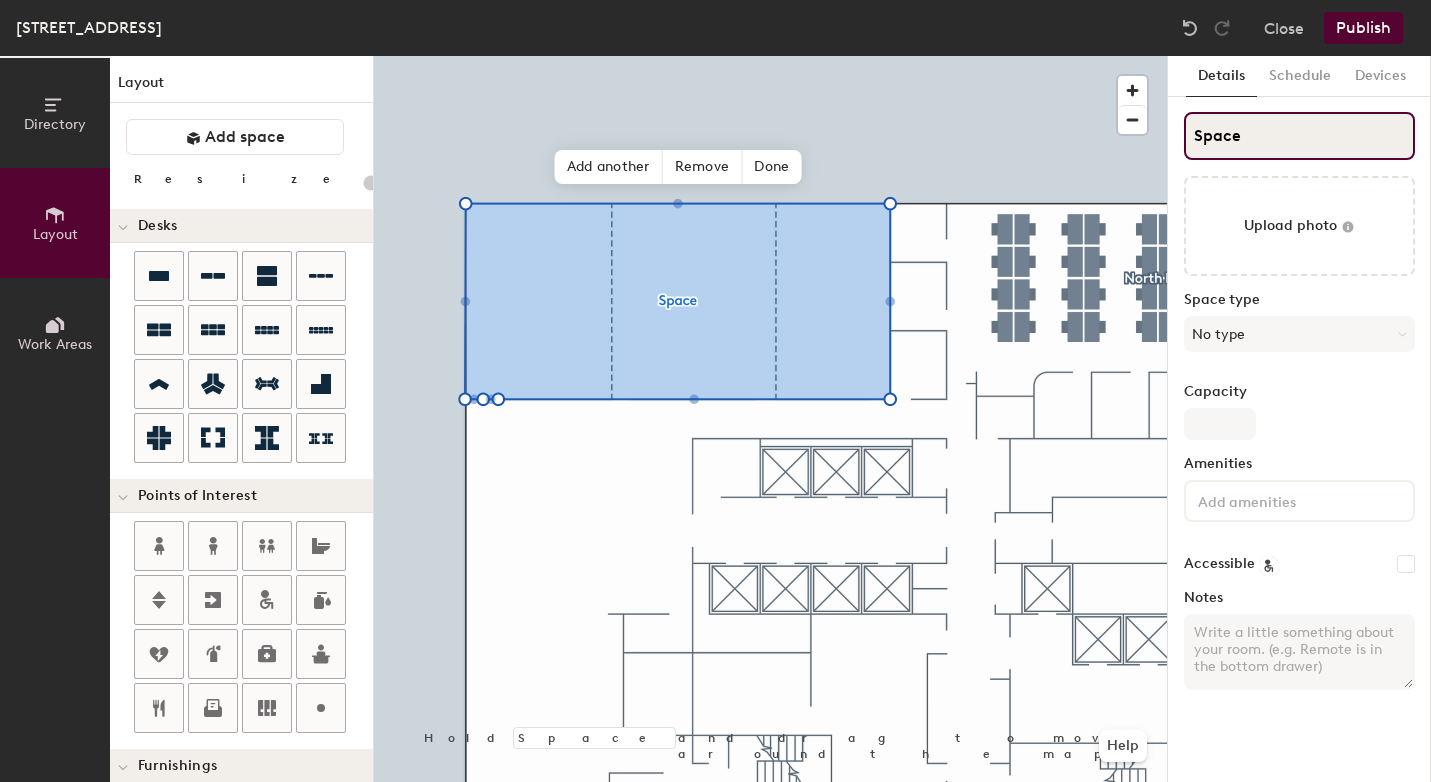 type on "C" 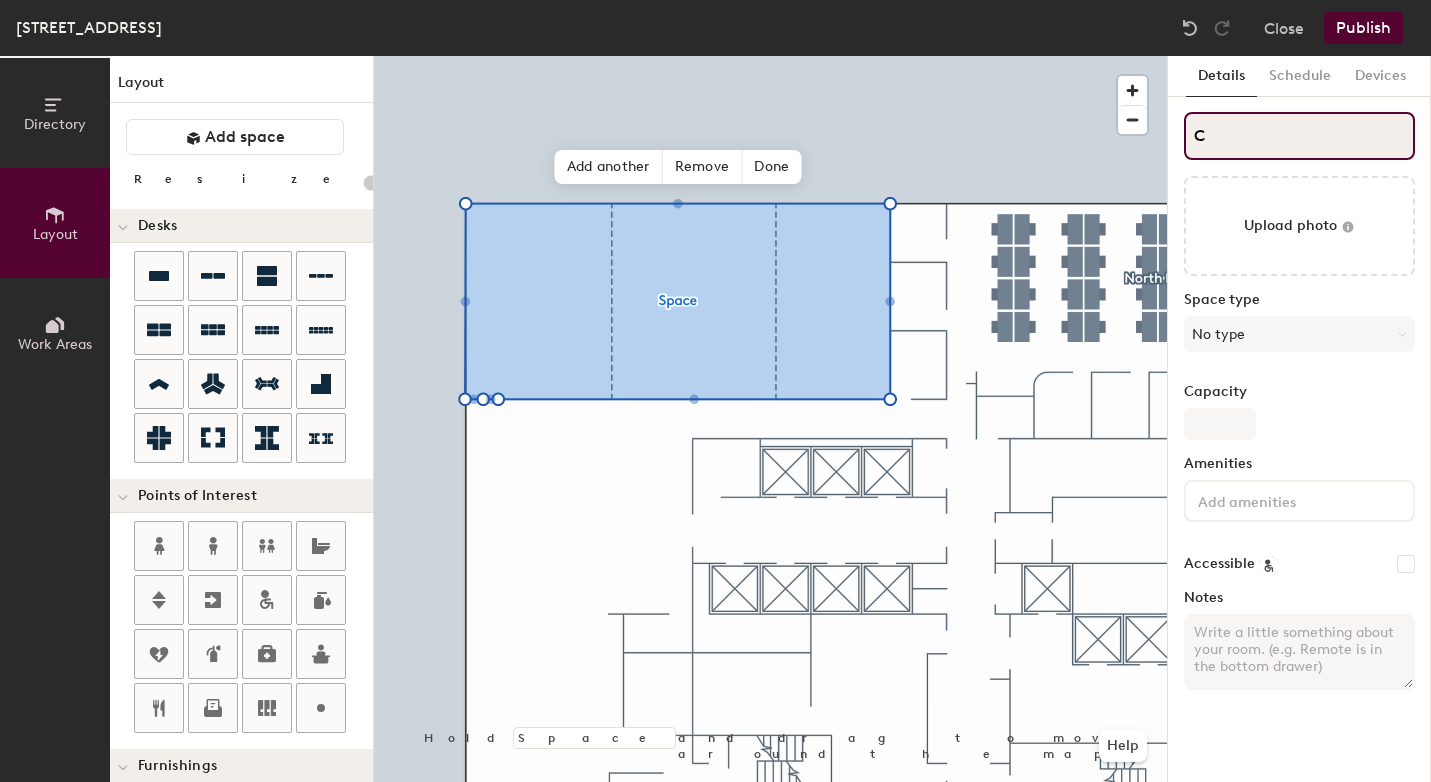 type on "20" 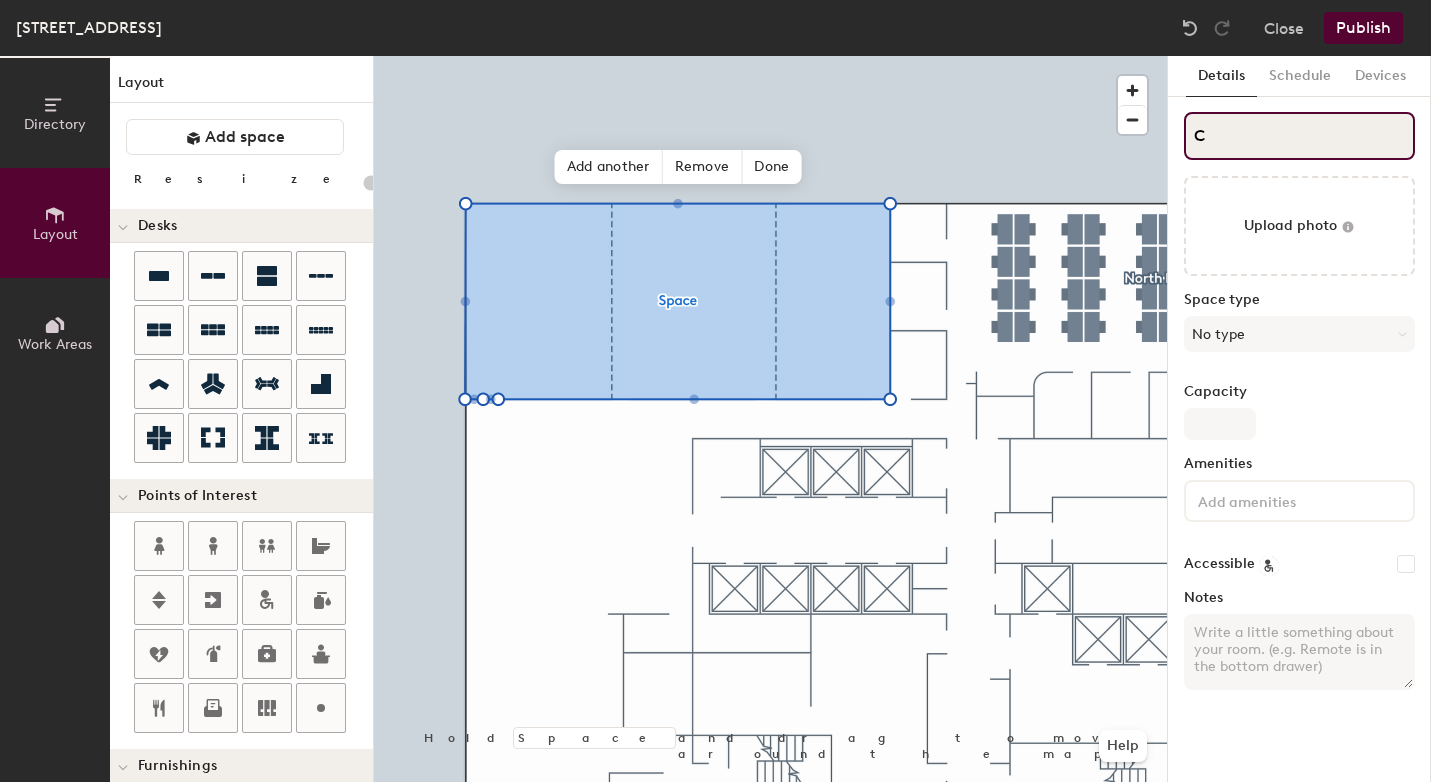 type on "Ce" 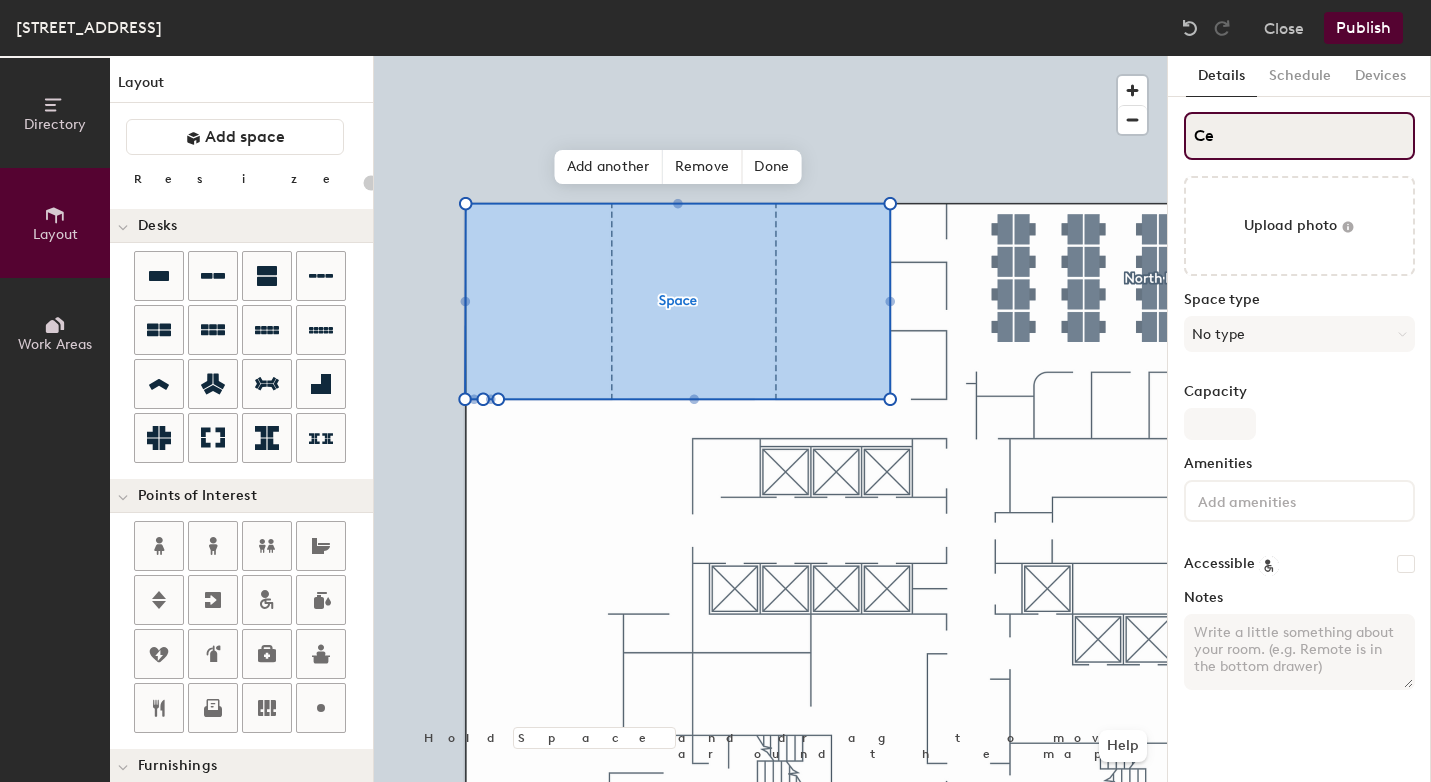 type on "20" 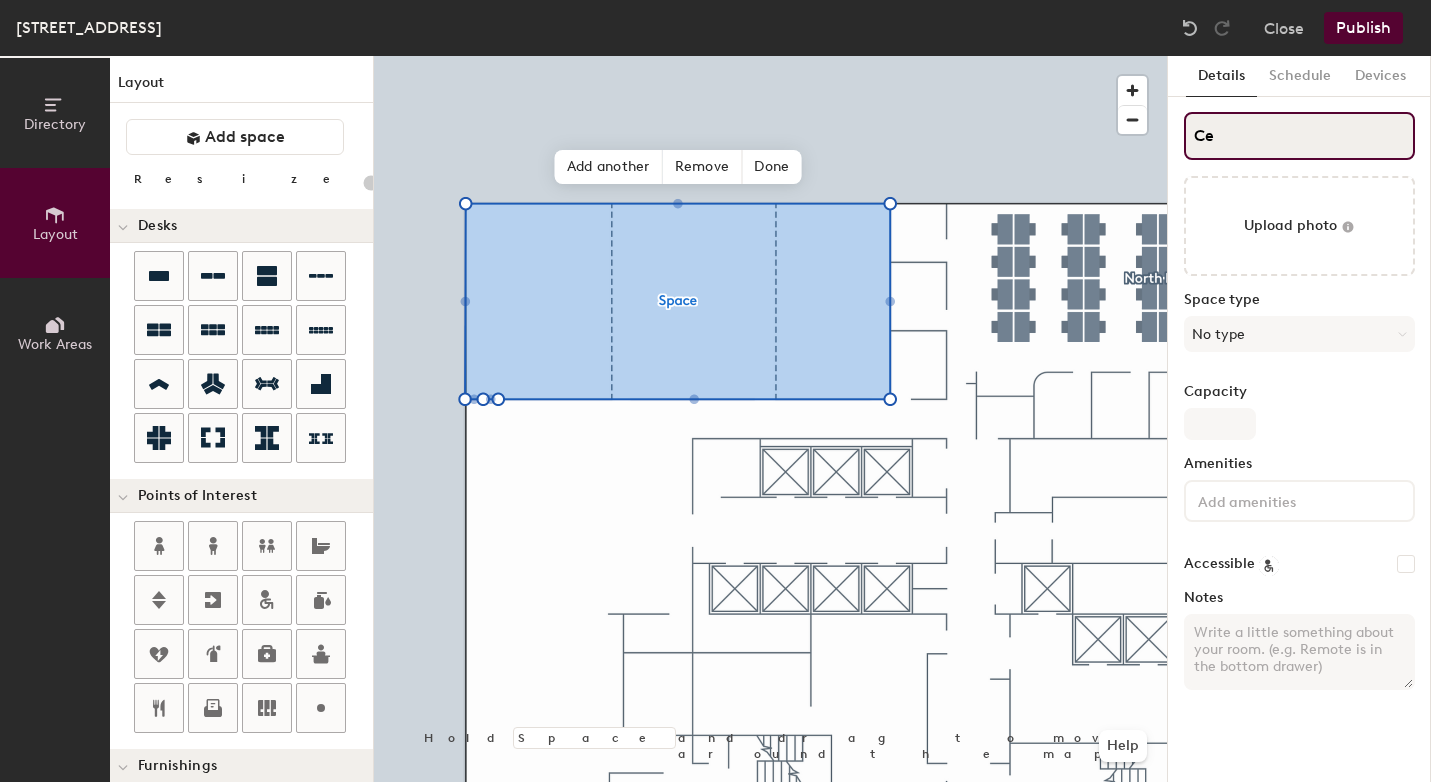 type on "Cen" 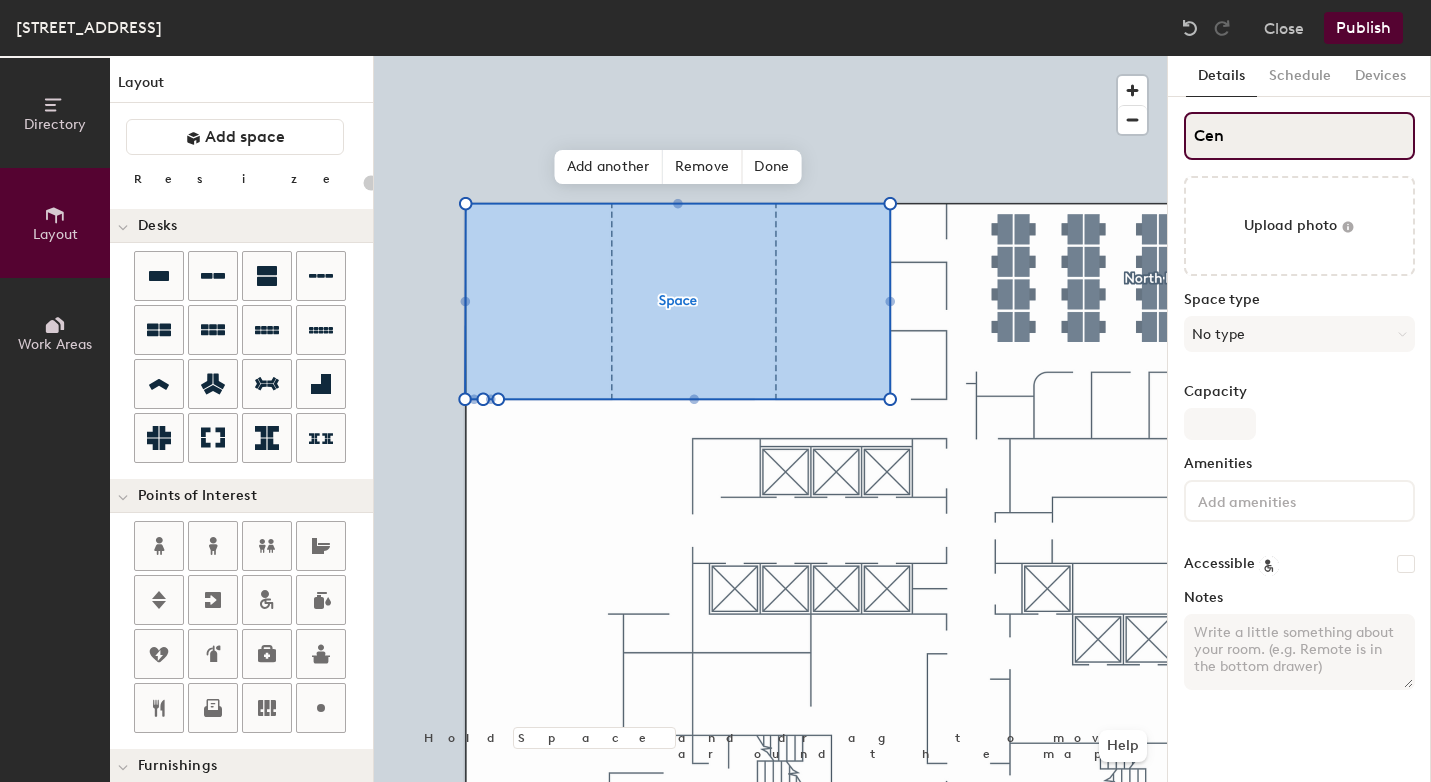 type on "20" 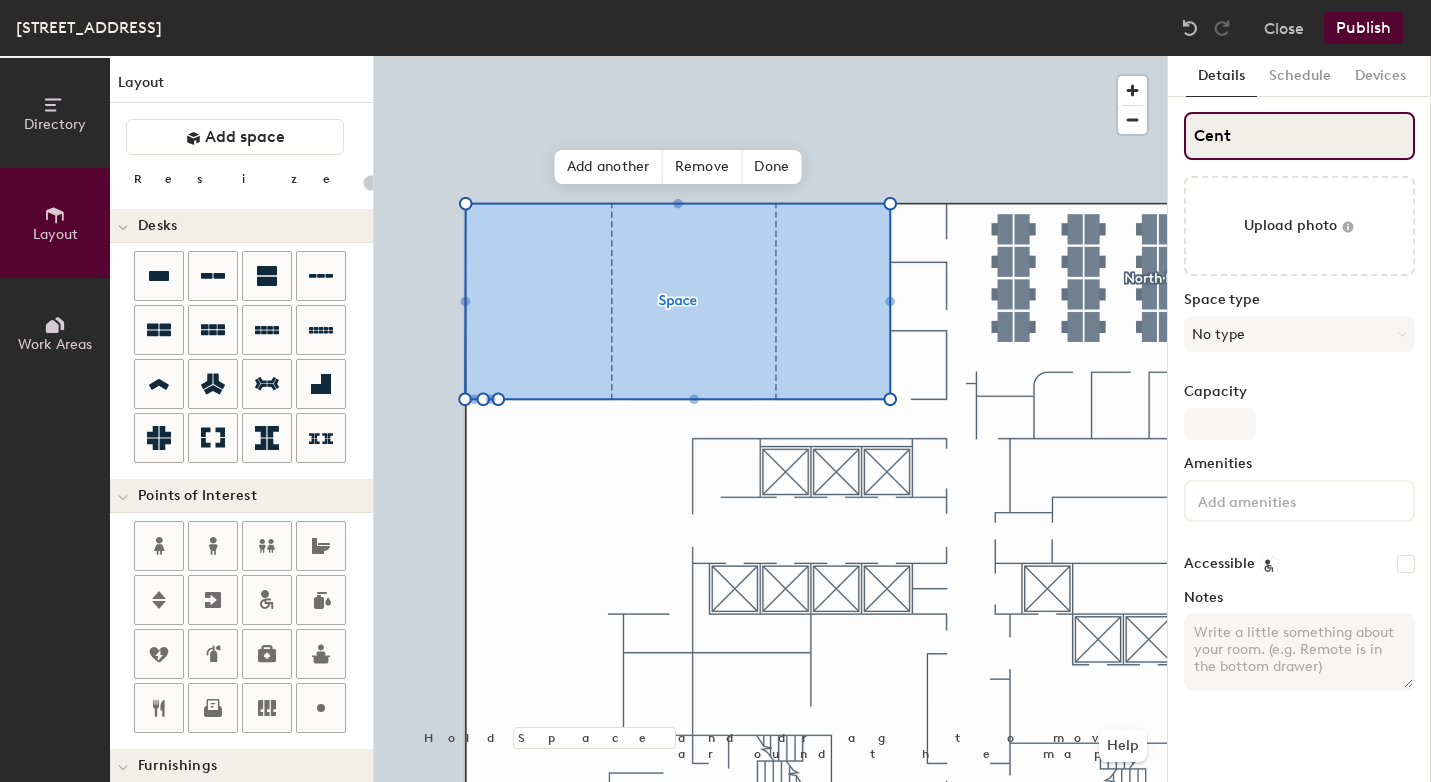type on "20" 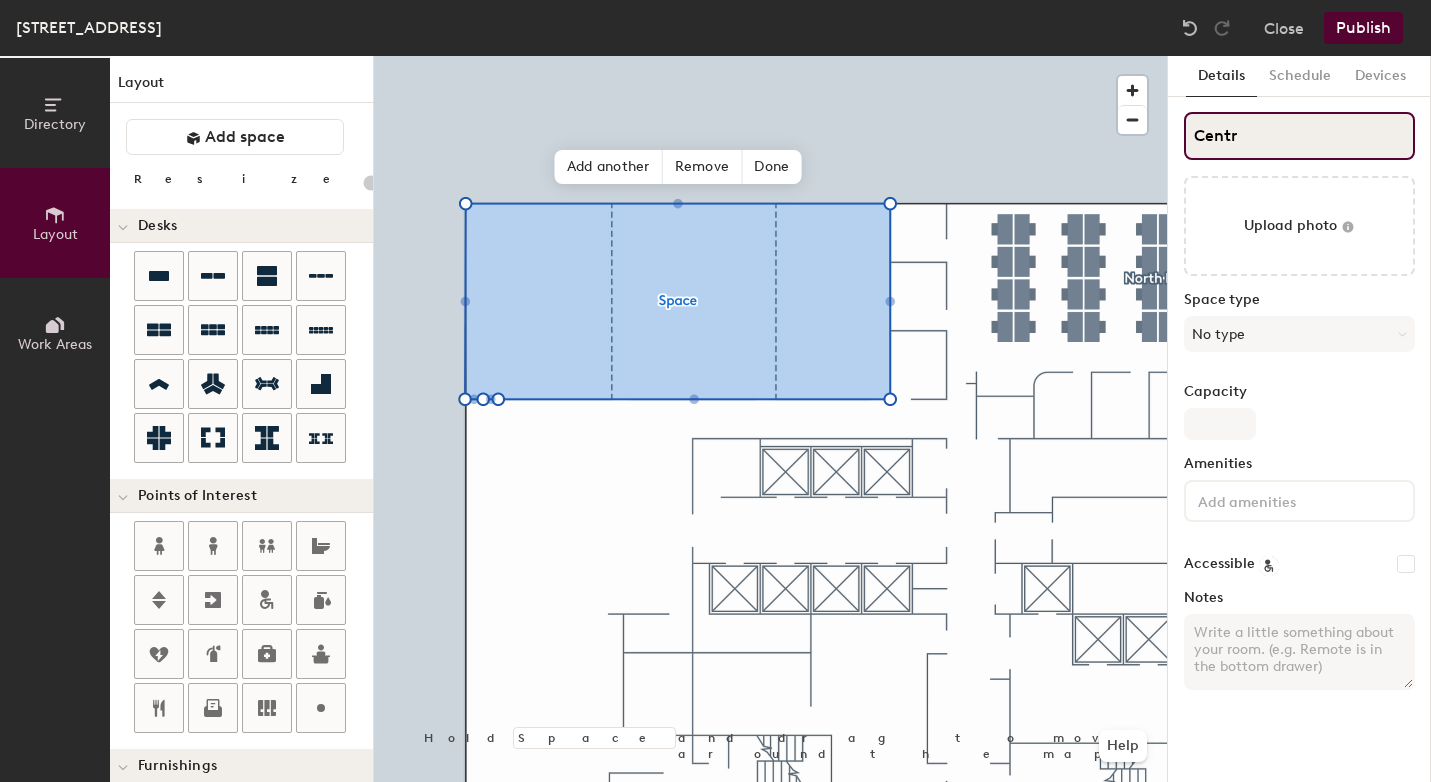 type on "Centra" 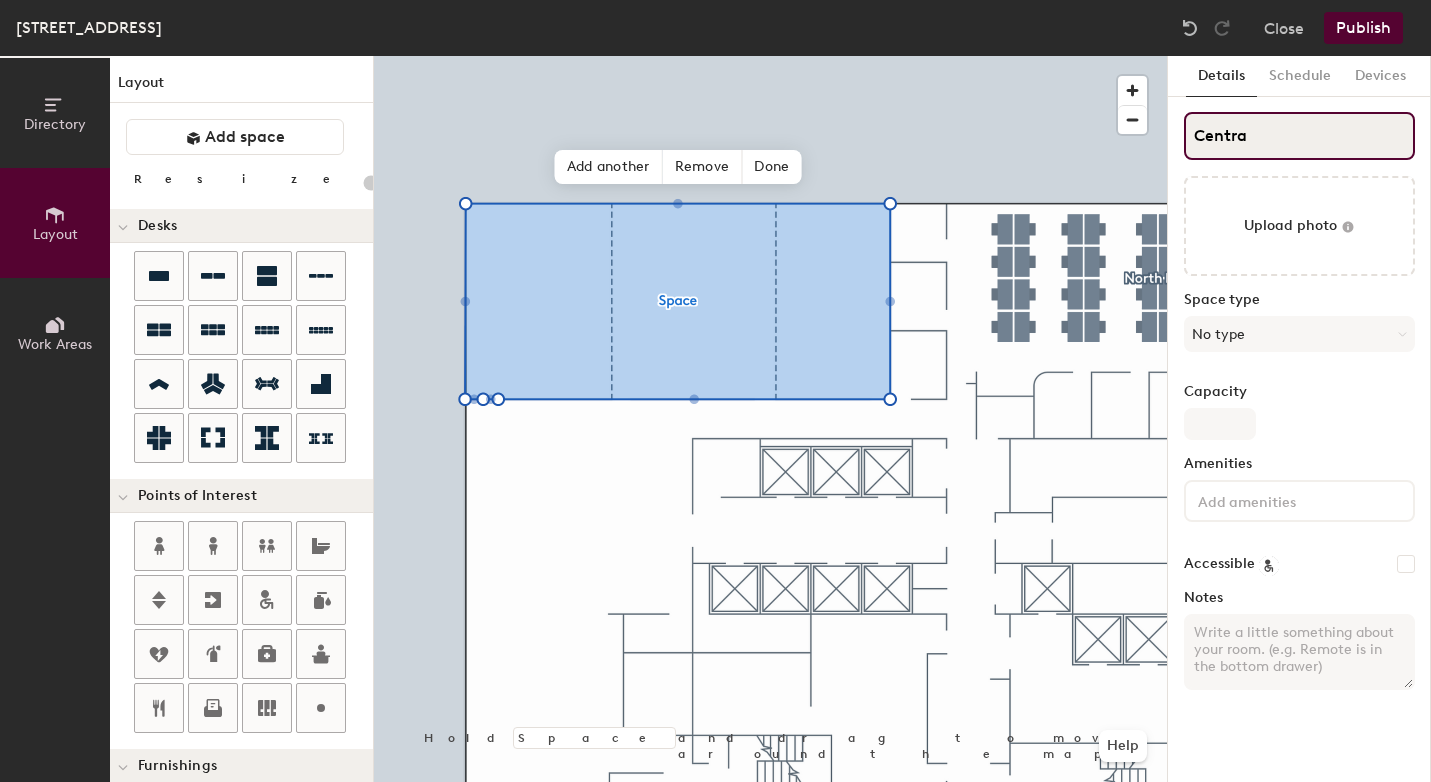 type on "20" 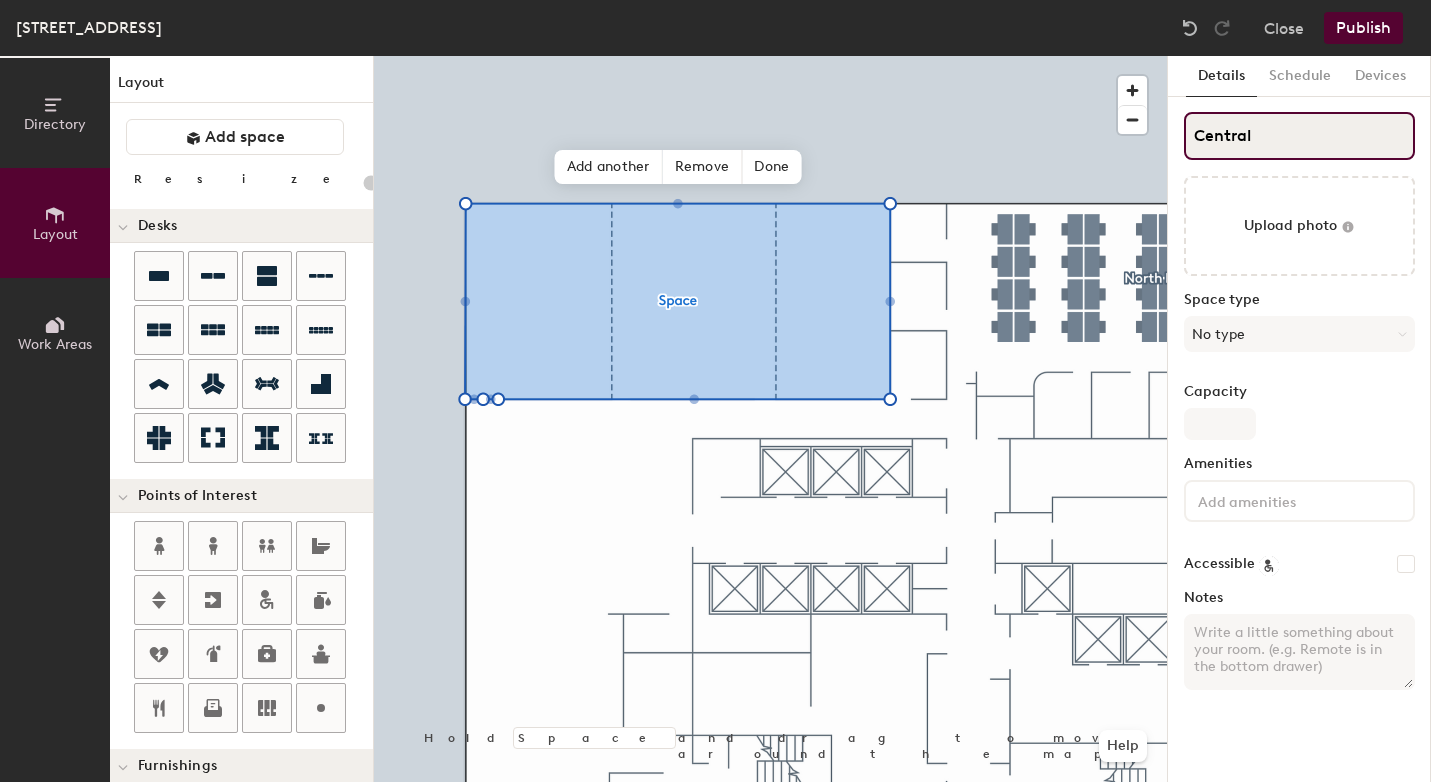 type on "20" 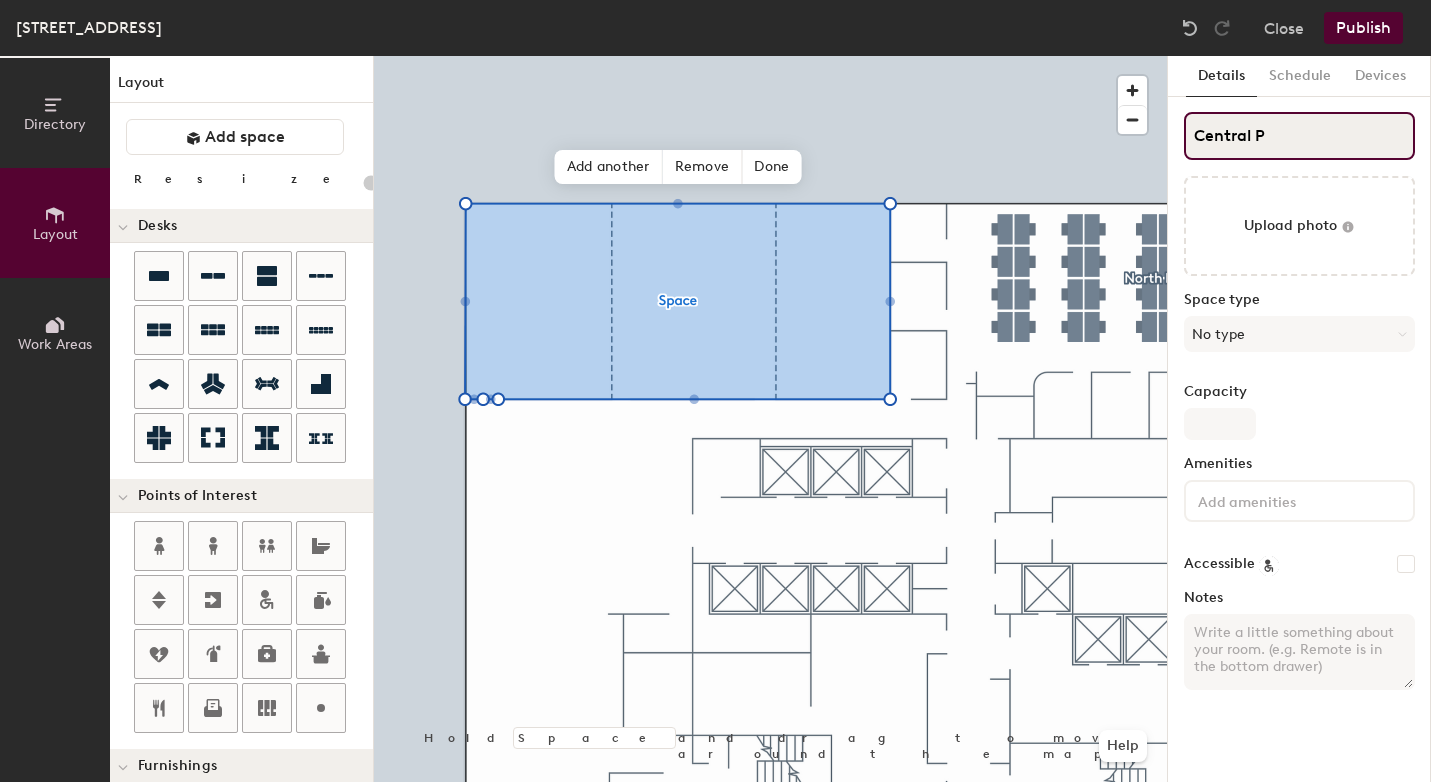 type on "20" 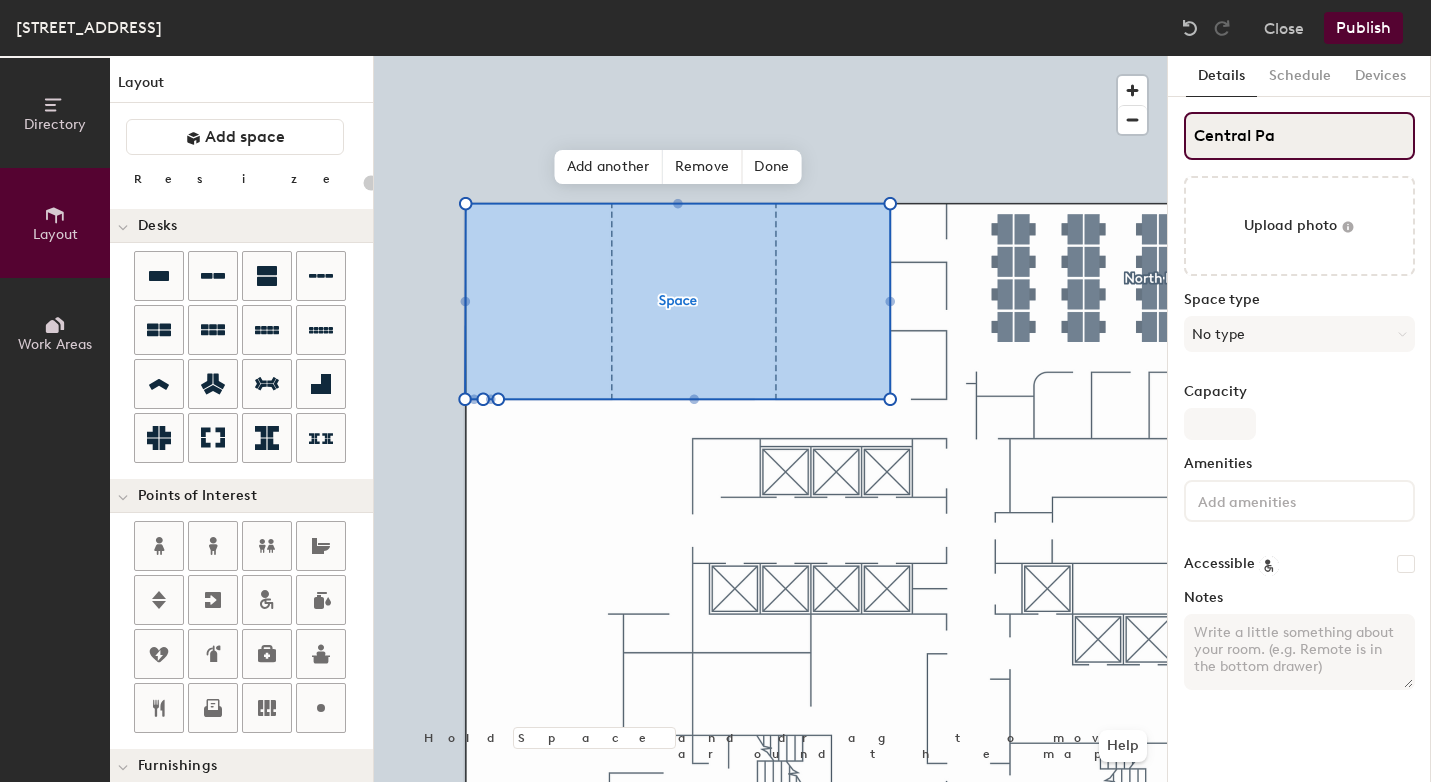 type on "Central Par" 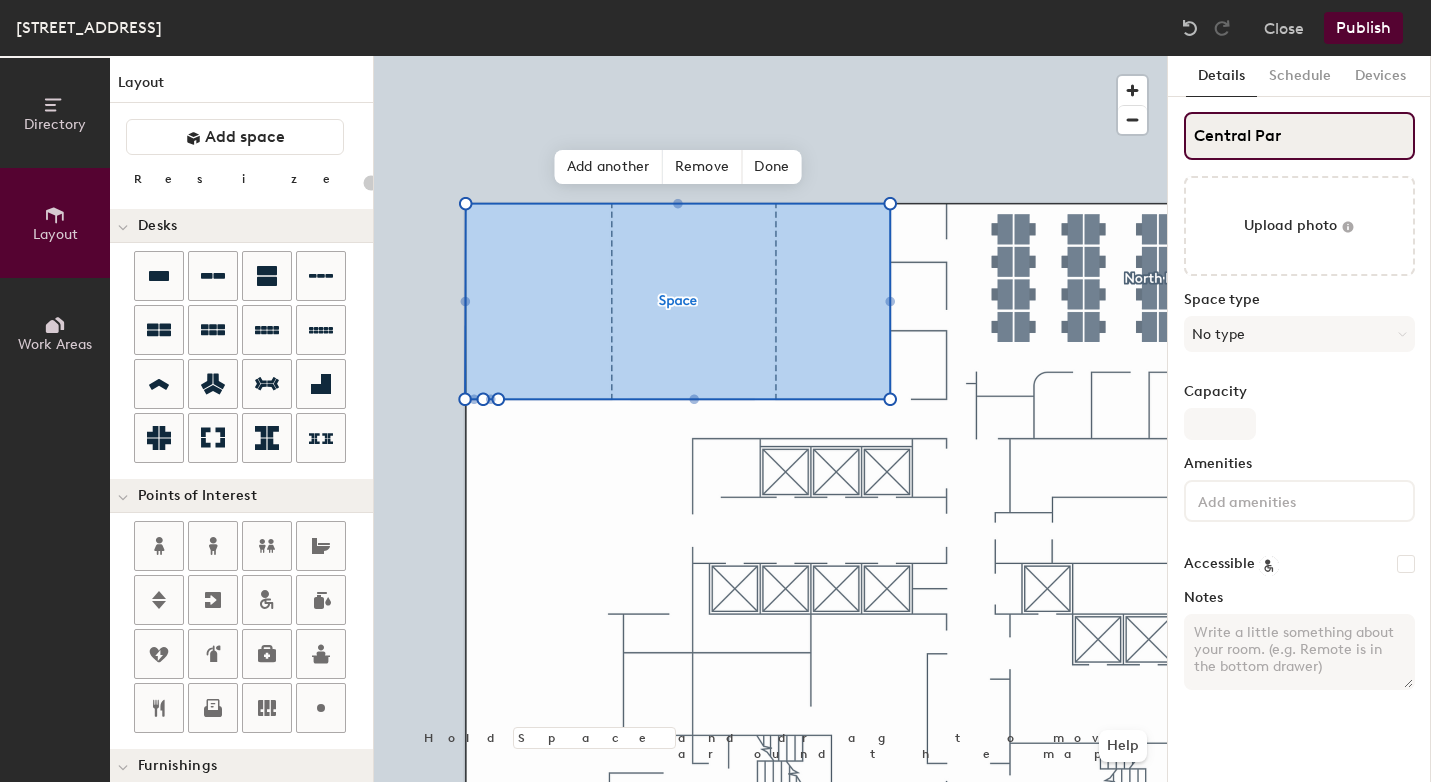 type on "20" 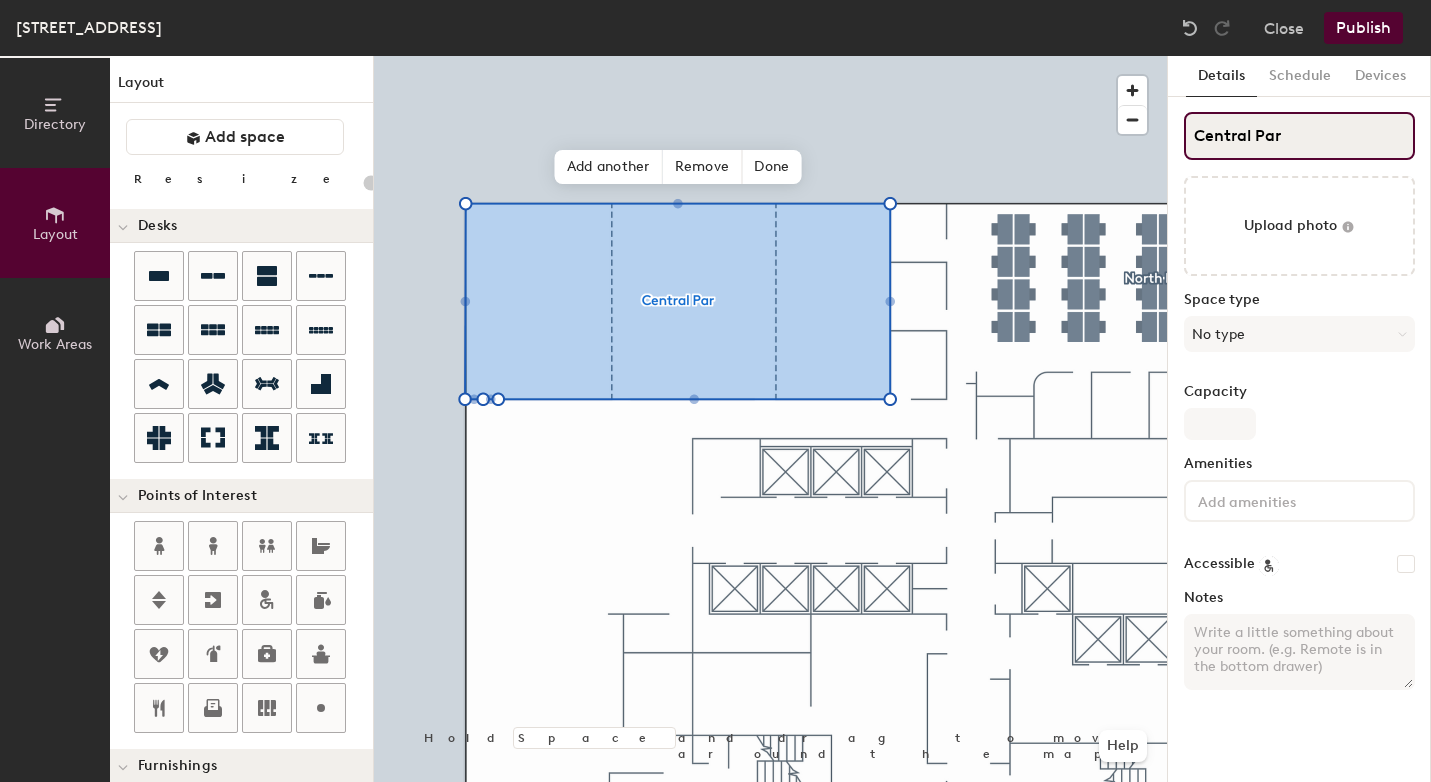 type on "Central Park" 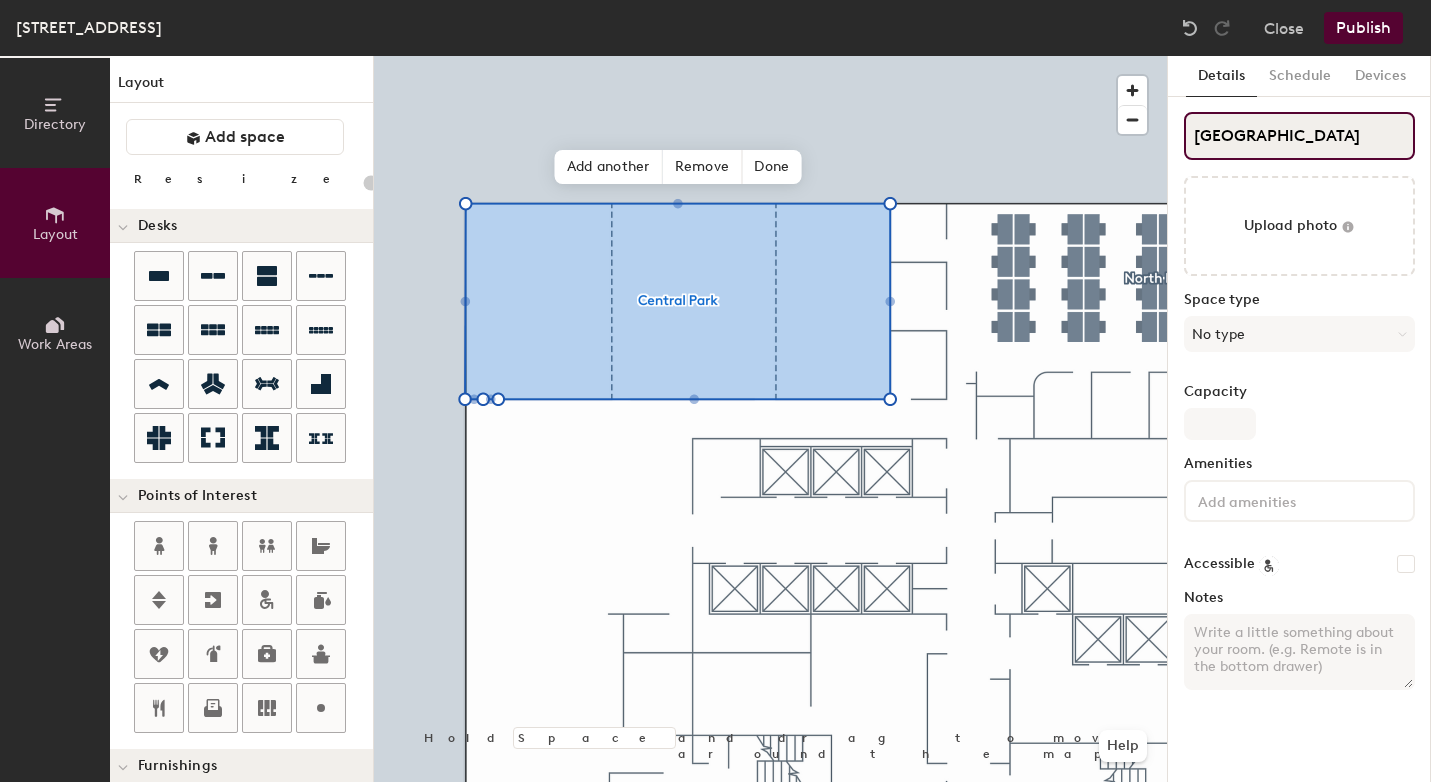 type on "20" 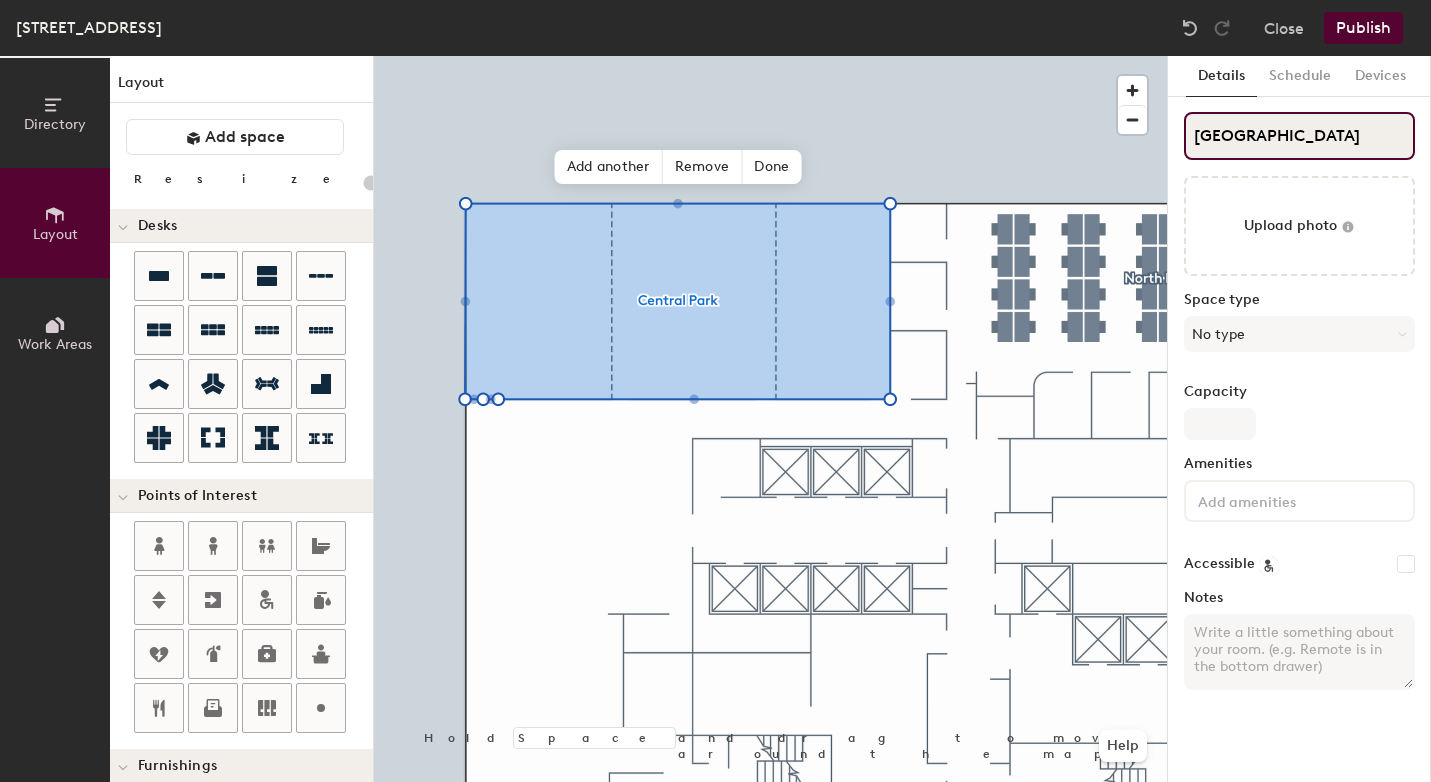 type on "Central Park" 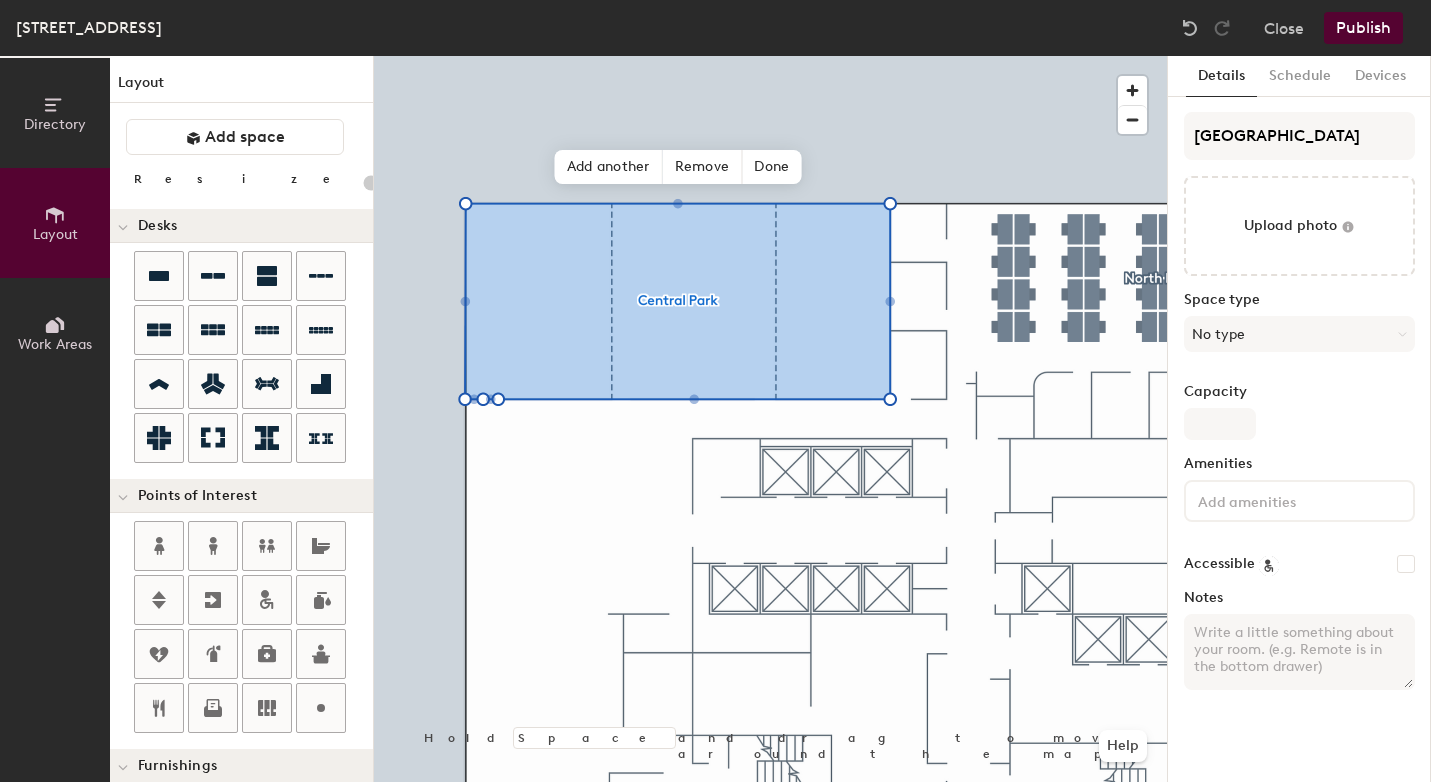 click on "Space type" 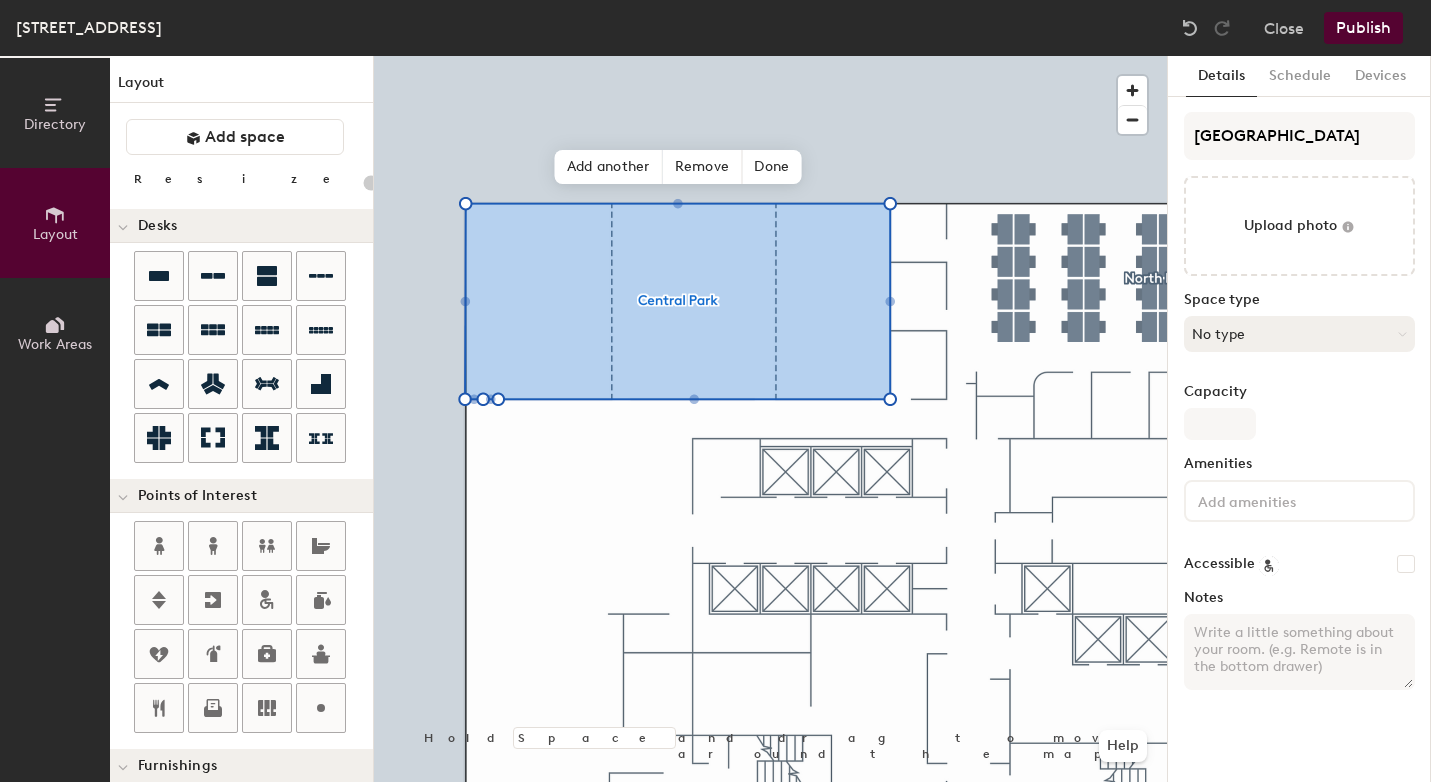 click on "No type" at bounding box center [1299, 334] 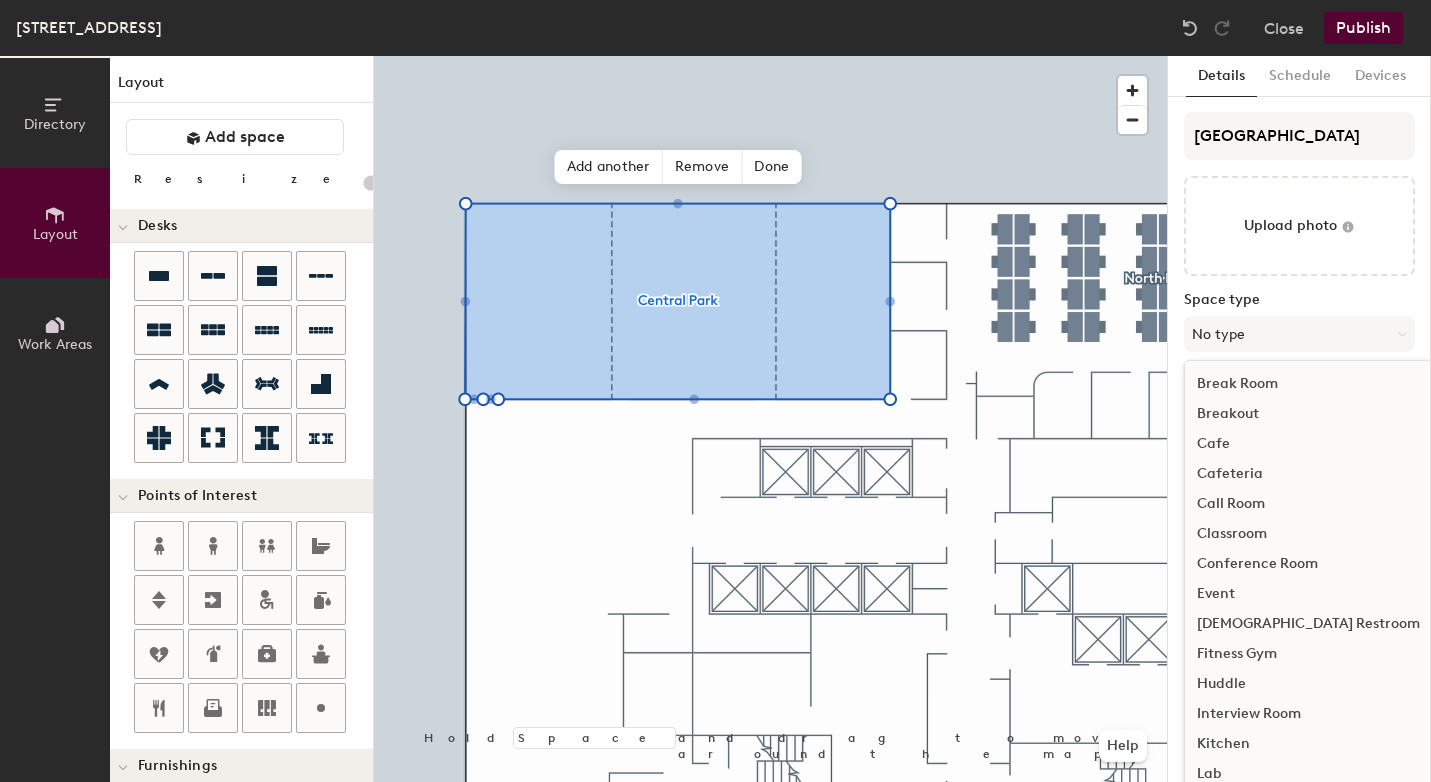 click on "Conference Room" at bounding box center (1308, 564) 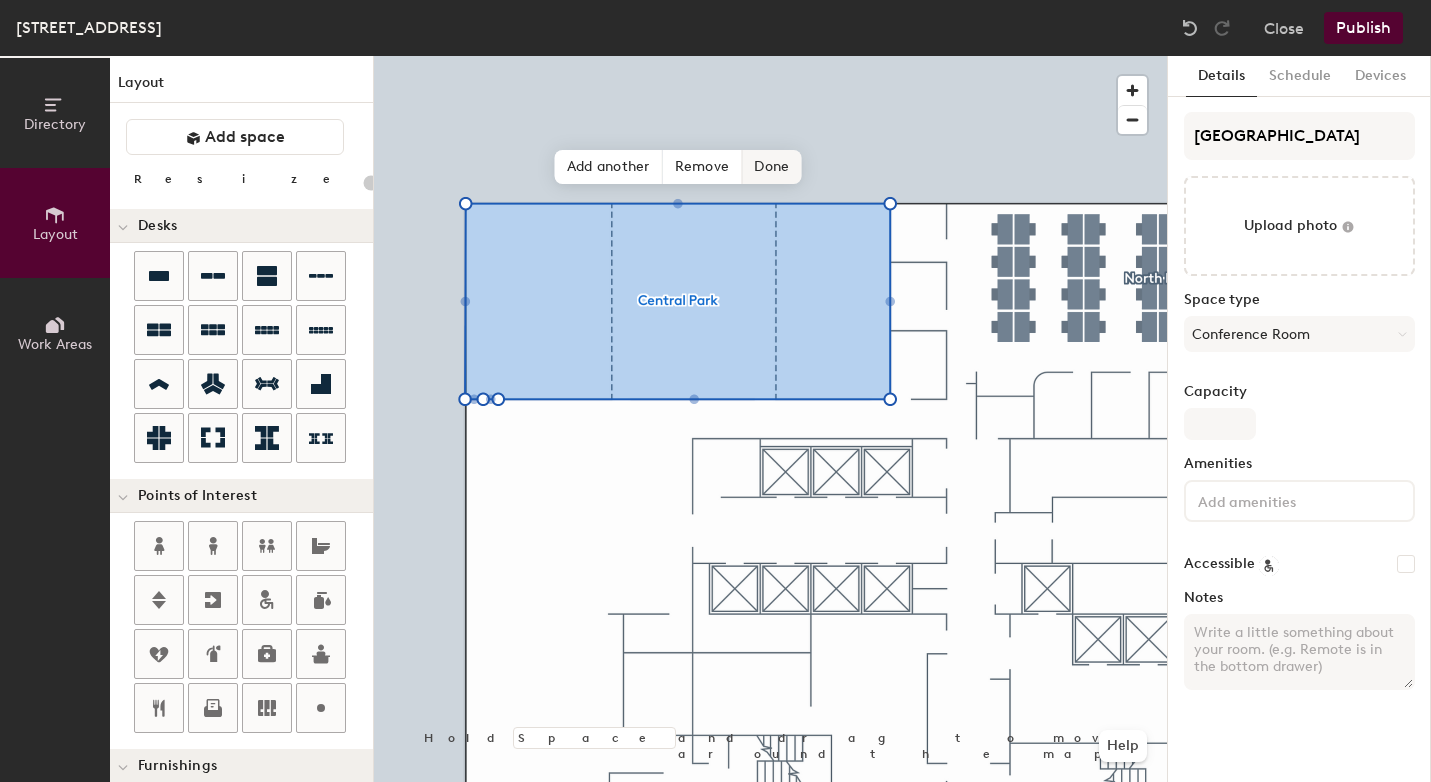 click on "Done" 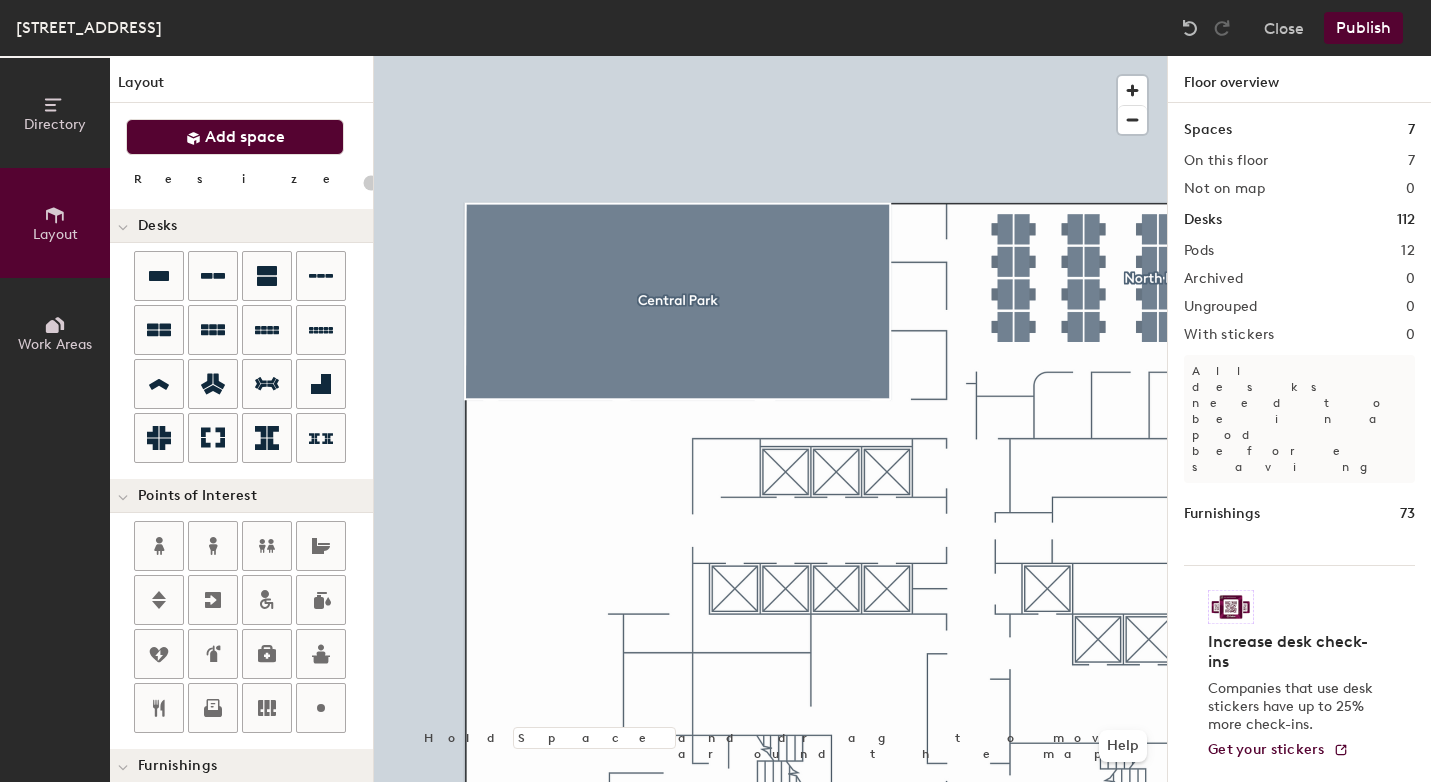 click on "Add space" 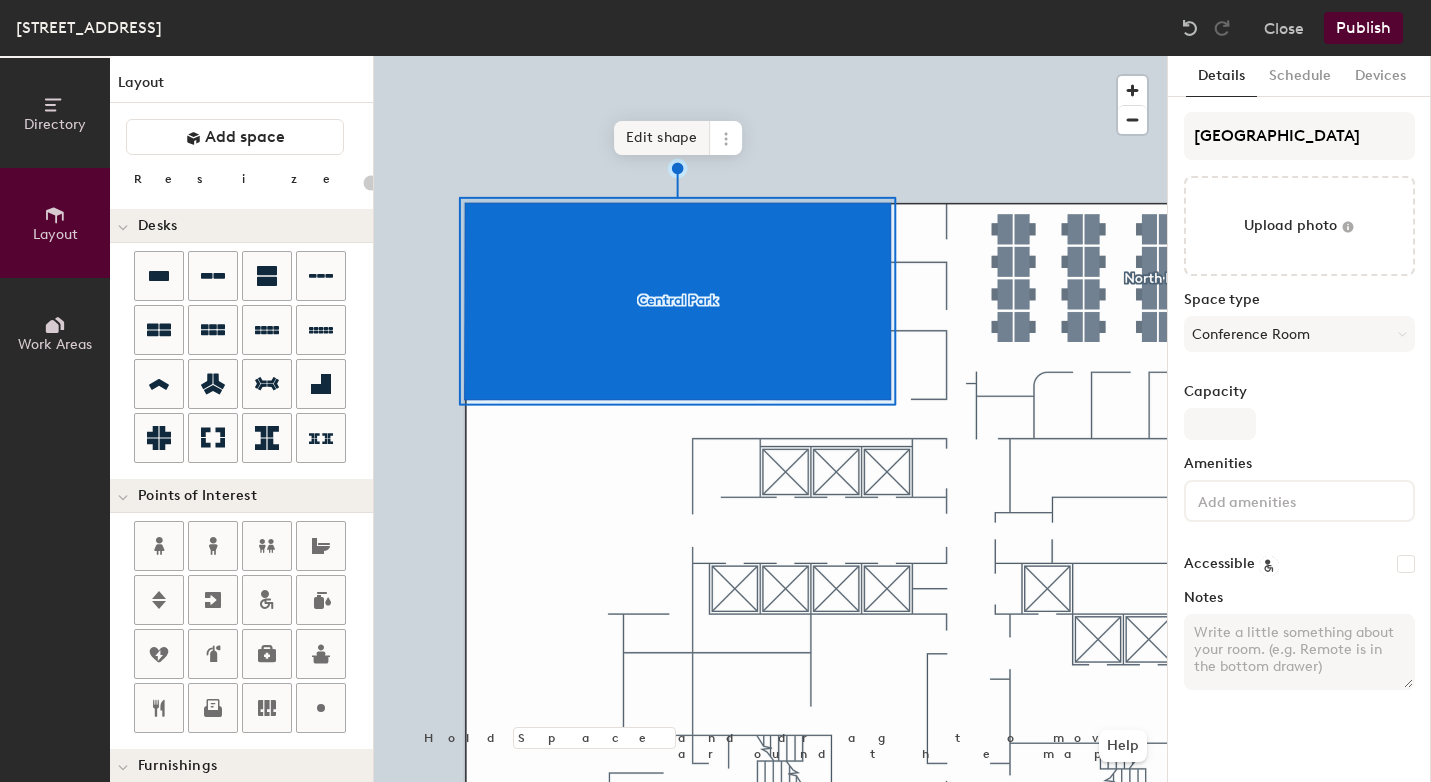 click on "Edit shape" 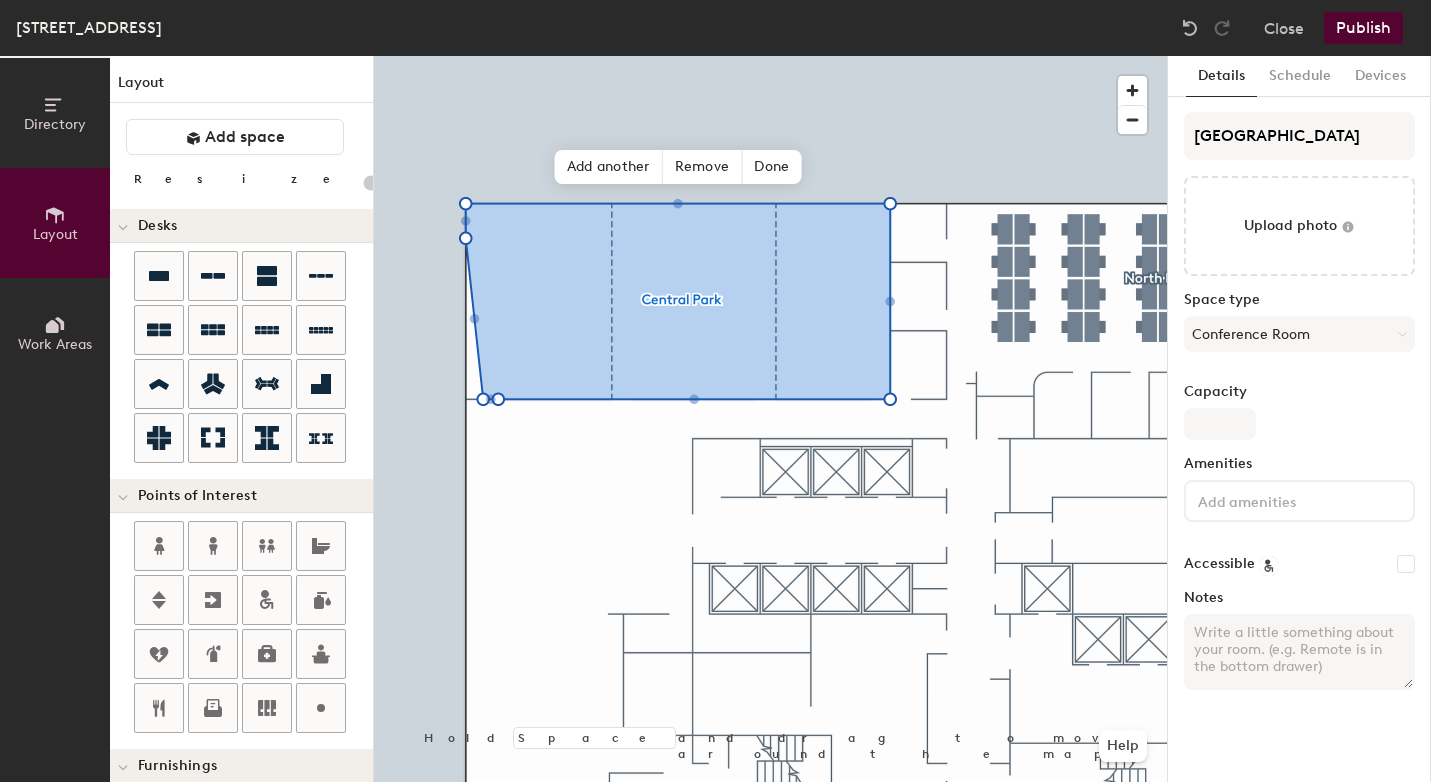 type on "20" 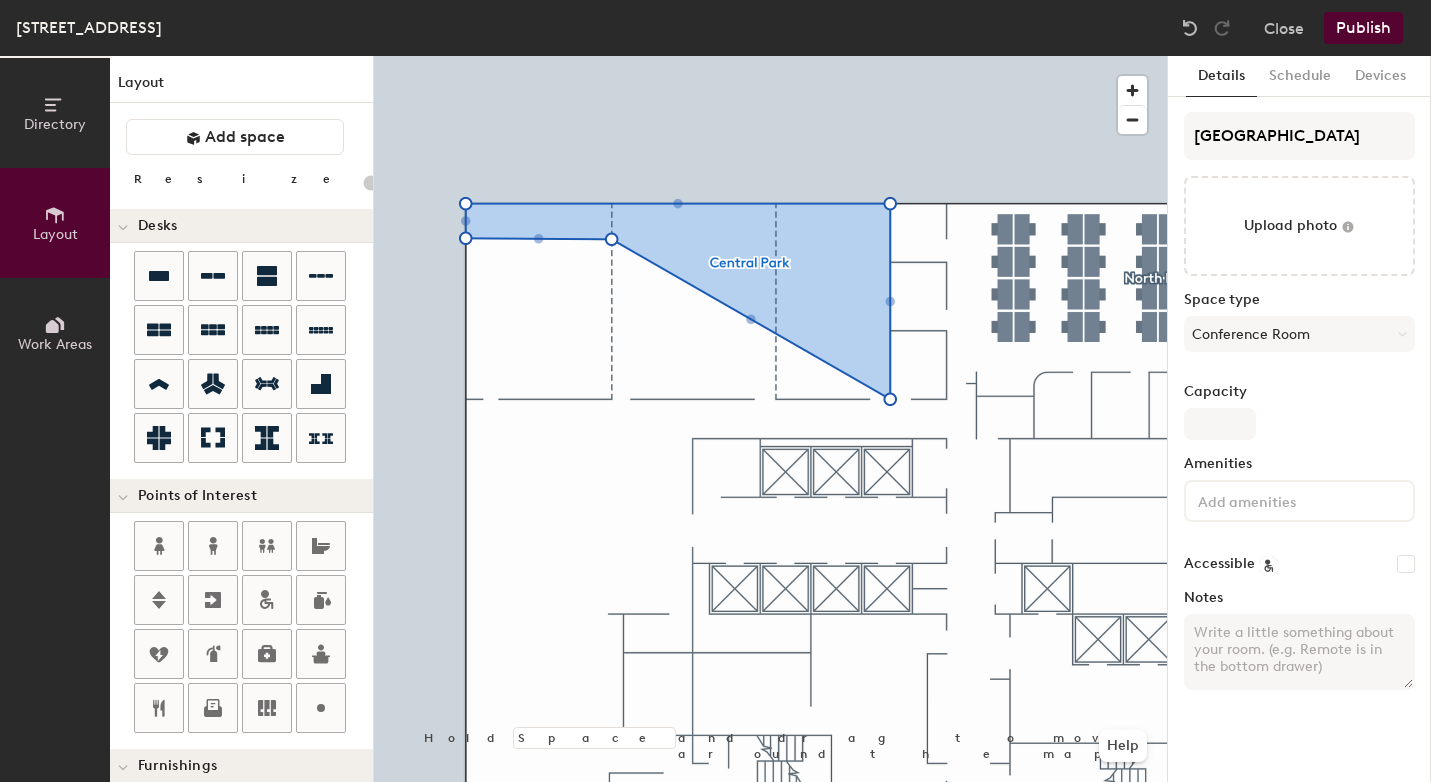 scroll, scrollTop: 0, scrollLeft: 0, axis: both 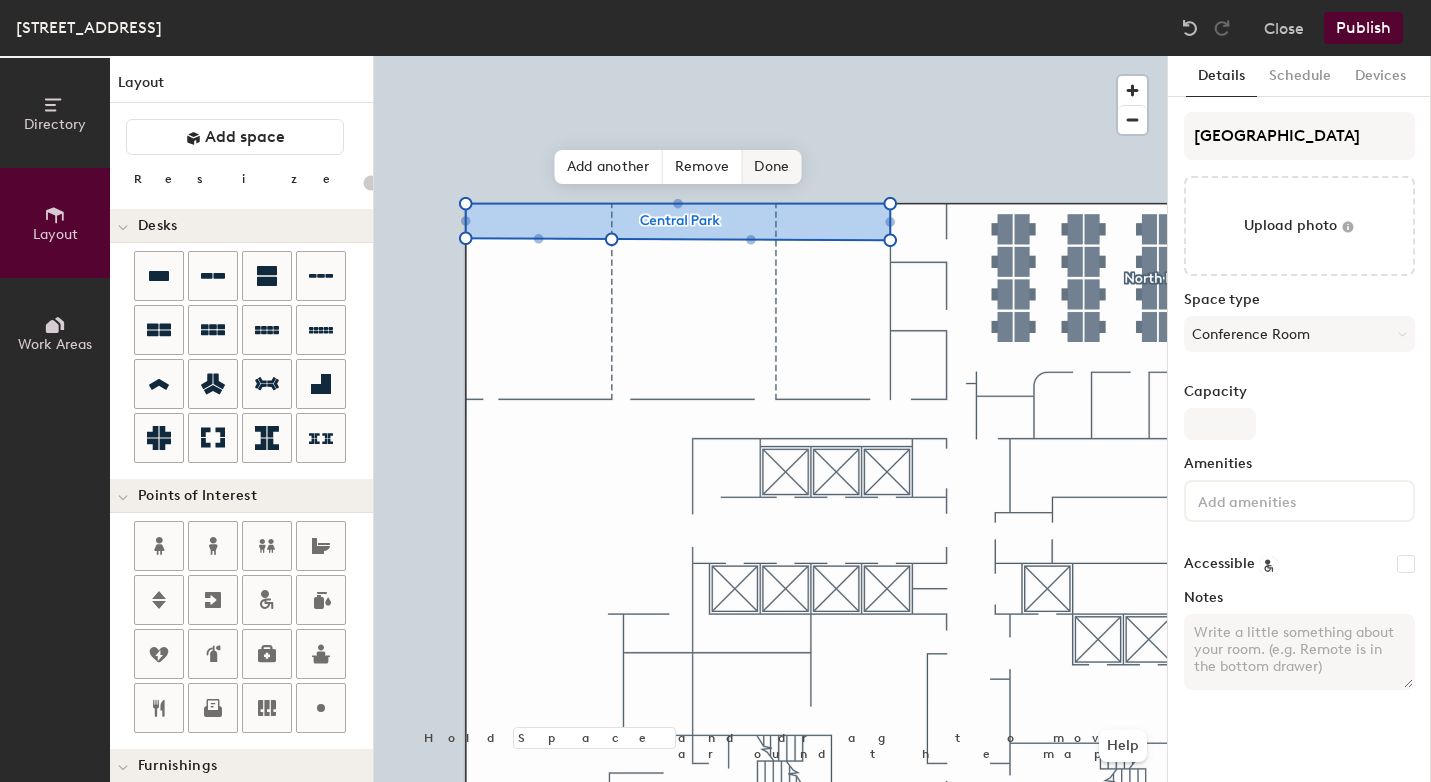 click on "Done" 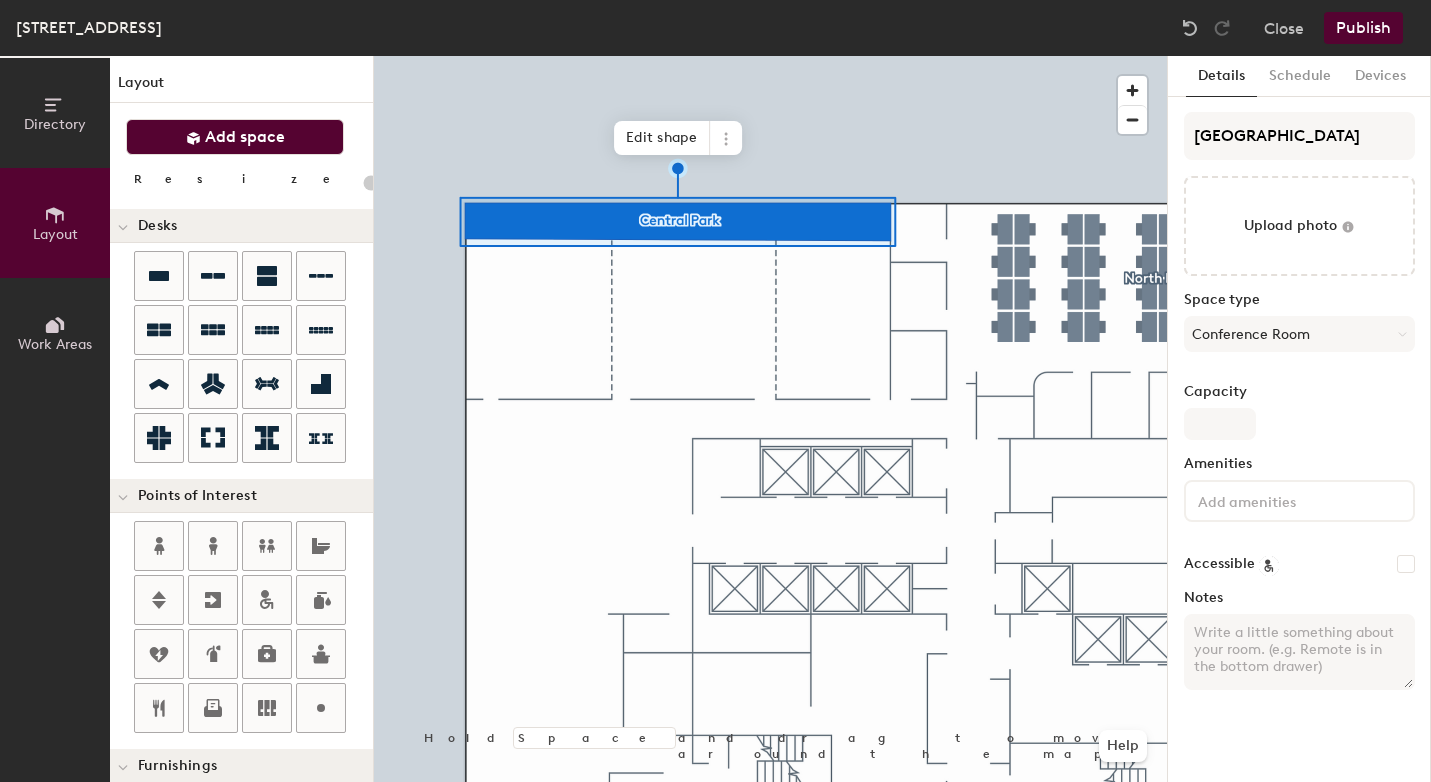 click on "Add space" 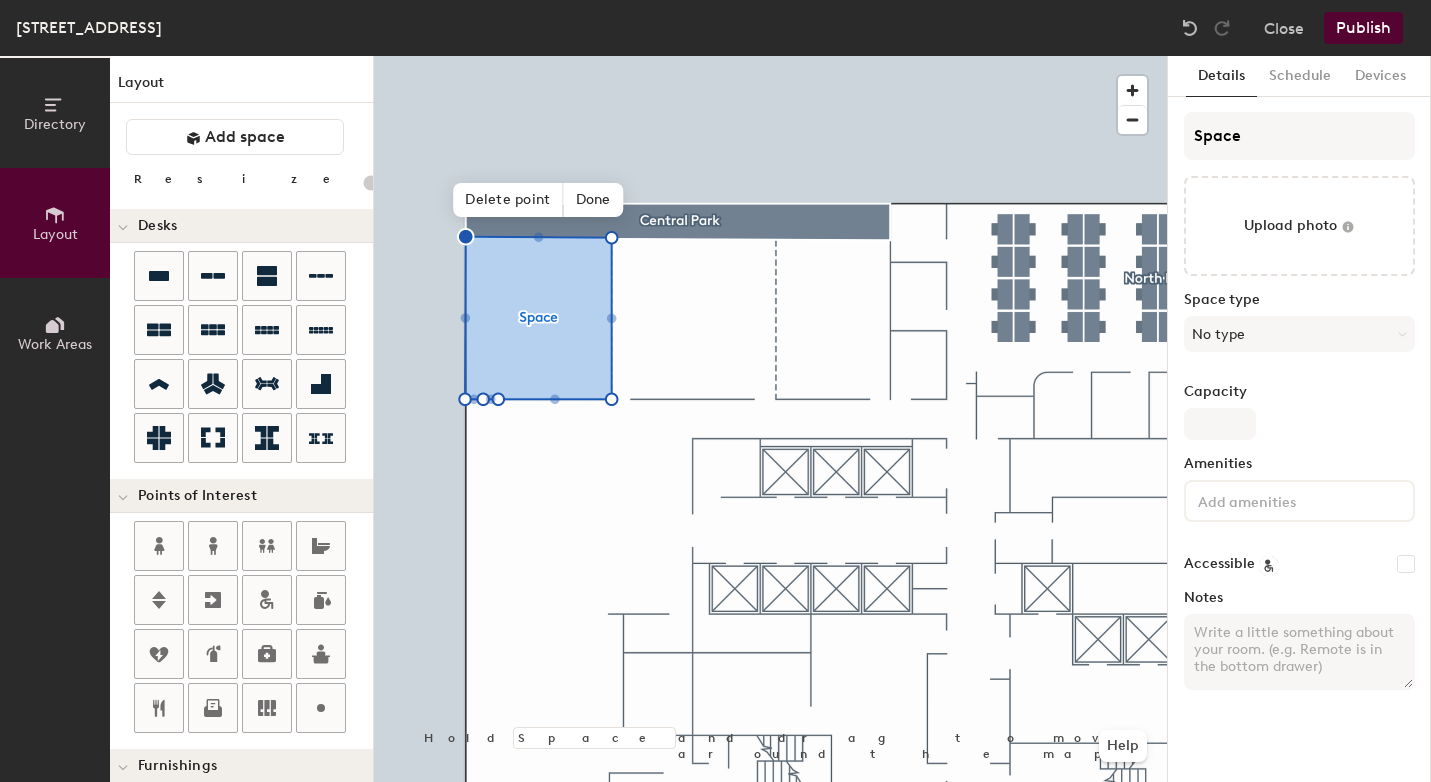 type on "20" 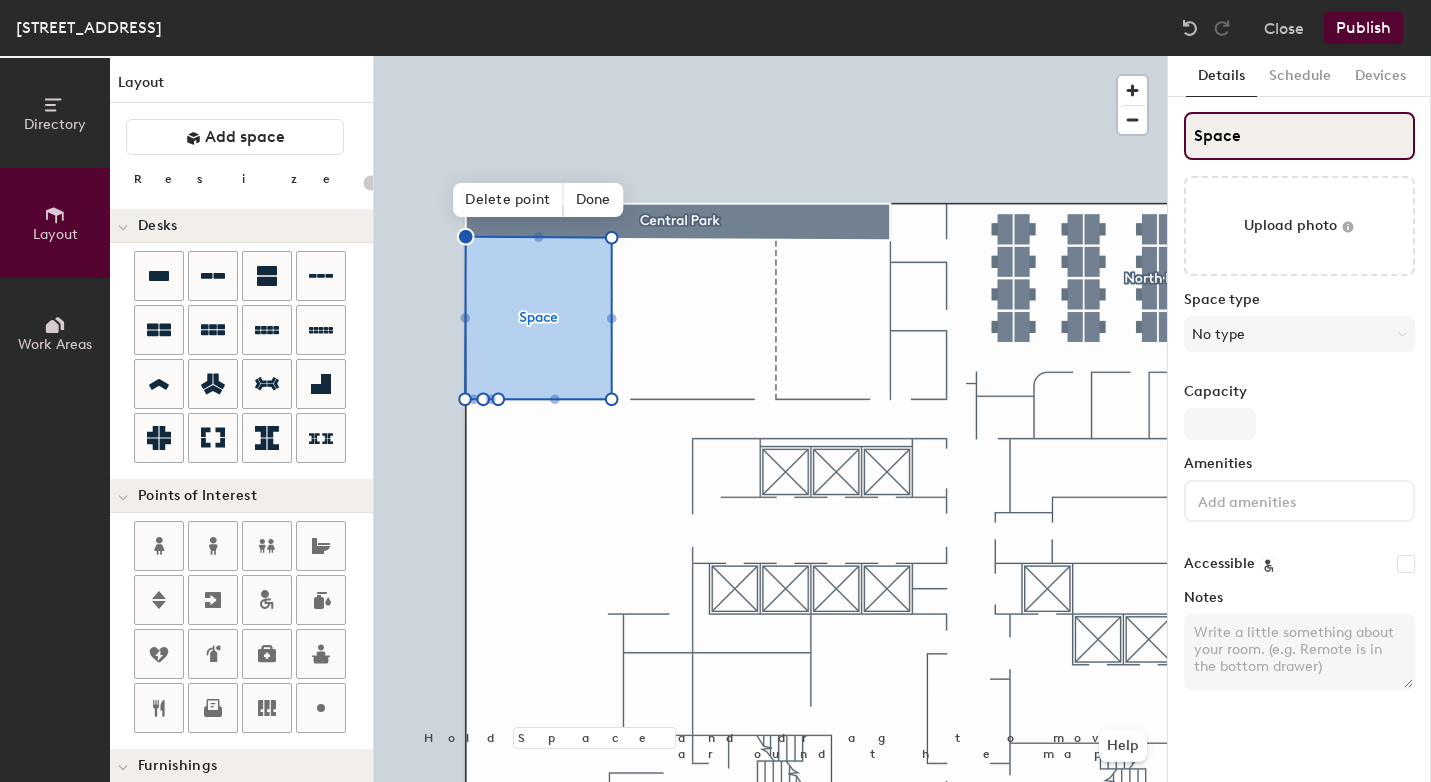 click on "Space" 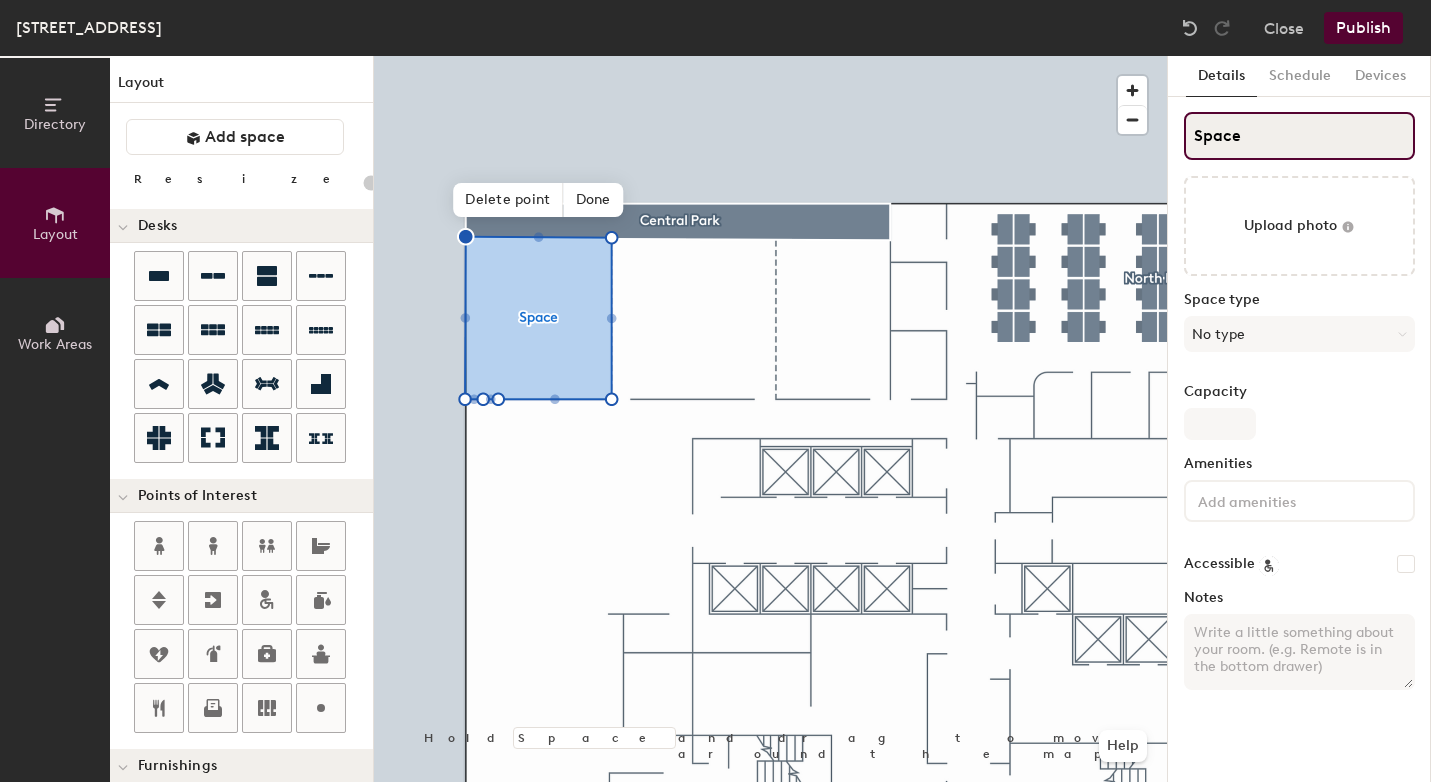 type on "R" 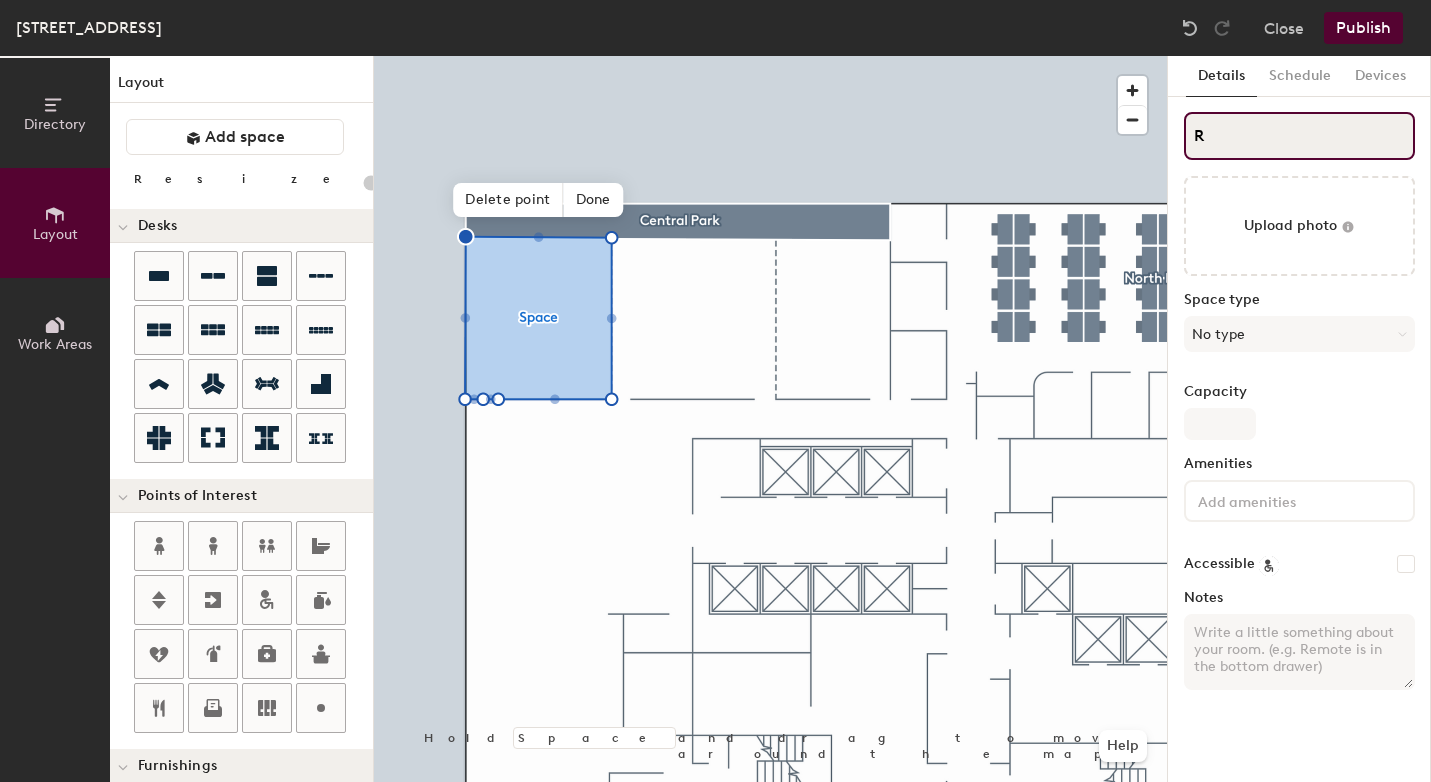 type on "20" 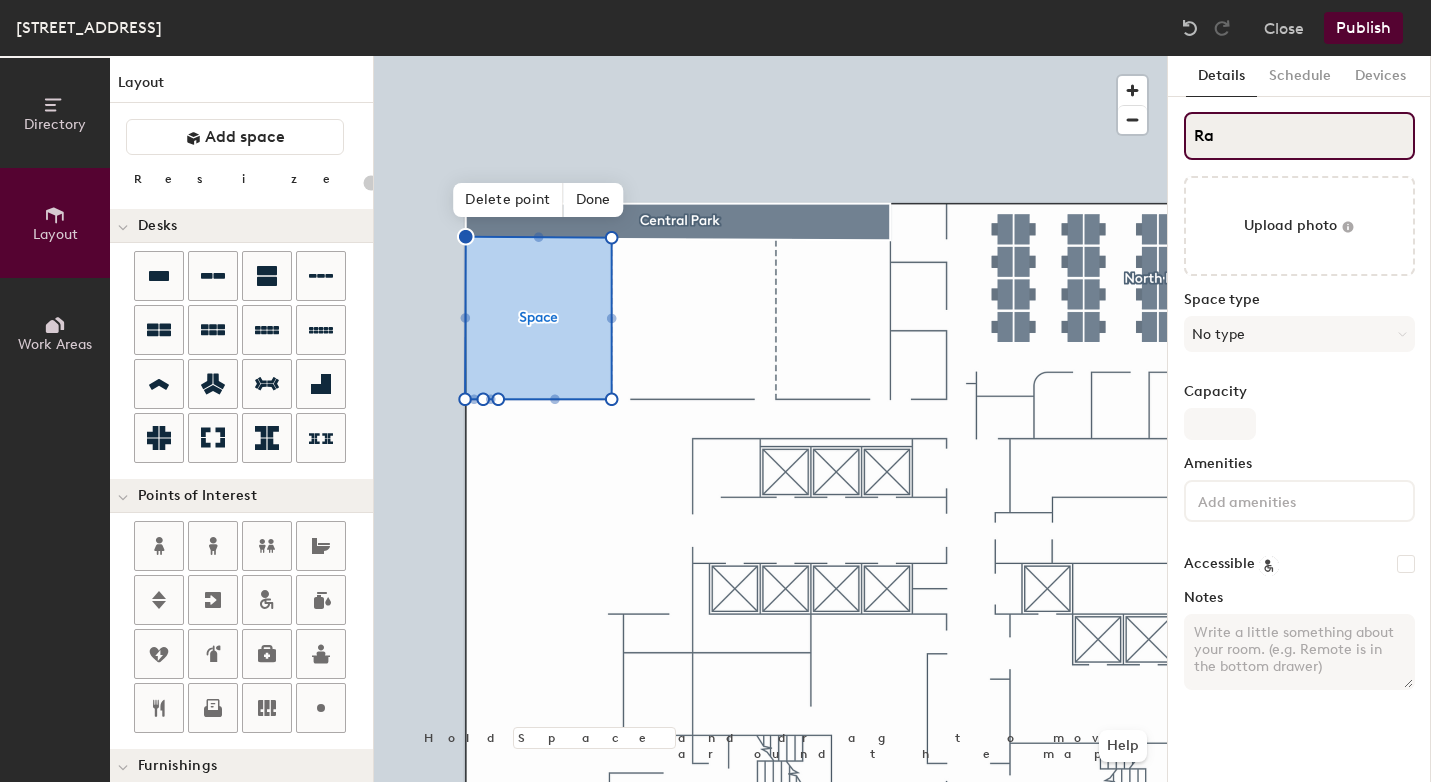 type on "Ram" 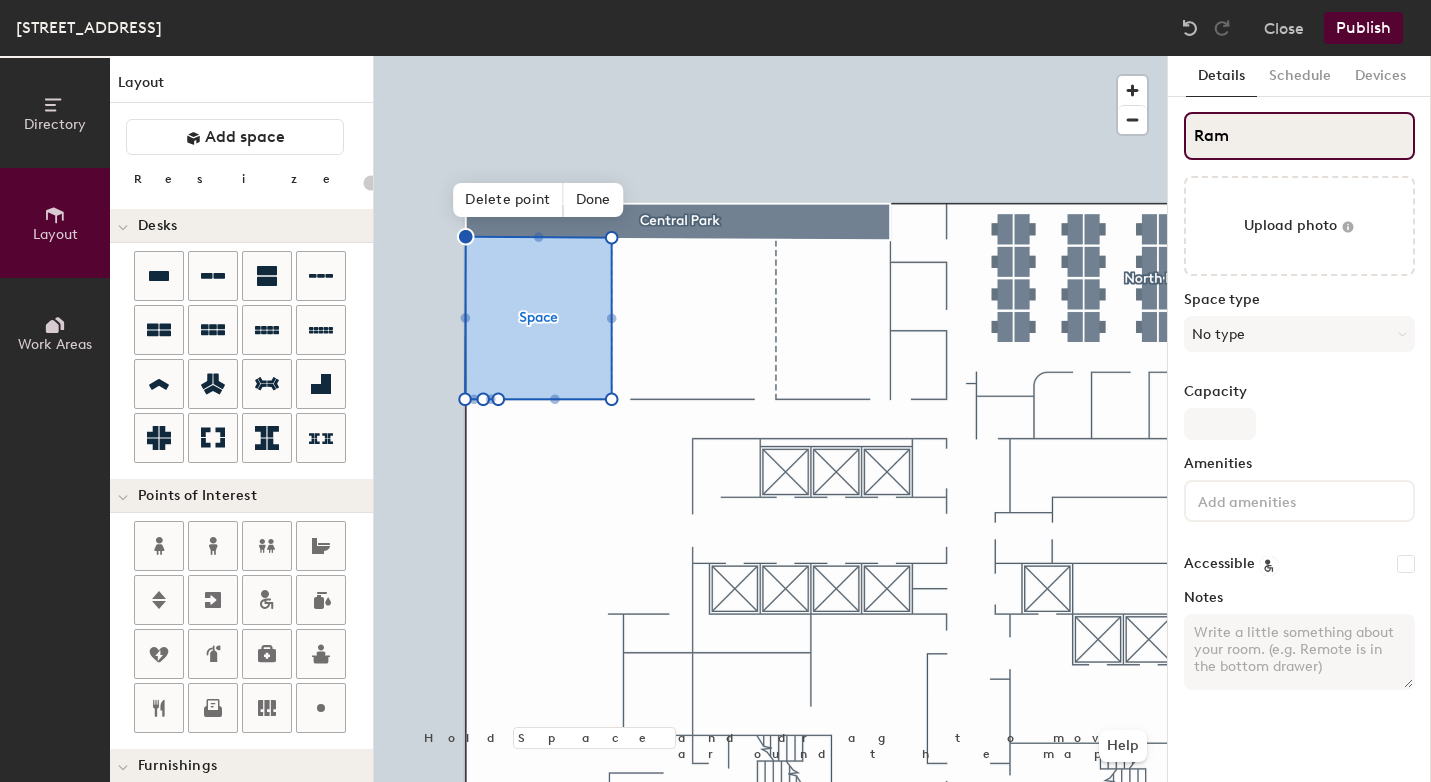 type on "20" 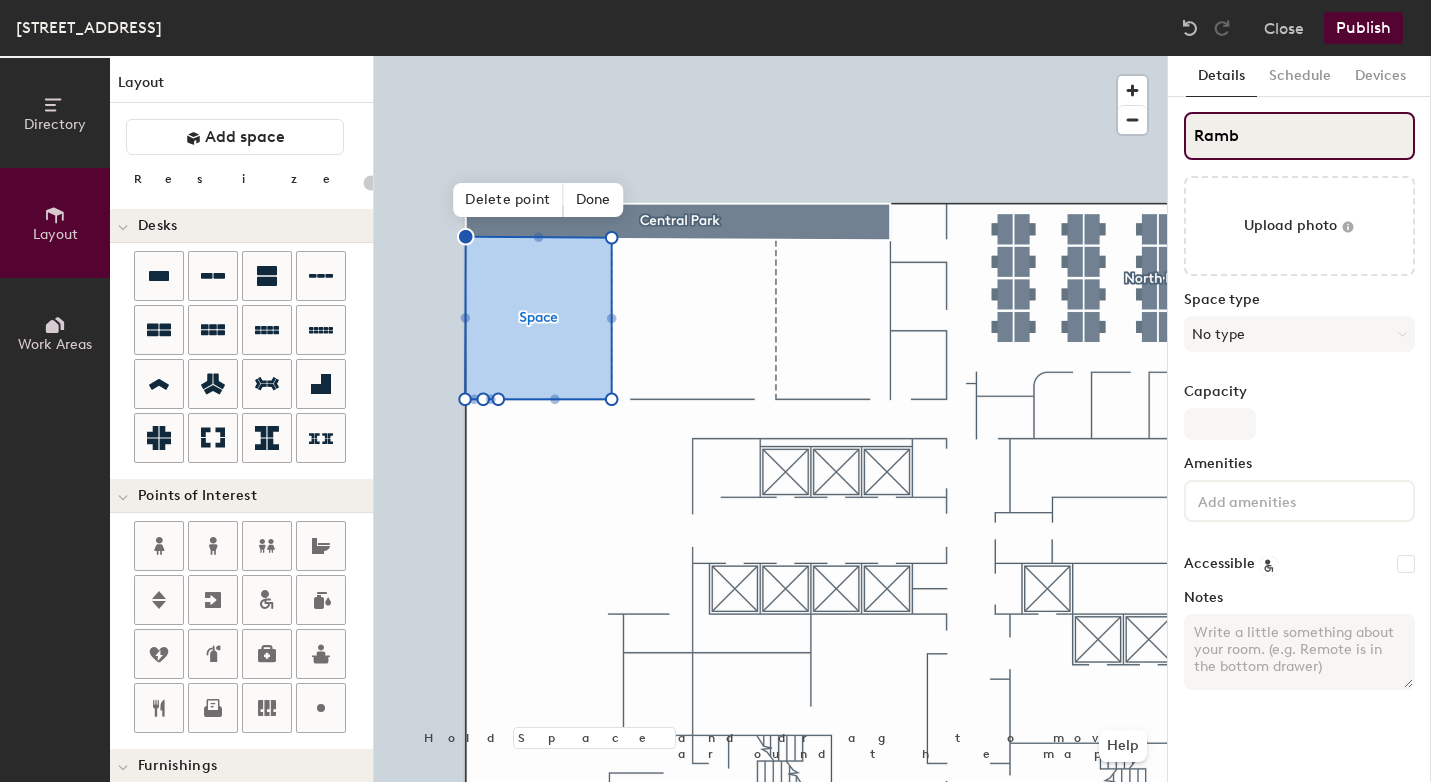 type on "20" 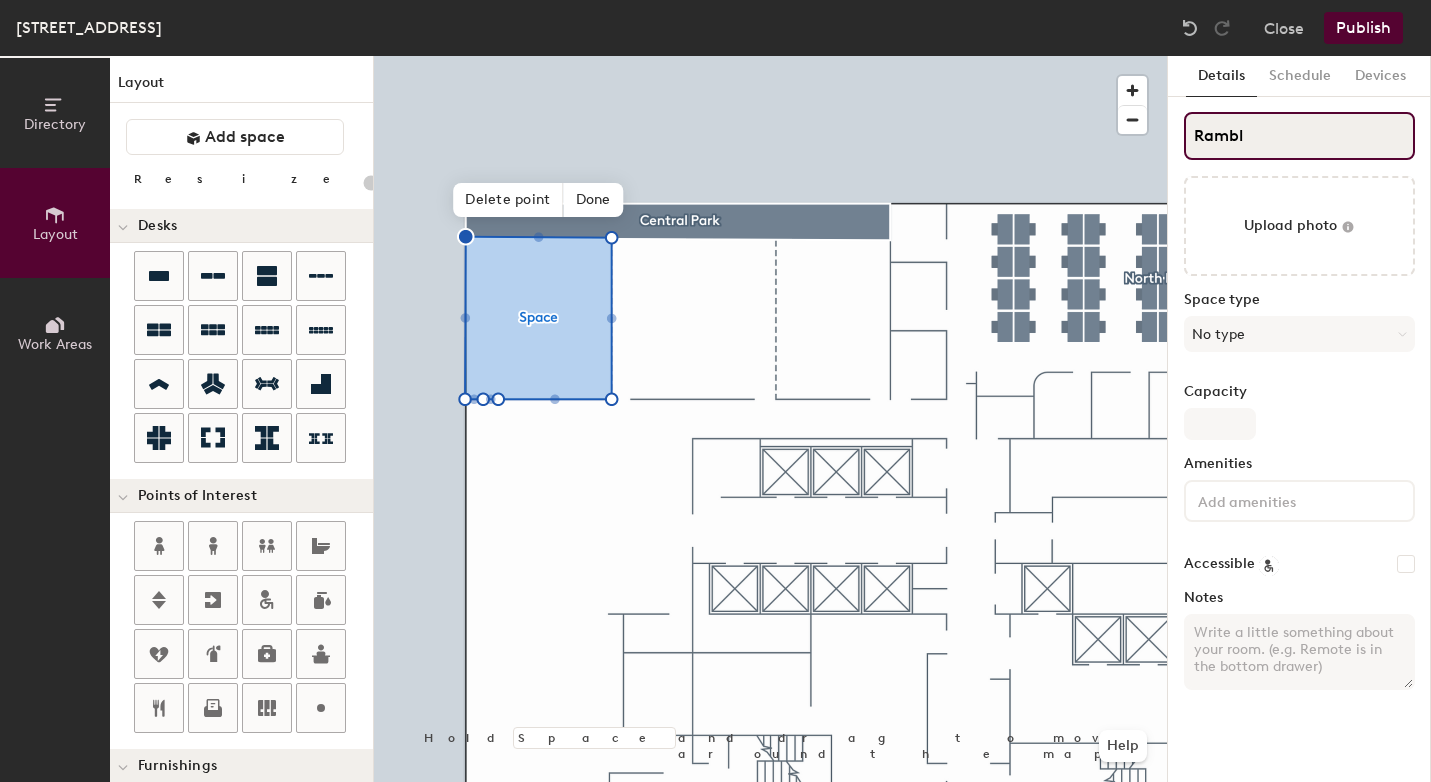 type on "Ramble" 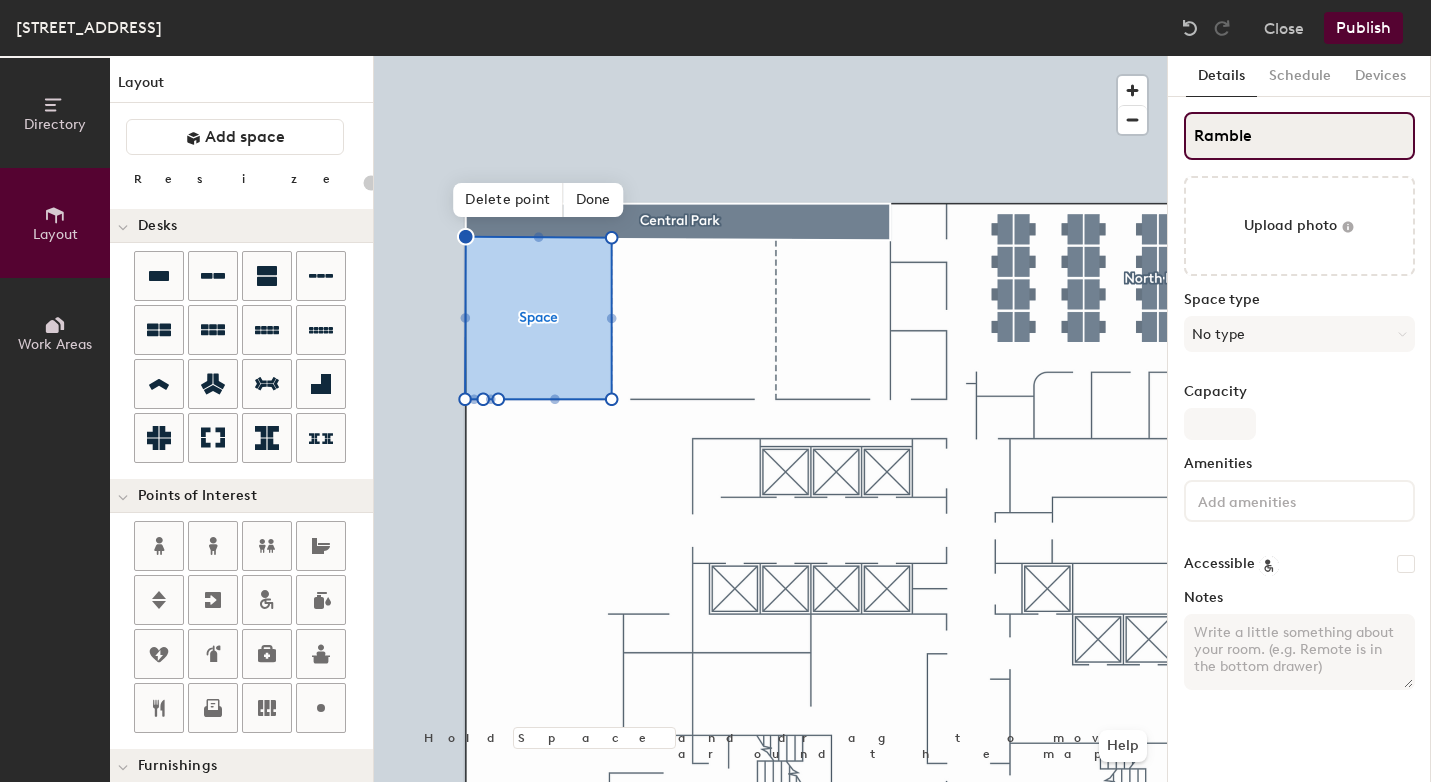 type on "20" 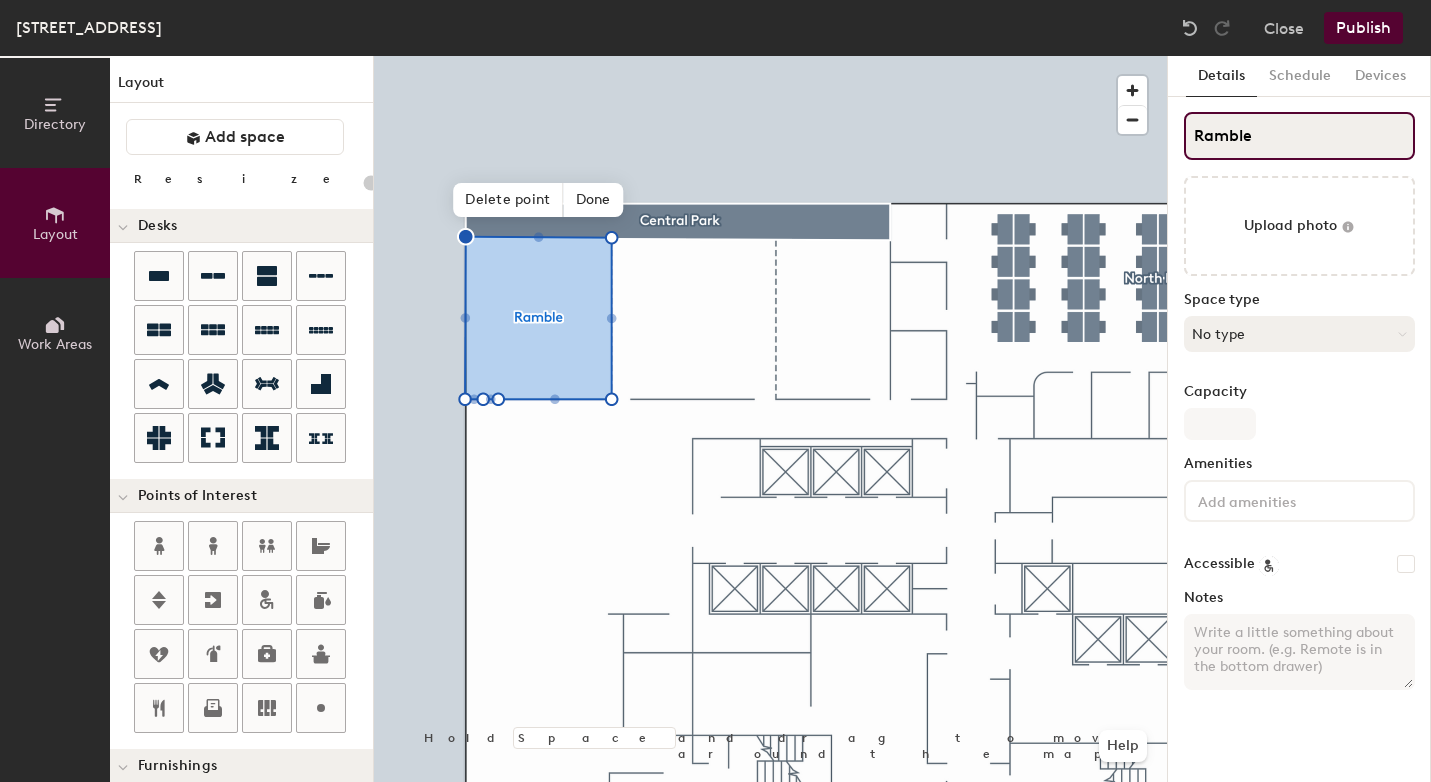 type on "Ramble" 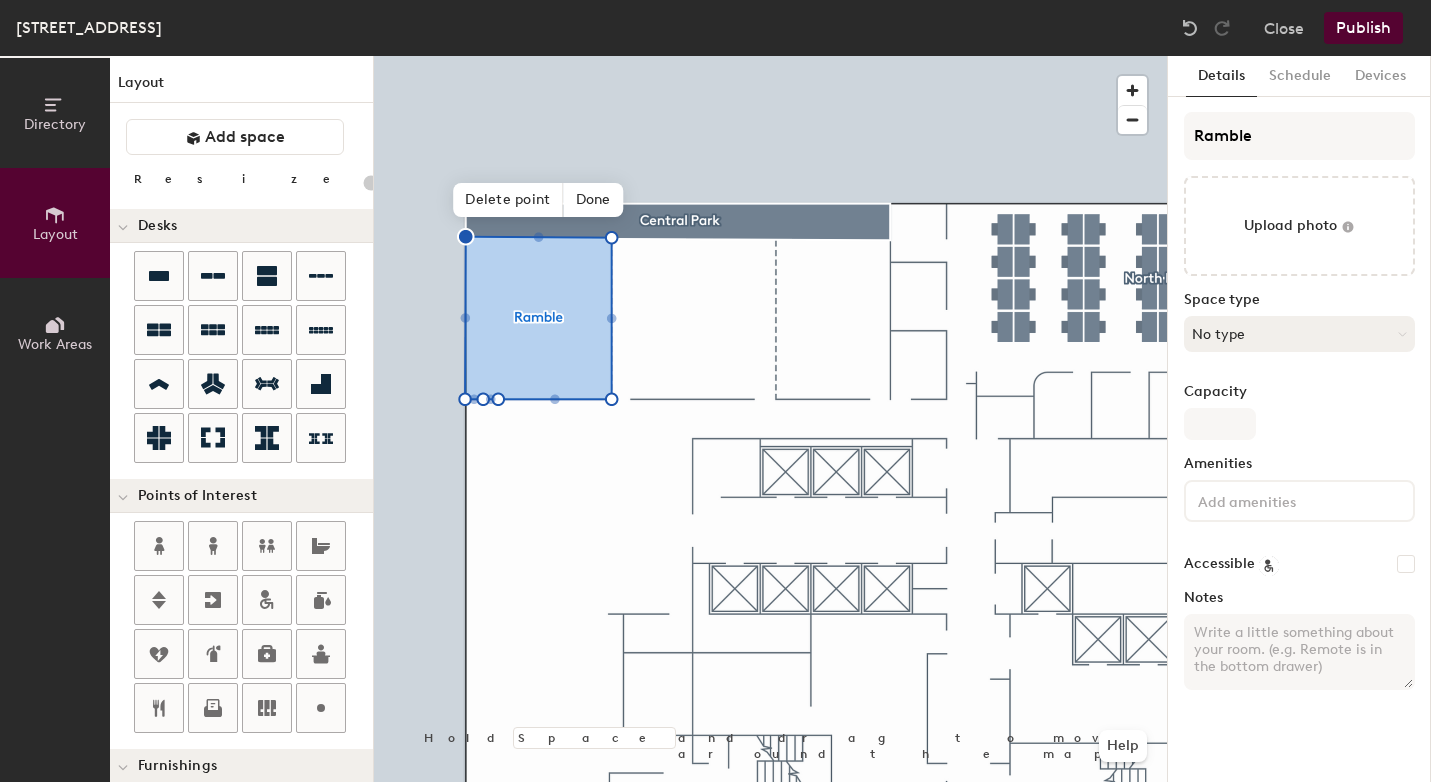 click on "No type" at bounding box center [1299, 334] 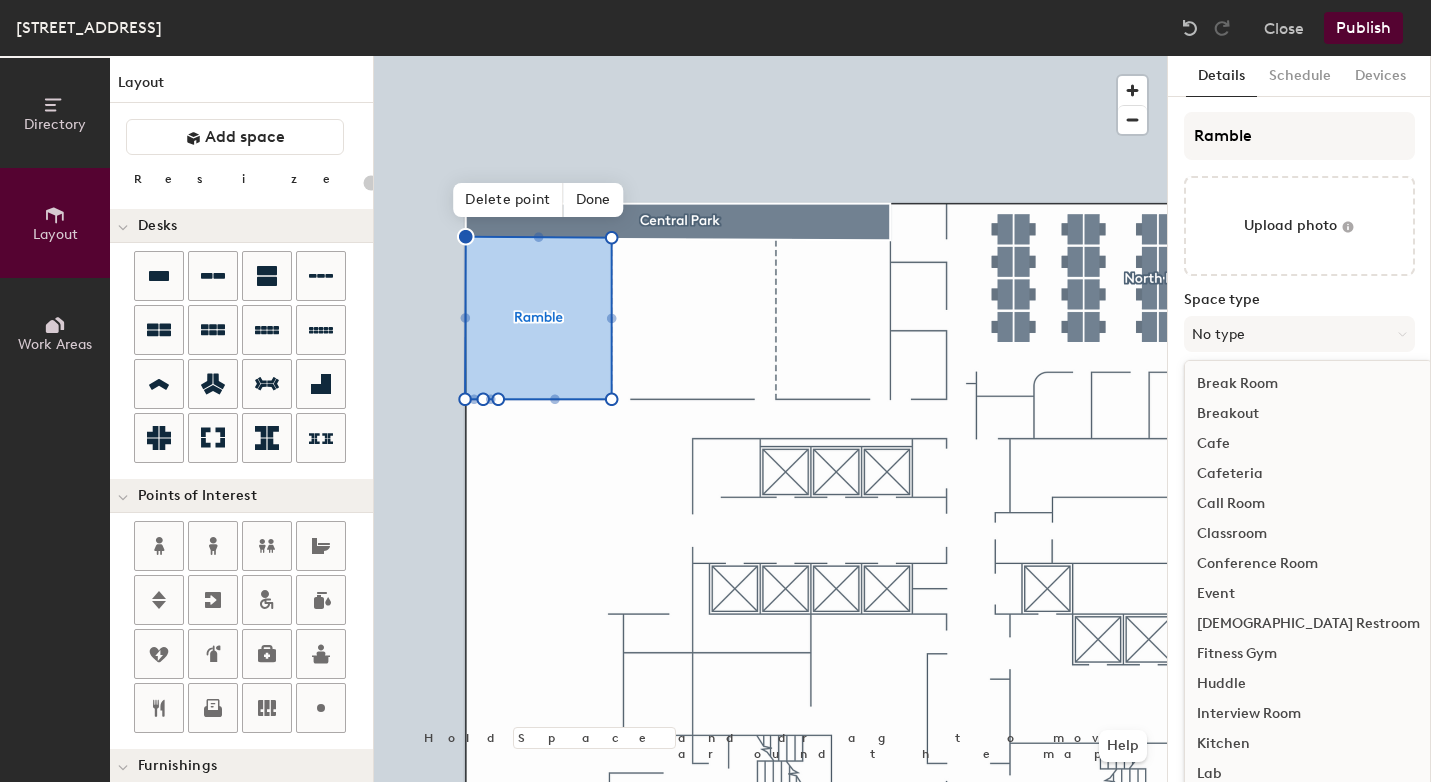 click on "Conference Room" at bounding box center (1308, 564) 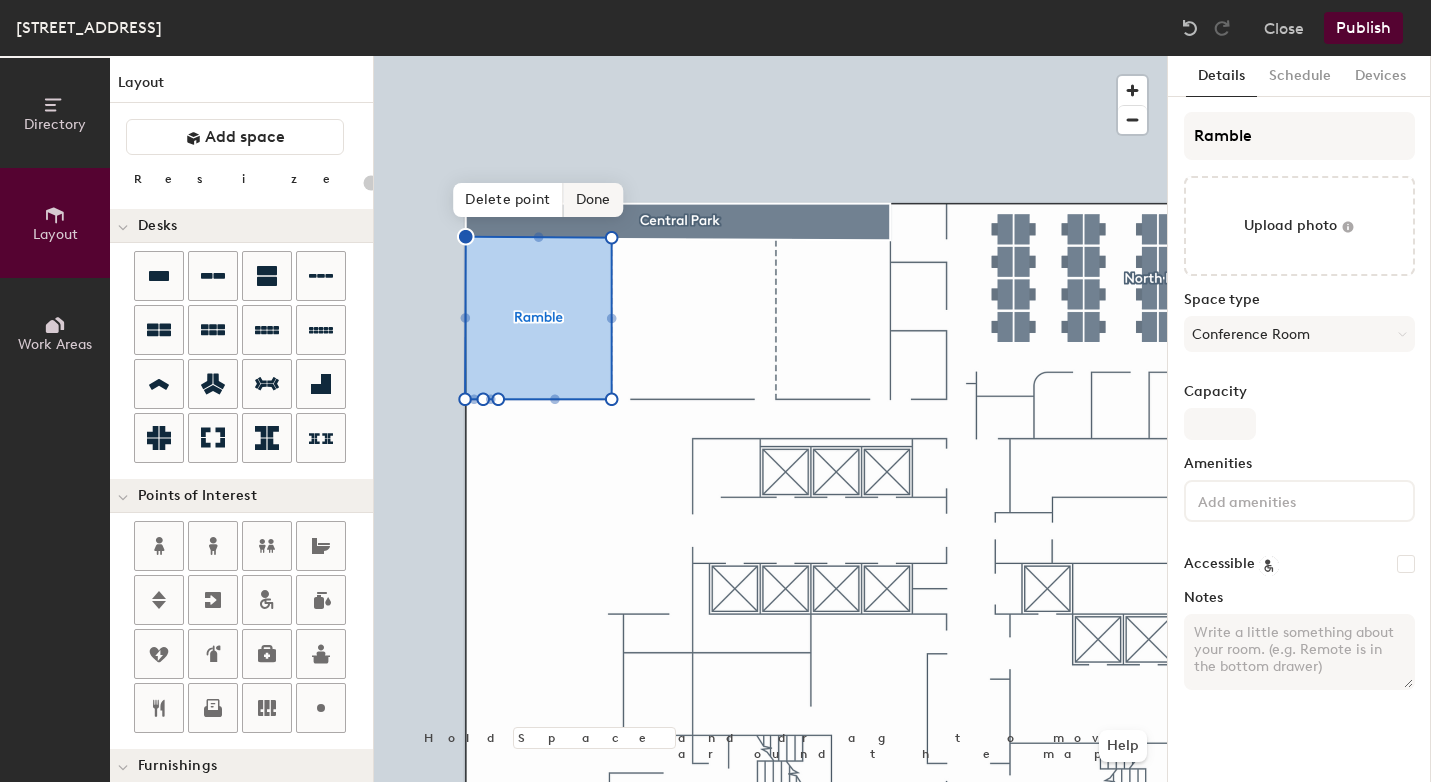 click on "Done" 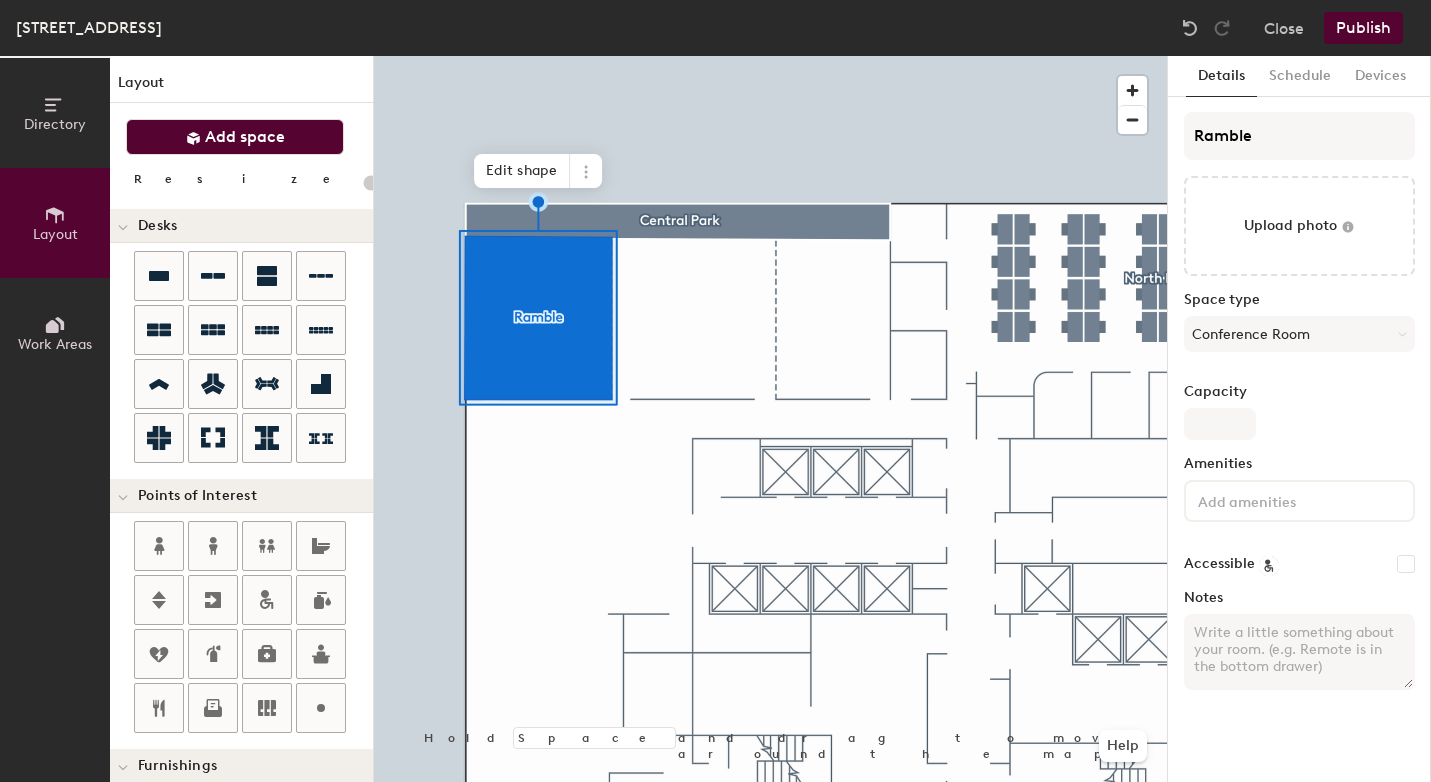 click on "Add space" 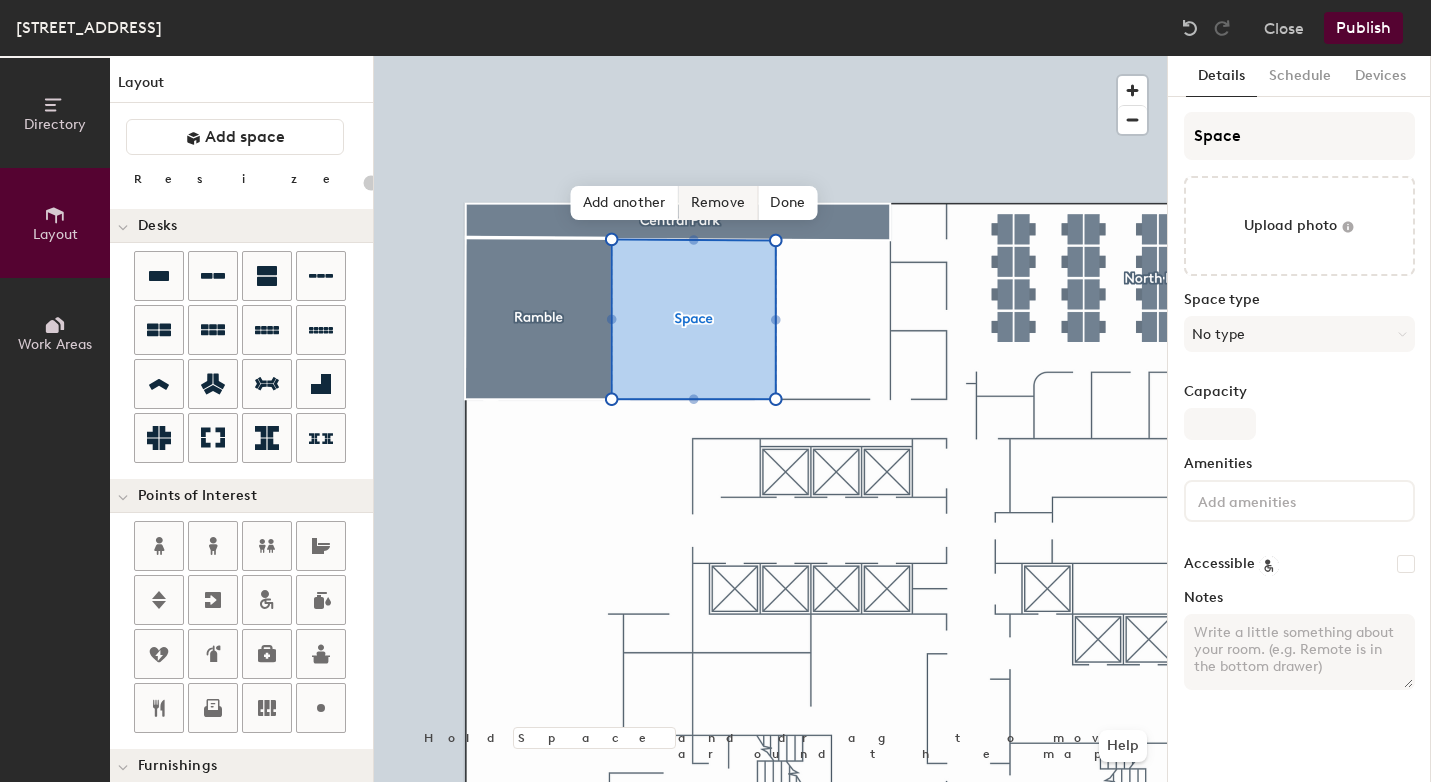 type on "20" 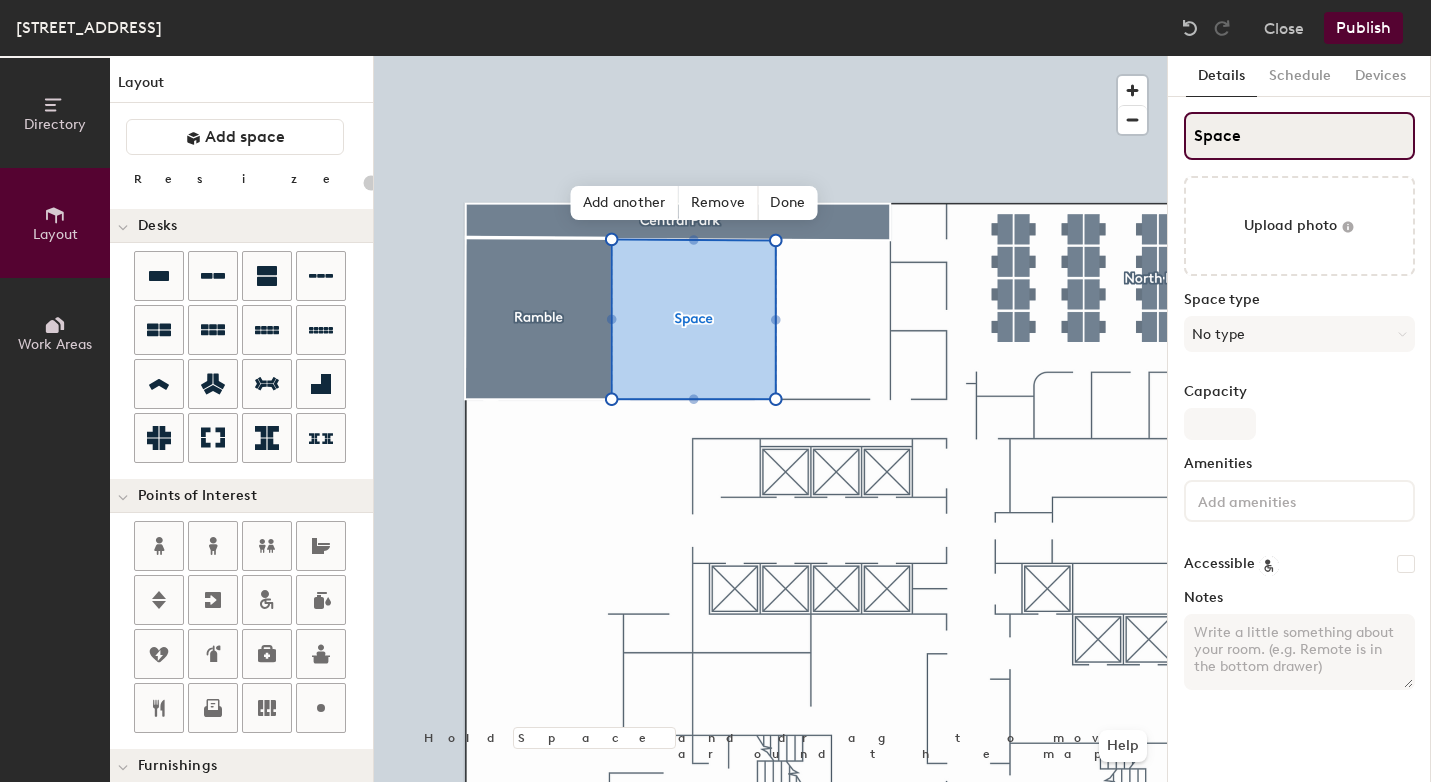 click on "Space" 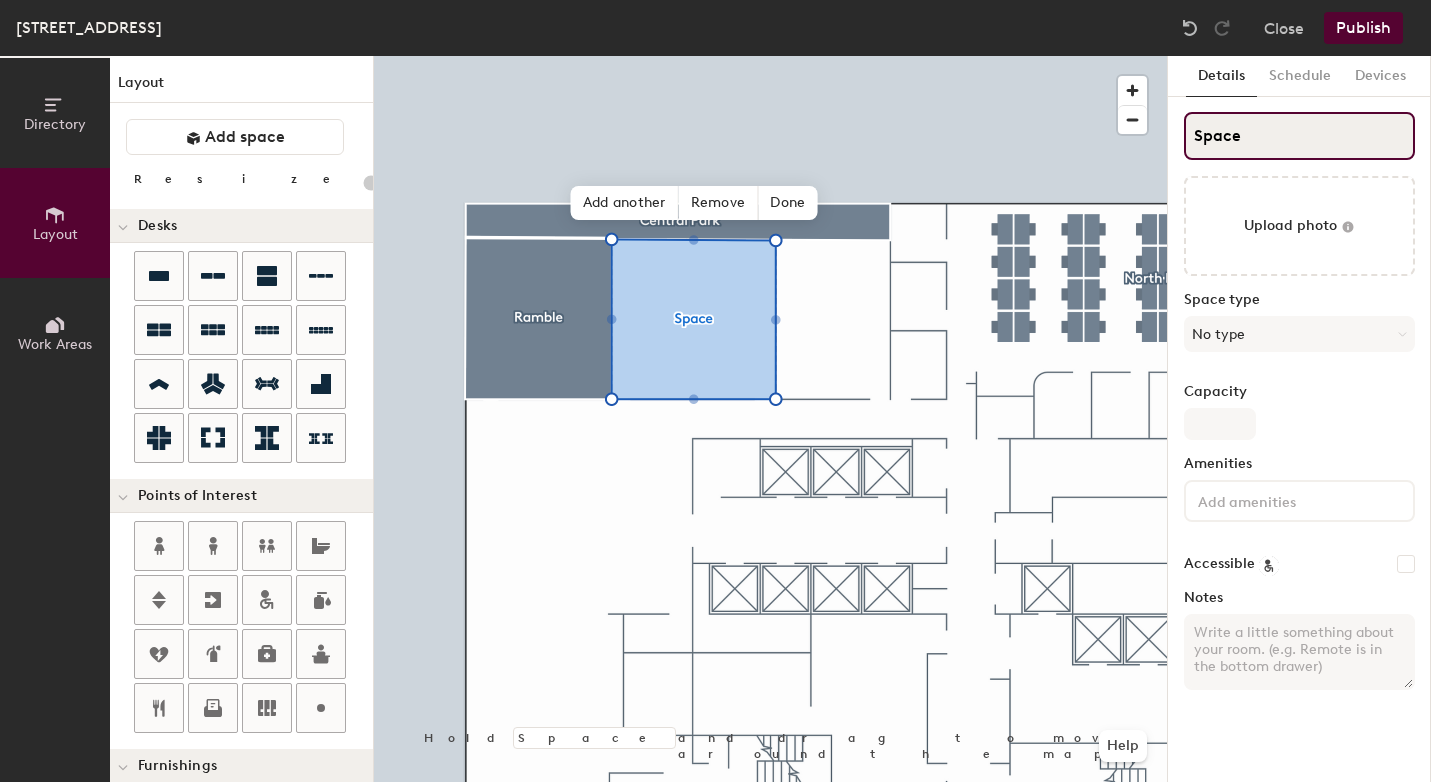 type on "S" 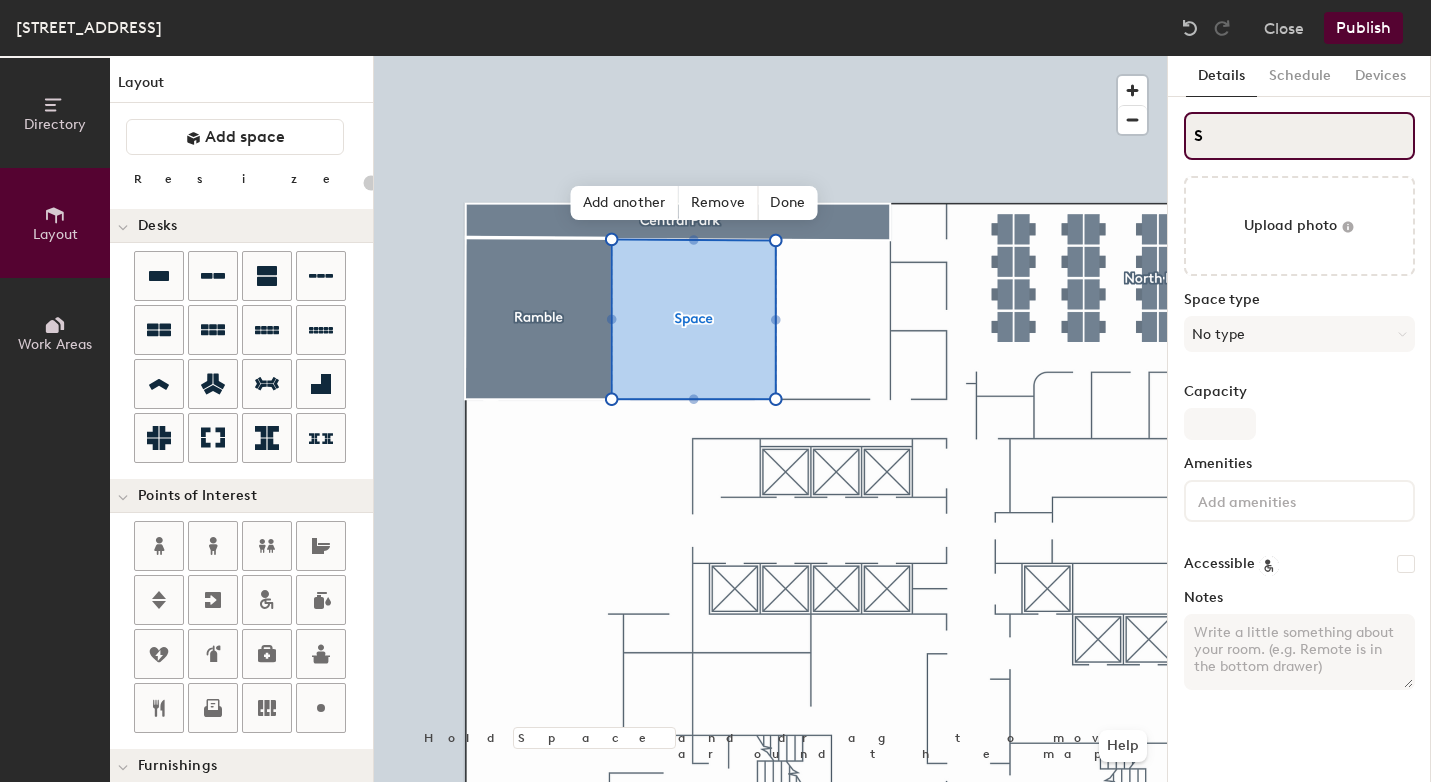 type on "20" 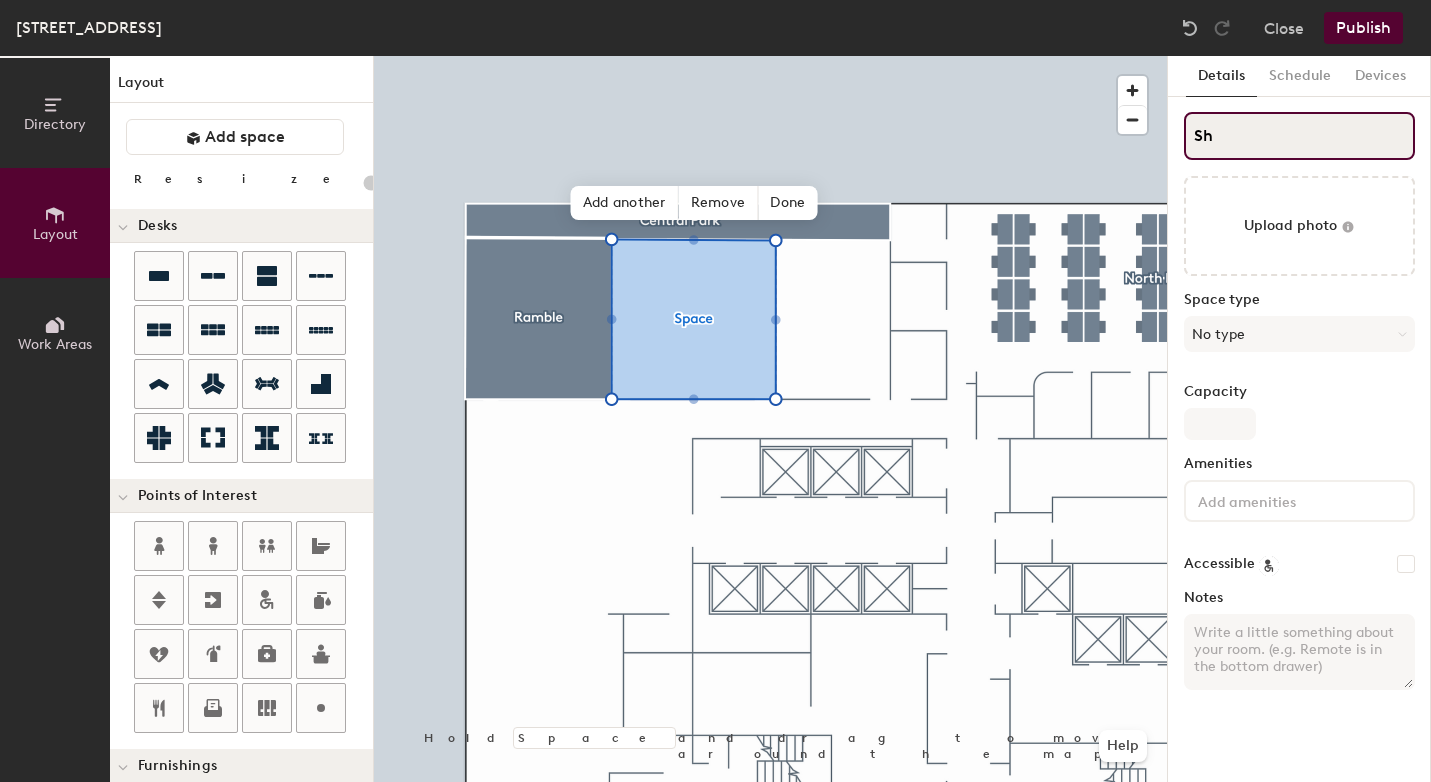type on "20" 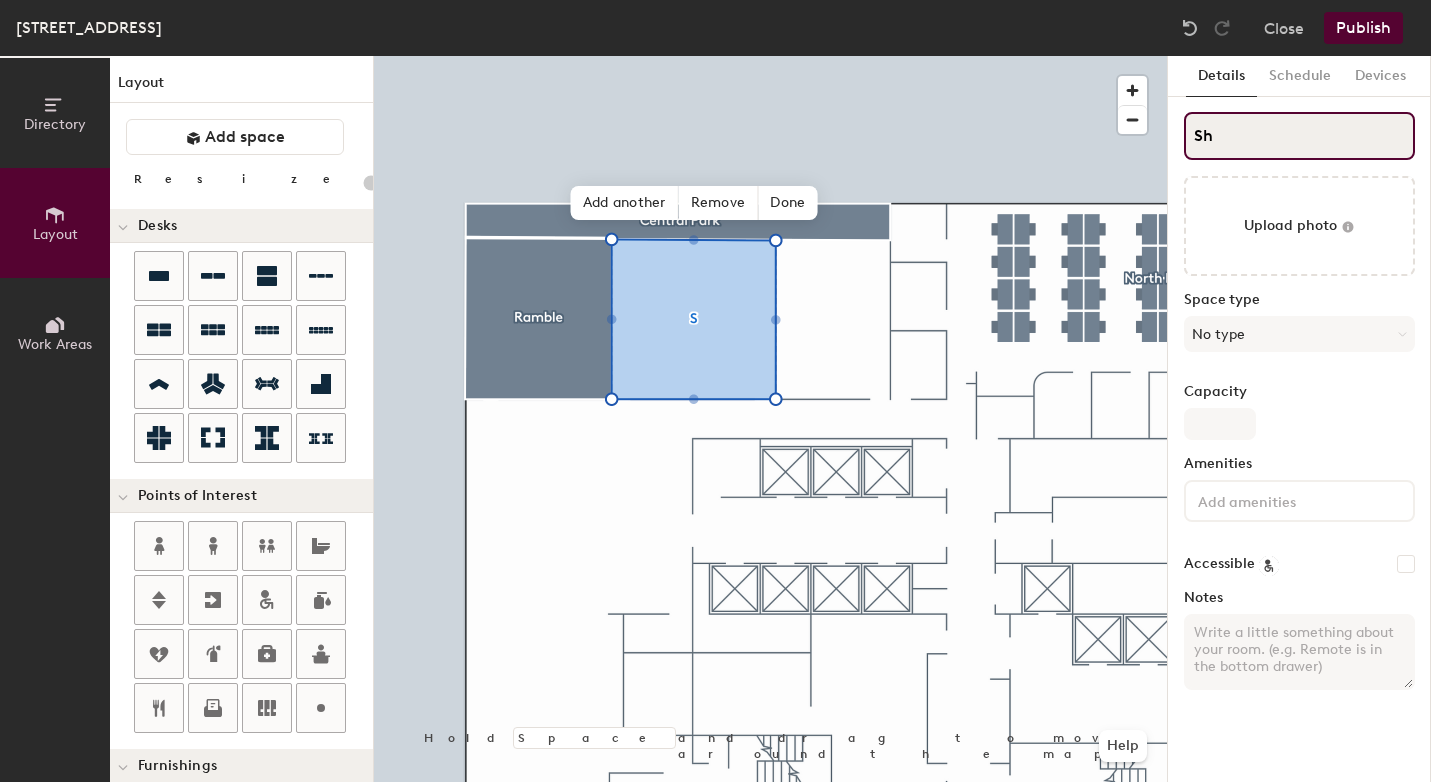 type on "She" 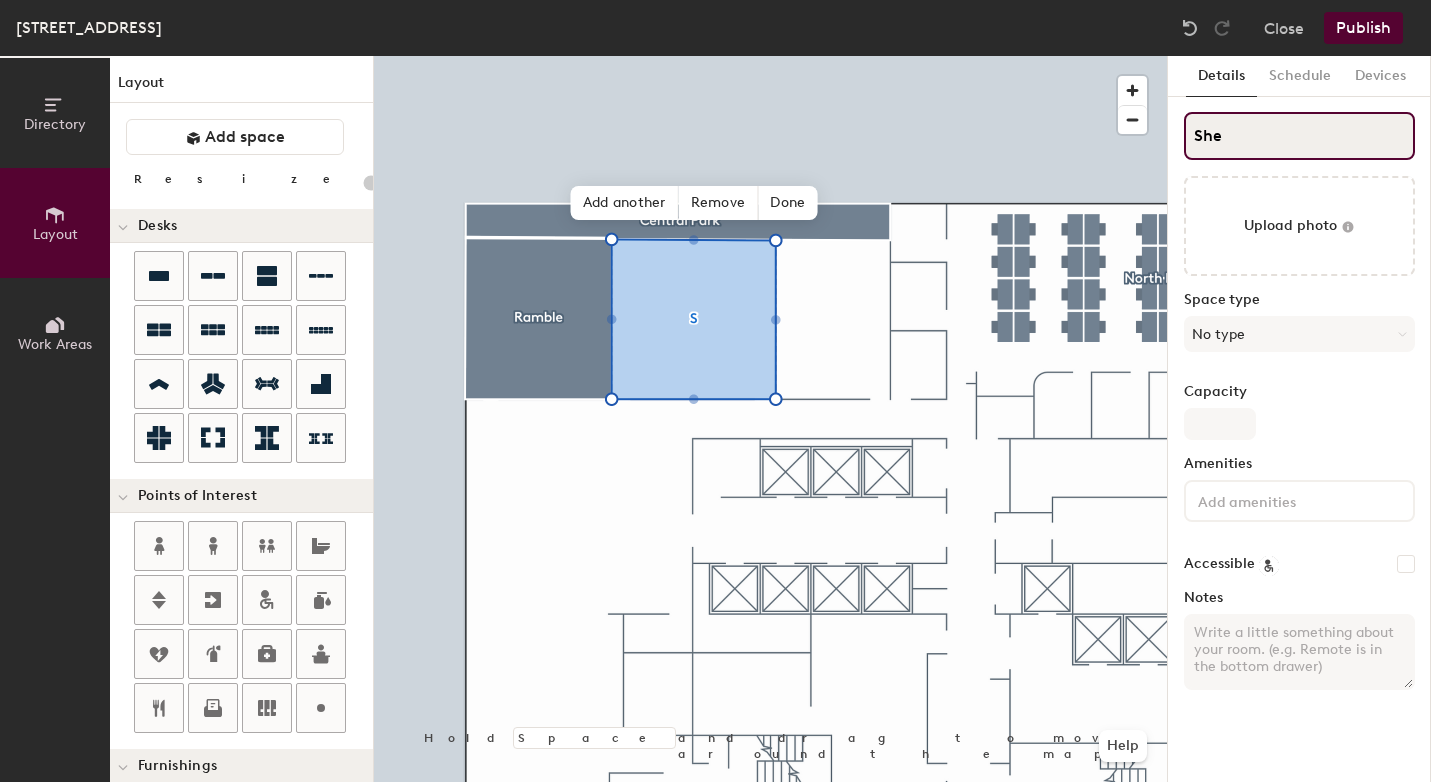 type on "20" 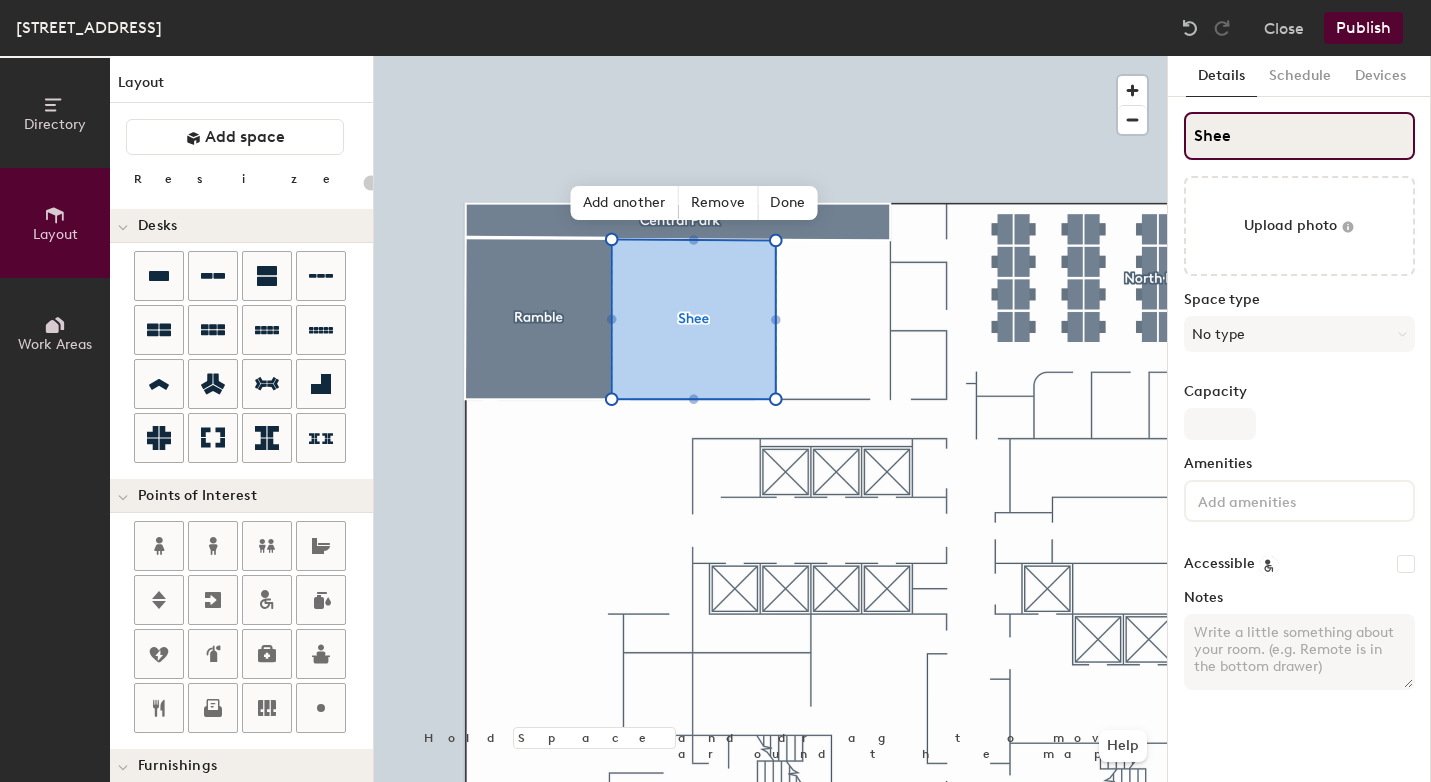 type on "20" 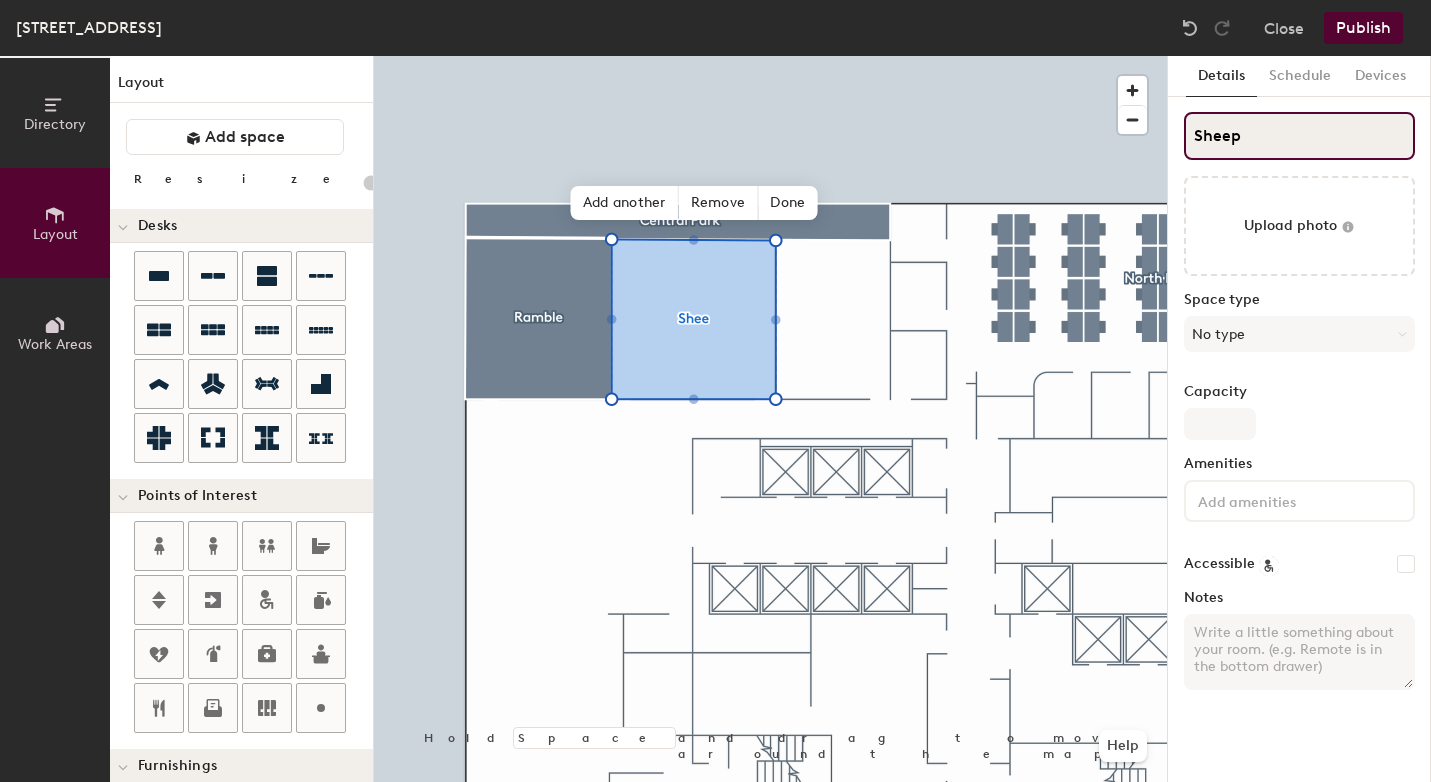 type on "20" 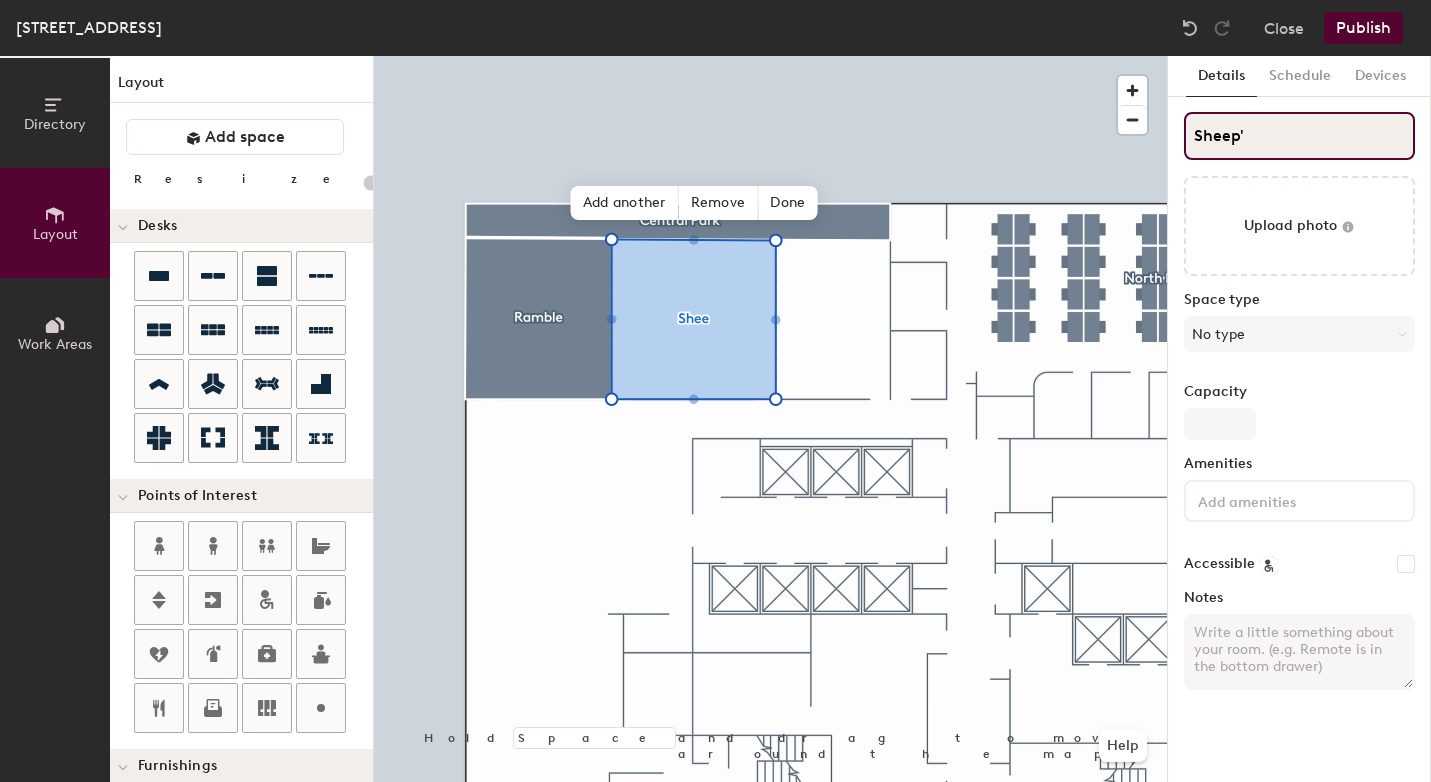 type on "20" 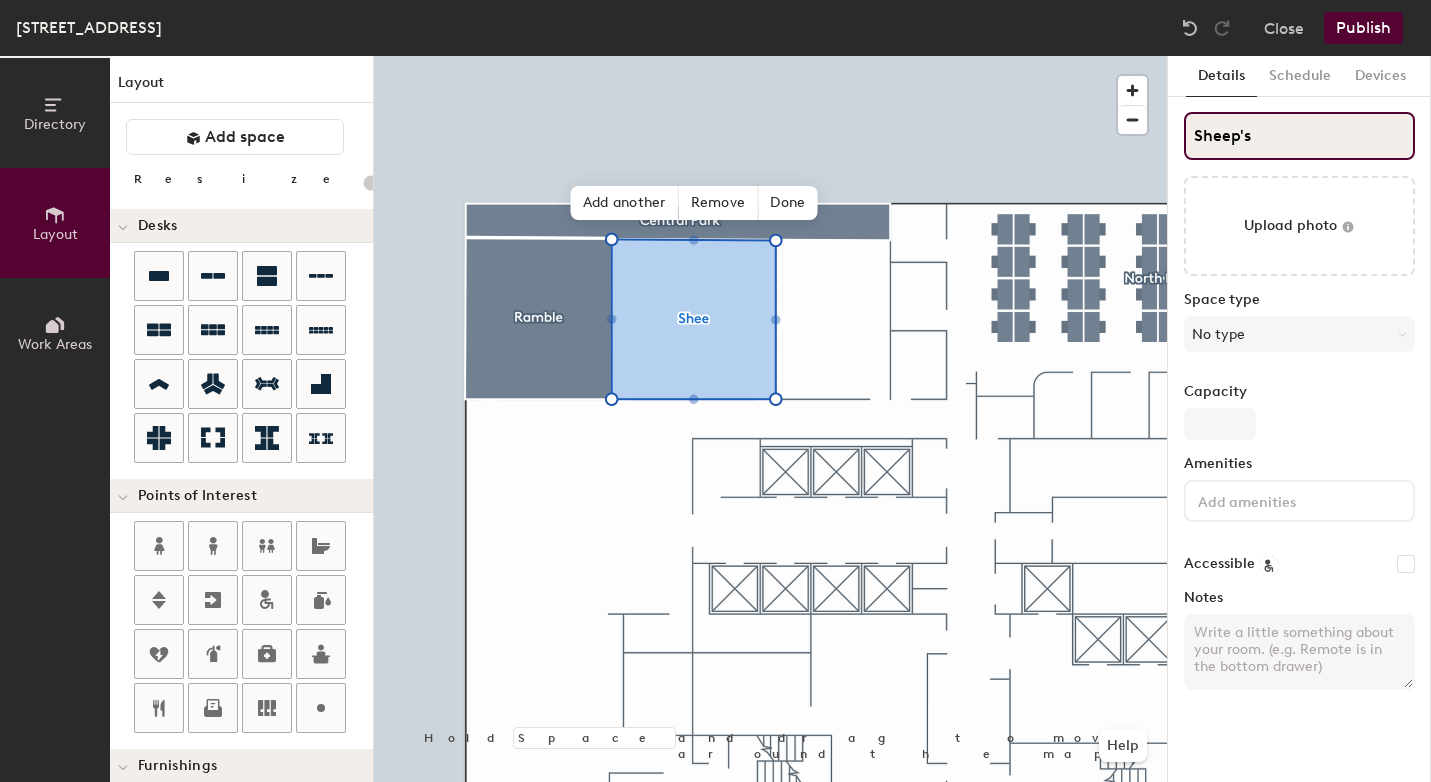 type on "20" 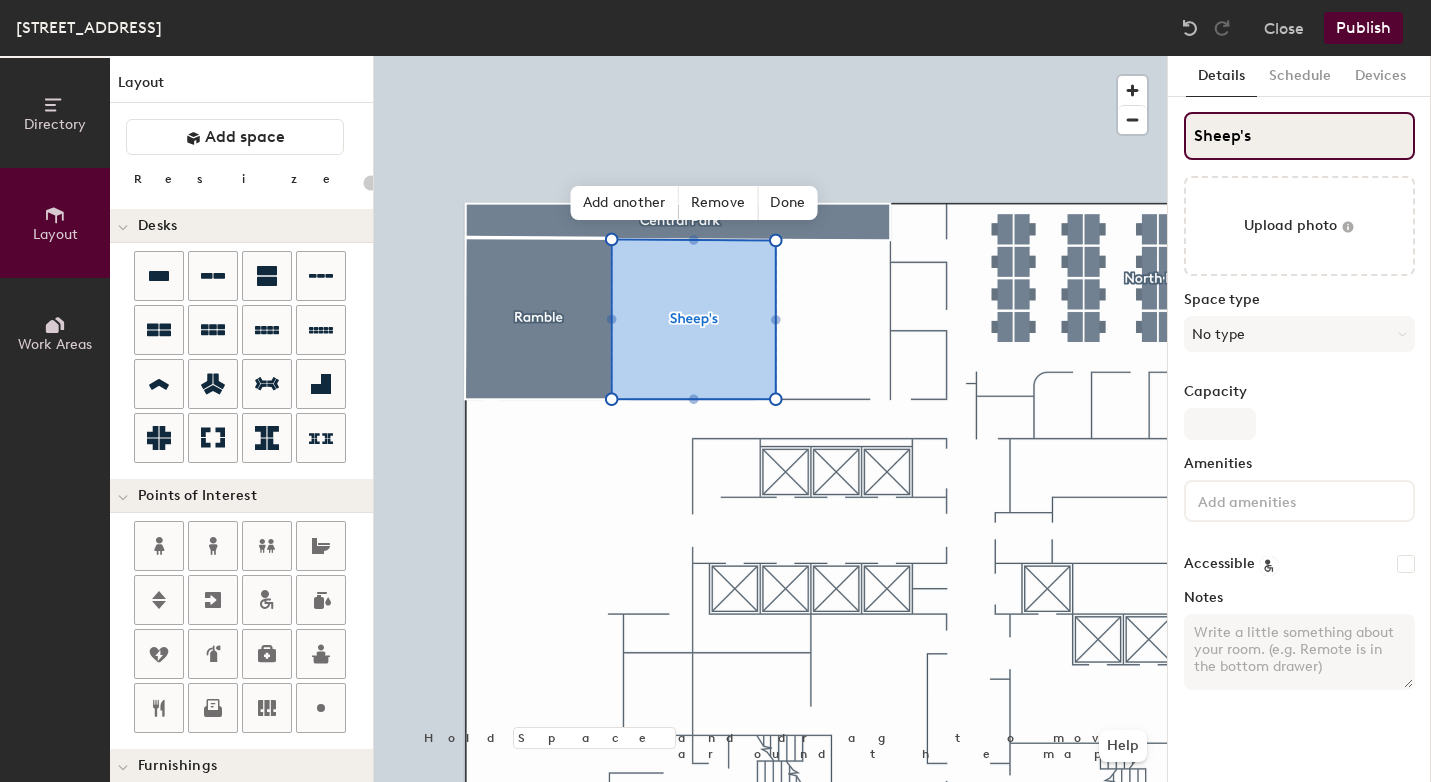 type on "20" 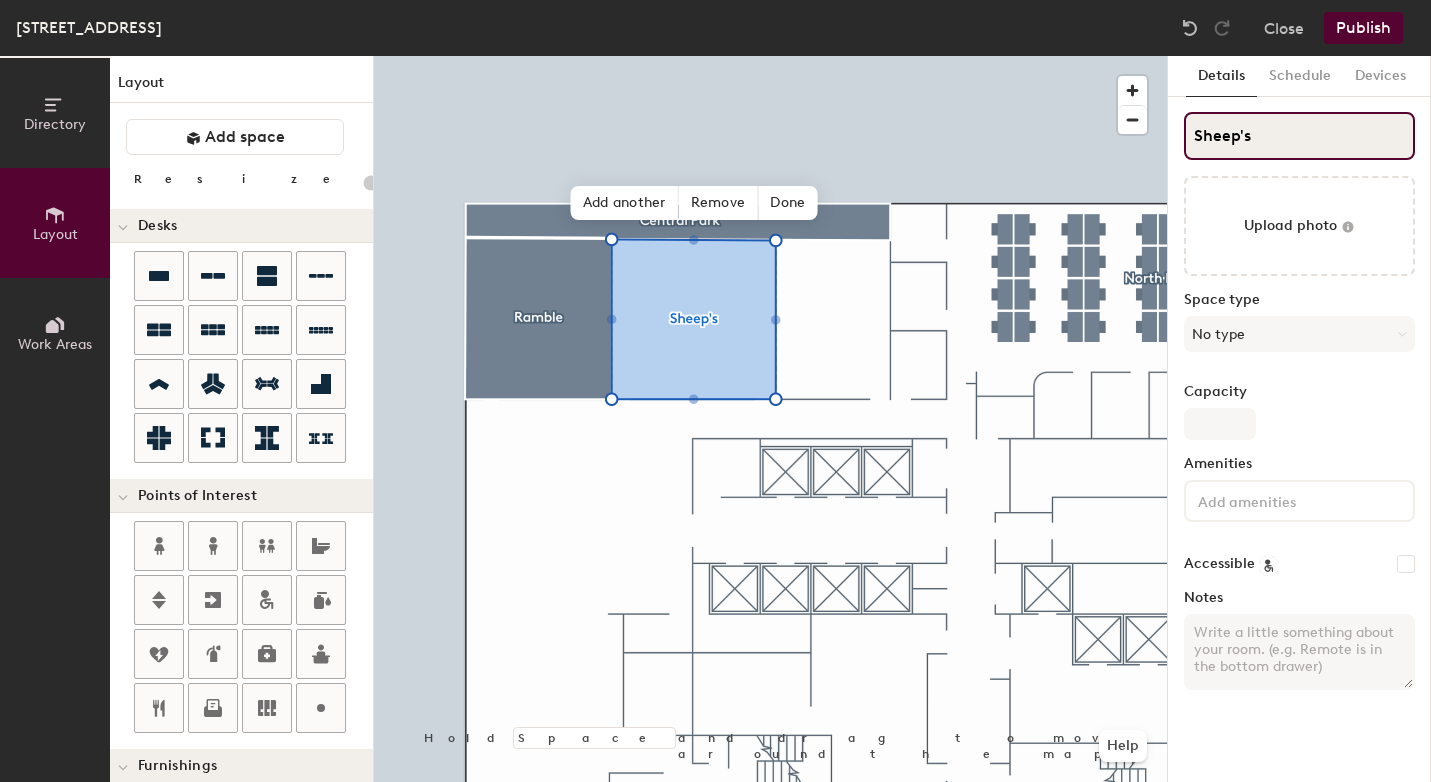 type on "Sheep's M" 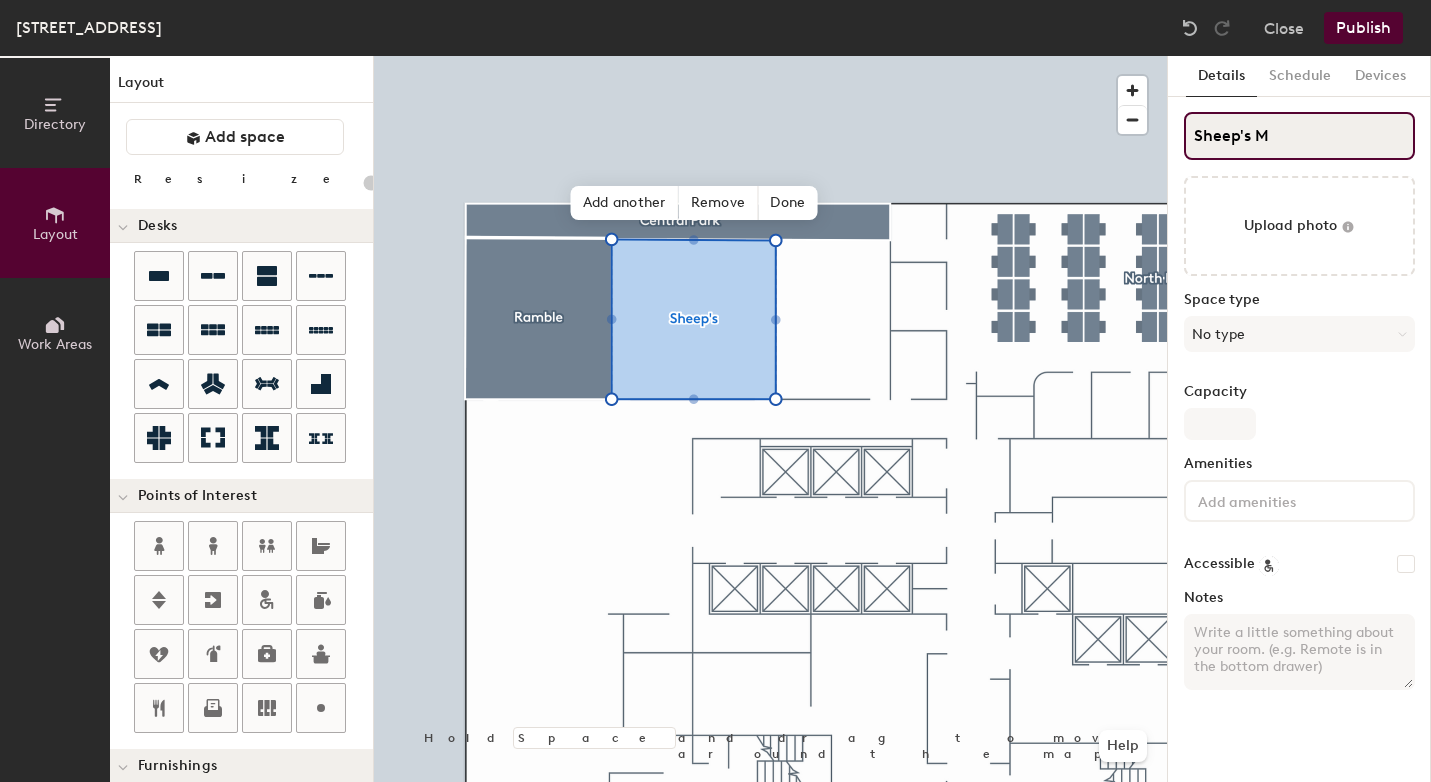 type on "20" 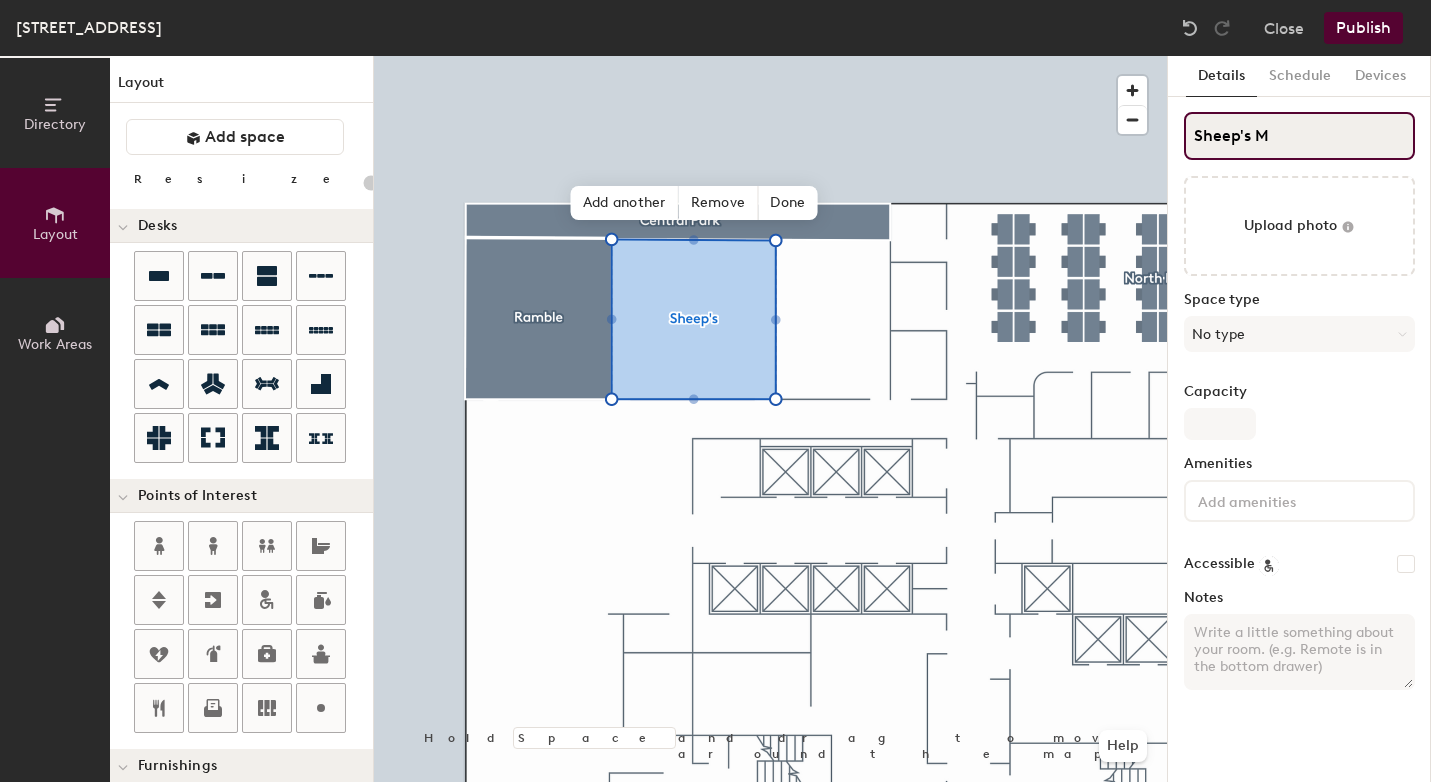 type on "Sheep's Me" 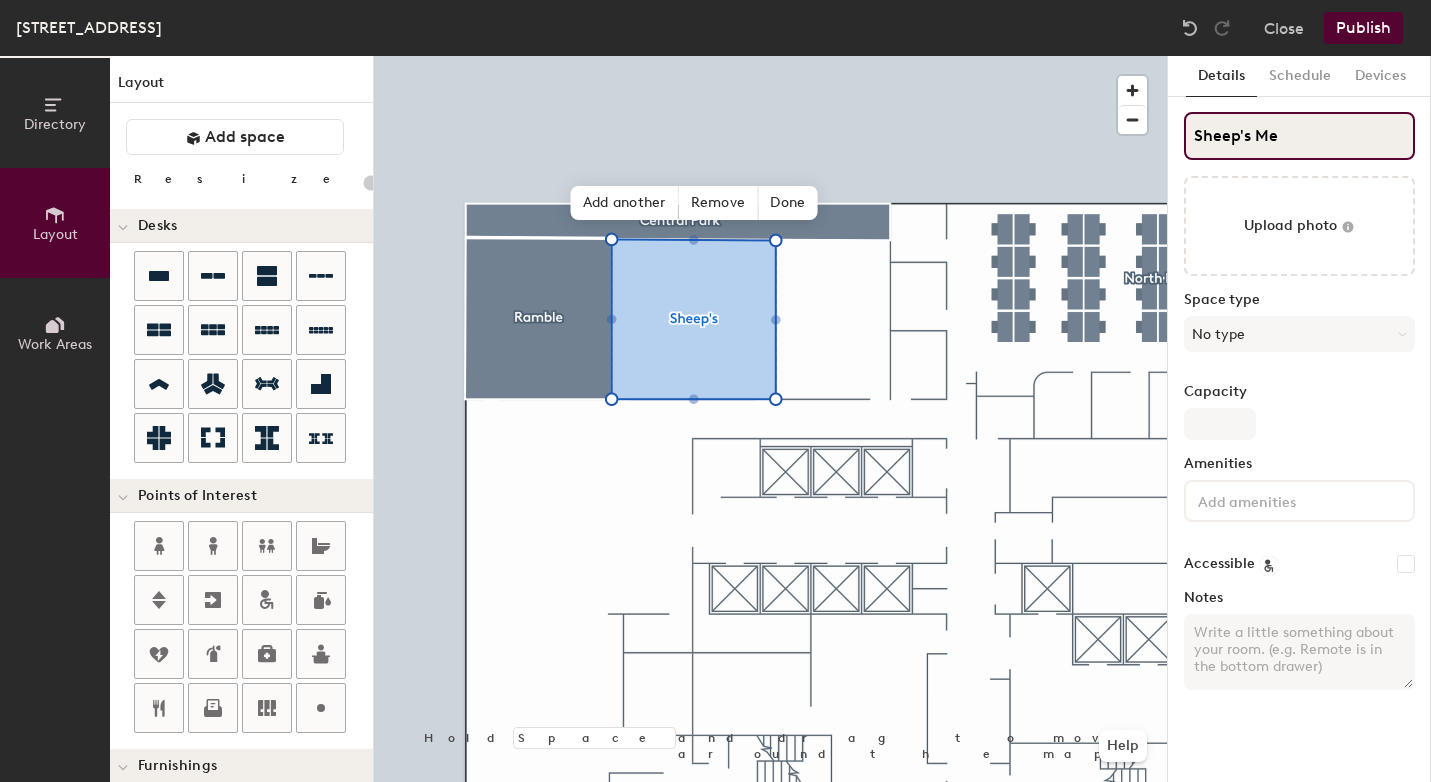 type on "20" 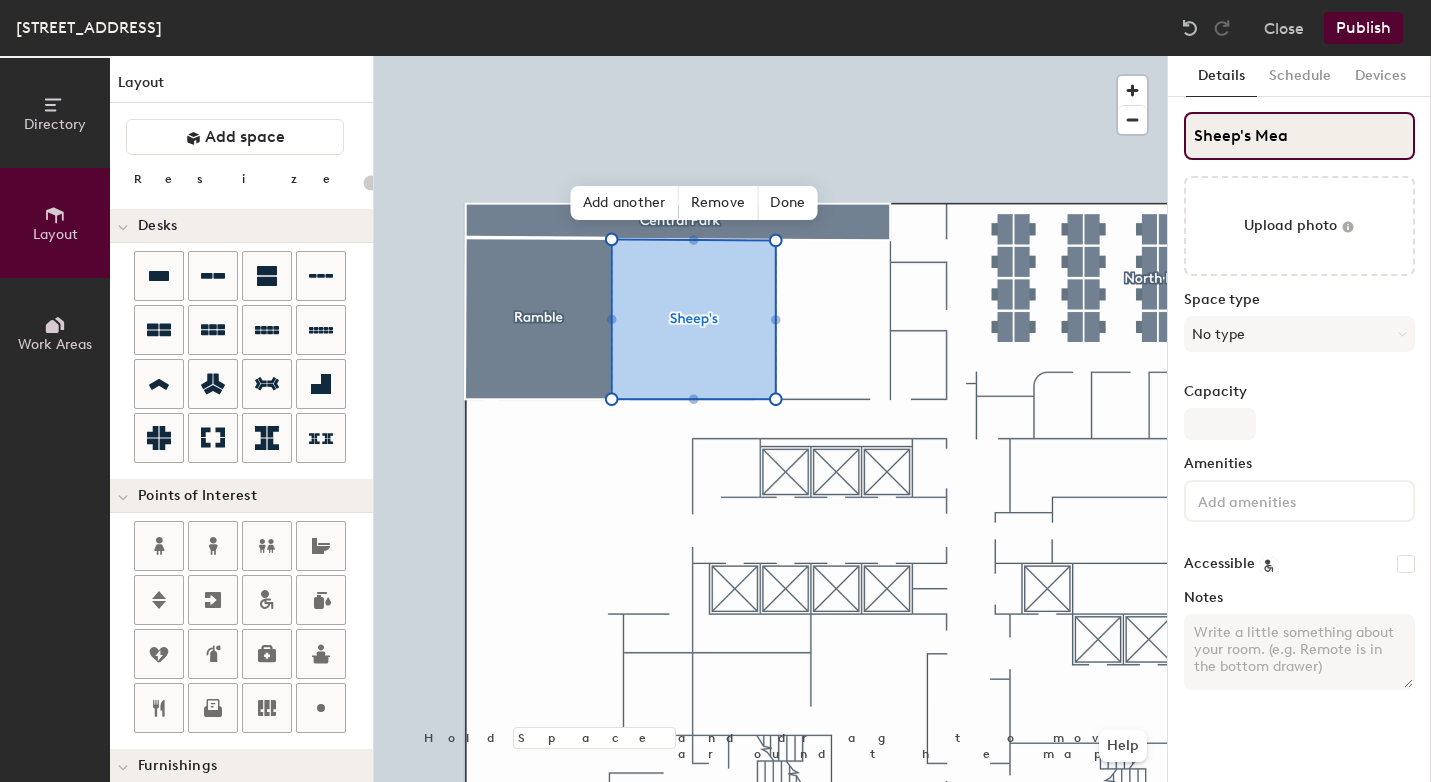 type on "20" 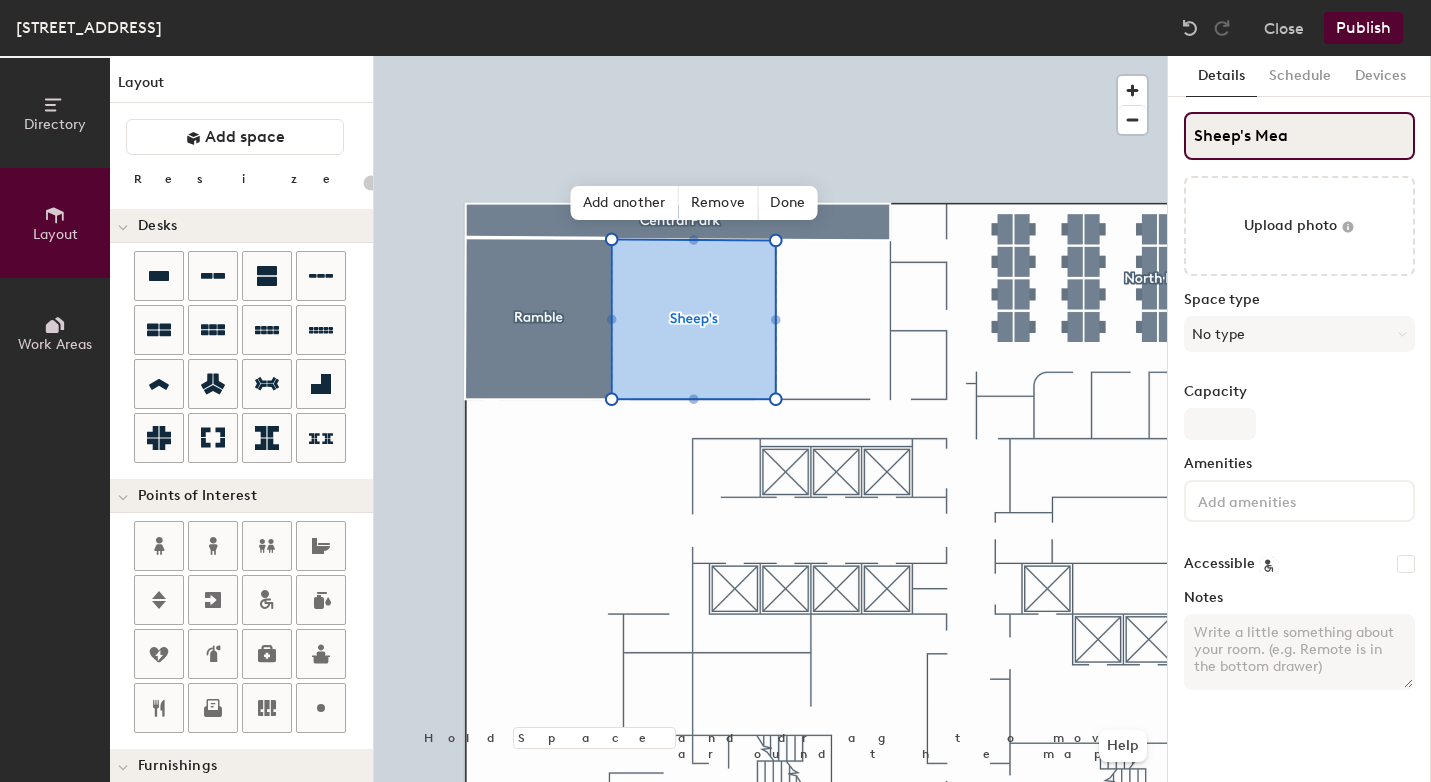 type on "Sheep's Mead" 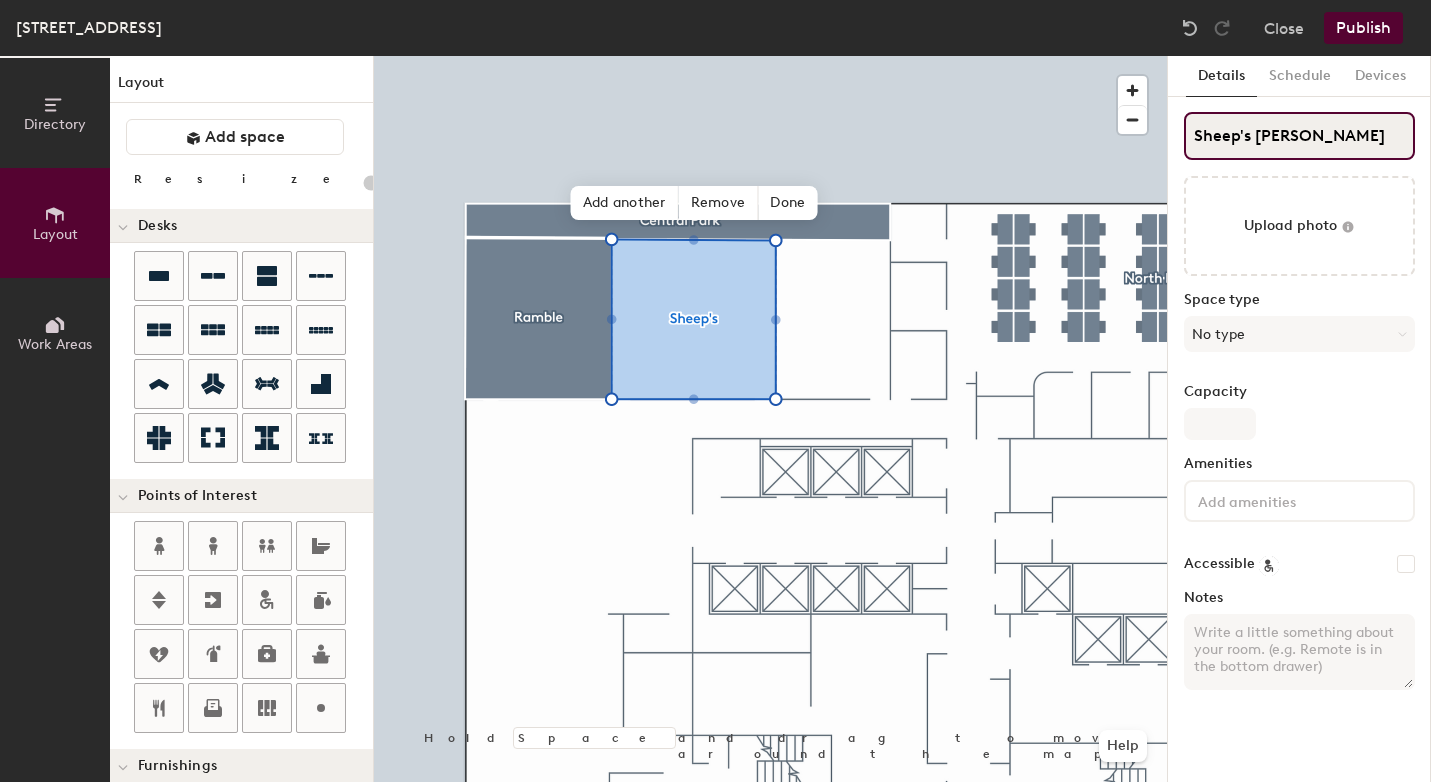 type on "20" 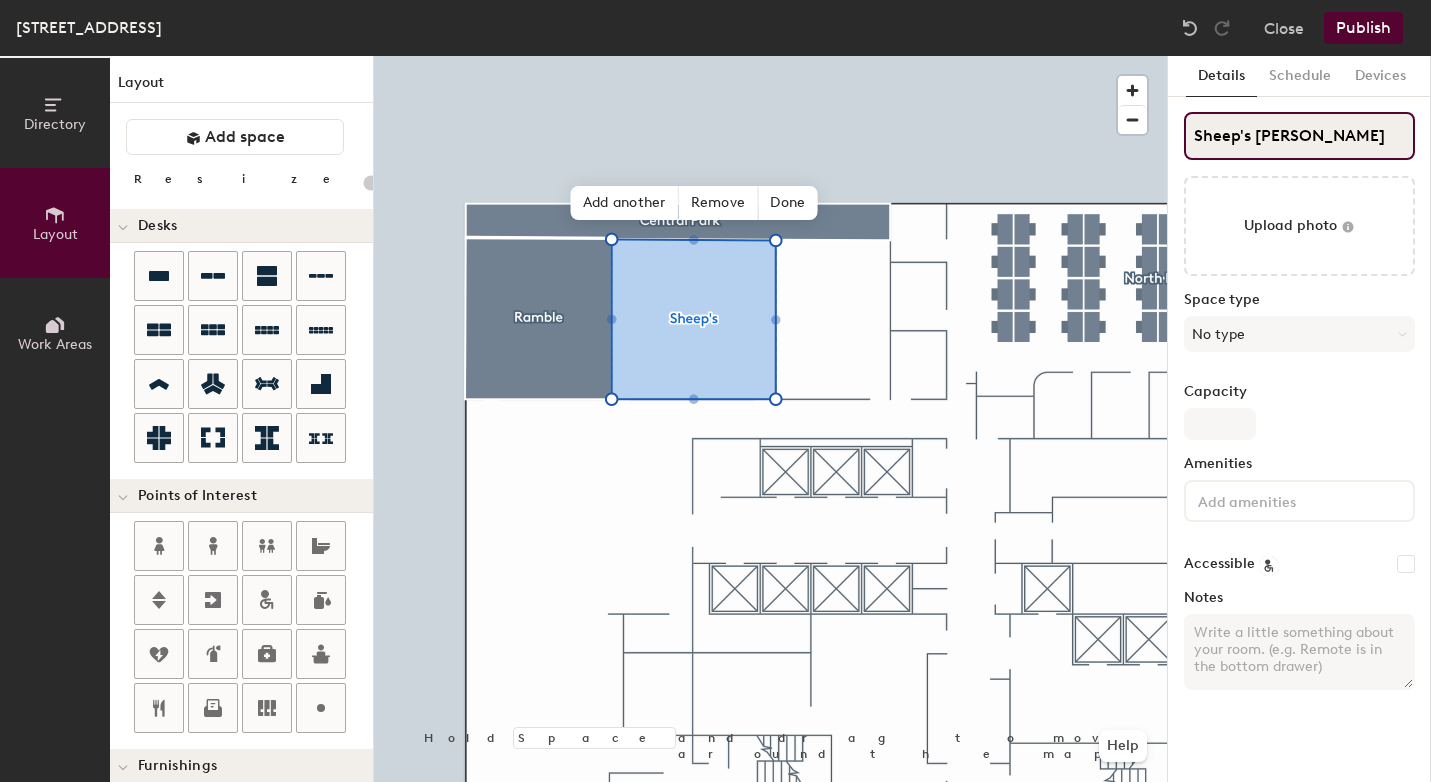 type on "Sheep's Meado" 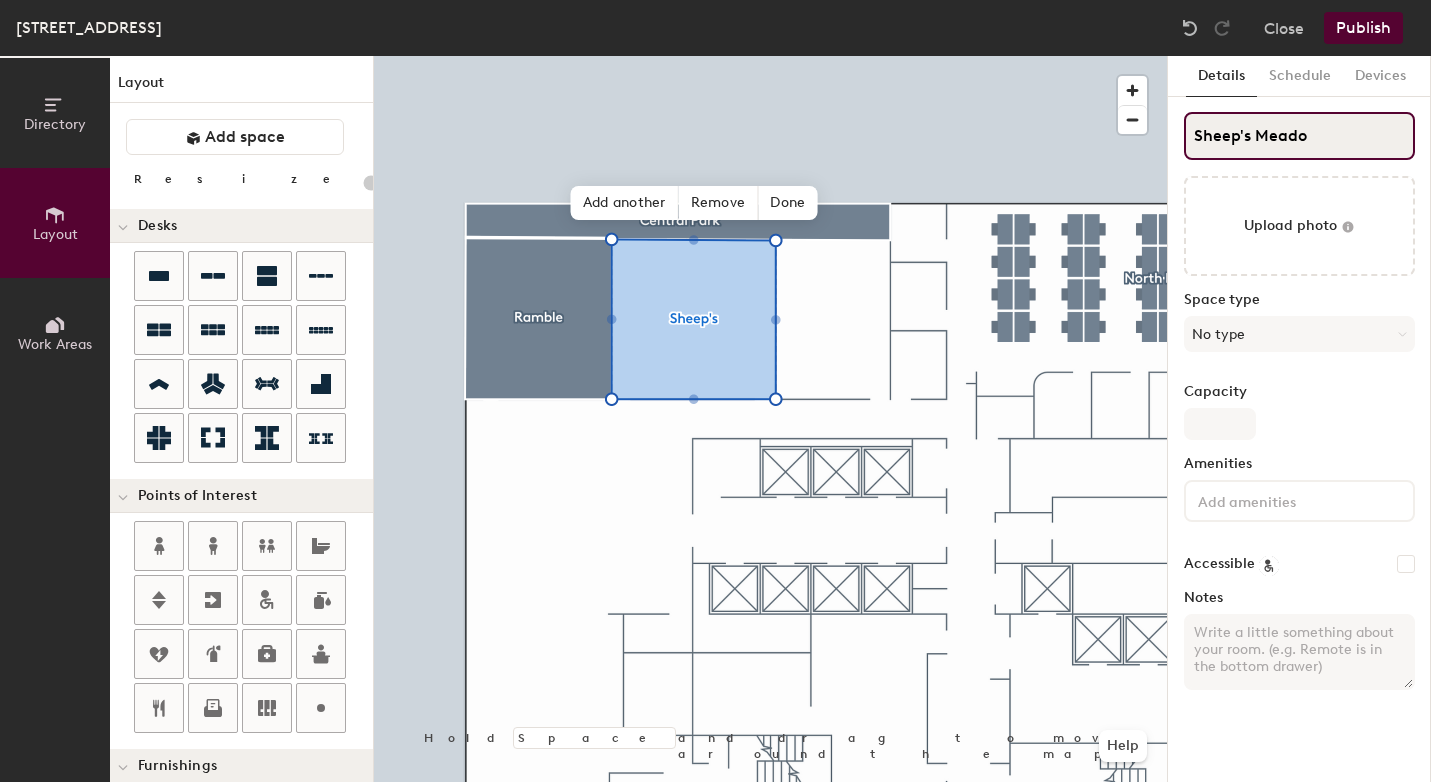 type on "20" 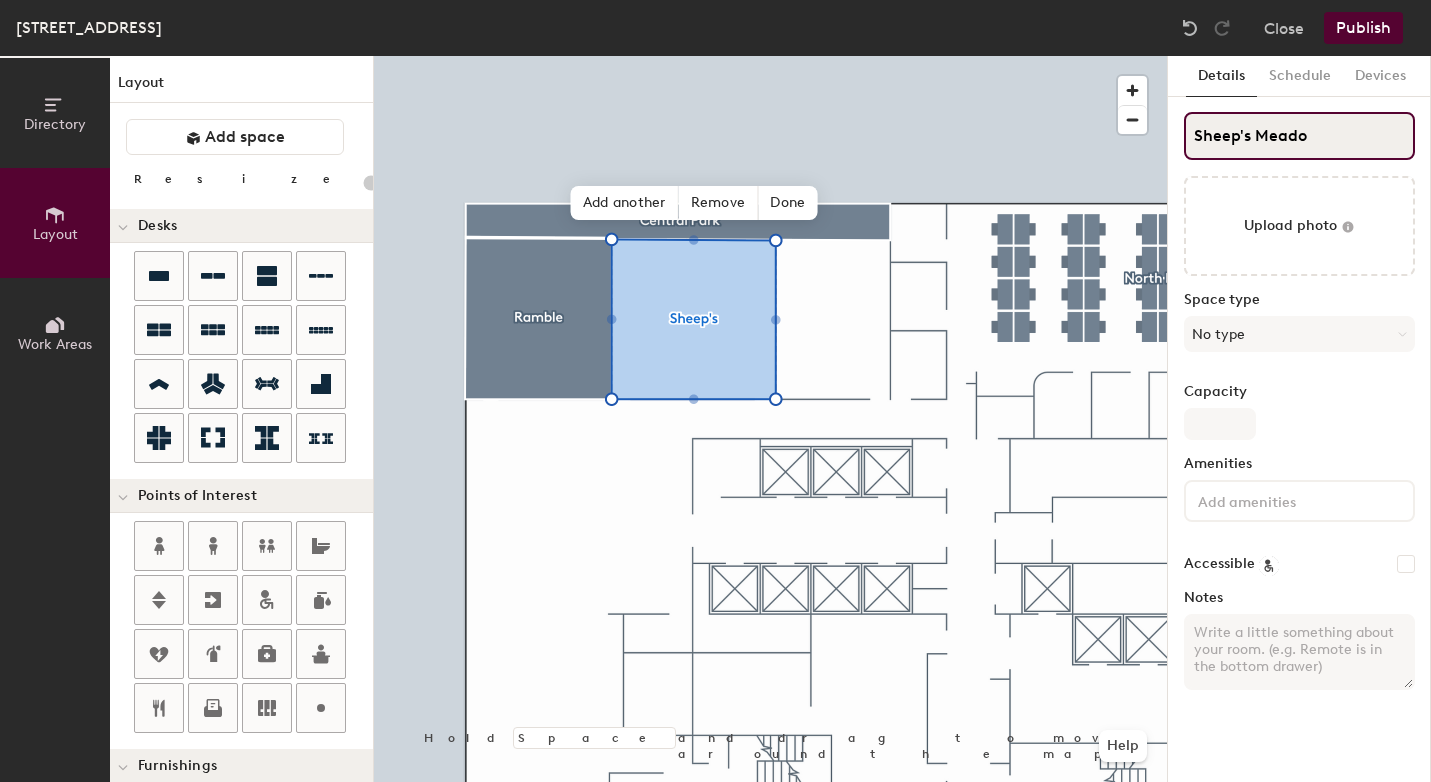type on "Sheep's Meadow" 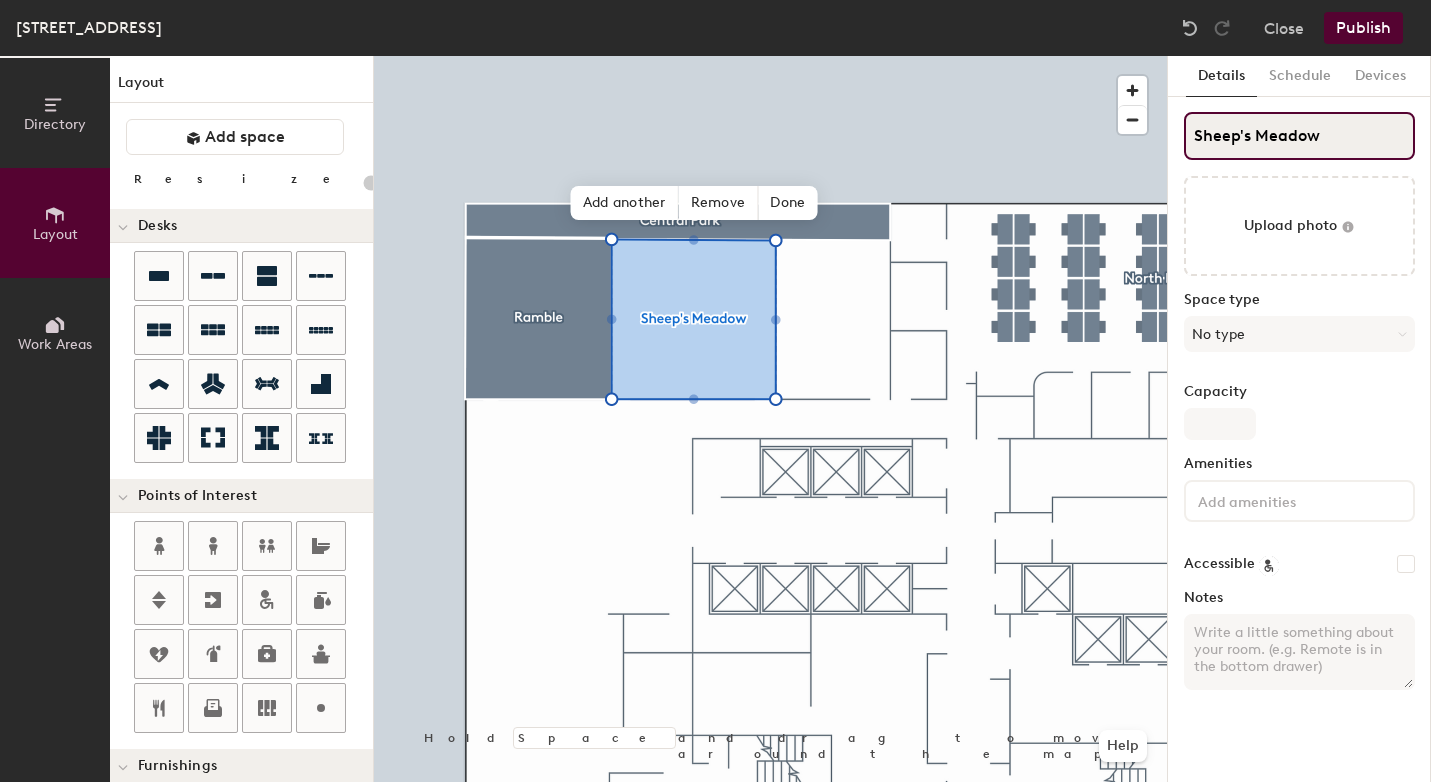 type on "20" 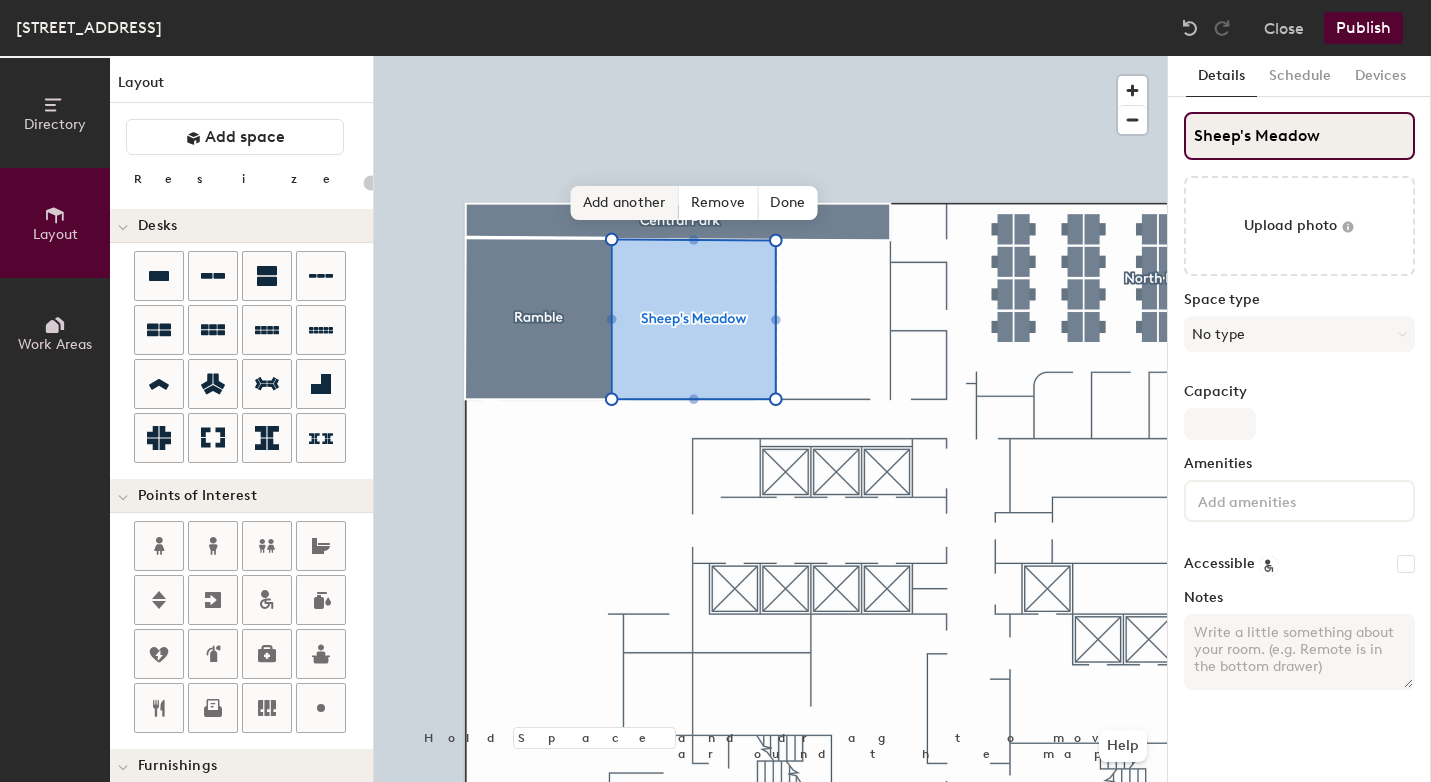 type on "Sheep's Meadow" 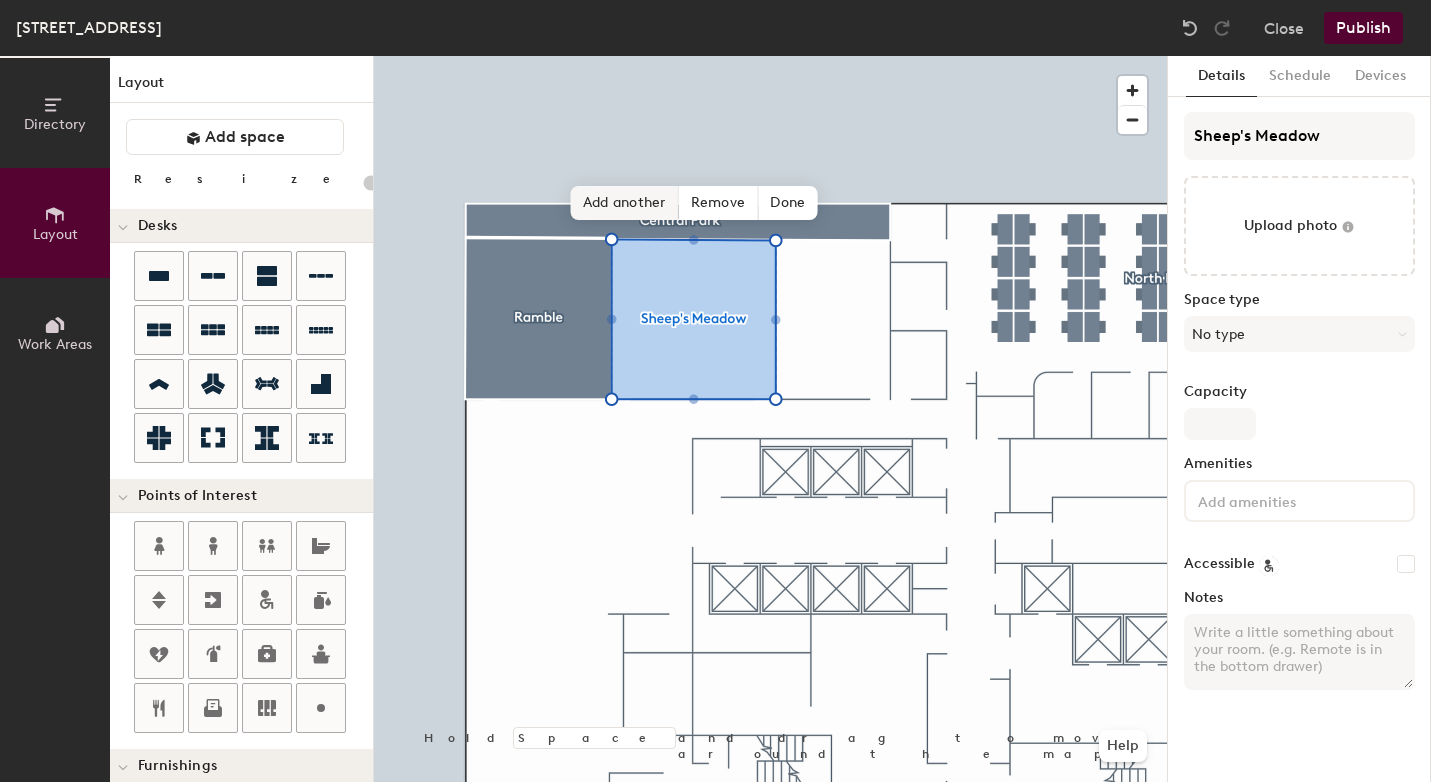 click on "Add another" 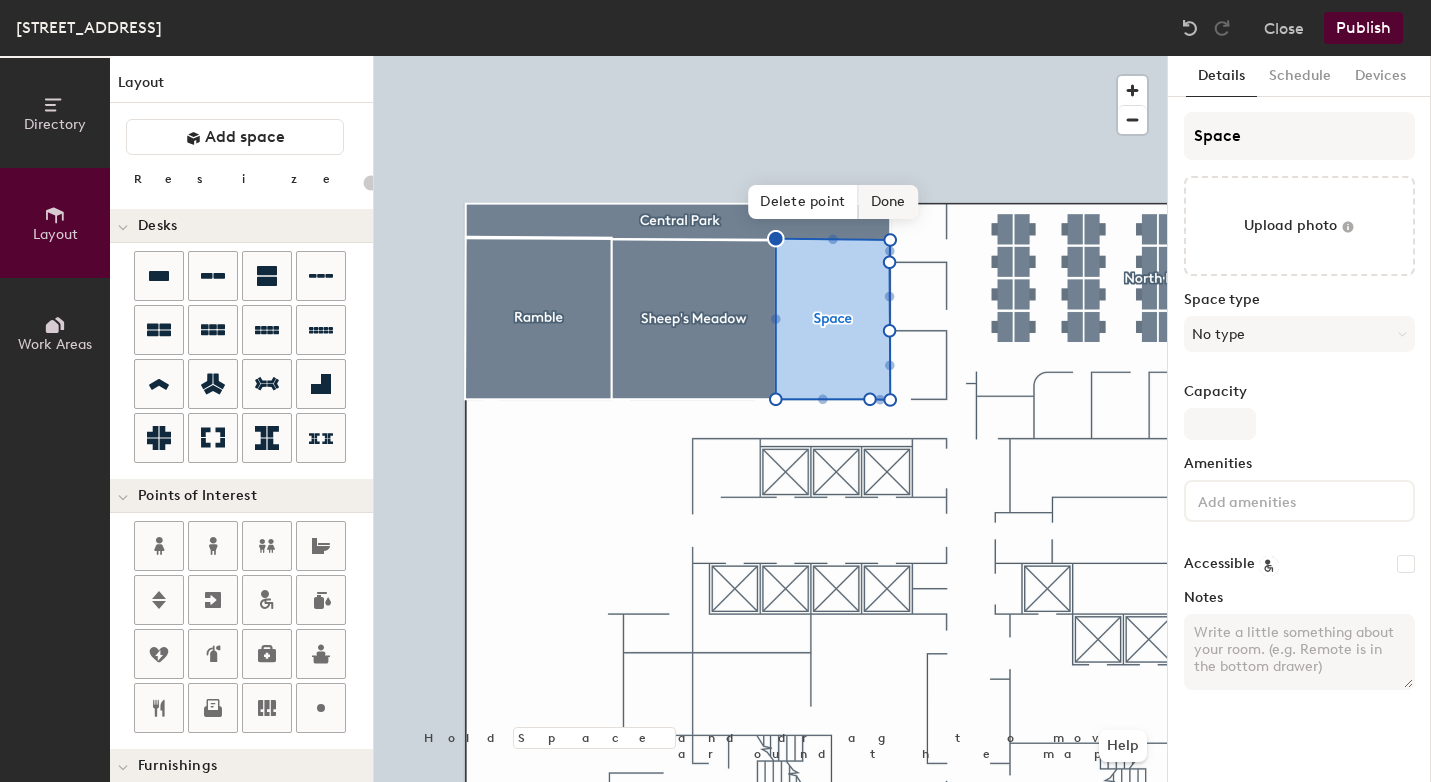 type on "20" 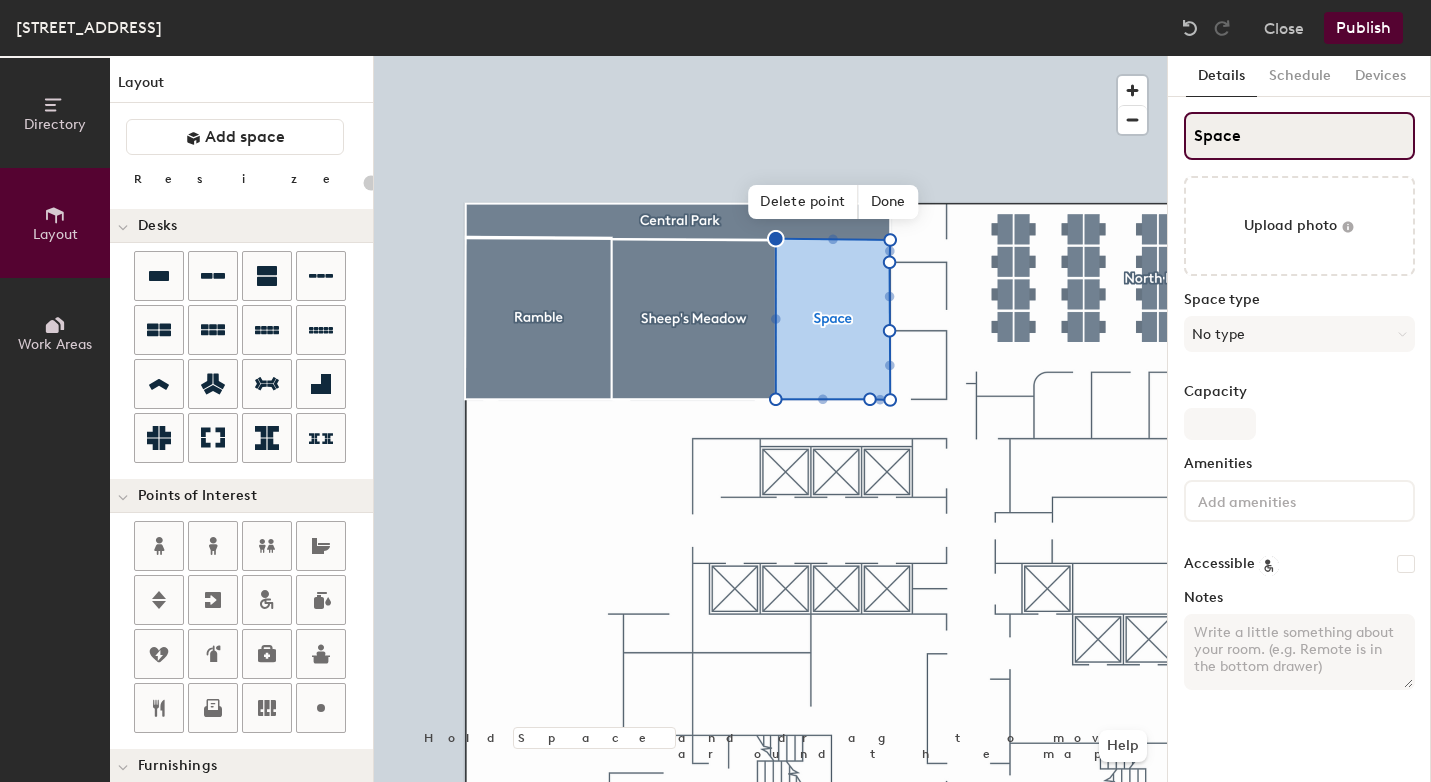 click on "Space" 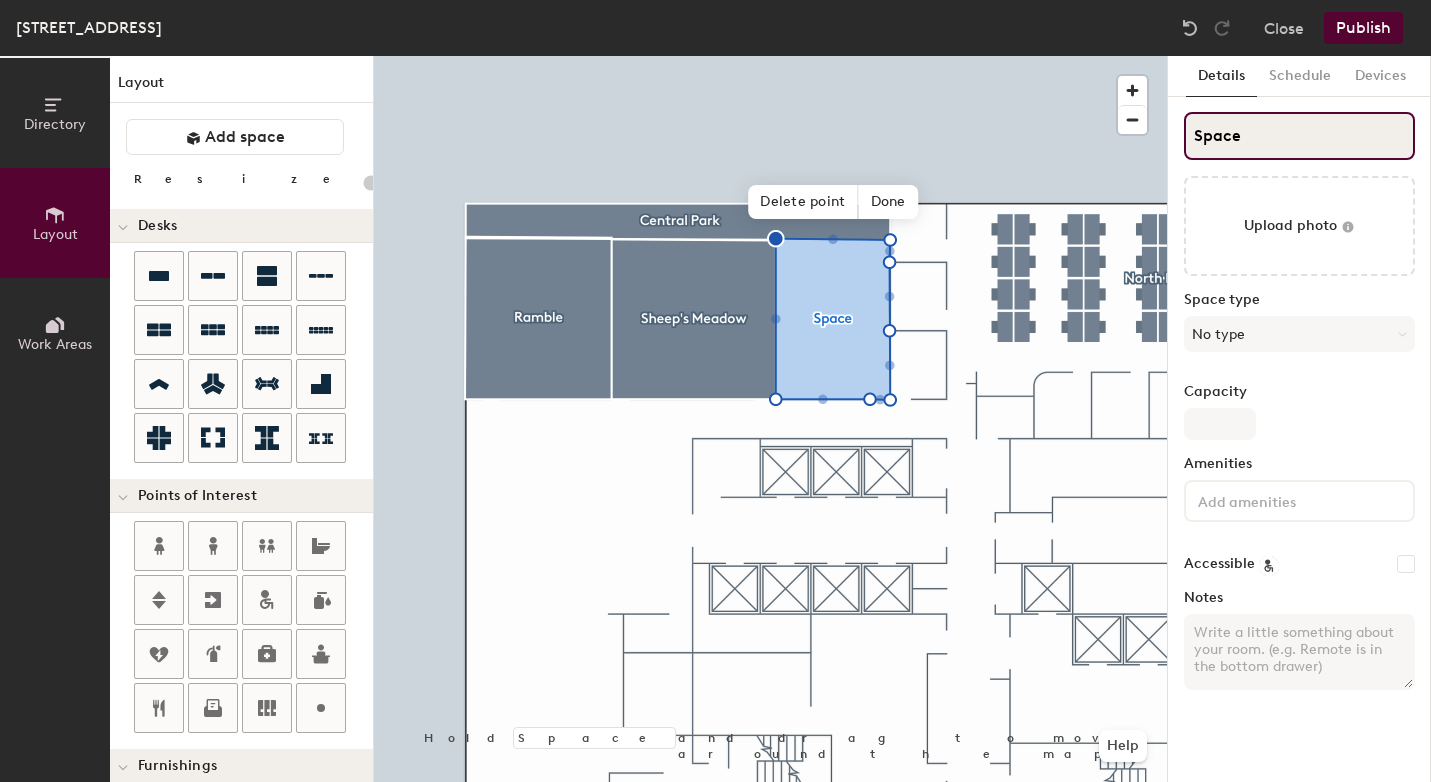 type on "S" 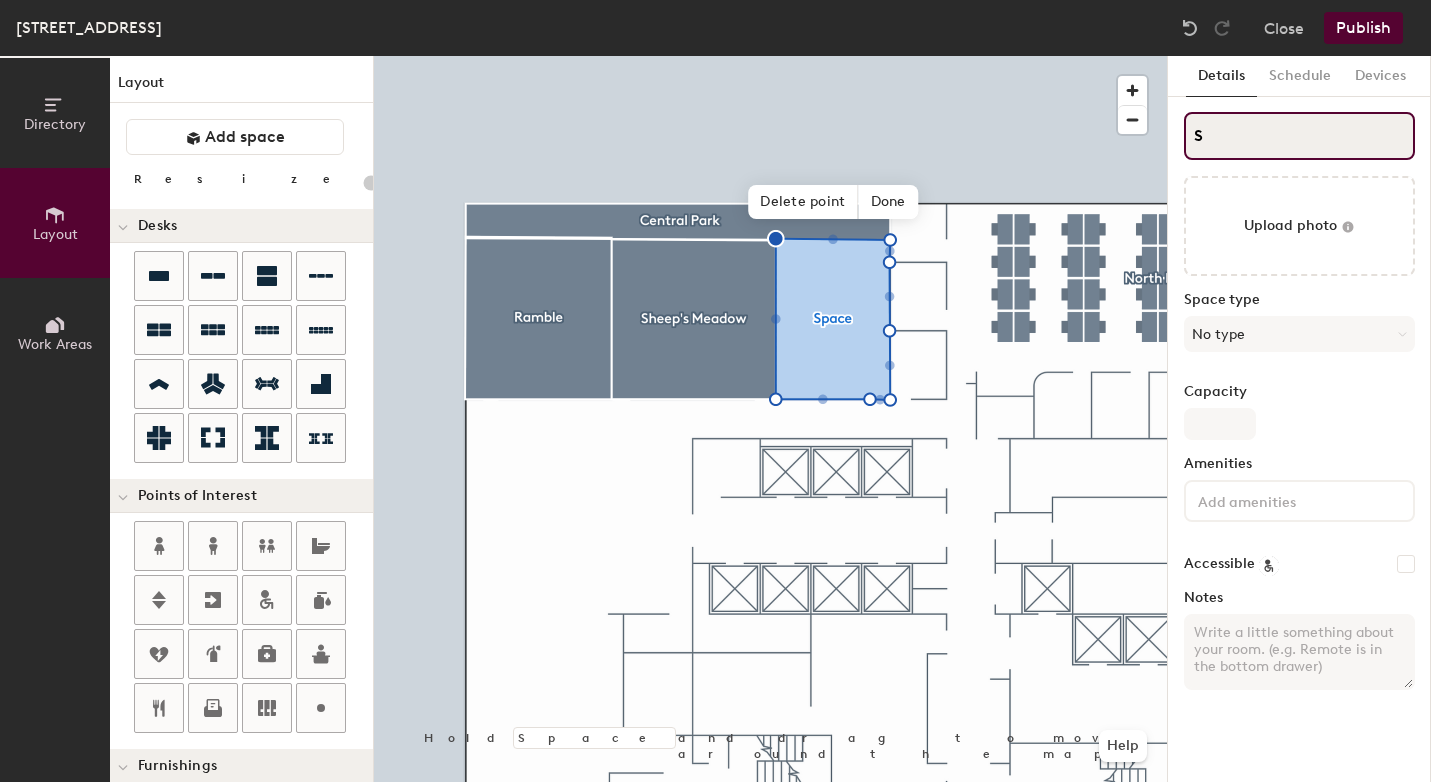 type on "20" 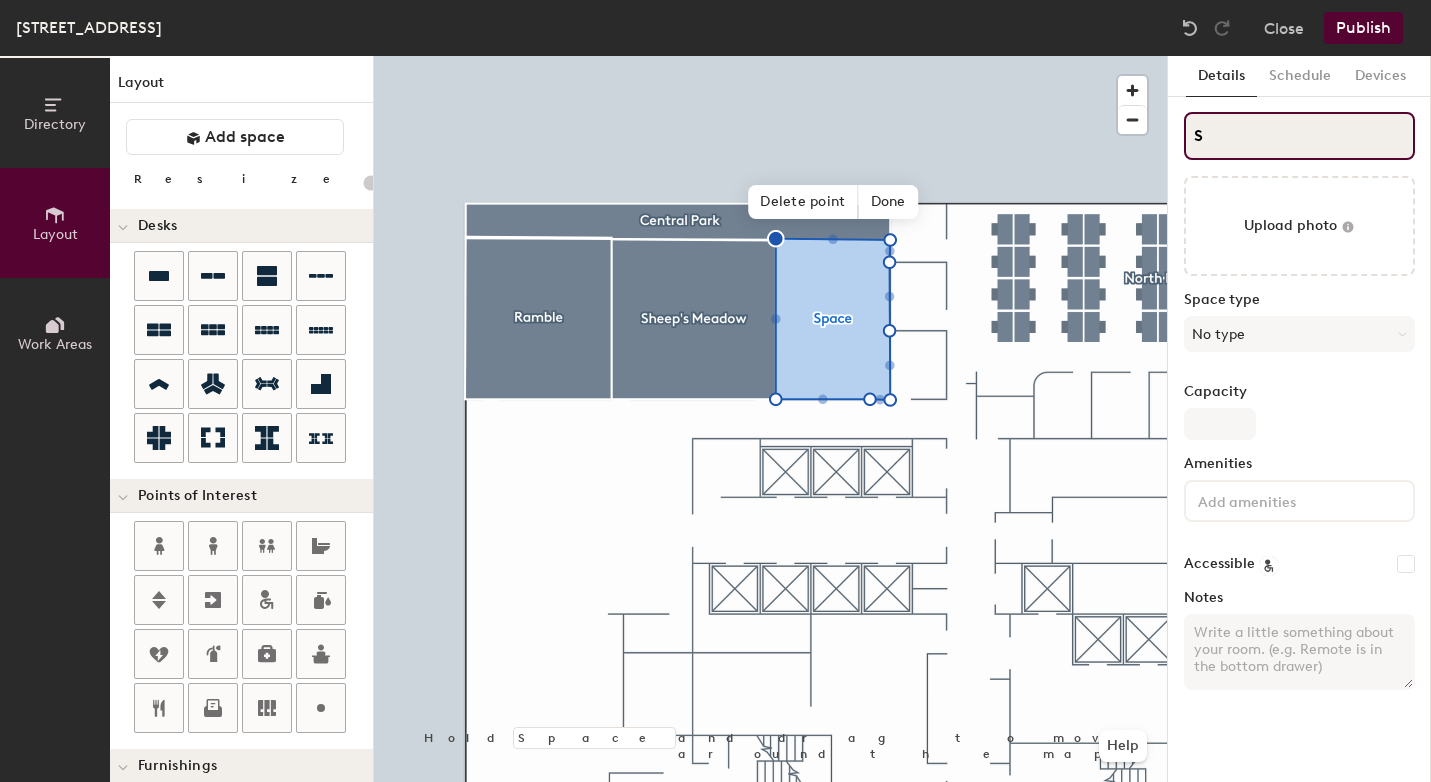 type on "St" 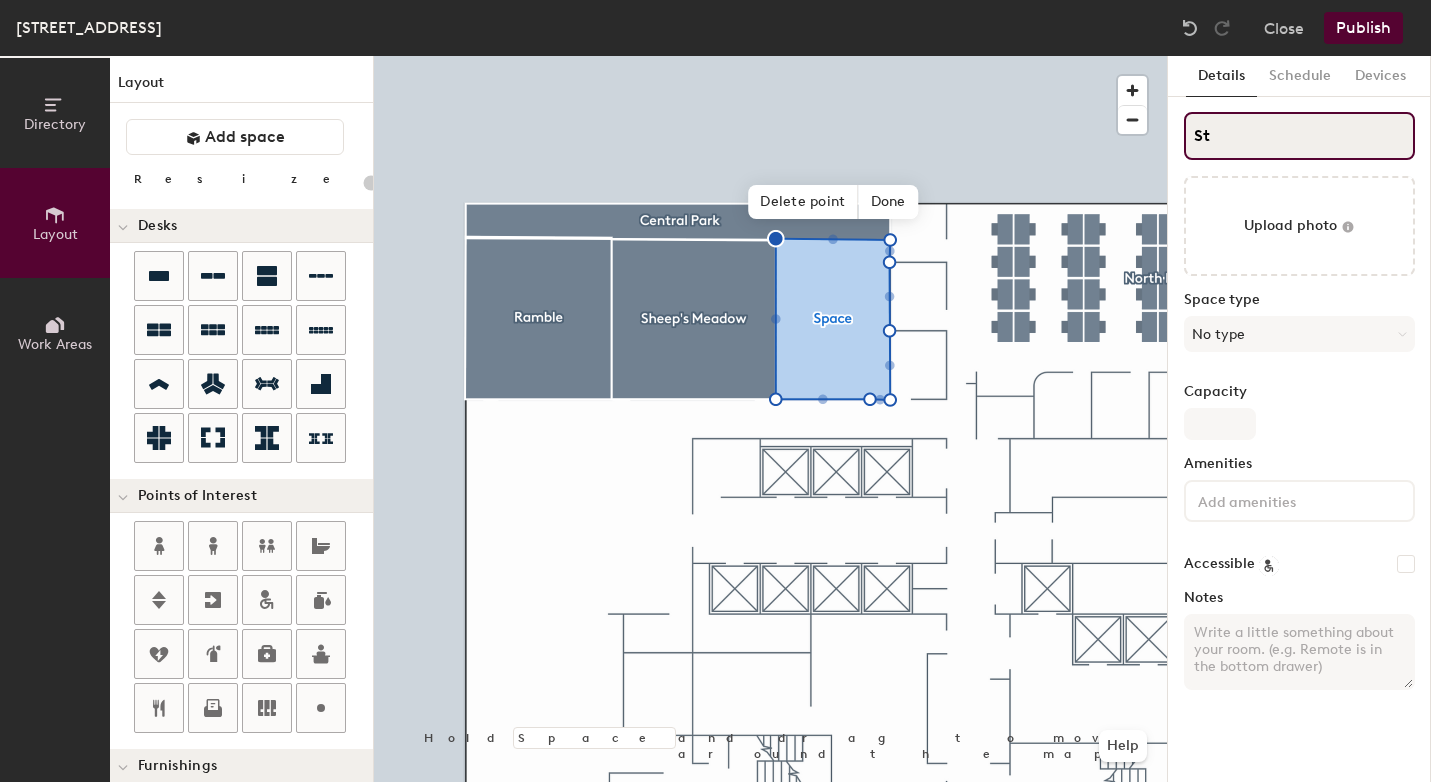 type on "20" 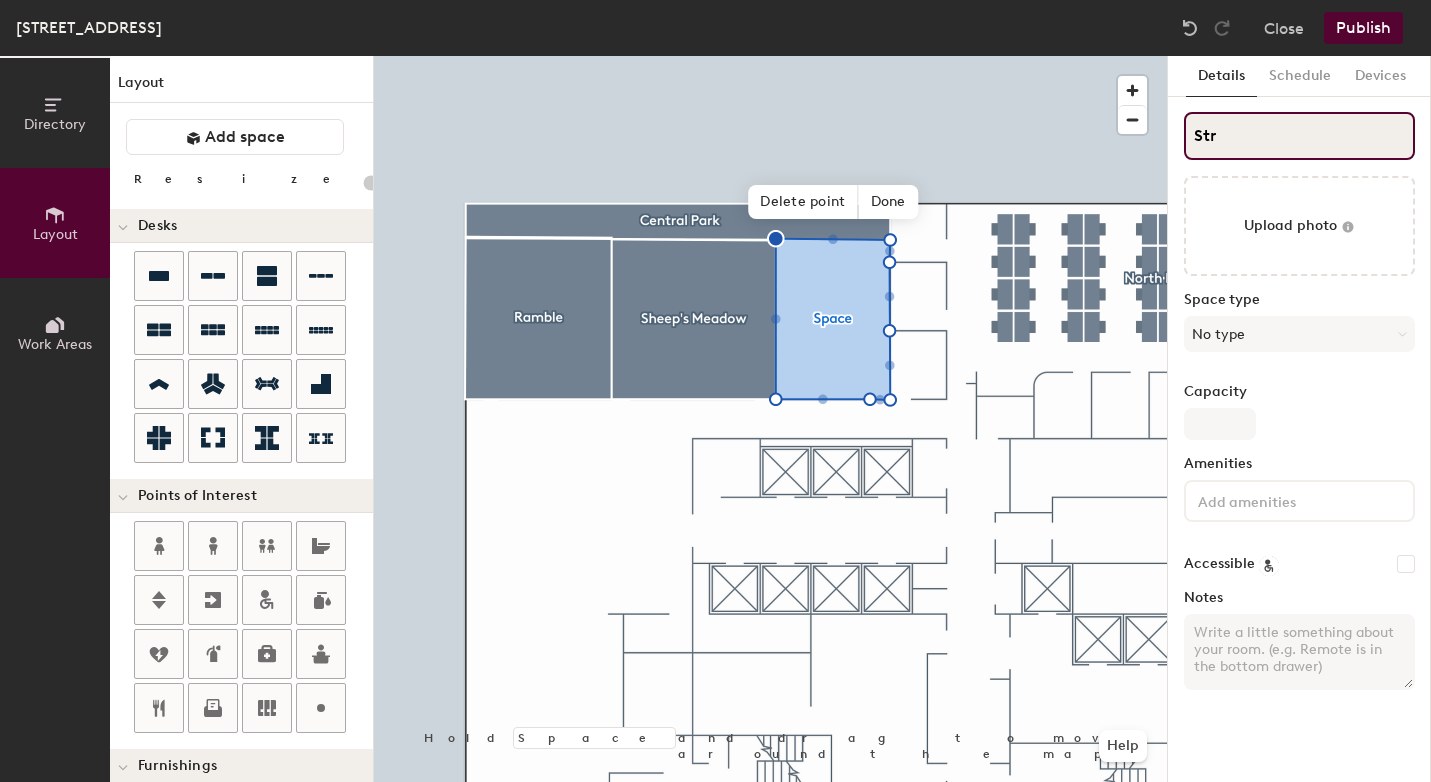 type on "20" 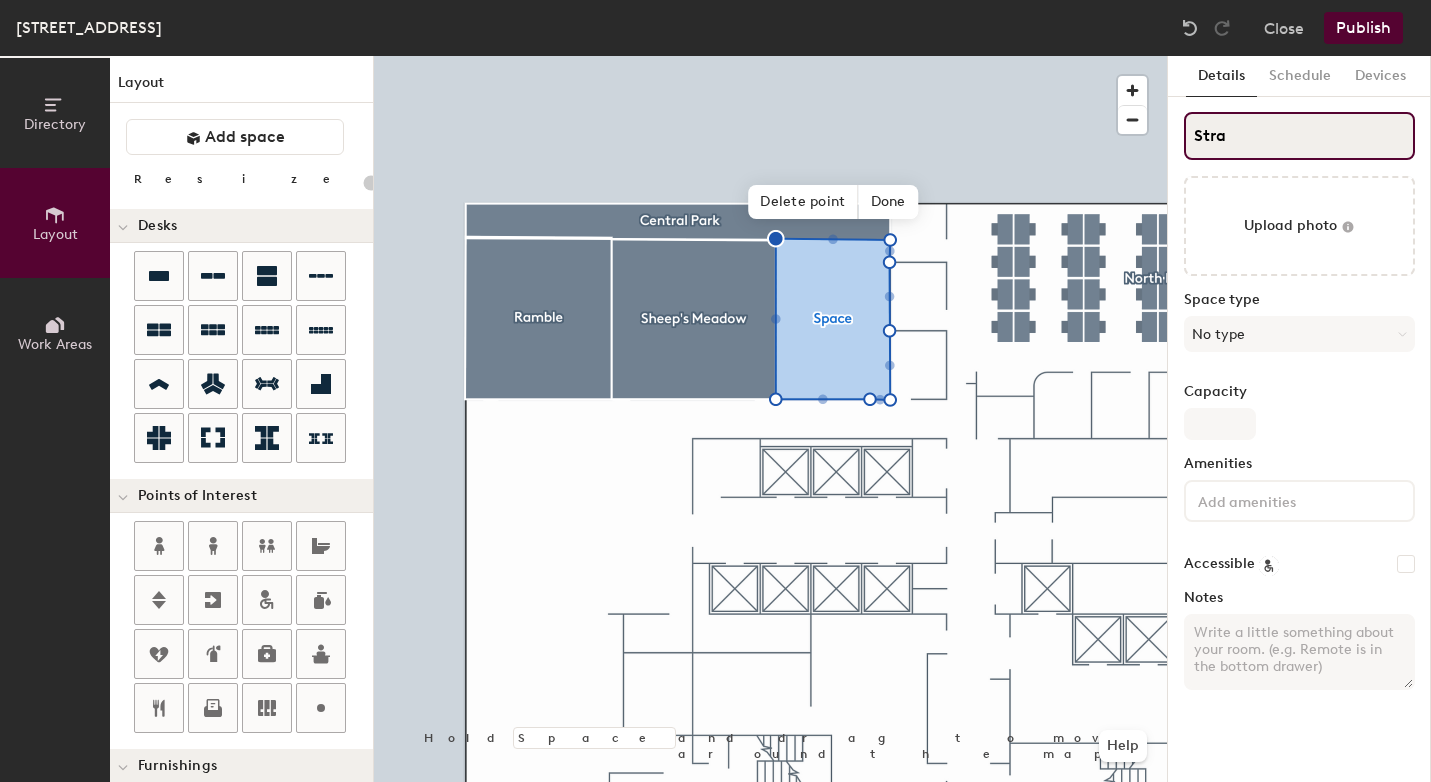 type on "20" 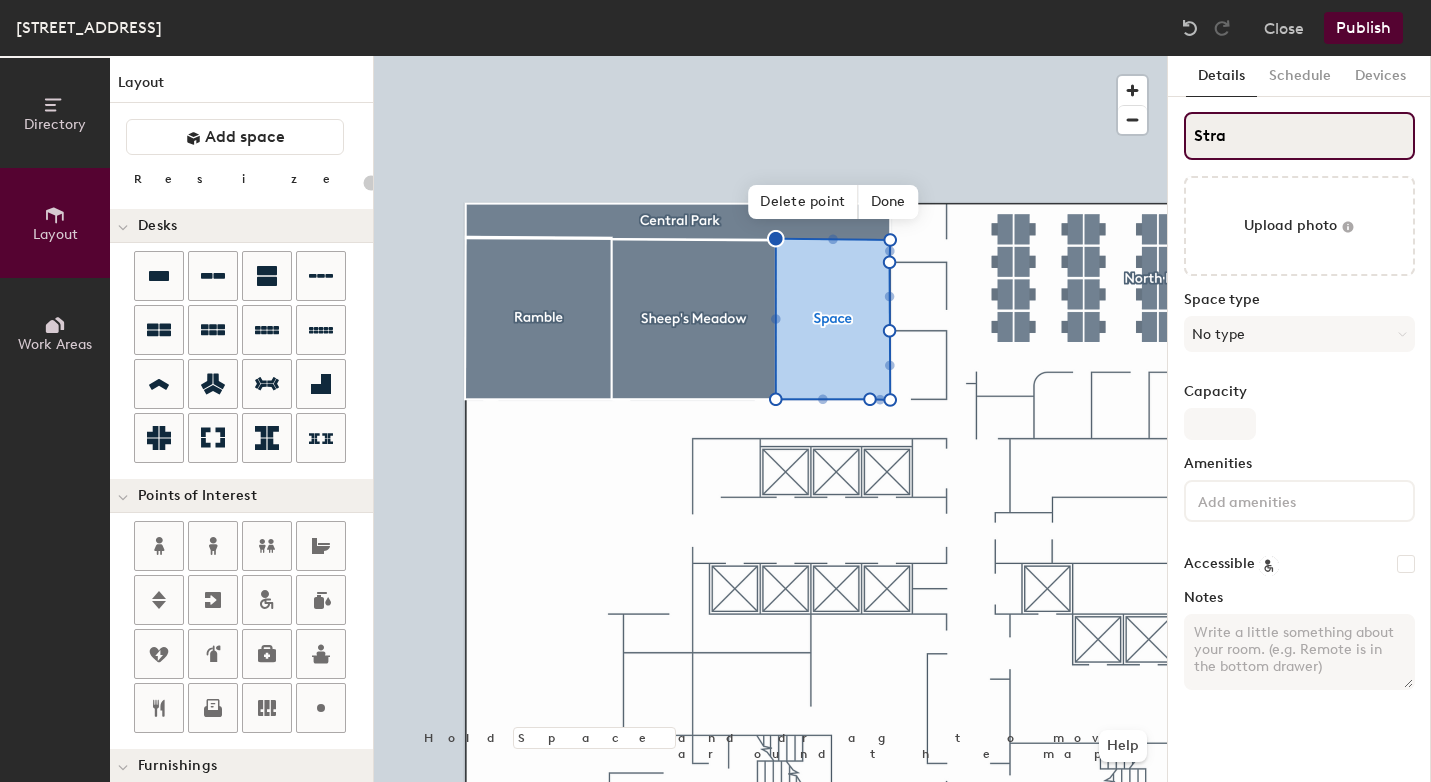type on "Straw" 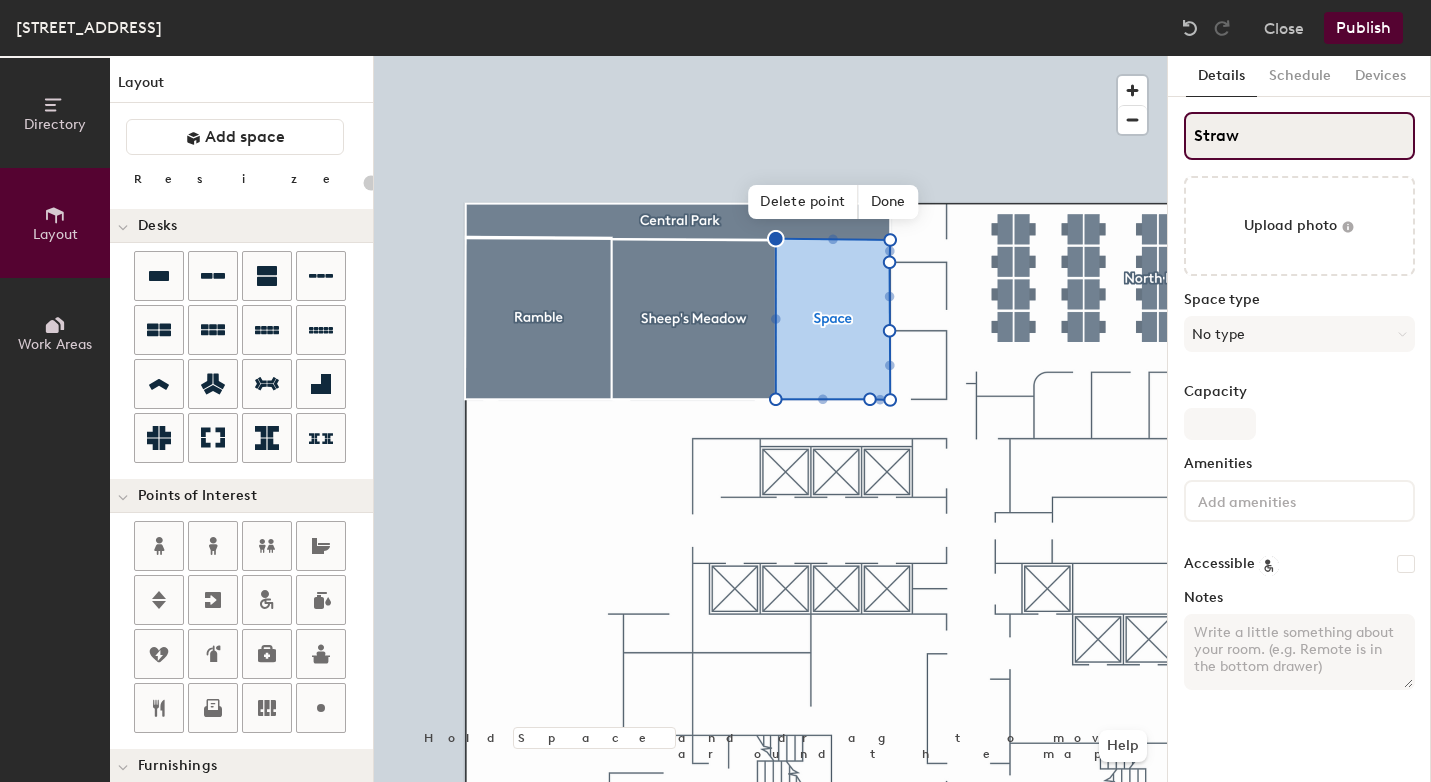 type on "20" 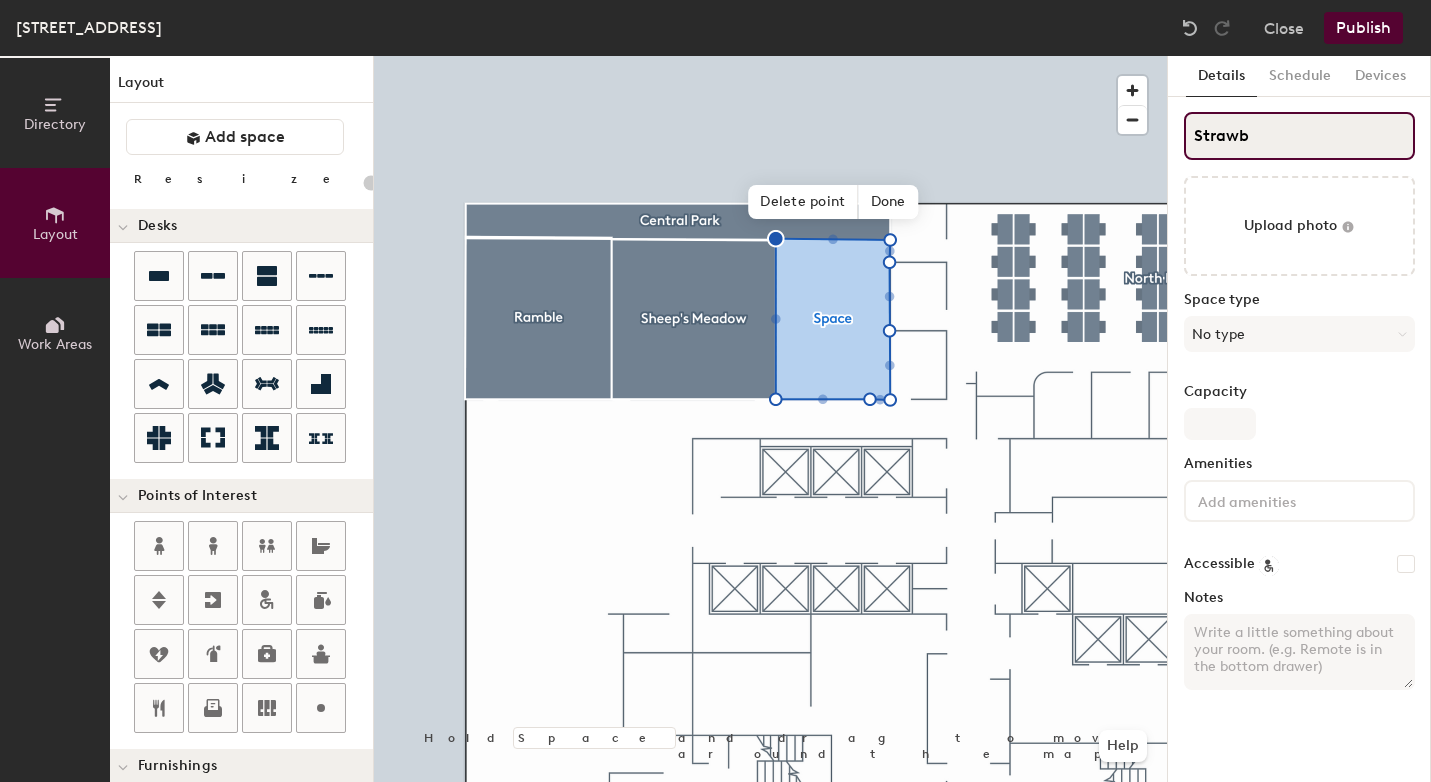 type on "20" 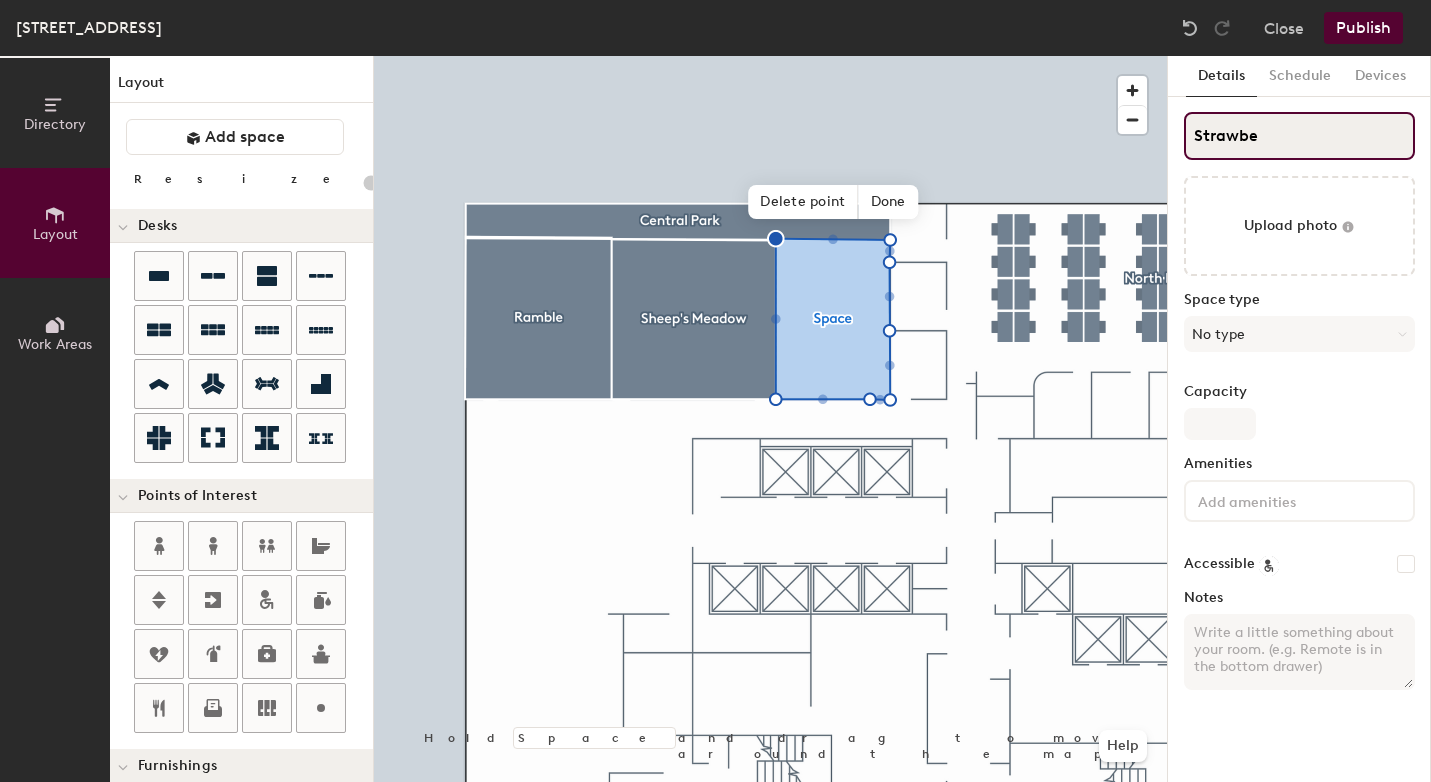 type on "20" 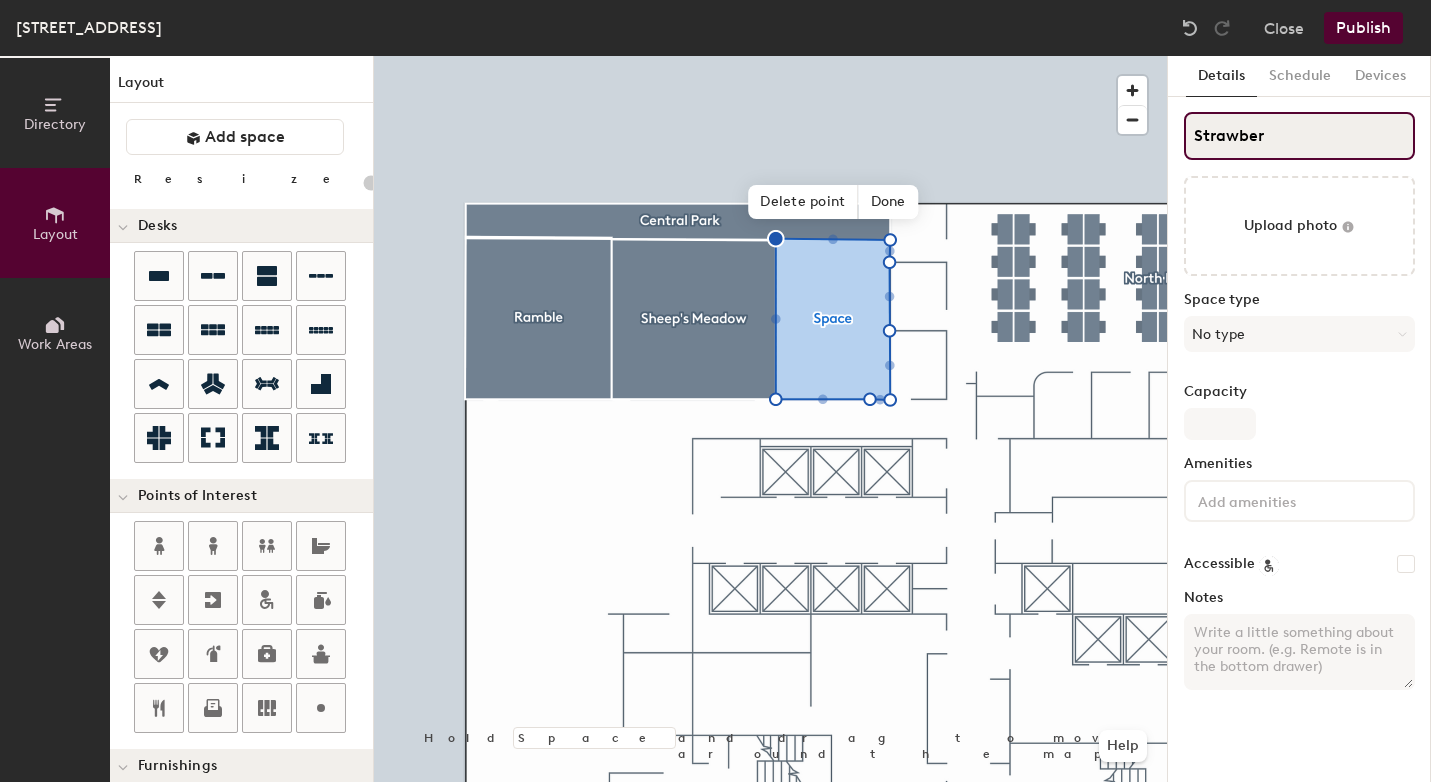 type on "Strawberr" 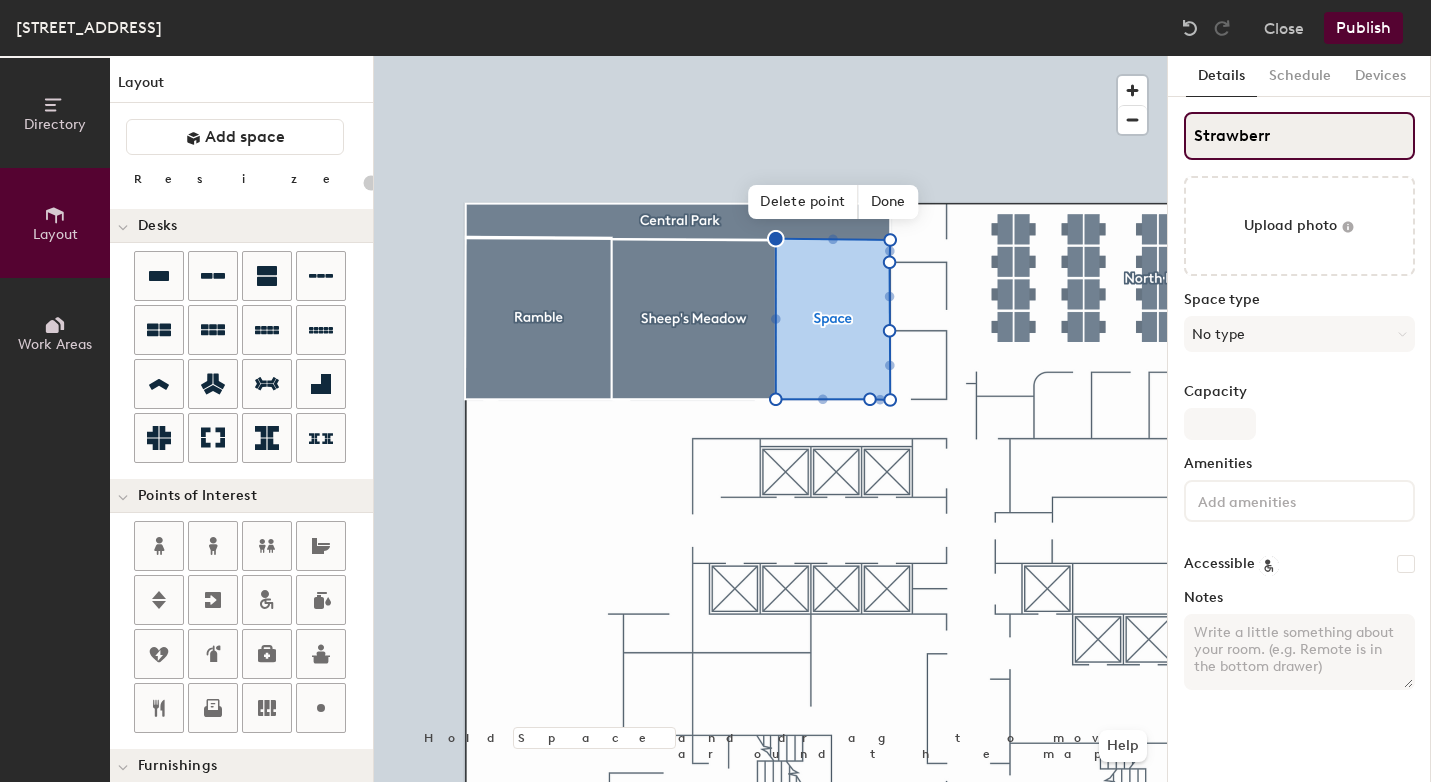 type on "20" 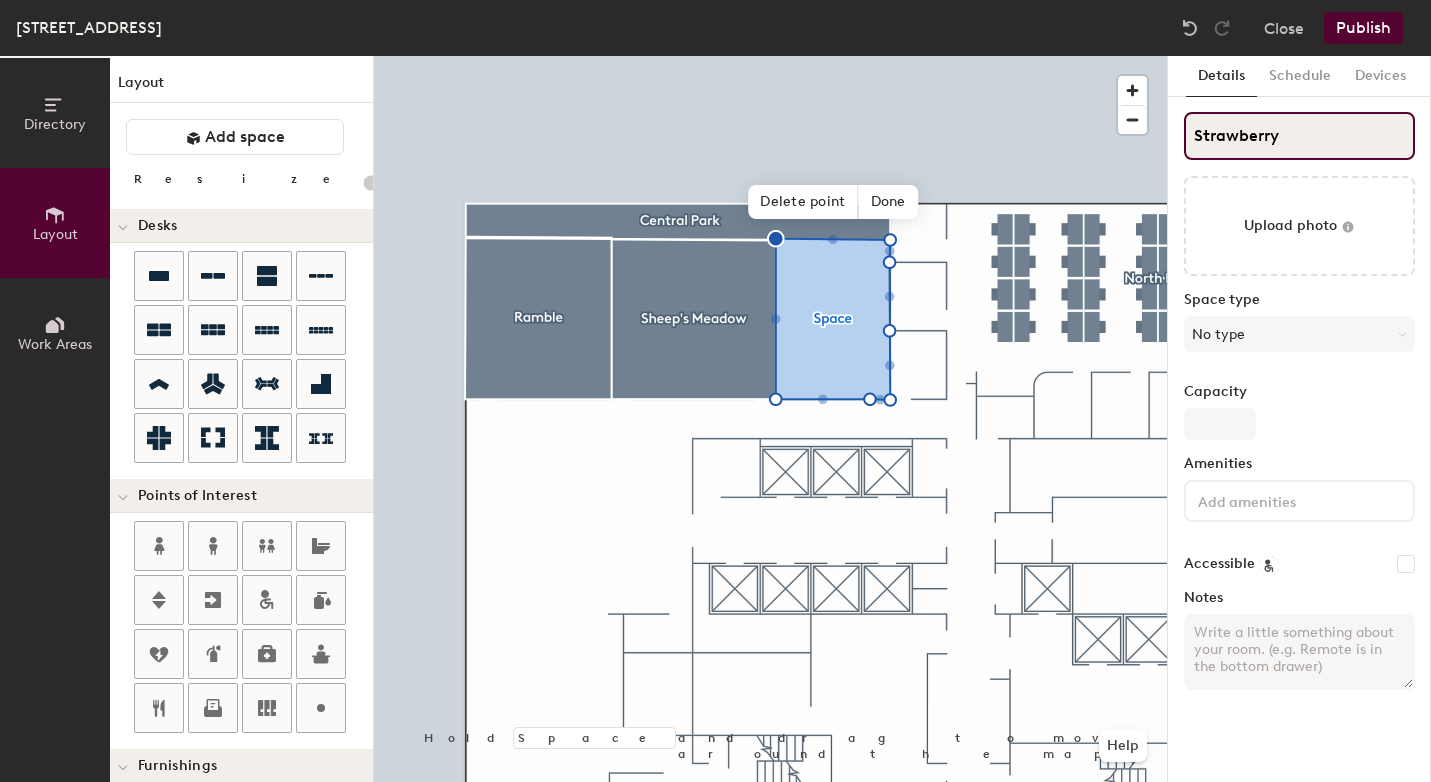 type on "20" 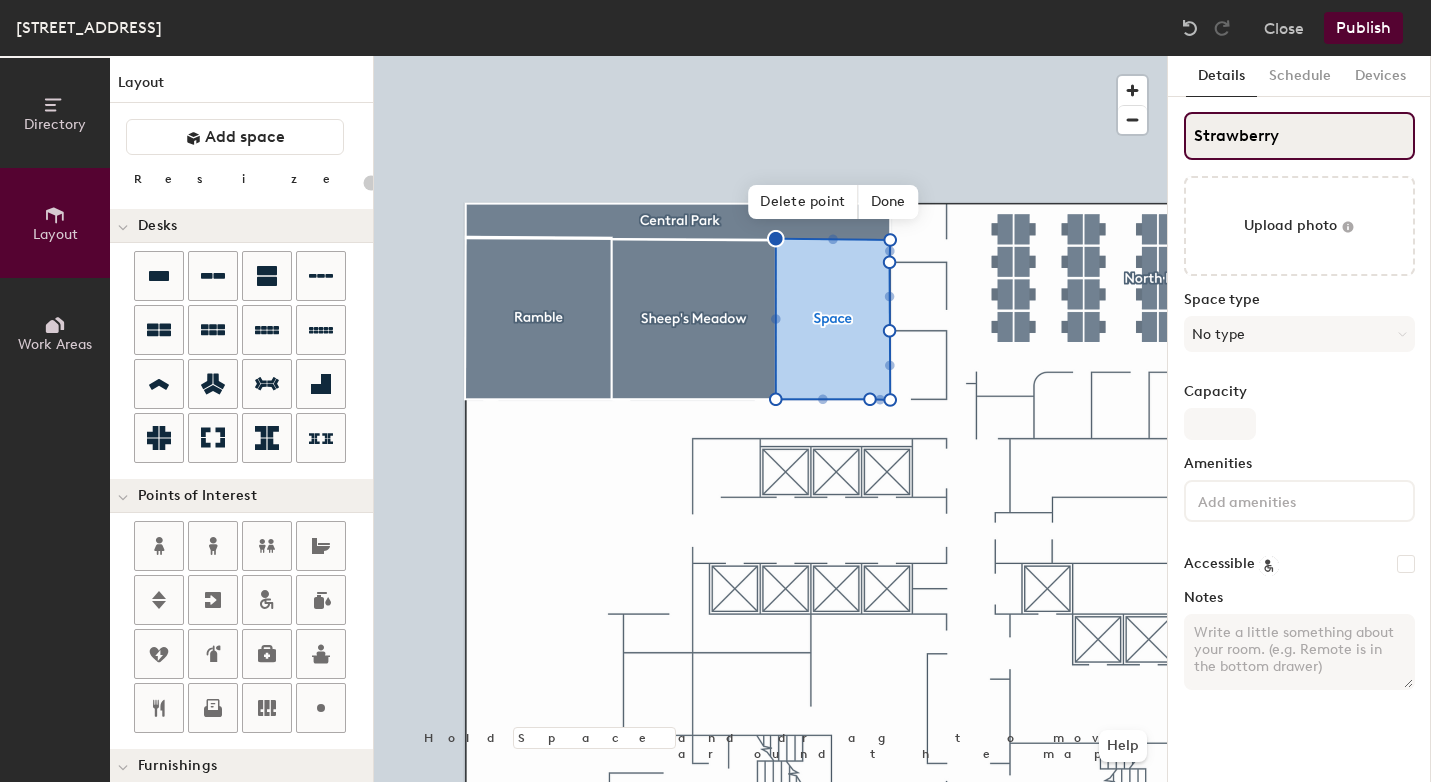 type on "20" 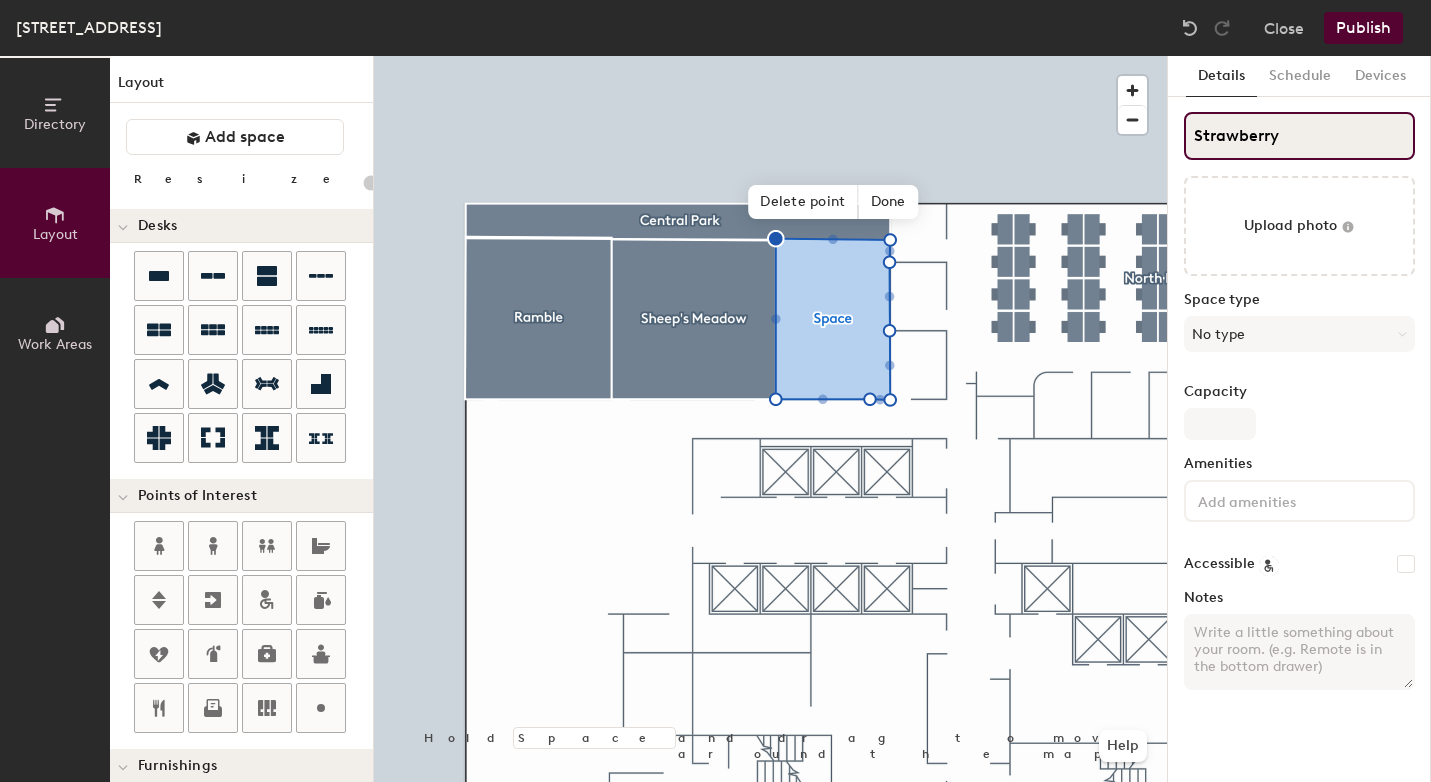 type on "Strawberry F" 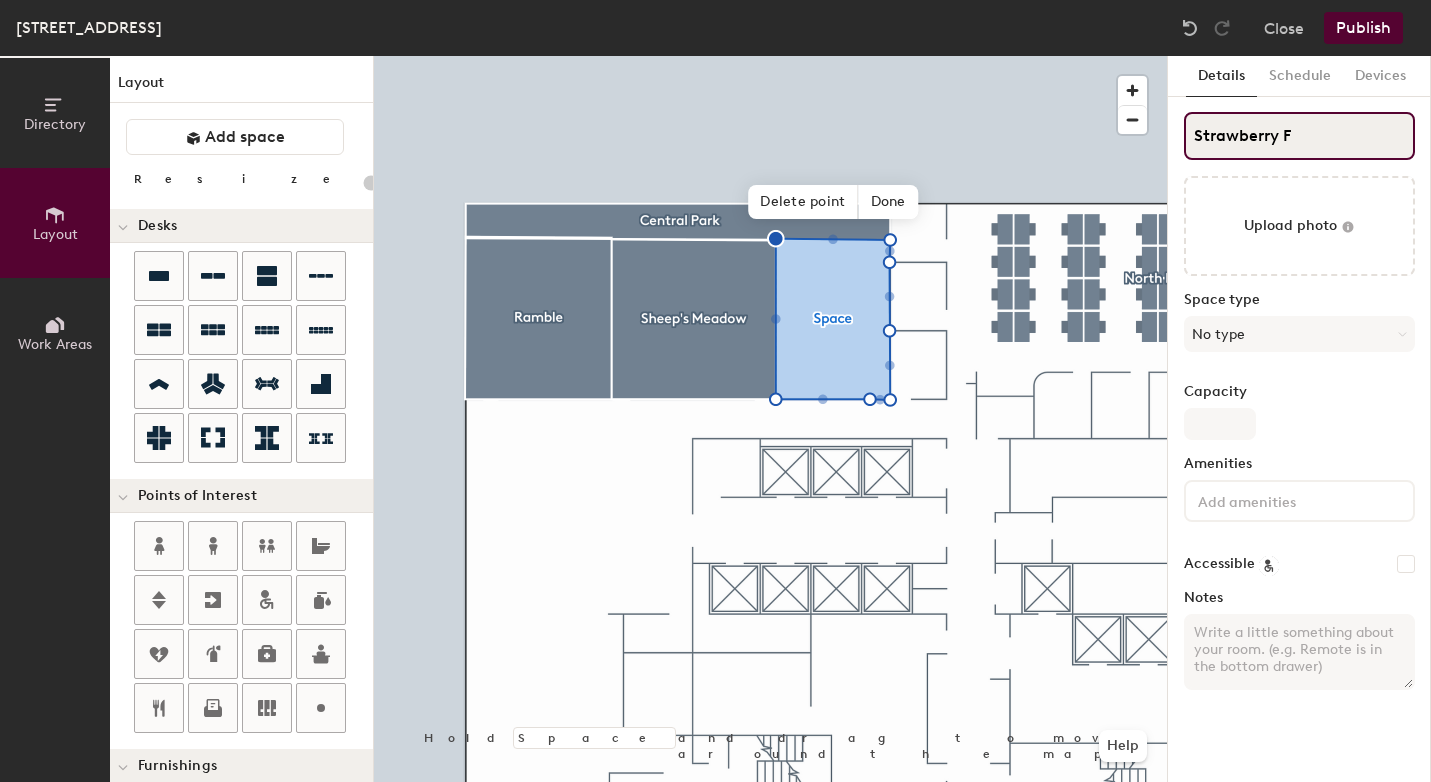 type on "20" 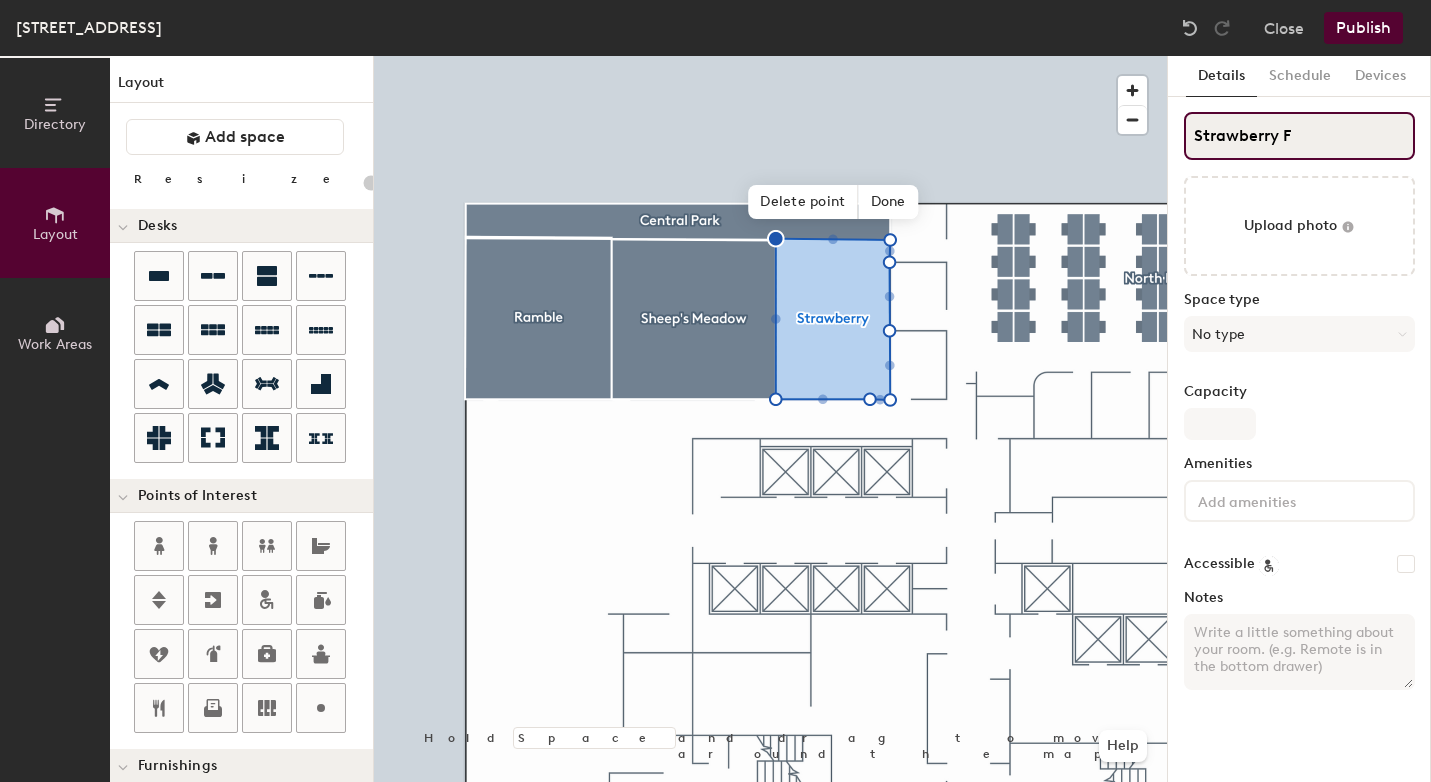 type on "Strawberry Fi" 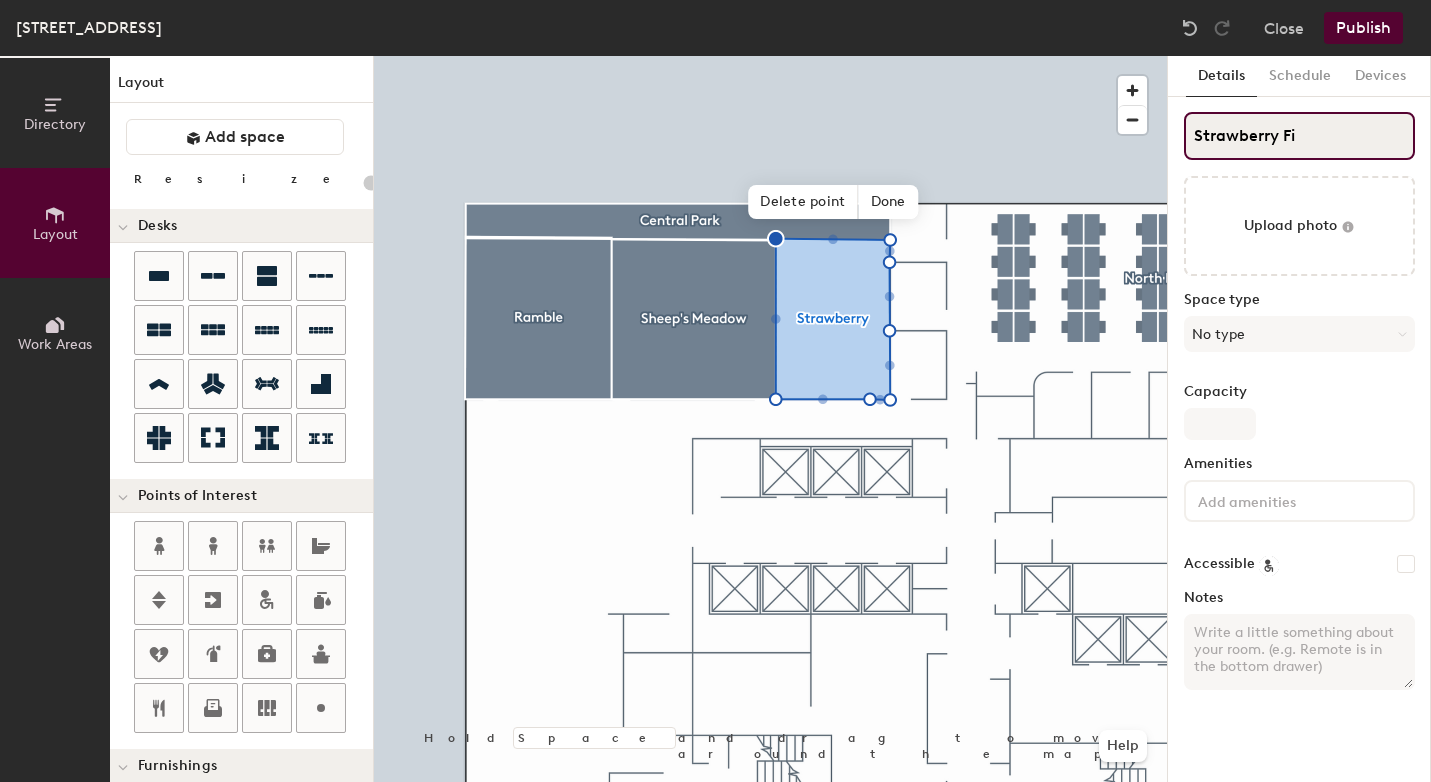 type on "20" 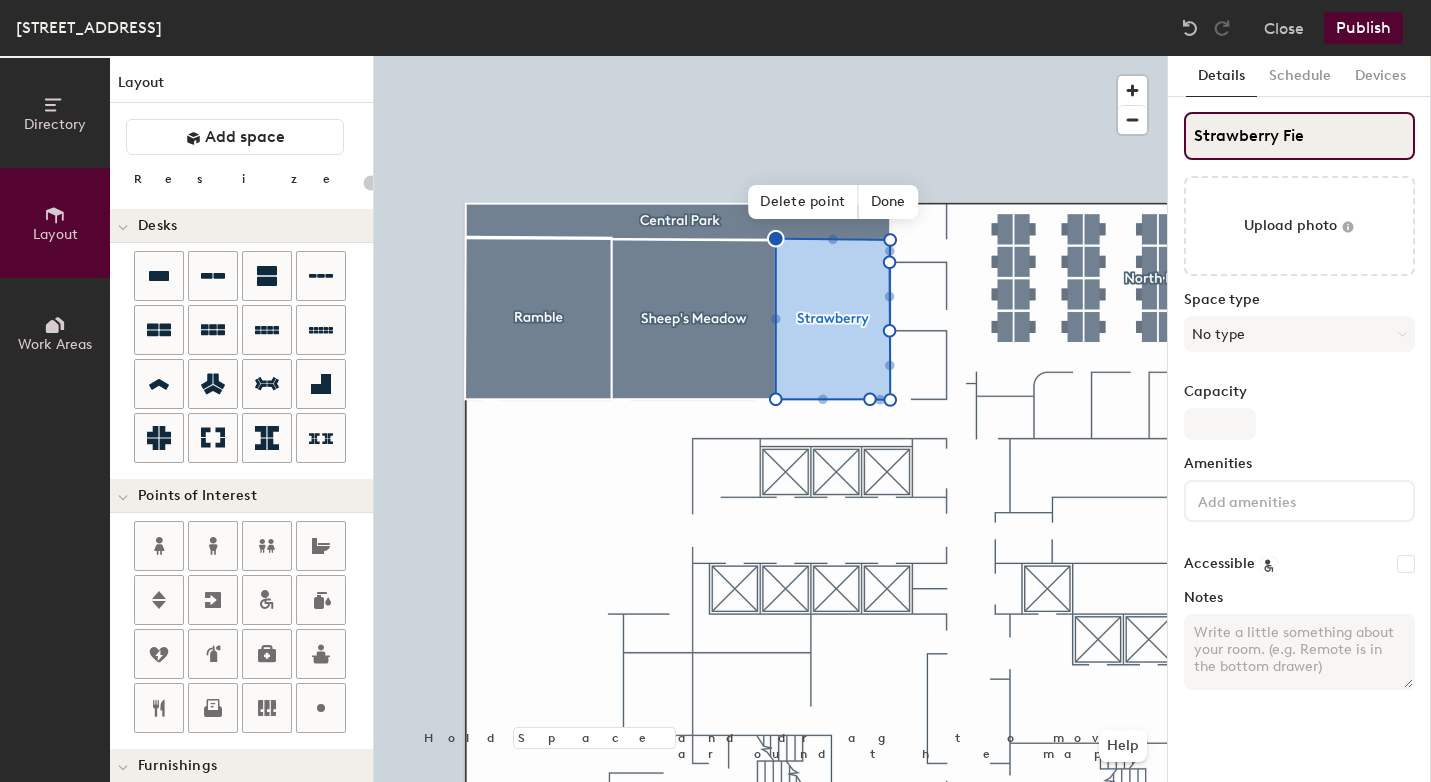 type on "20" 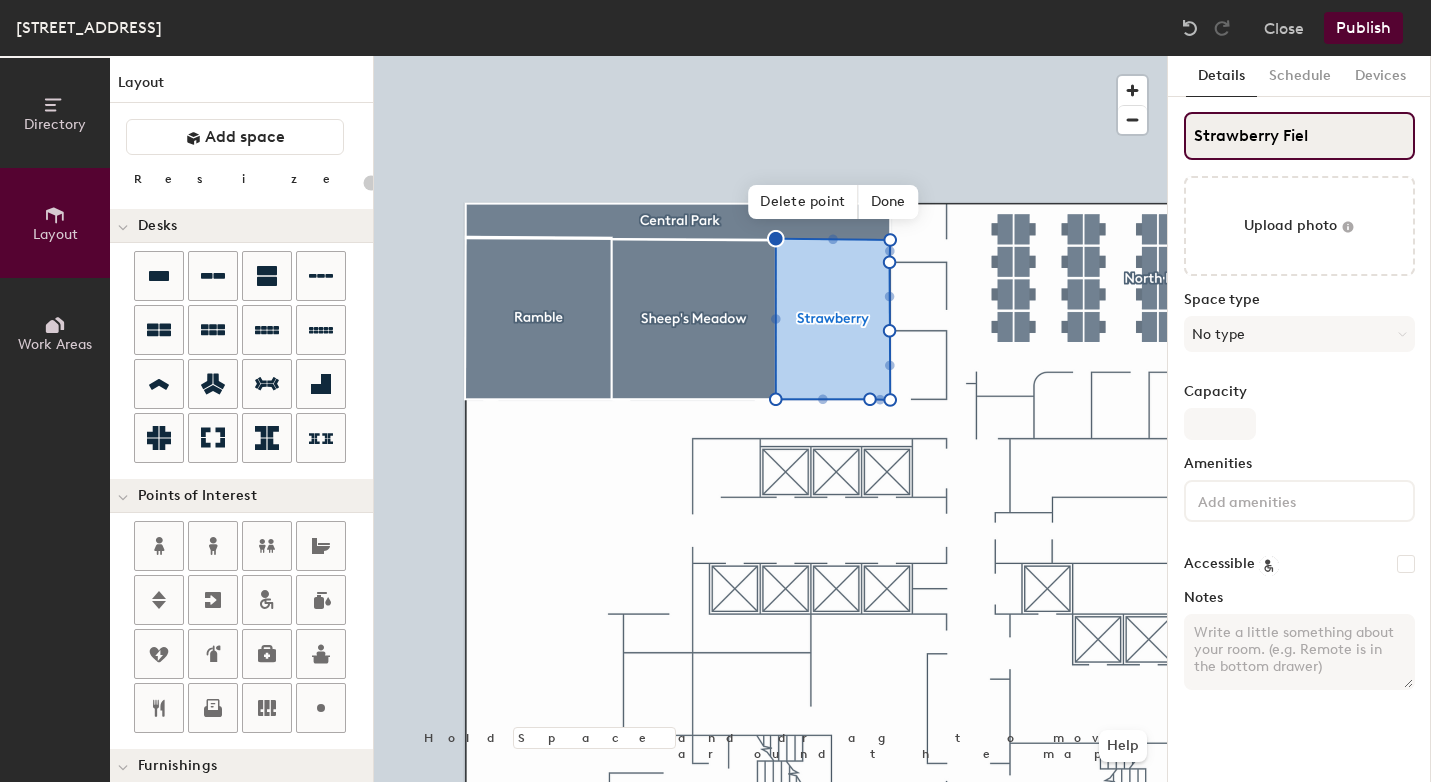 type on "20" 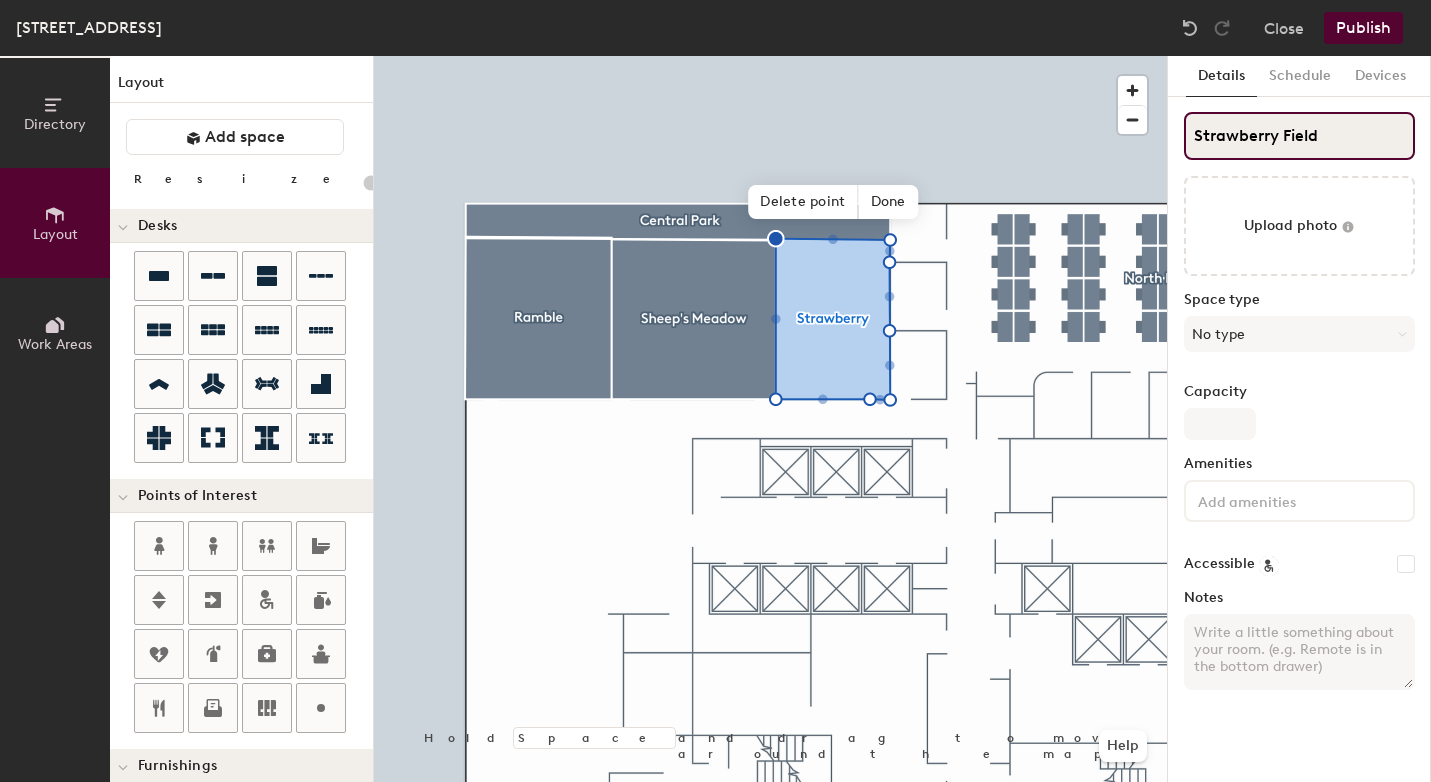 type on "20" 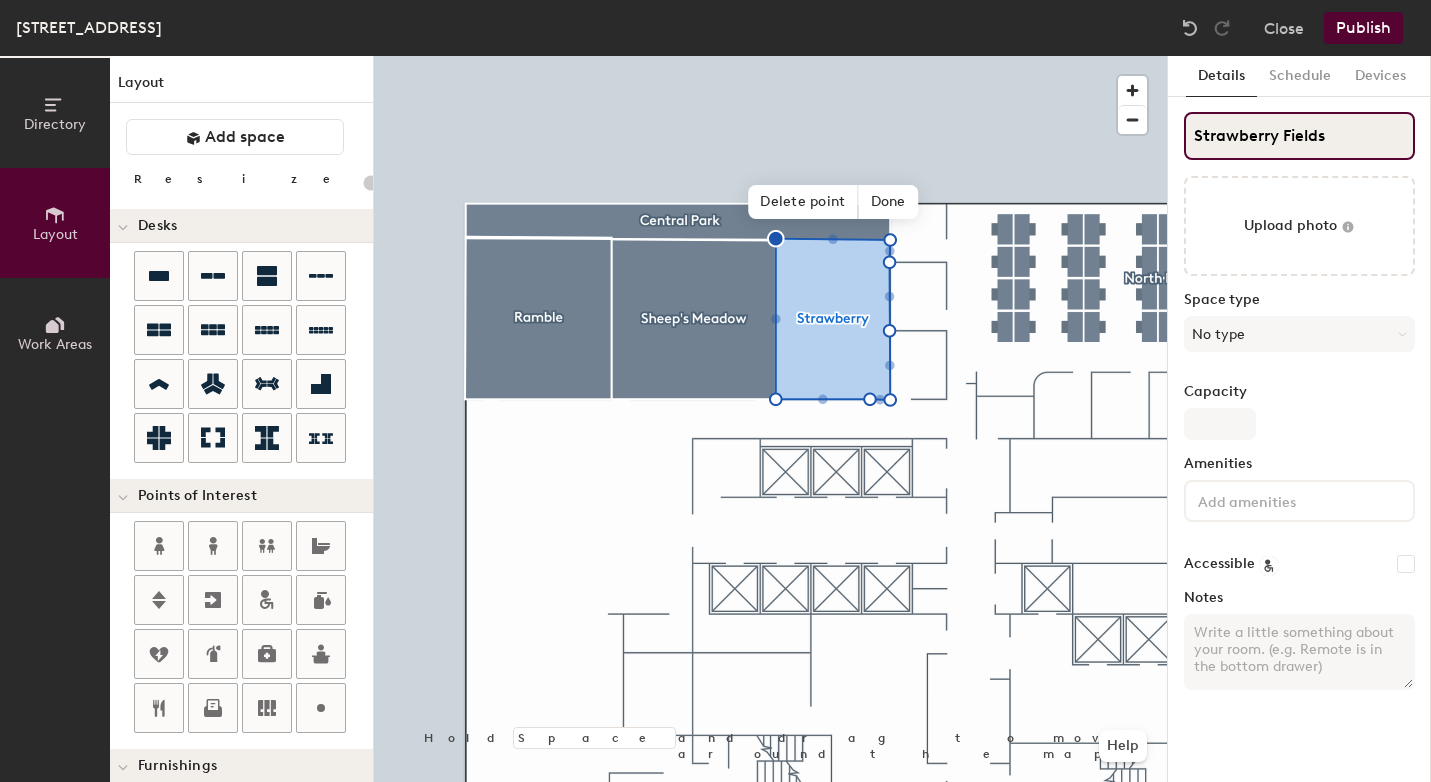 type on "20" 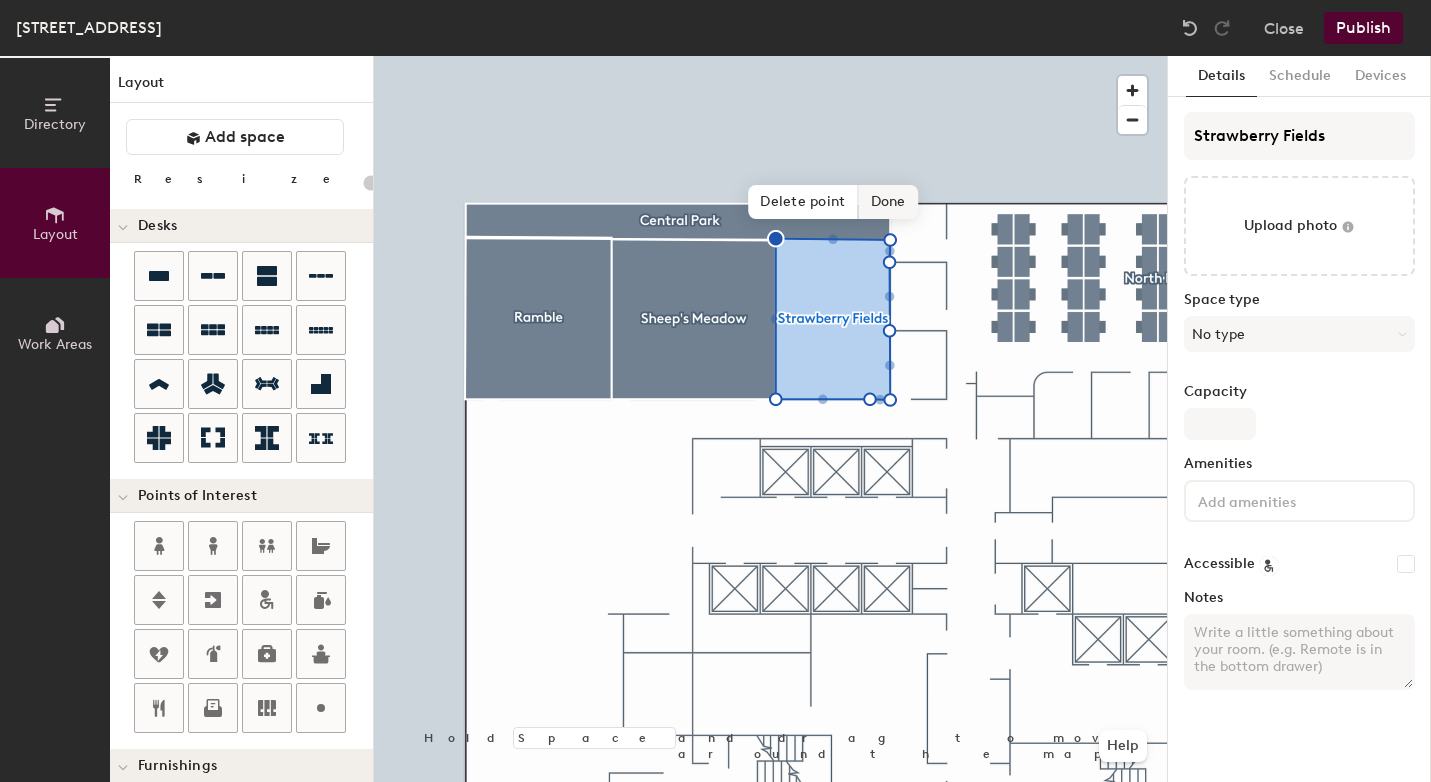 click on "Done" 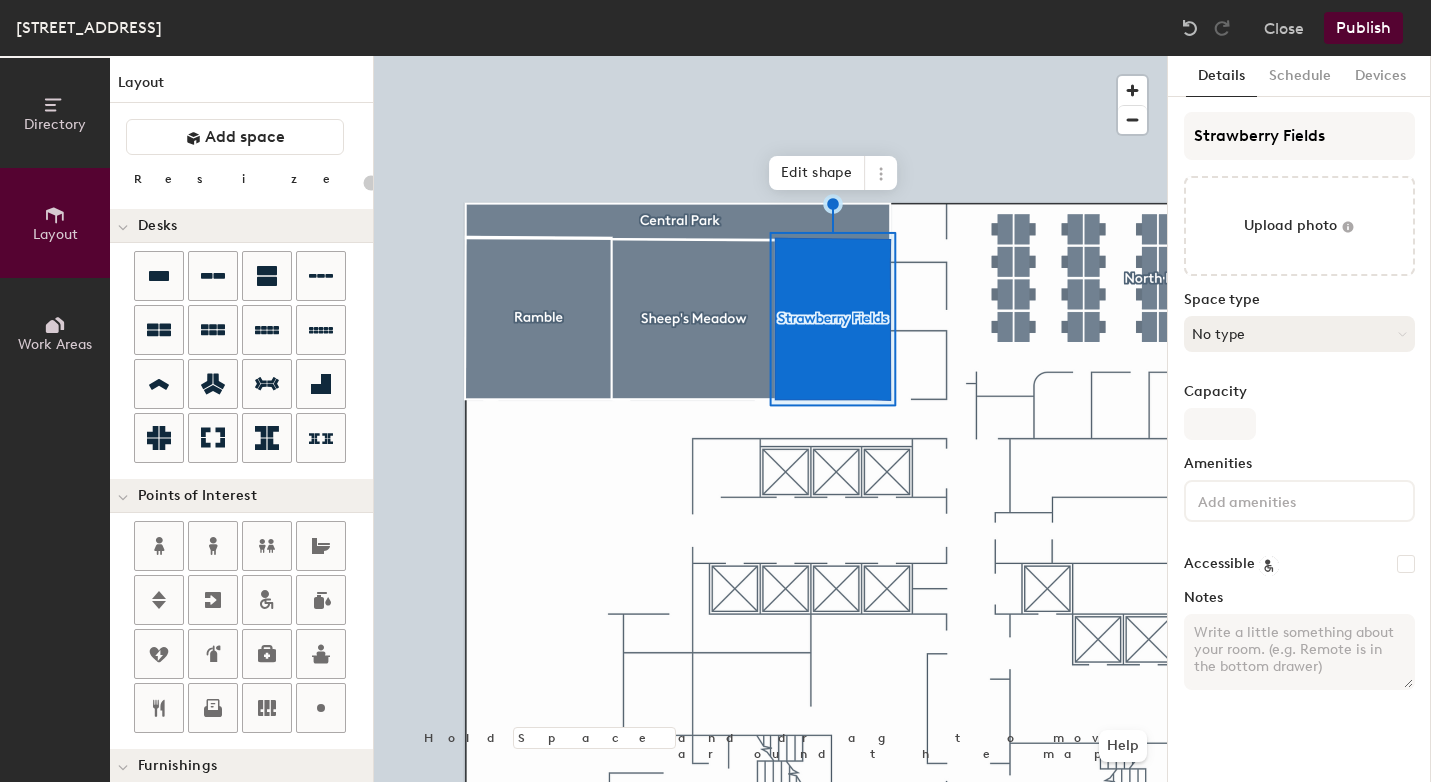click on "No type" at bounding box center (1299, 334) 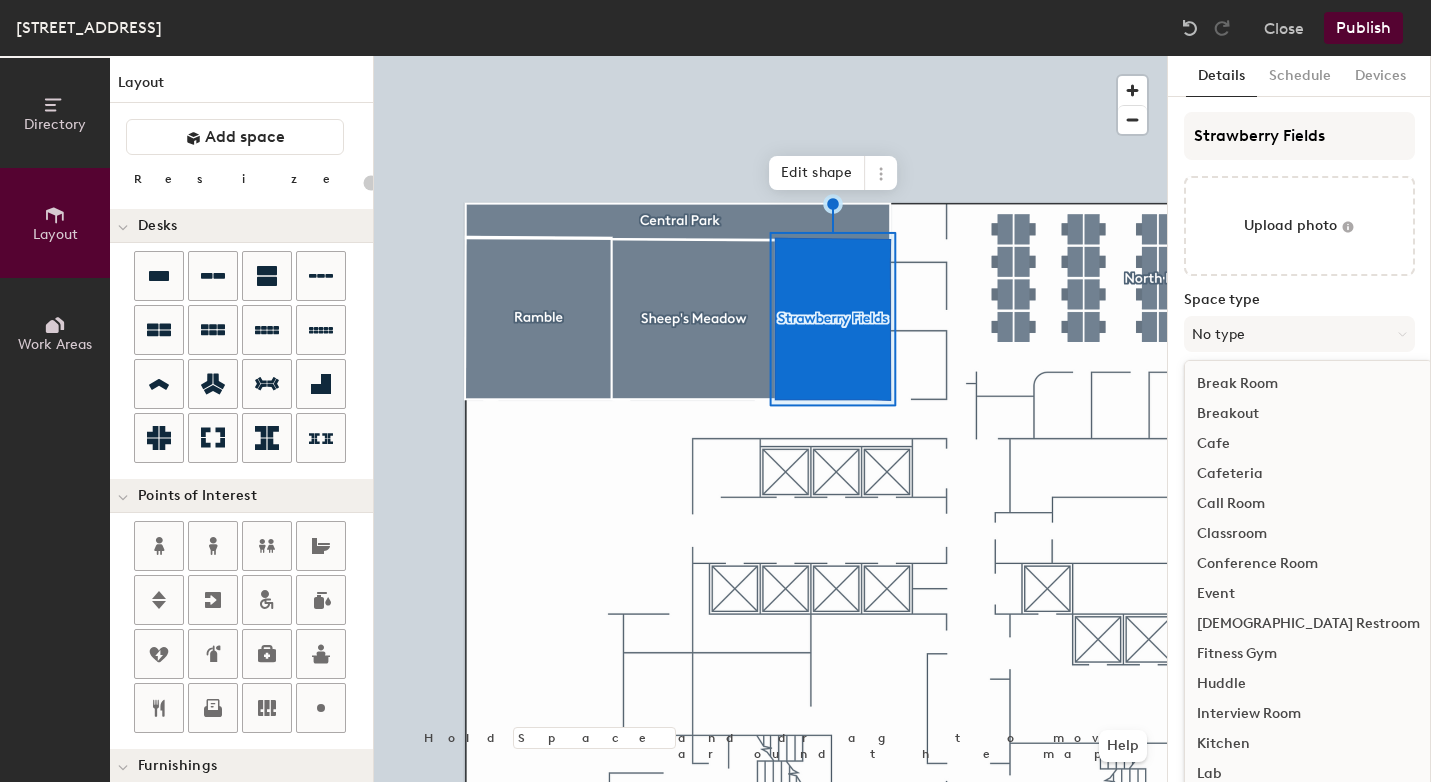 click on "Conference Room" at bounding box center (1308, 564) 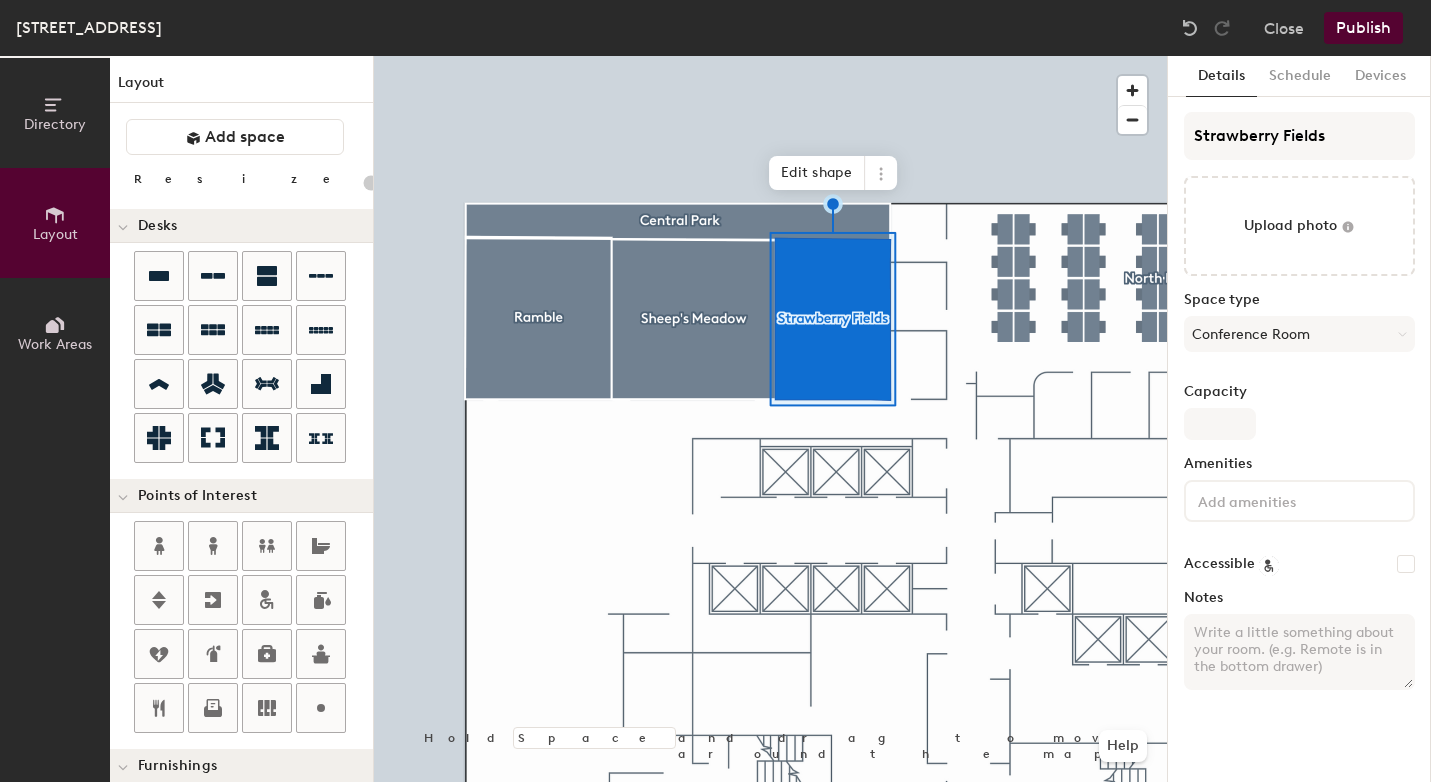 click on "Publish" 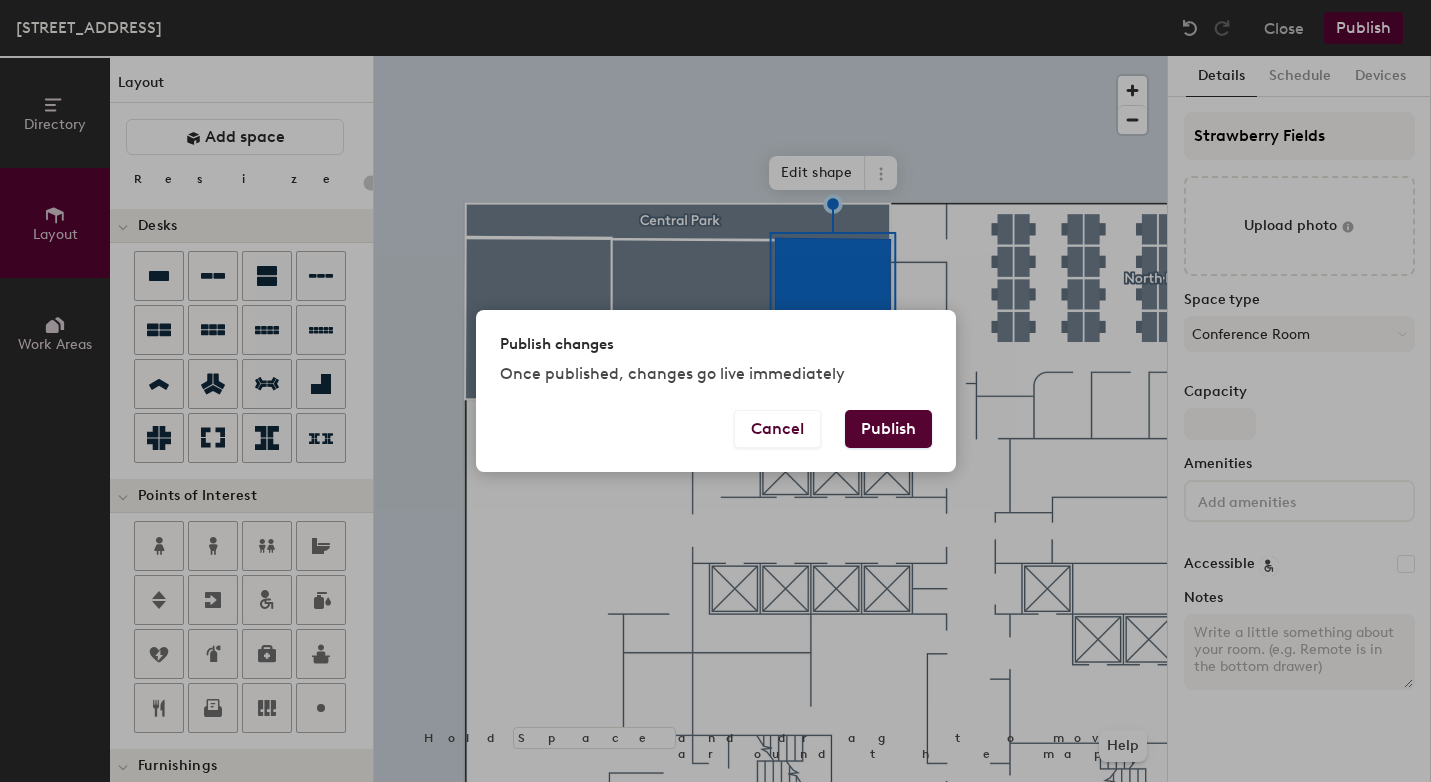 click on "Publish" at bounding box center [888, 429] 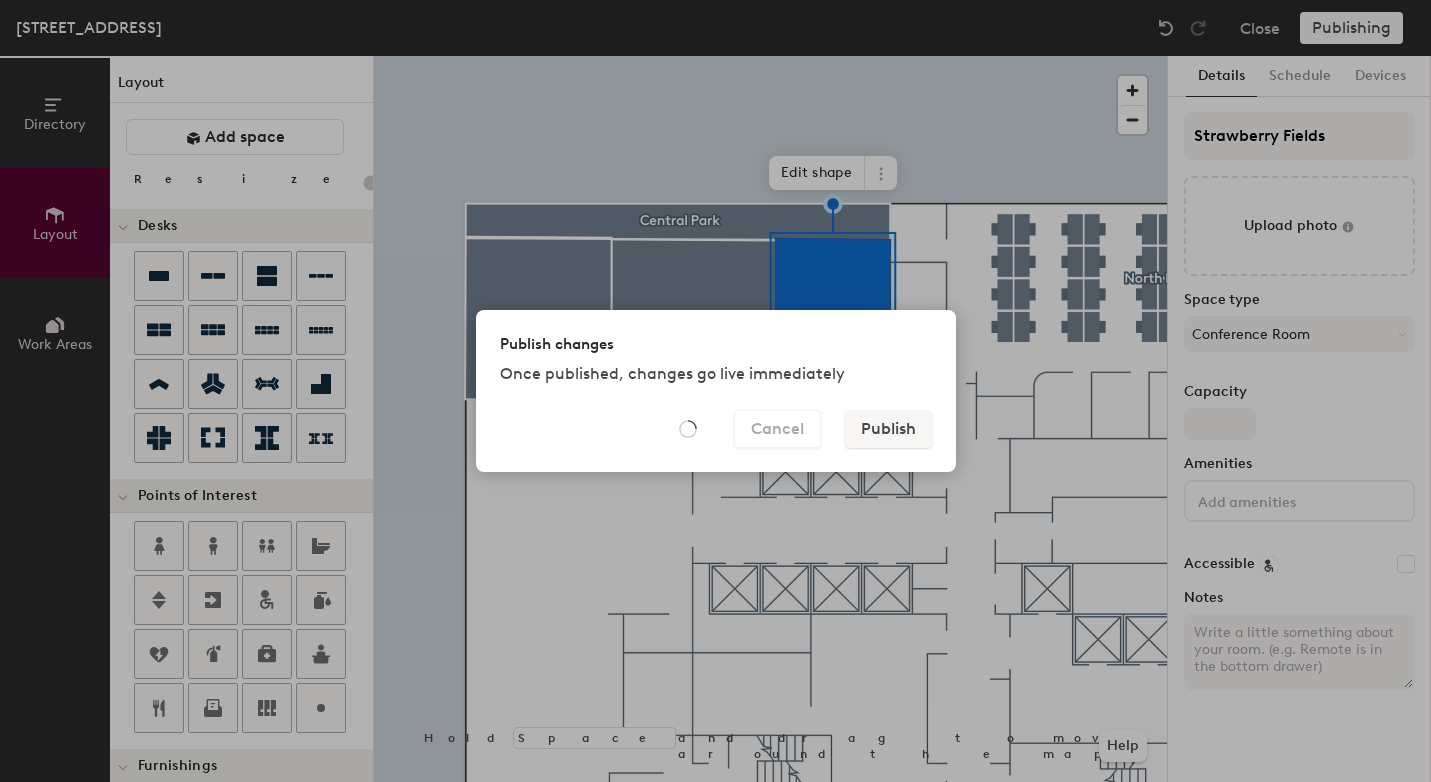 type on "20" 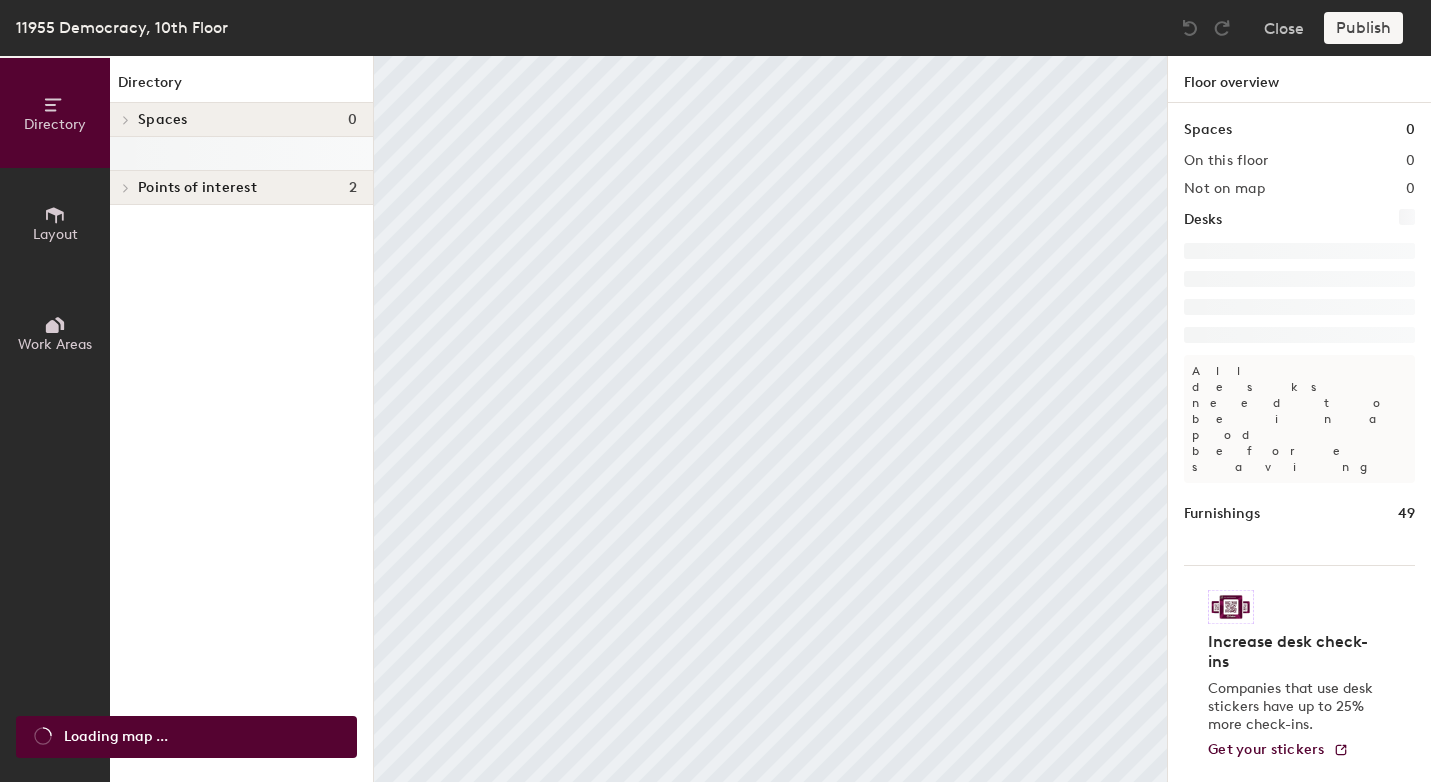 scroll, scrollTop: 0, scrollLeft: 0, axis: both 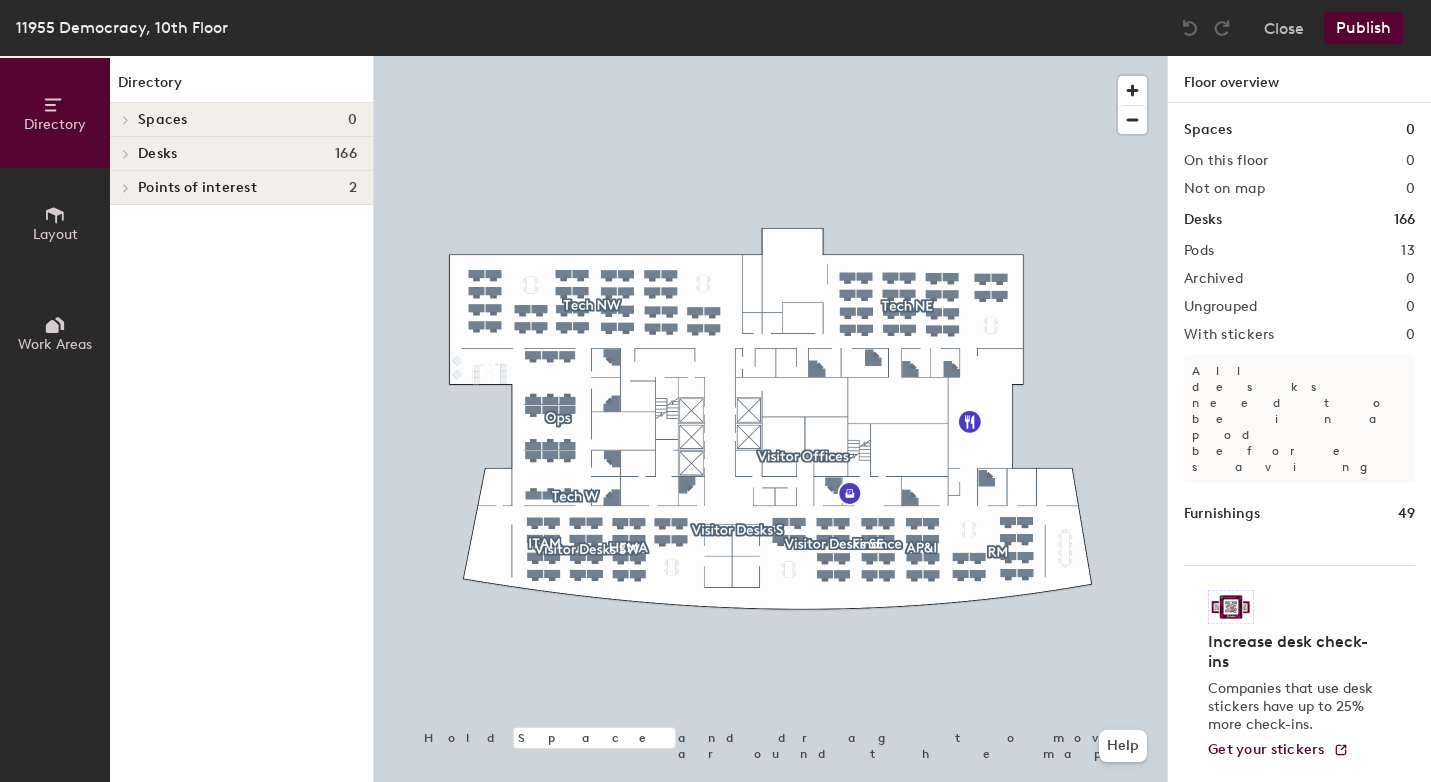 click on "Layout" 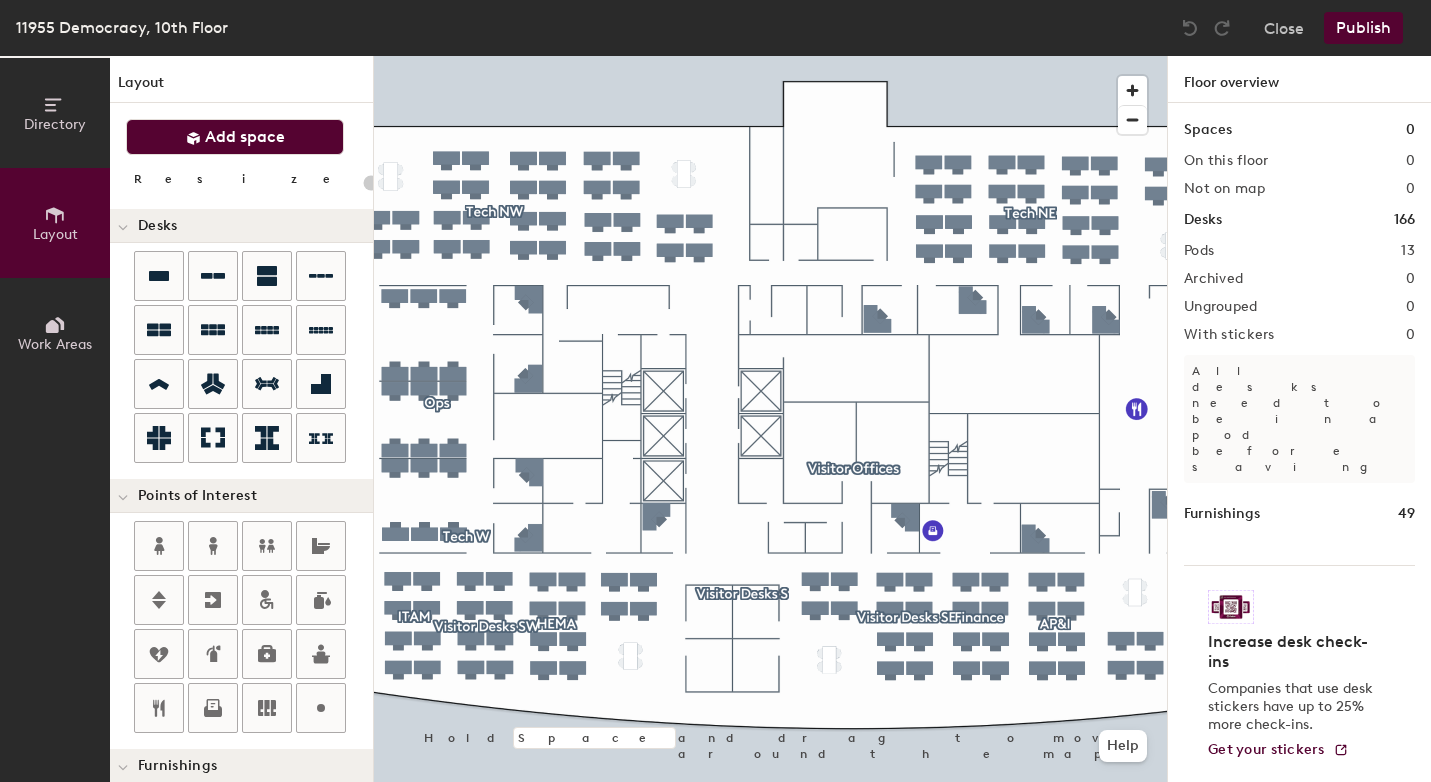 click on "Add space" 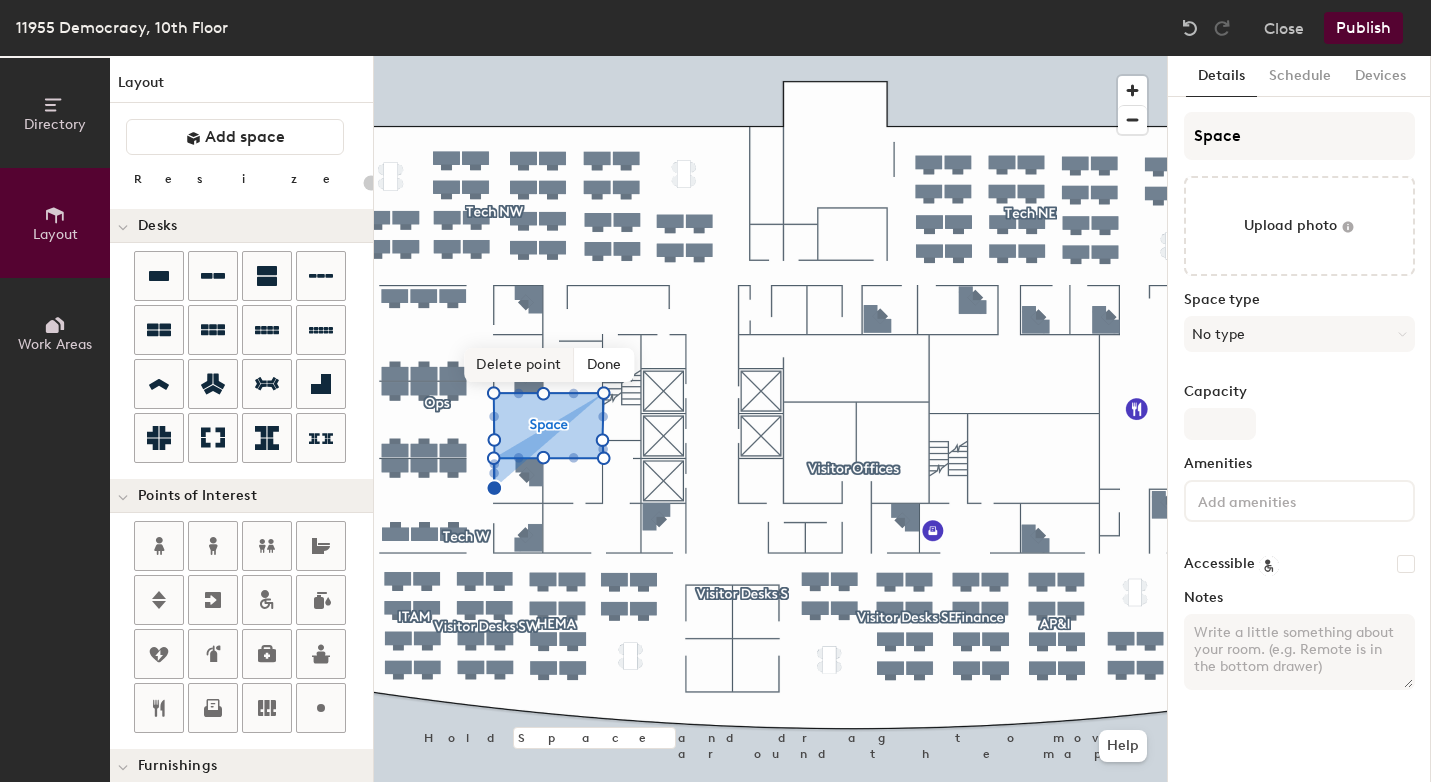 click on "Delete point" 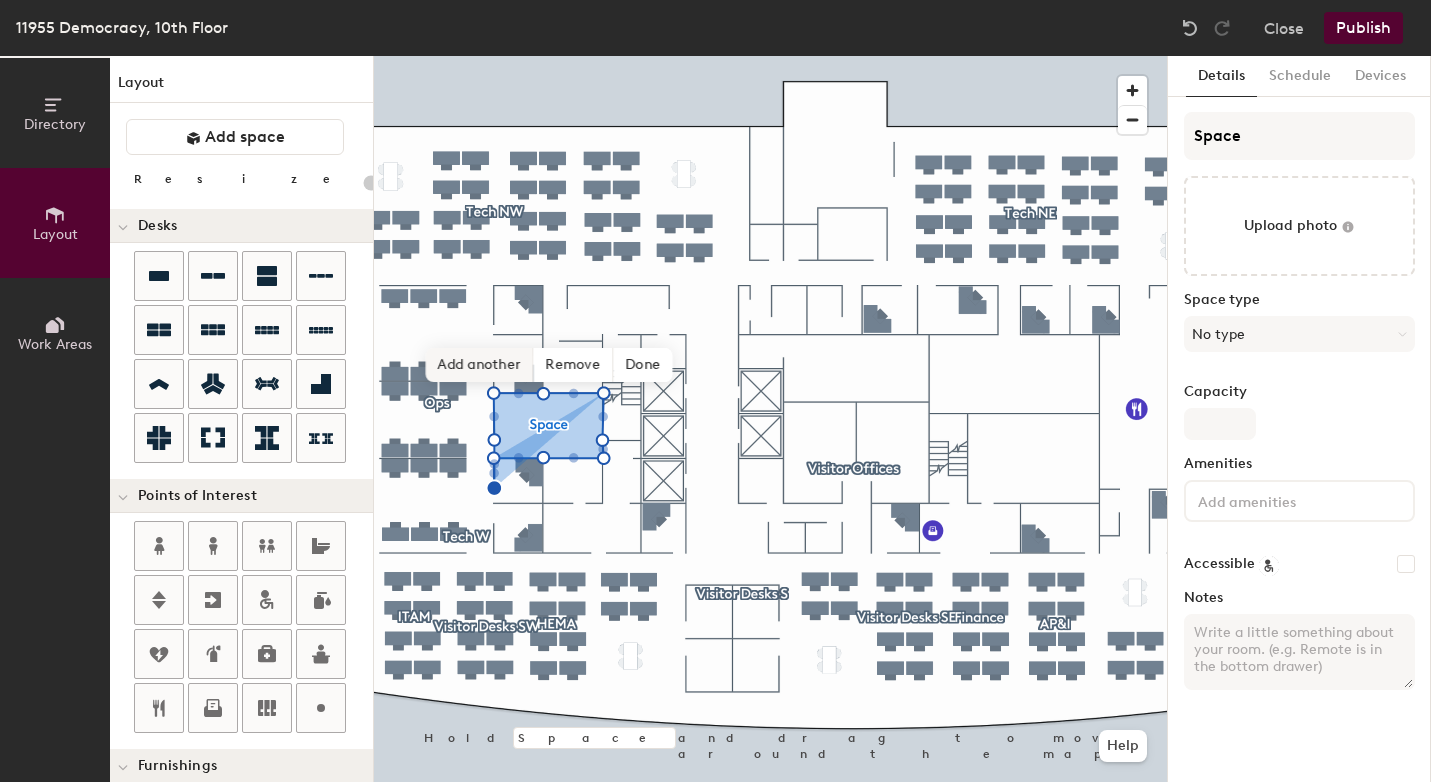 type on "20" 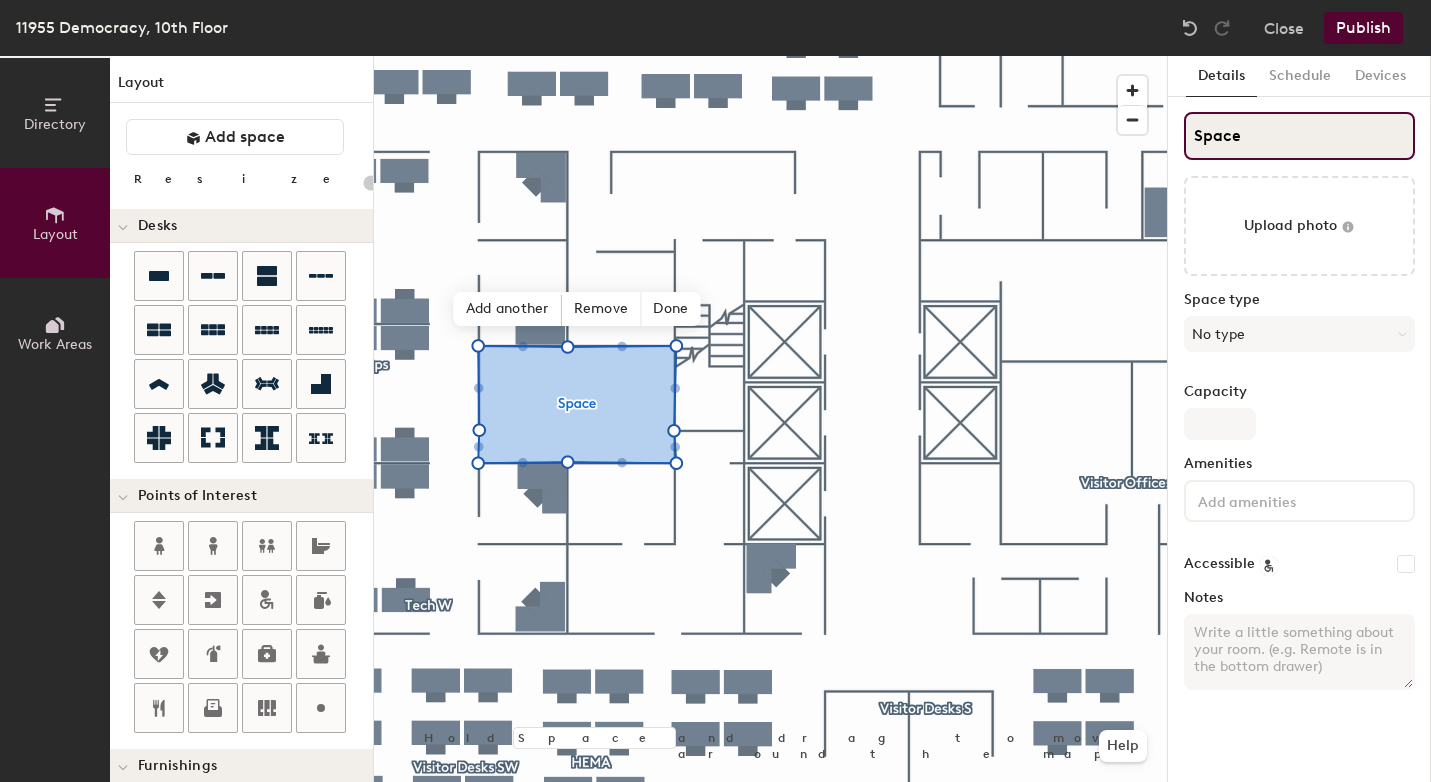 click on "Space" 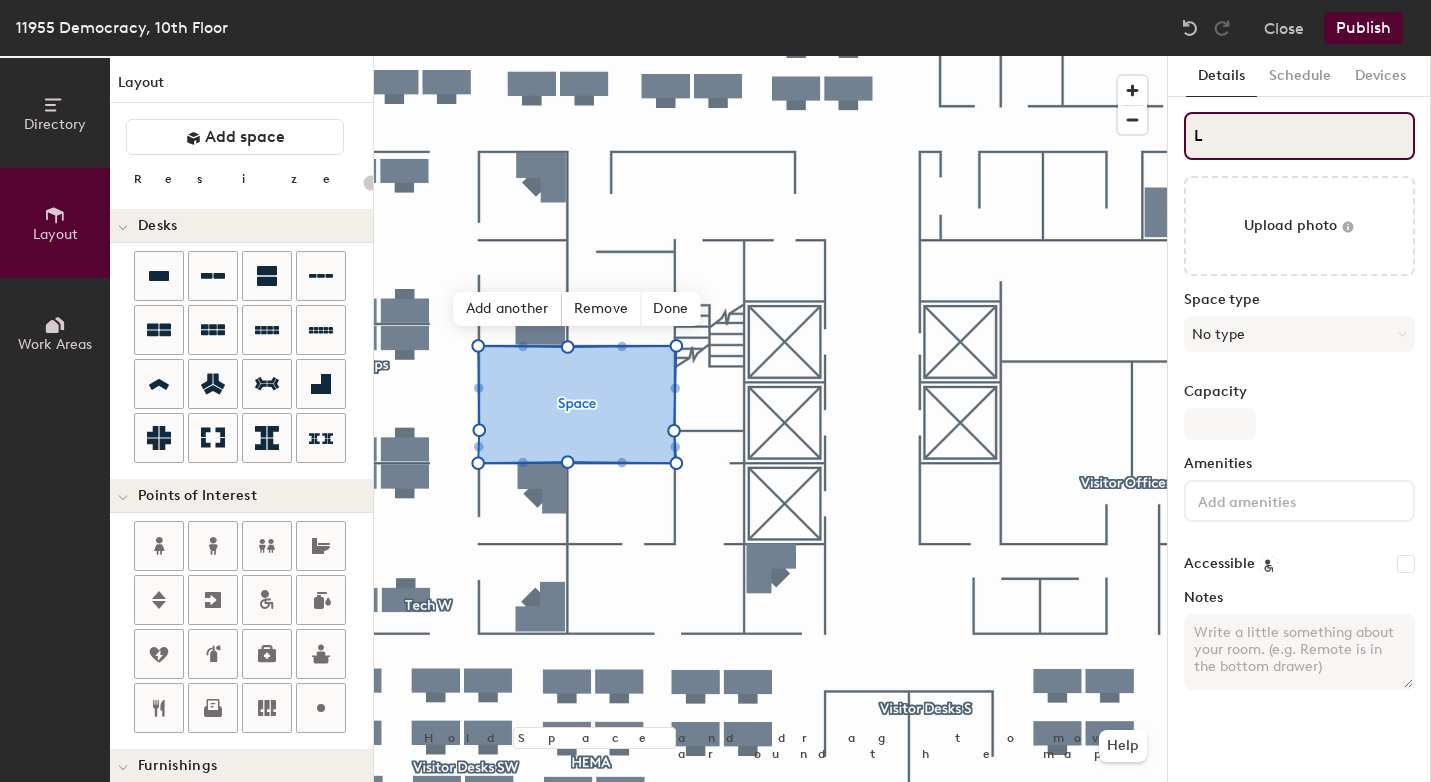 type on "20" 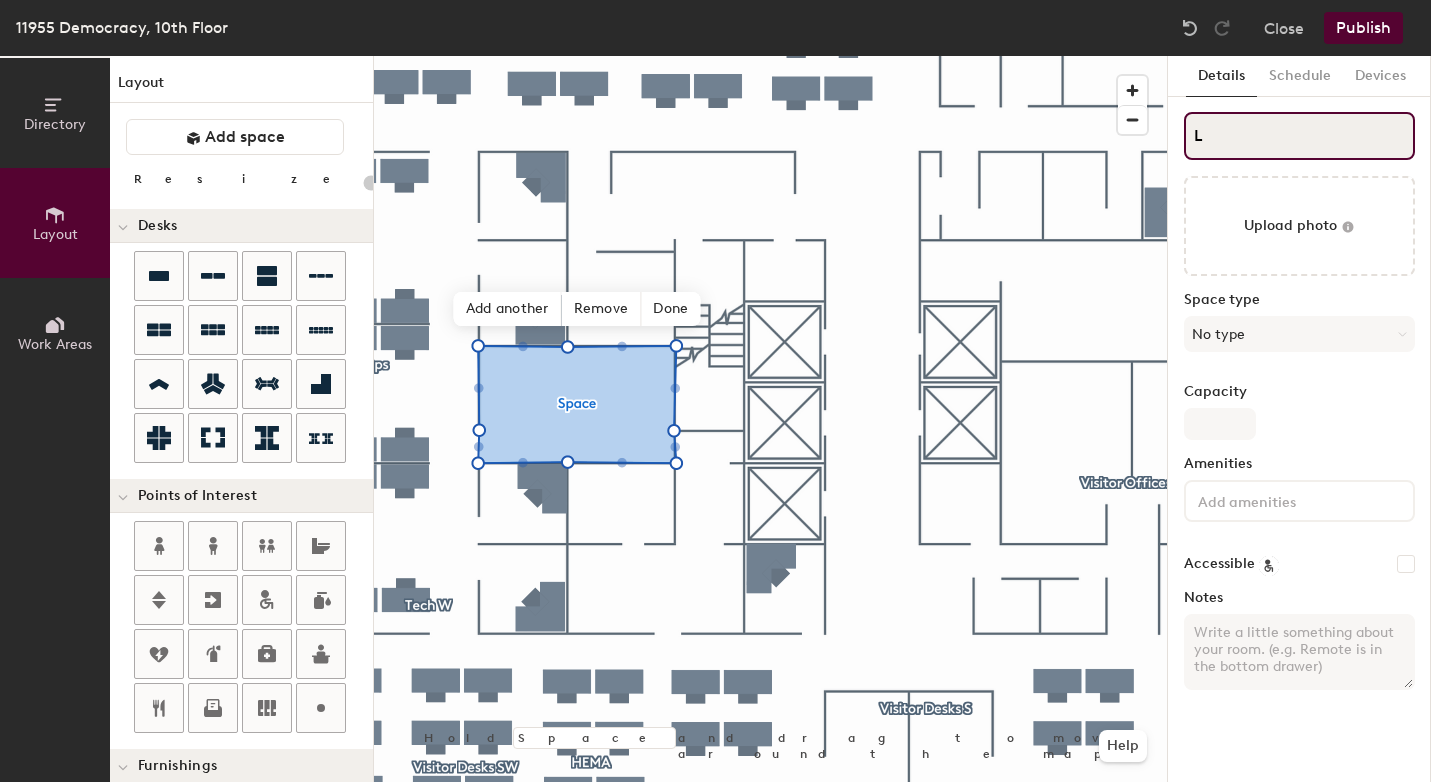 type on "La" 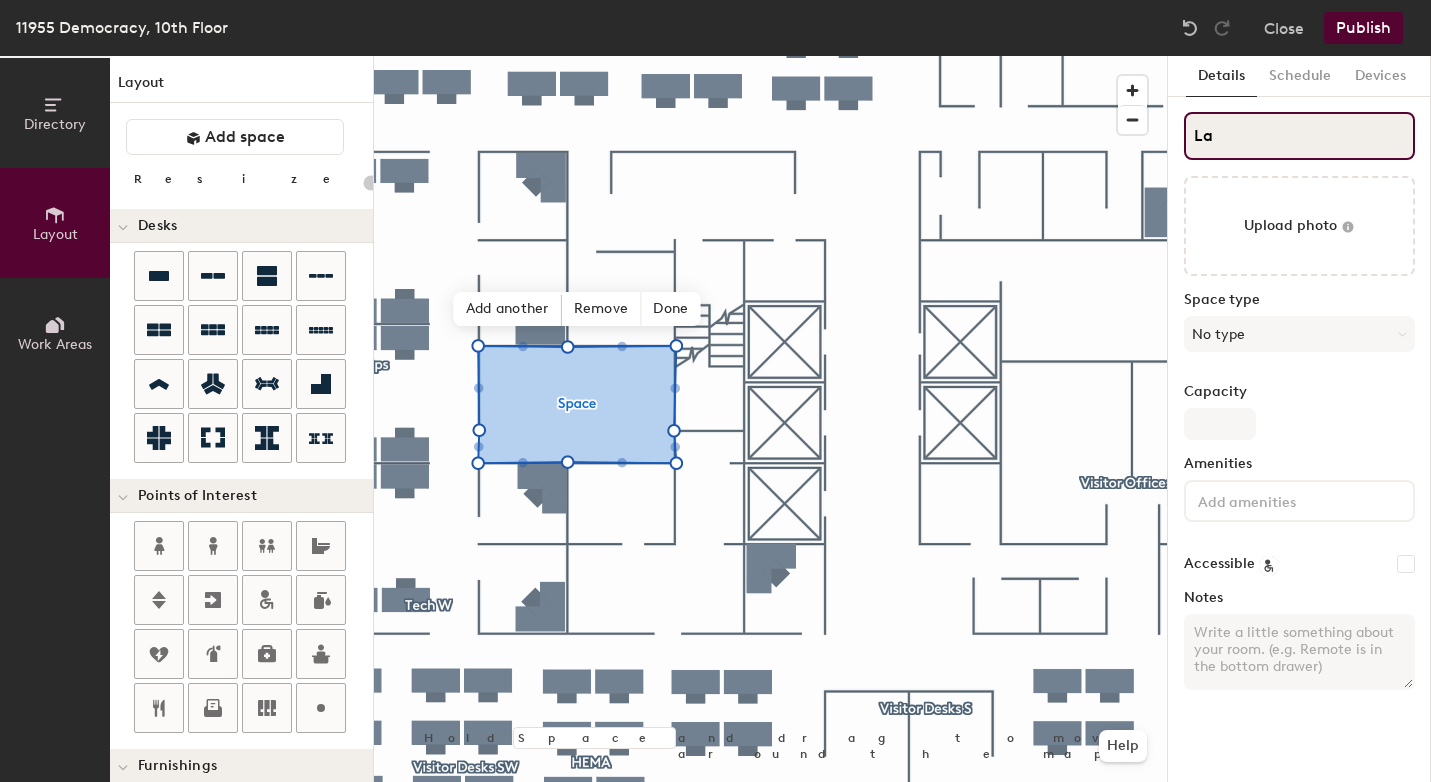type on "20" 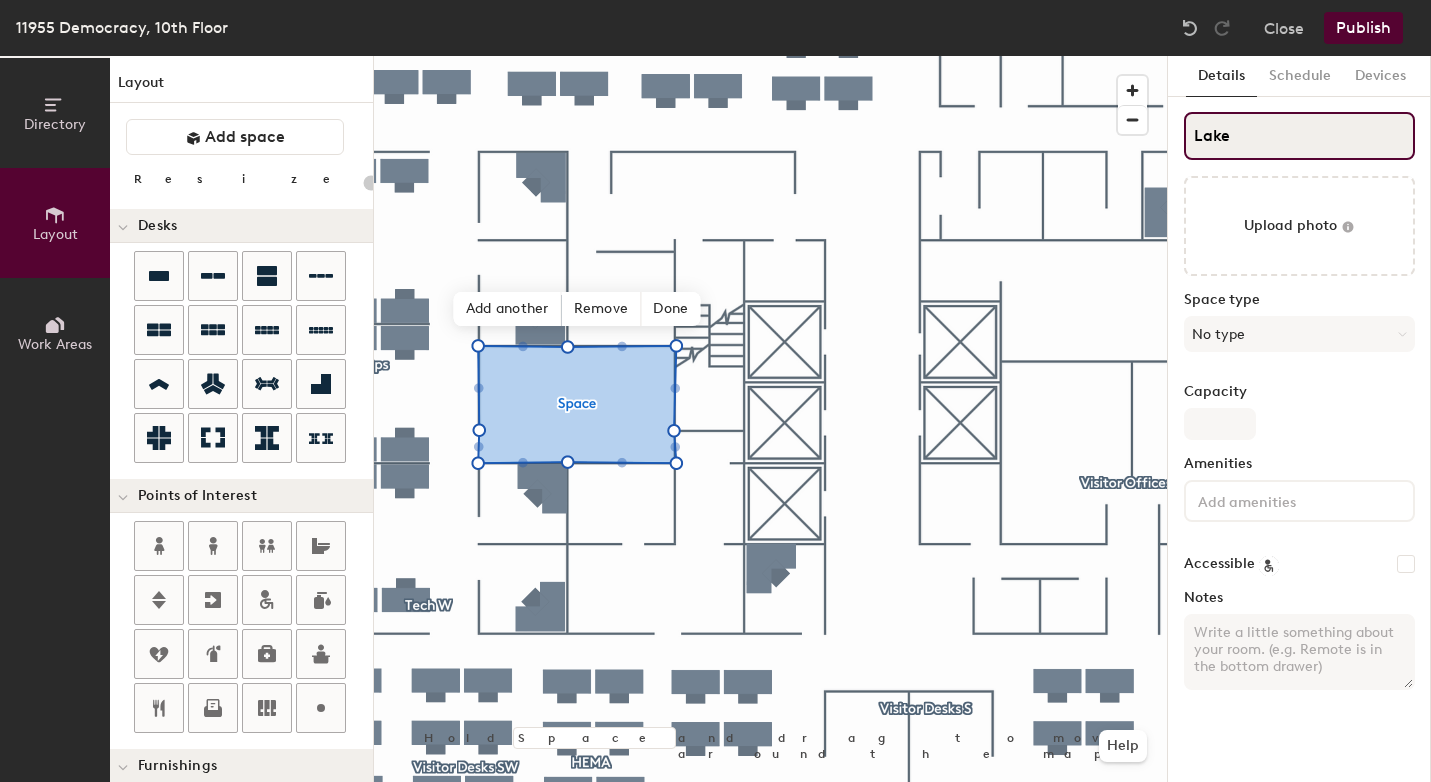 type on "Lake" 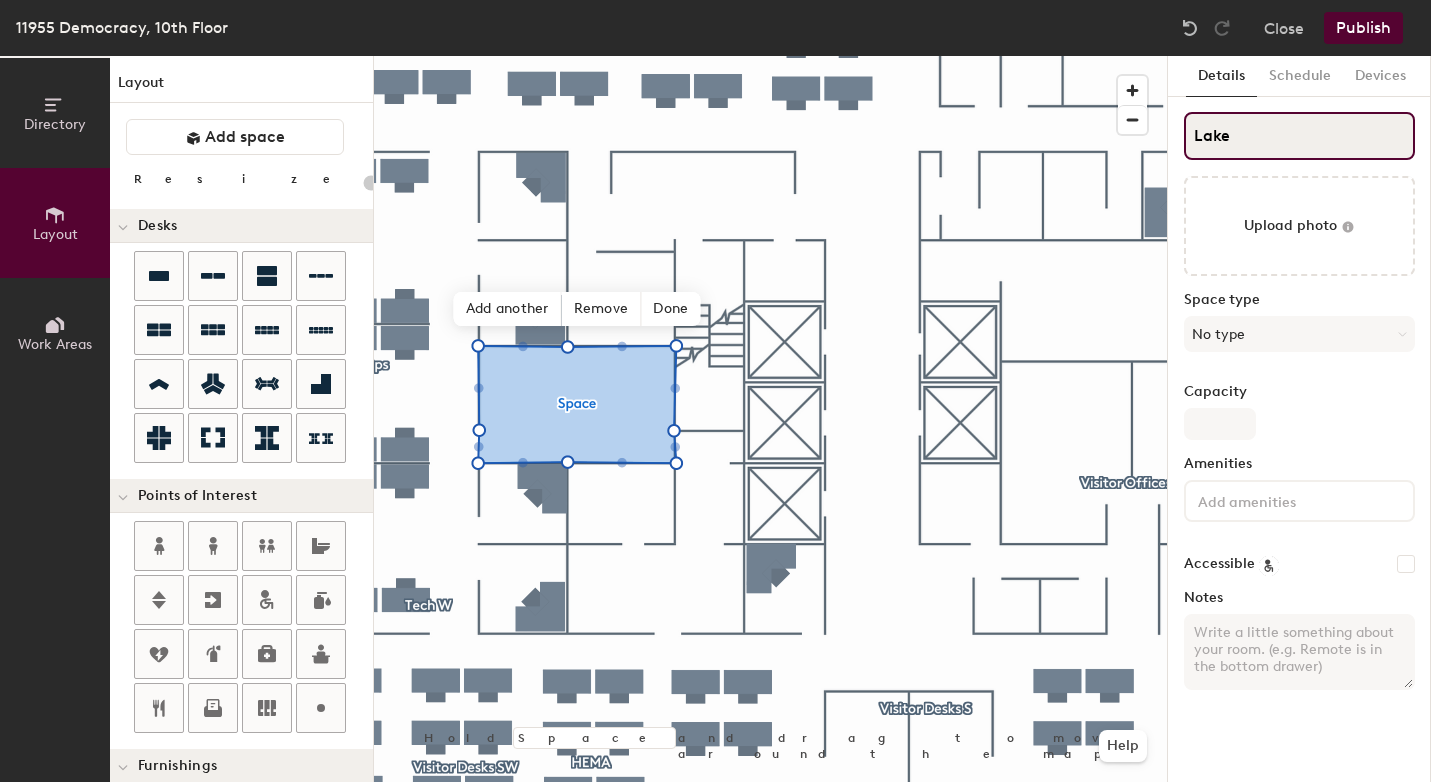 type on "20" 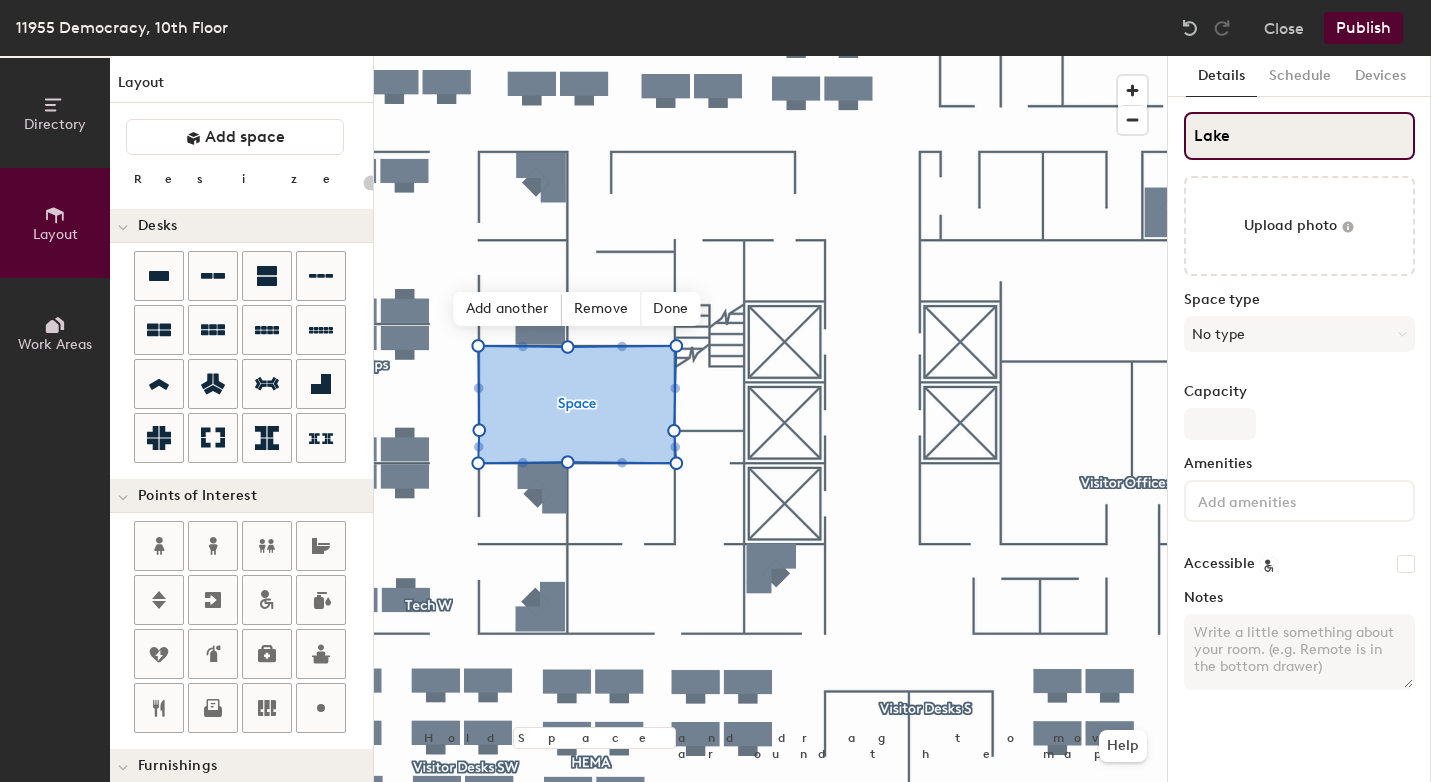 type on "Lake A" 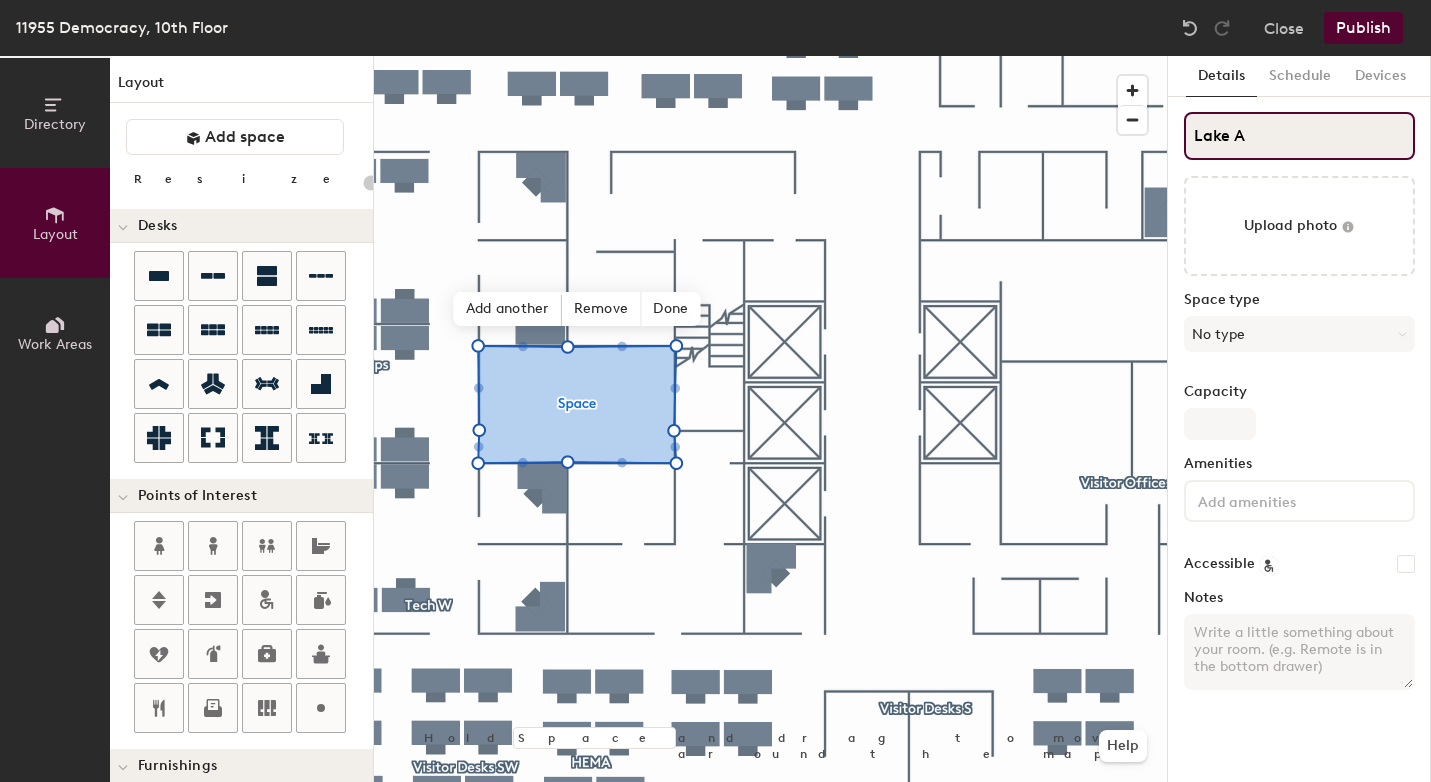 type on "20" 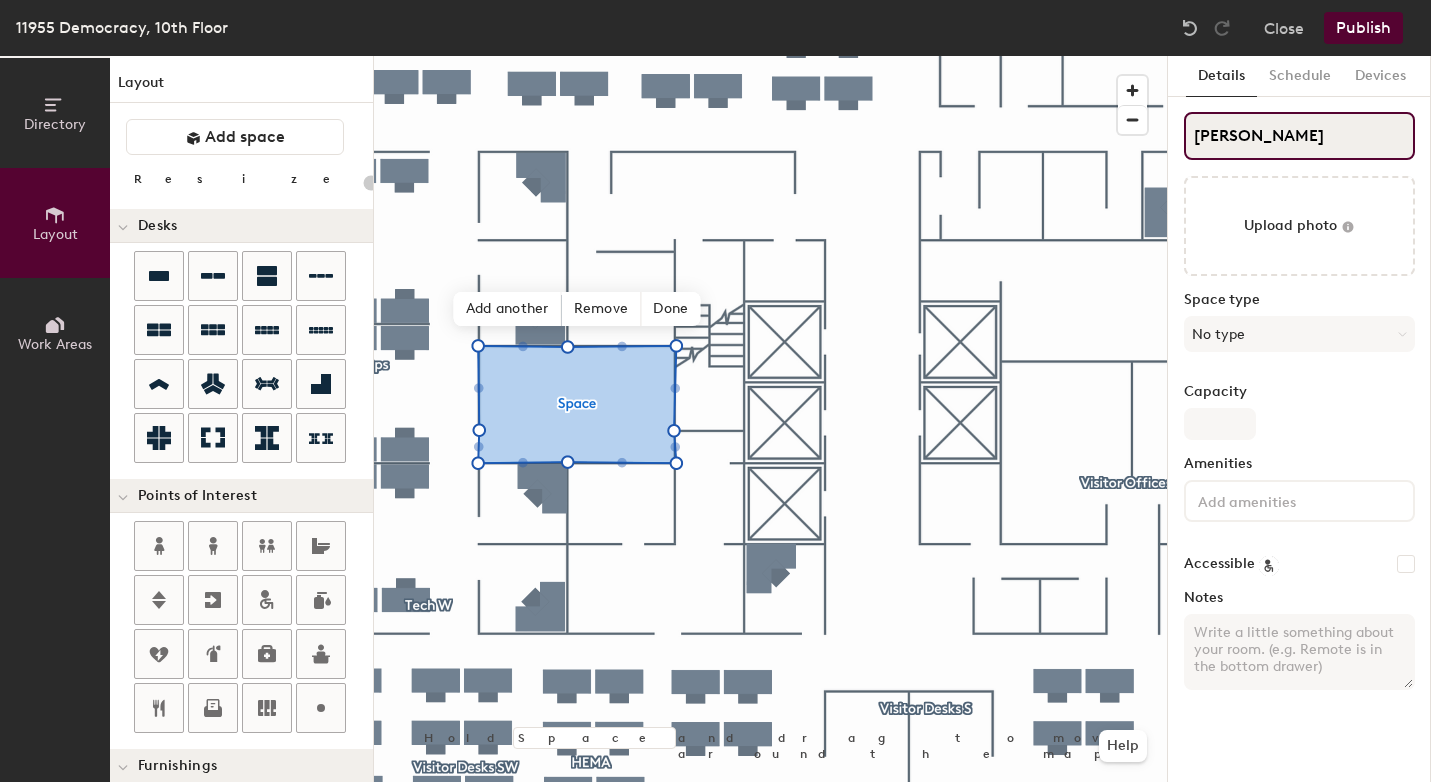 type on "Lake Anne" 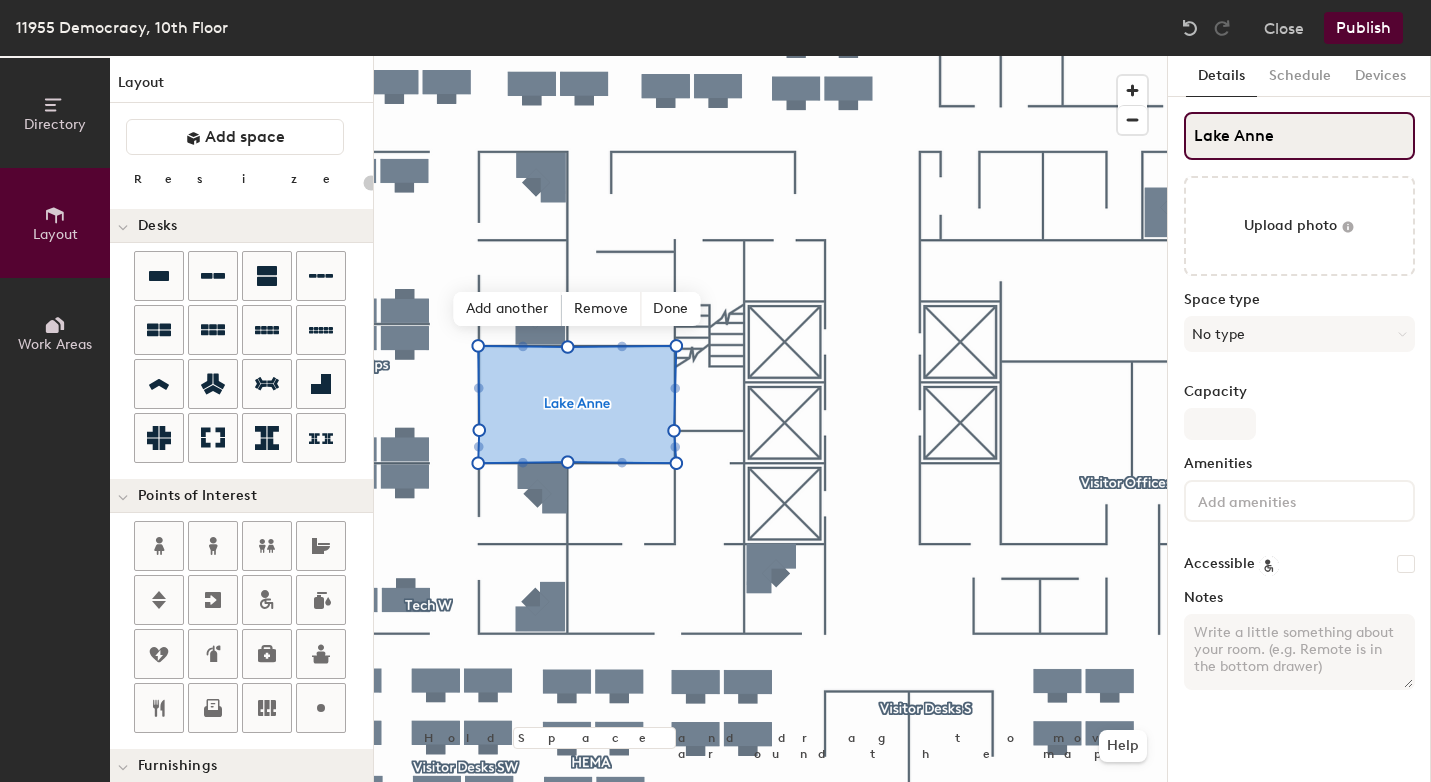 type on "20" 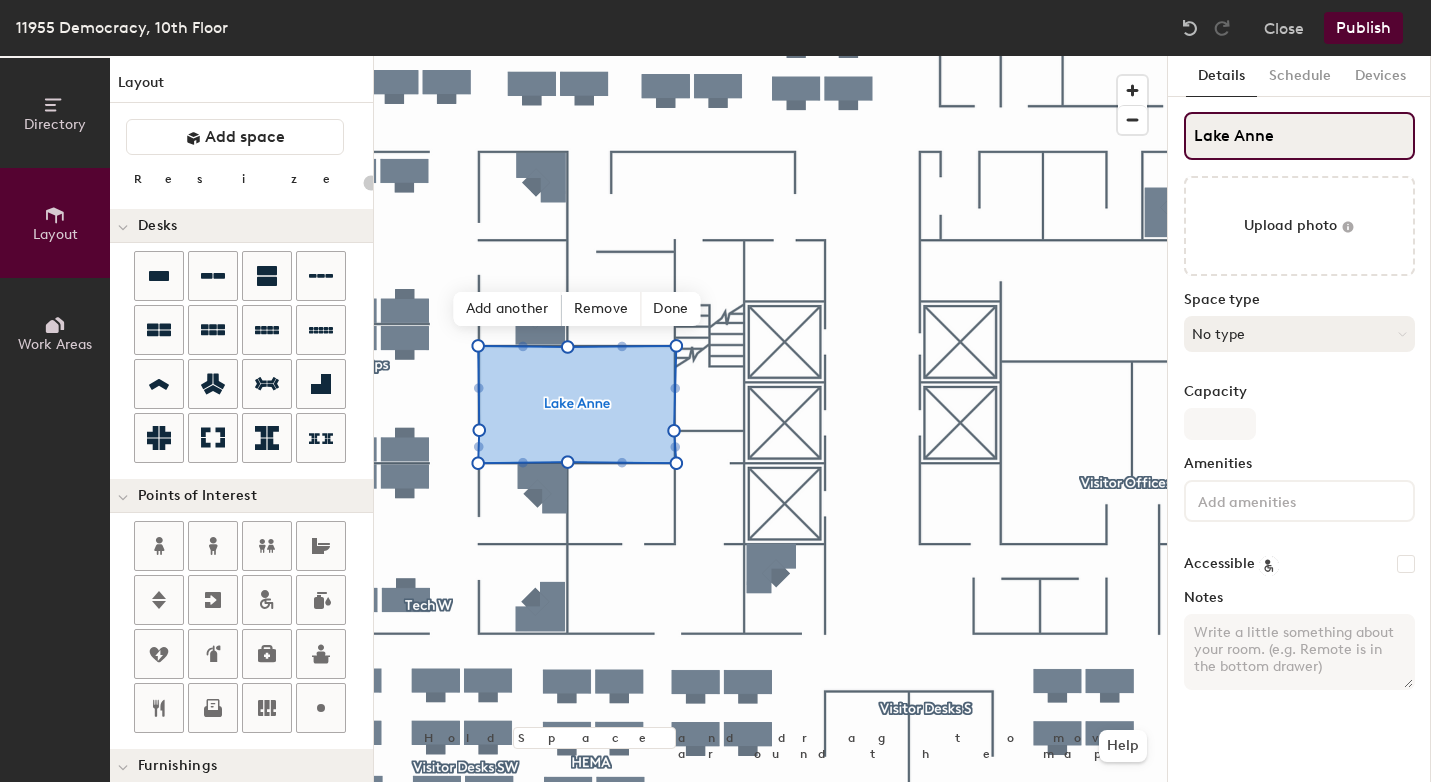 type on "Lake Anne" 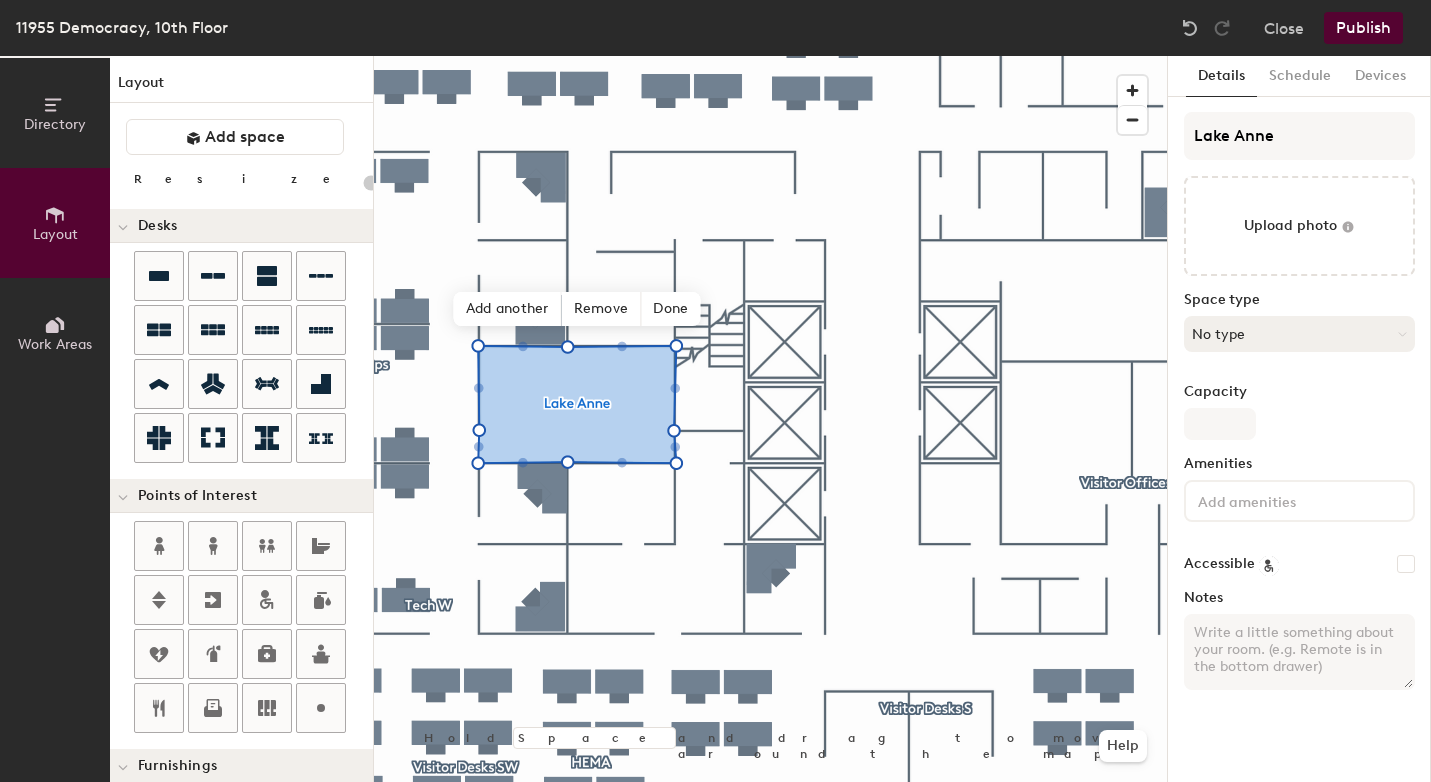 click on "No type" at bounding box center [1299, 334] 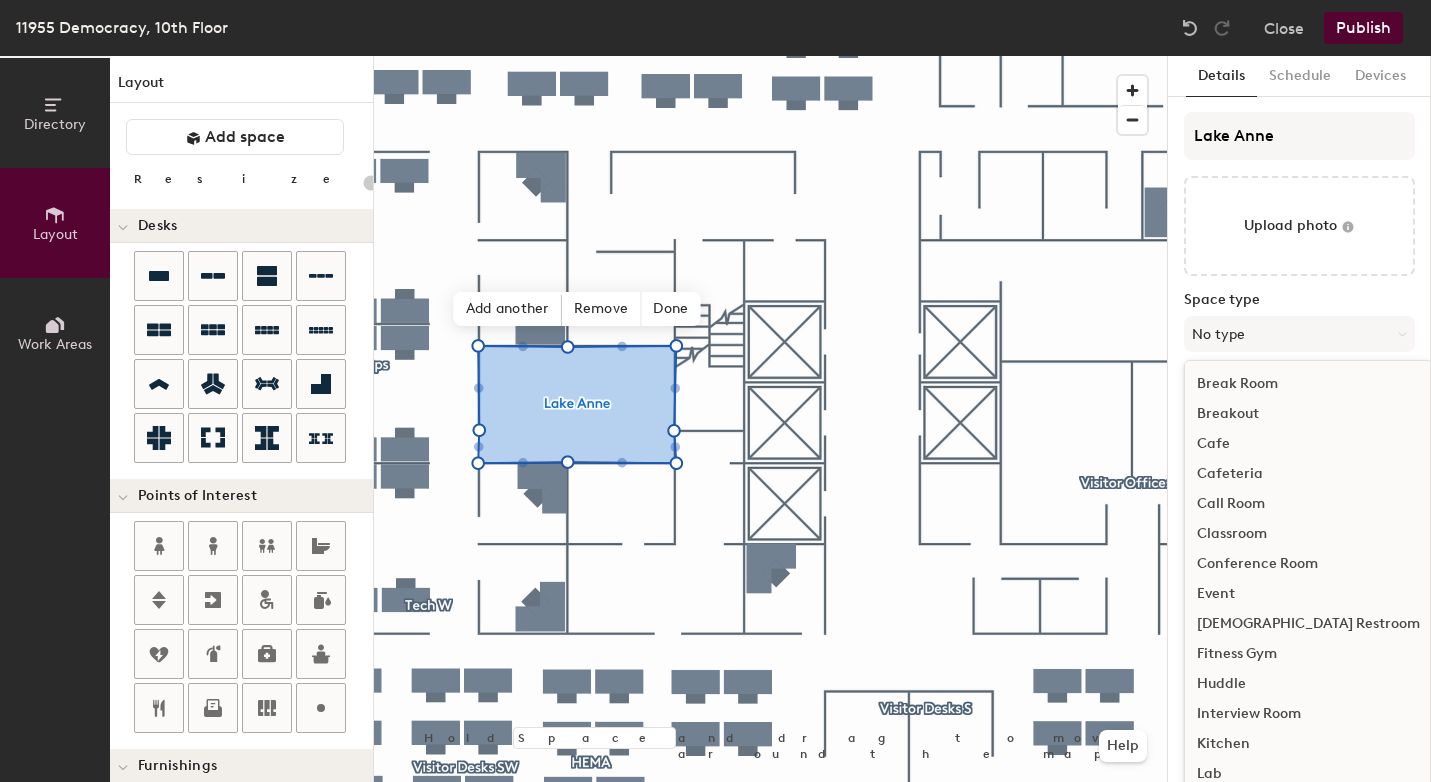 click on "Conference Room" at bounding box center (1308, 564) 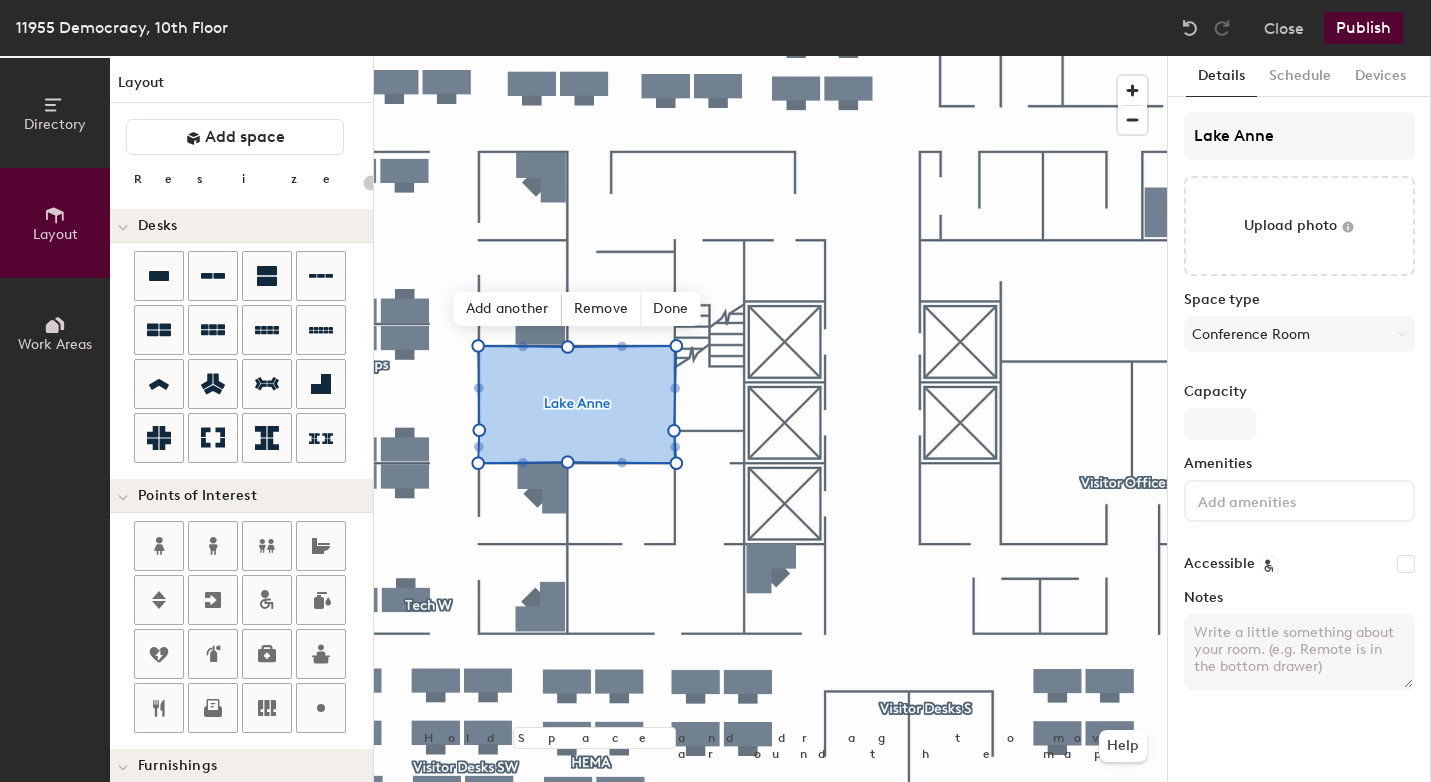 click on "Capacity" 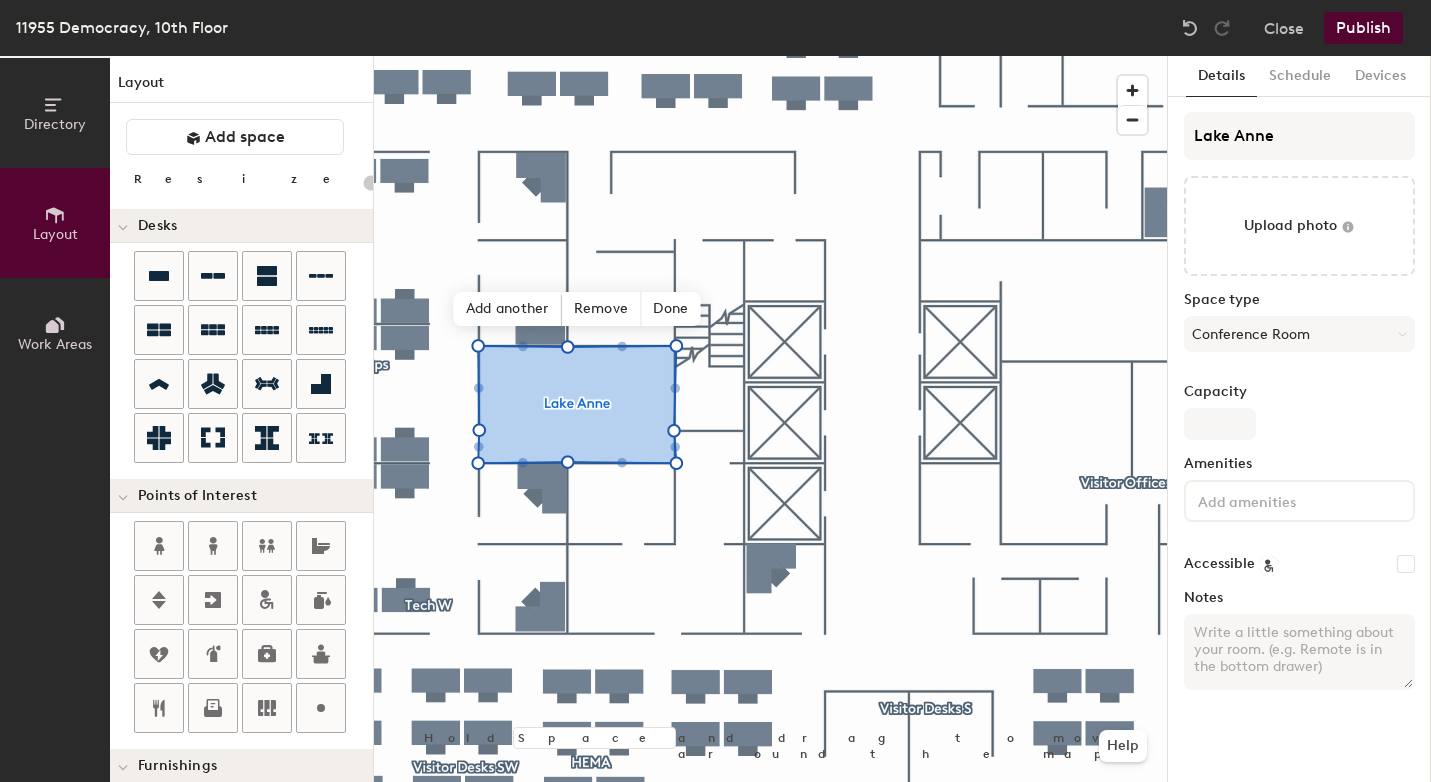 click on "Publish" 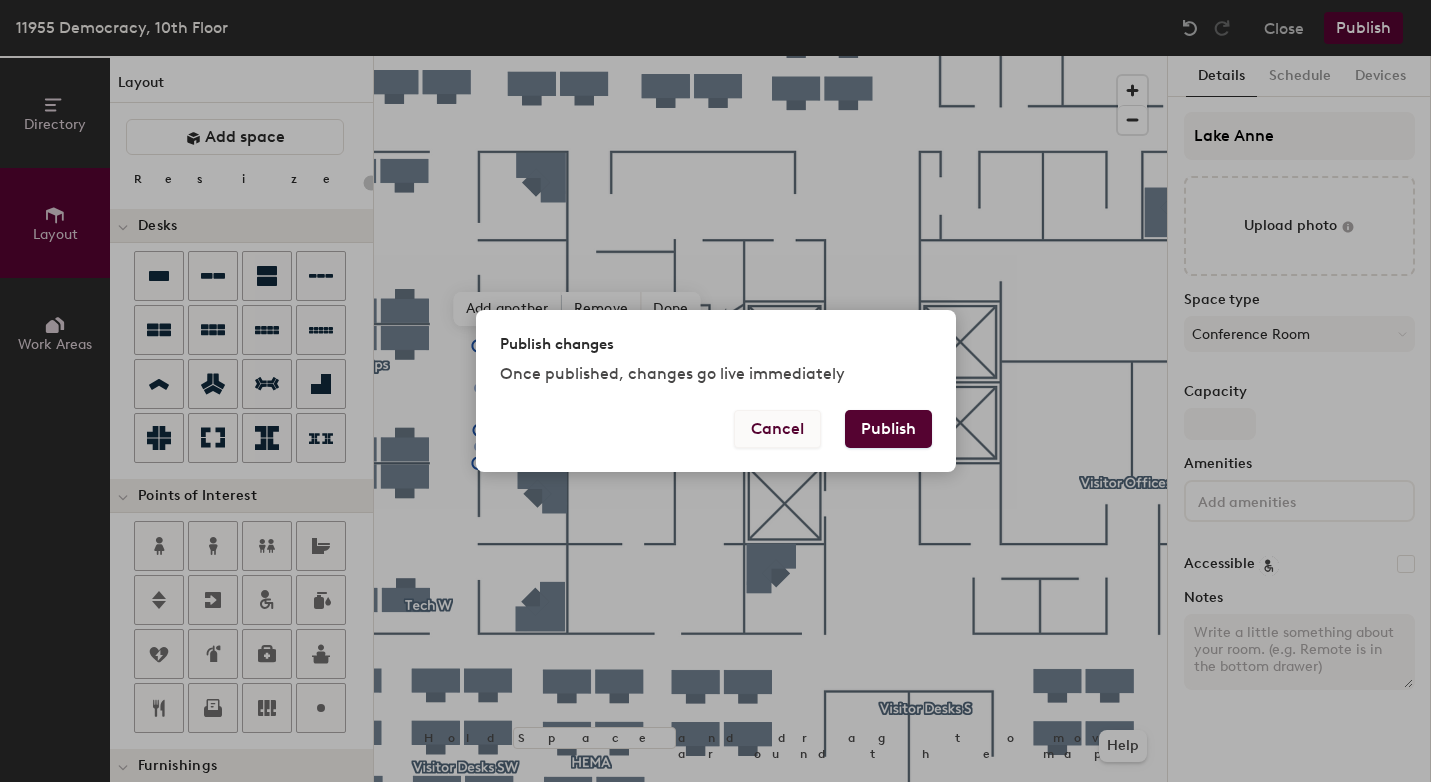 click on "Cancel" at bounding box center [777, 429] 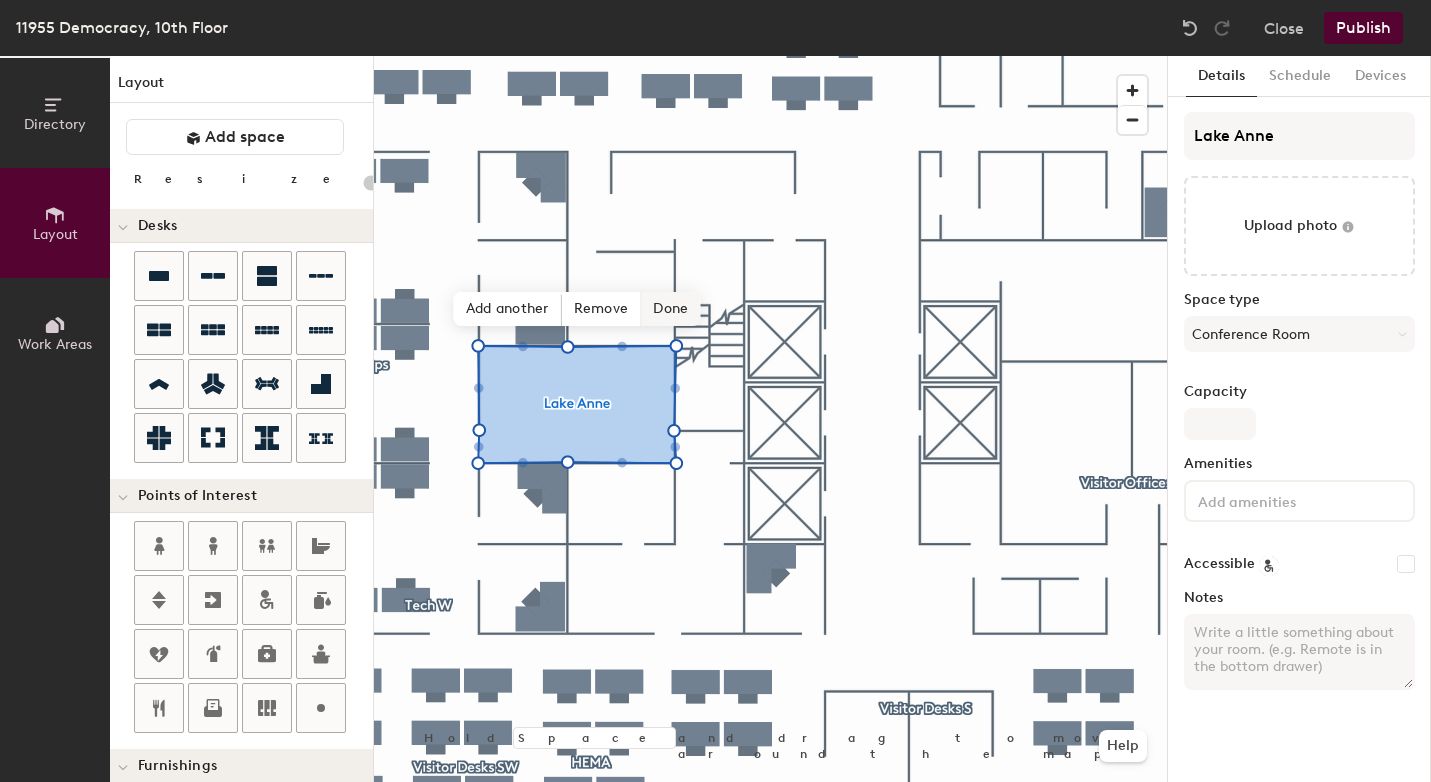click on "Done" 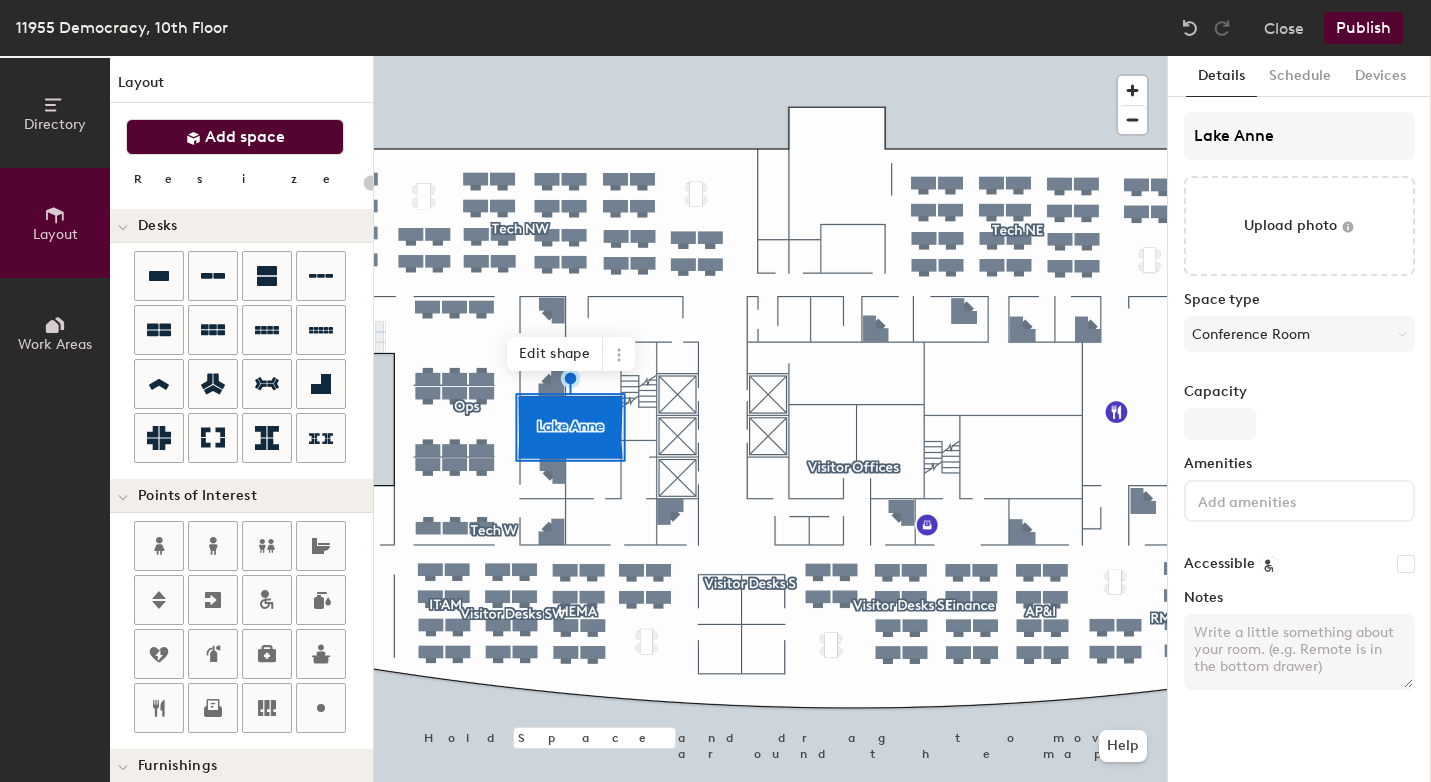 click on "Add space" 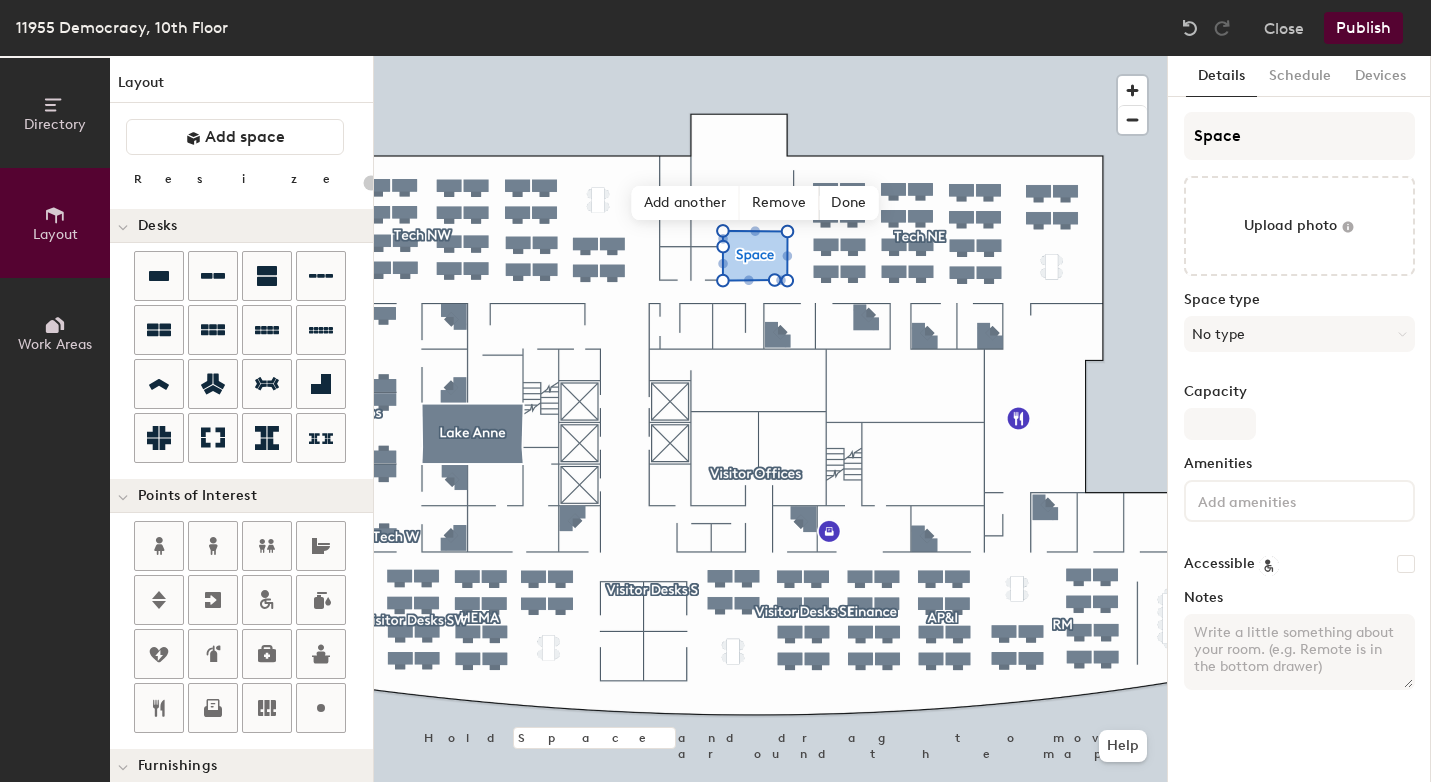 type on "20" 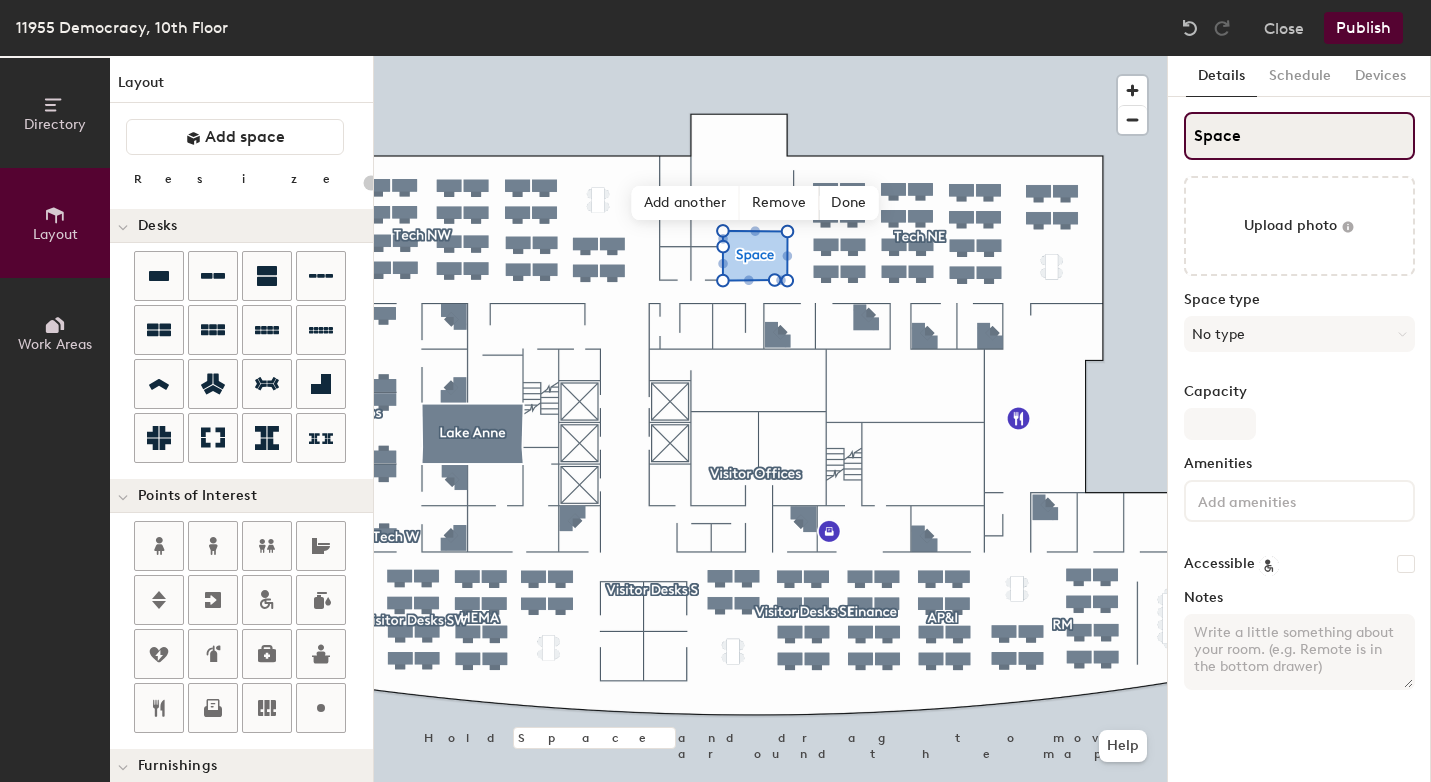click on "Space" 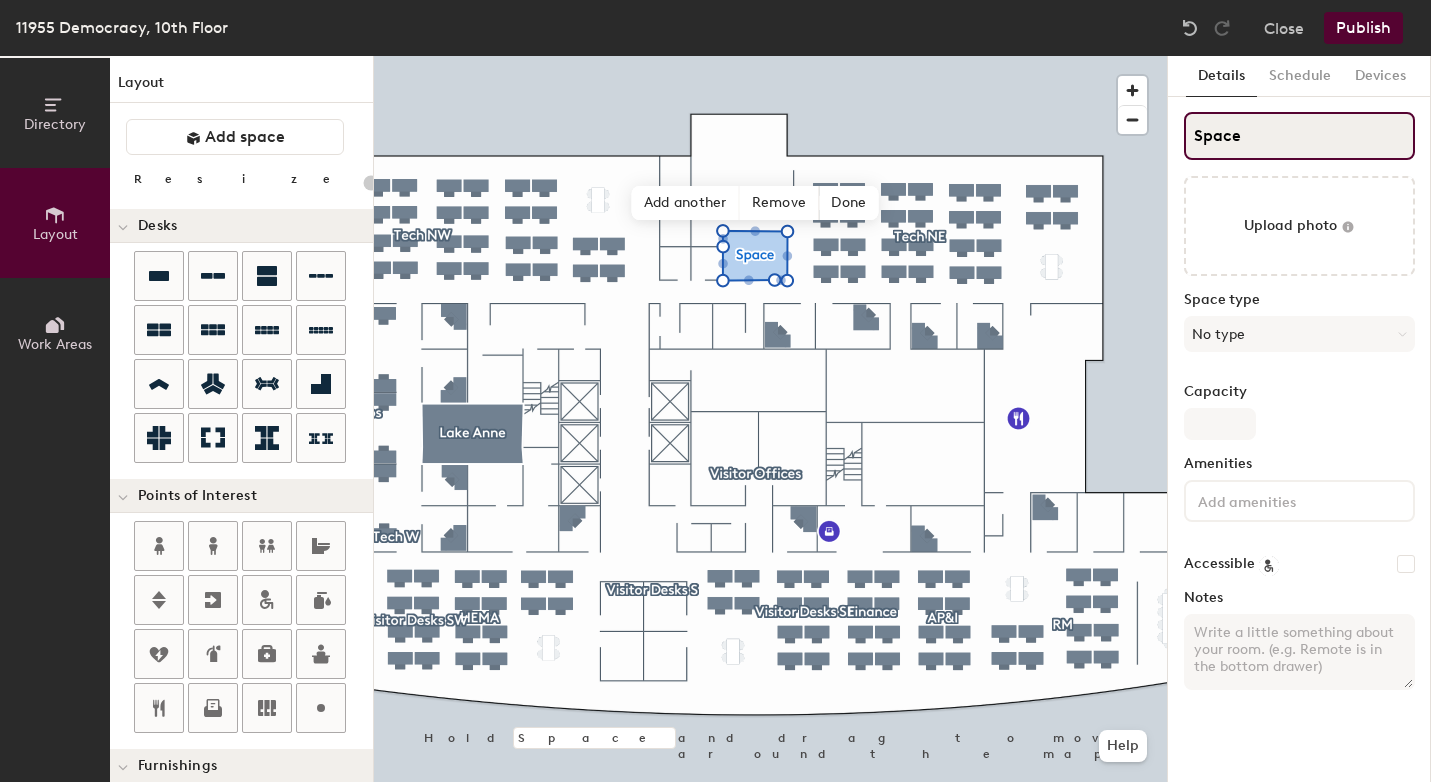 type on "L" 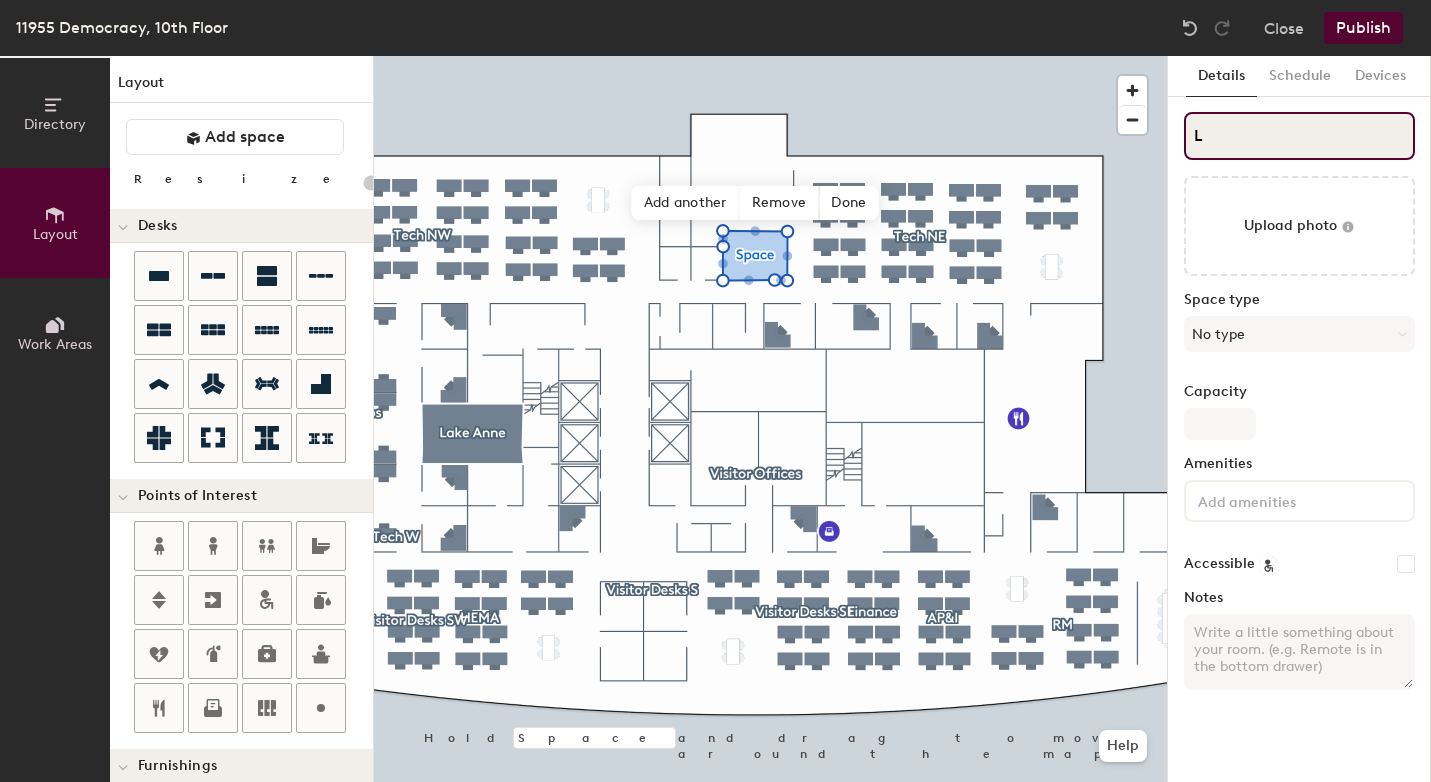 type on "20" 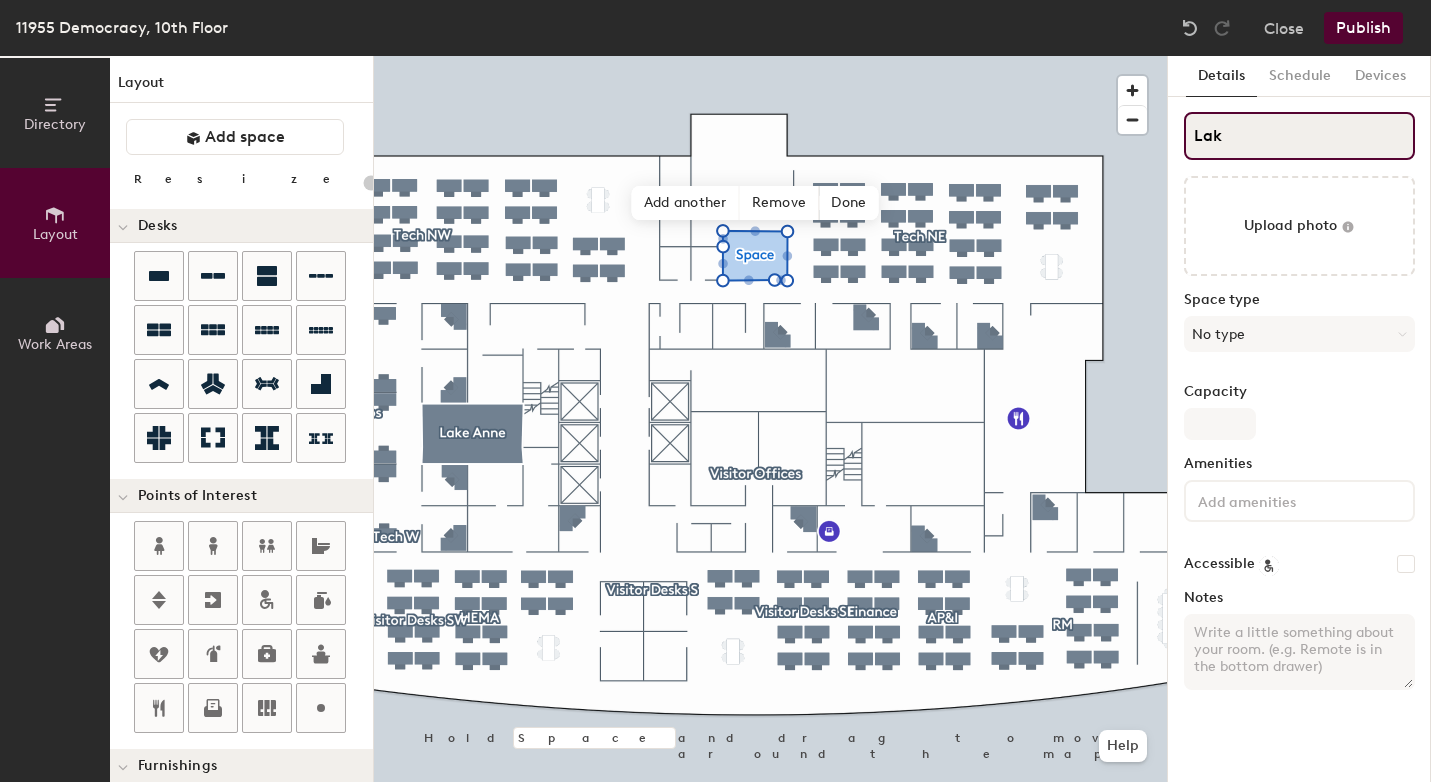 type on "Lake" 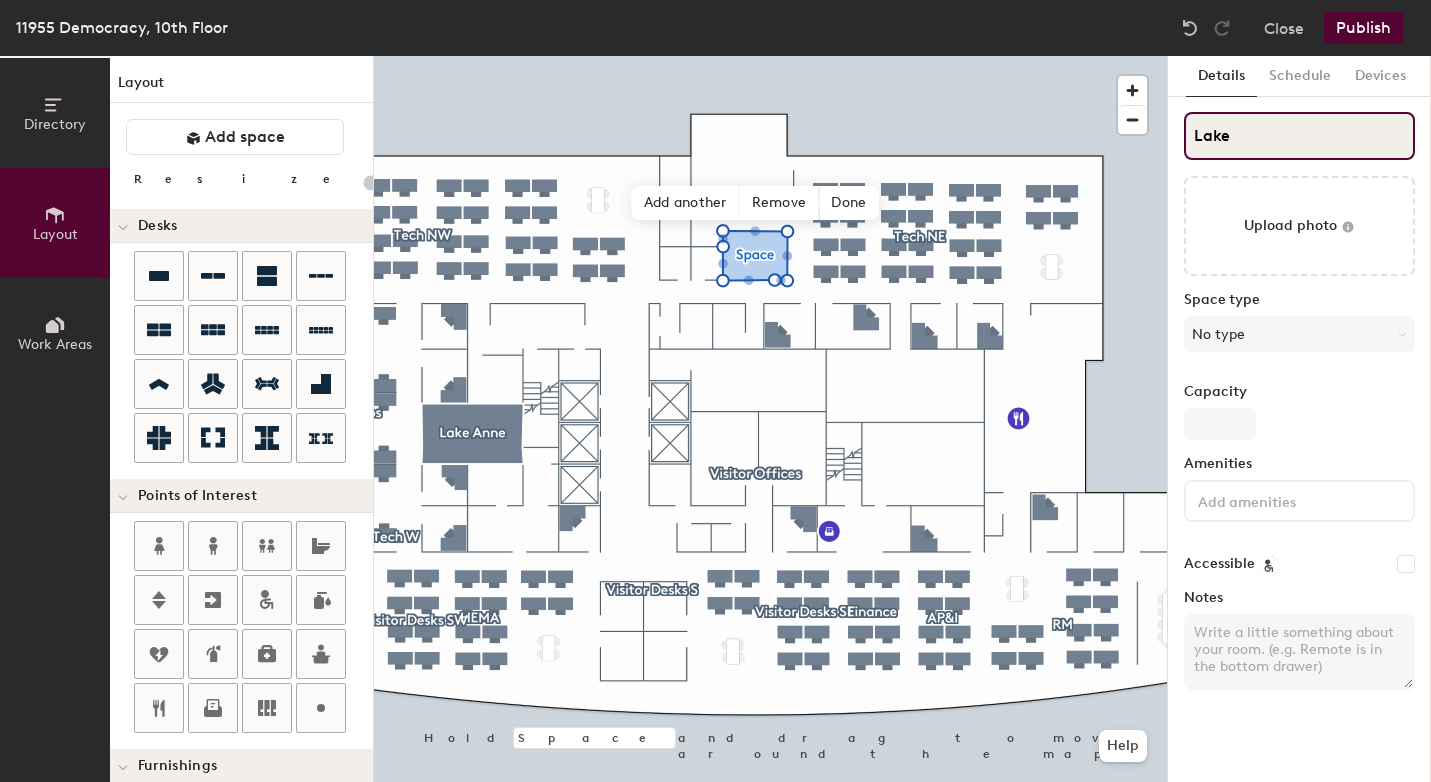 type on "20" 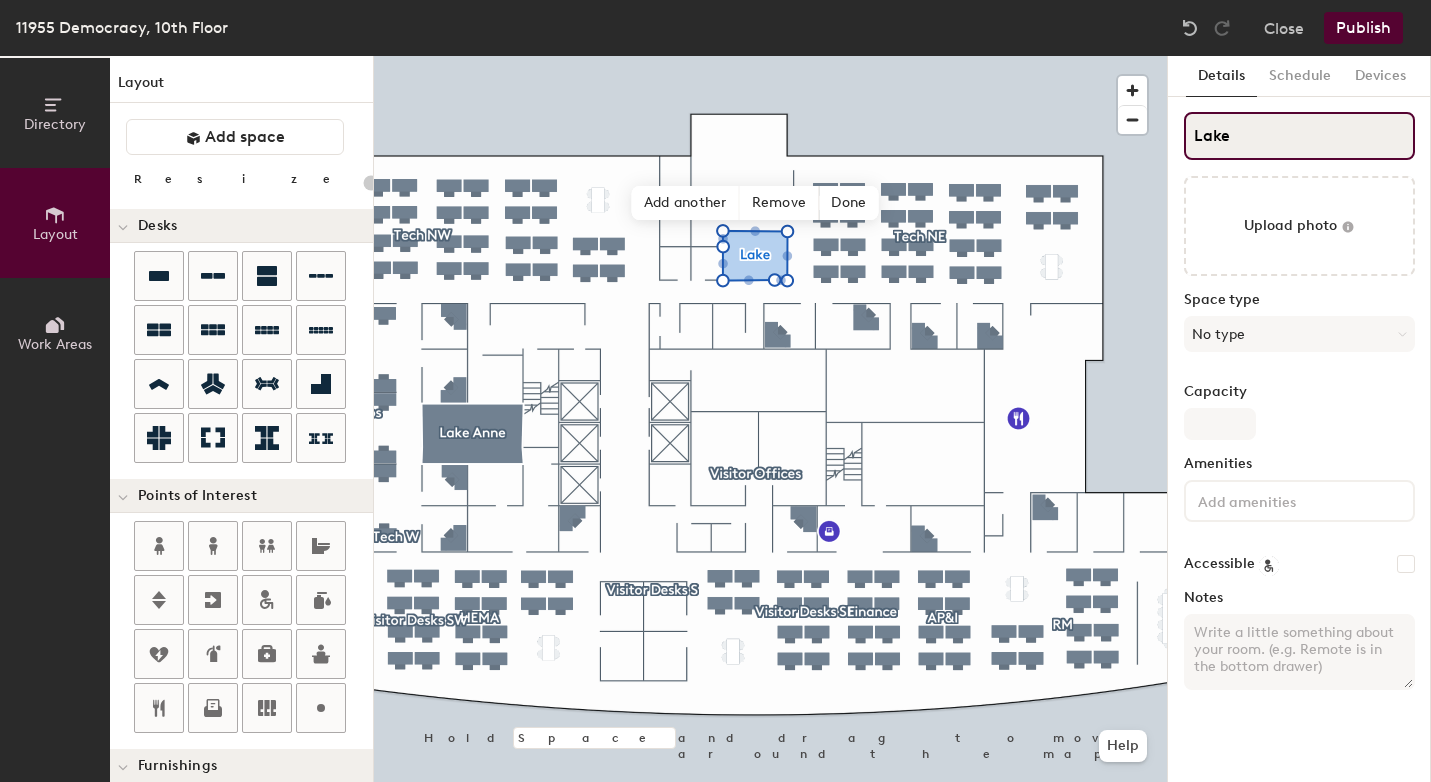 type on "20" 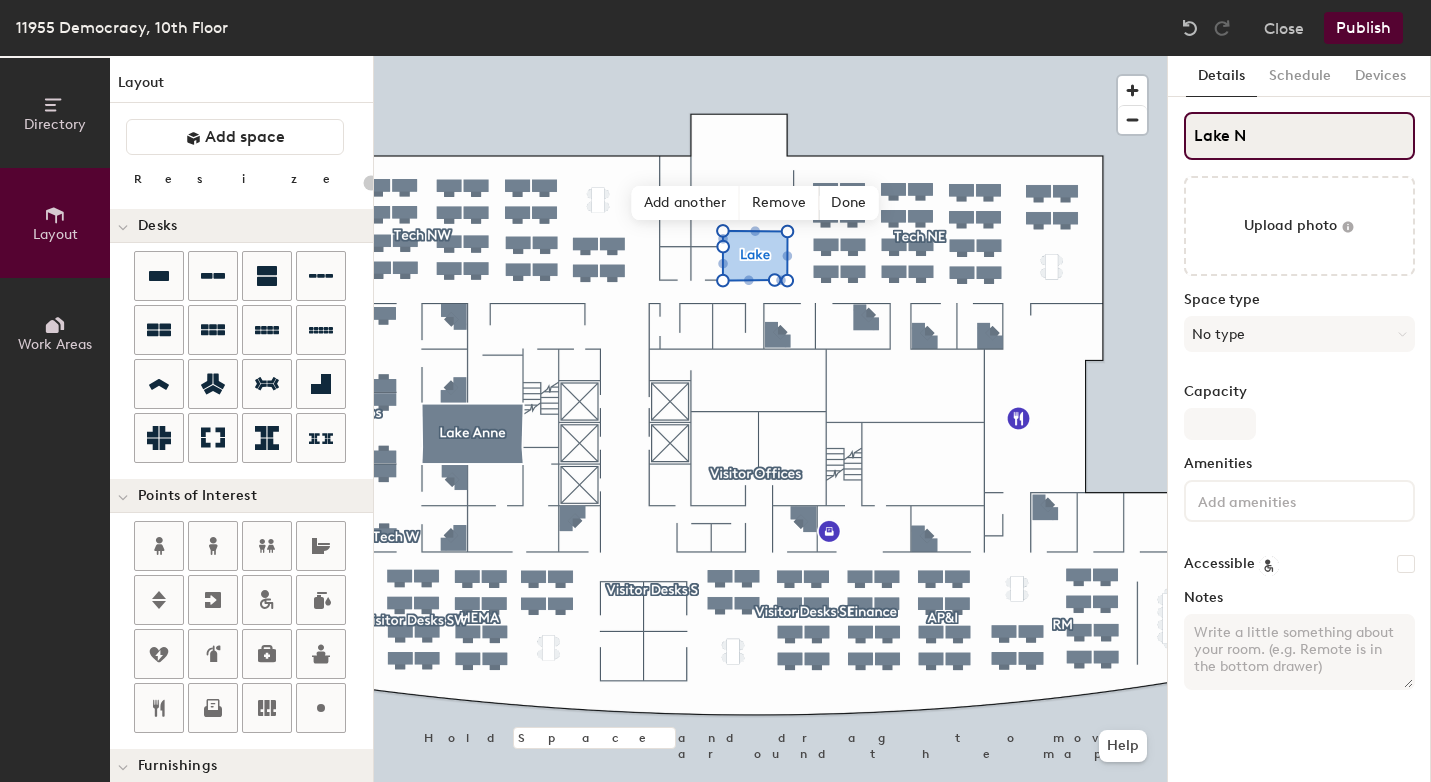 type on "20" 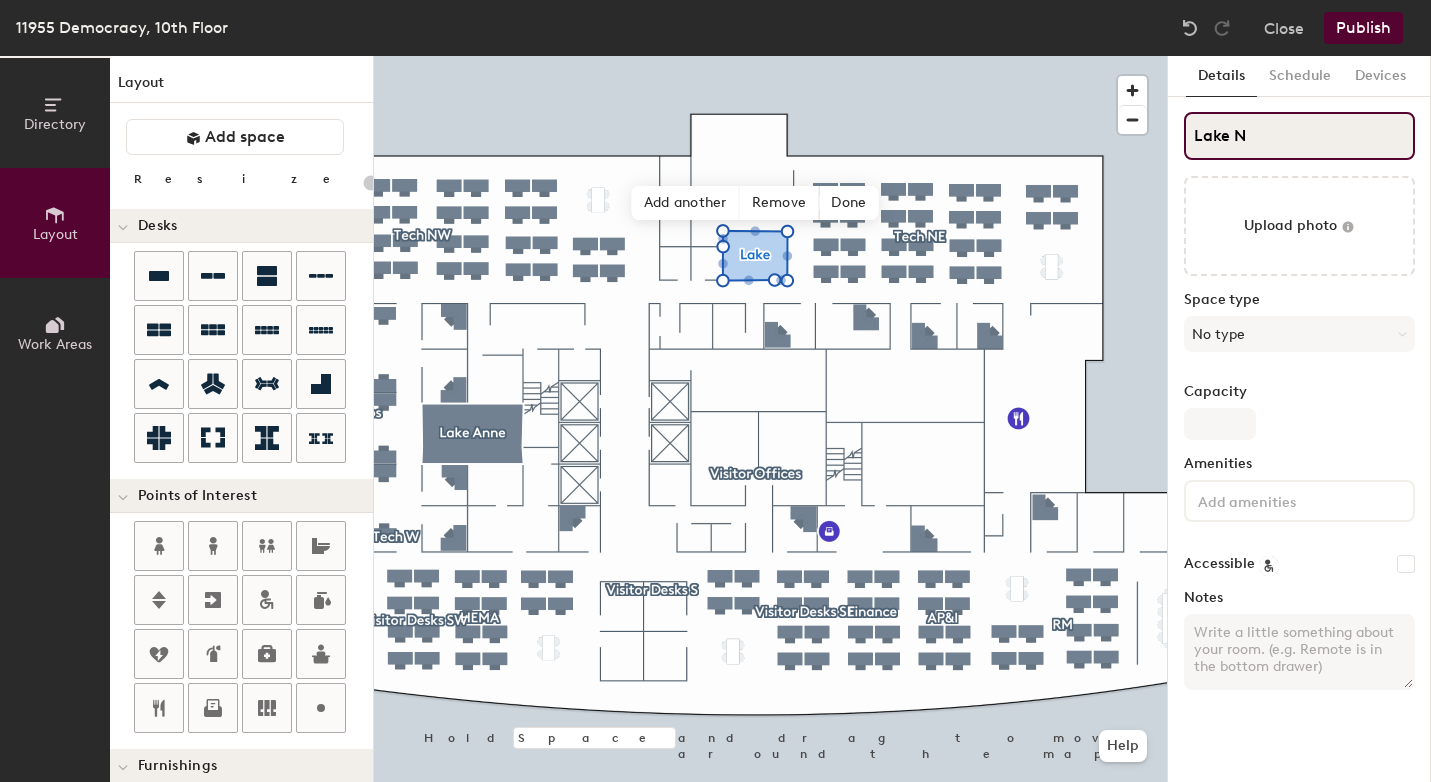 type on "Lake Ne" 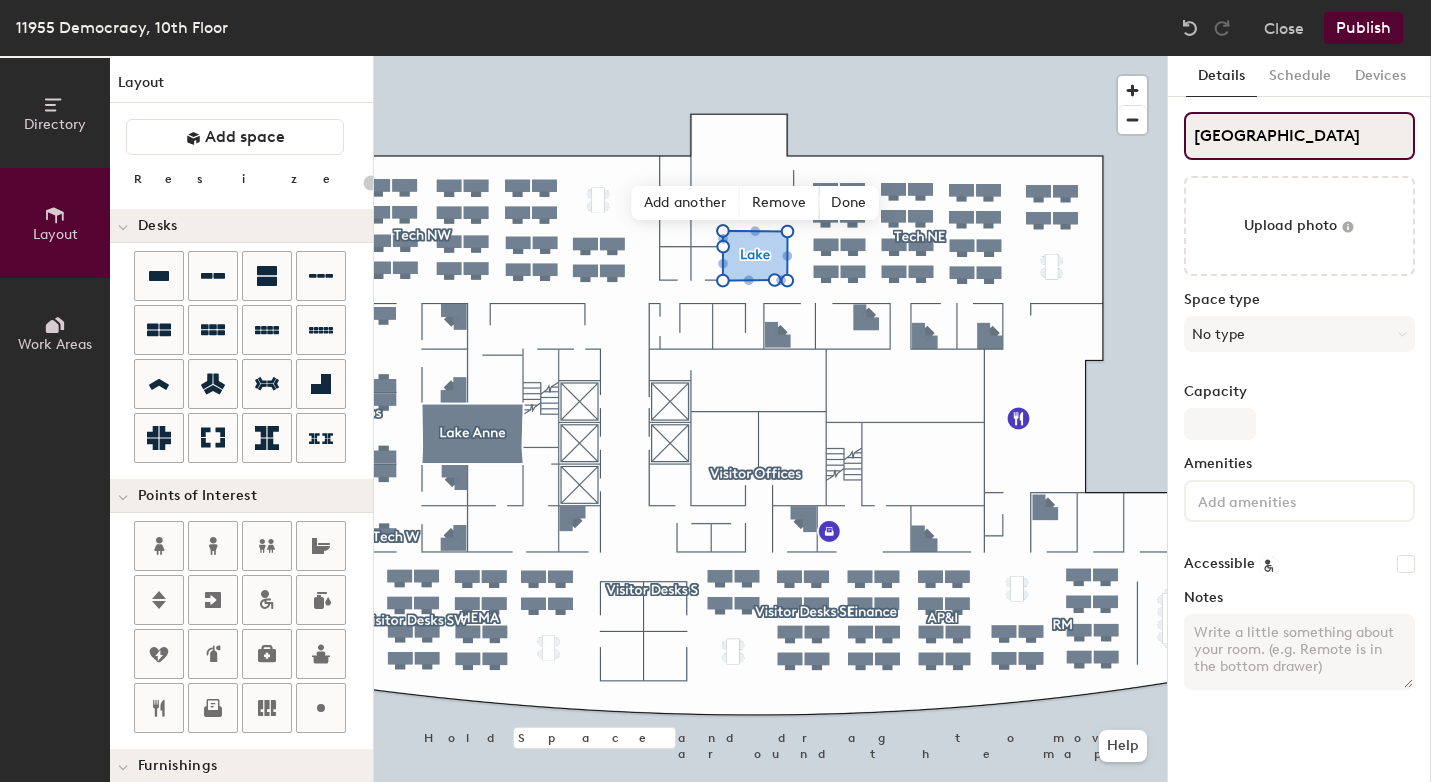 type on "20" 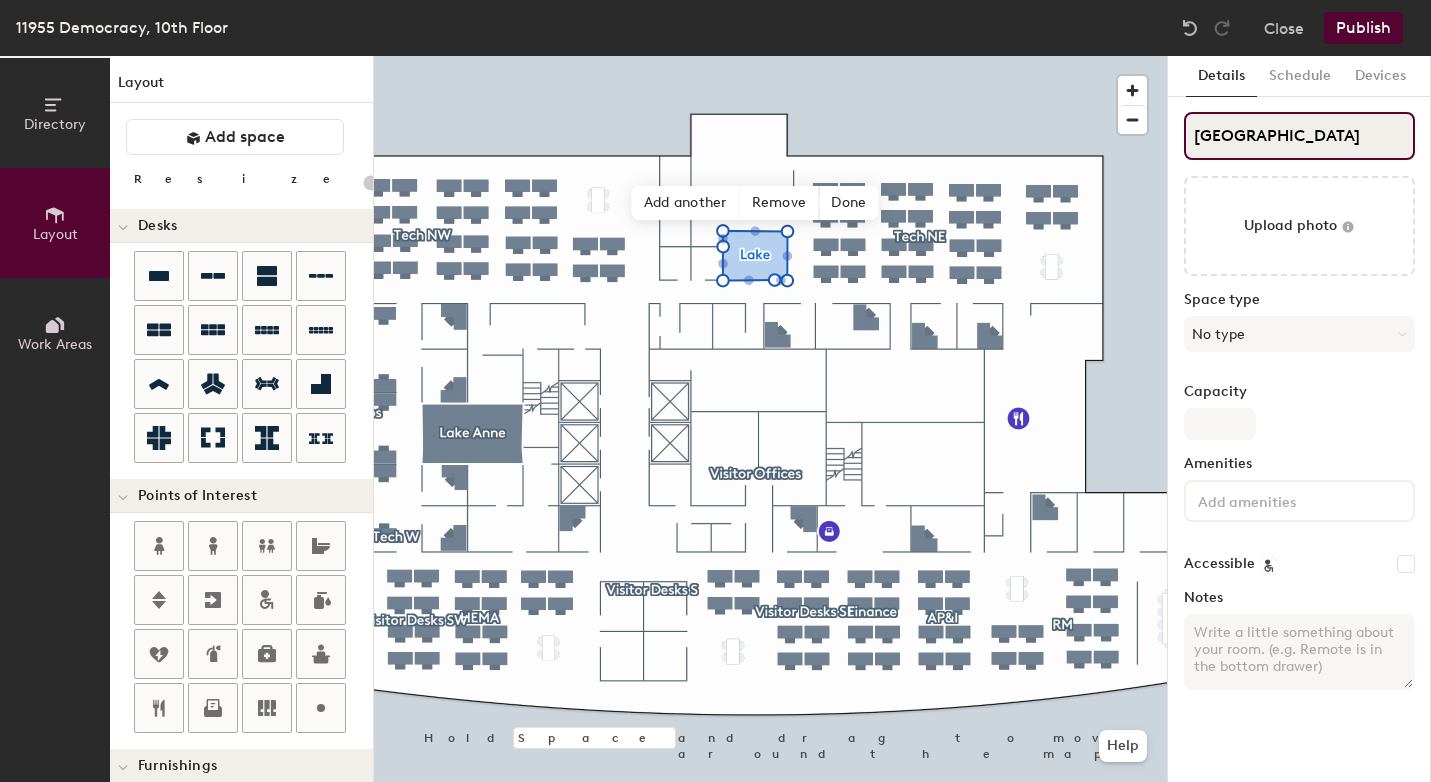 type on "Lake New" 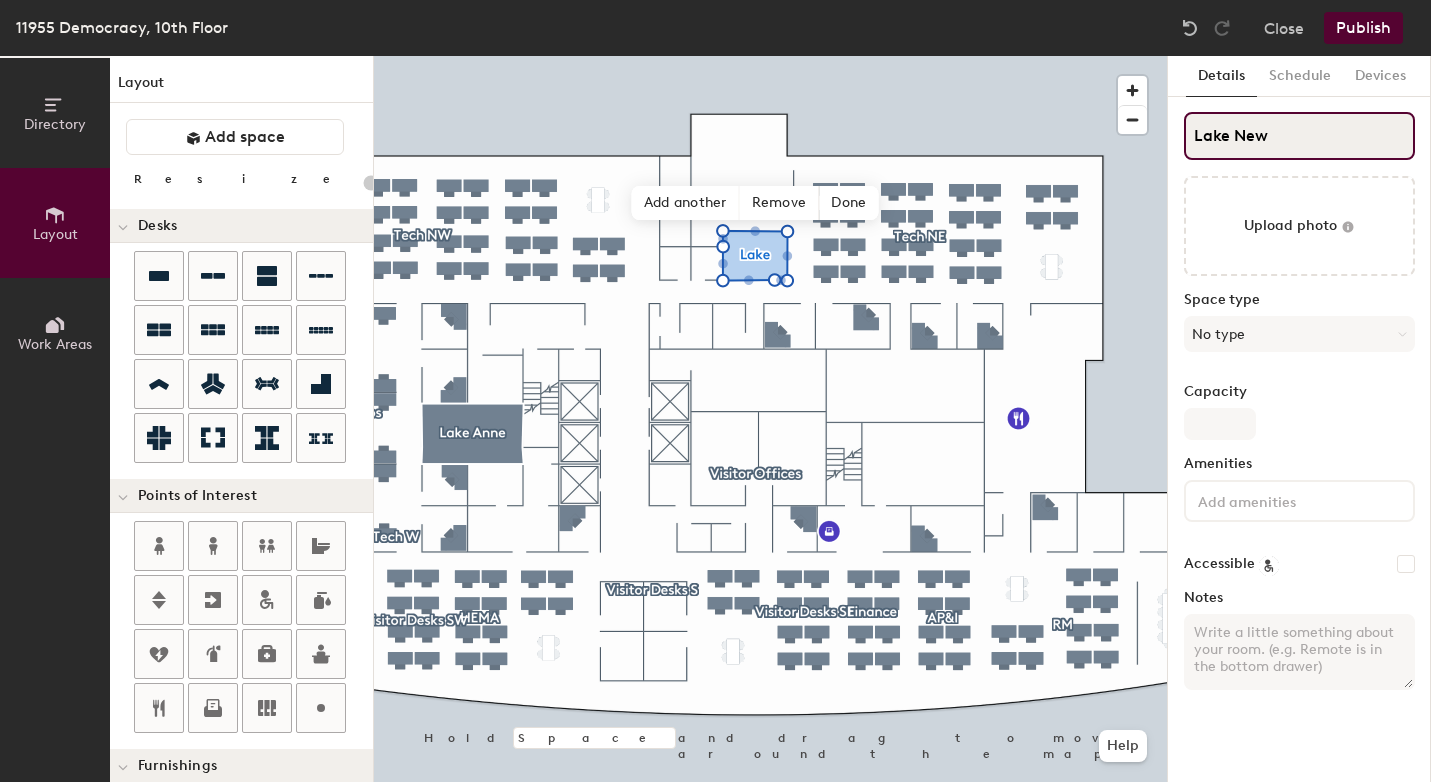 type on "20" 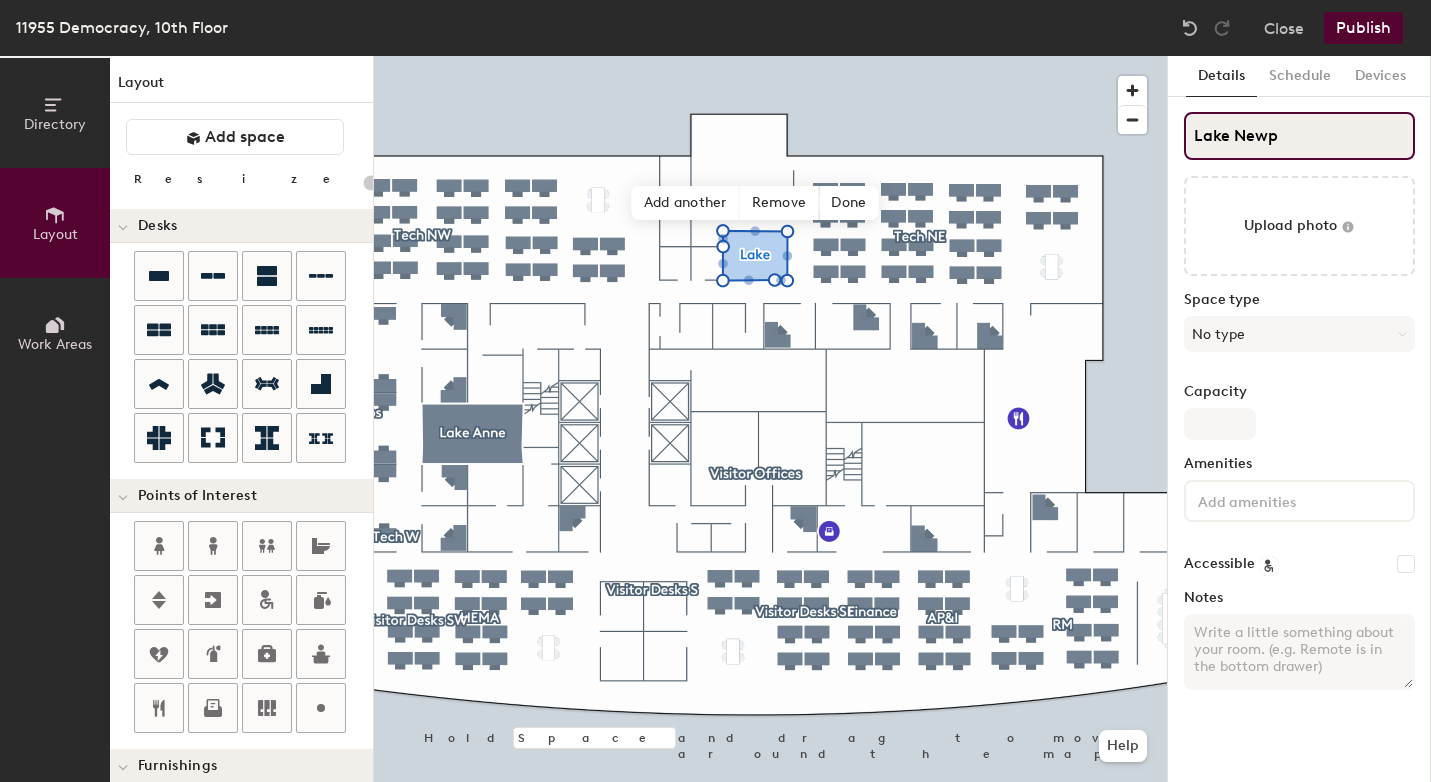 type on "Lake Newpo" 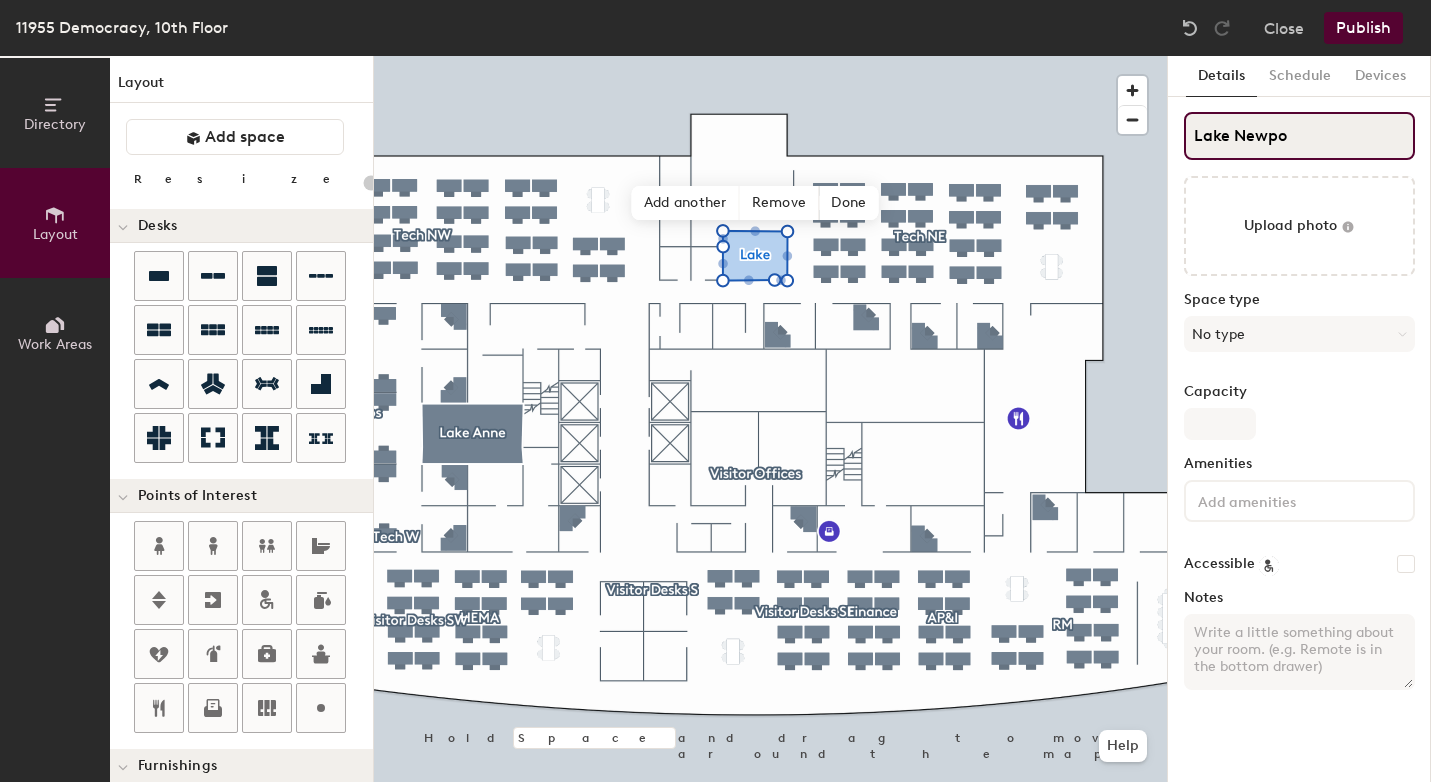 type on "20" 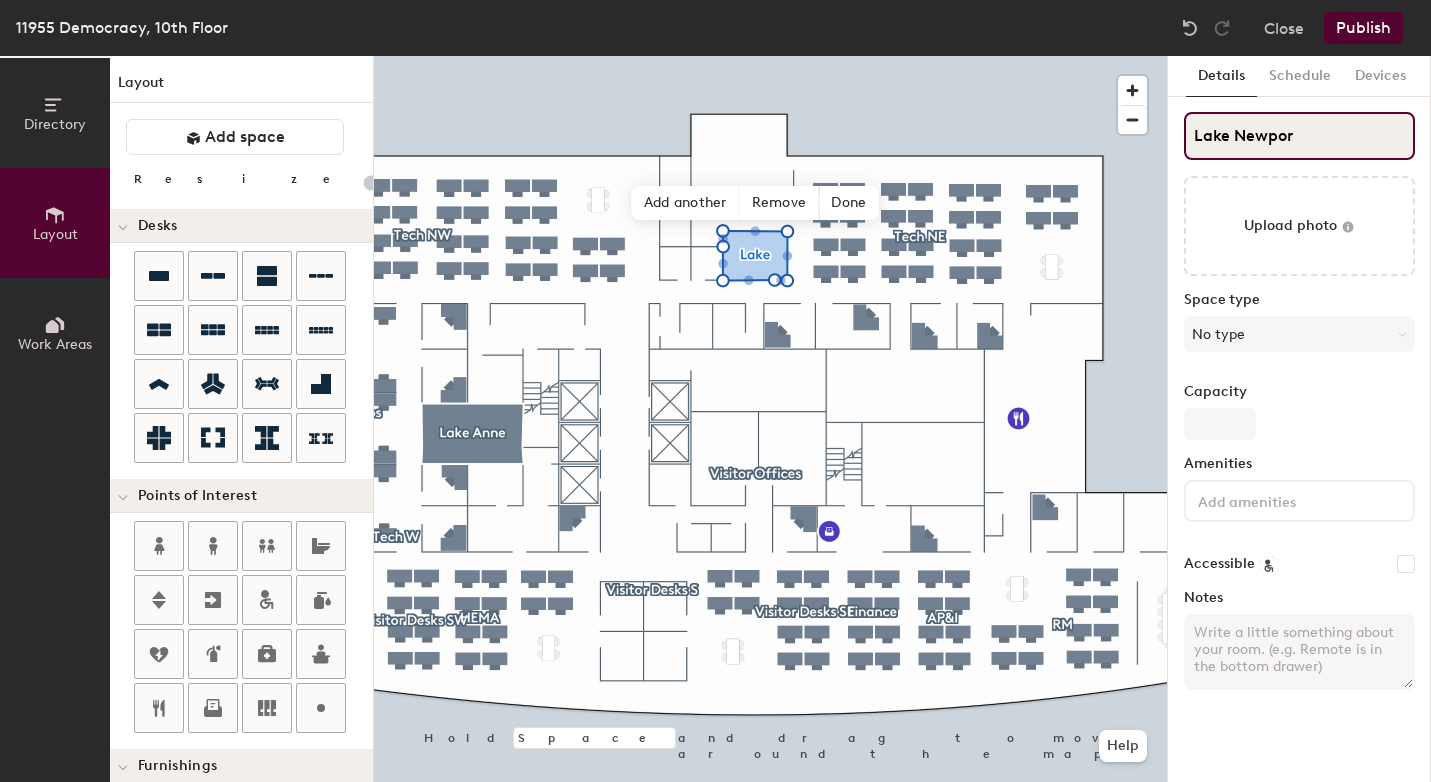 type on "20" 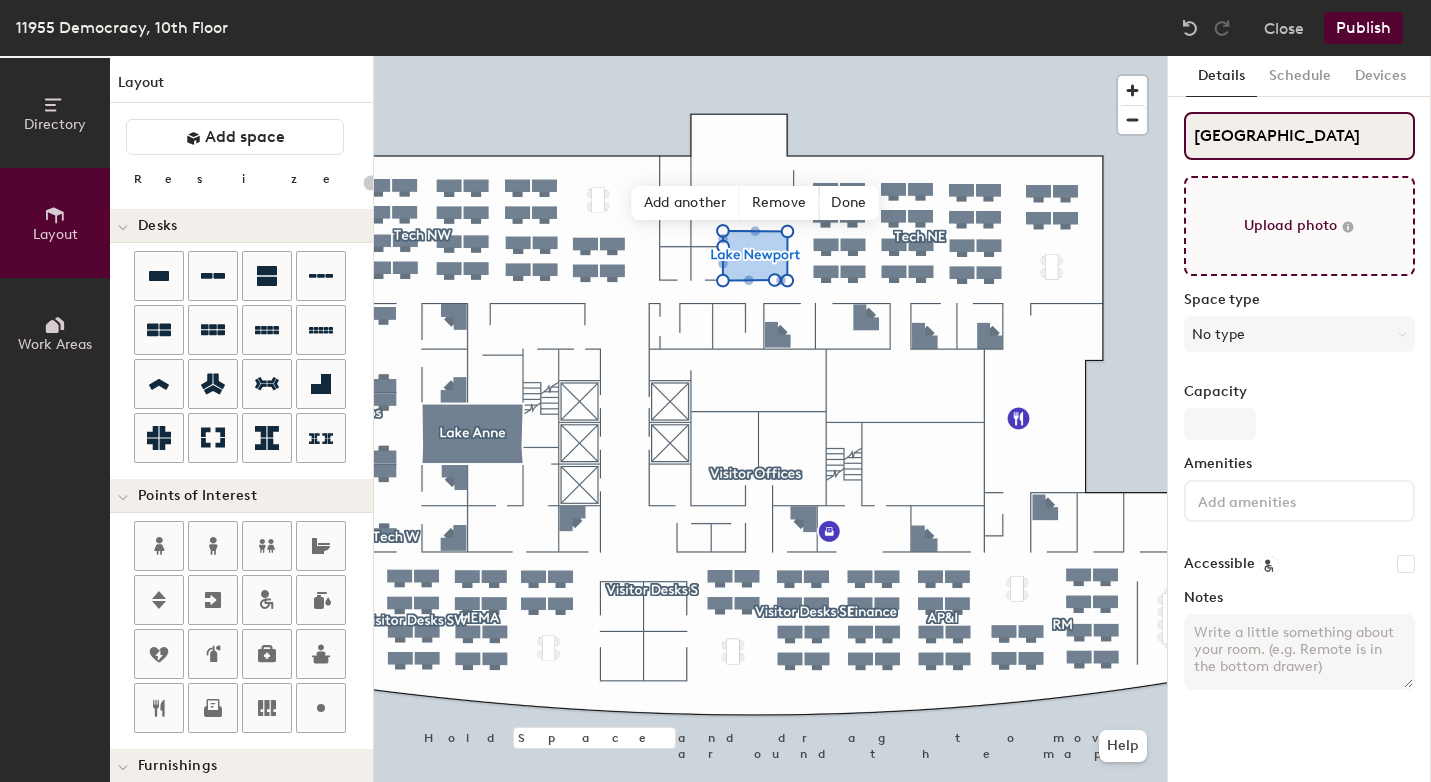 type on "20" 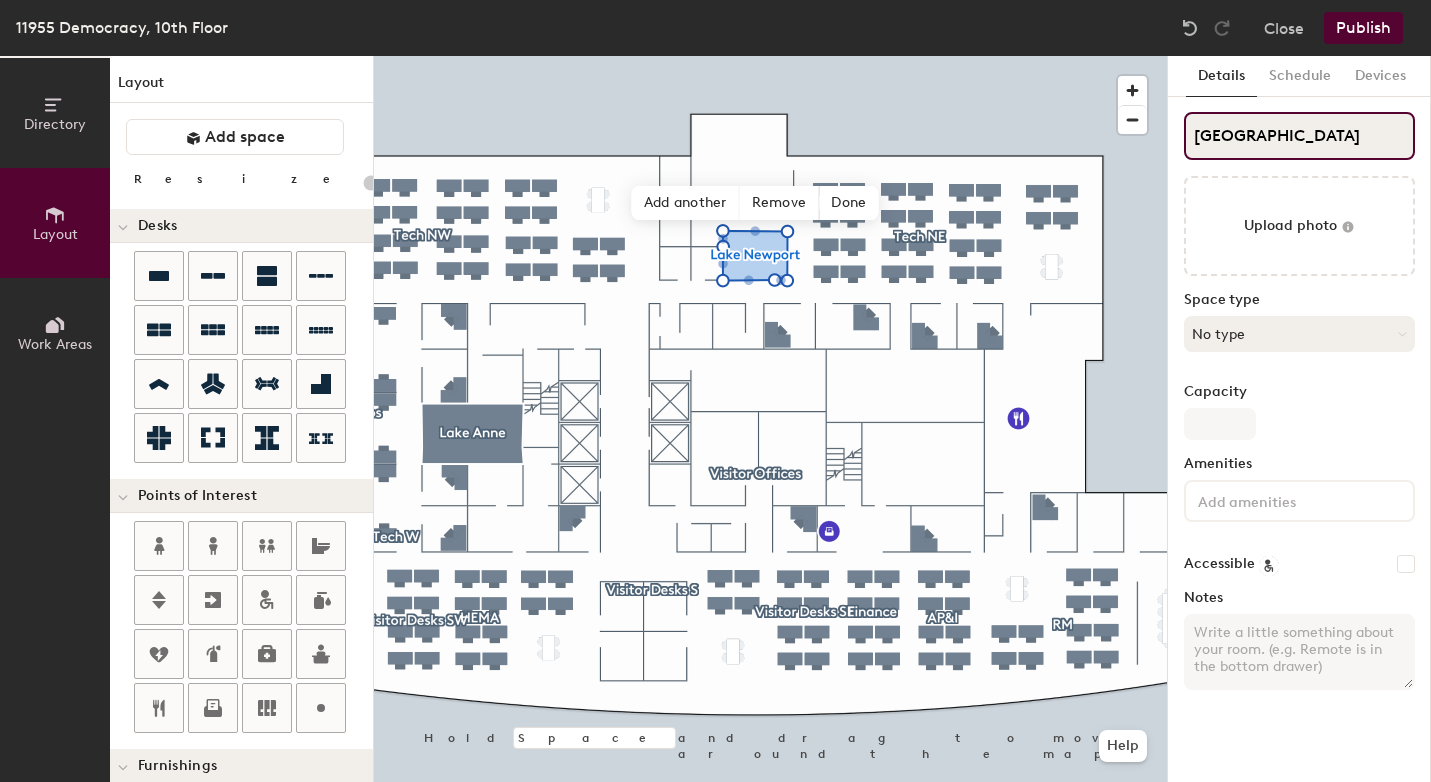 type on "[GEOGRAPHIC_DATA]" 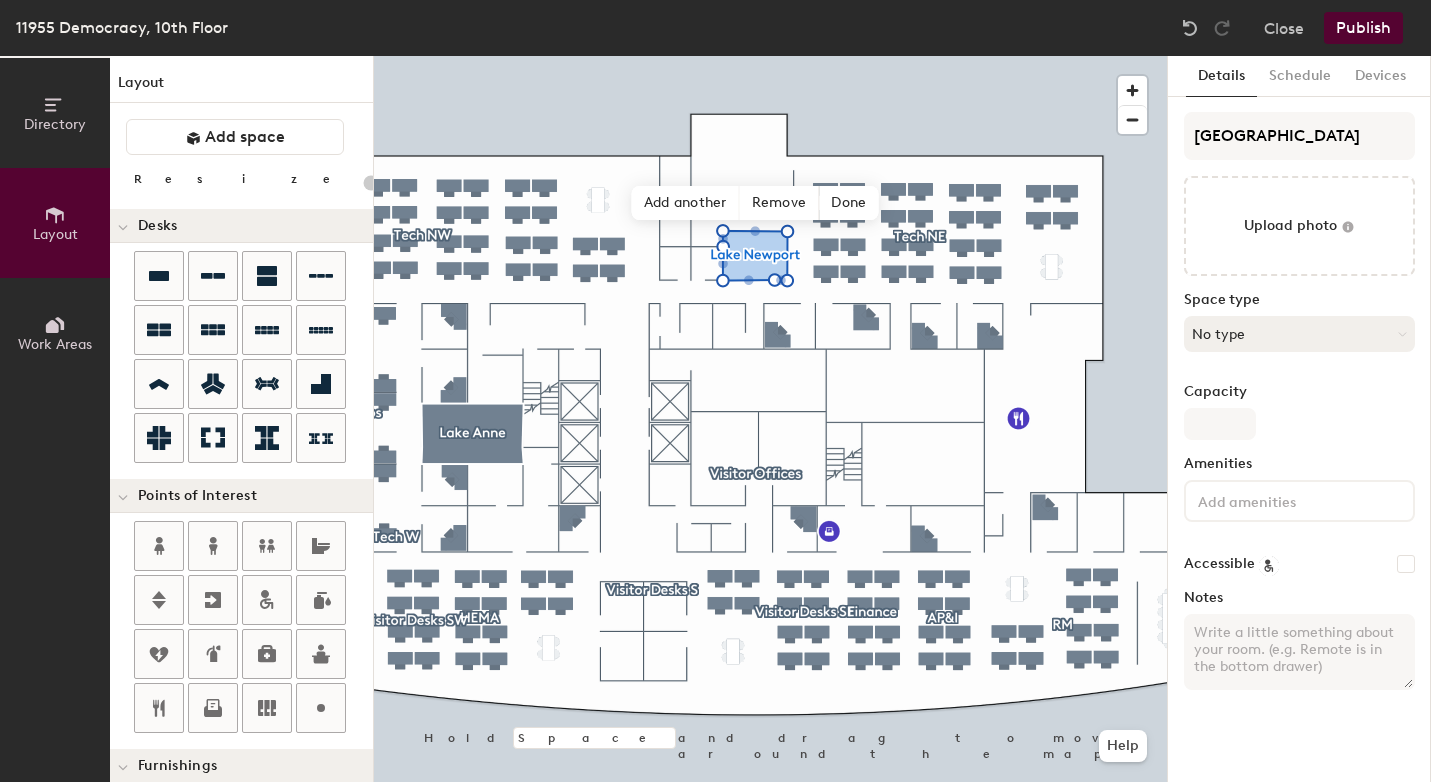 click on "No type" at bounding box center [1299, 334] 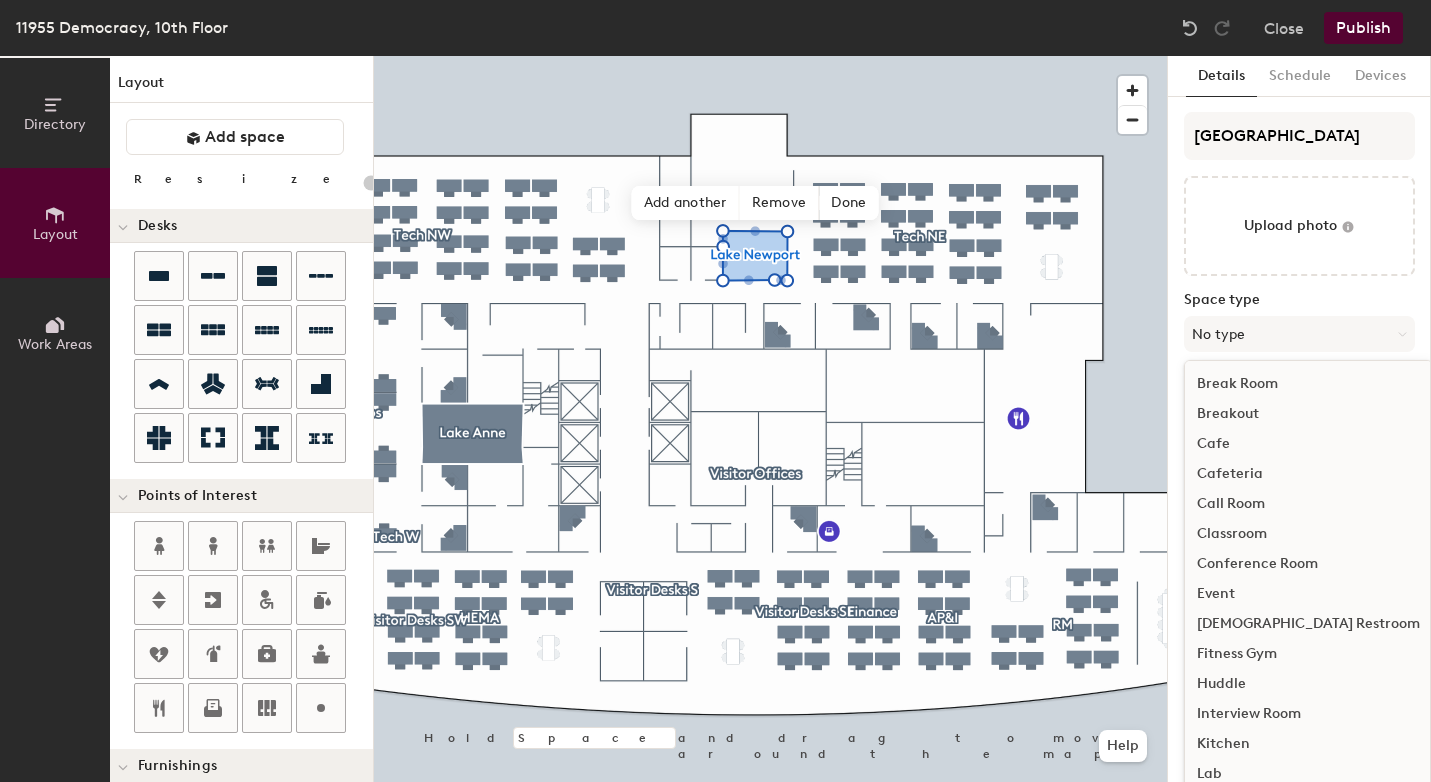 click on "Conference Room" at bounding box center [1308, 564] 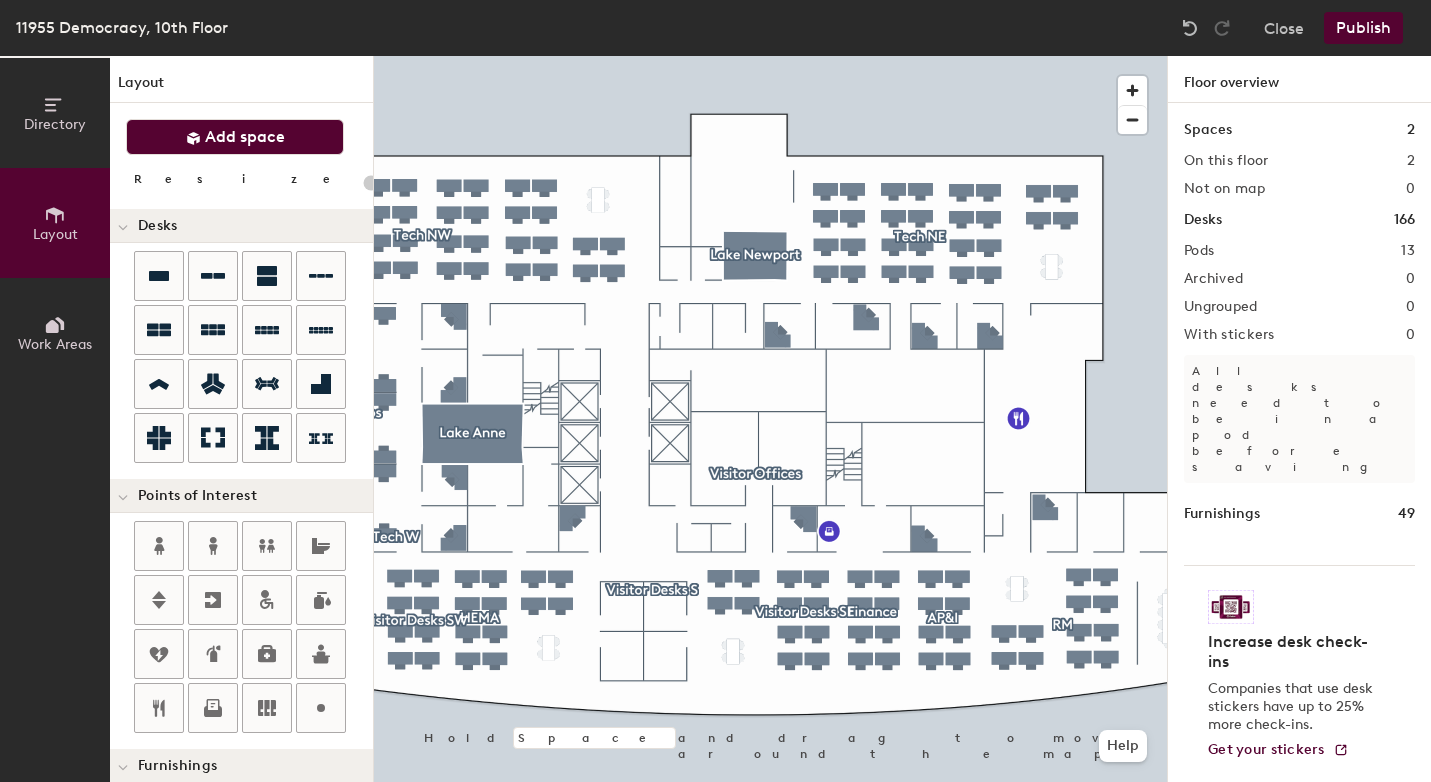 click on "Add space" 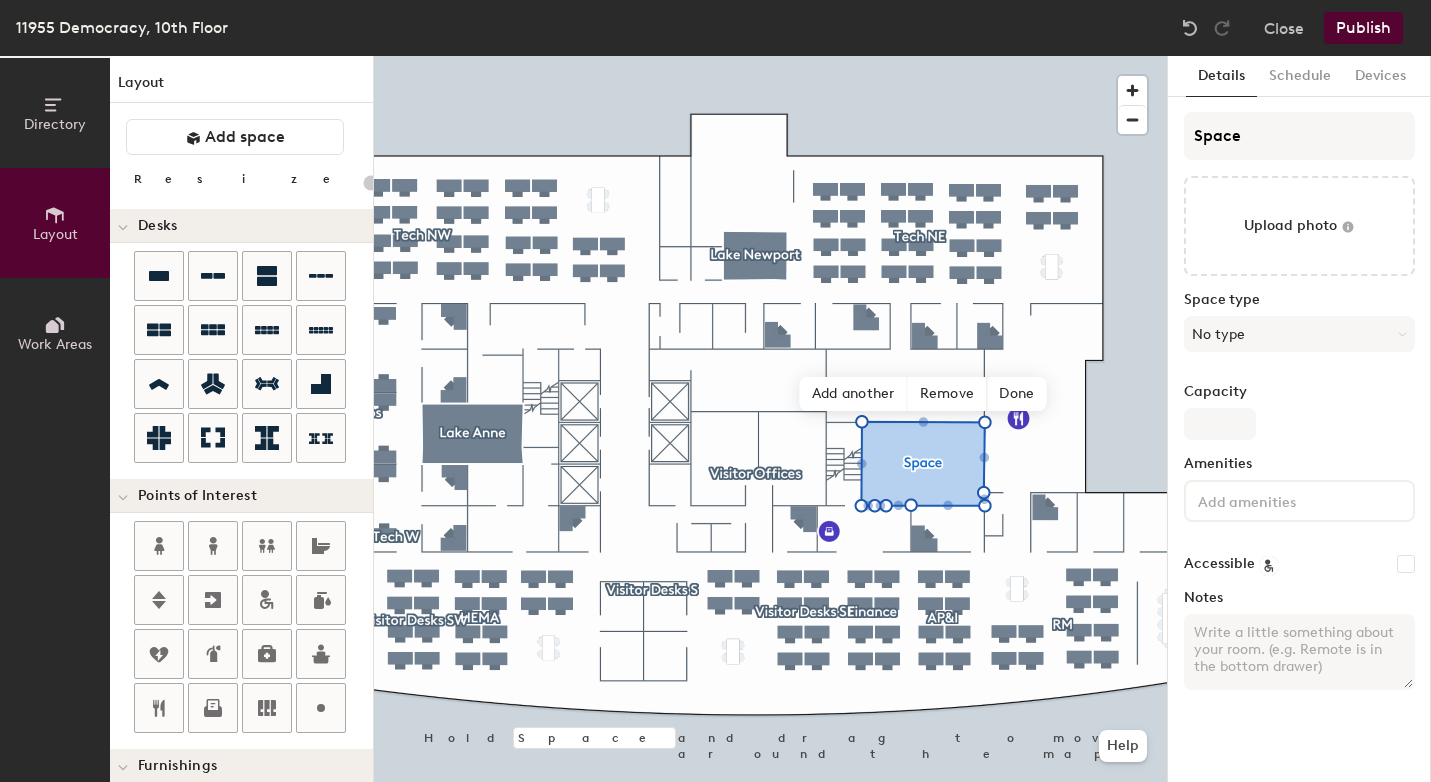 type on "20" 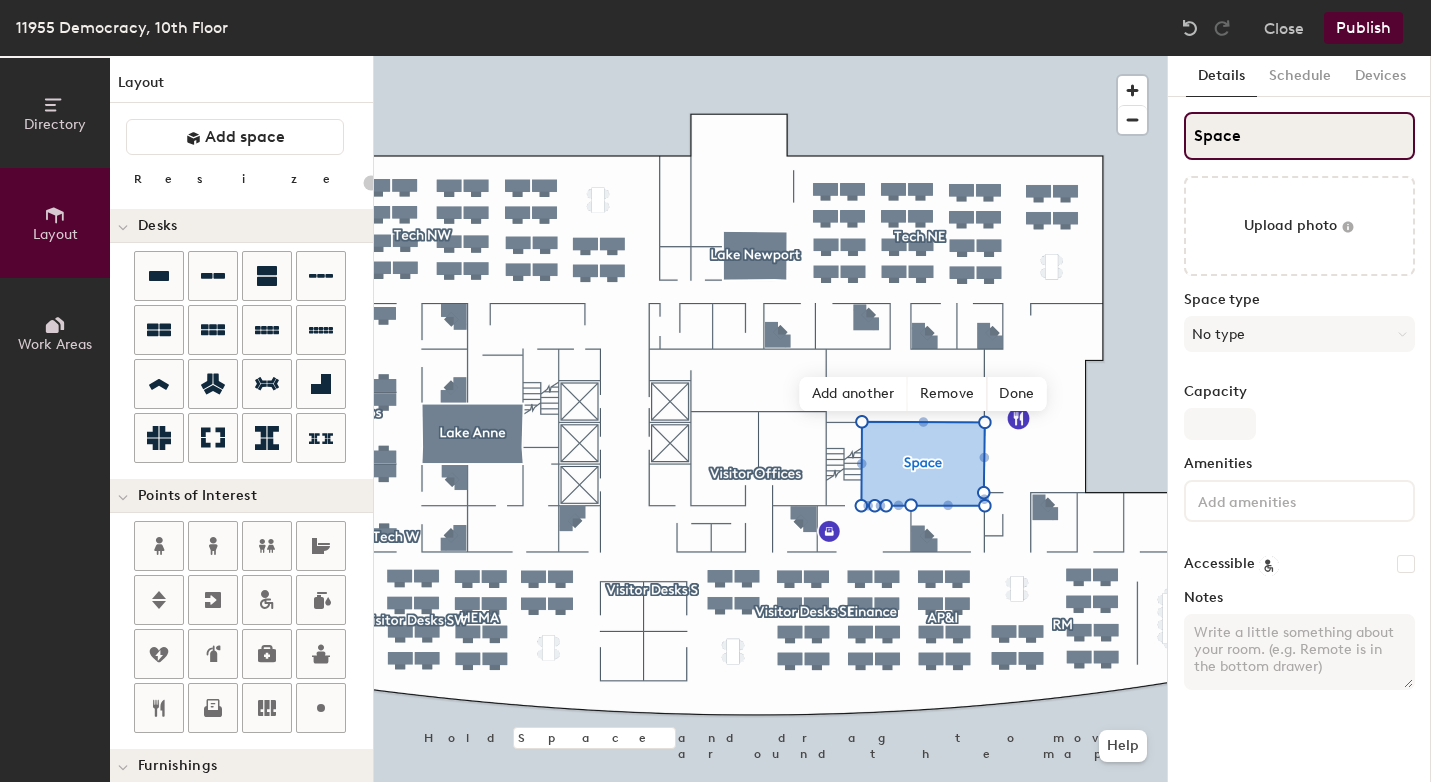 click on "Space" 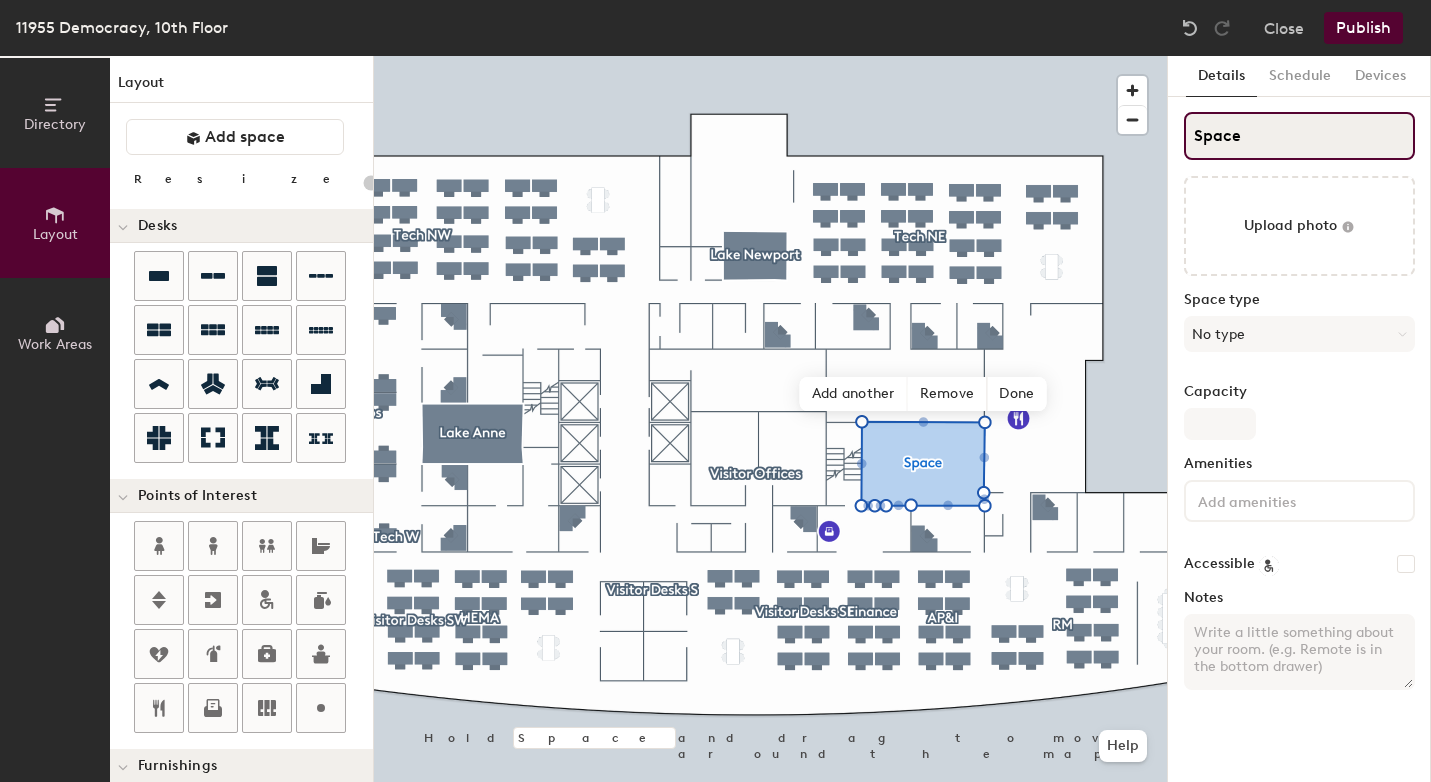 type on "L" 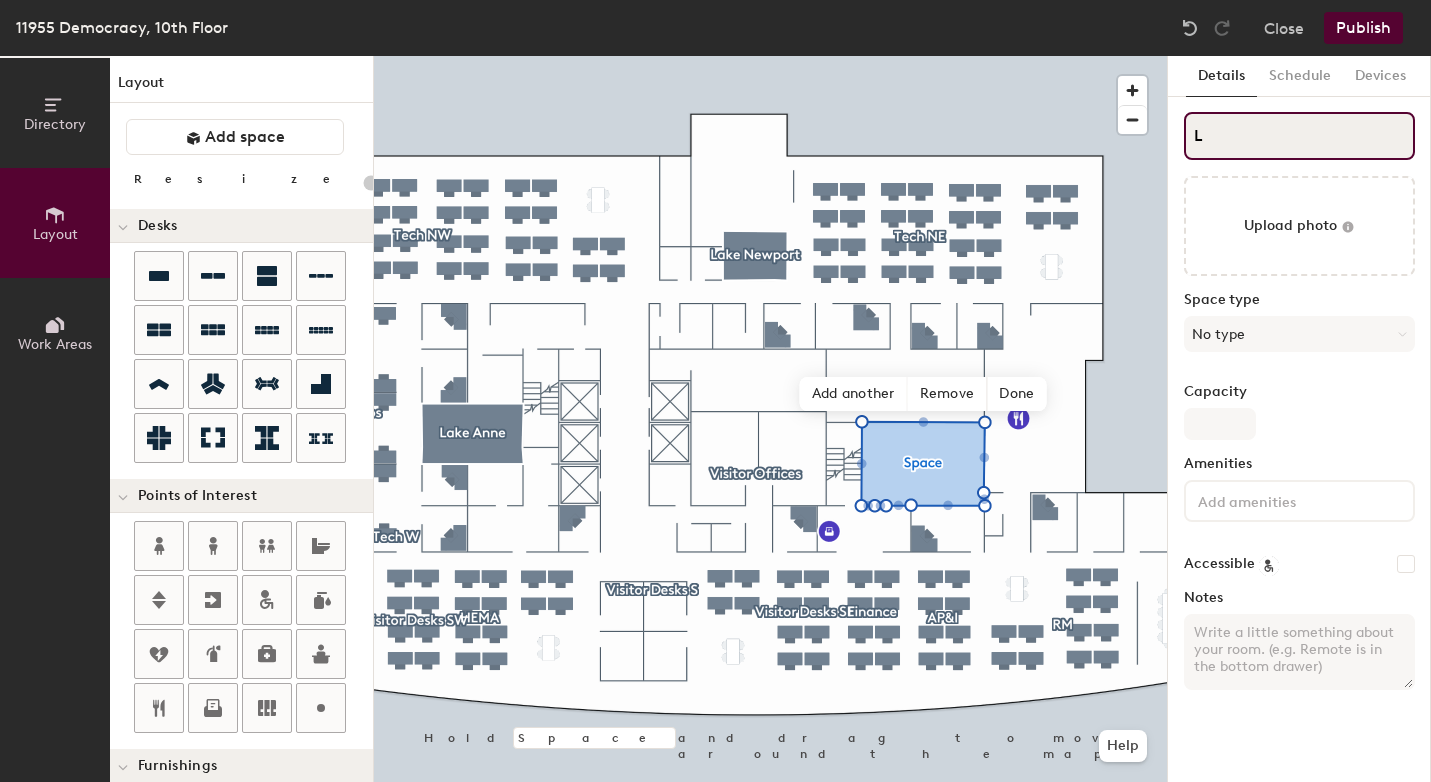 type on "20" 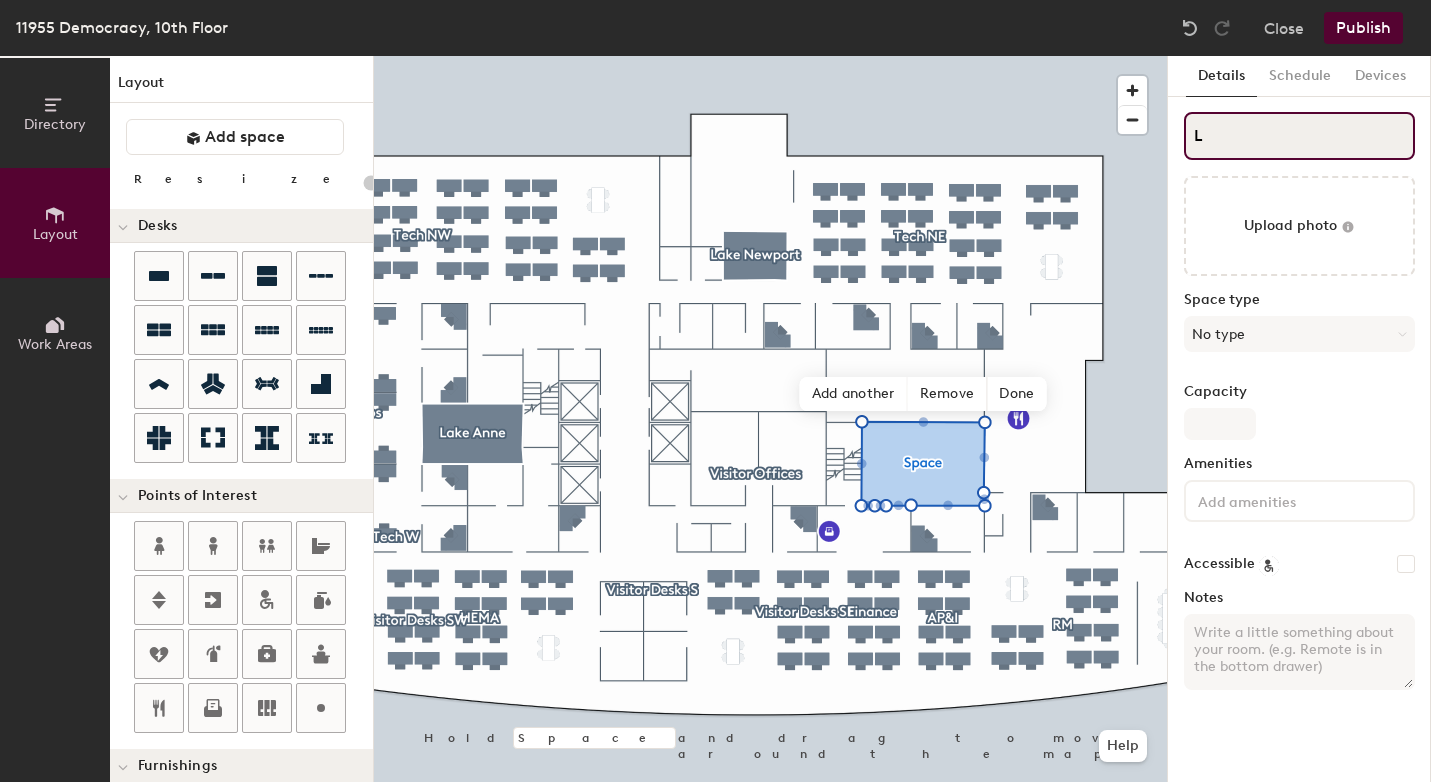type on "La" 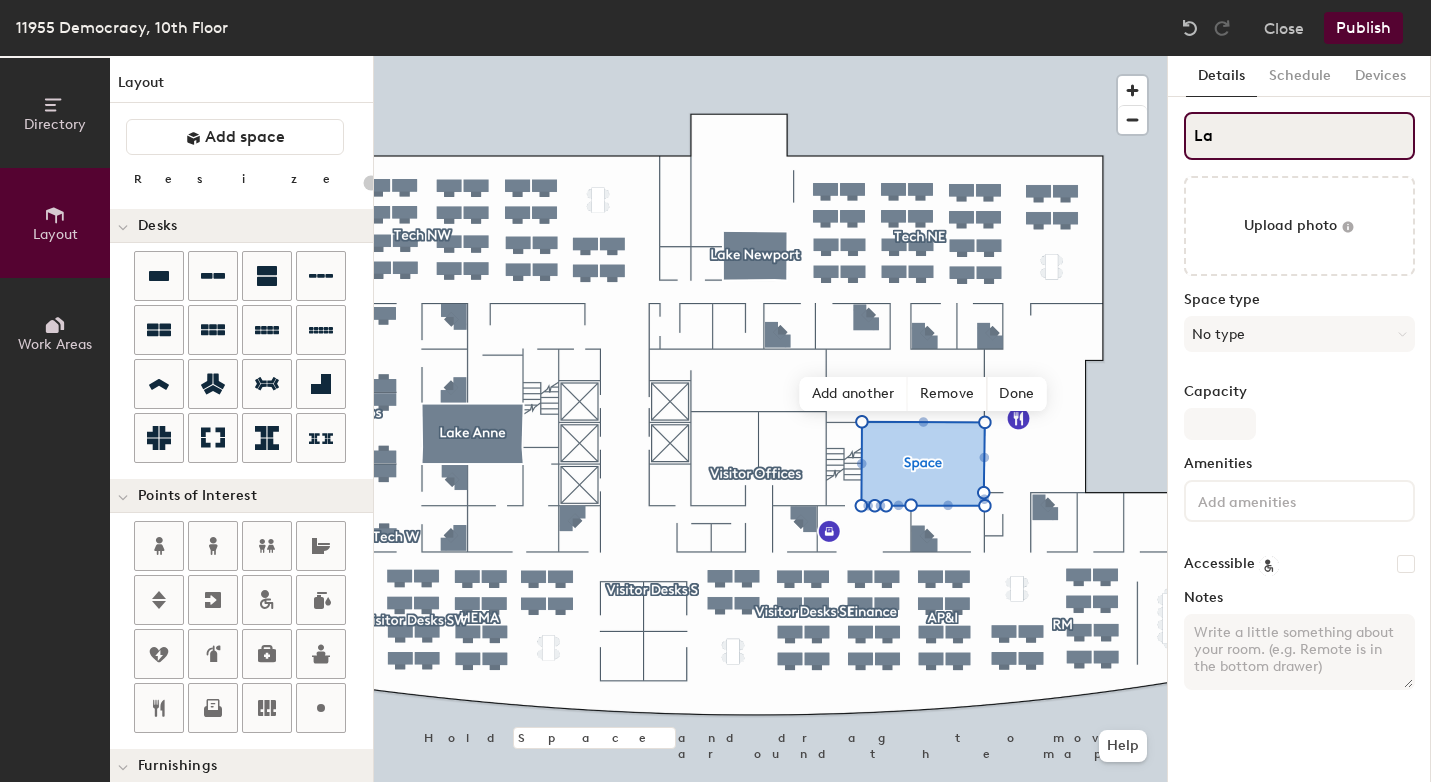 type on "20" 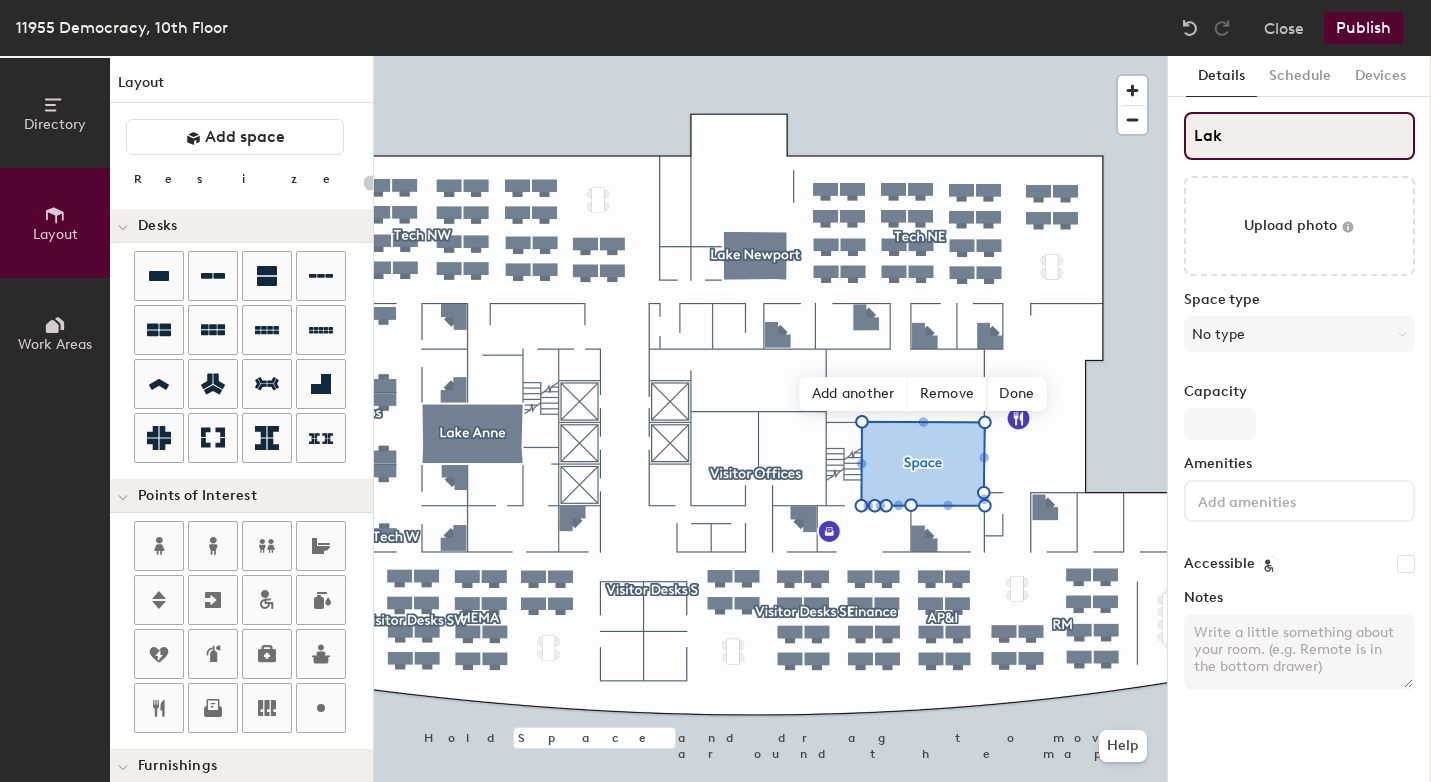 type on "Lake" 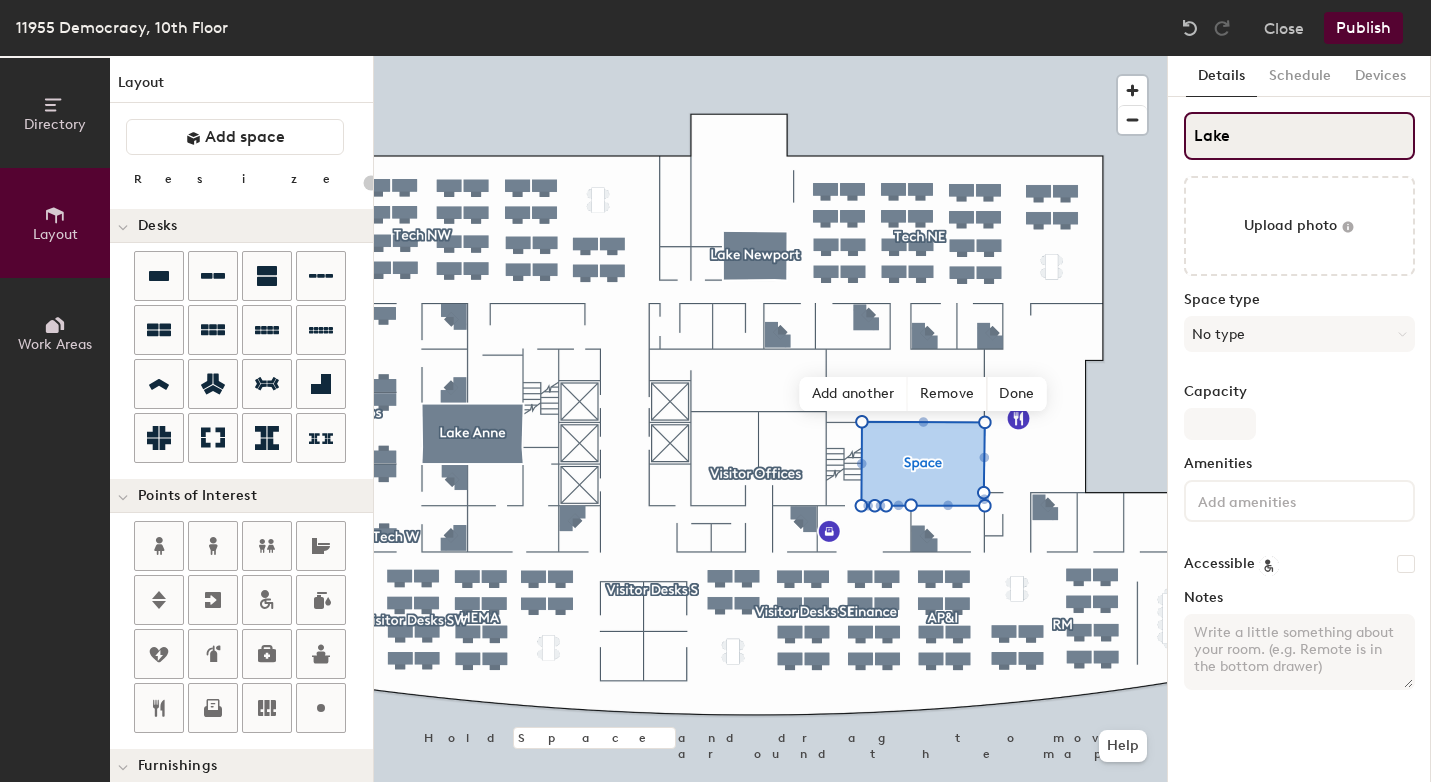 type on "20" 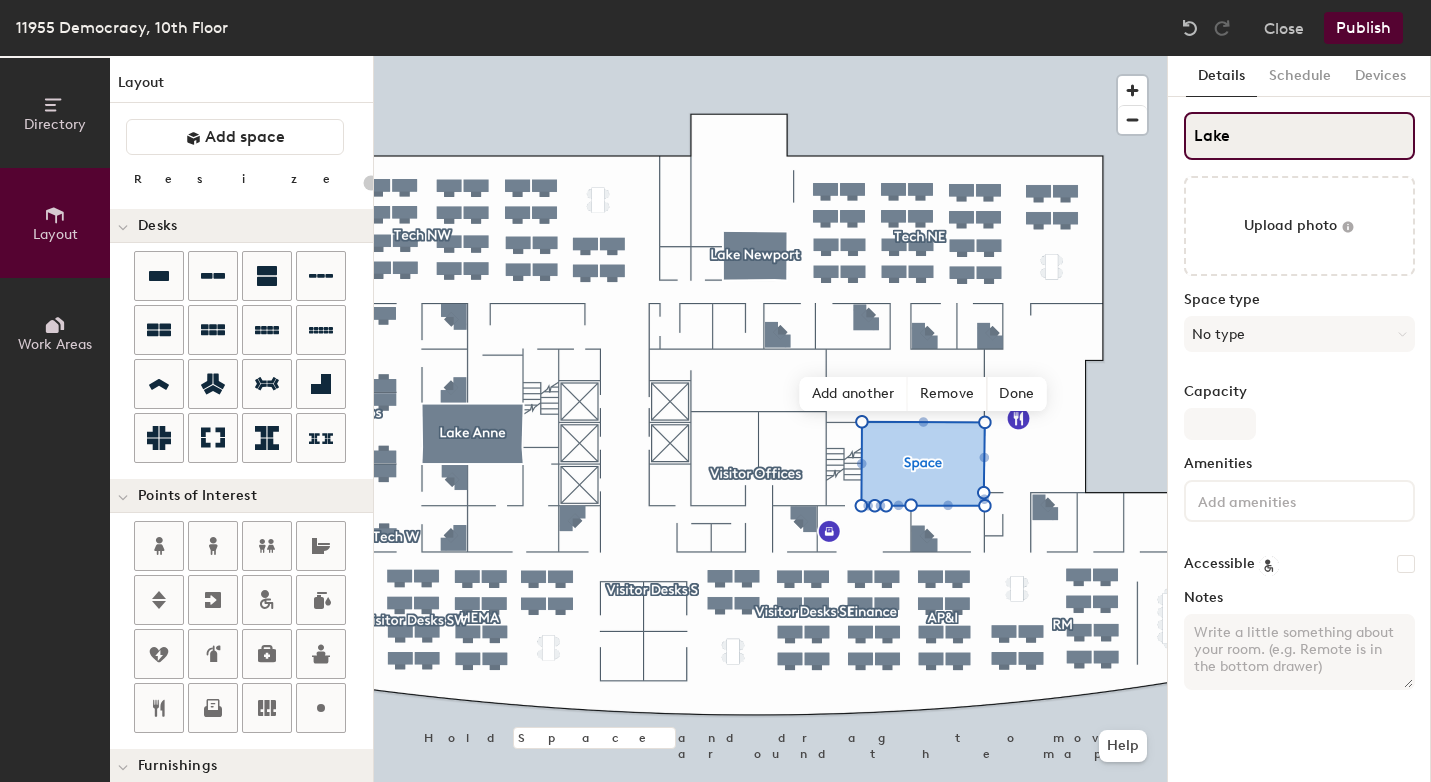 type on "20" 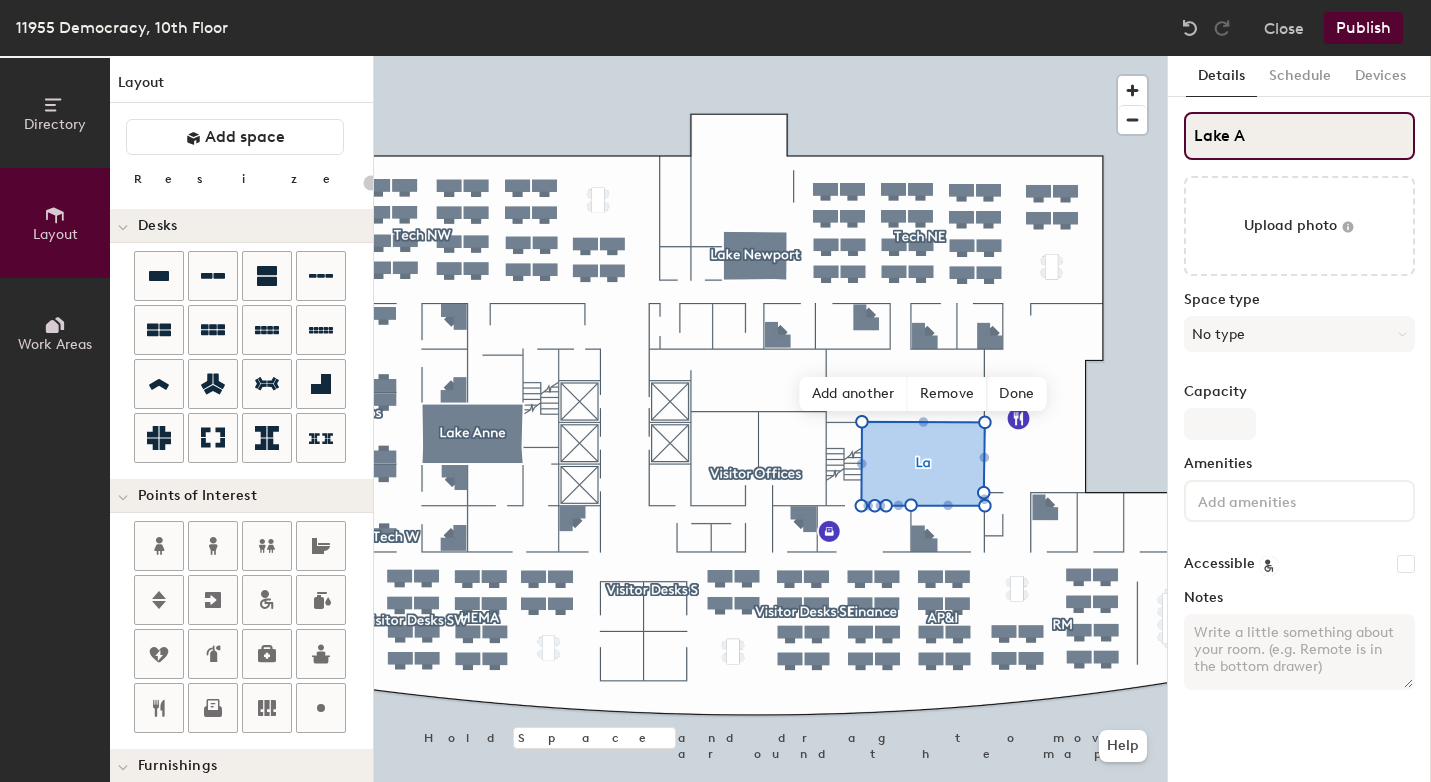 type on "Lake Au" 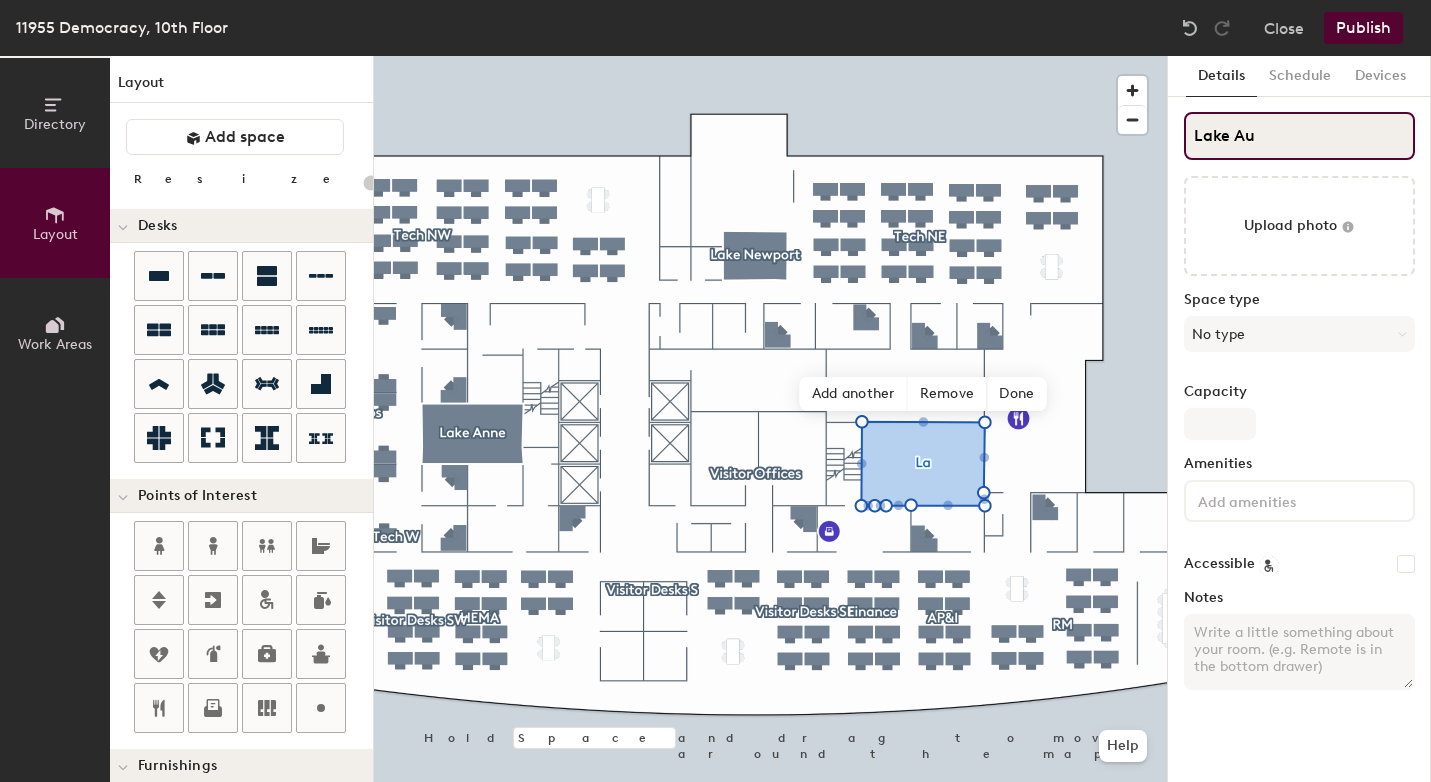 type on "20" 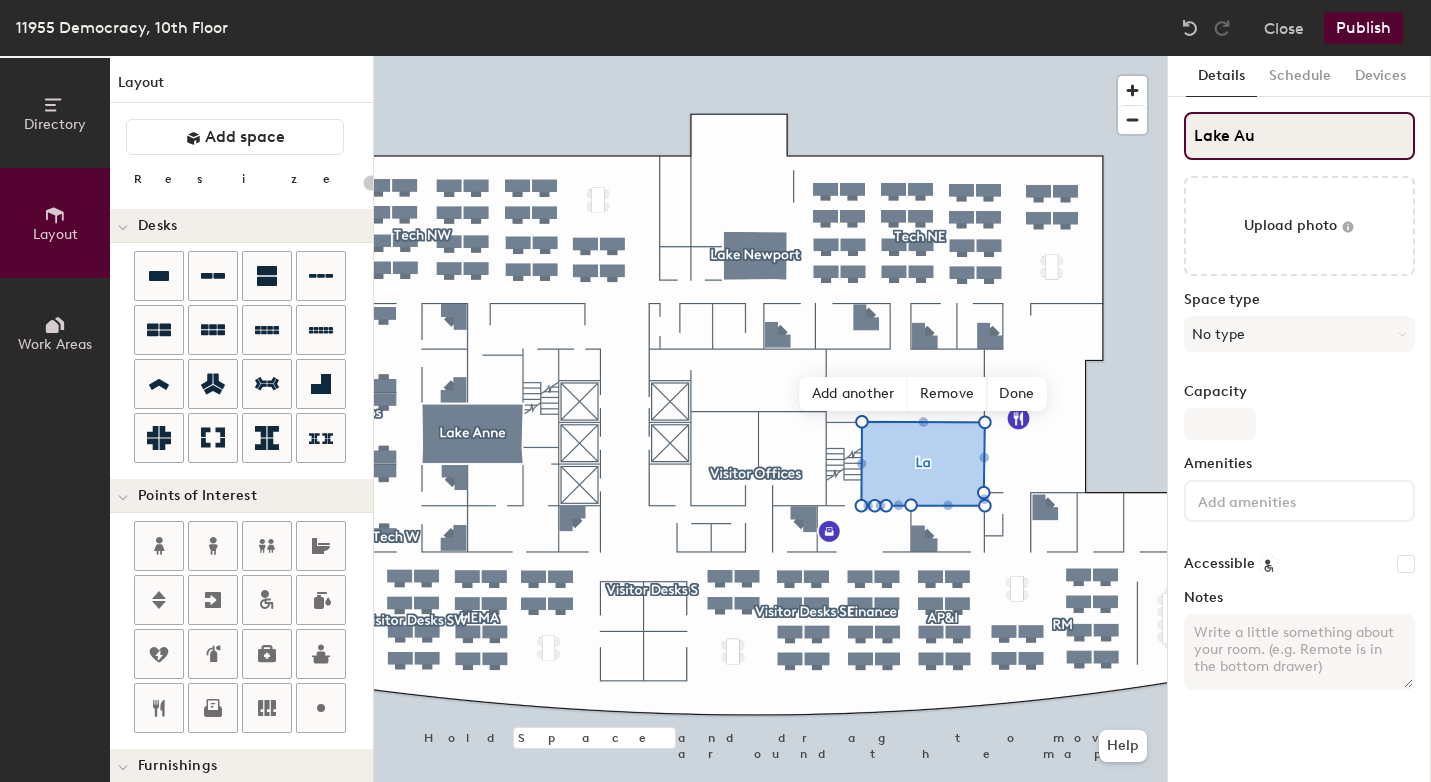 type on "Lake Aud" 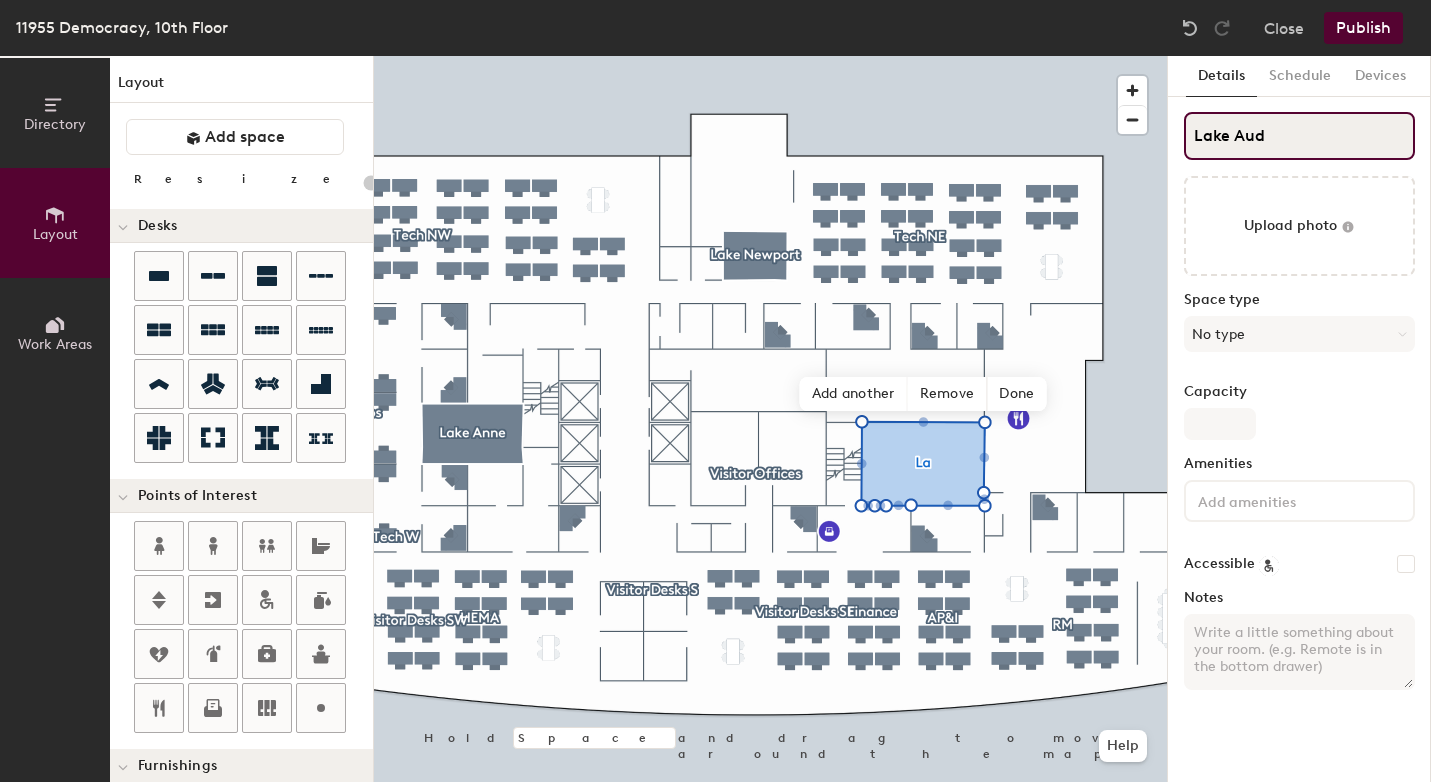 type on "20" 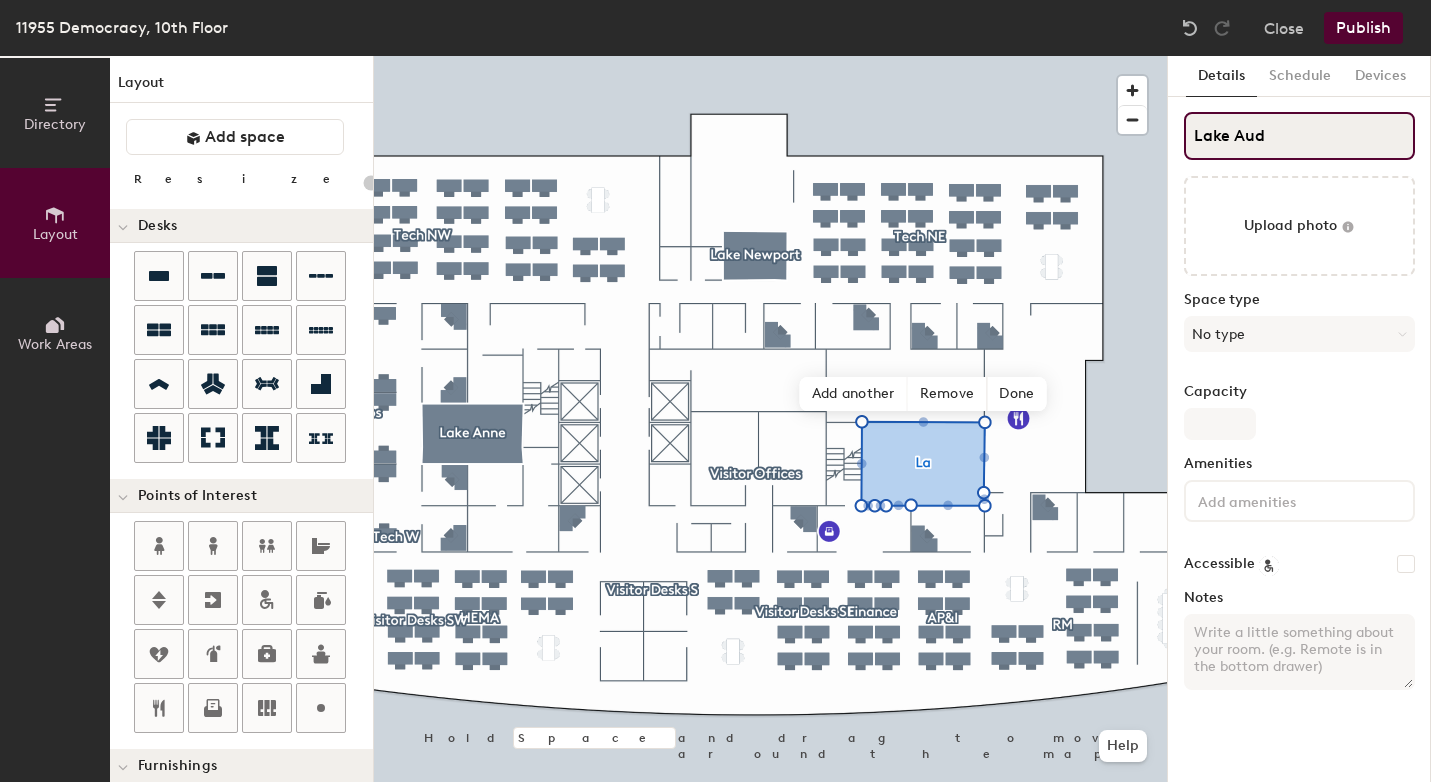 type on "Lake Audo" 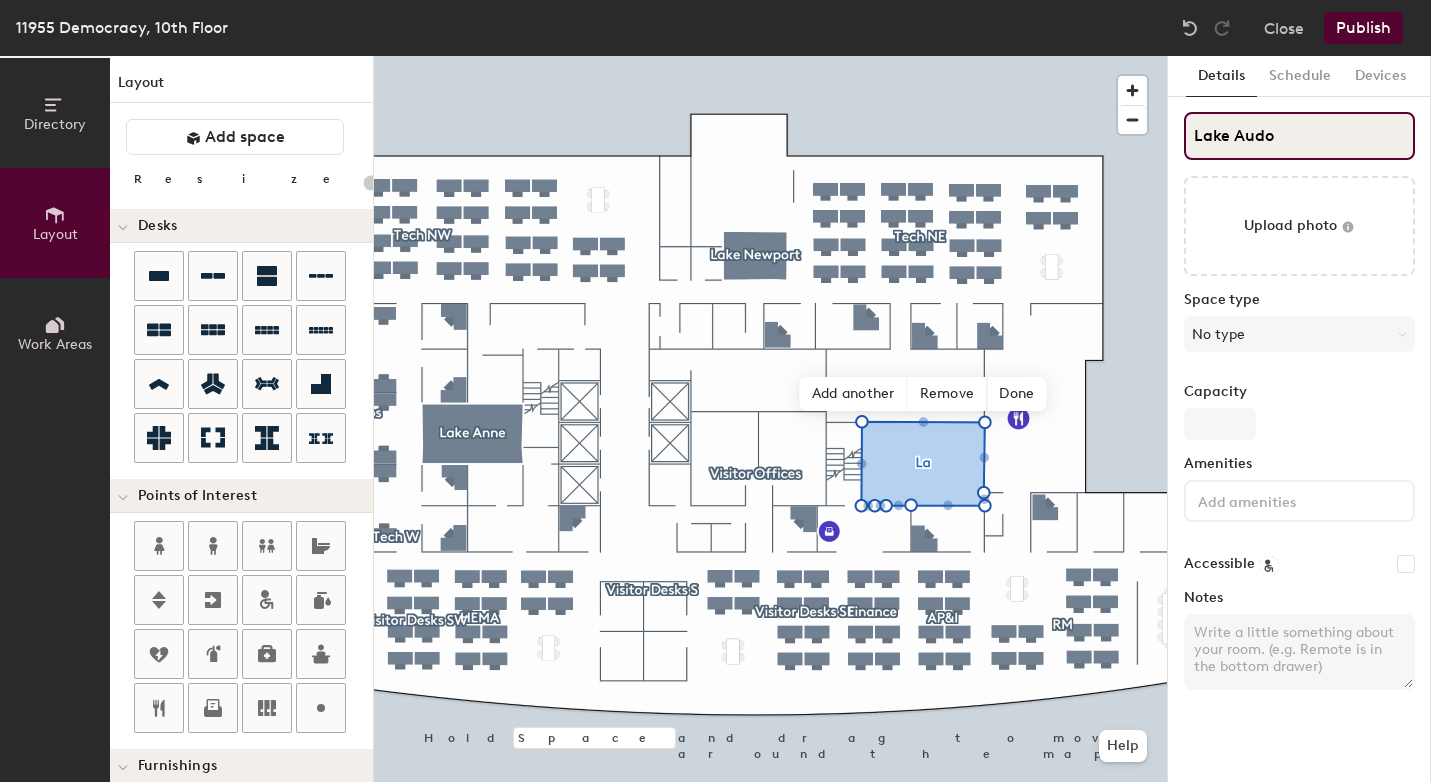 type on "20" 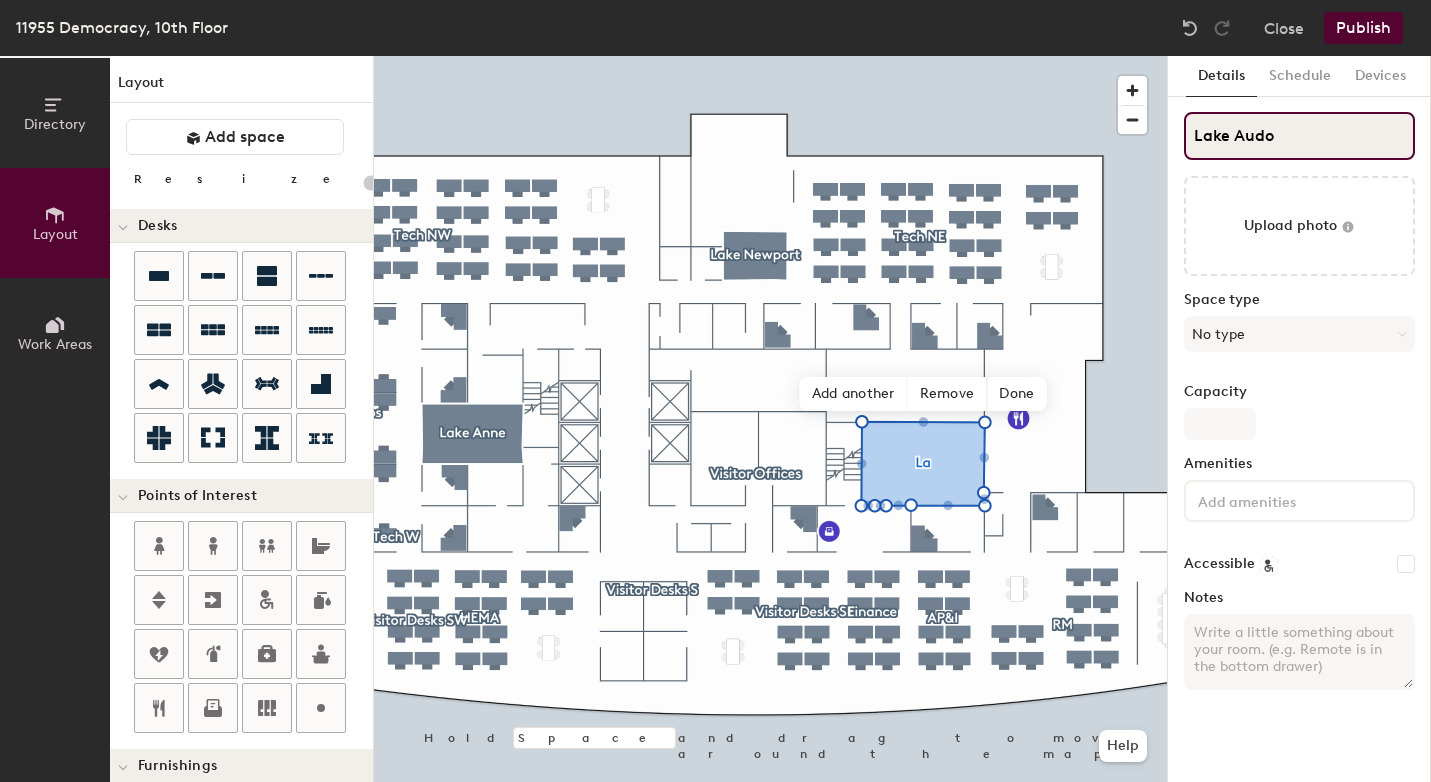type on "Lake Audob" 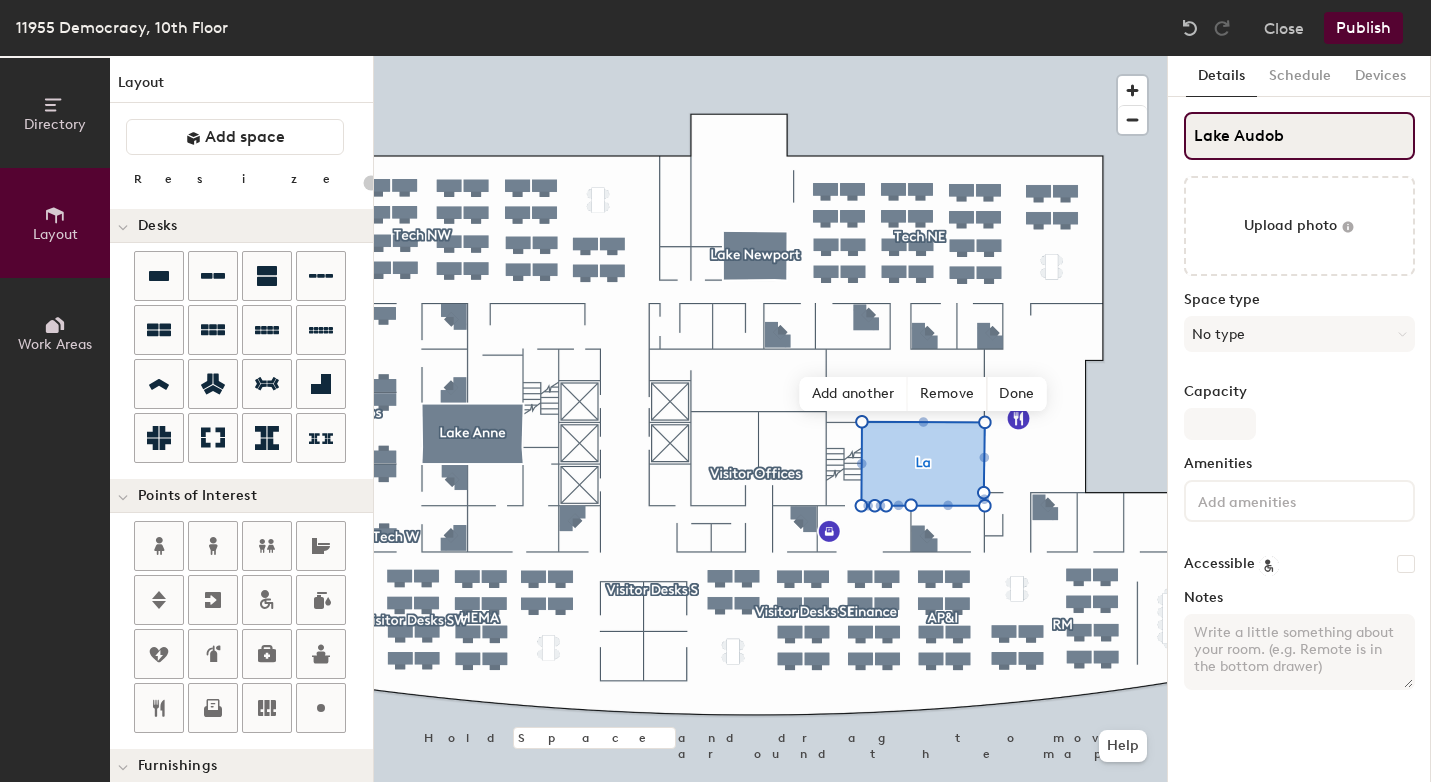type on "20" 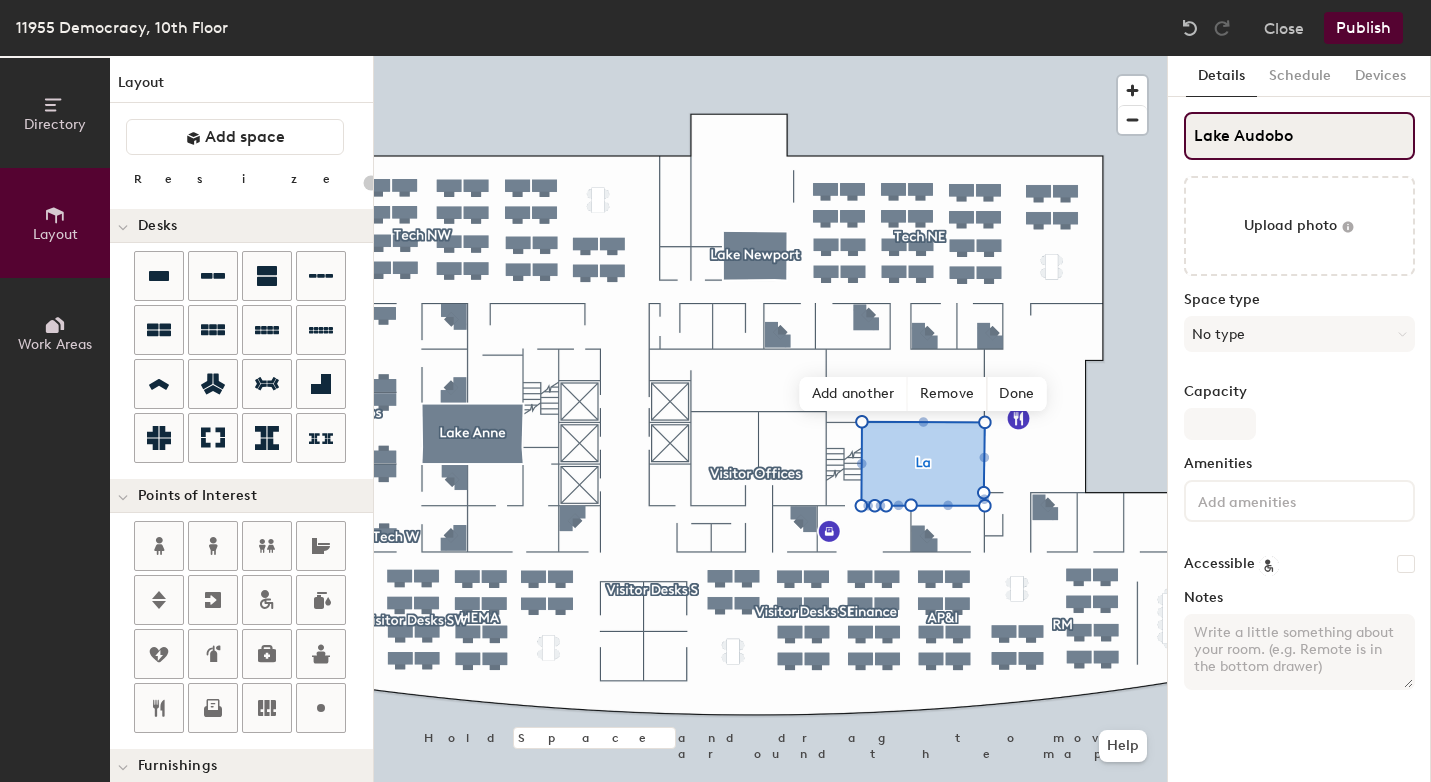 type on "Lake Audobon" 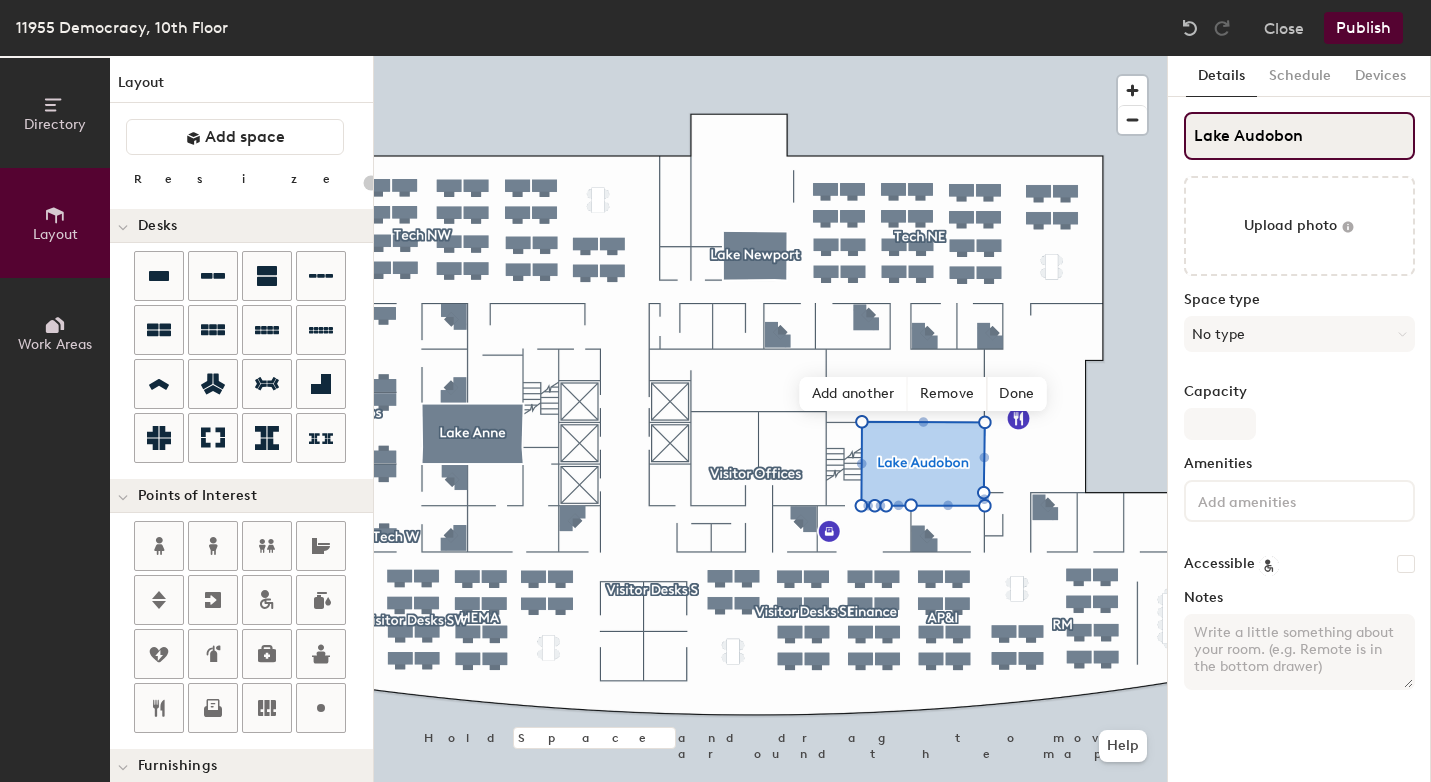 type on "20" 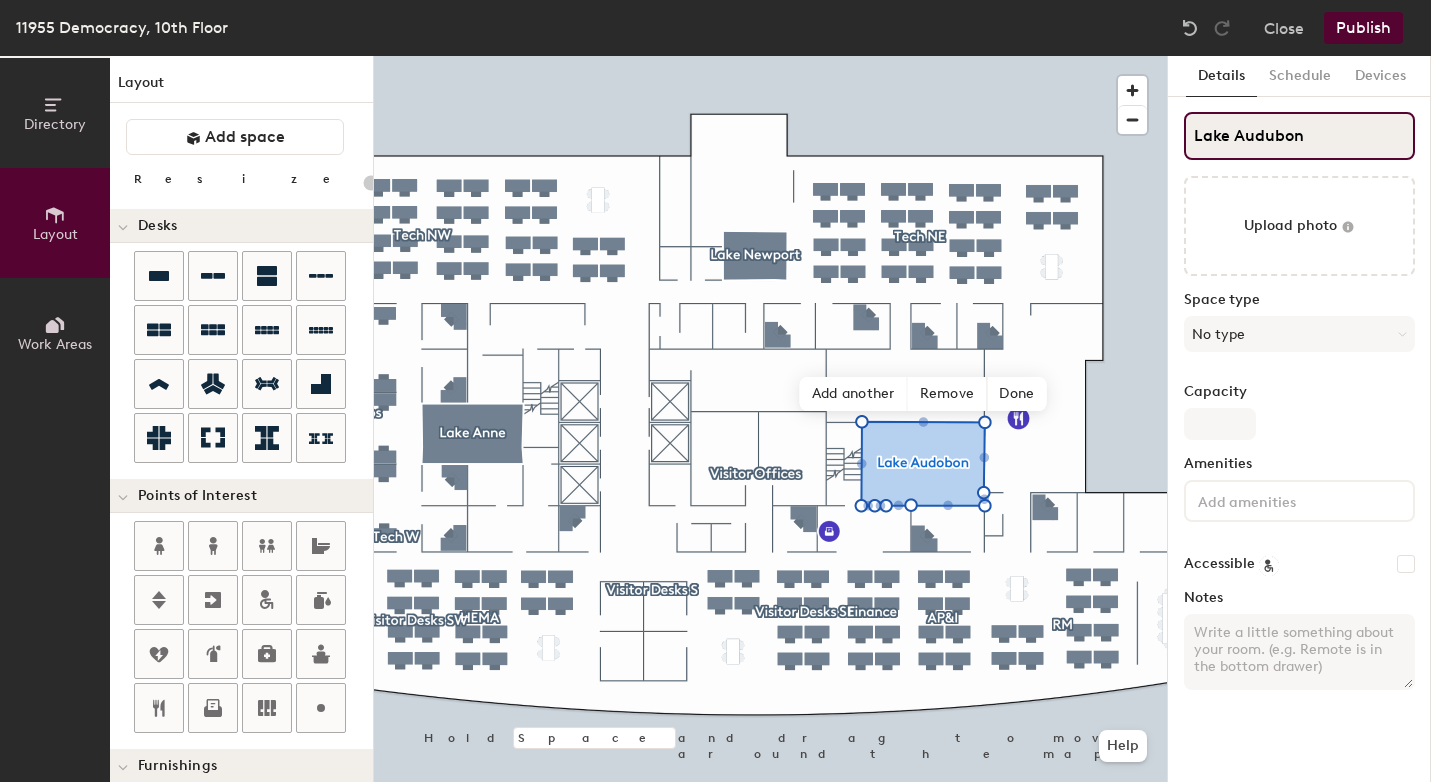 type on "20" 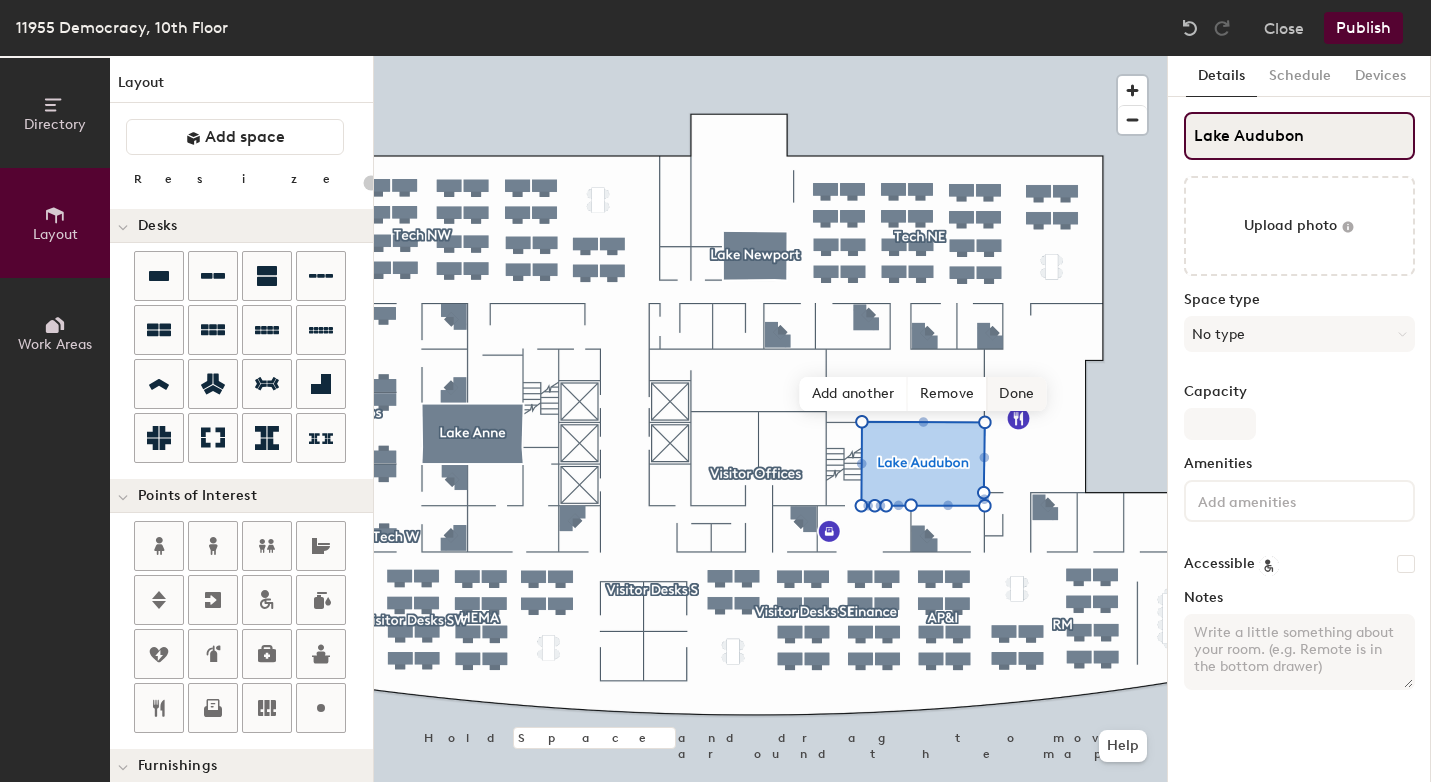 type on "Lake Audubon" 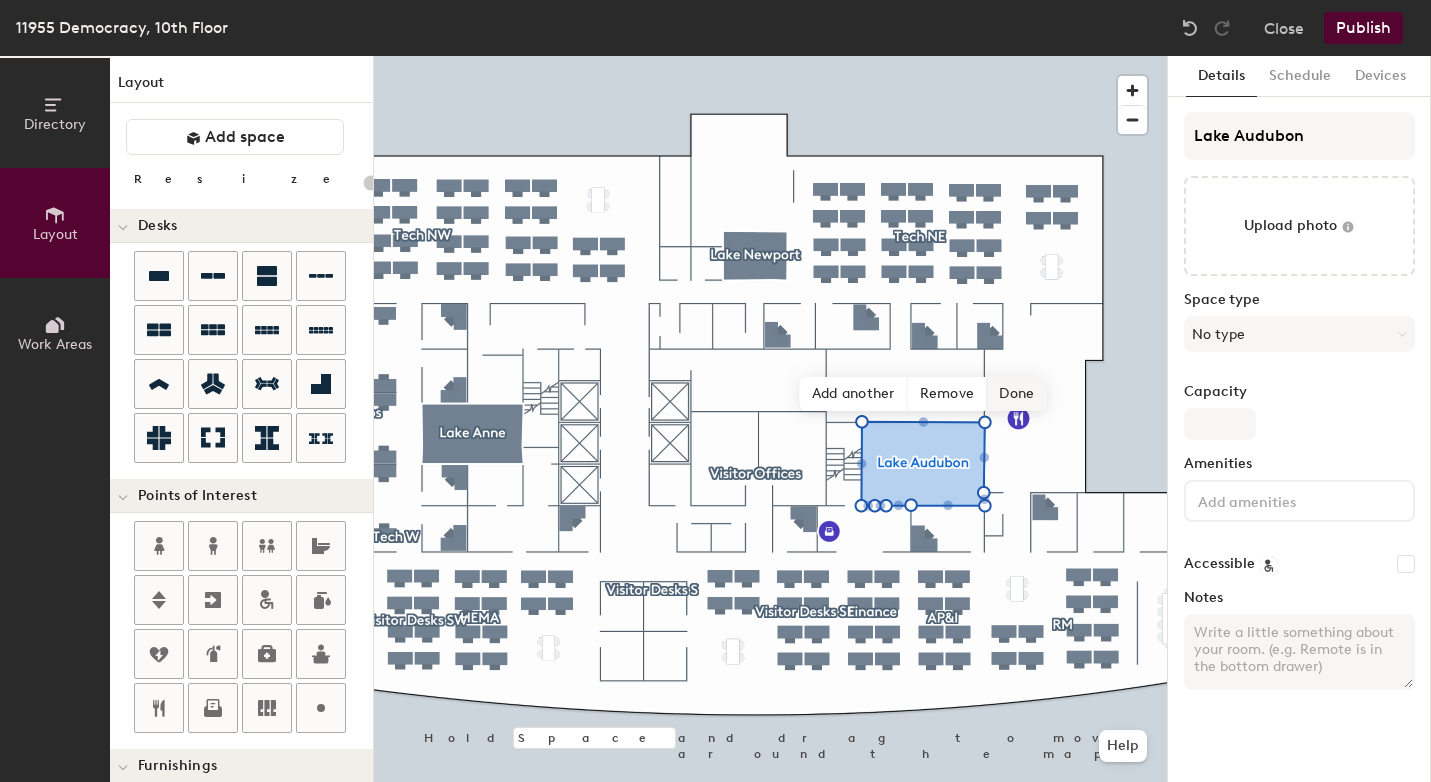 click on "Done" 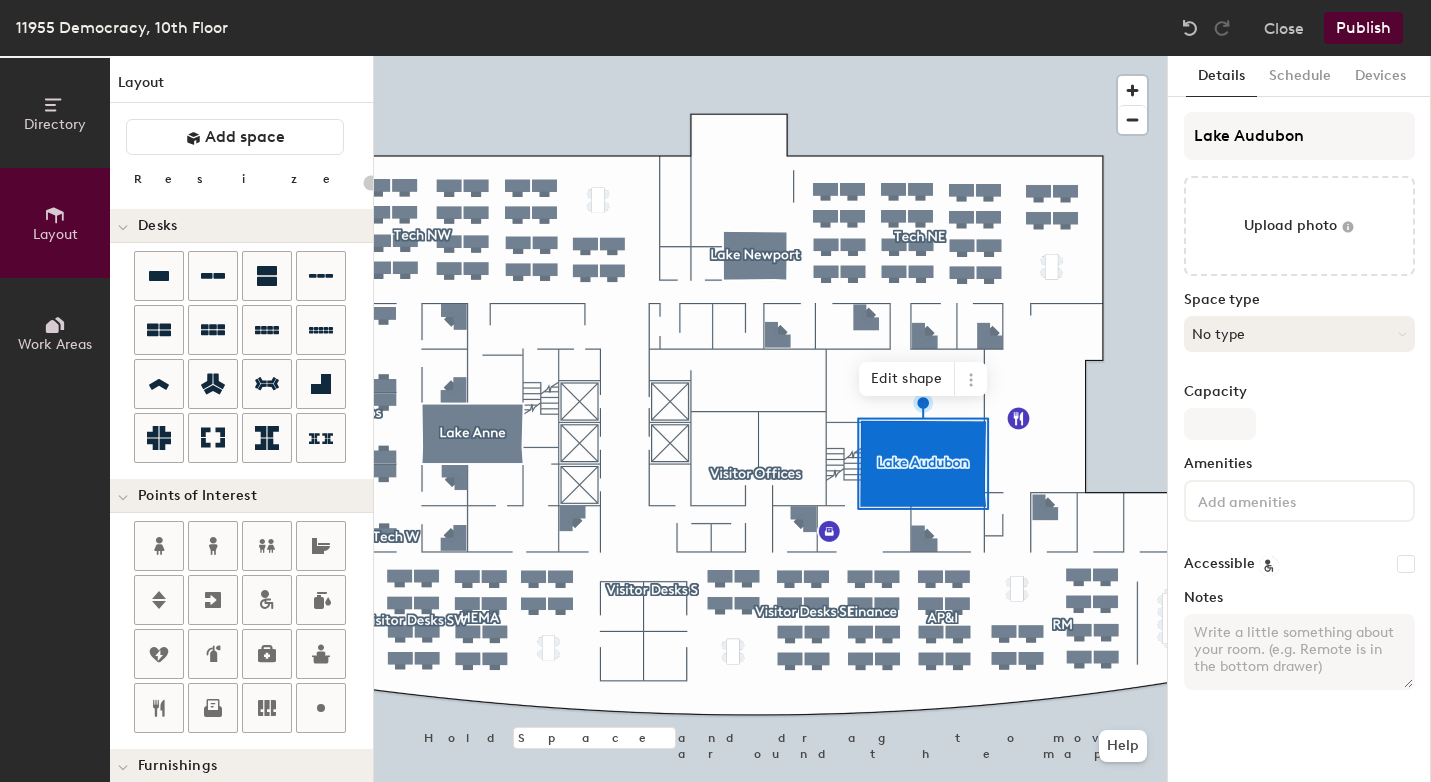 click on "No type" at bounding box center (1299, 334) 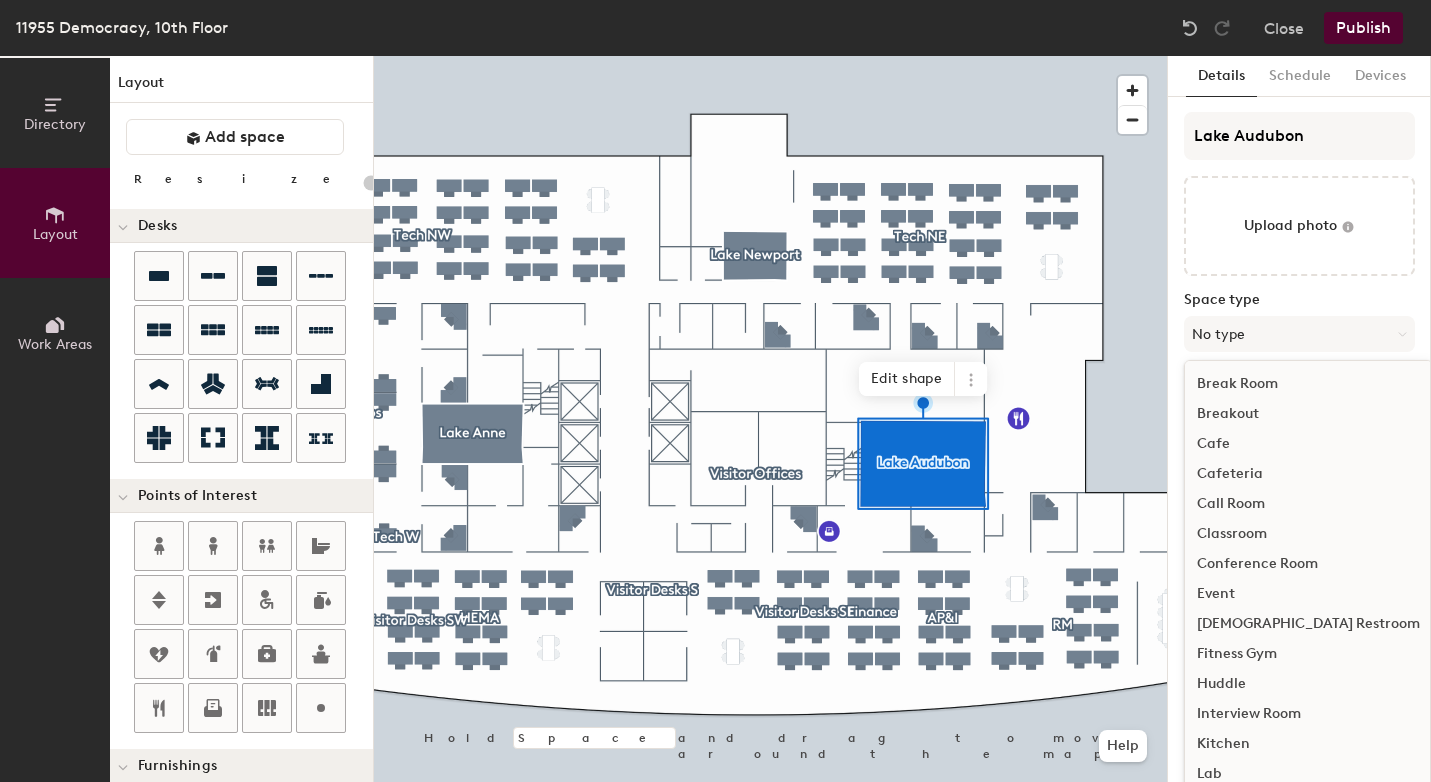 click on "Conference Room" at bounding box center (1308, 564) 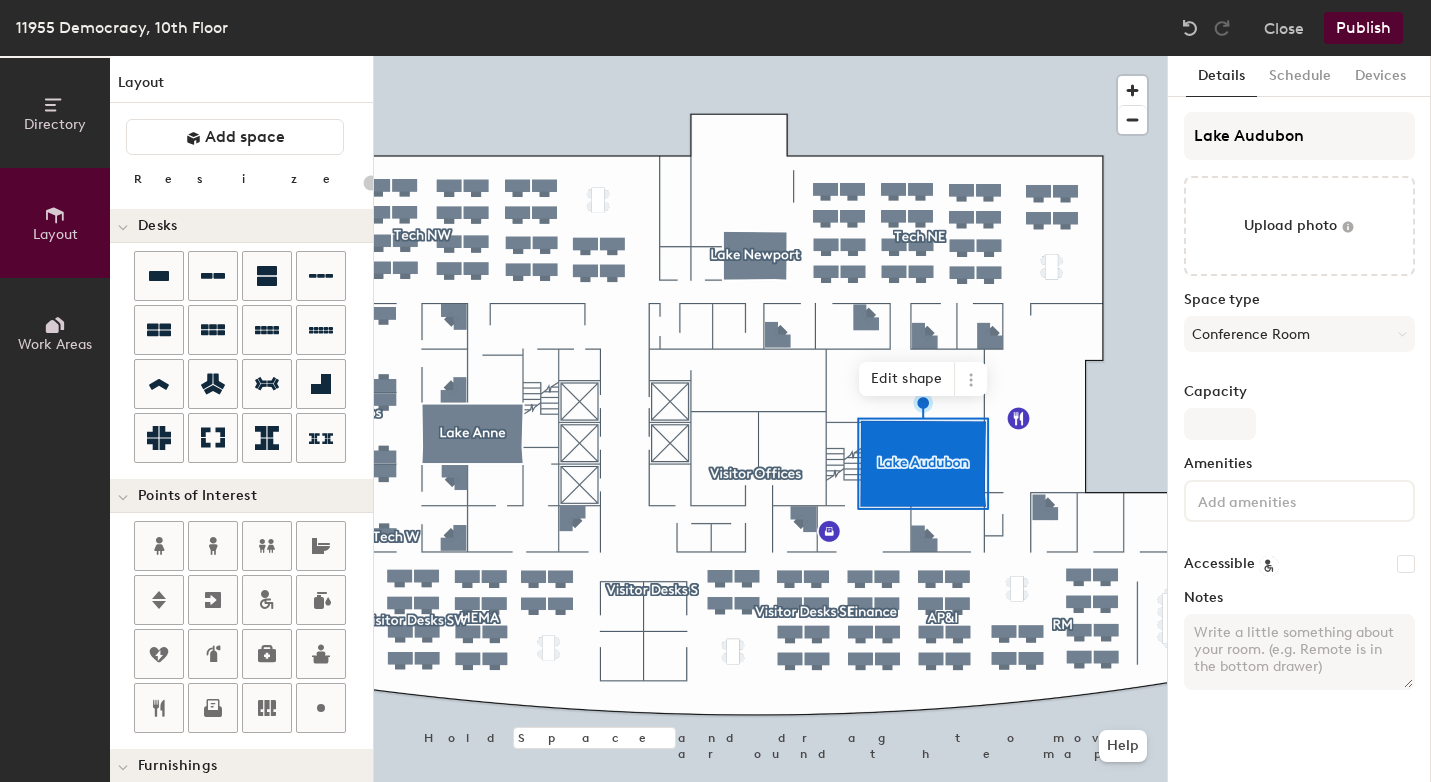 type on "20" 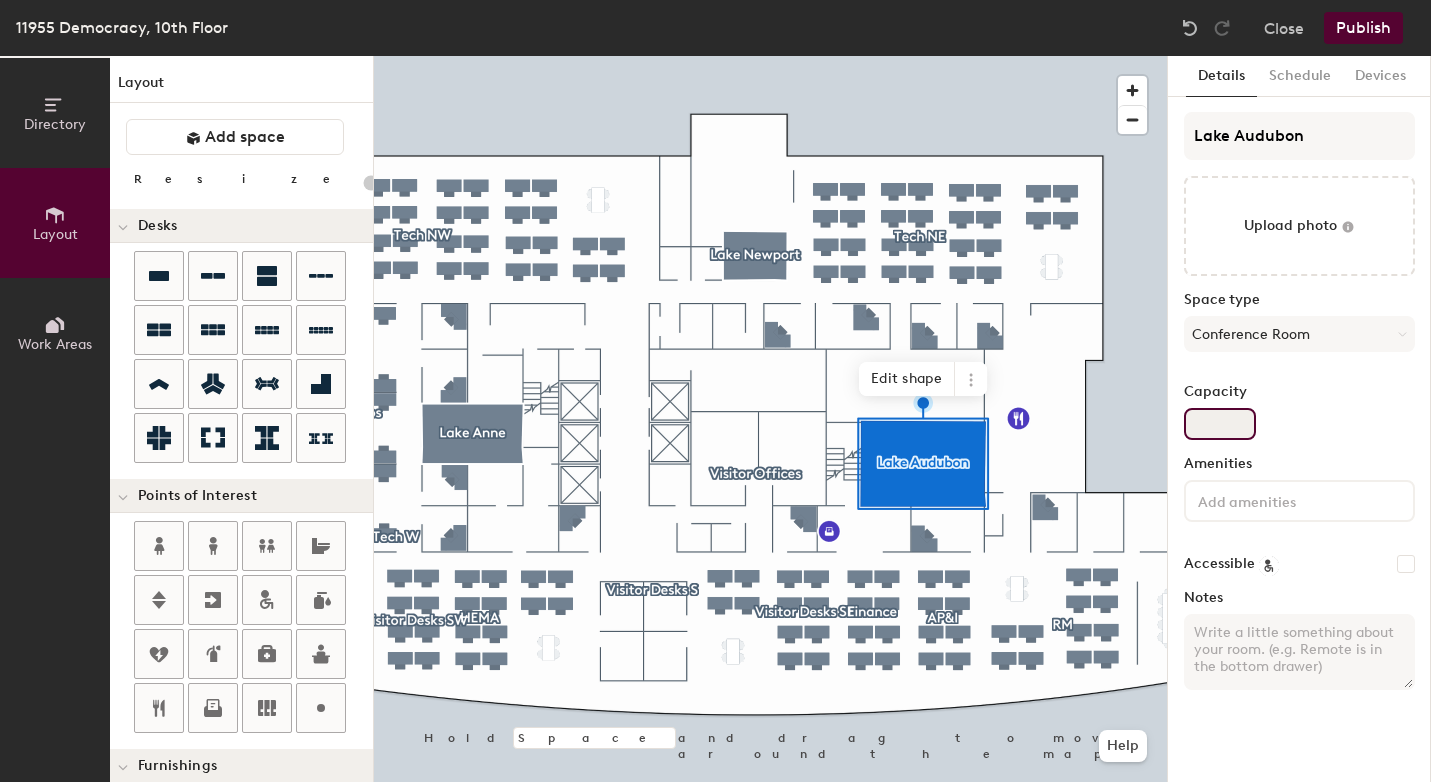 click on "Capacity" at bounding box center (1220, 424) 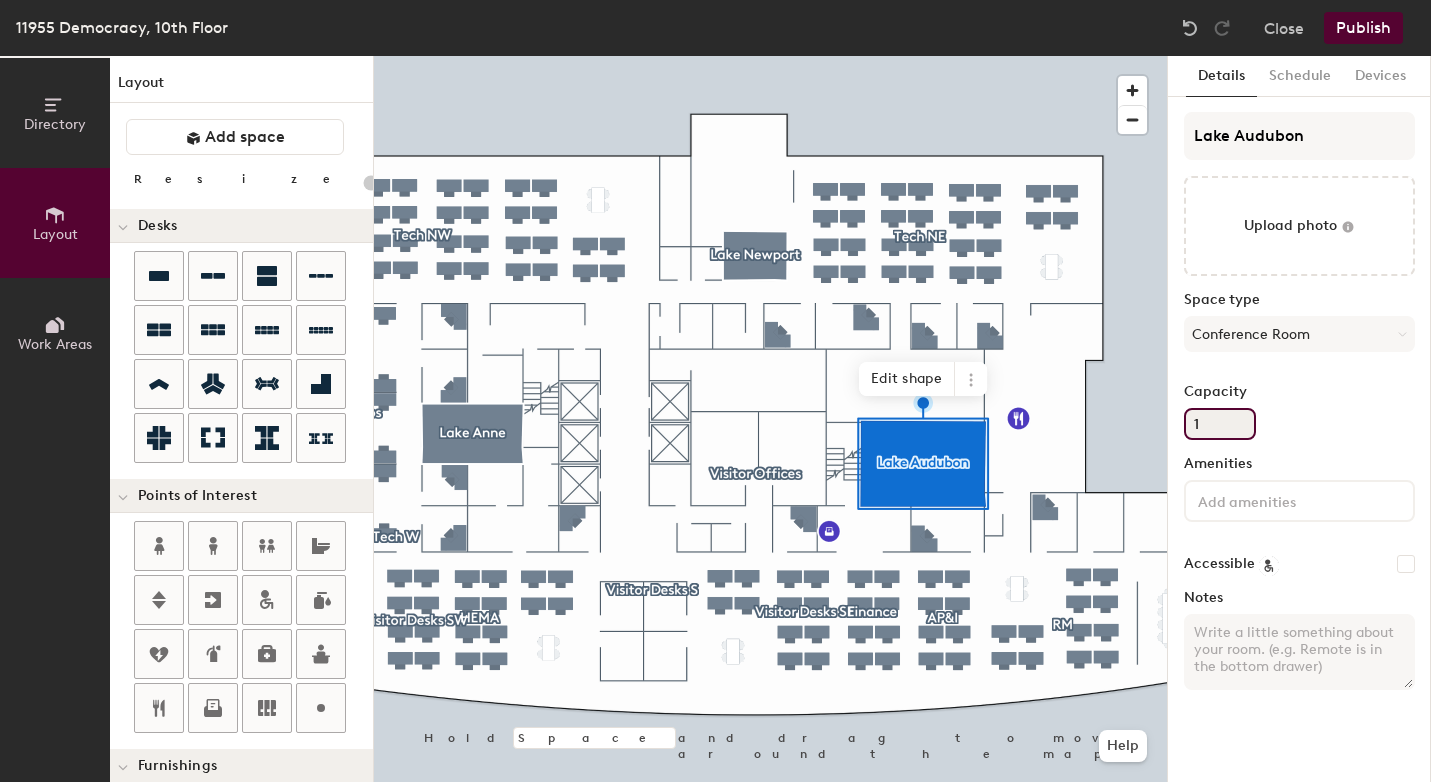 type on "20" 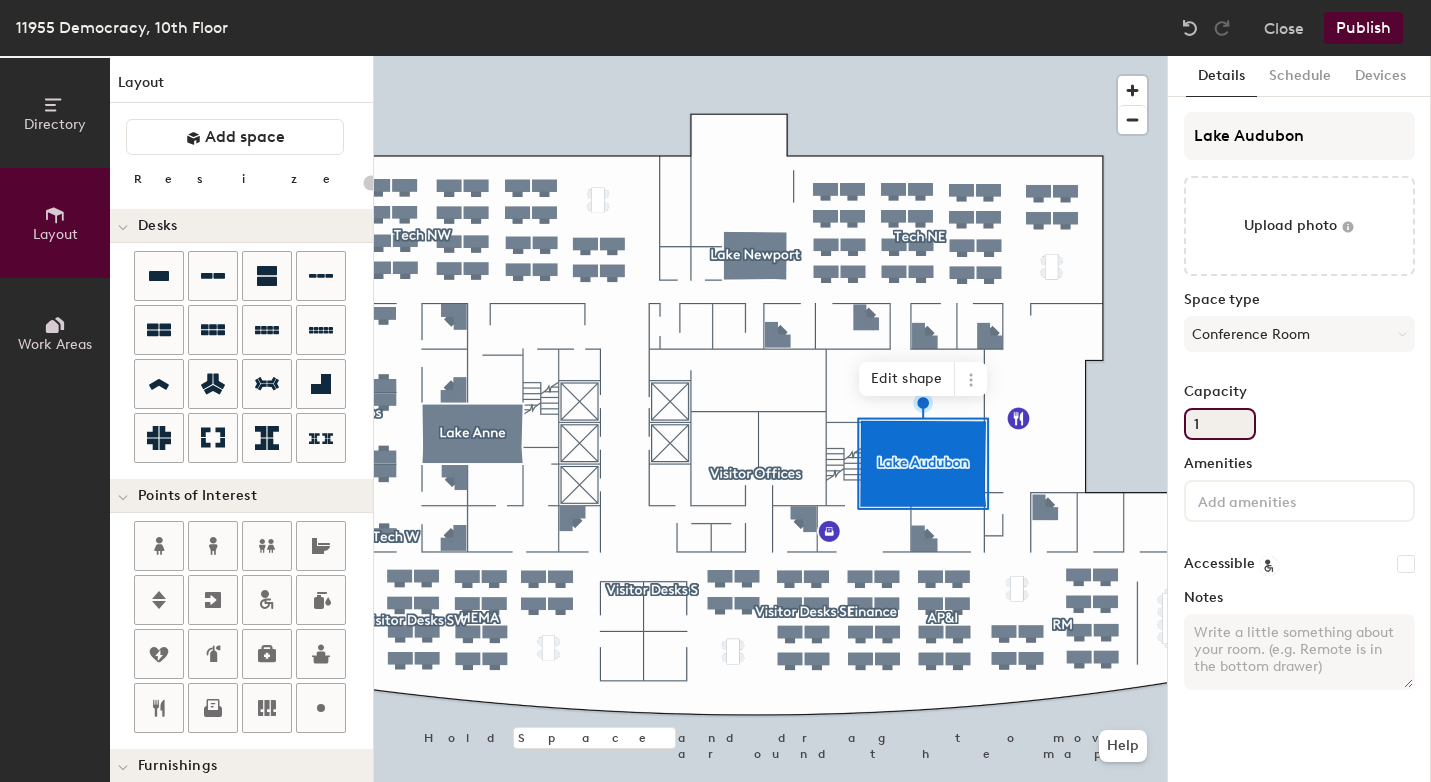 type 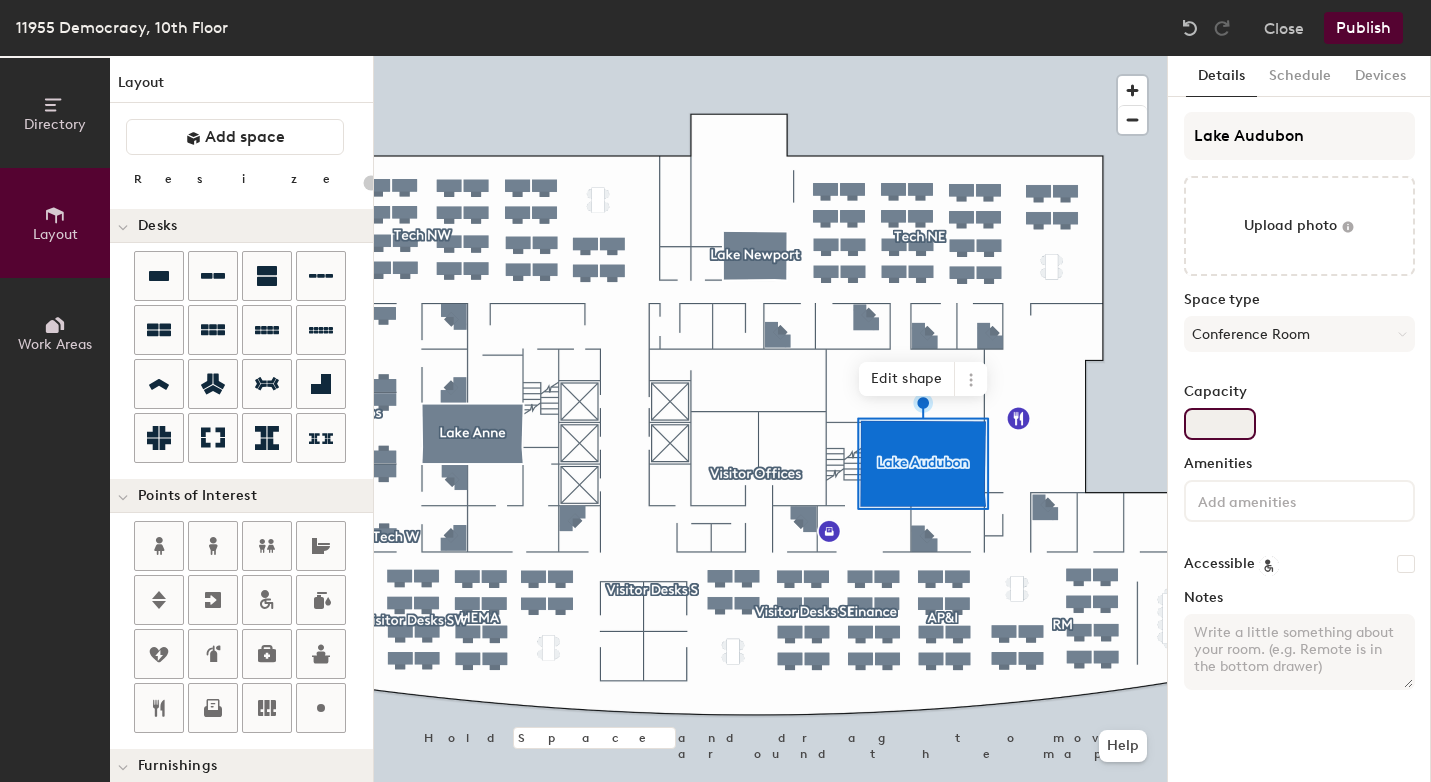 type on "20" 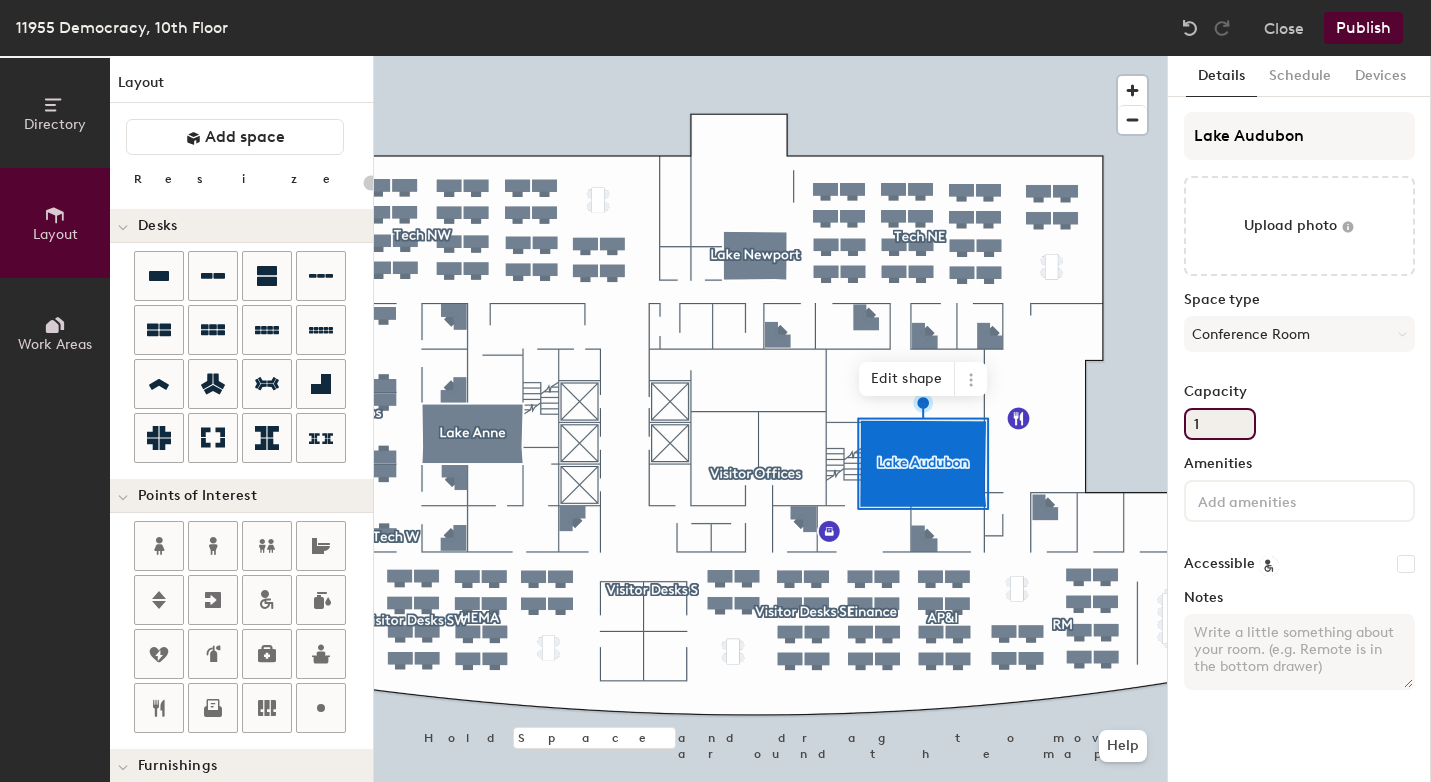 type on "20" 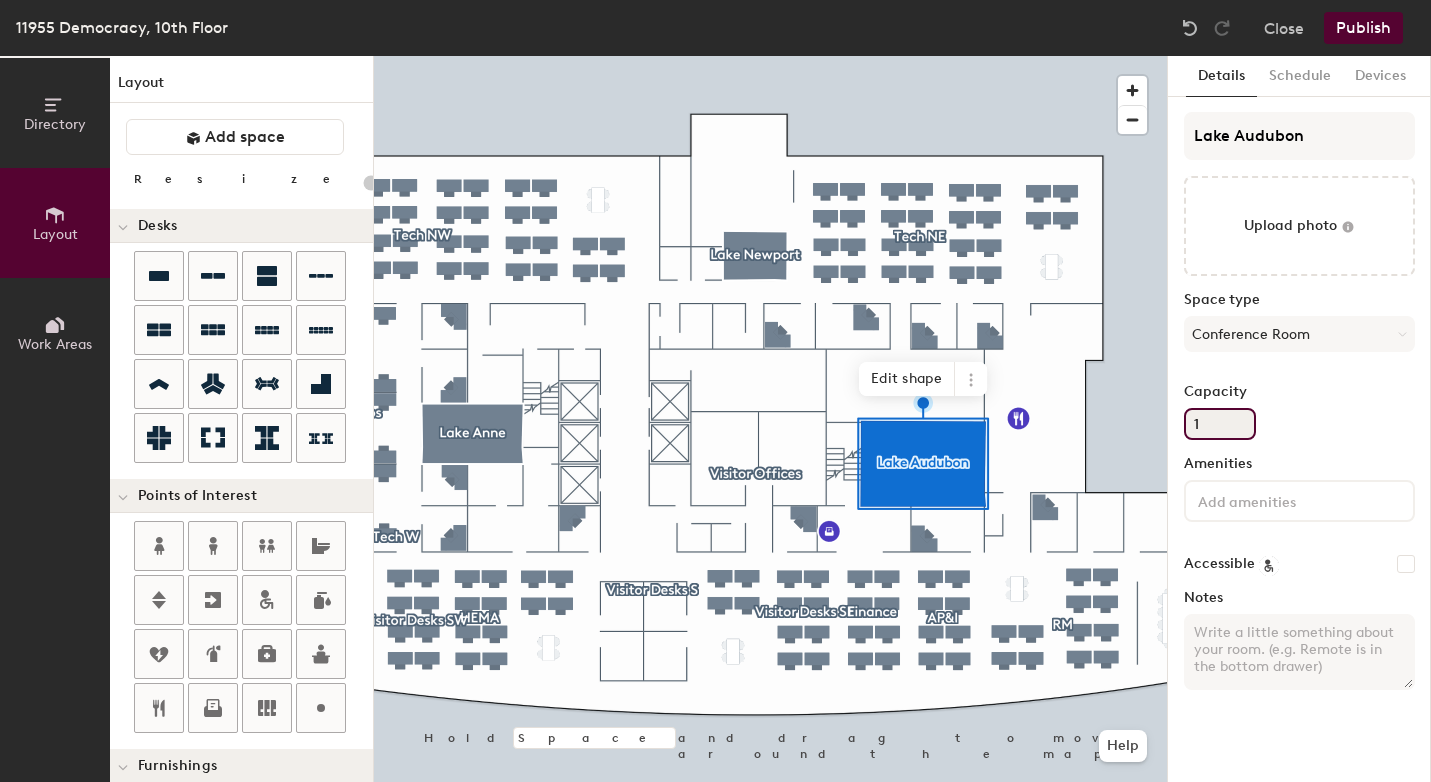 type on "11" 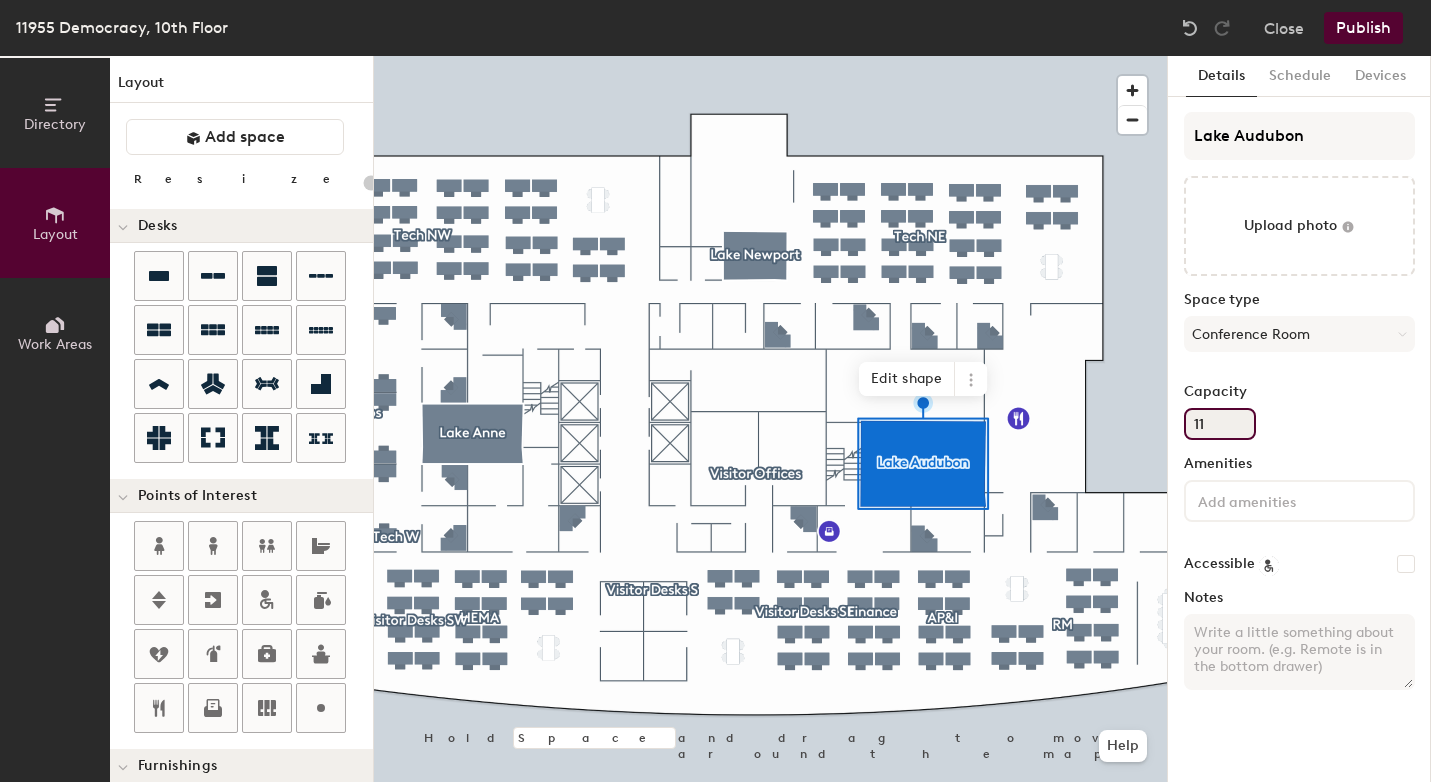 type on "20" 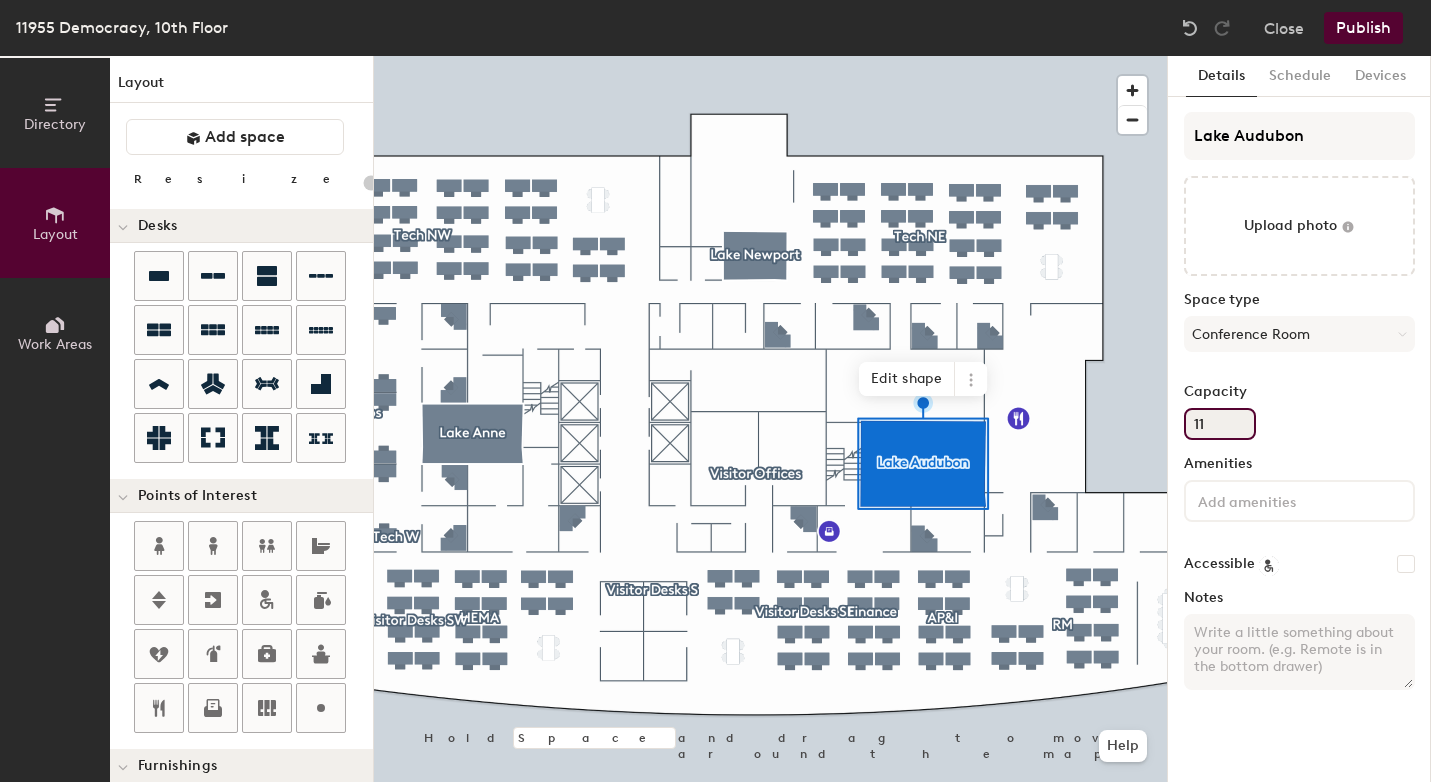 type on "1" 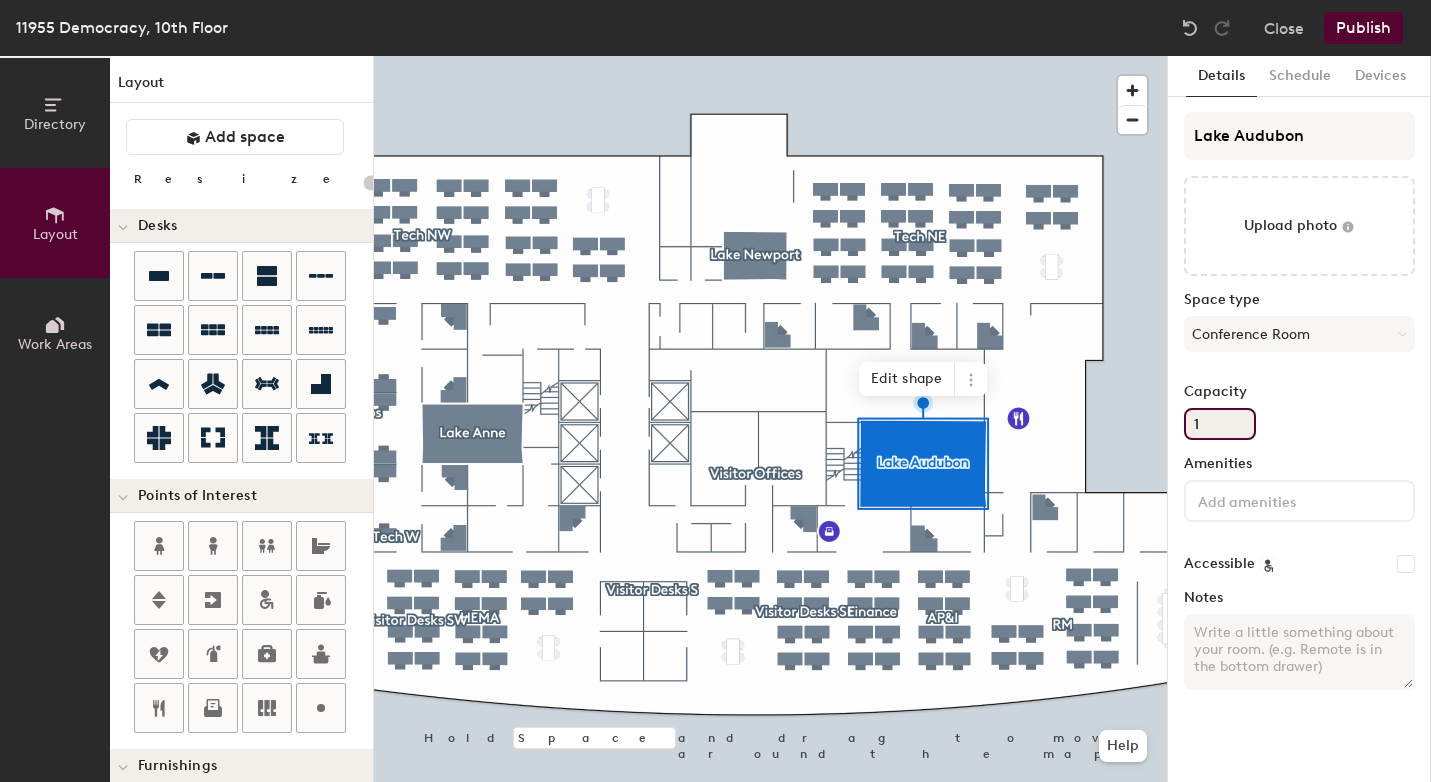 type on "20" 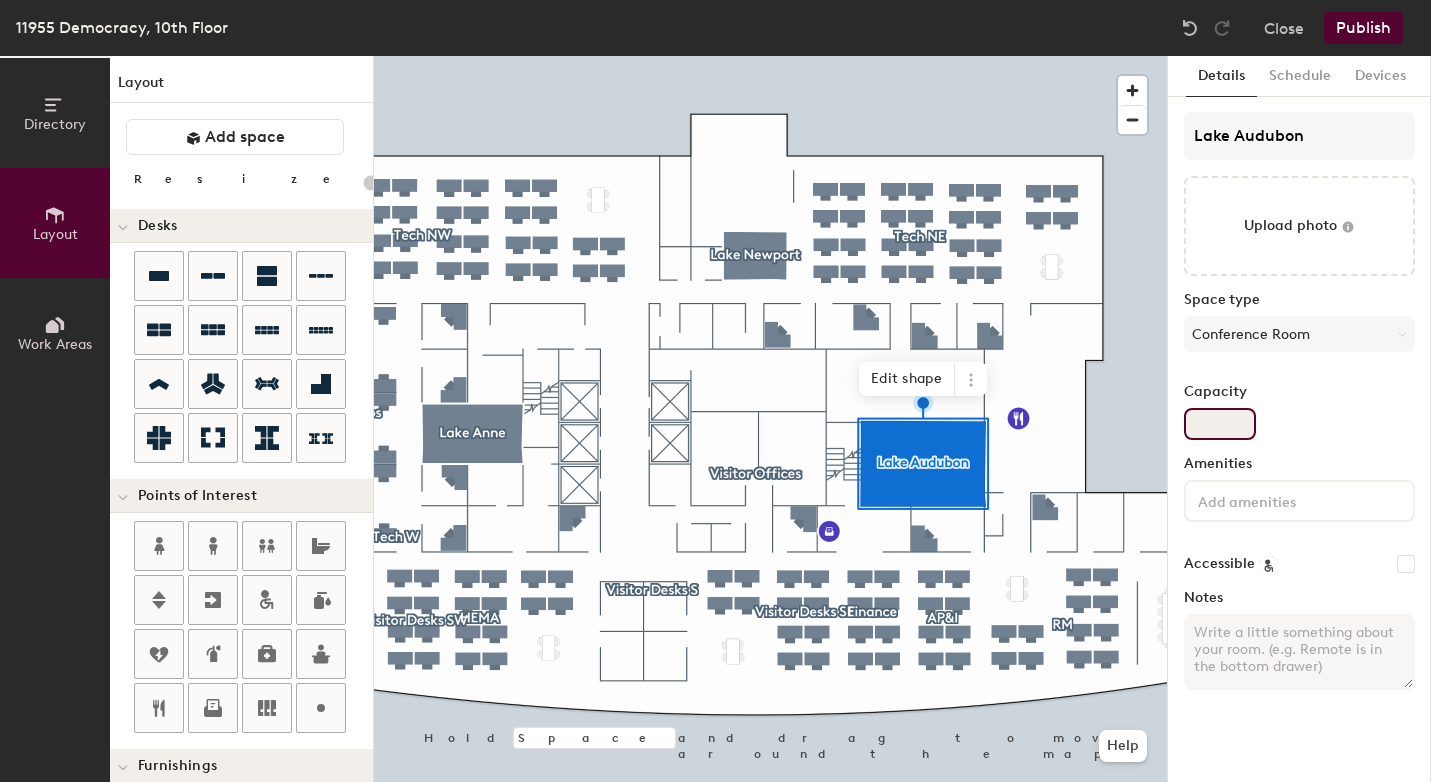 type on "20" 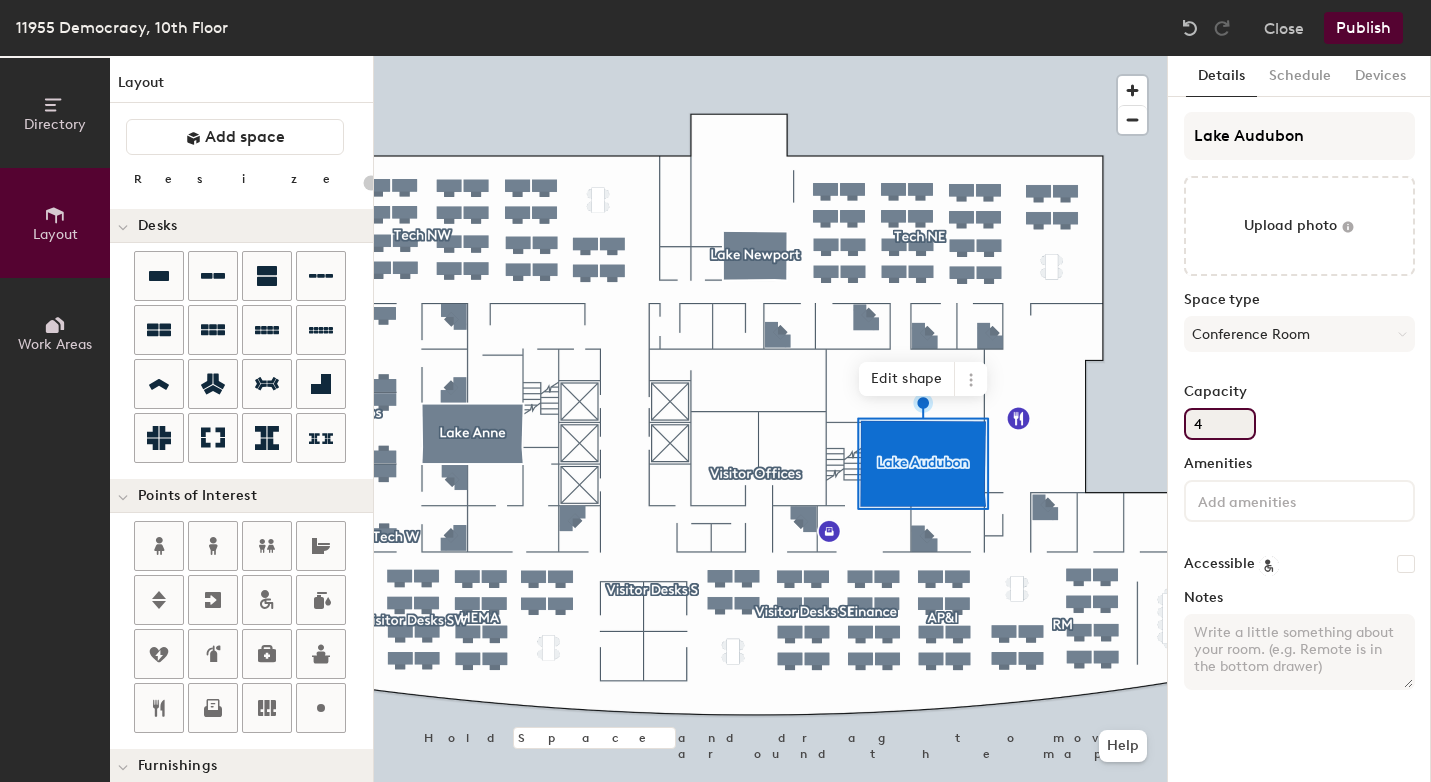type on "20" 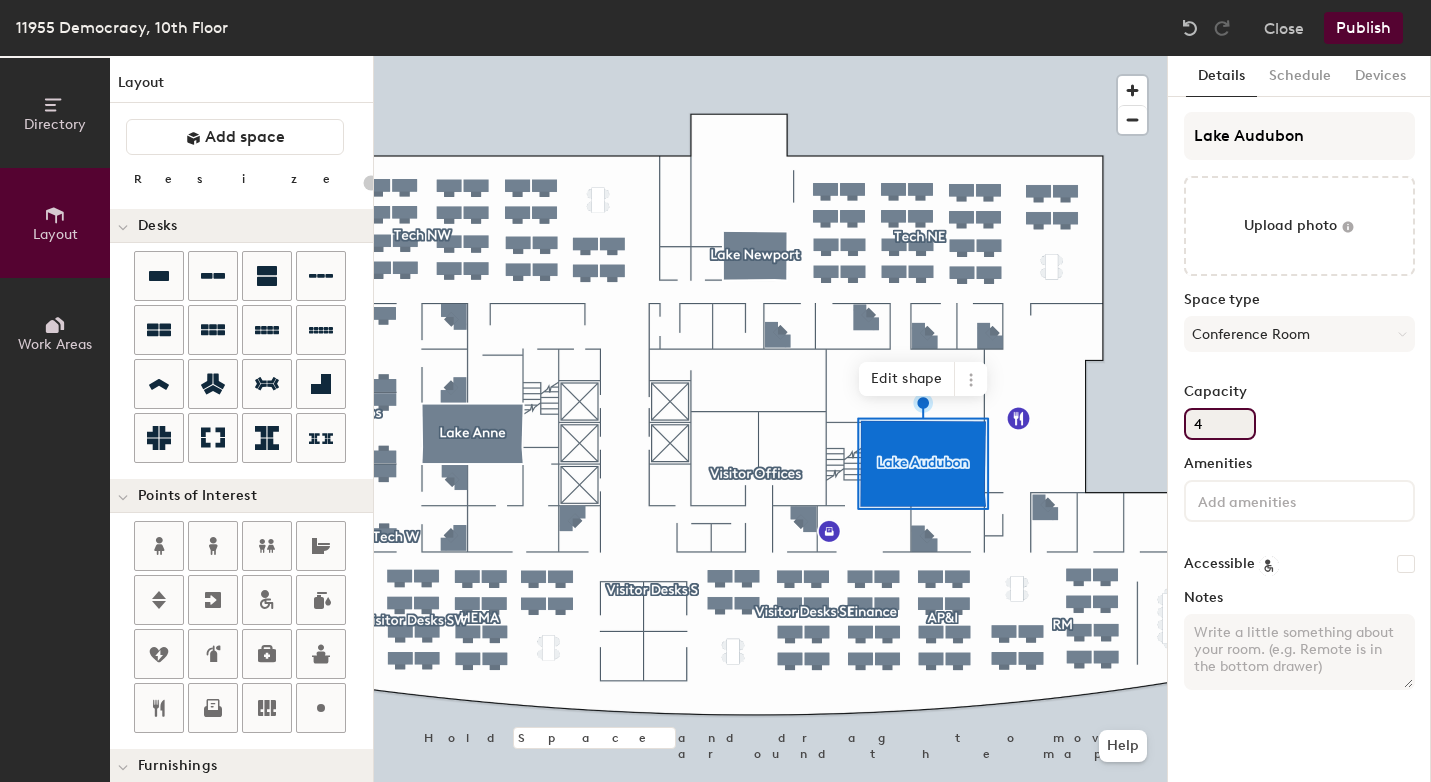 type on "42" 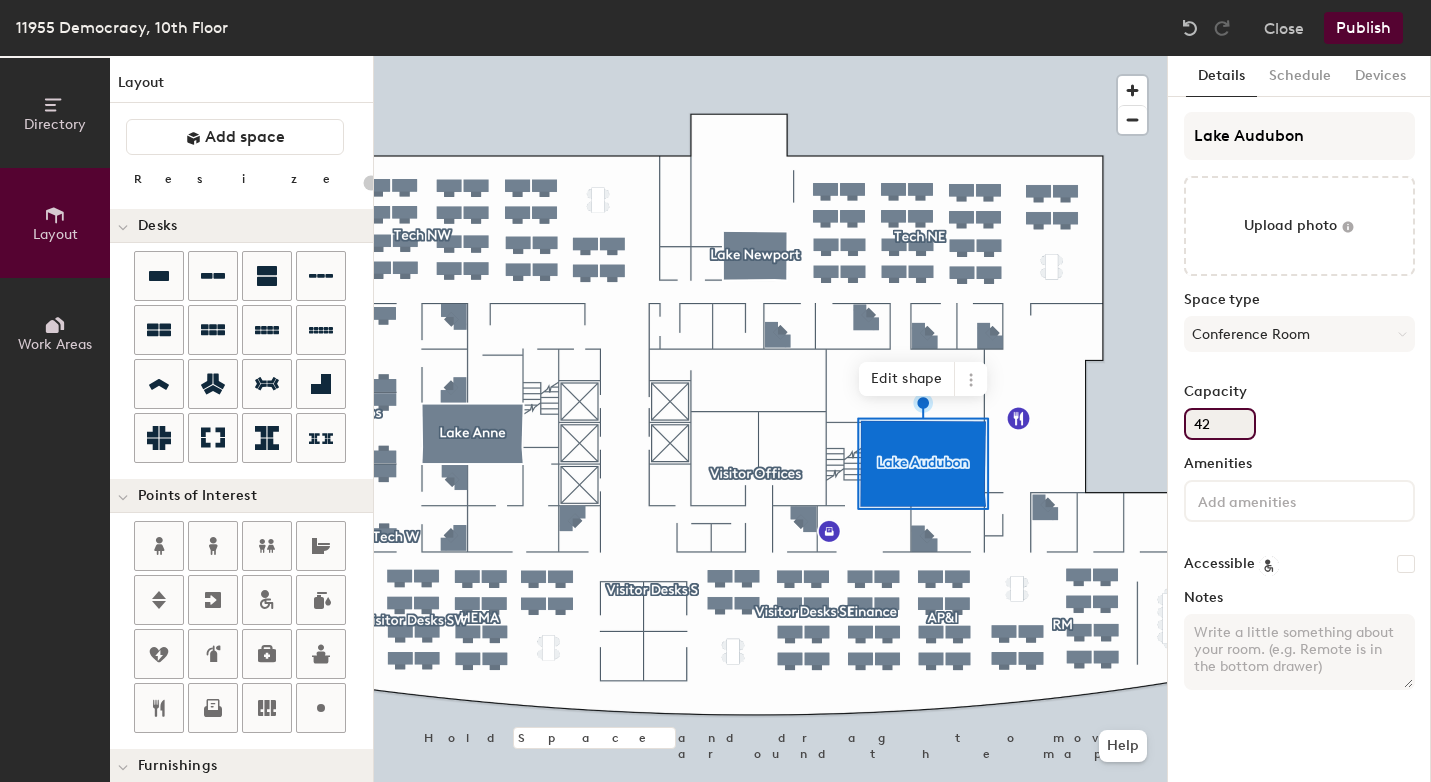 type on "20" 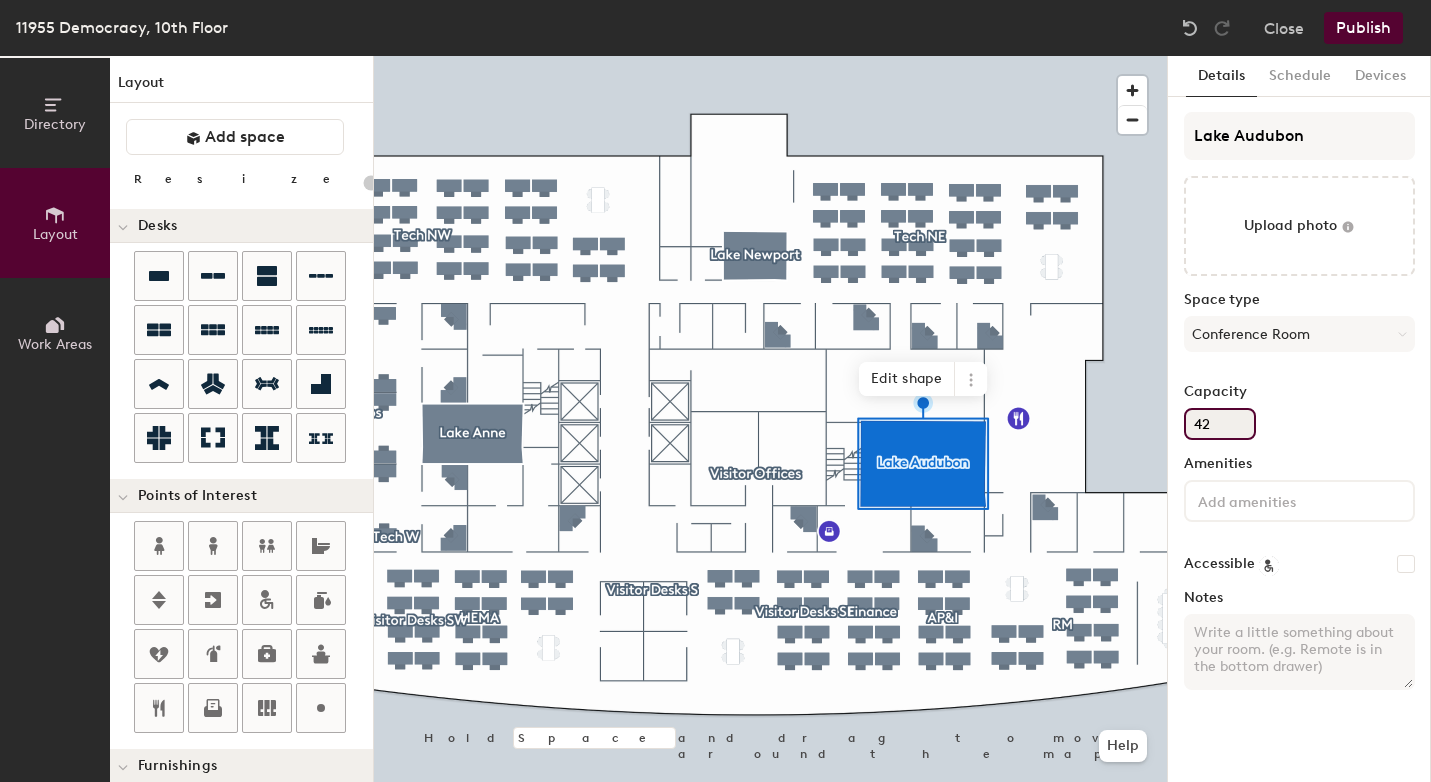 type on "4" 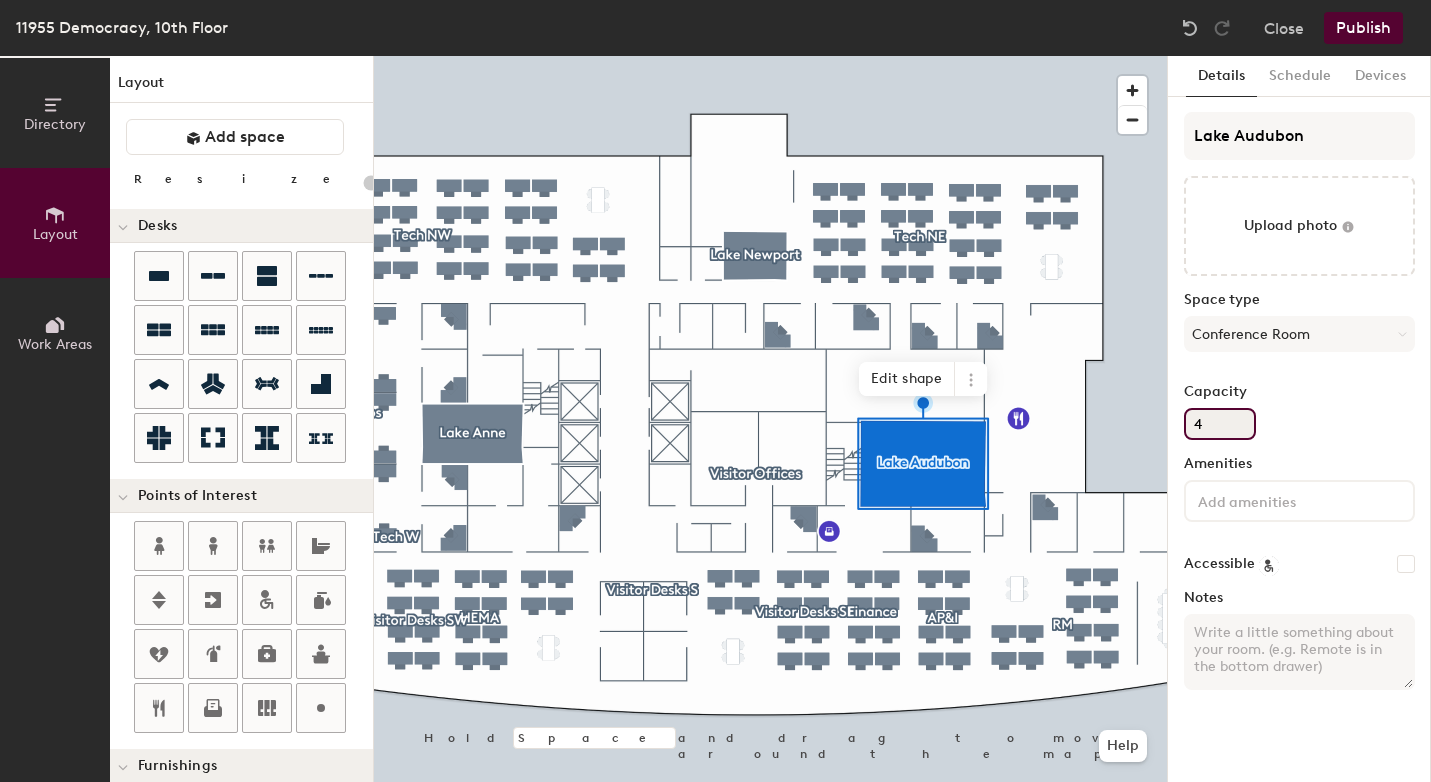 type on "20" 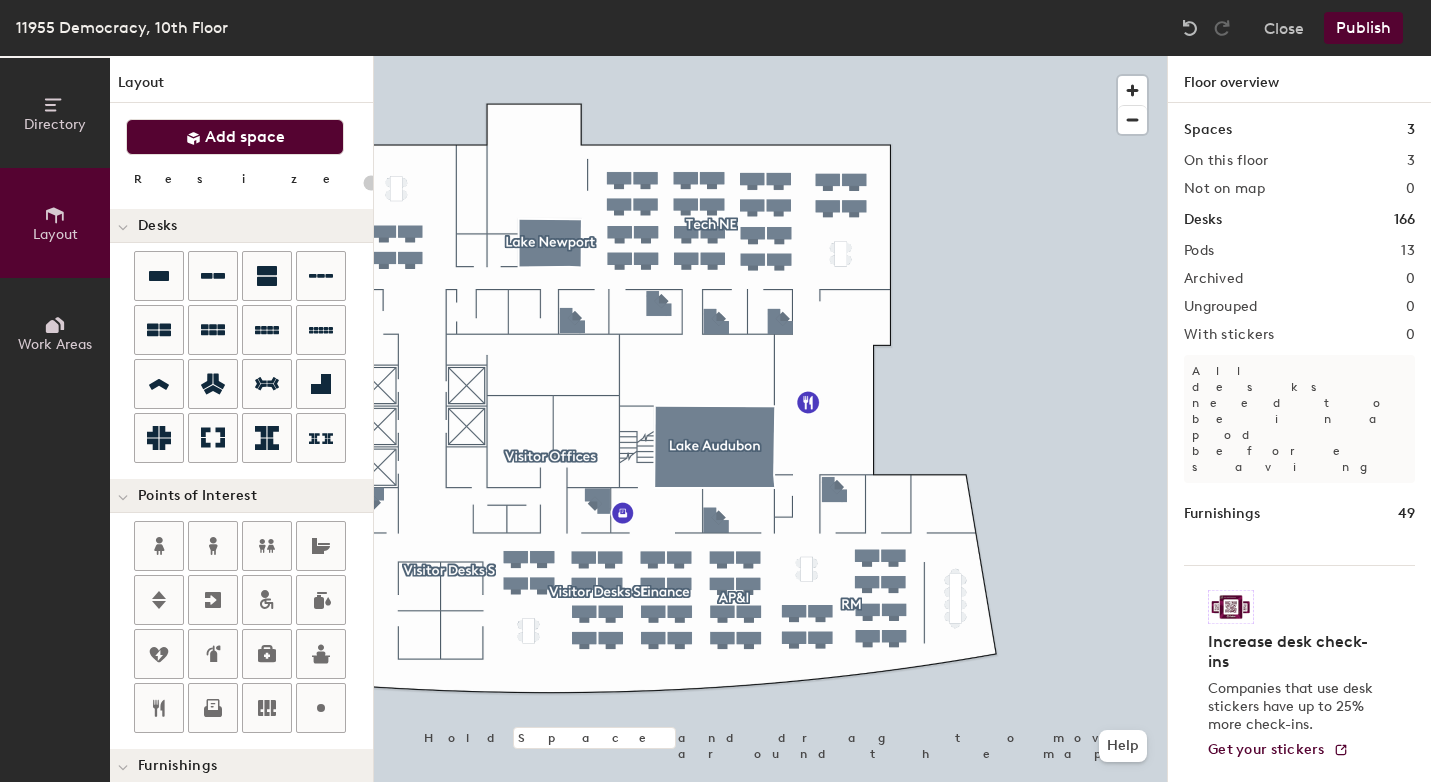 click on "Add space" 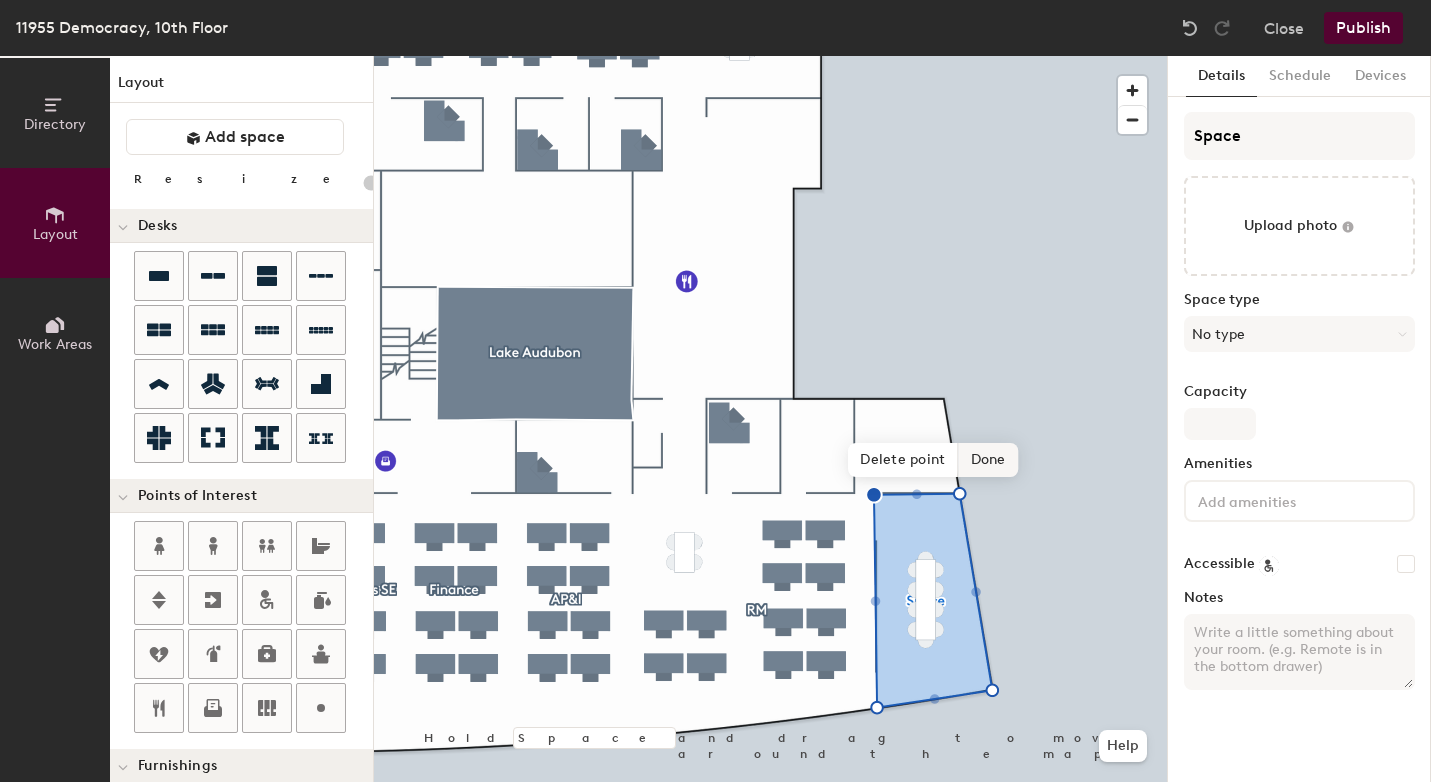 click on "Done" 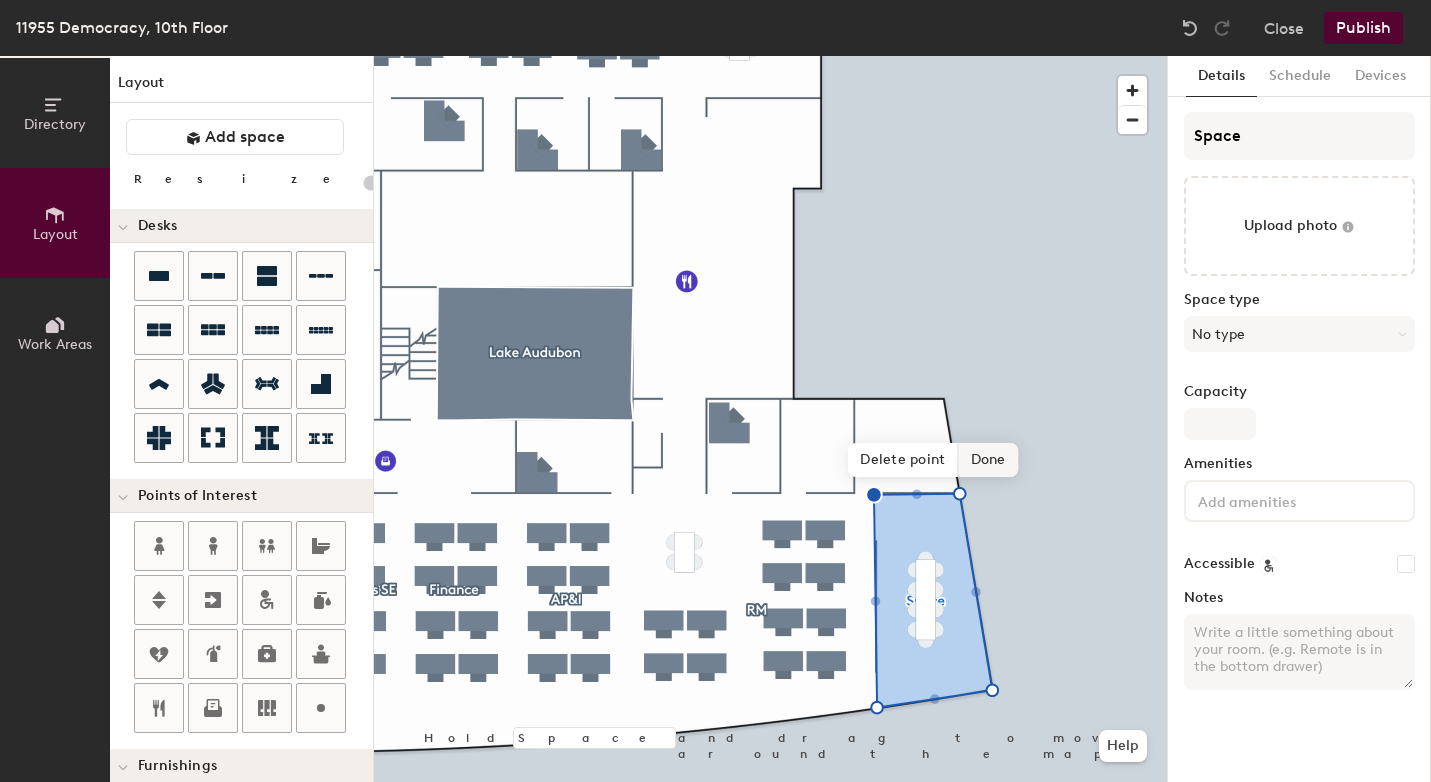 type on "20" 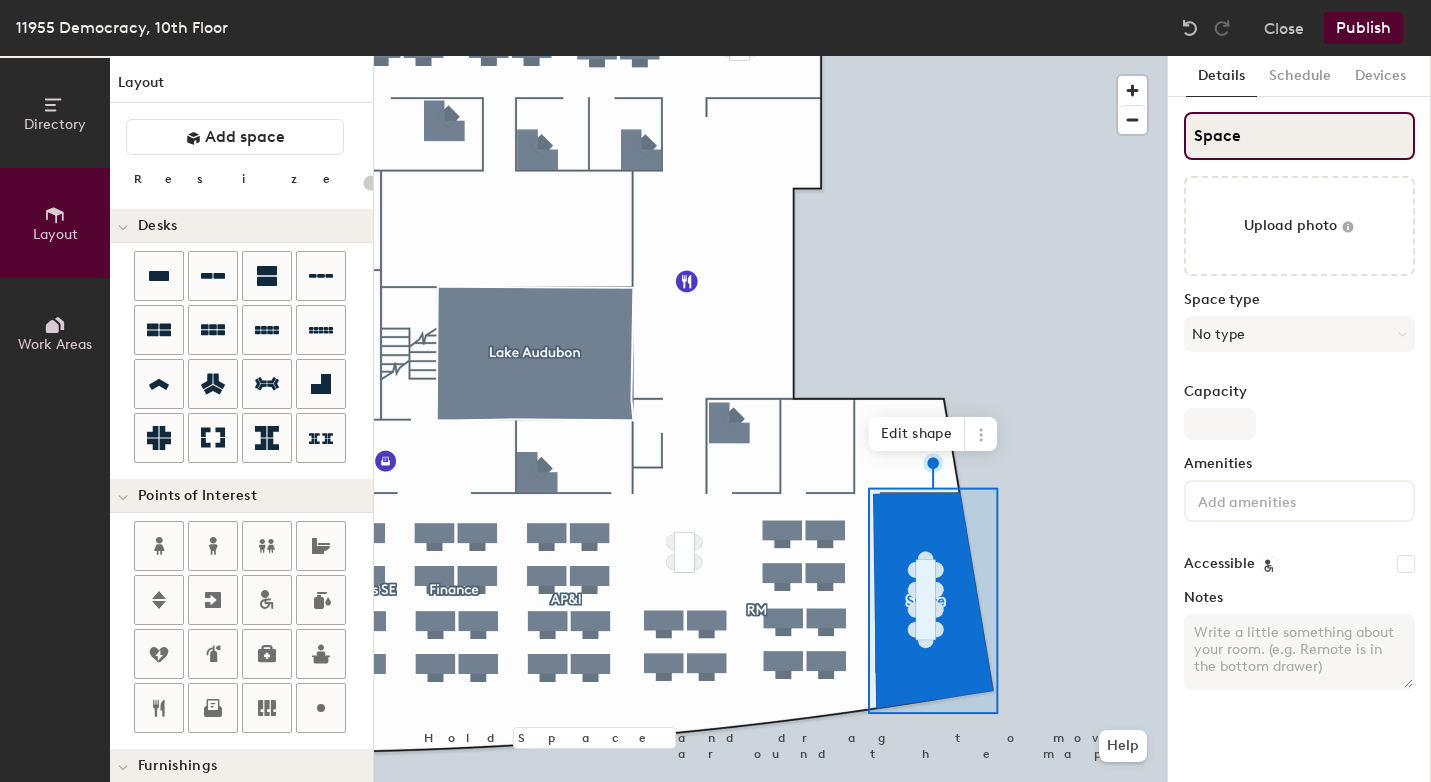click on "Space" 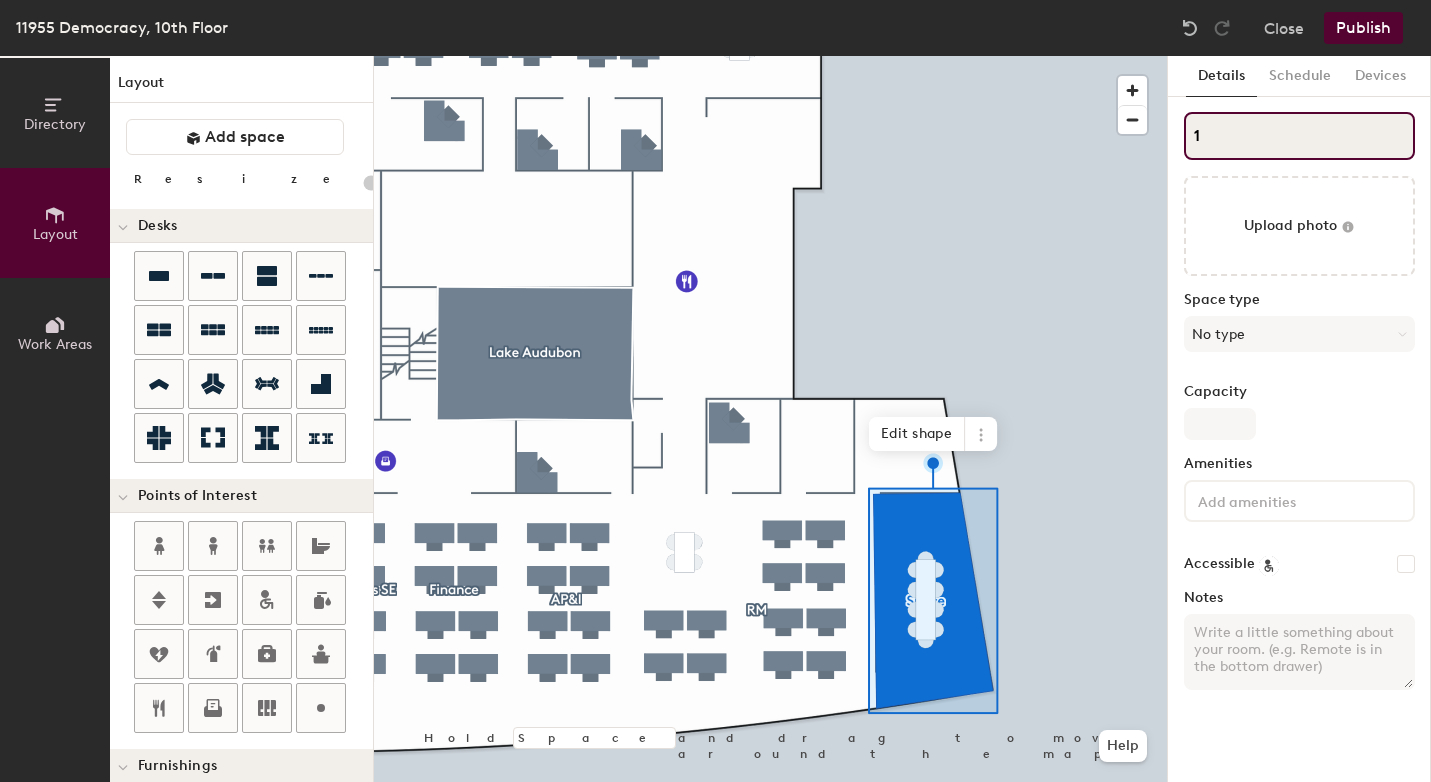 type on "20" 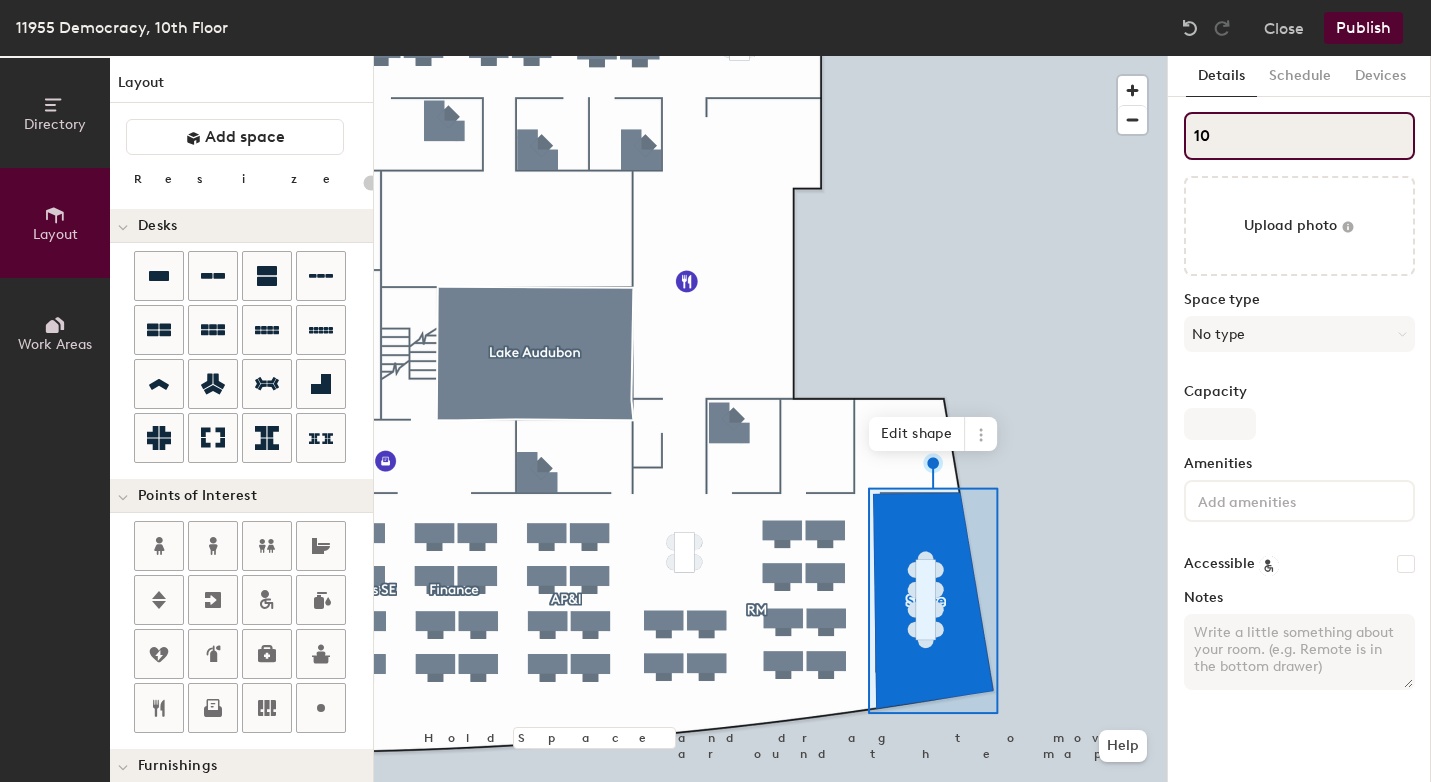 type on "20" 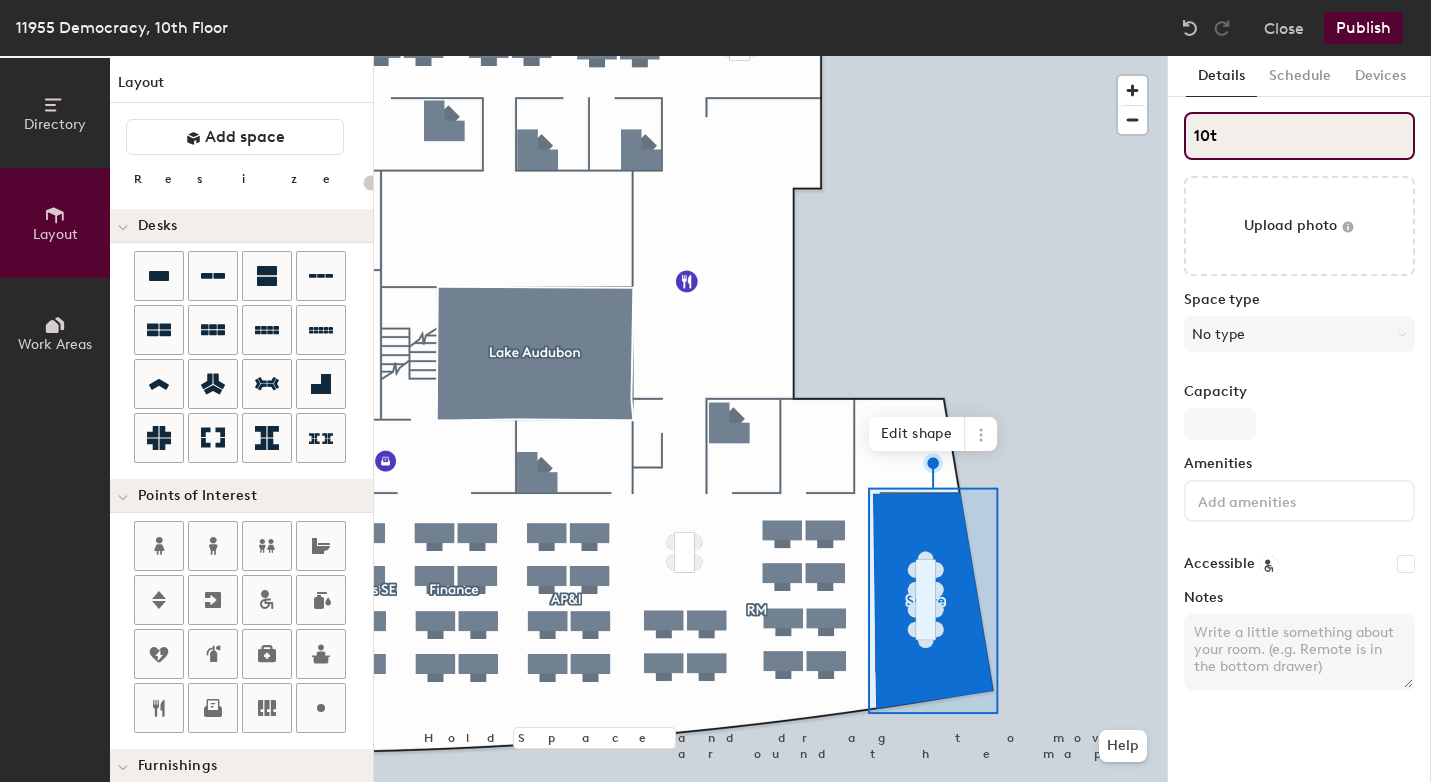 type on "10th" 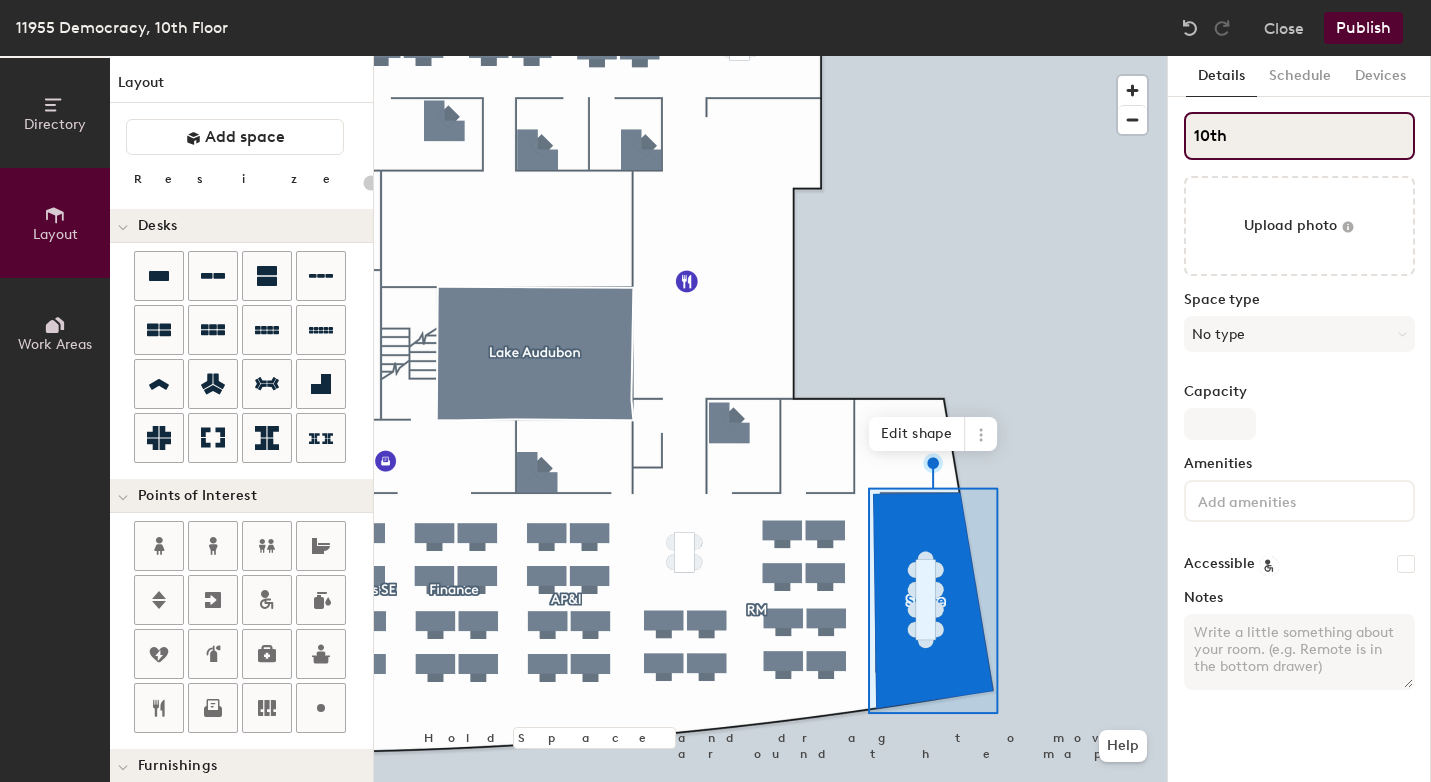 type on "20" 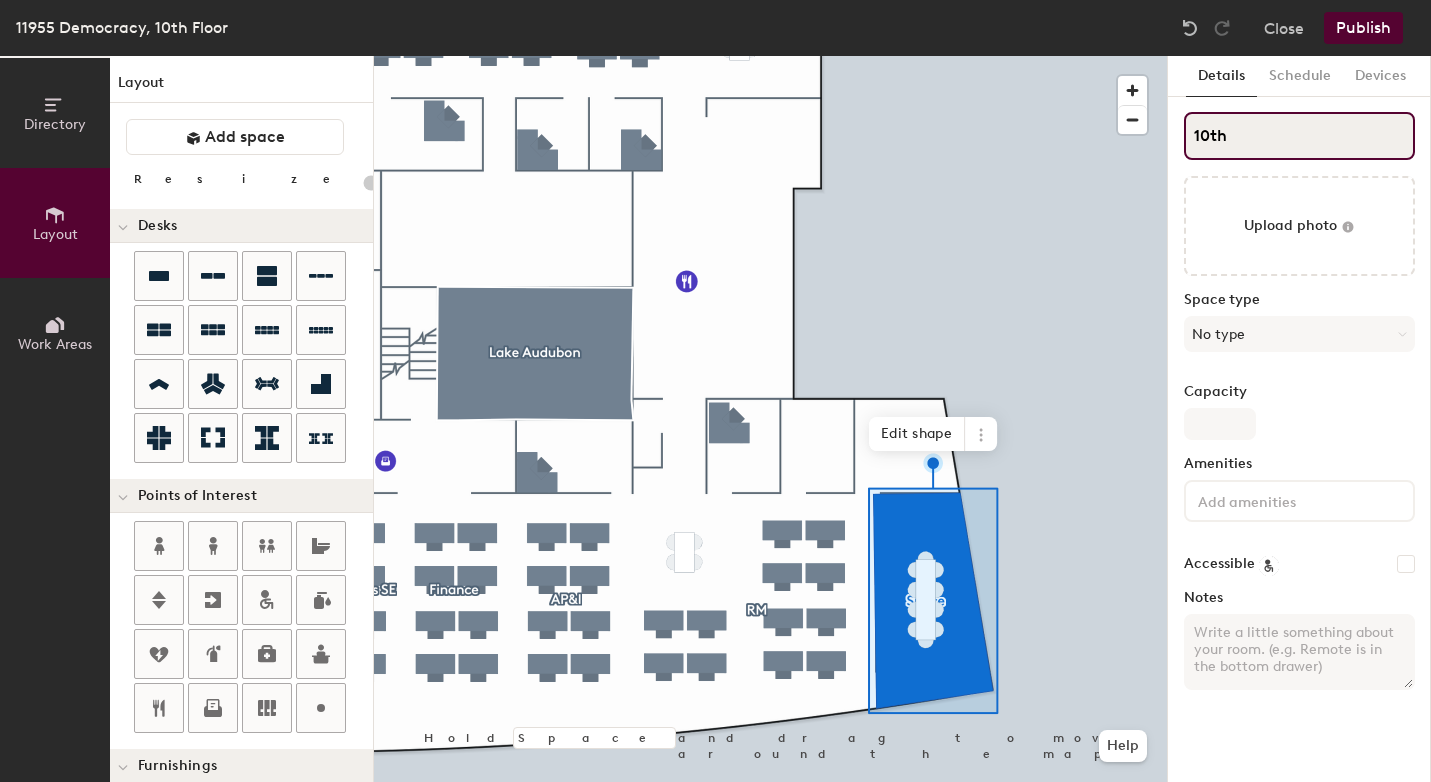type on "20" 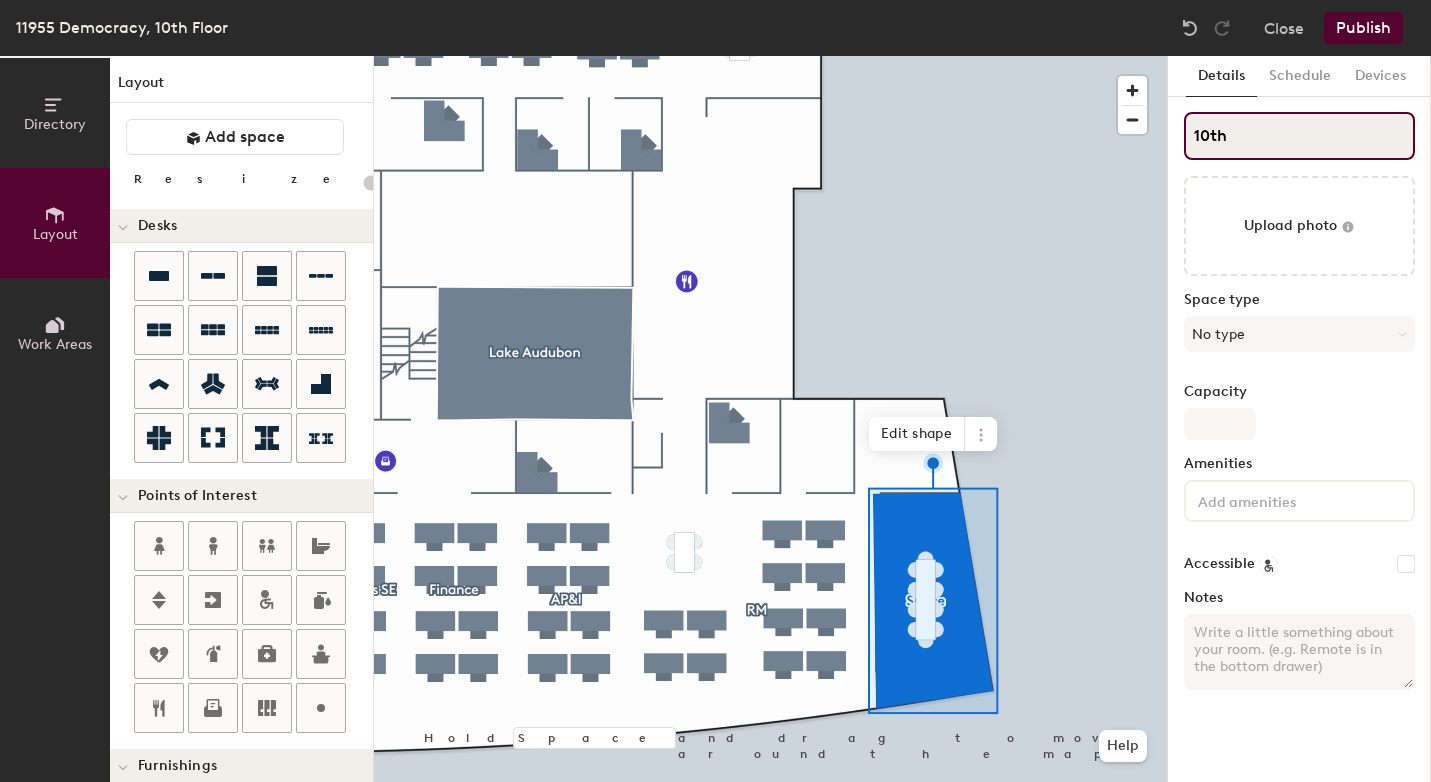 type on "10th" 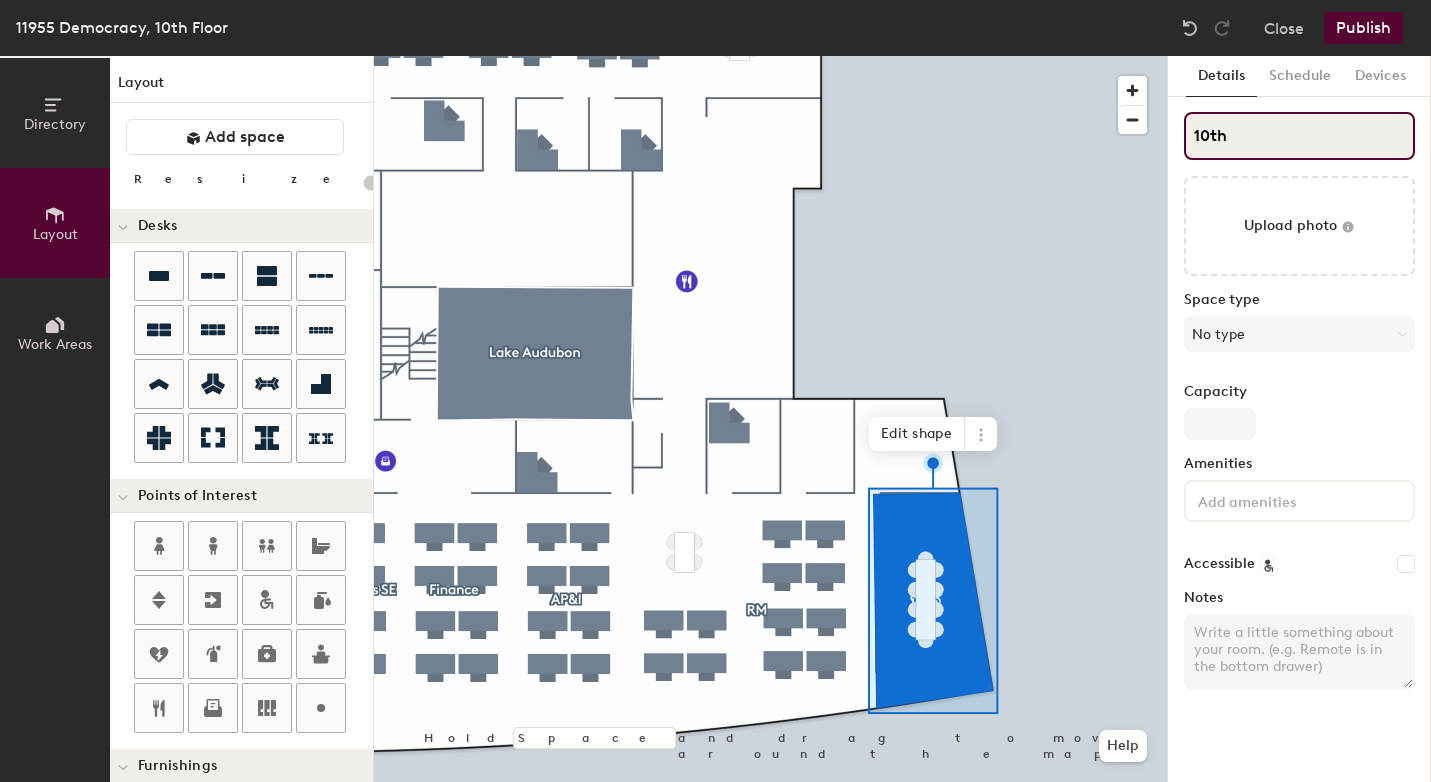 type on "20" 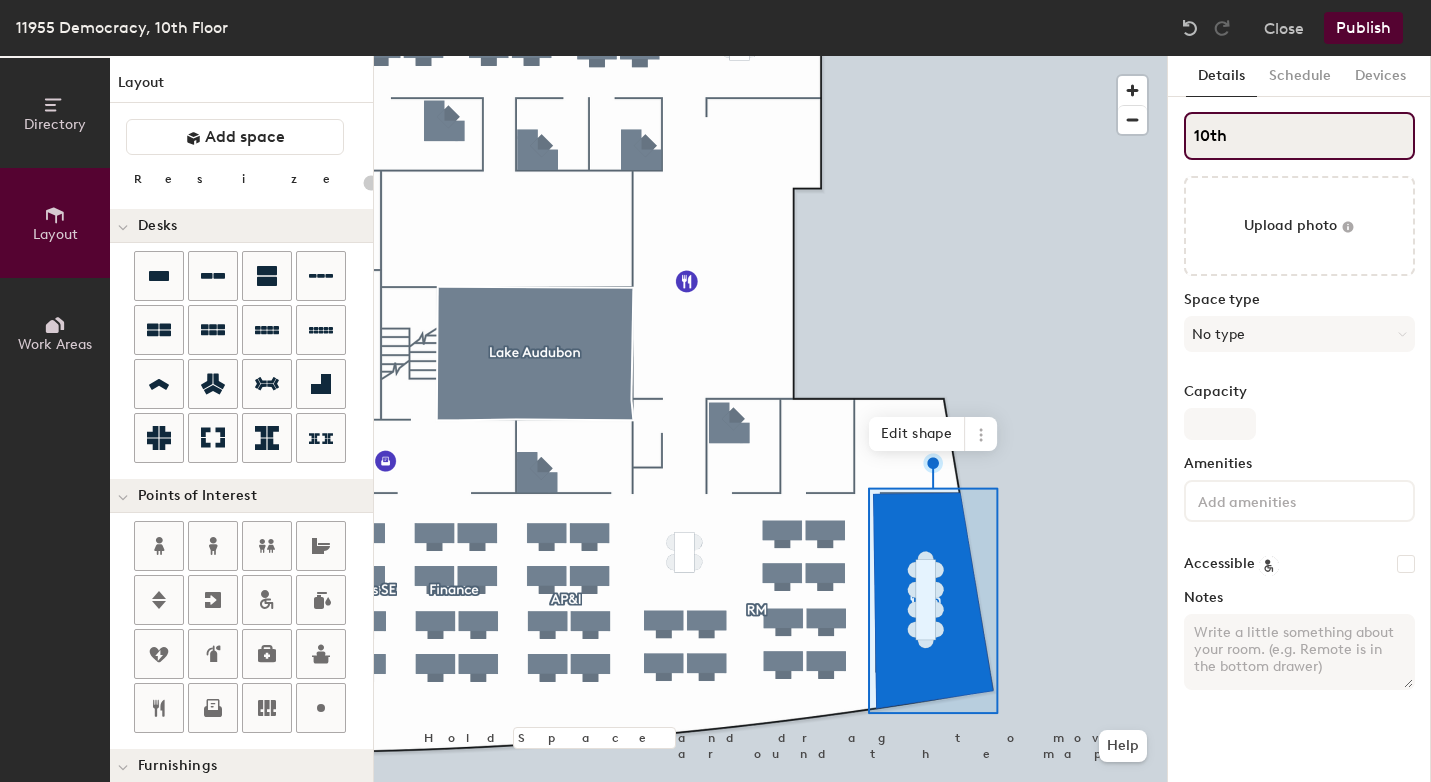 type on "10t" 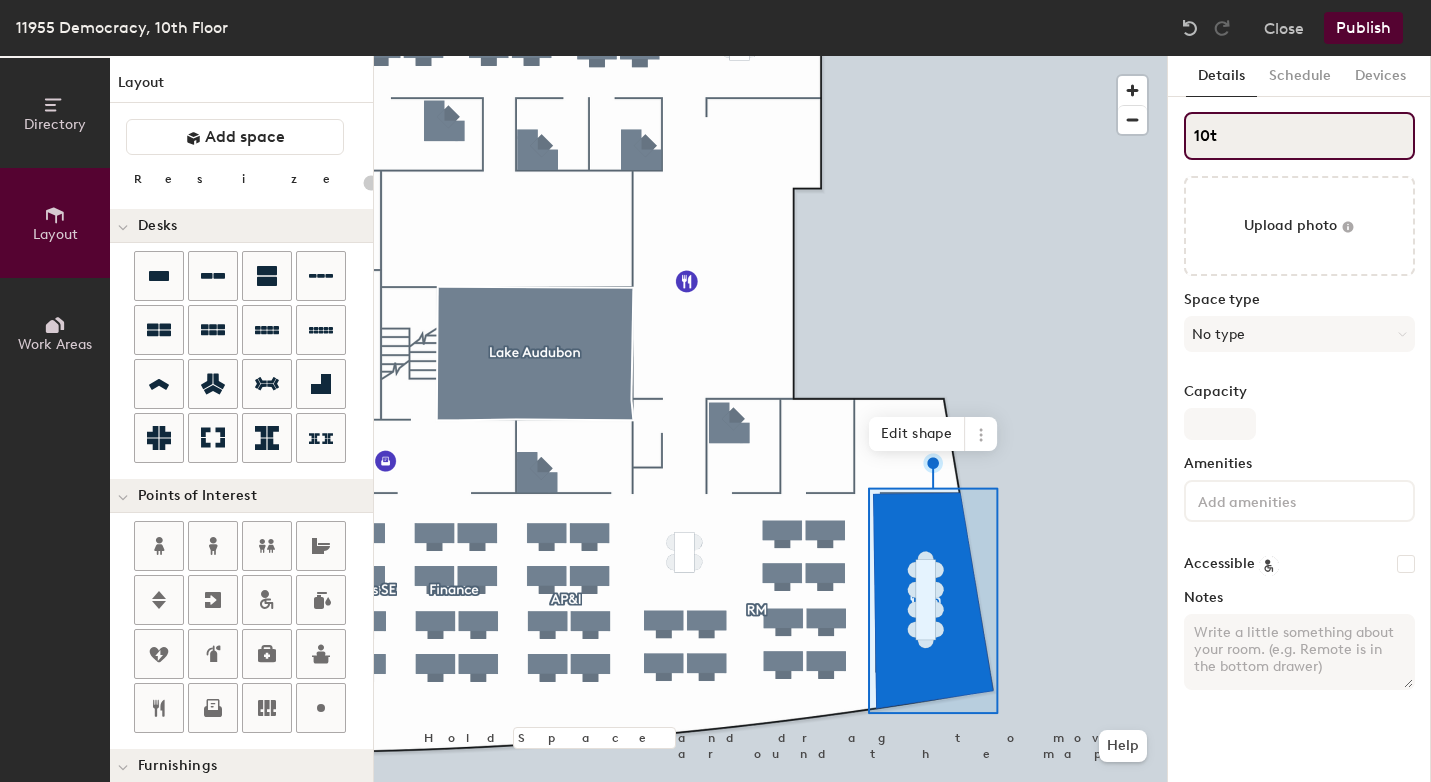type on "20" 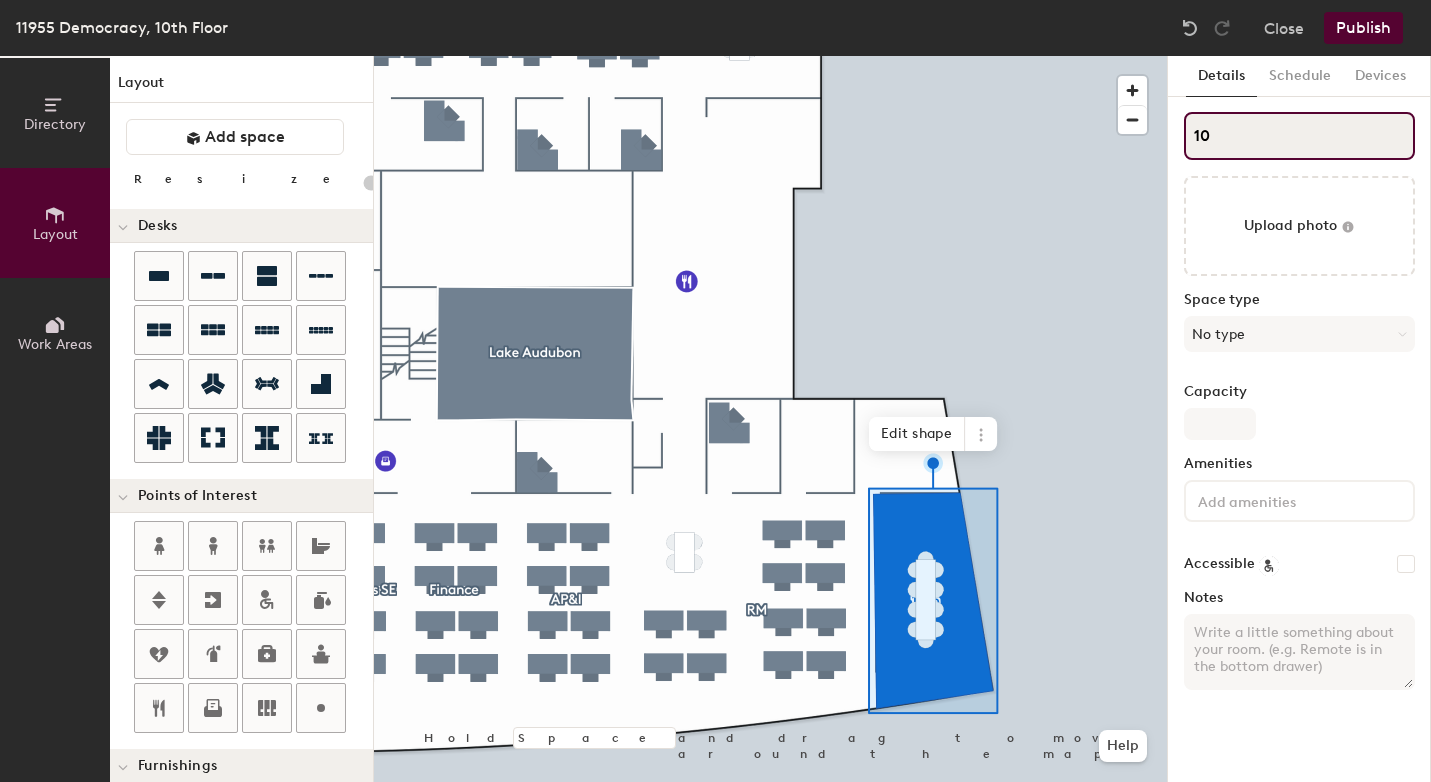 type on "1" 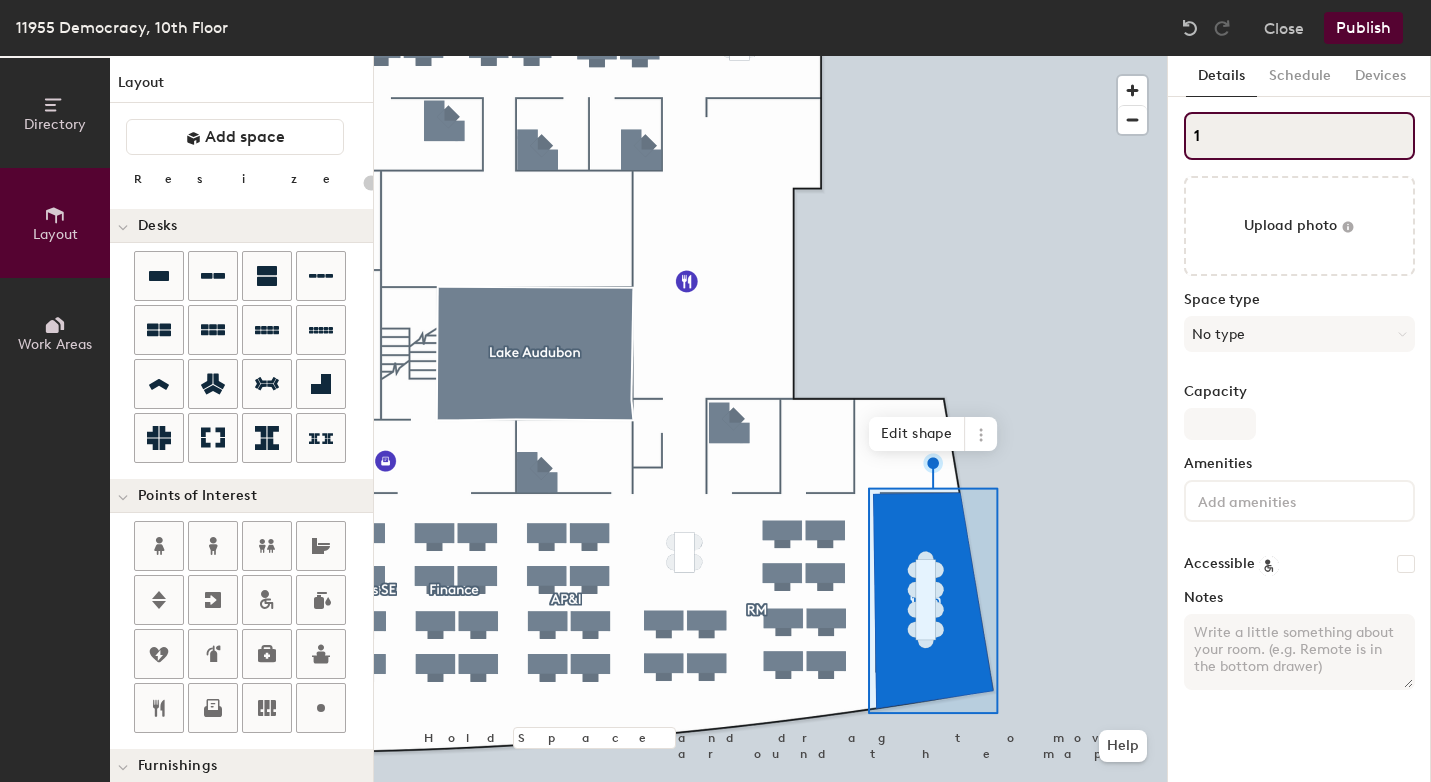 type on "20" 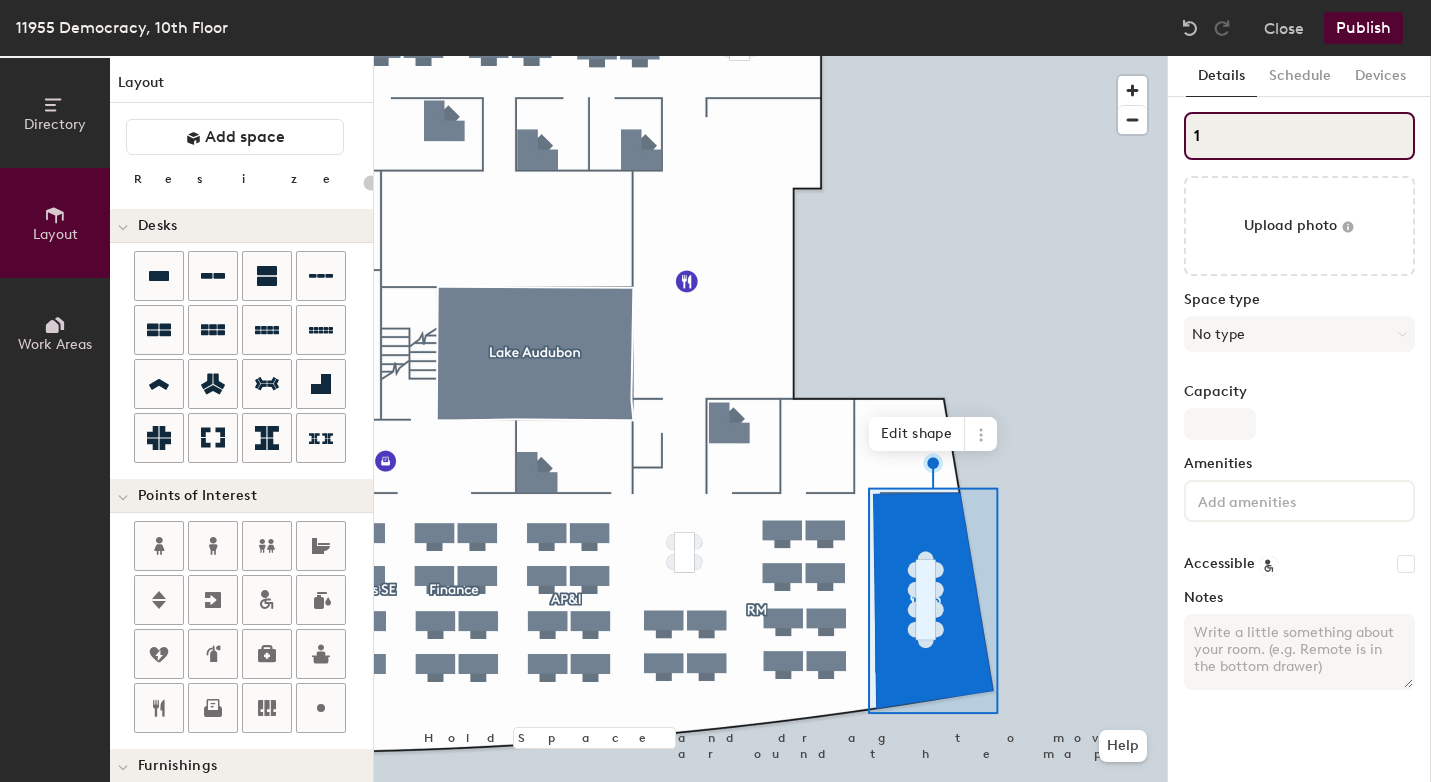 type on "1C" 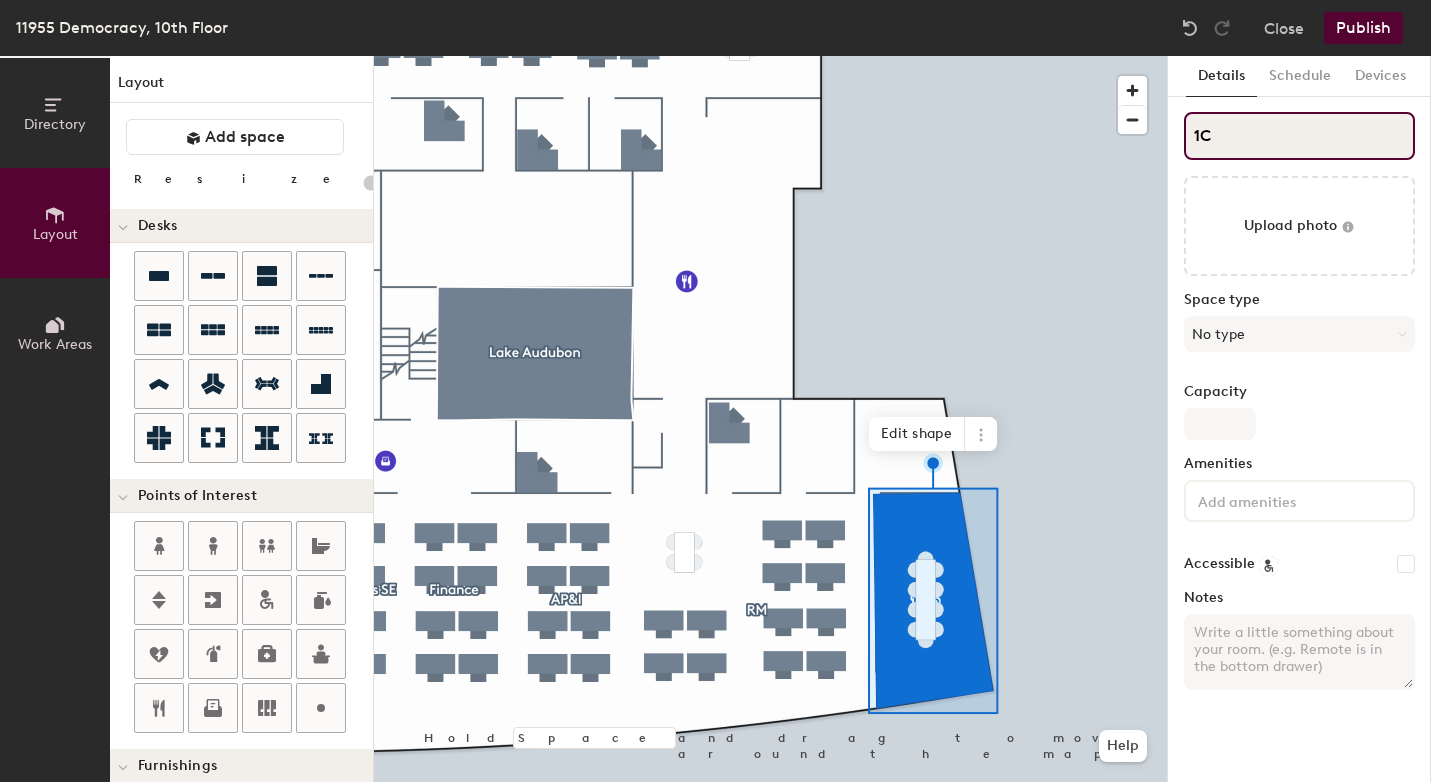 type on "20" 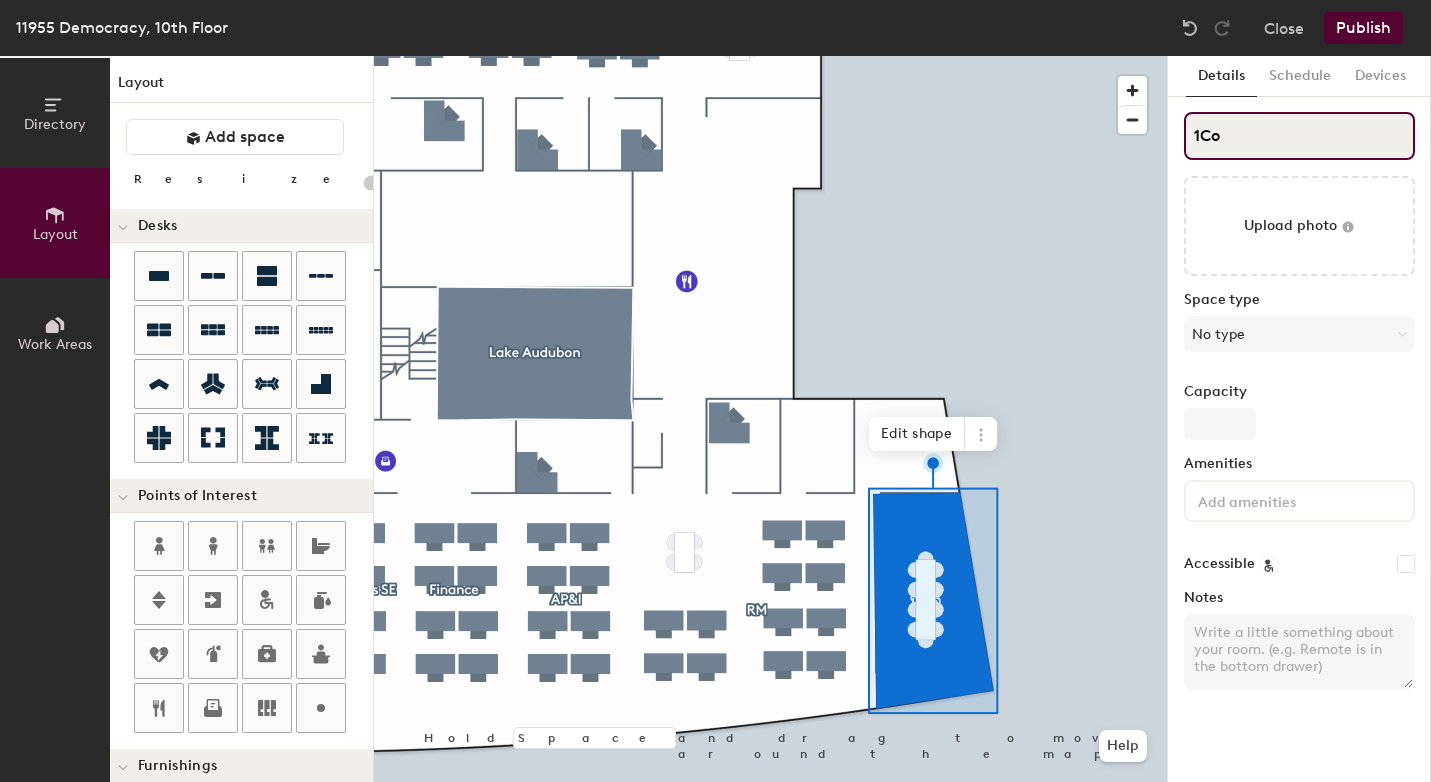 type on "20" 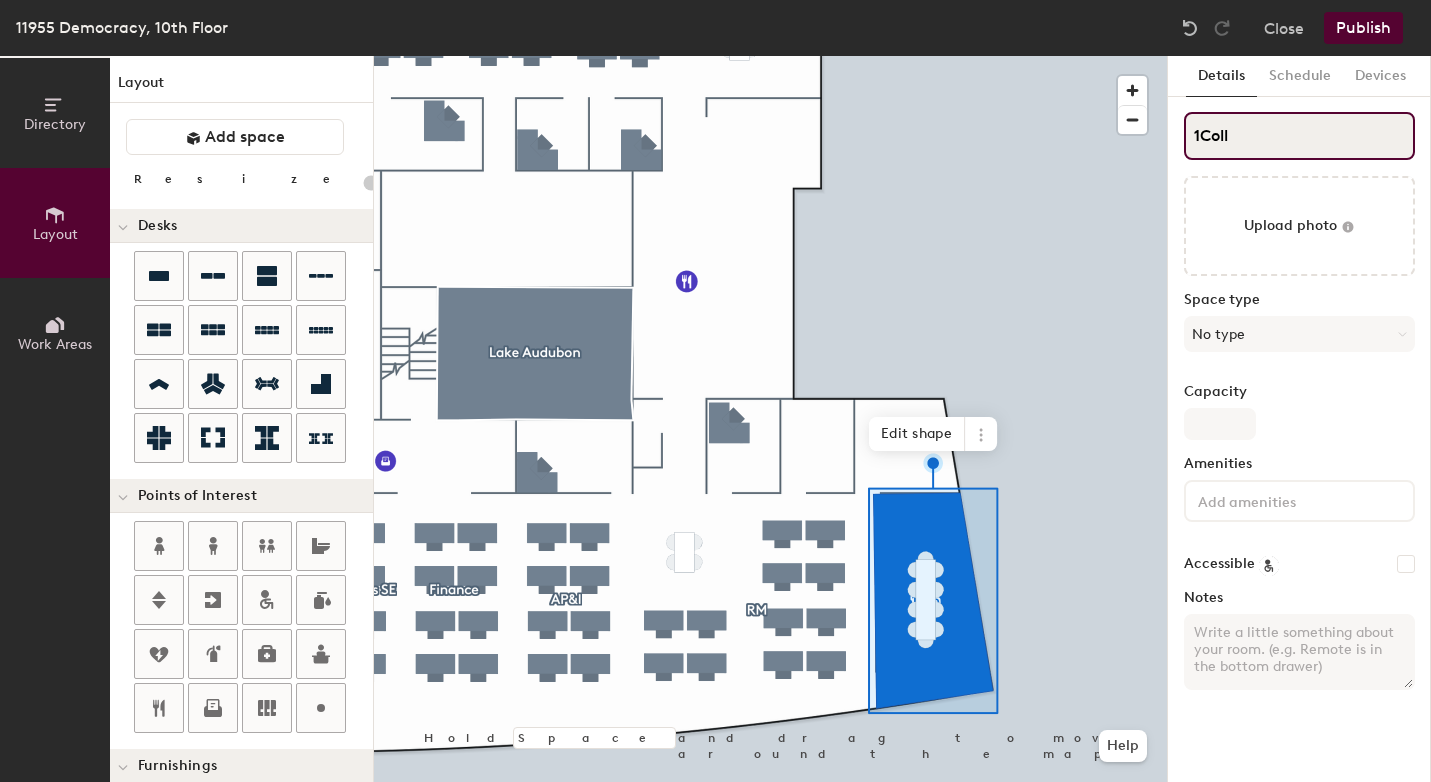 type on "1Colla" 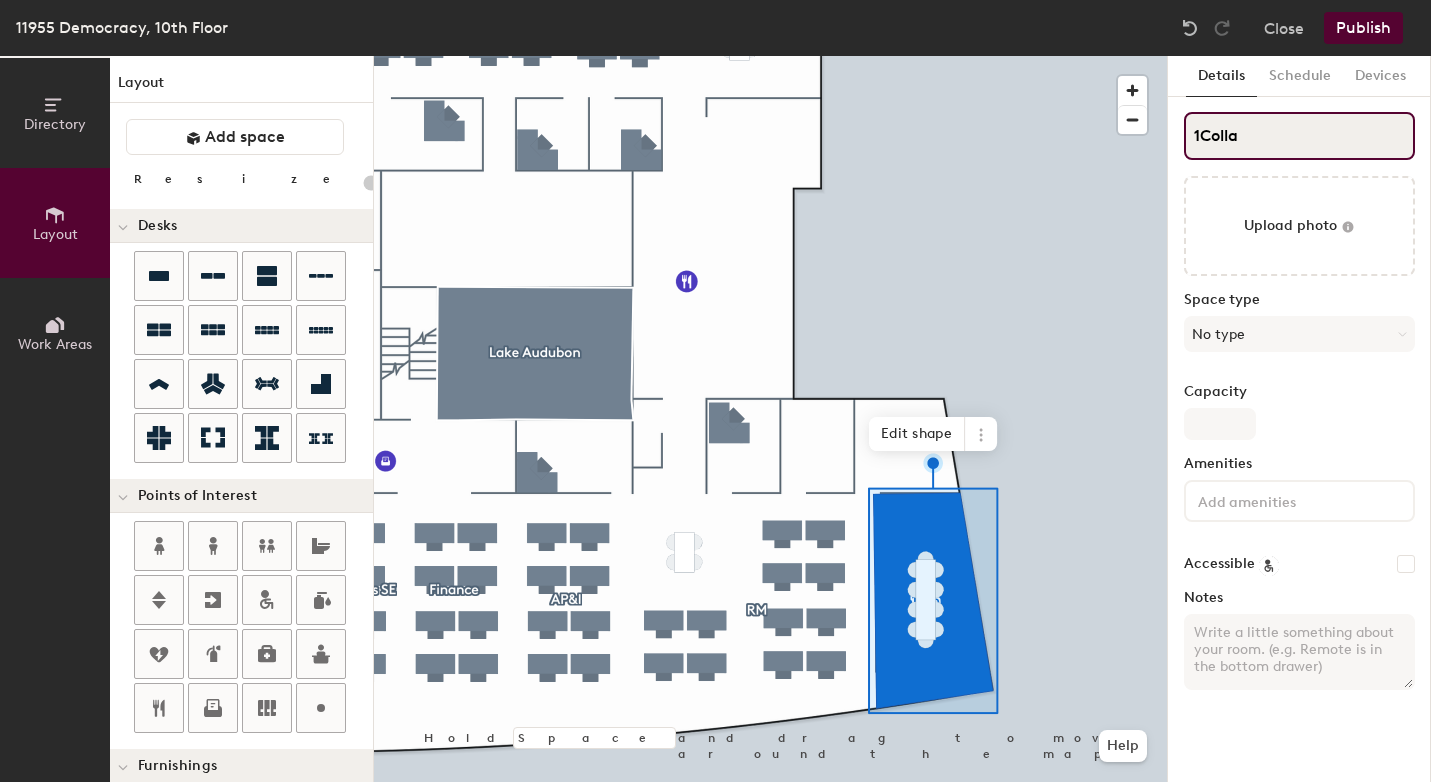 type on "20" 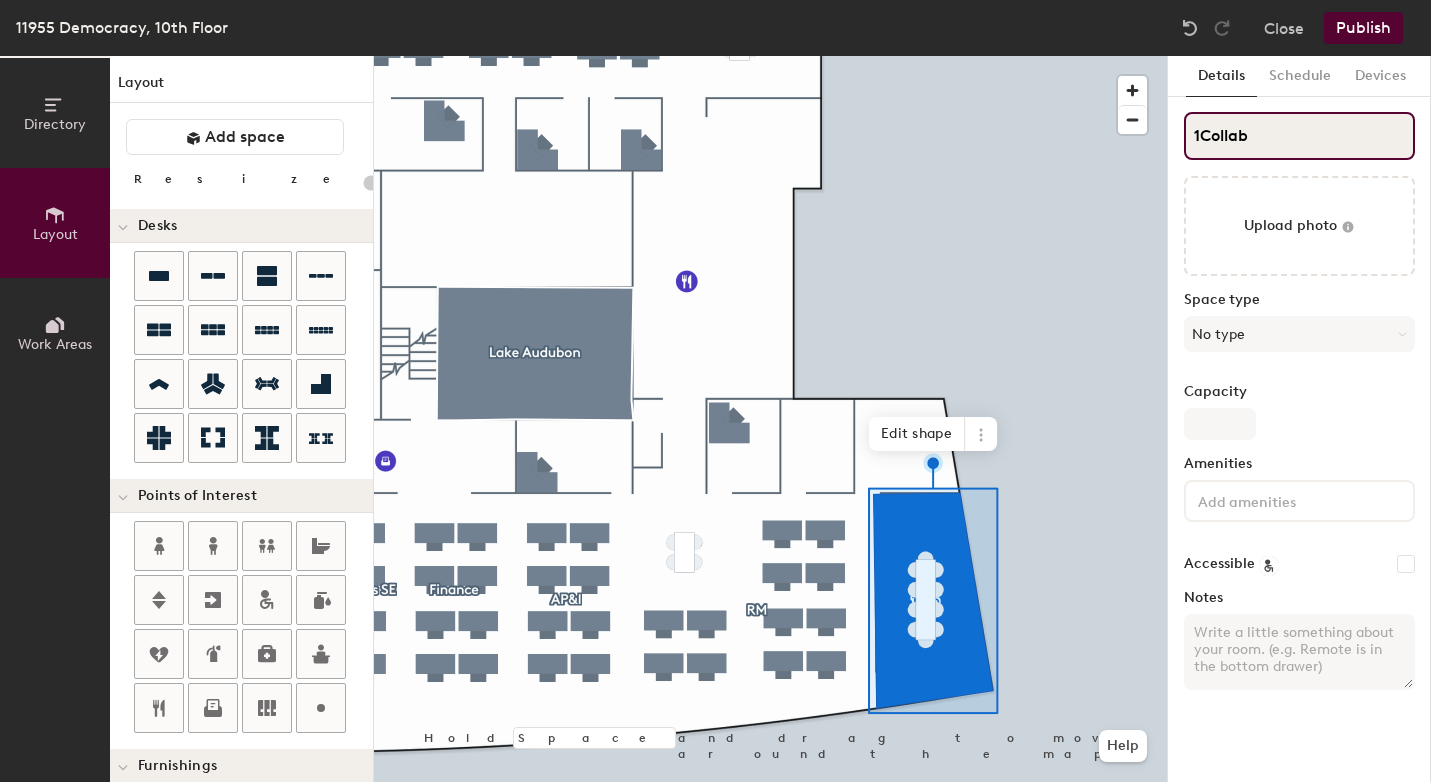 type on "20" 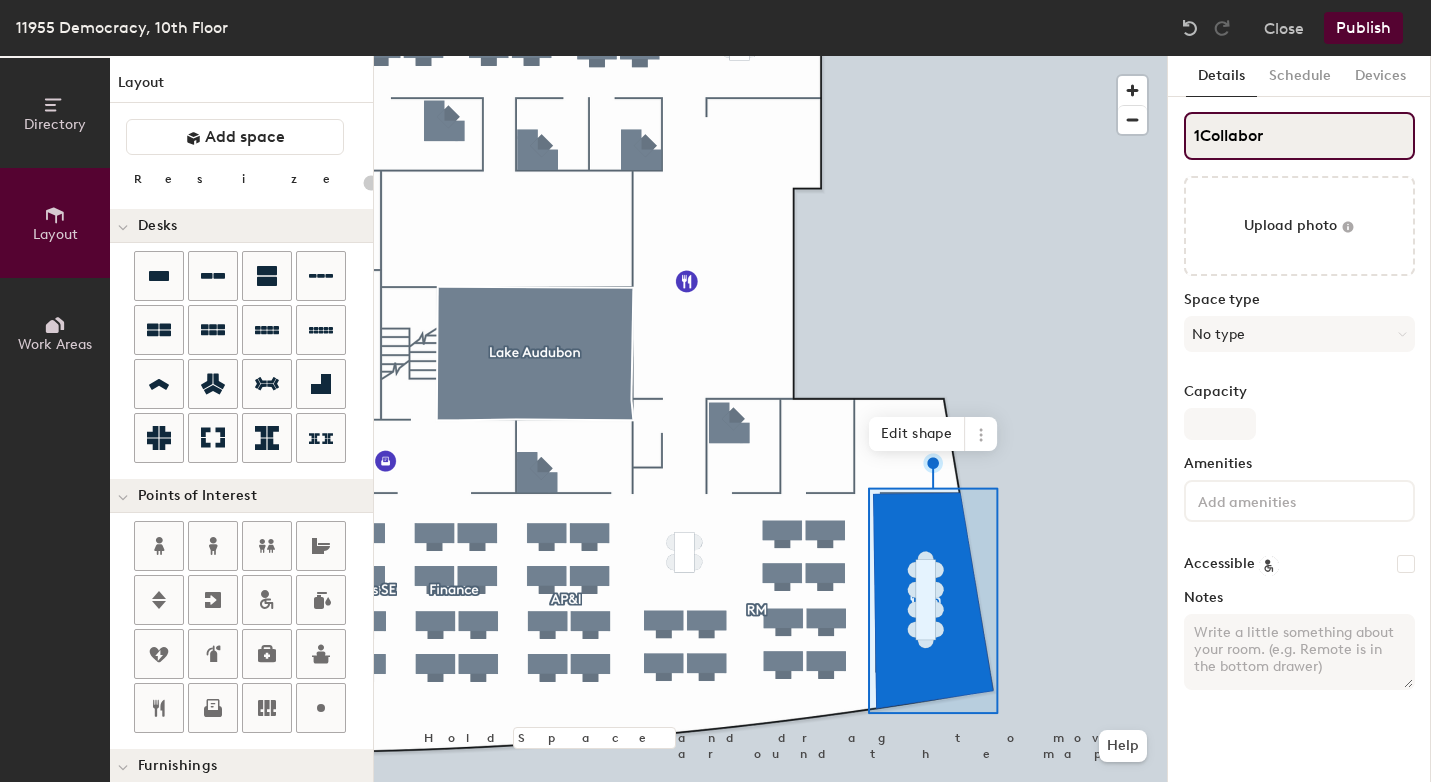 type on "1Collabora" 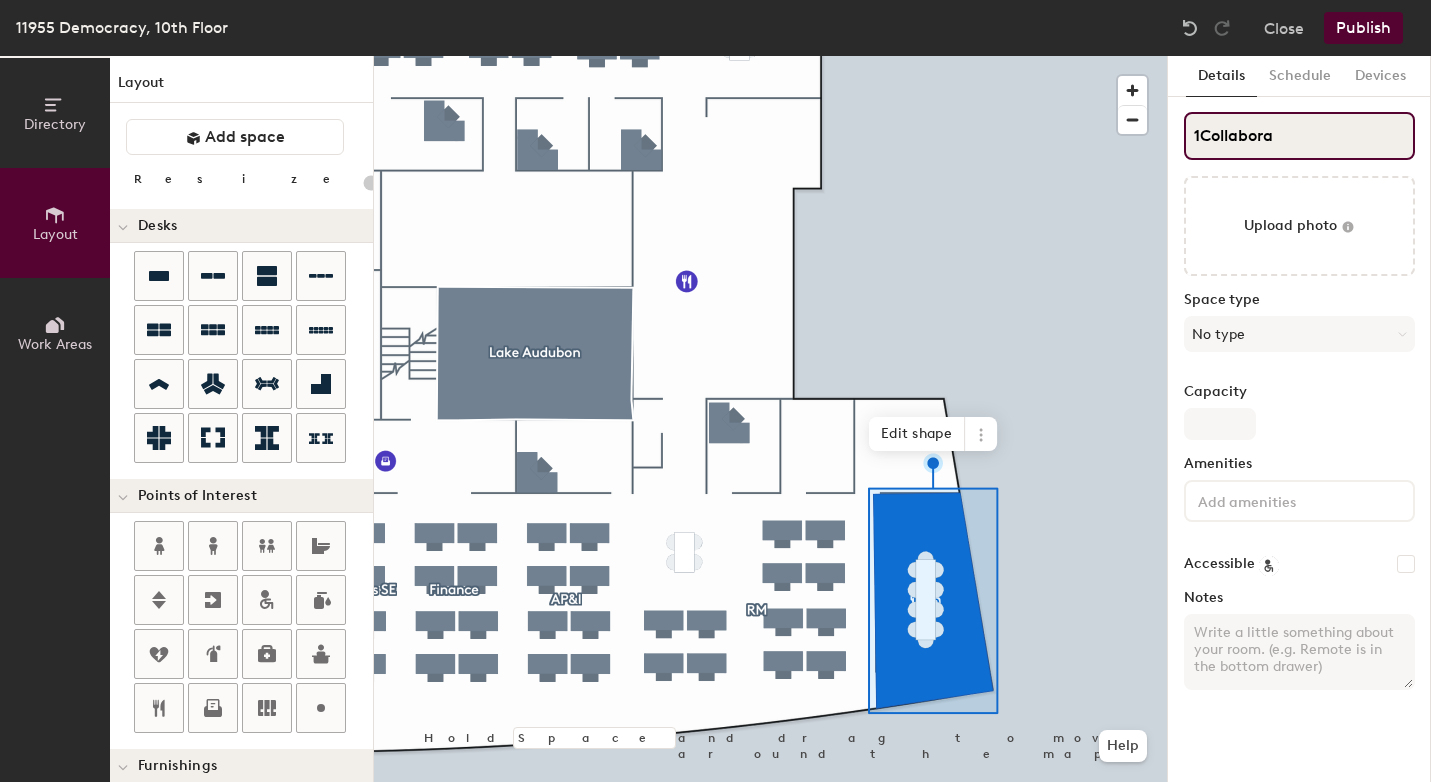 type on "20" 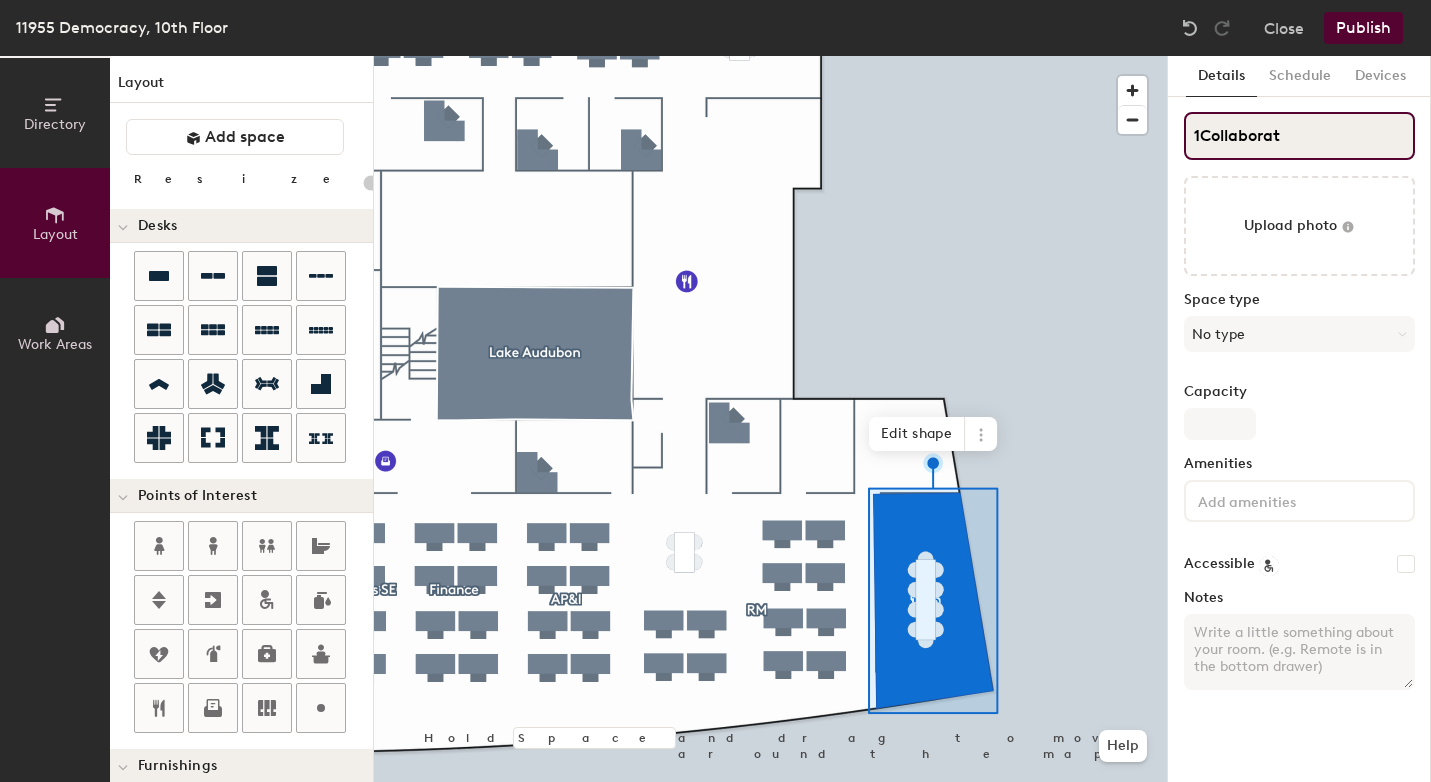 type on "1Collaborati" 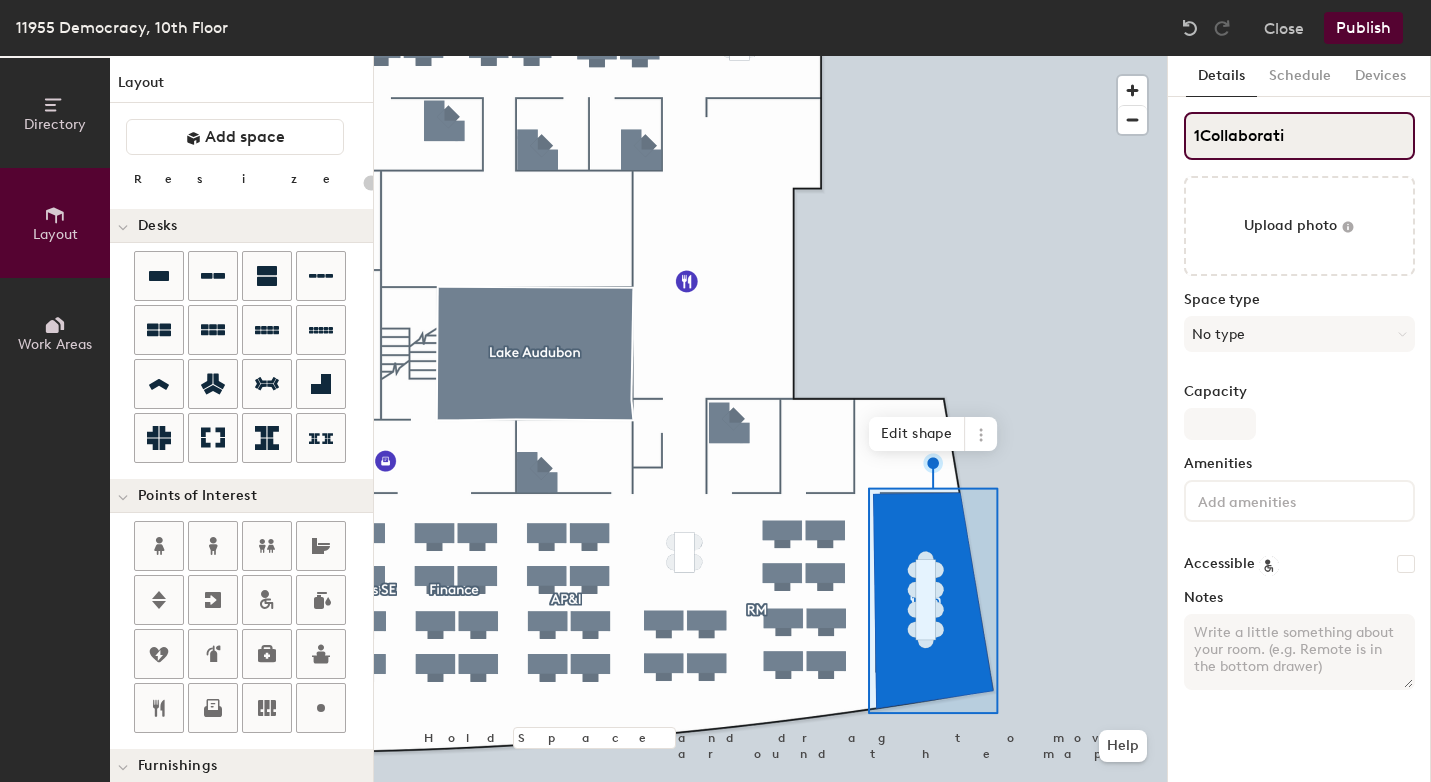 type on "20" 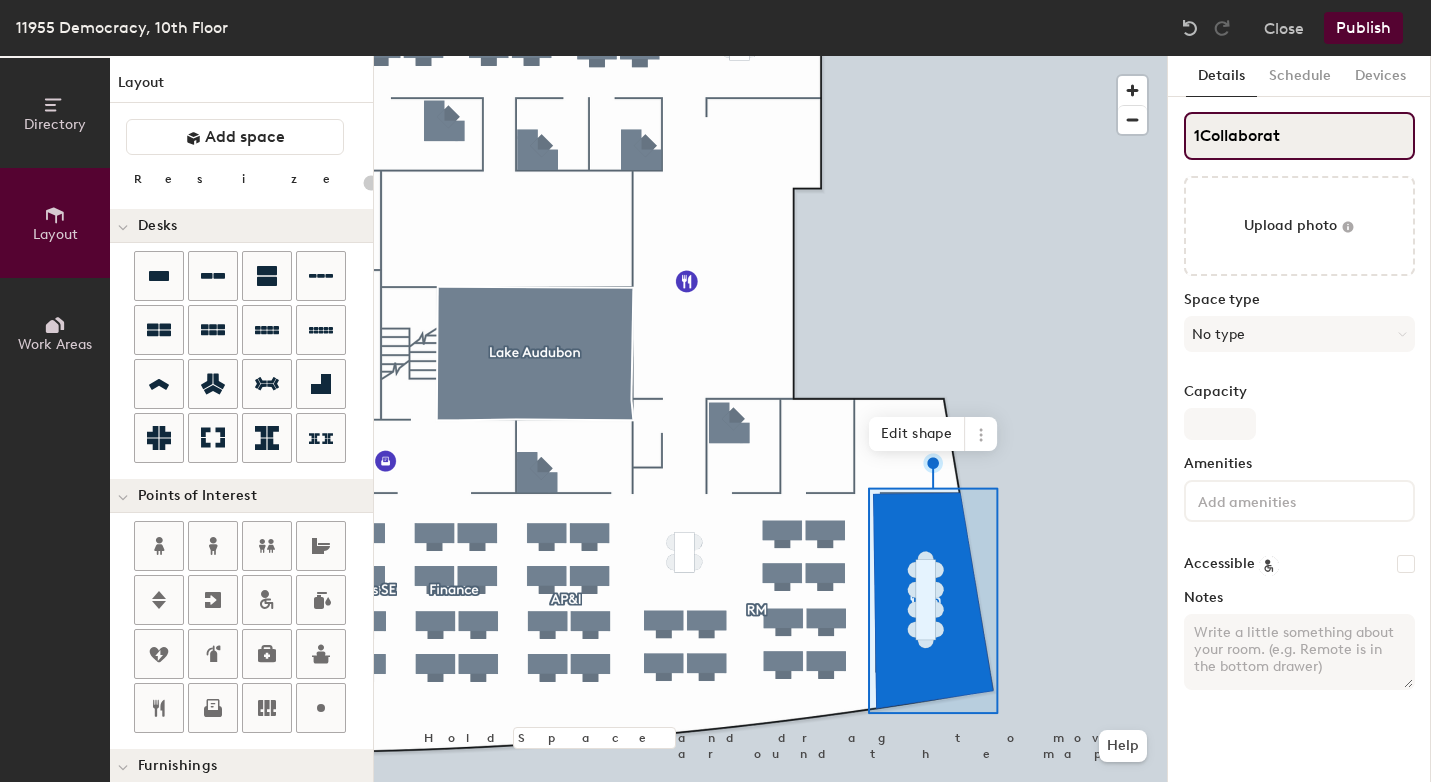 type on "20" 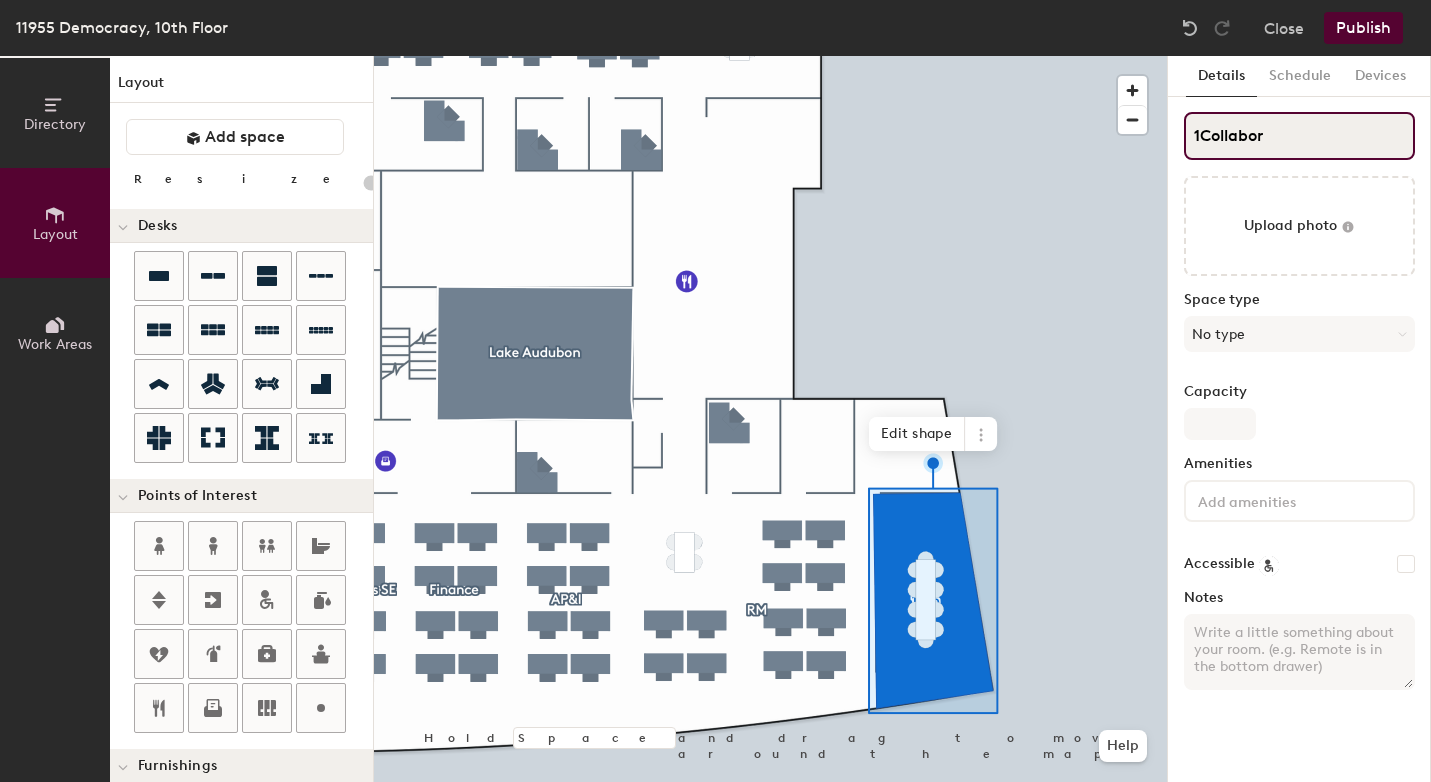 type on "1Collabo" 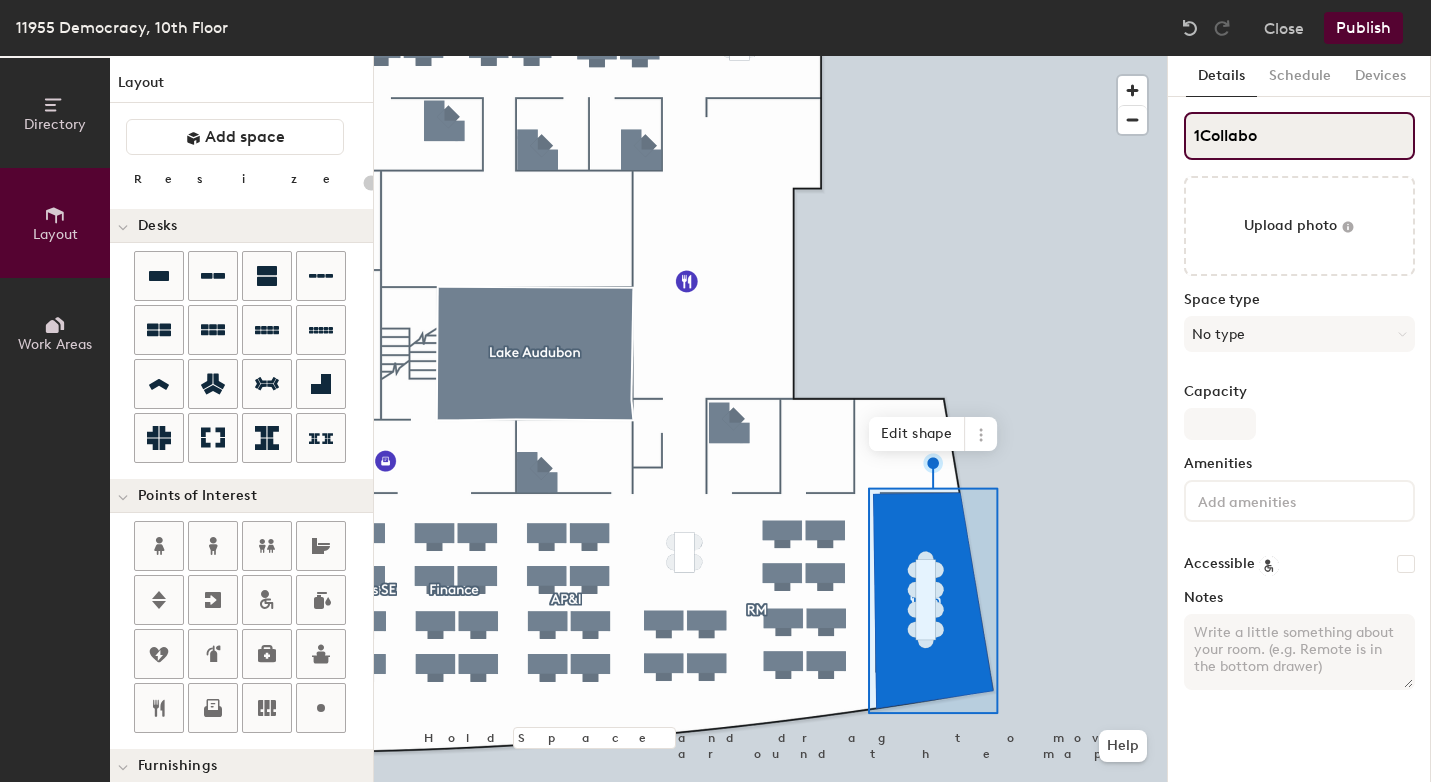 type on "20" 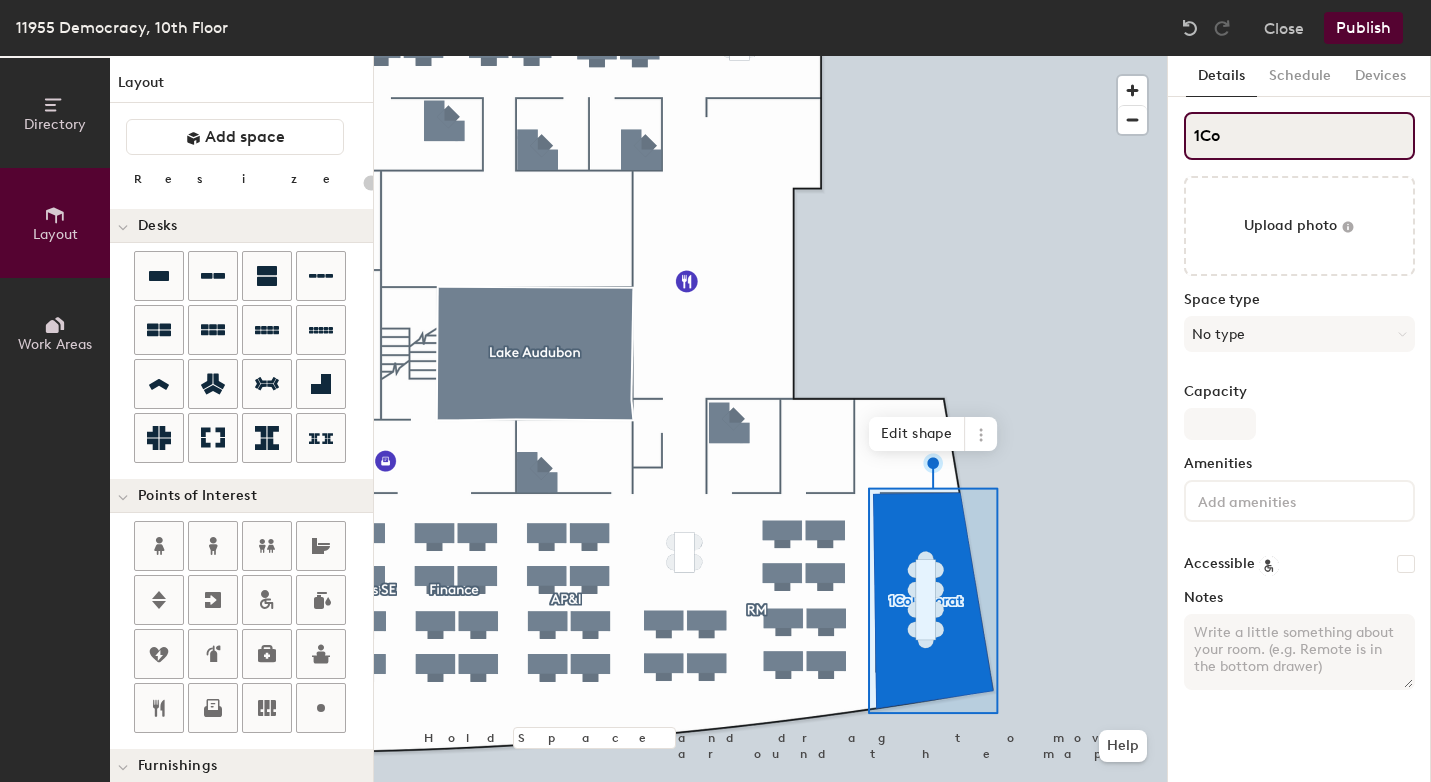 type on "1C" 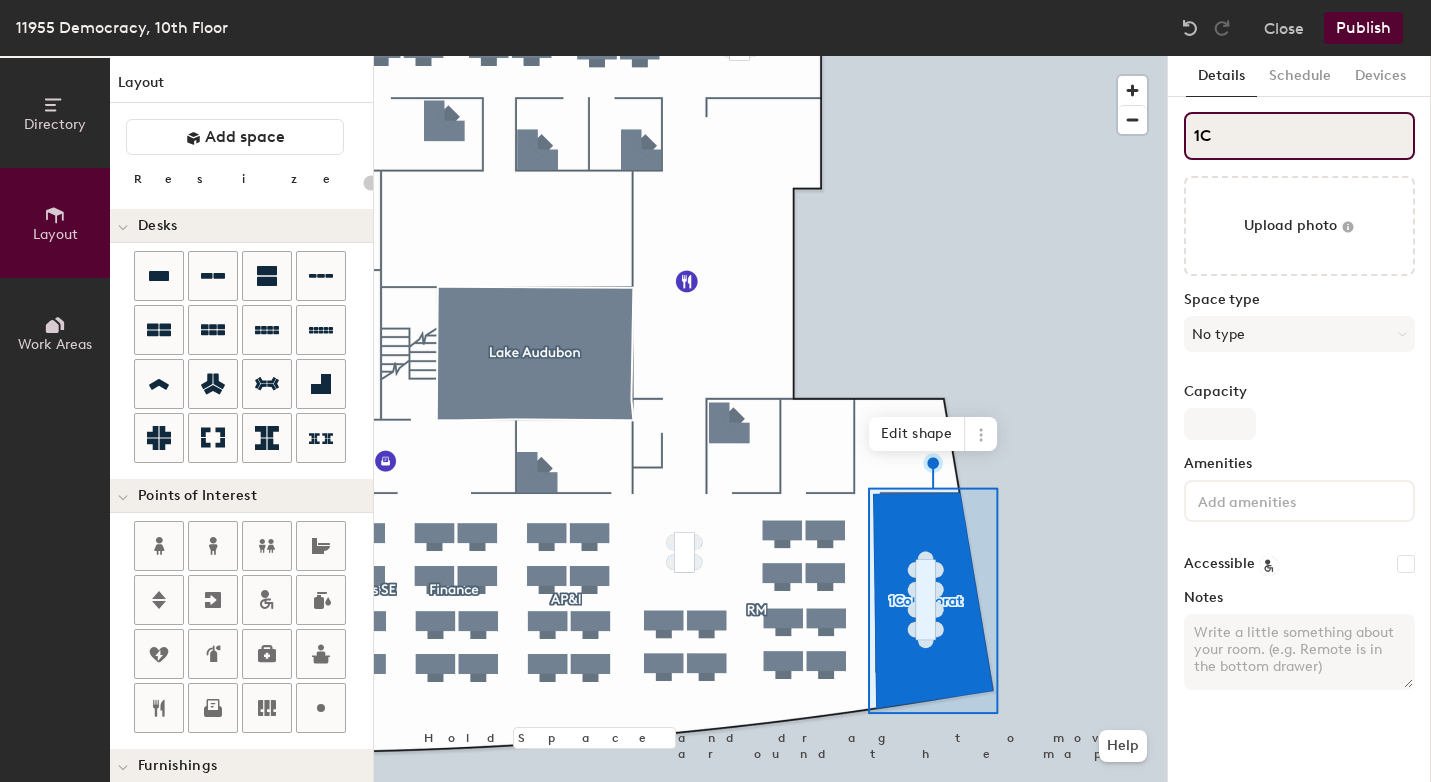 type on "20" 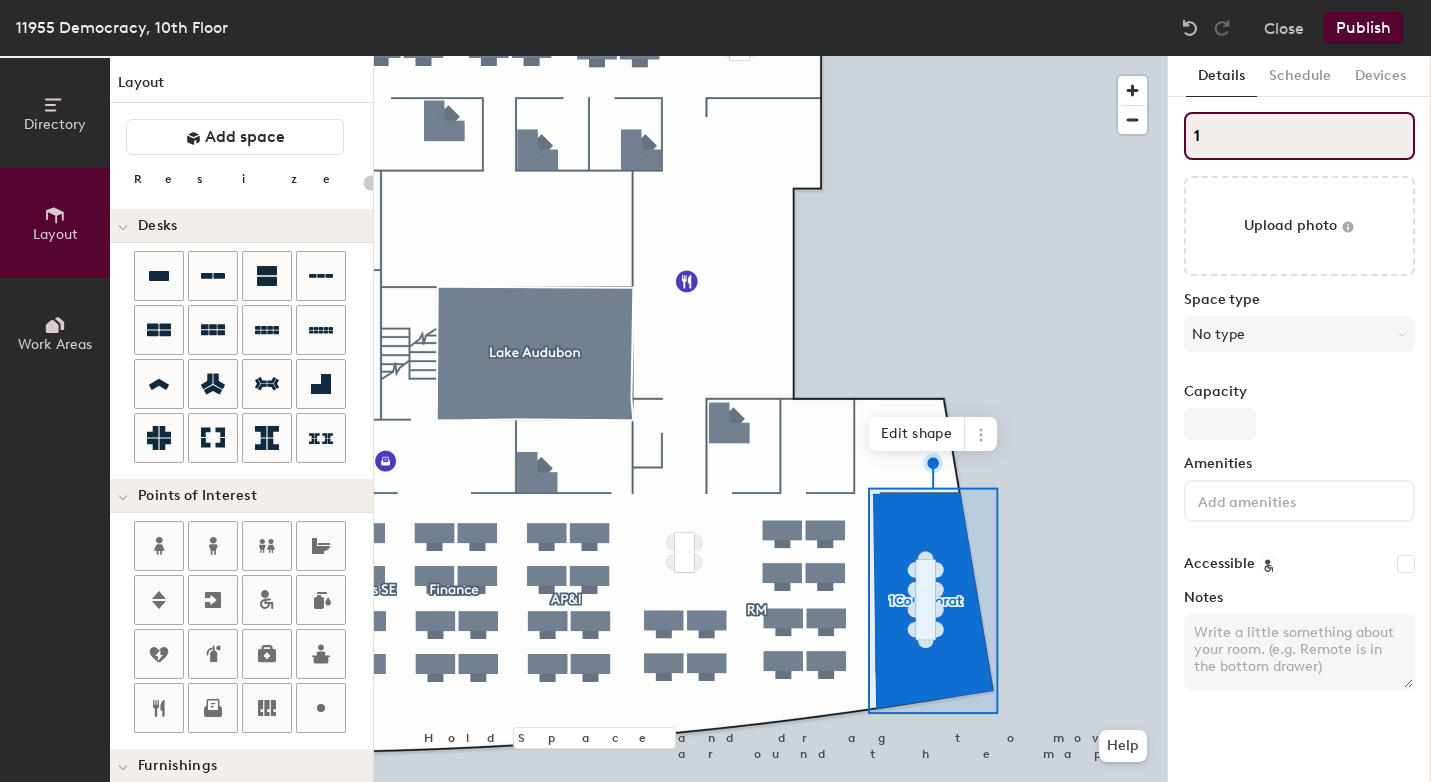 type on "1" 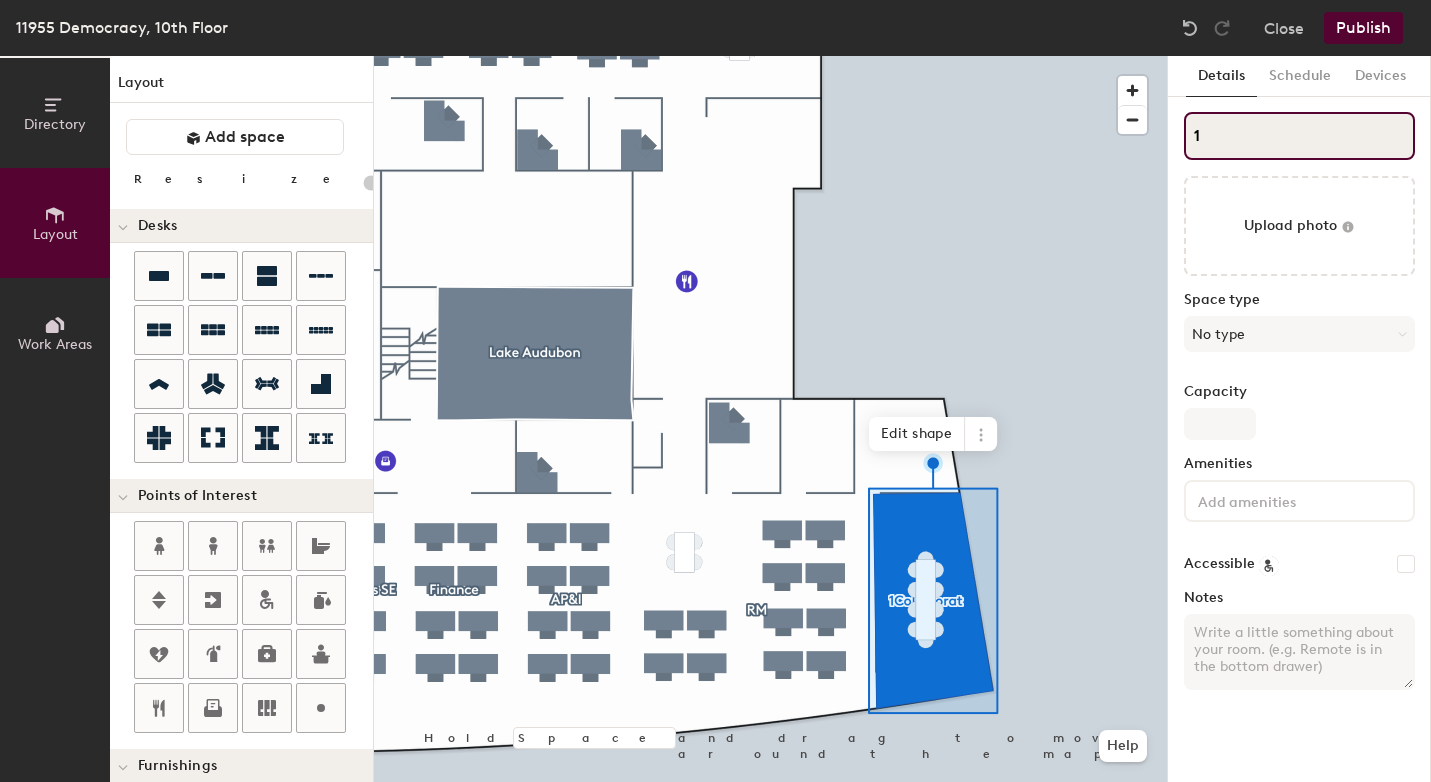 type on "20" 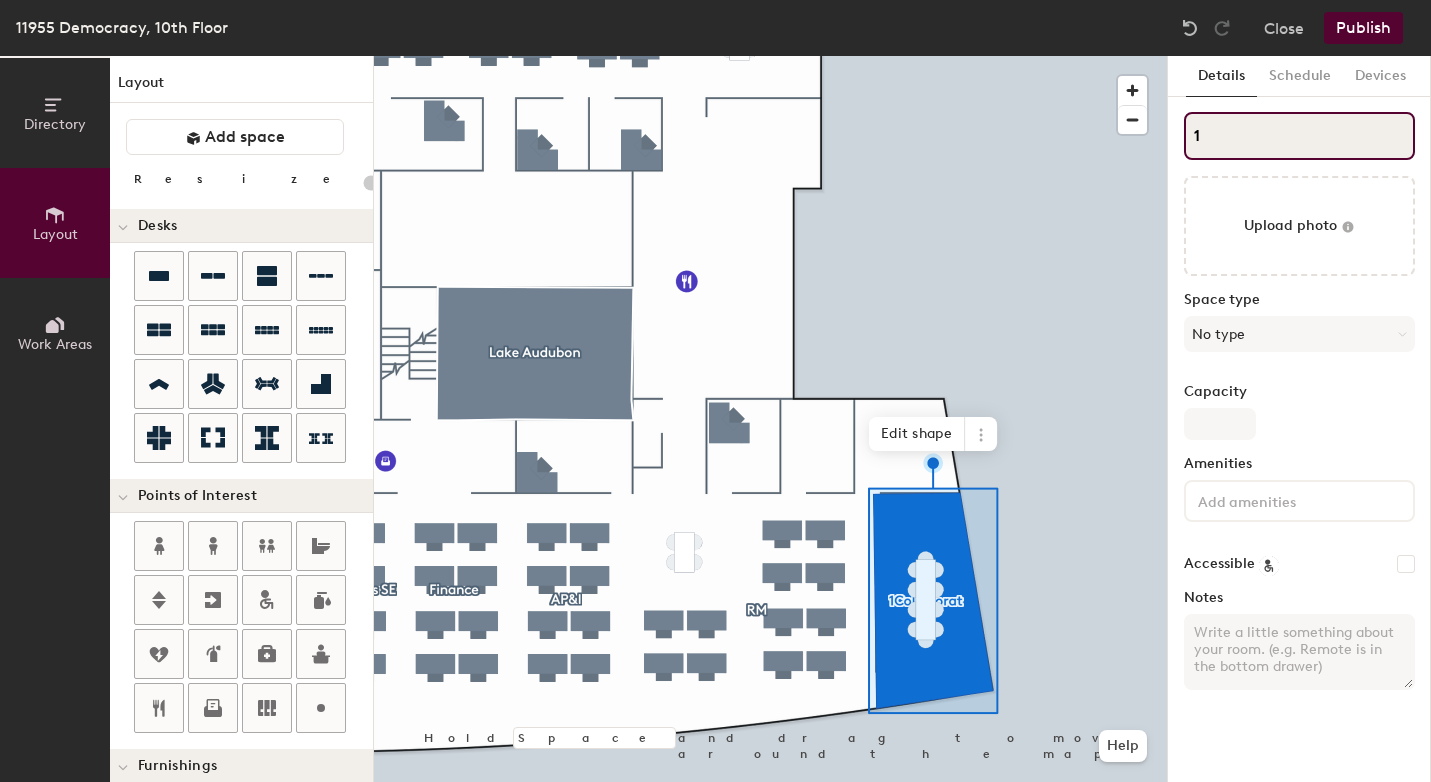 type on "1C" 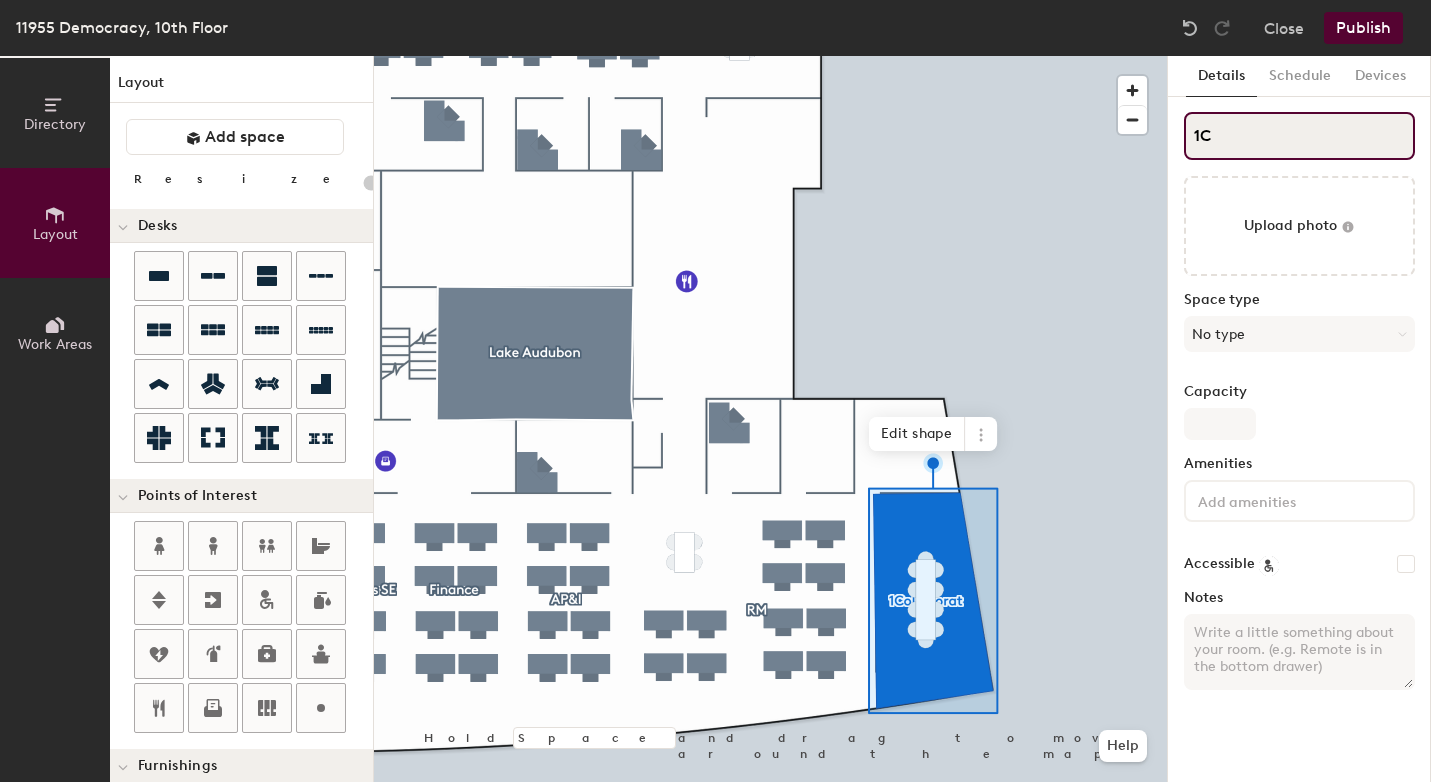 type on "20" 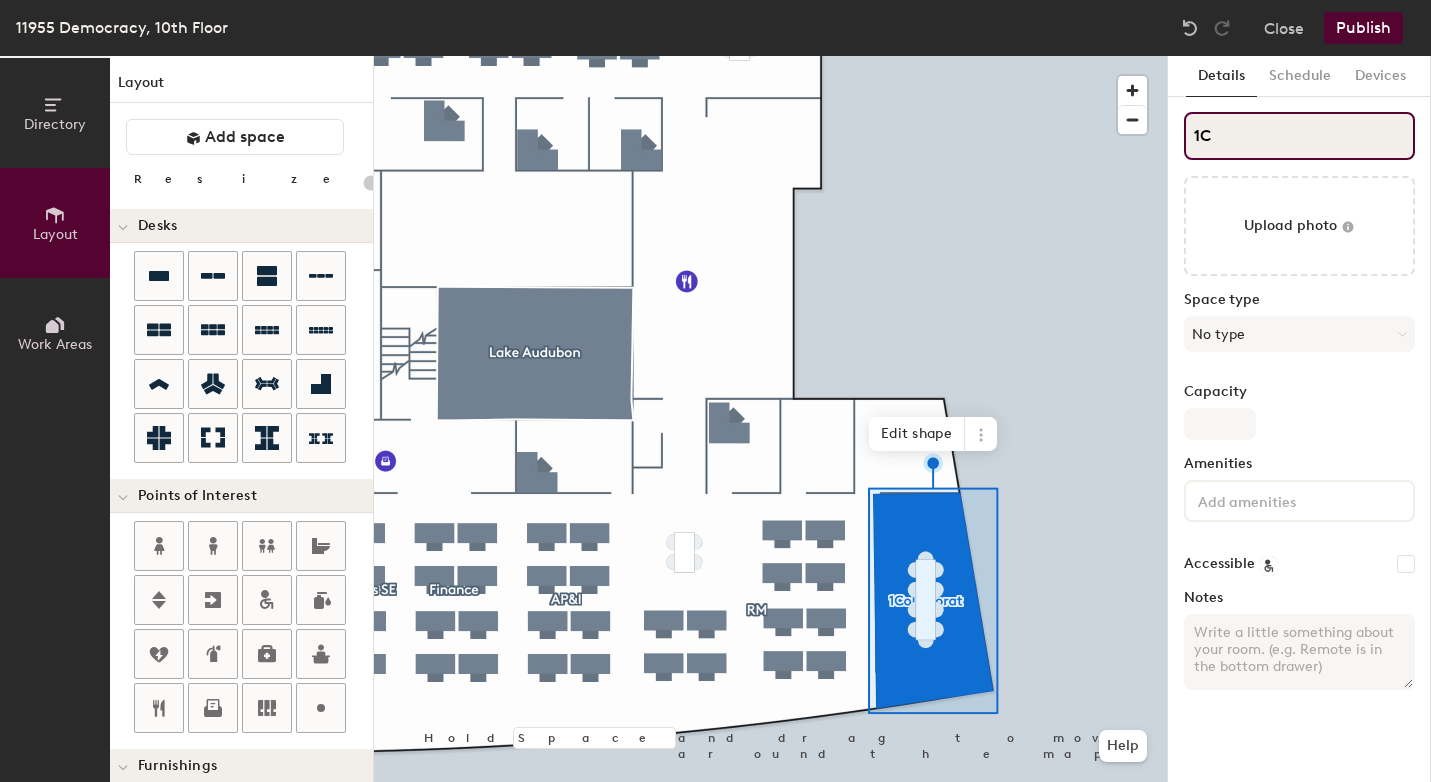 type on "1Co" 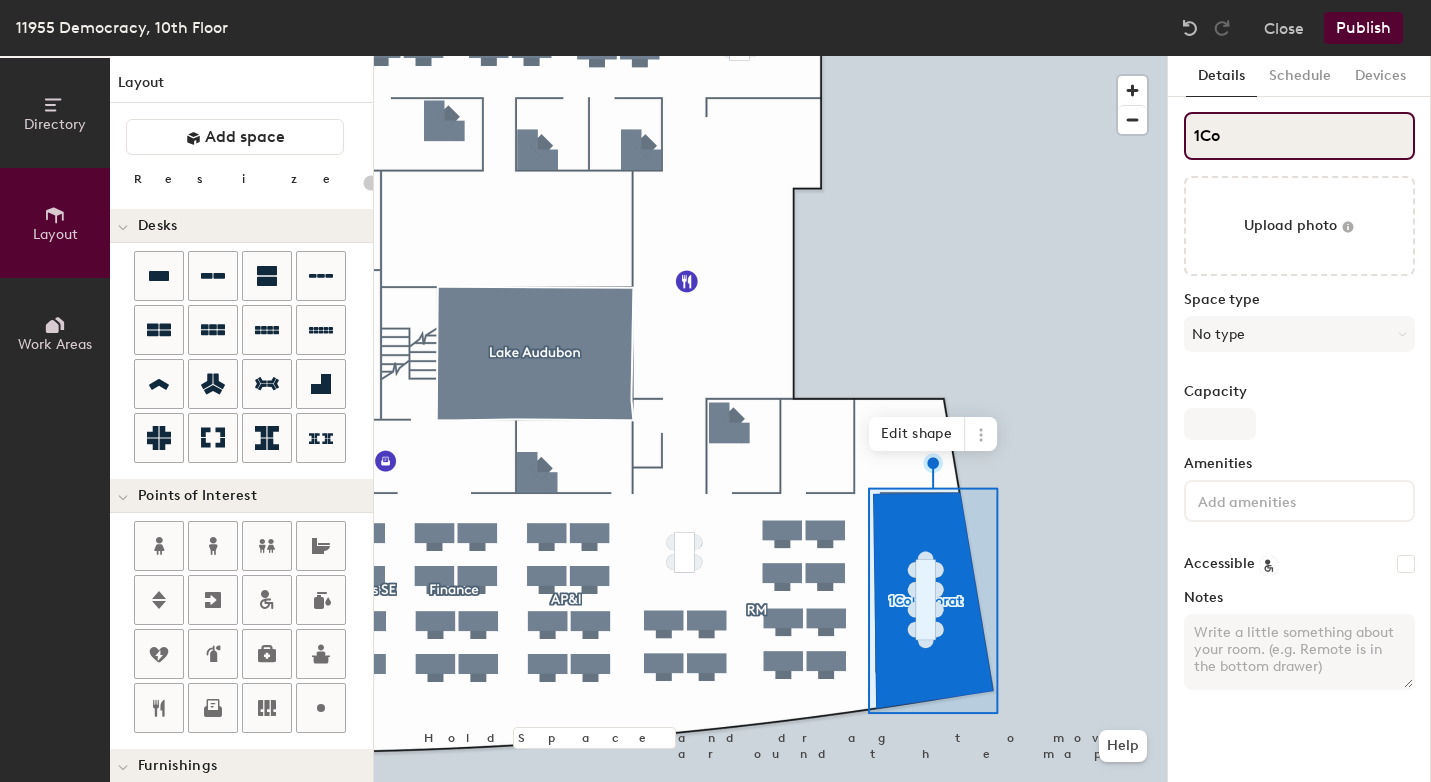 type on "20" 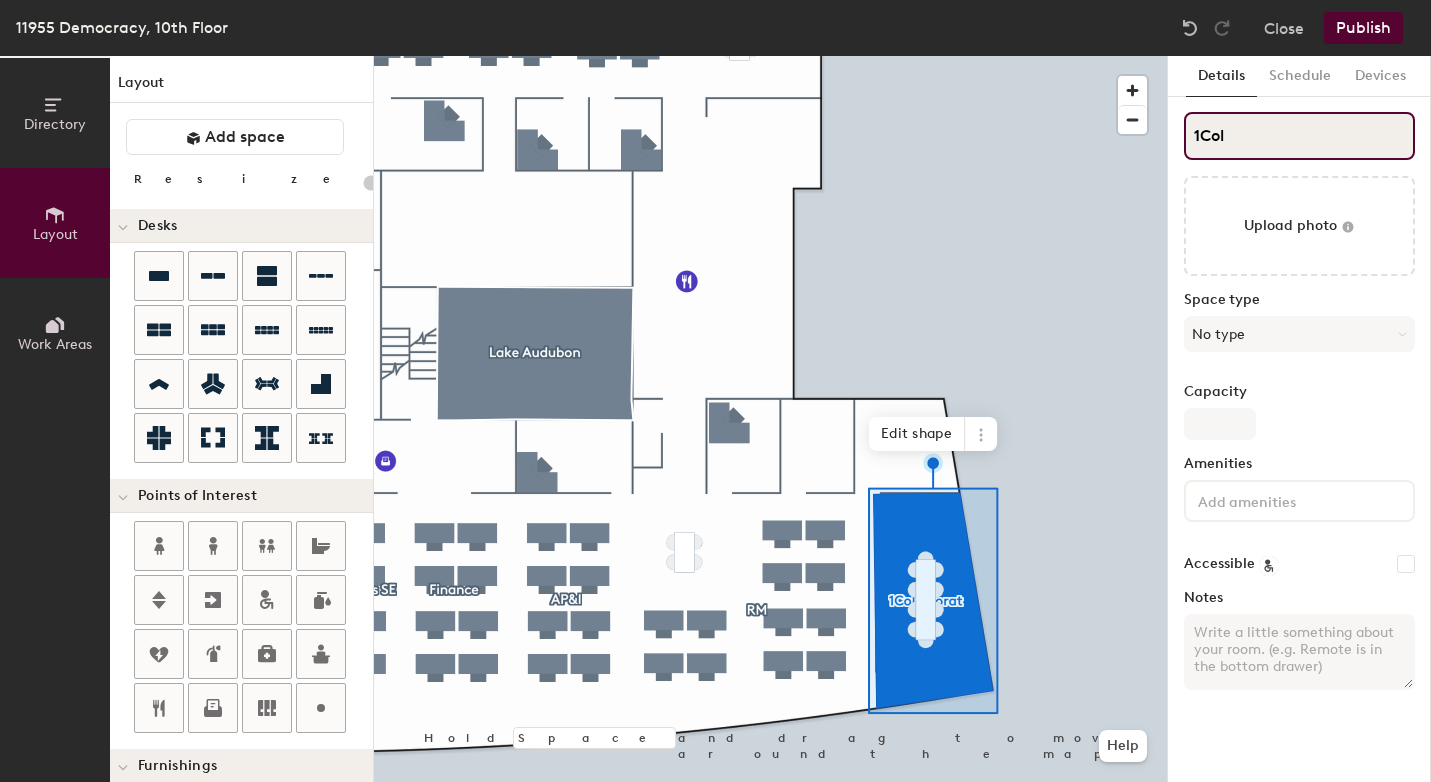 type on "1Coll" 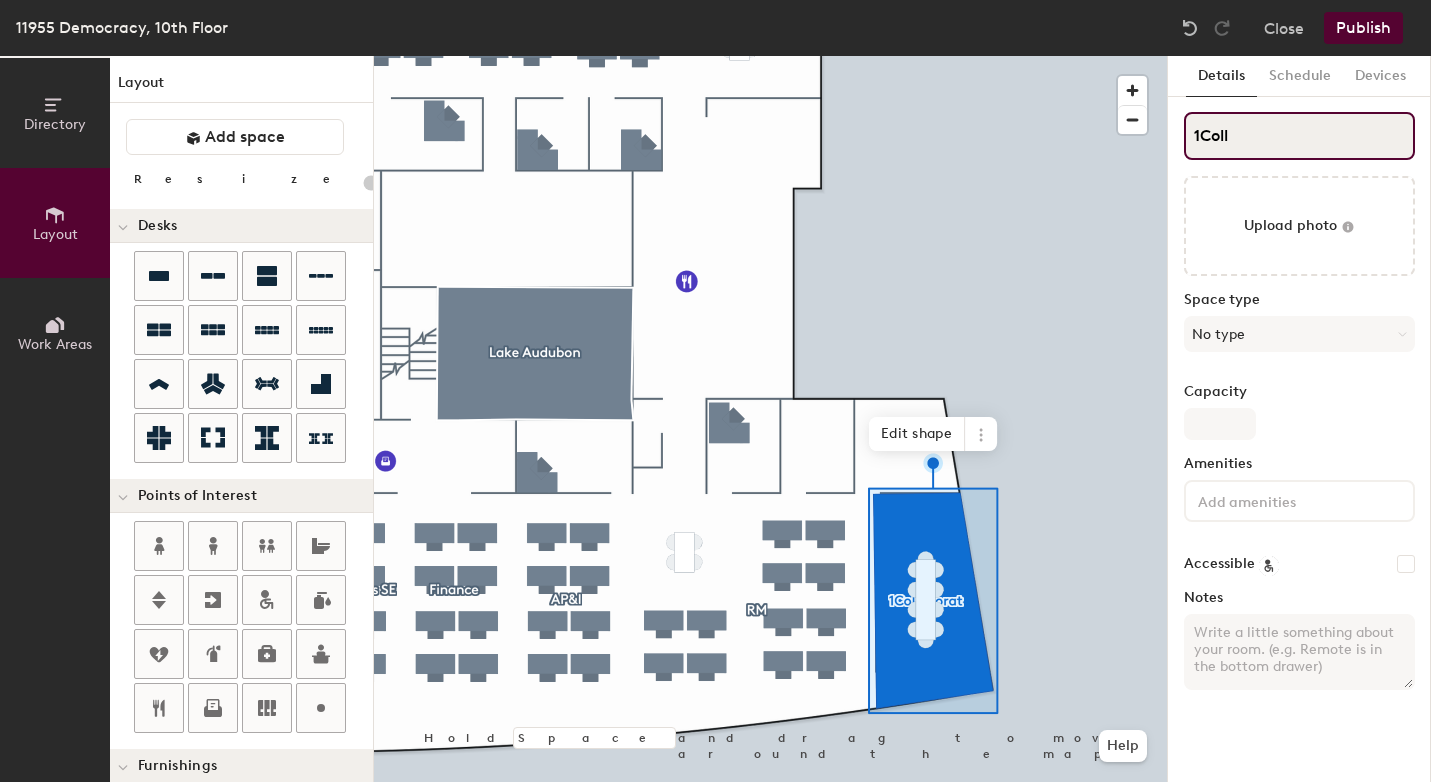 type on "20" 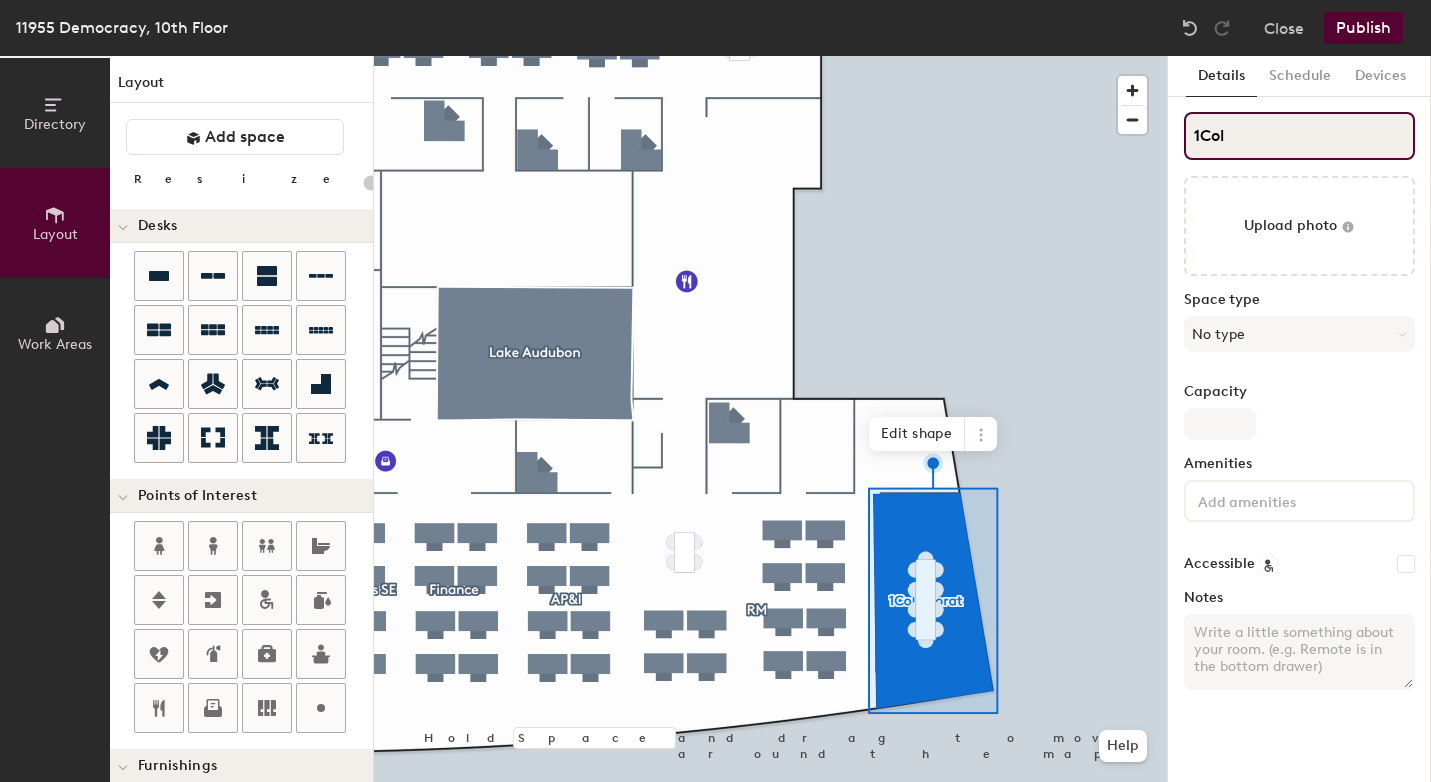 type on "1Co" 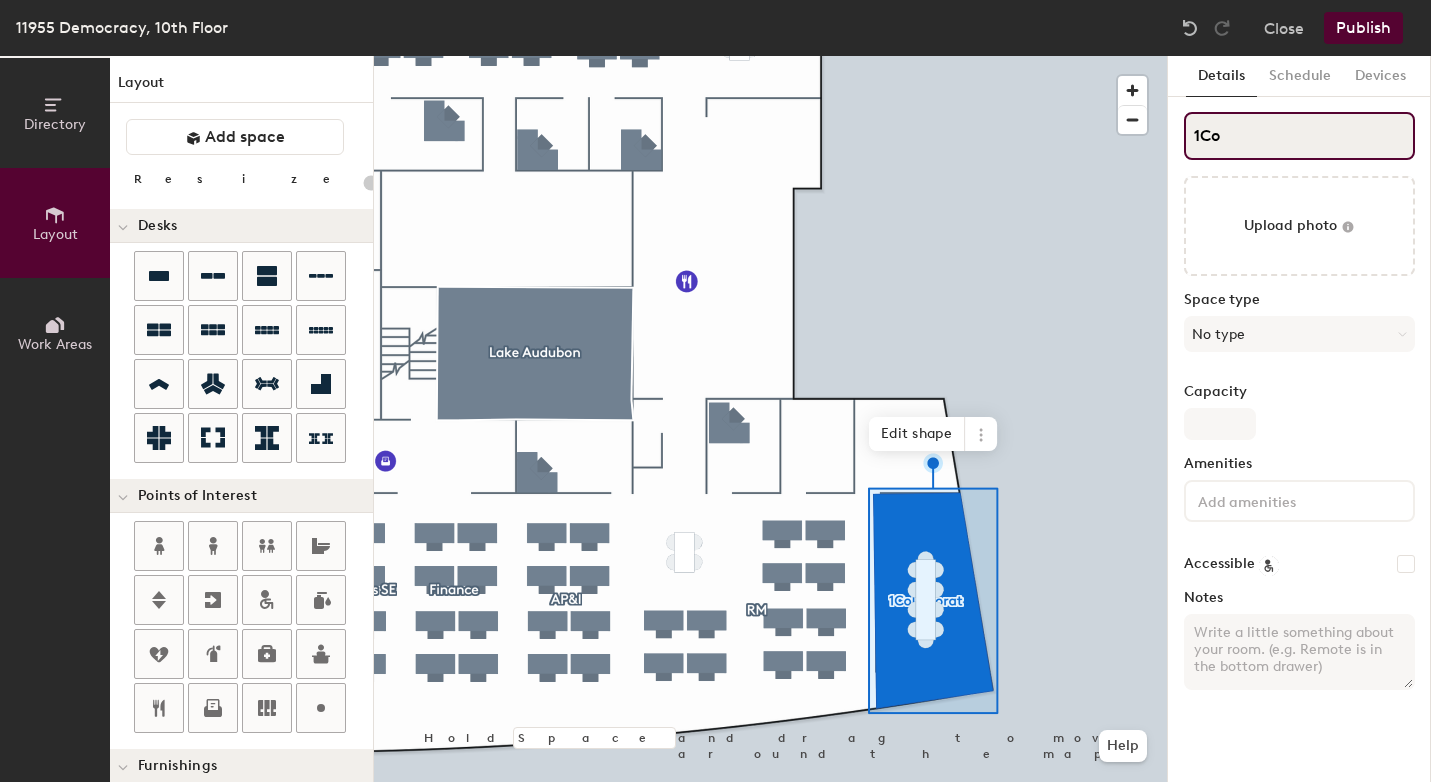 type on "20" 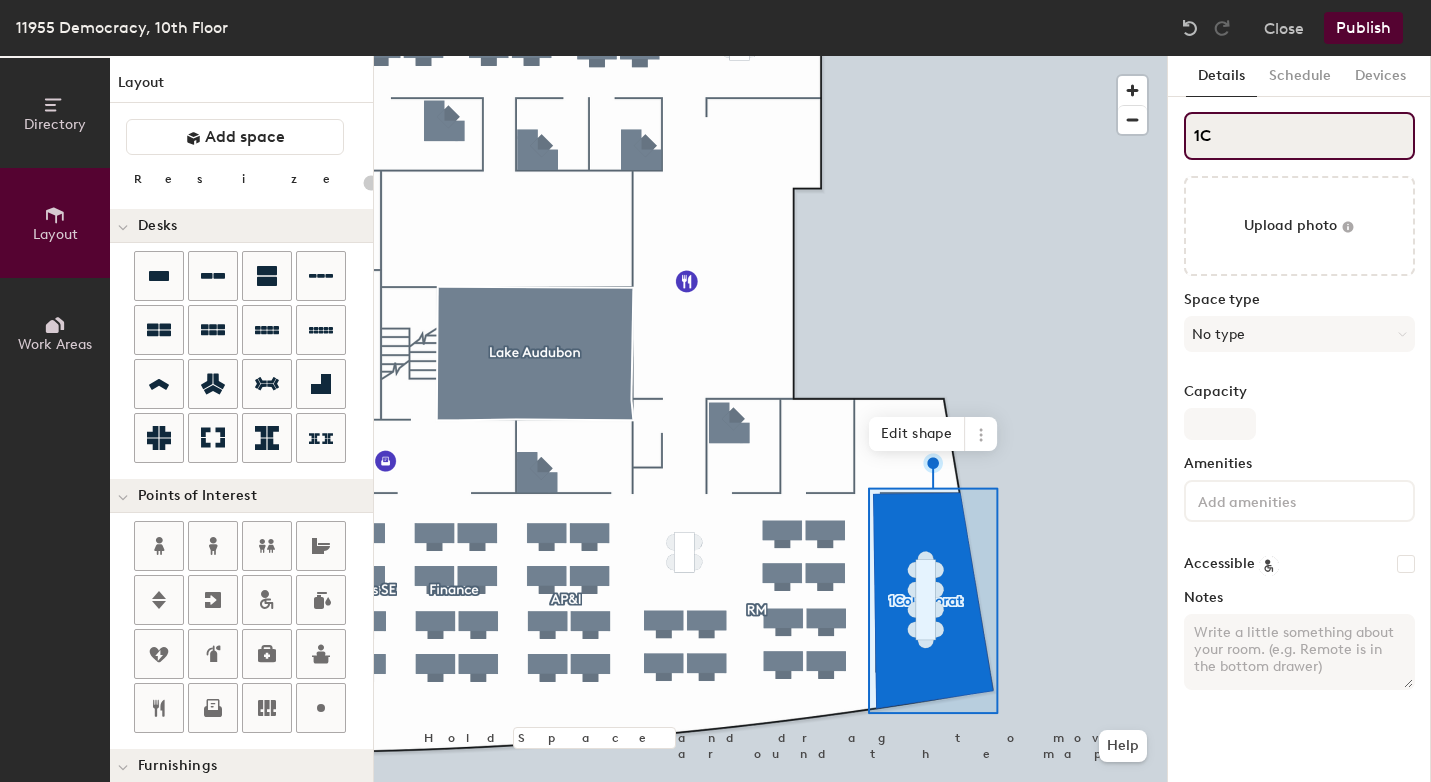 type on "1" 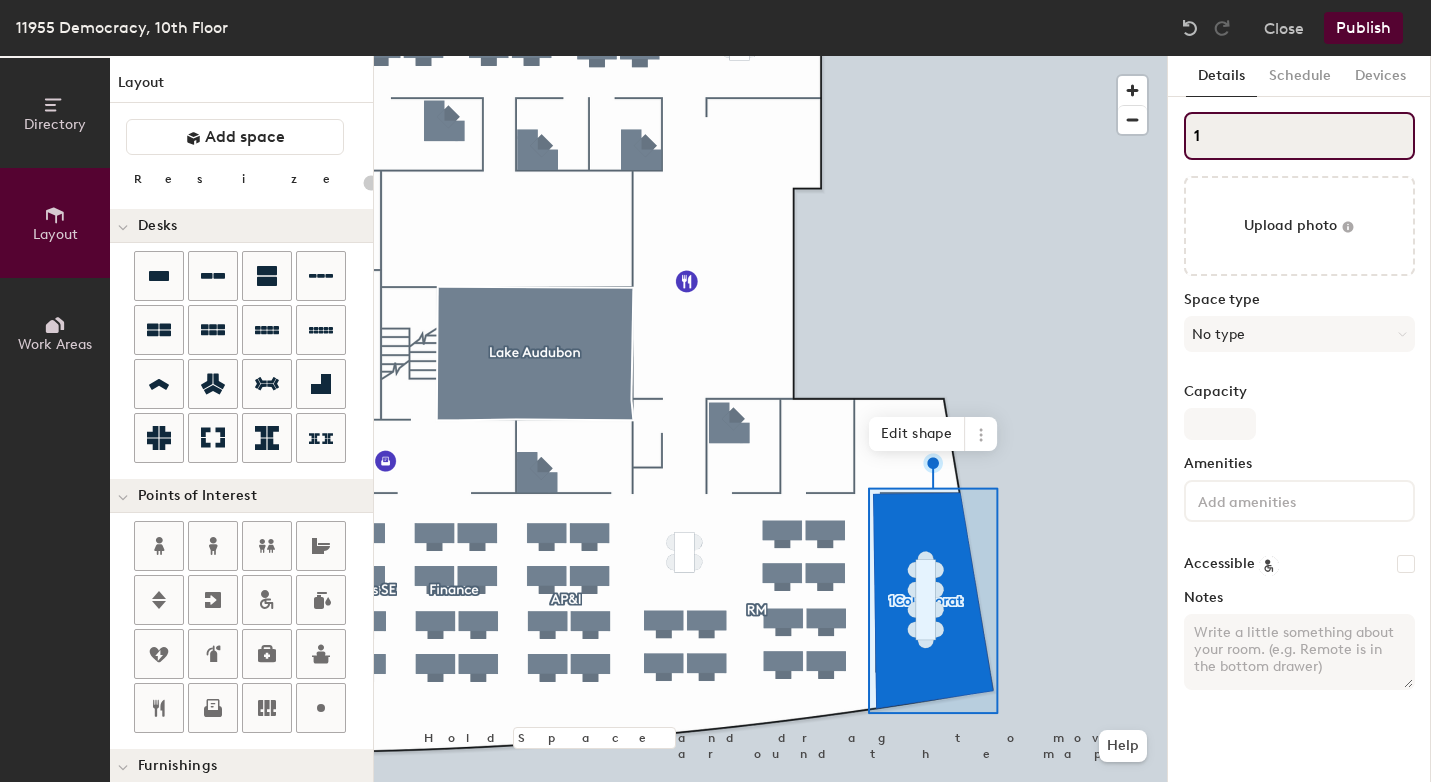 type on "20" 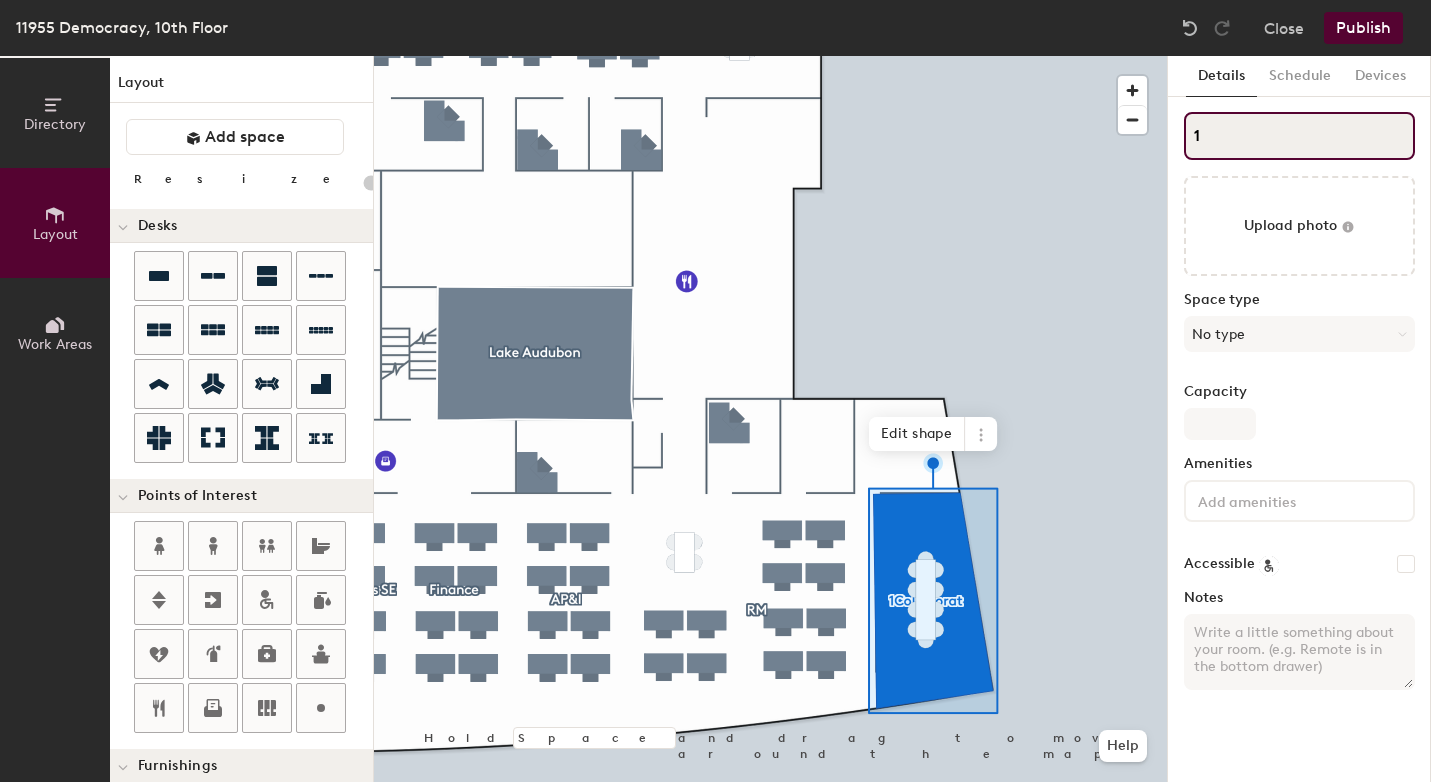 type on "1C" 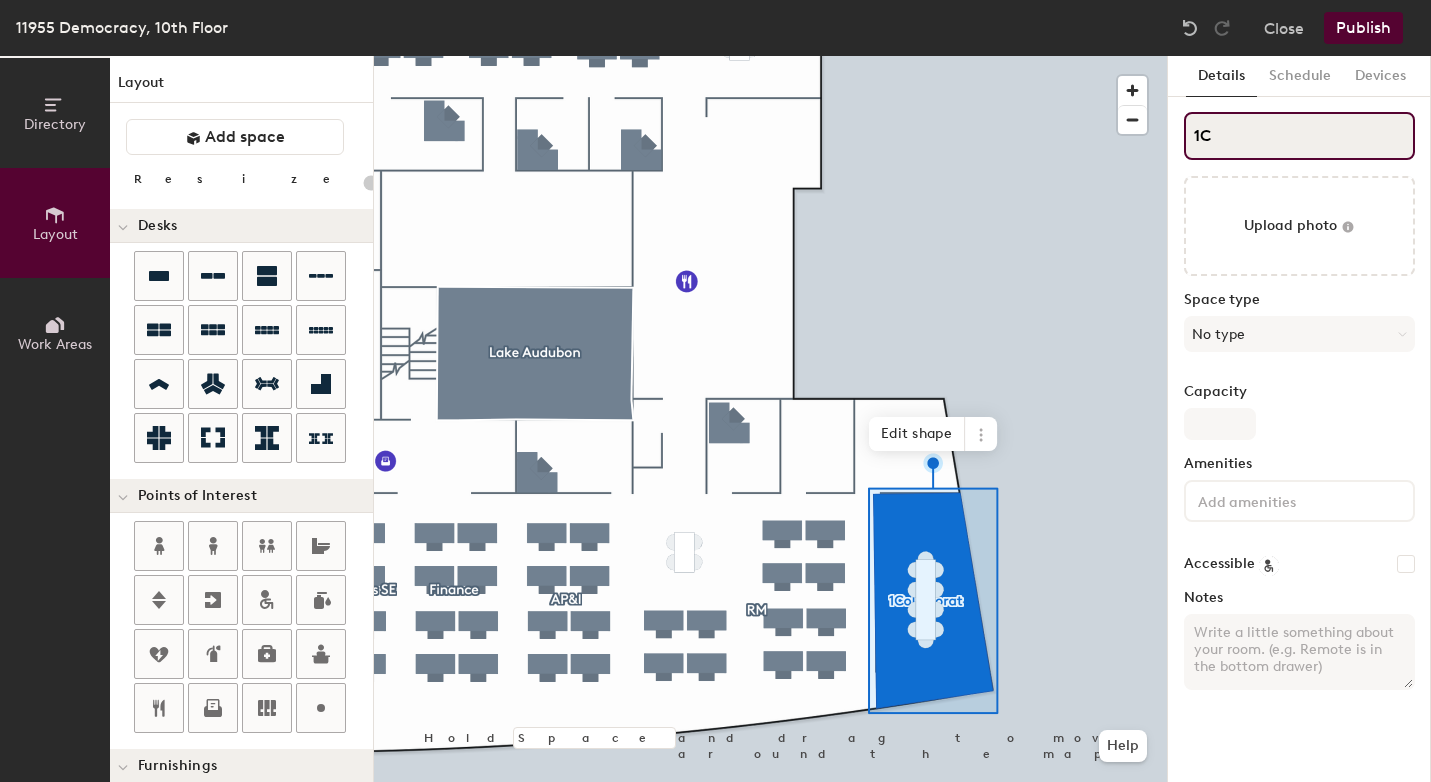 type on "20" 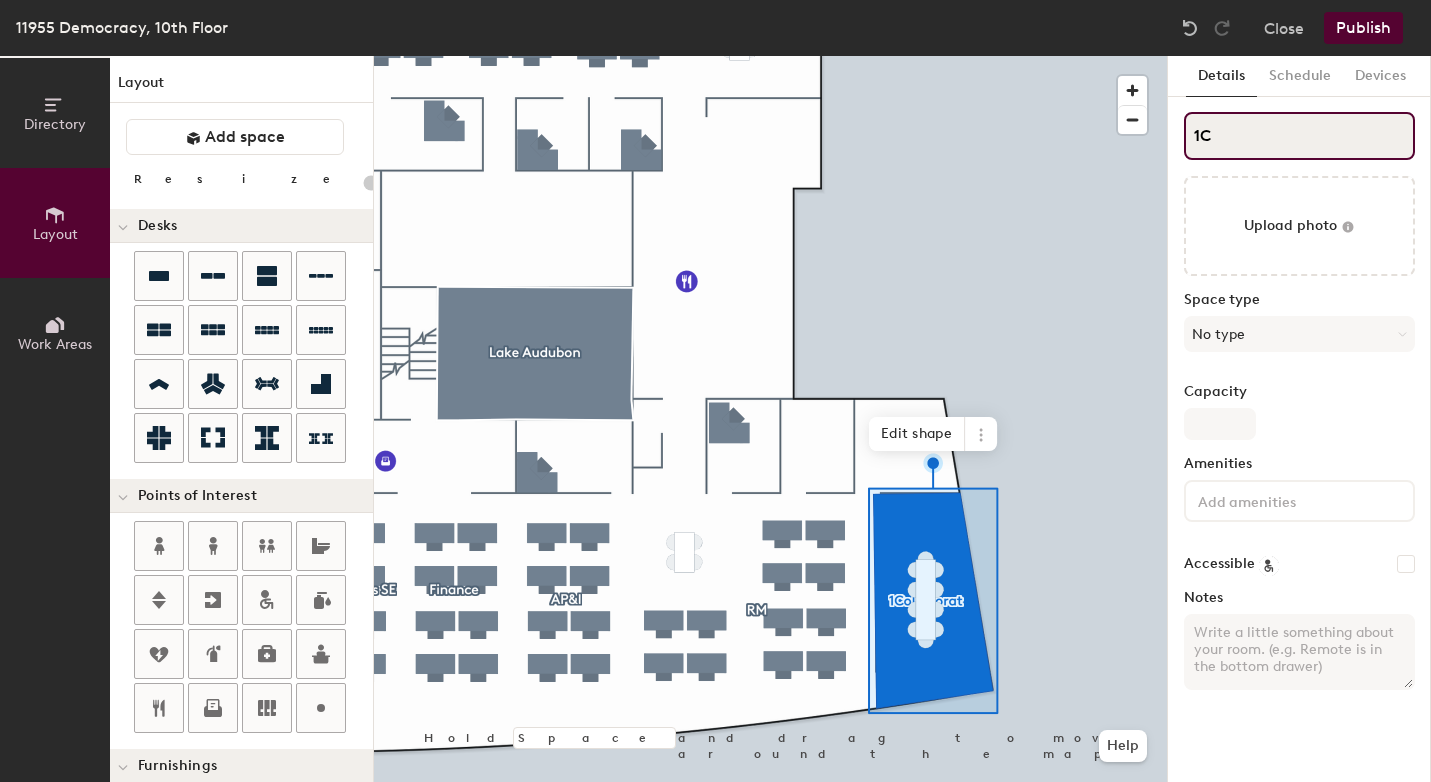 type on "1Co" 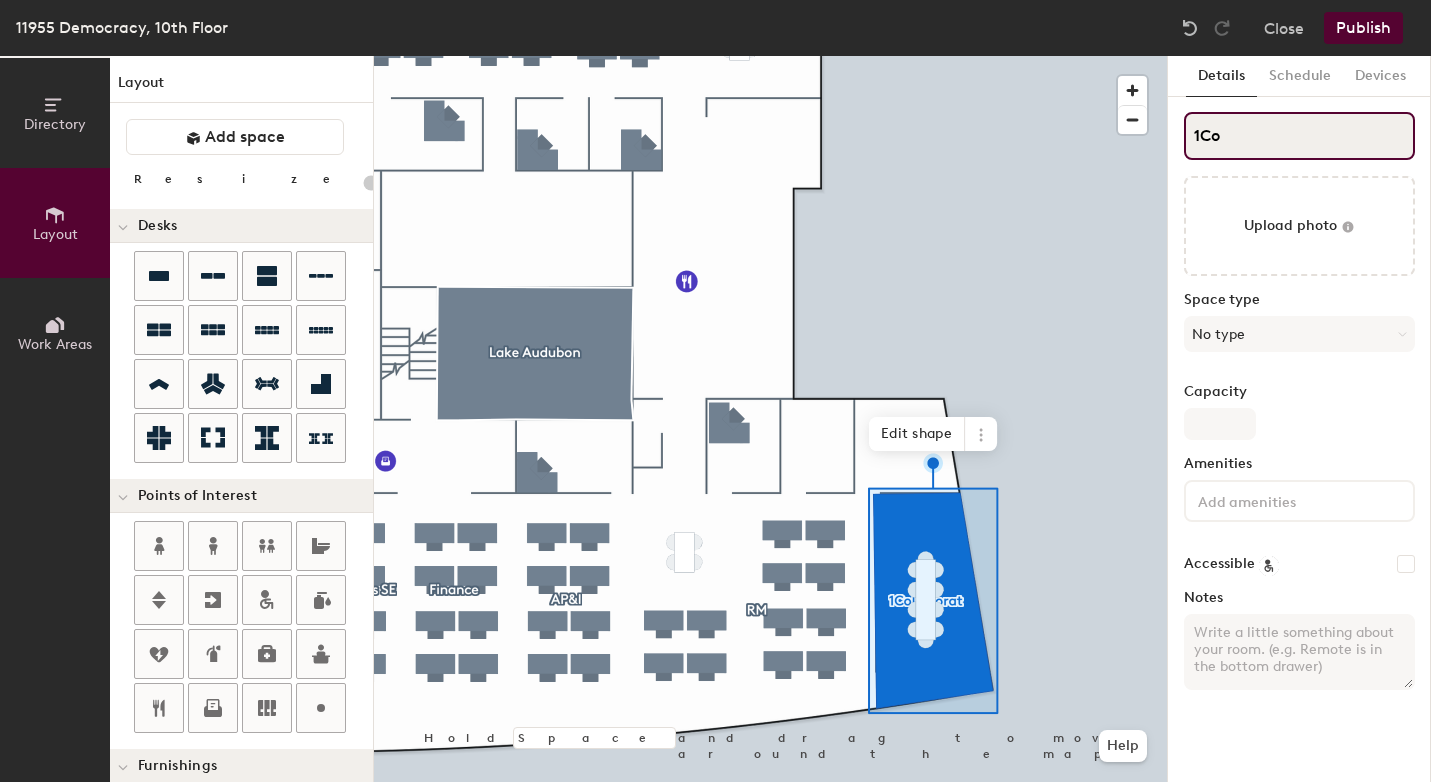 type on "20" 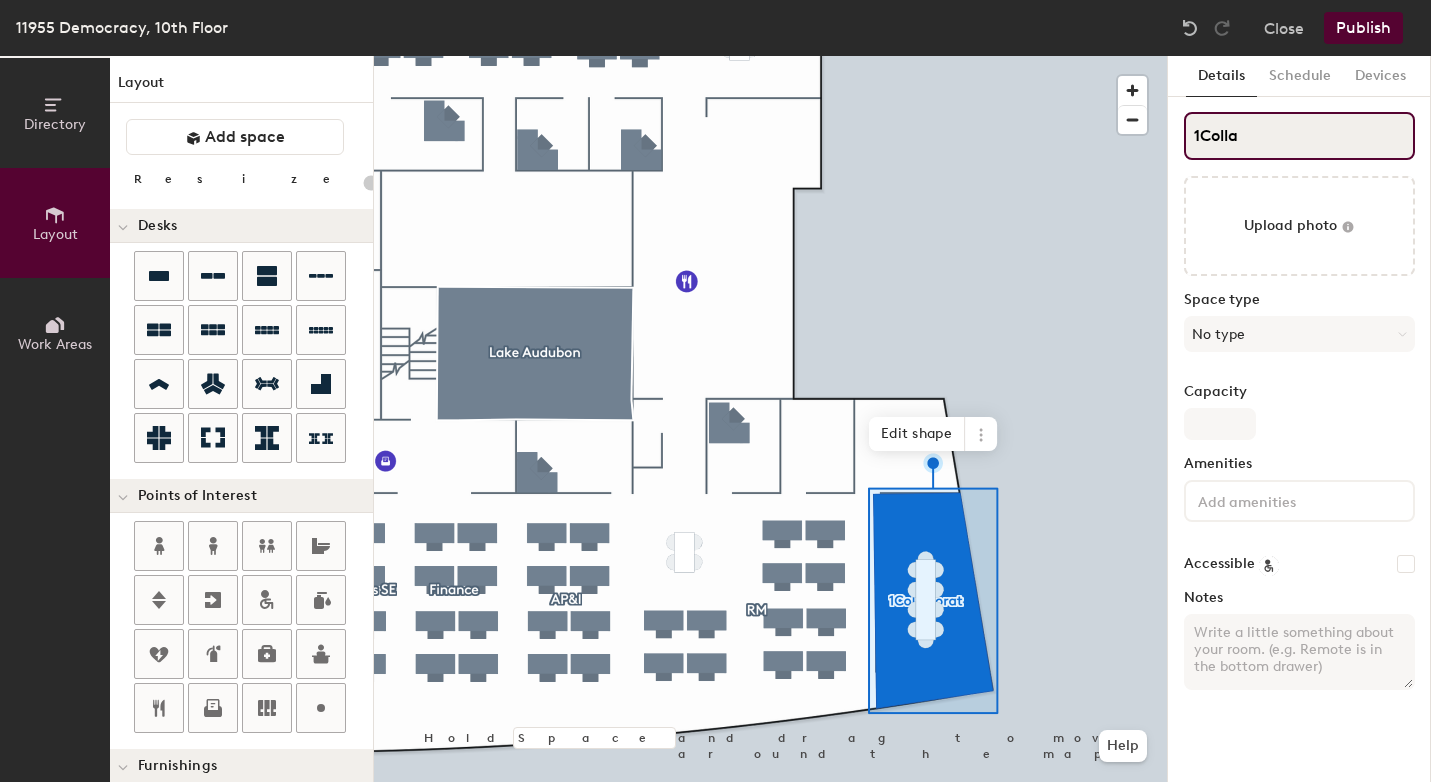 type on "1Collab" 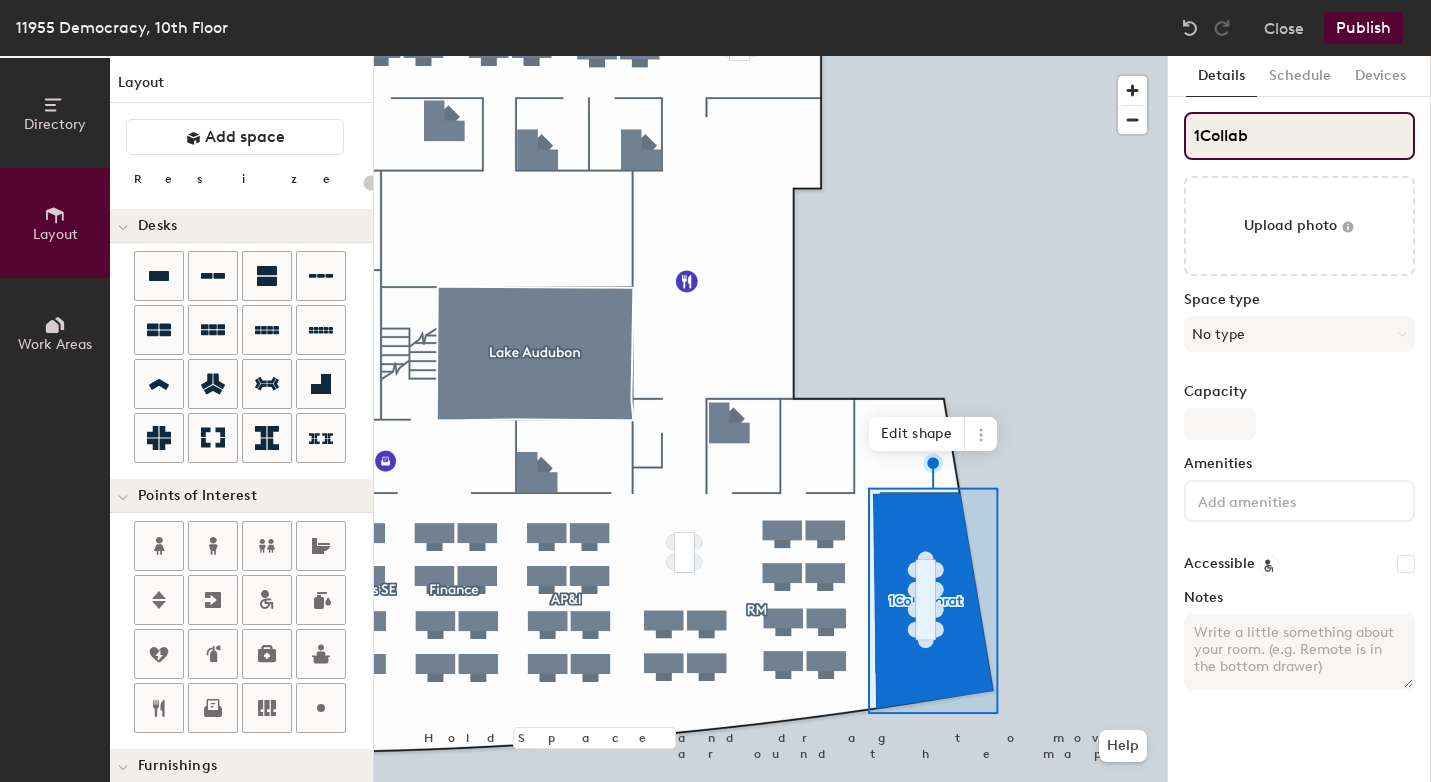type on "20" 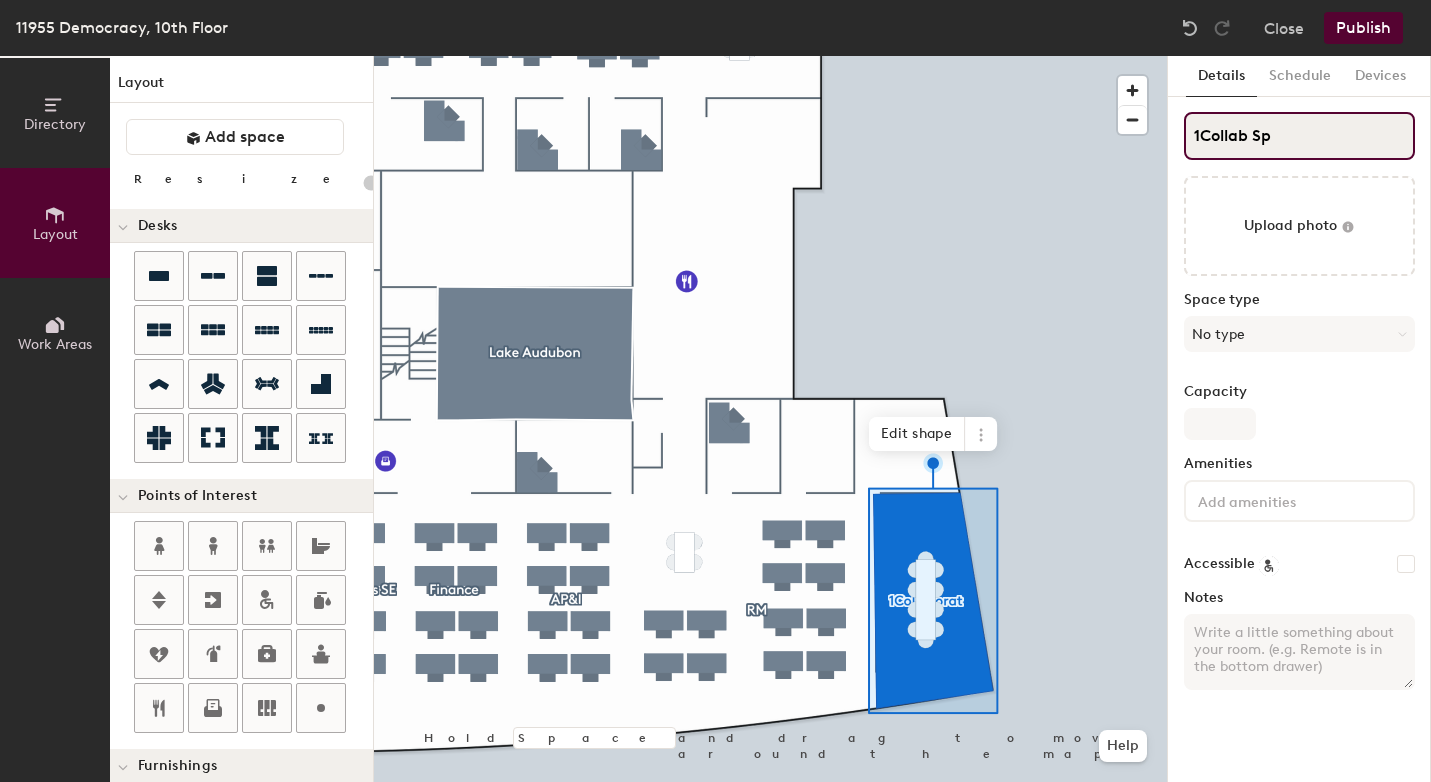 type on "1Collab Spa" 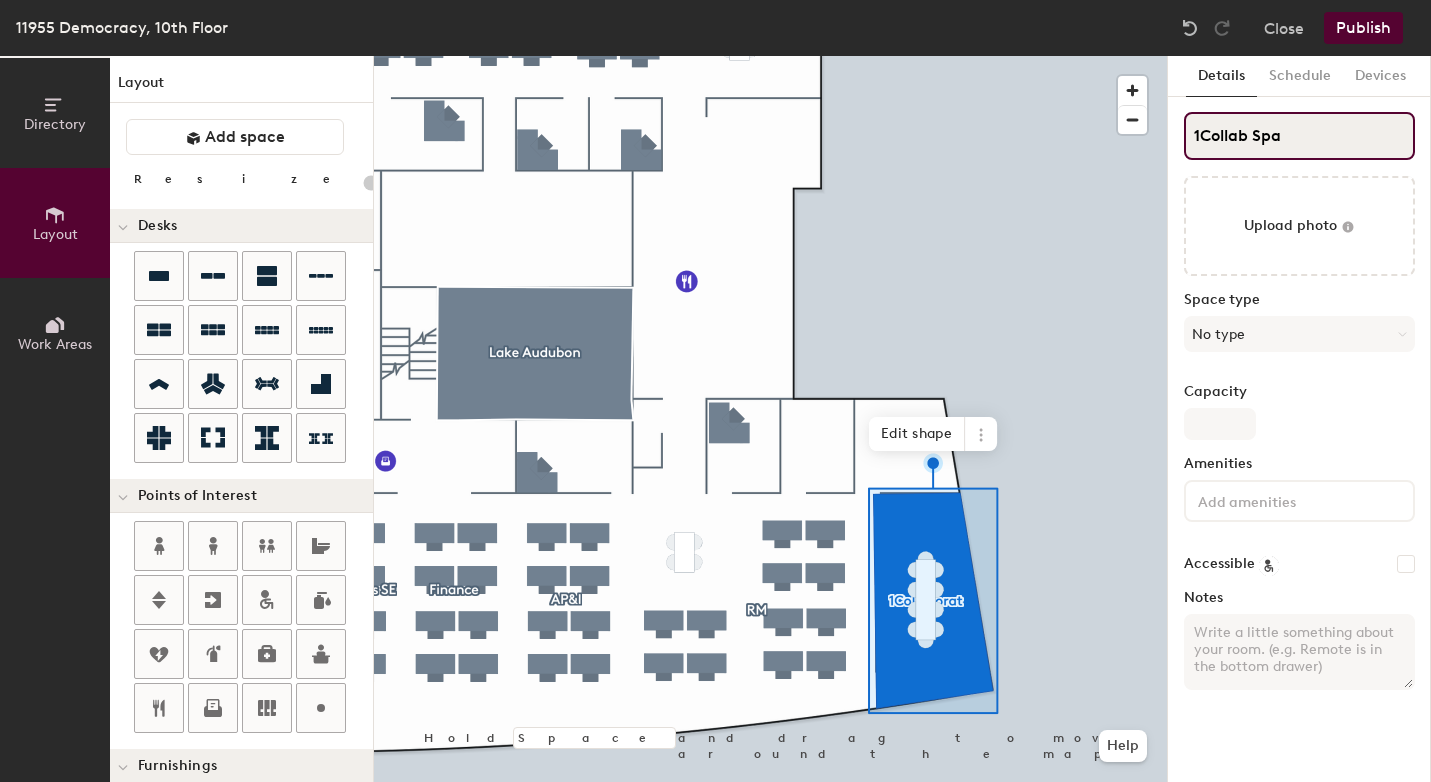 type on "20" 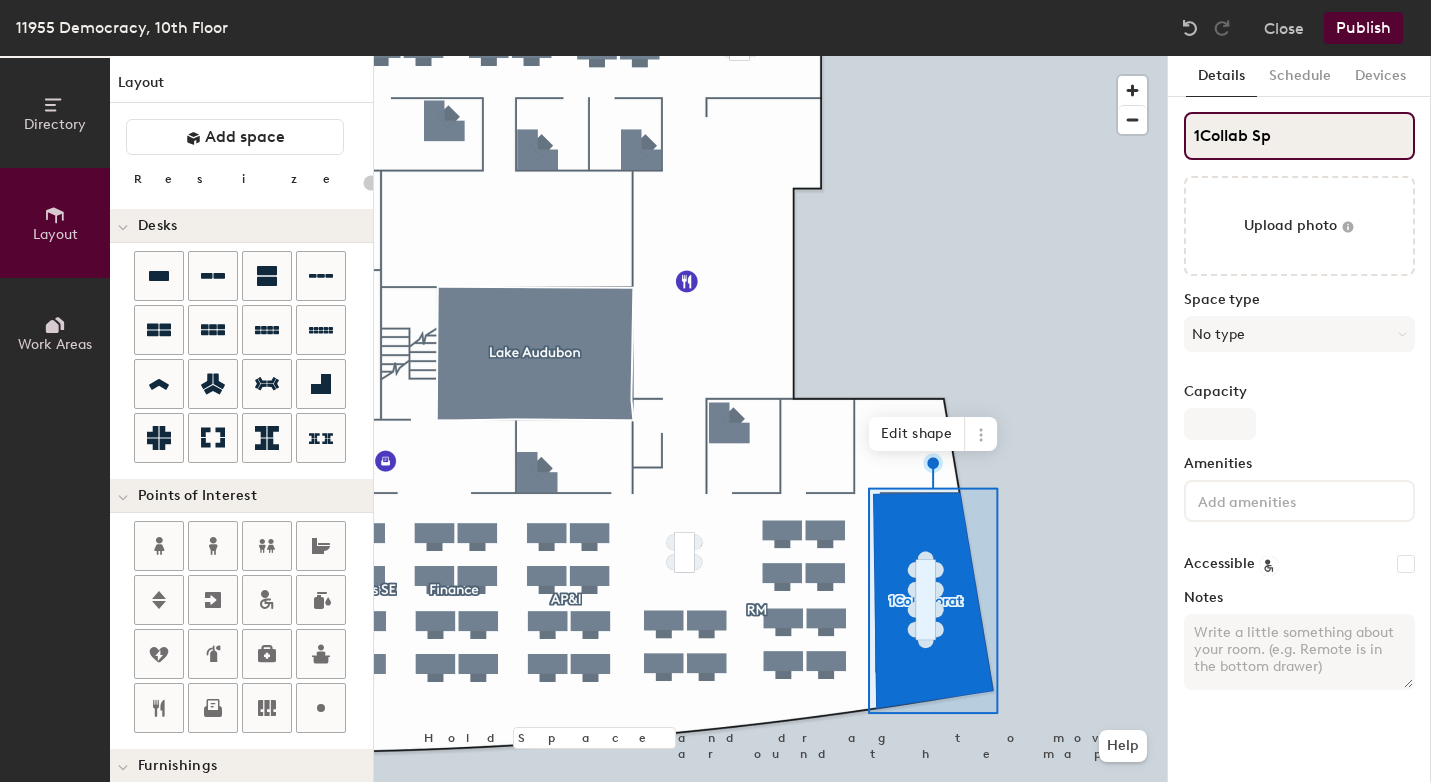 type on "1Collab S" 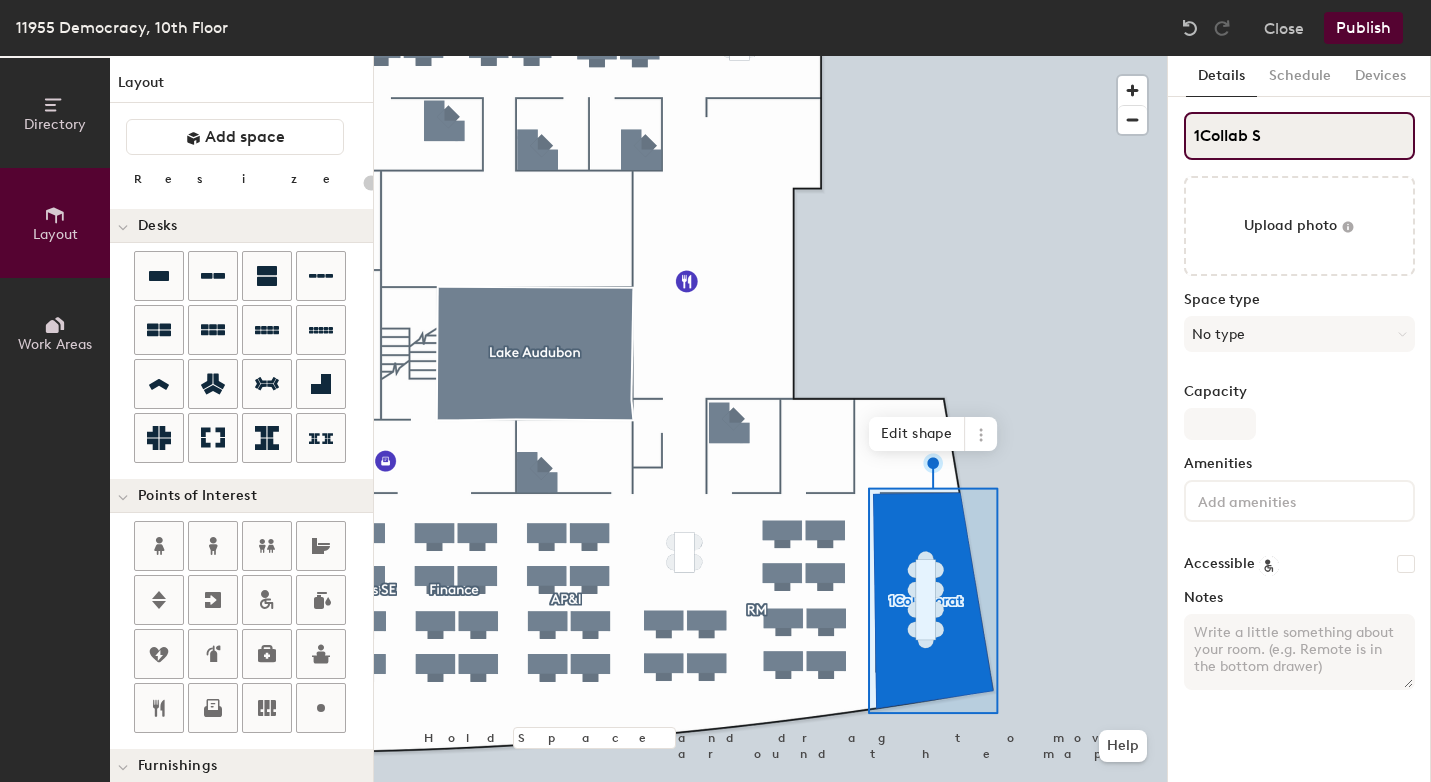 type on "20" 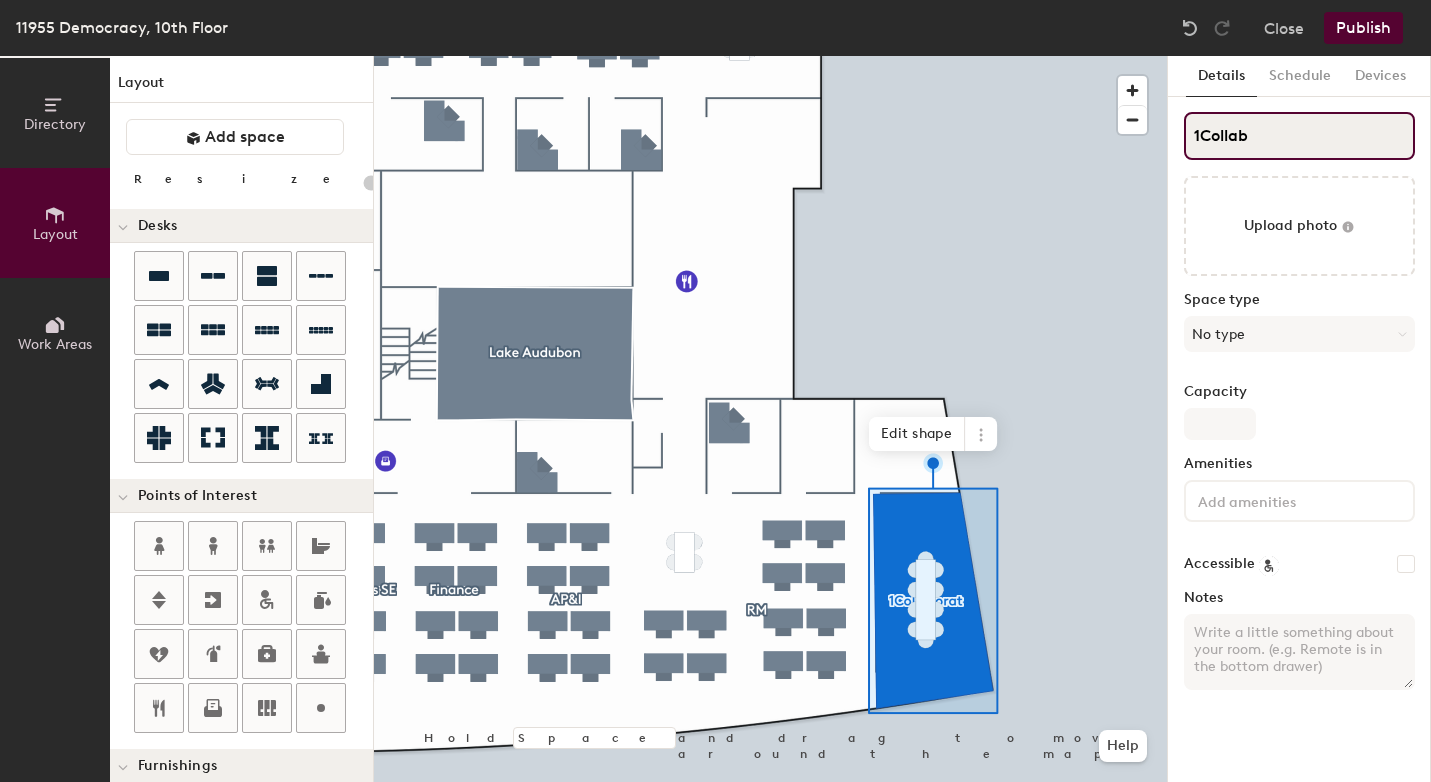 type on "1Collab" 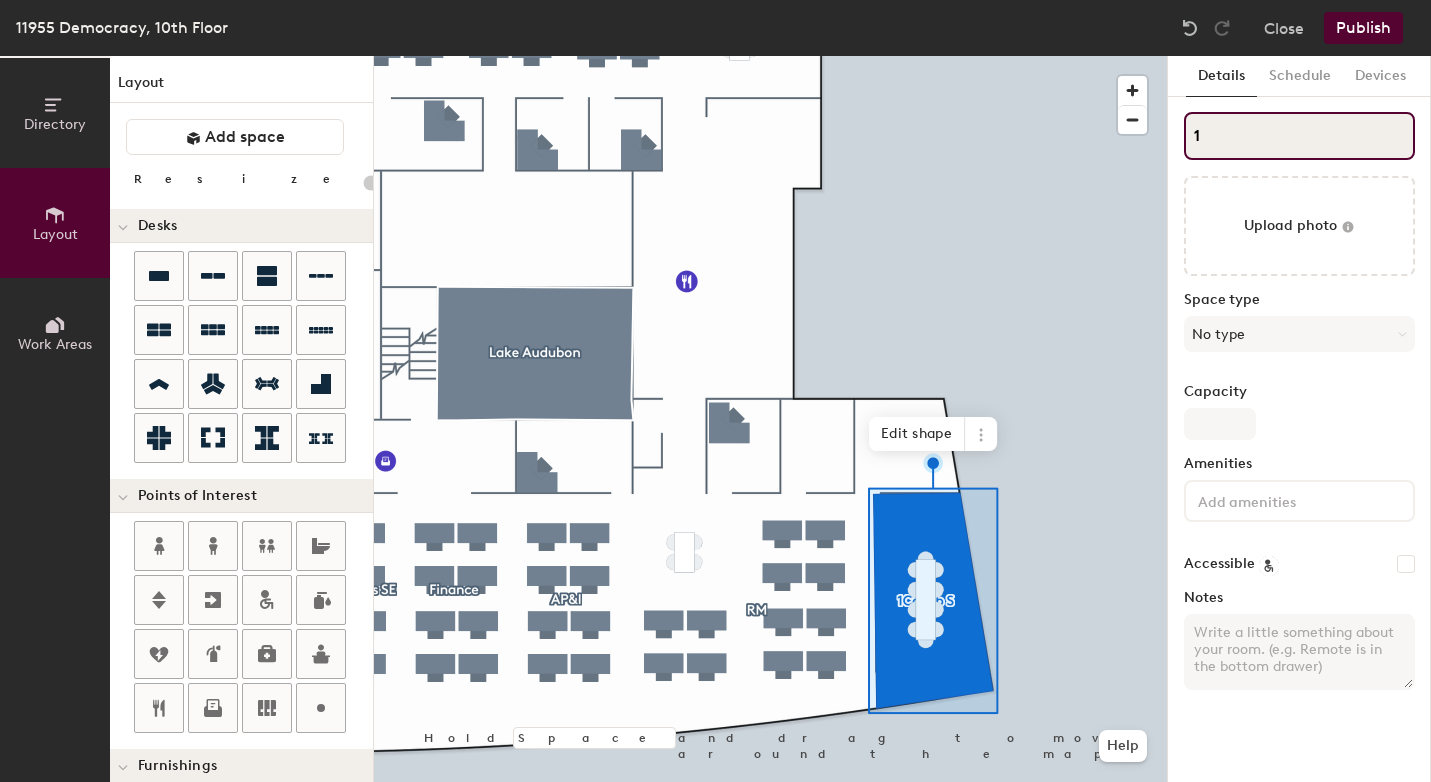 type on "1" 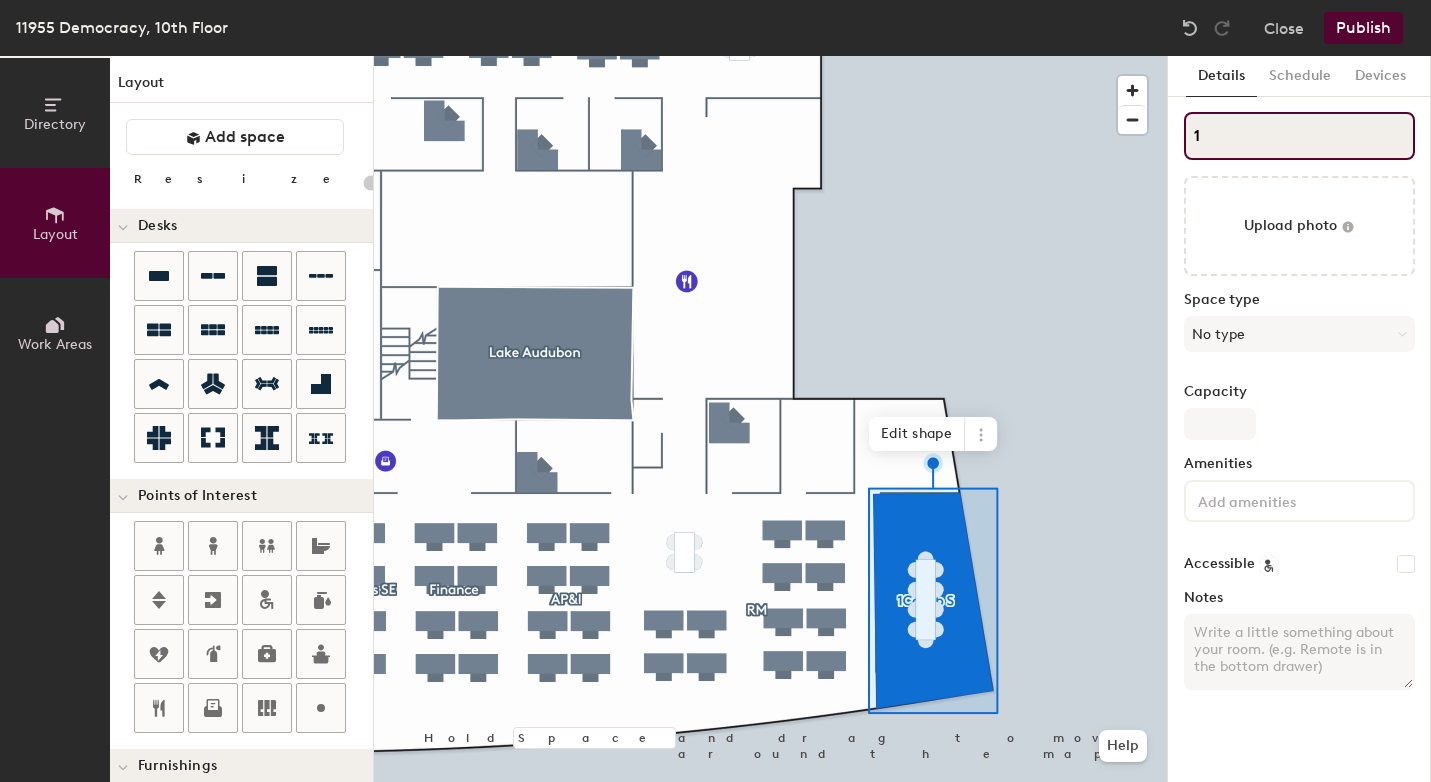 type on "20" 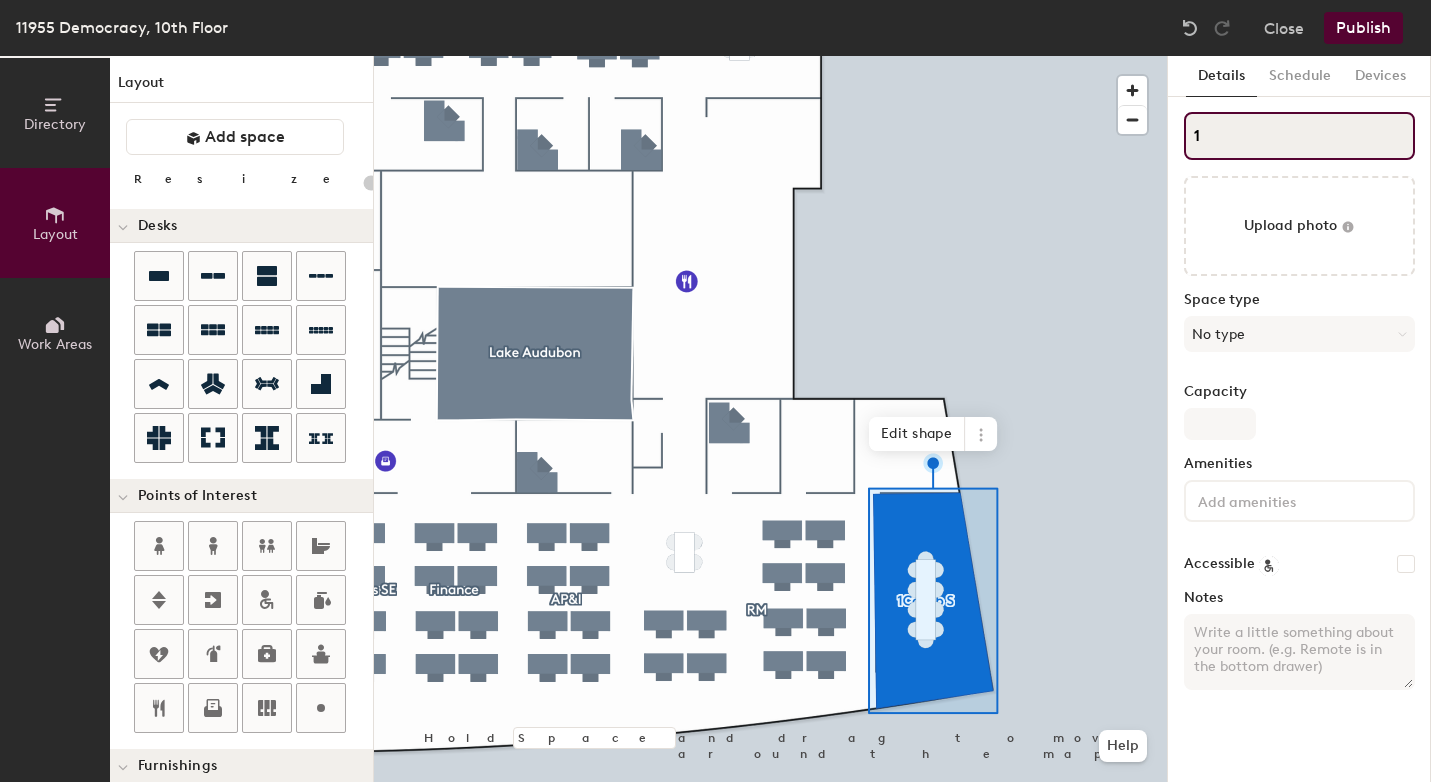 type on "1" 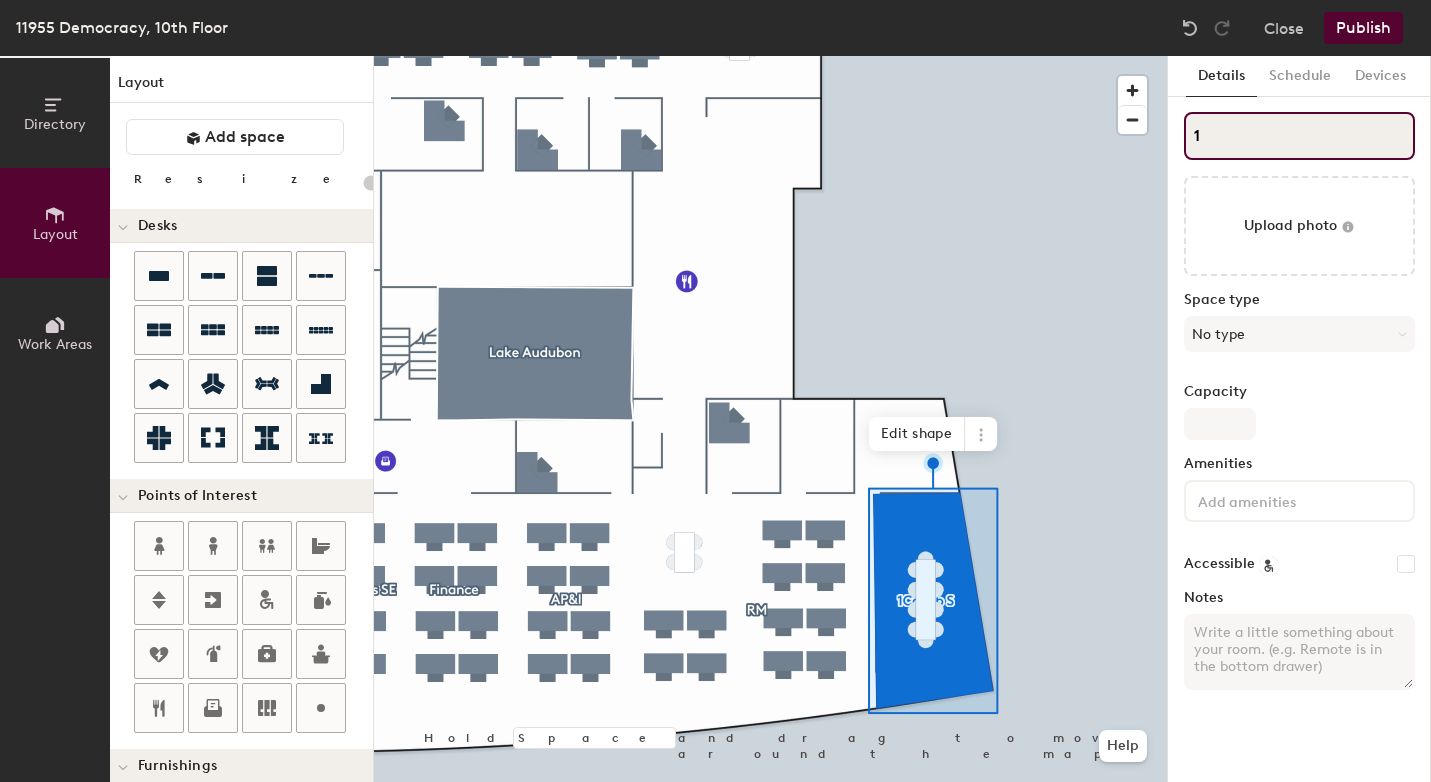 type on "20" 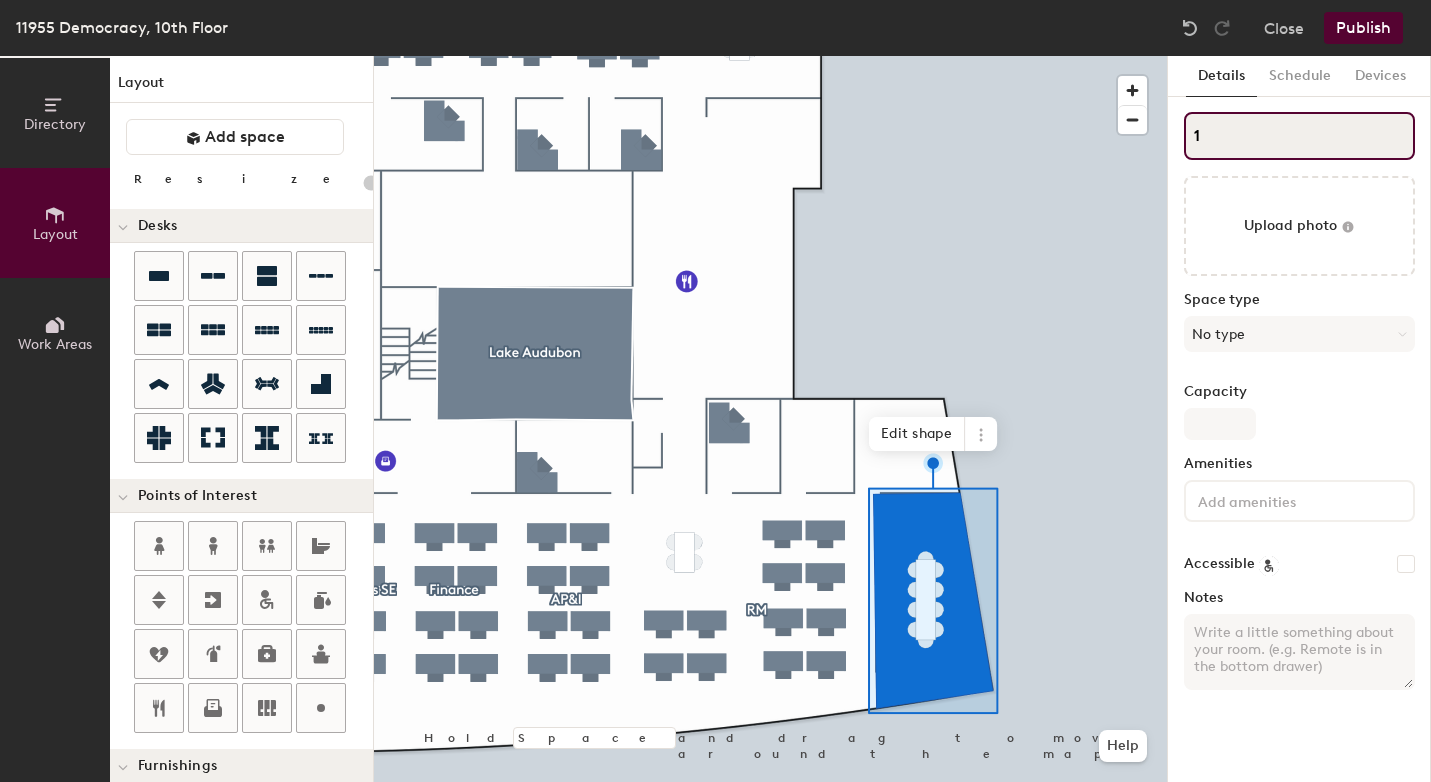 drag, startPoint x: 1195, startPoint y: 135, endPoint x: 1228, endPoint y: 136, distance: 33.01515 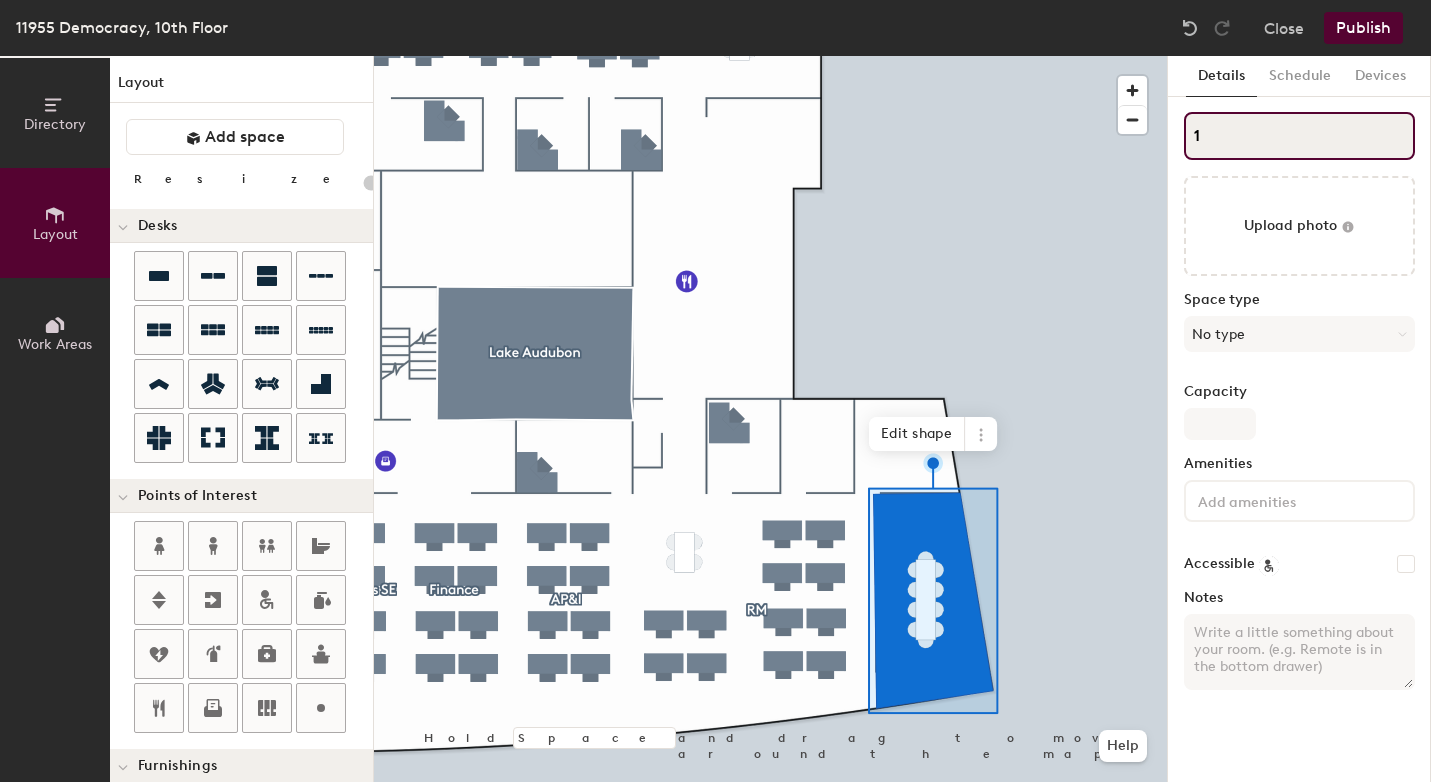 click on "1" 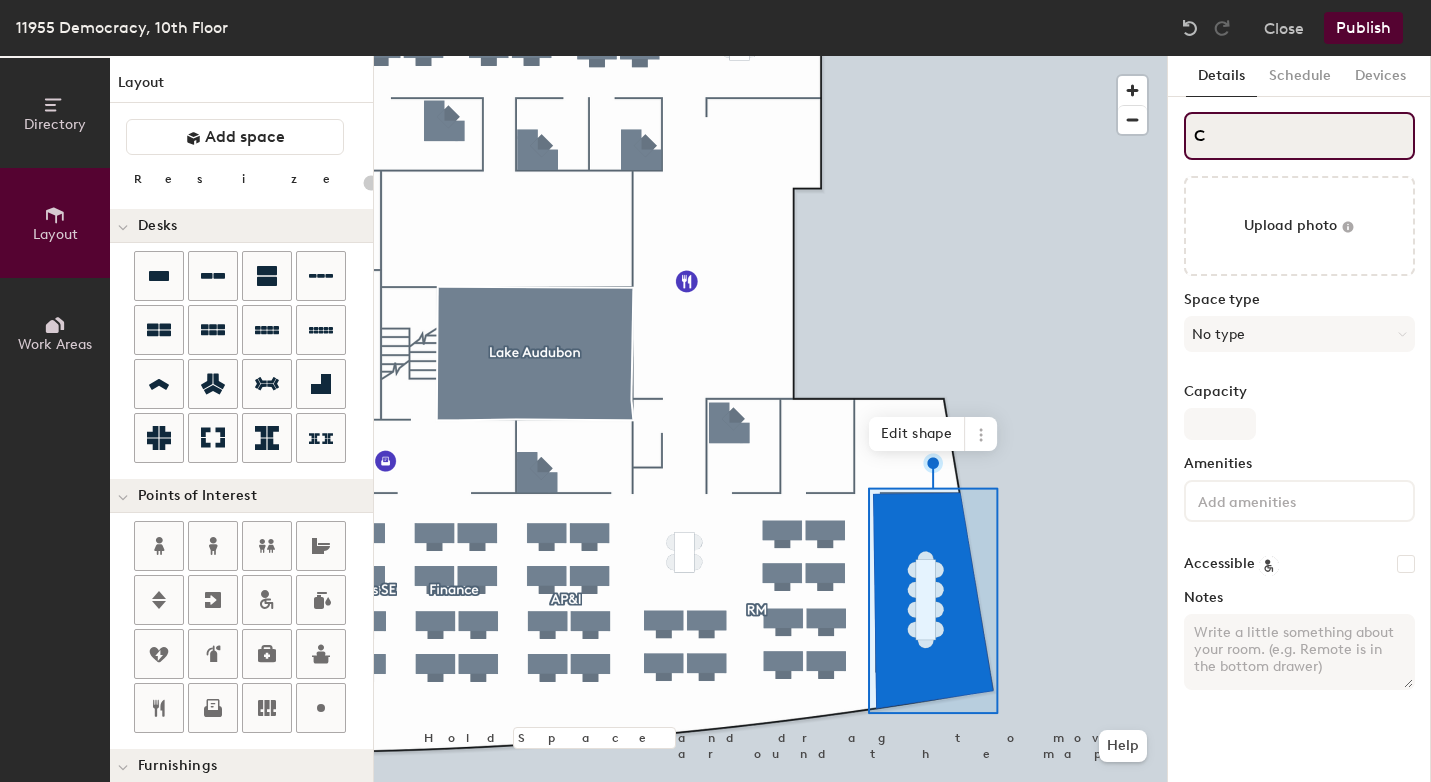 type on "Co" 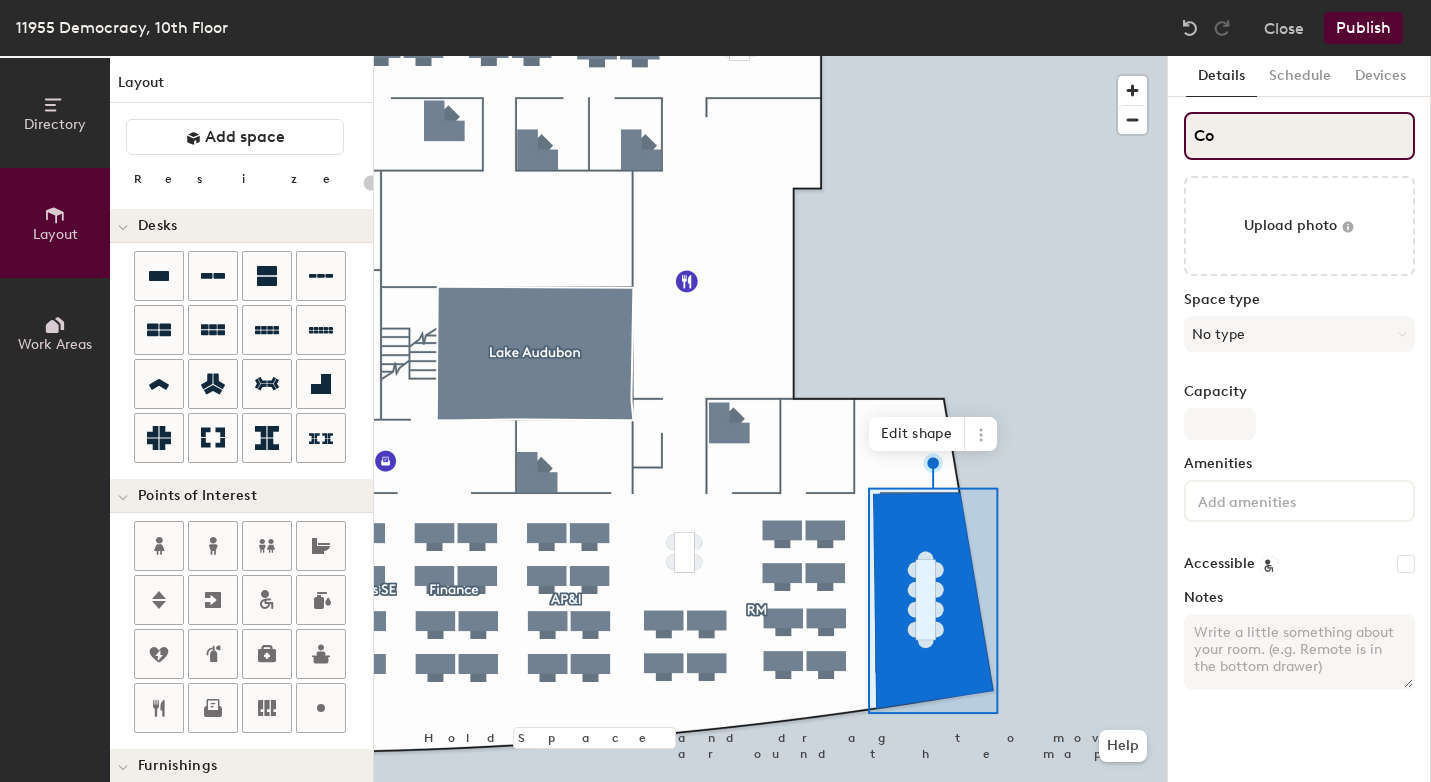 type on "20" 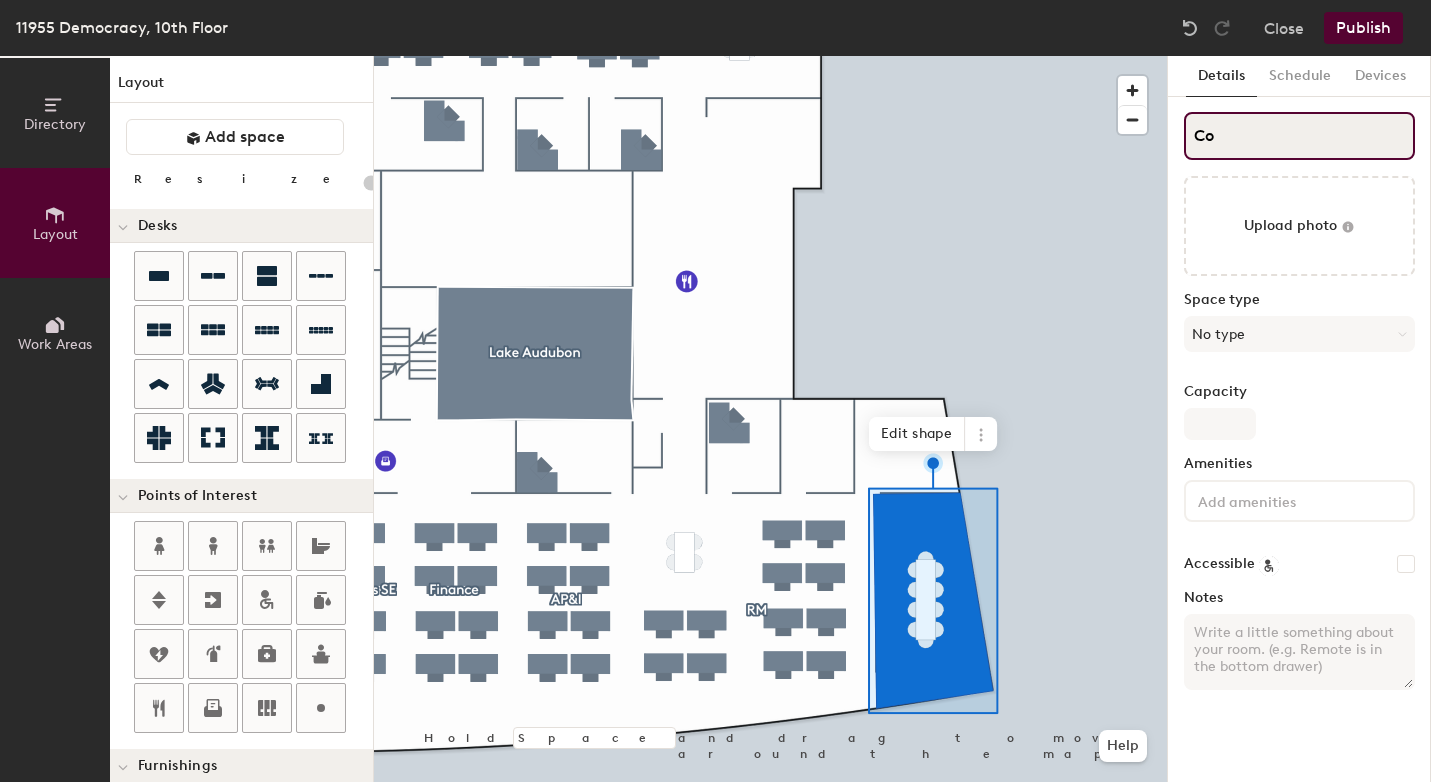 type on "Col" 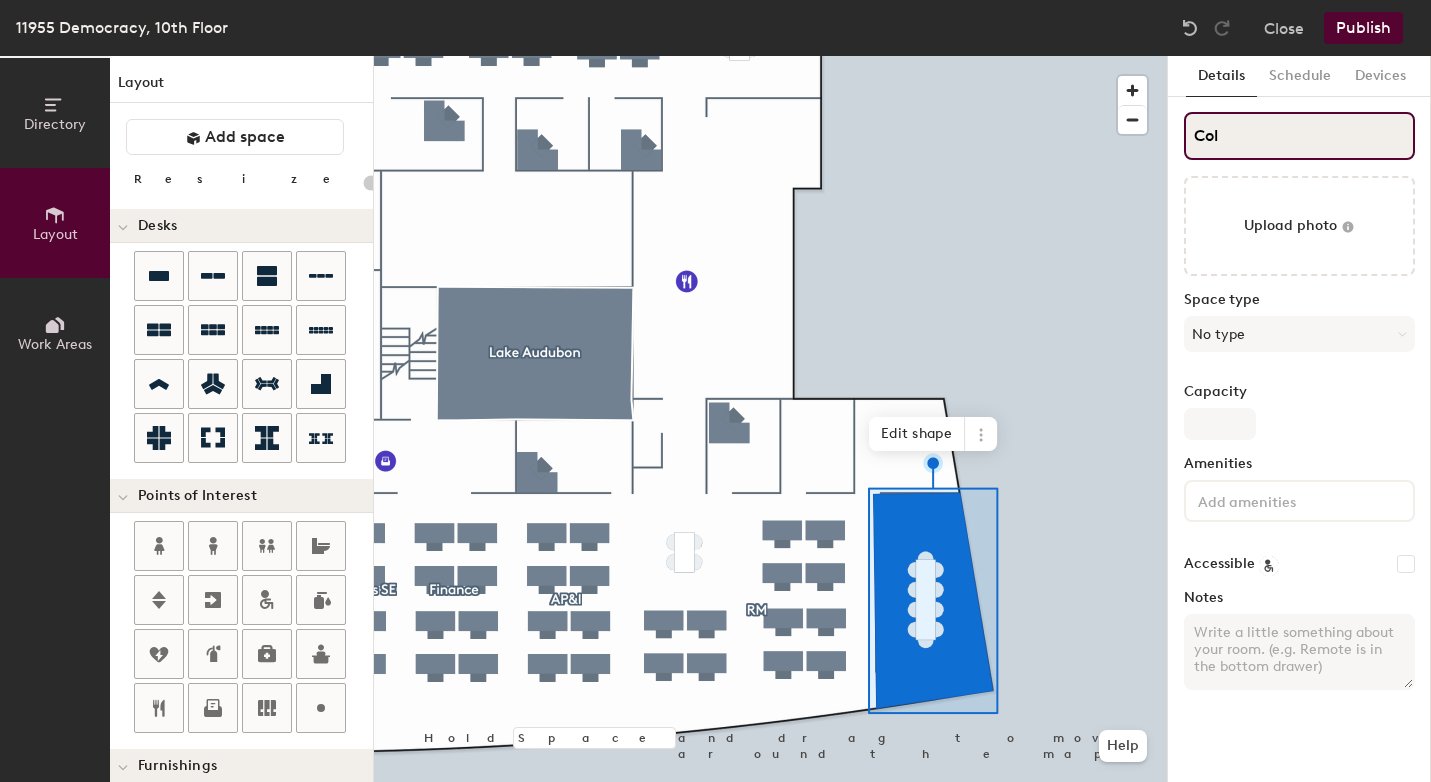 type on "20" 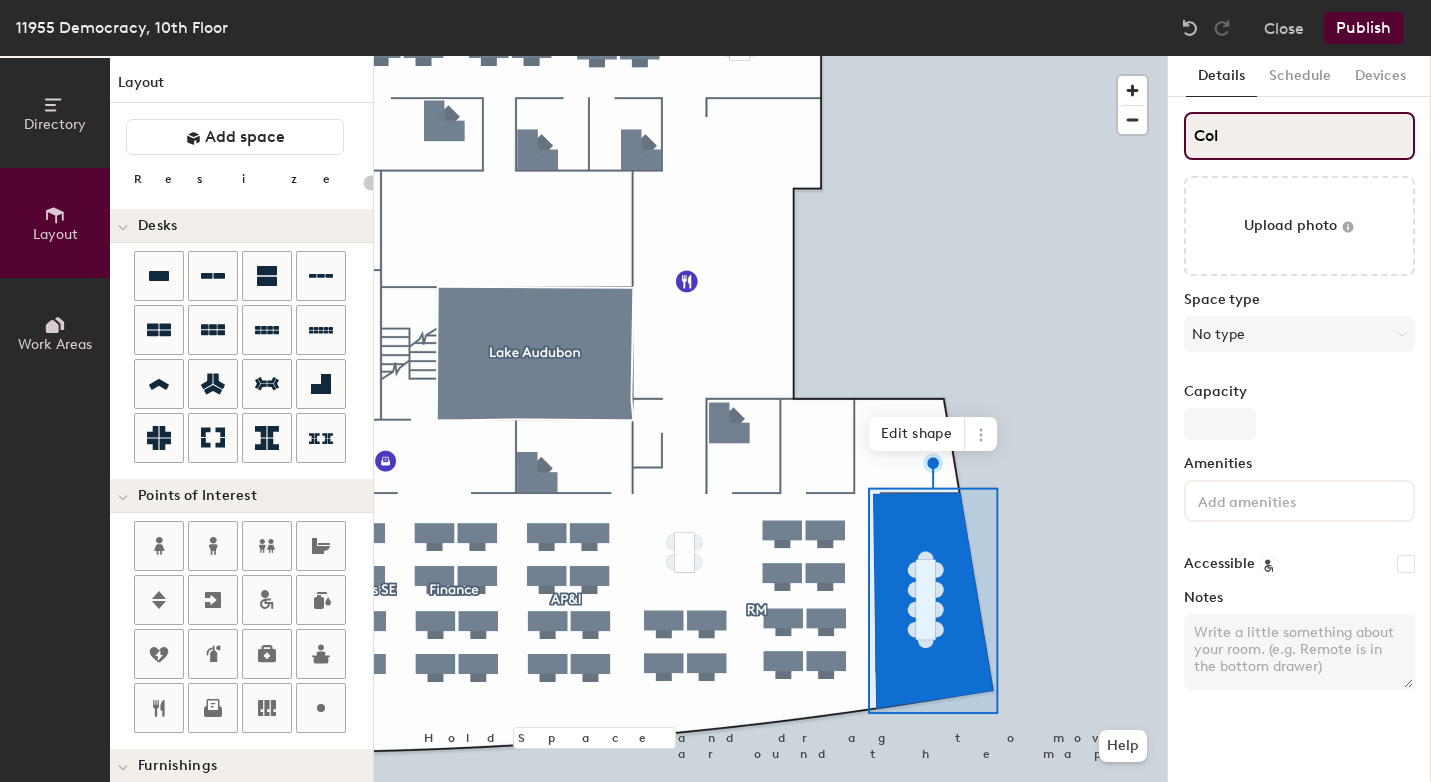 type on "Coll" 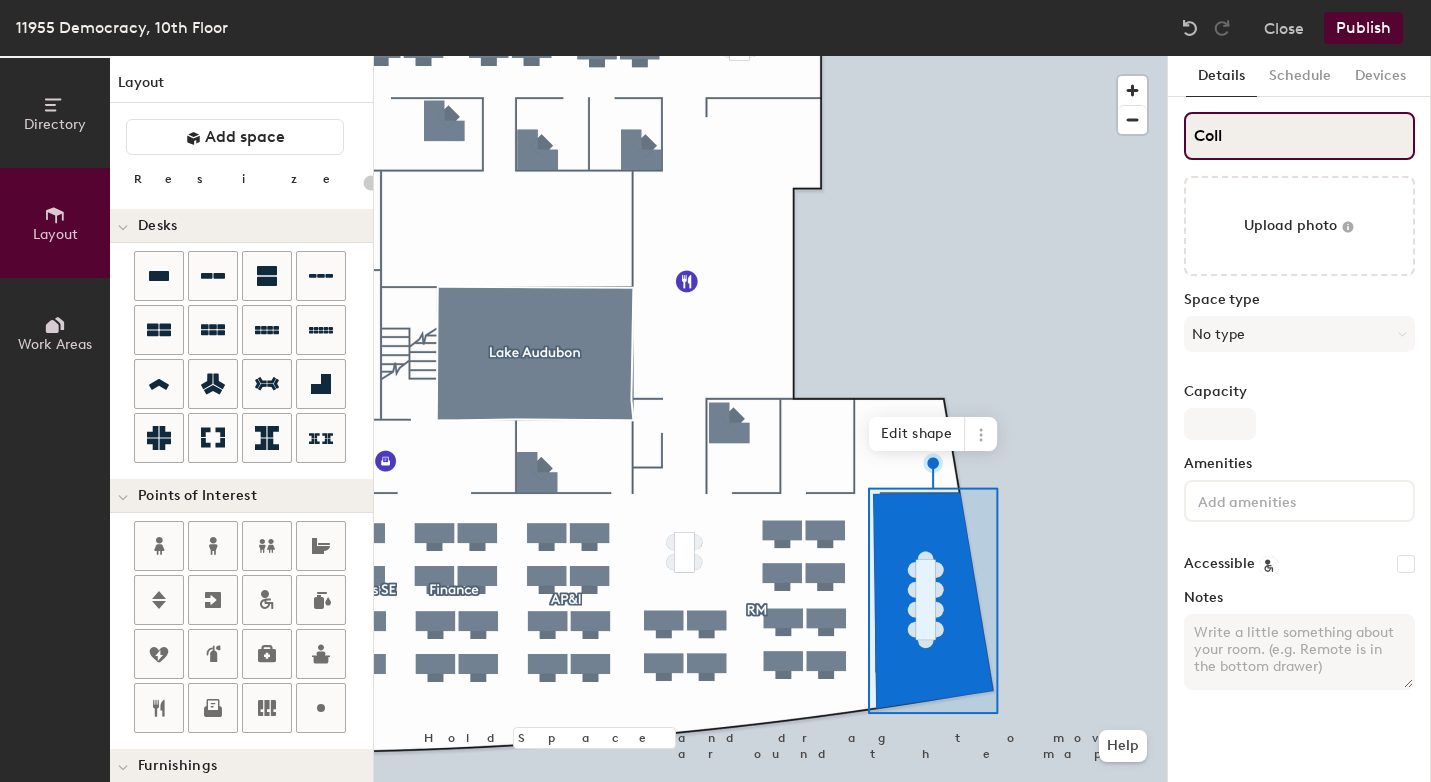 type on "20" 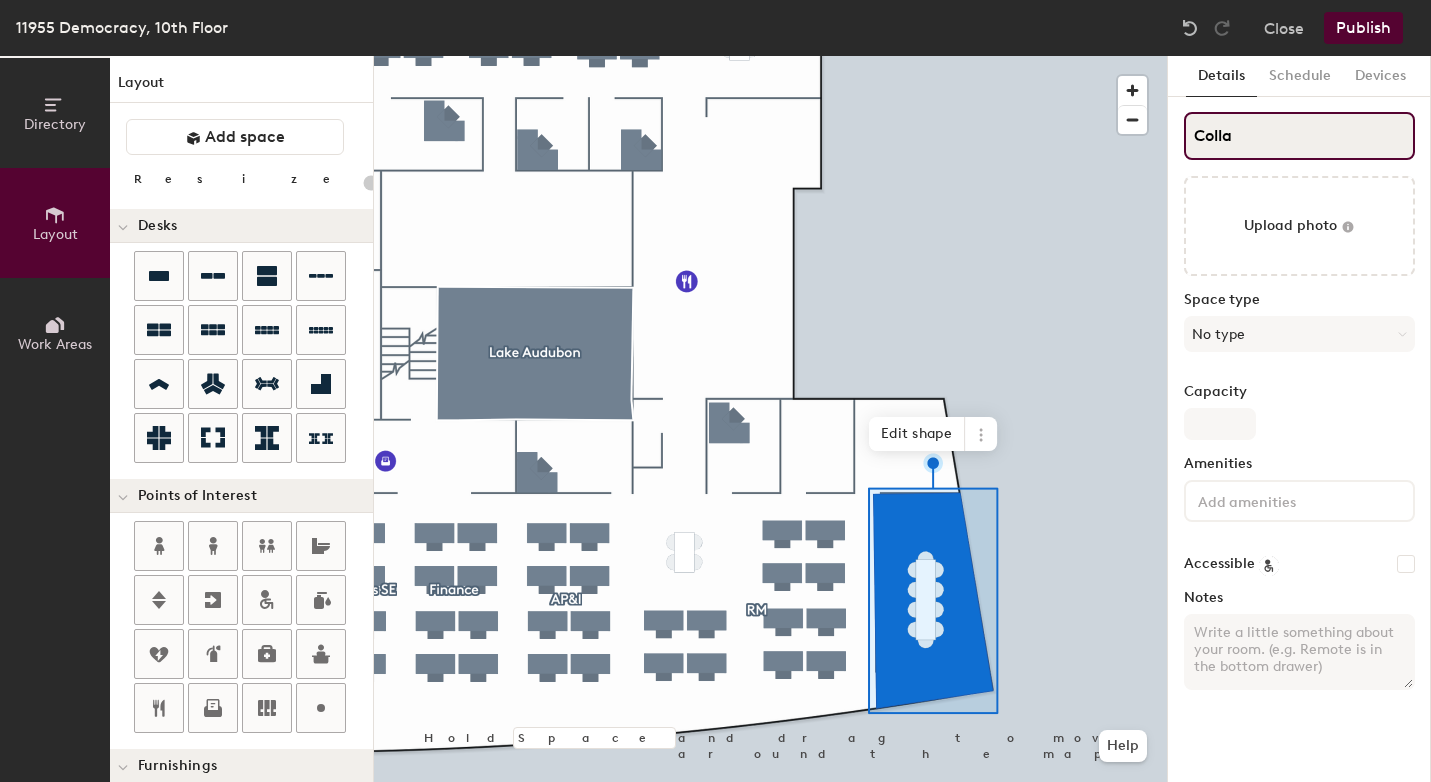 type on "20" 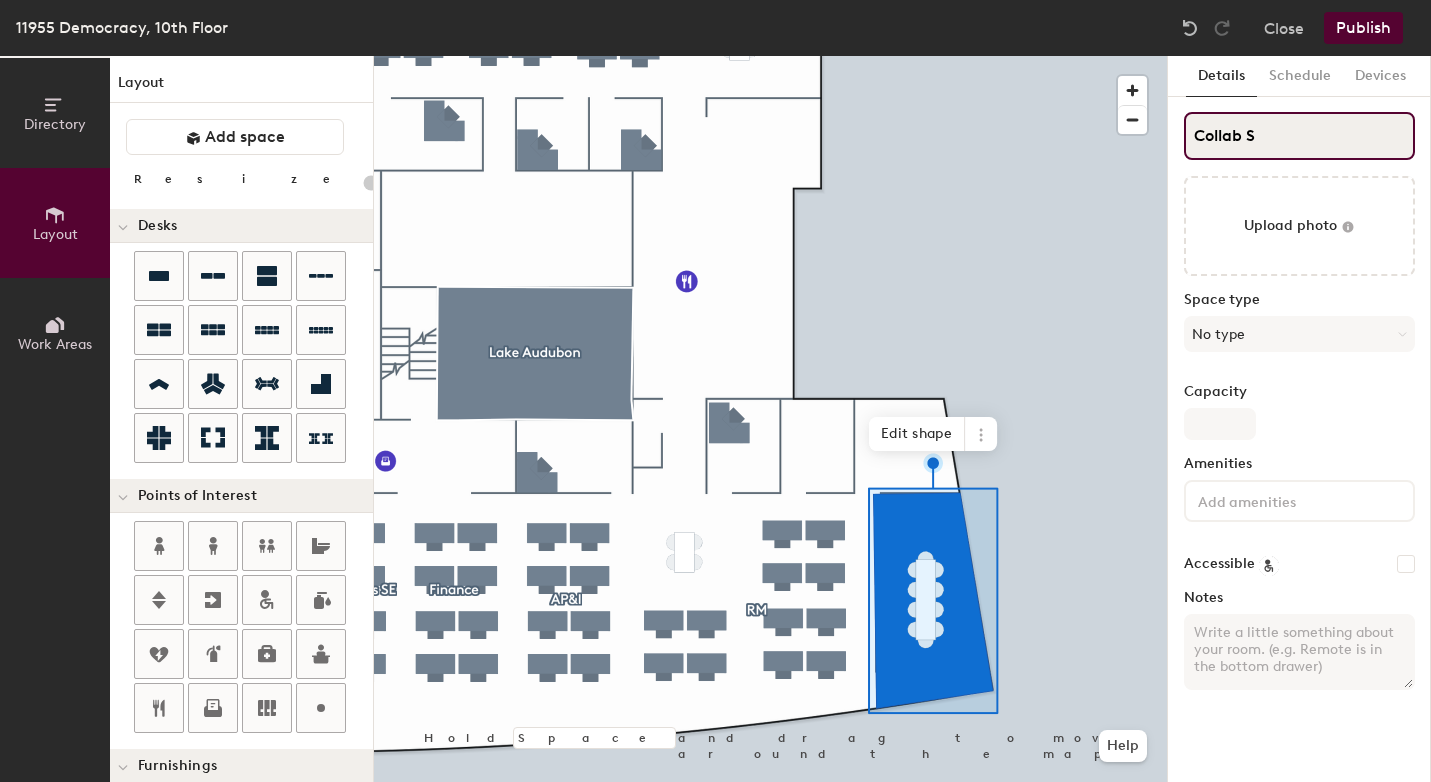 type on "Collab Sp" 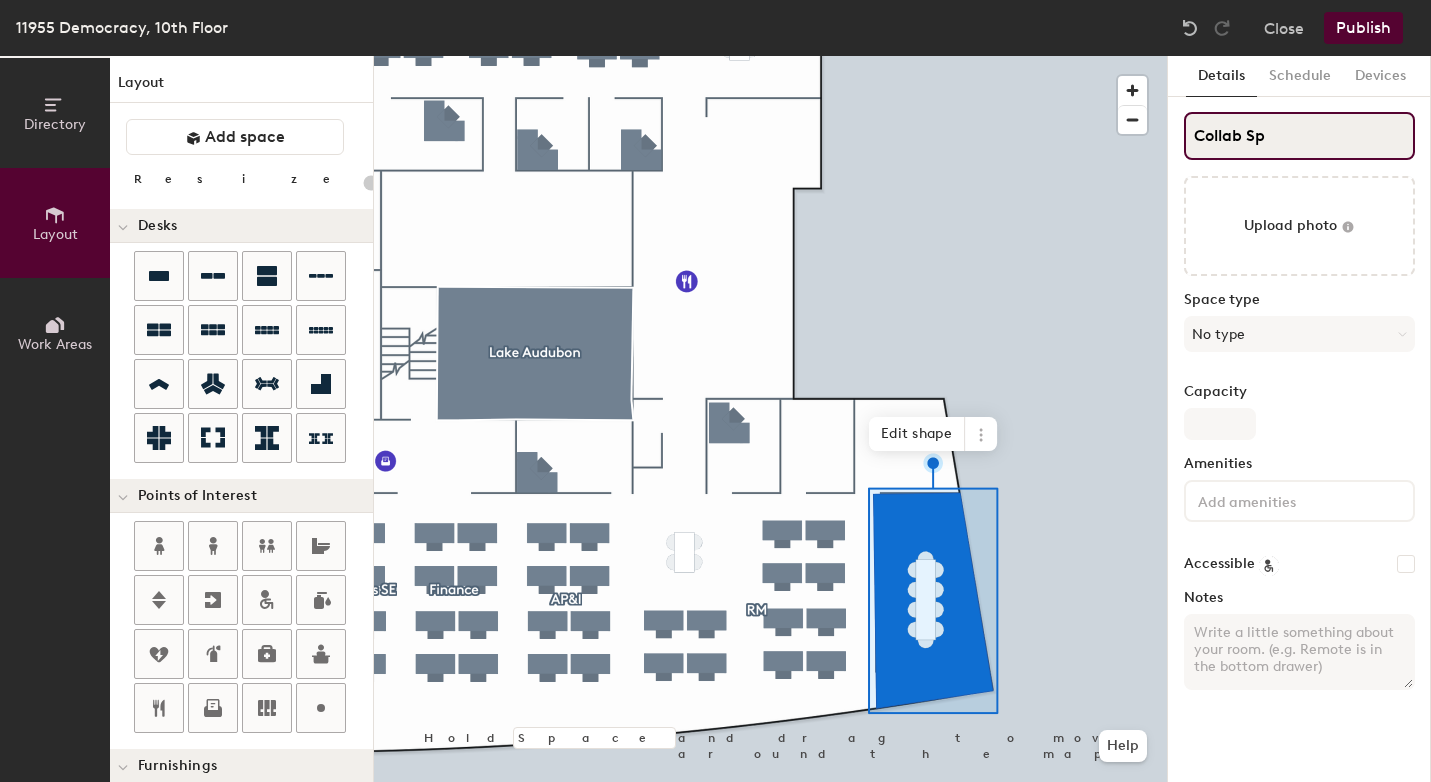type on "20" 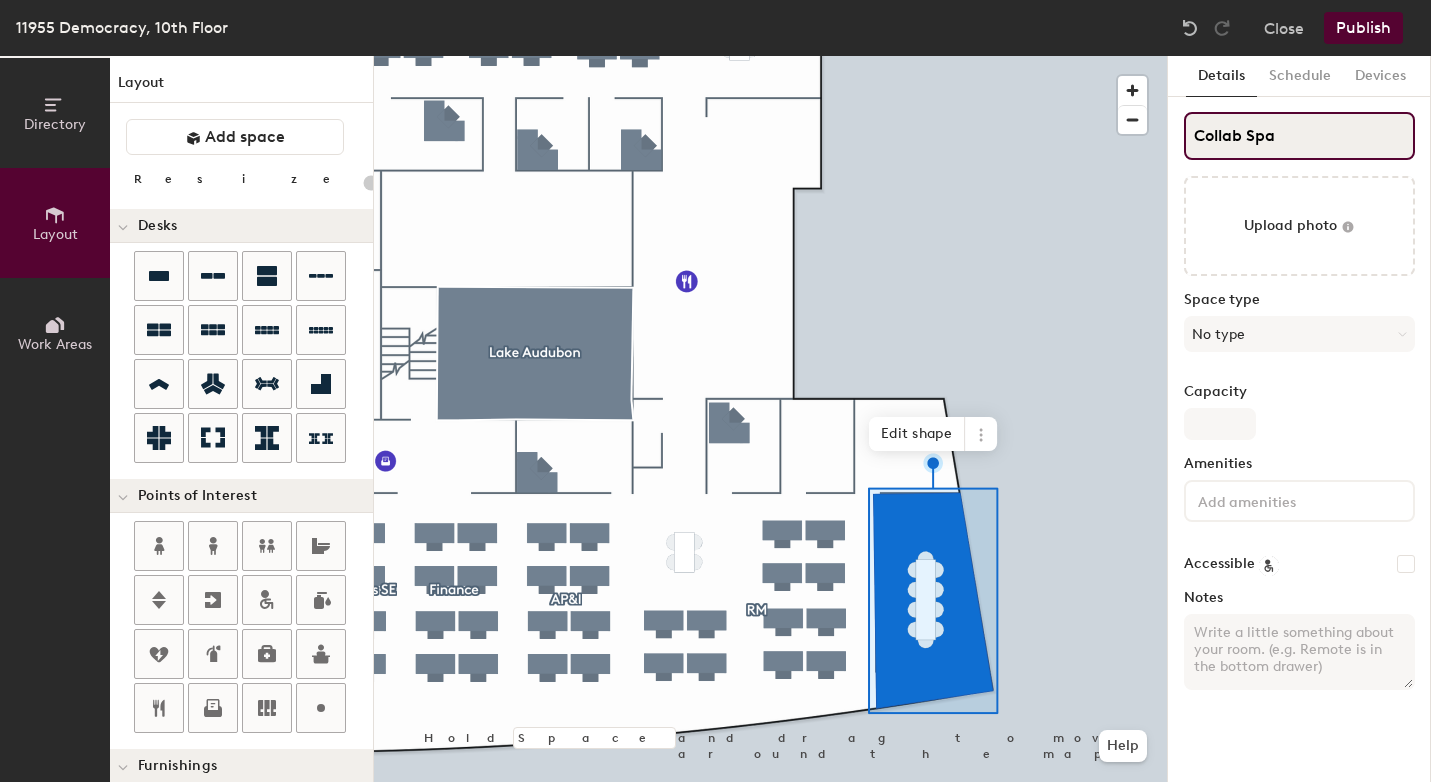 type on "20" 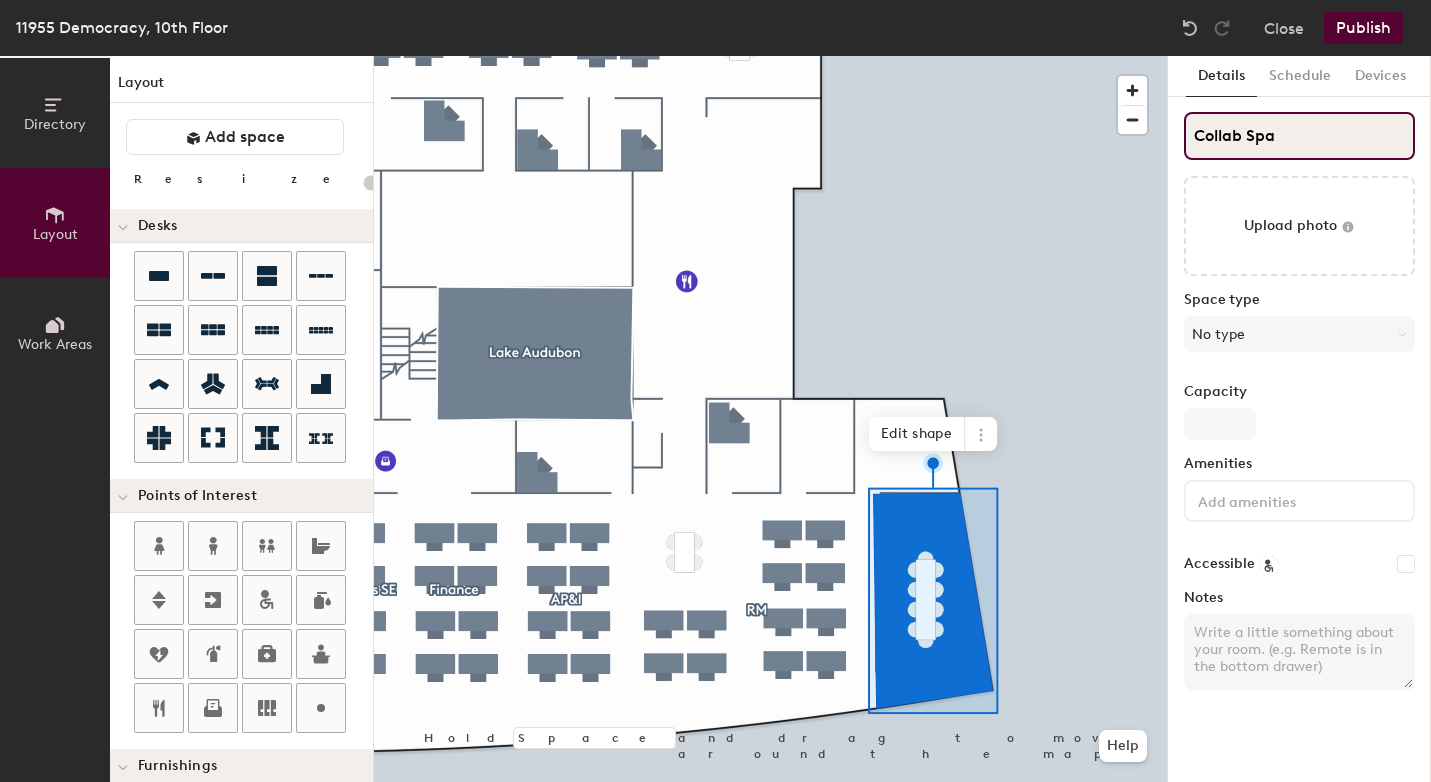 type on "Collab Spac" 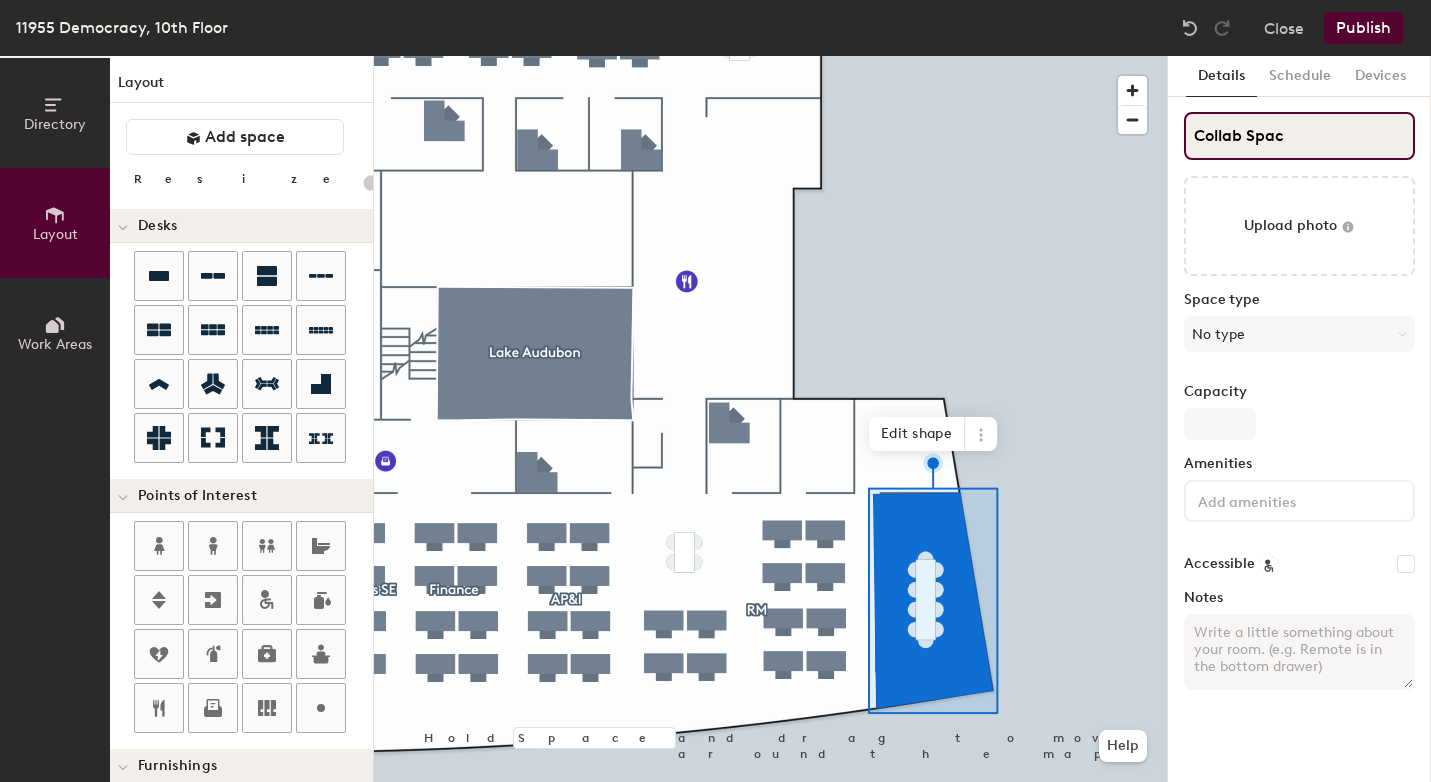 type on "20" 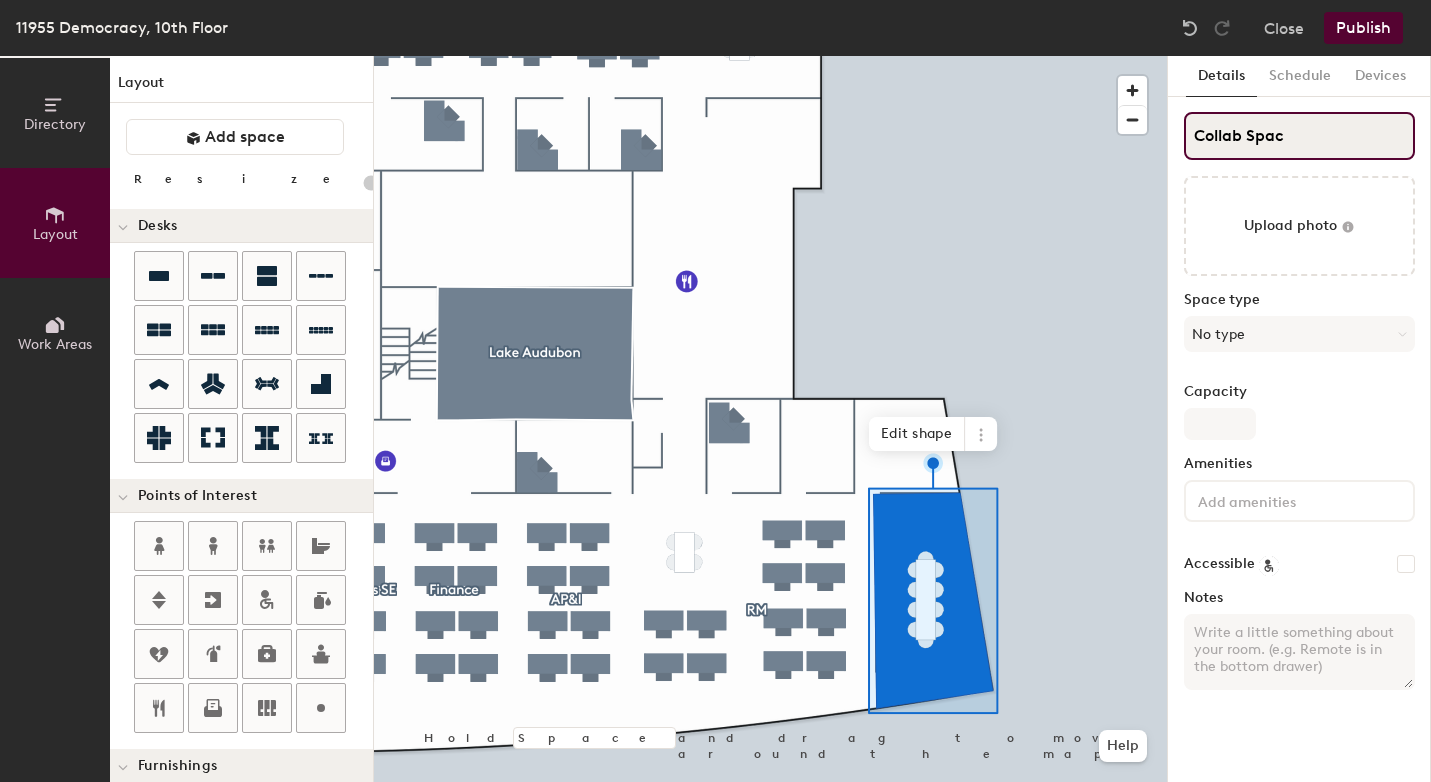type on "Collab Space" 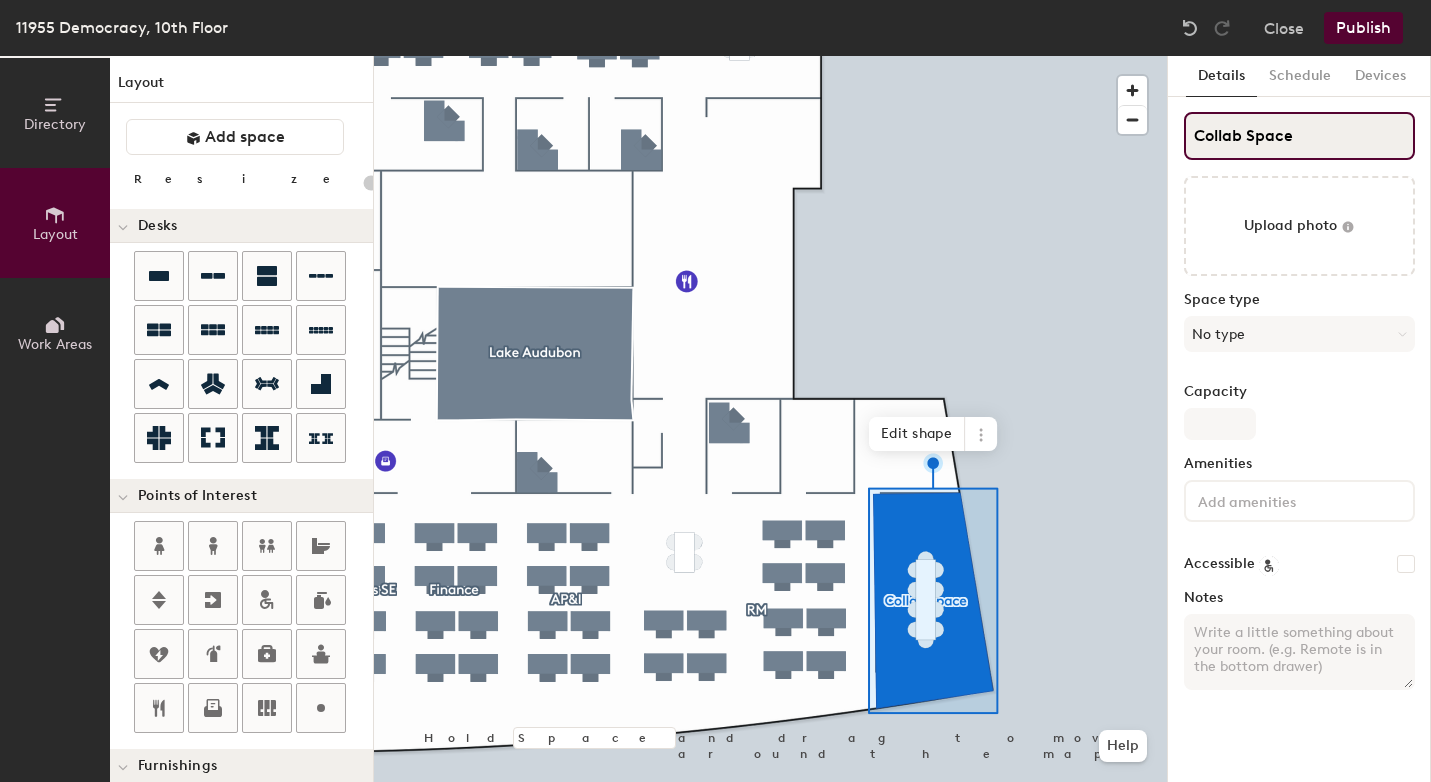 click on "Collab Space" 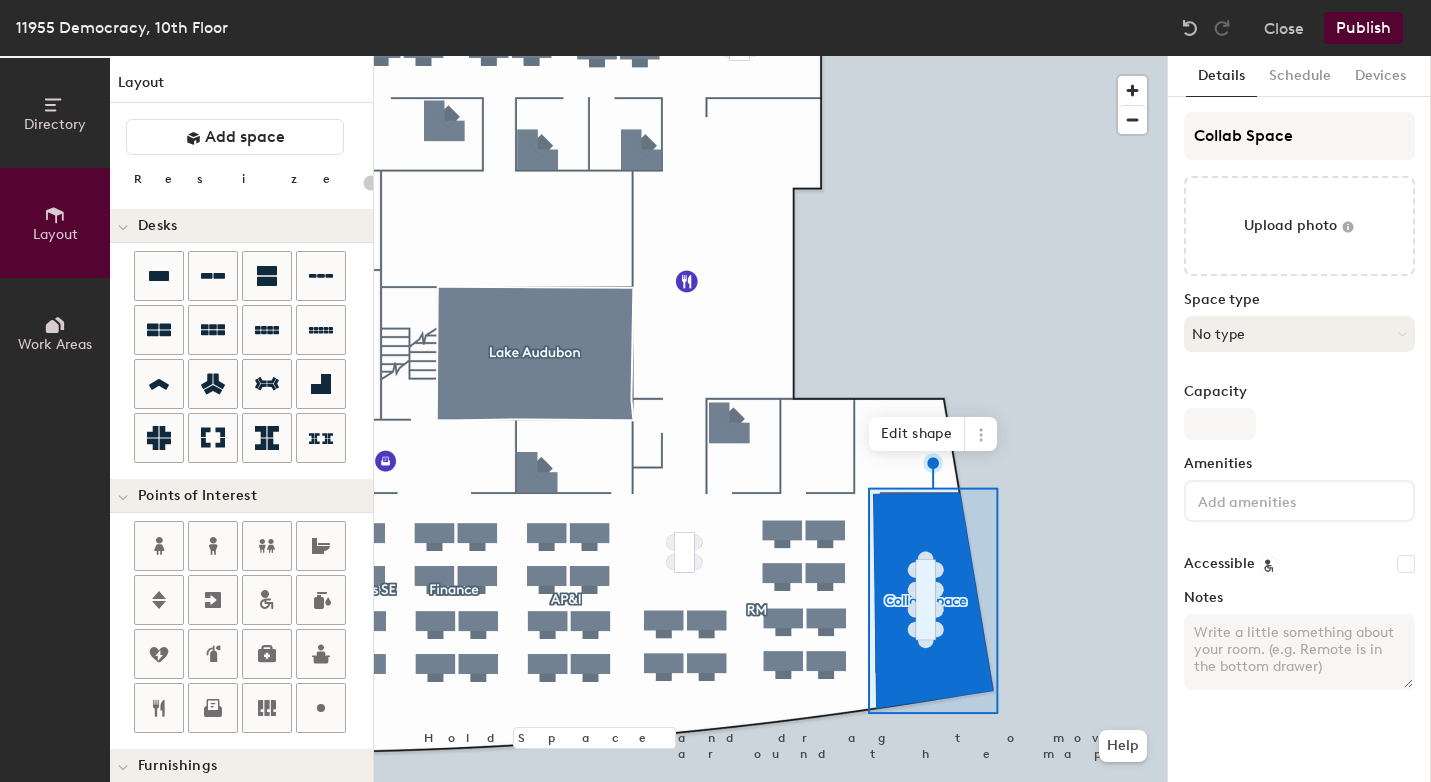 click on "No type" at bounding box center [1299, 334] 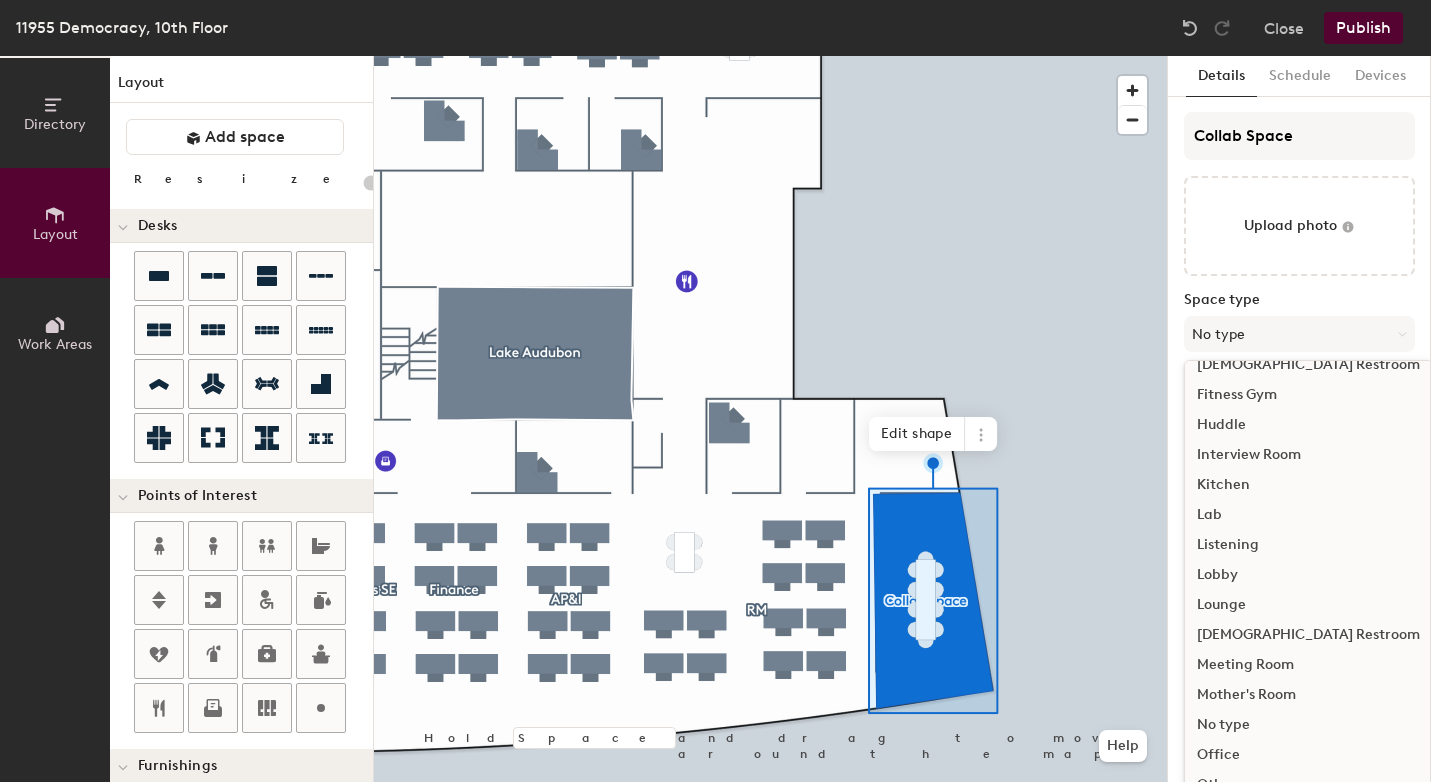 scroll, scrollTop: 246, scrollLeft: 0, axis: vertical 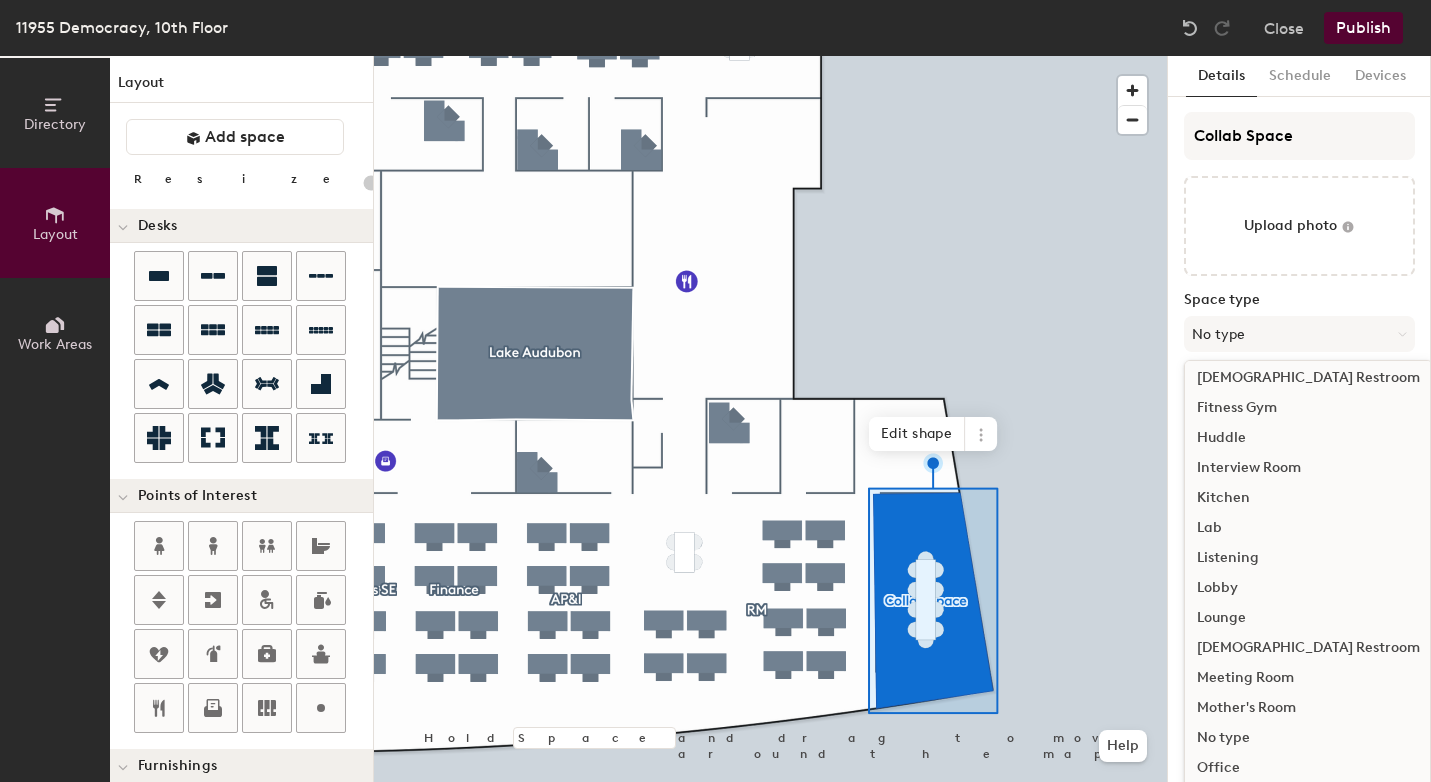 click on "Huddle" at bounding box center [1308, 438] 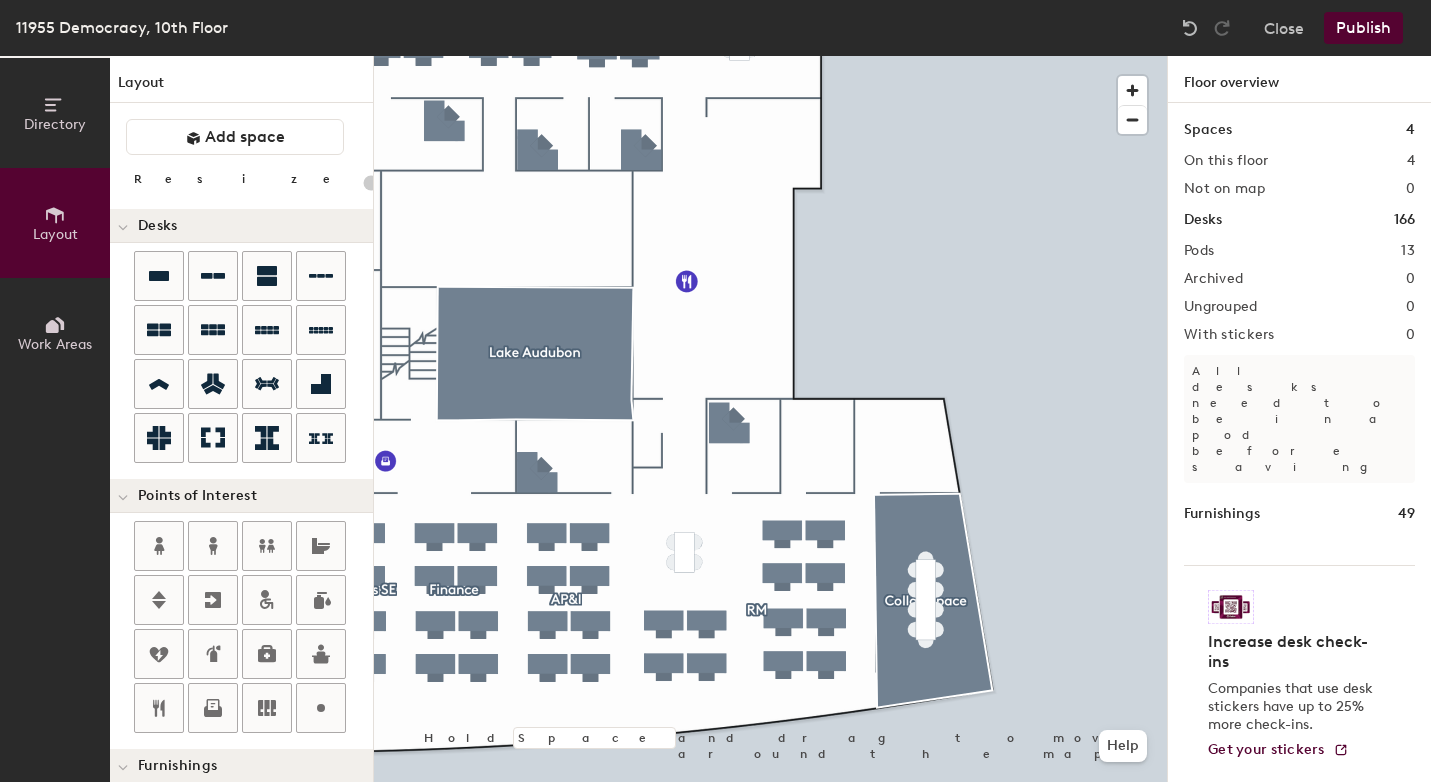 click on "Publish" 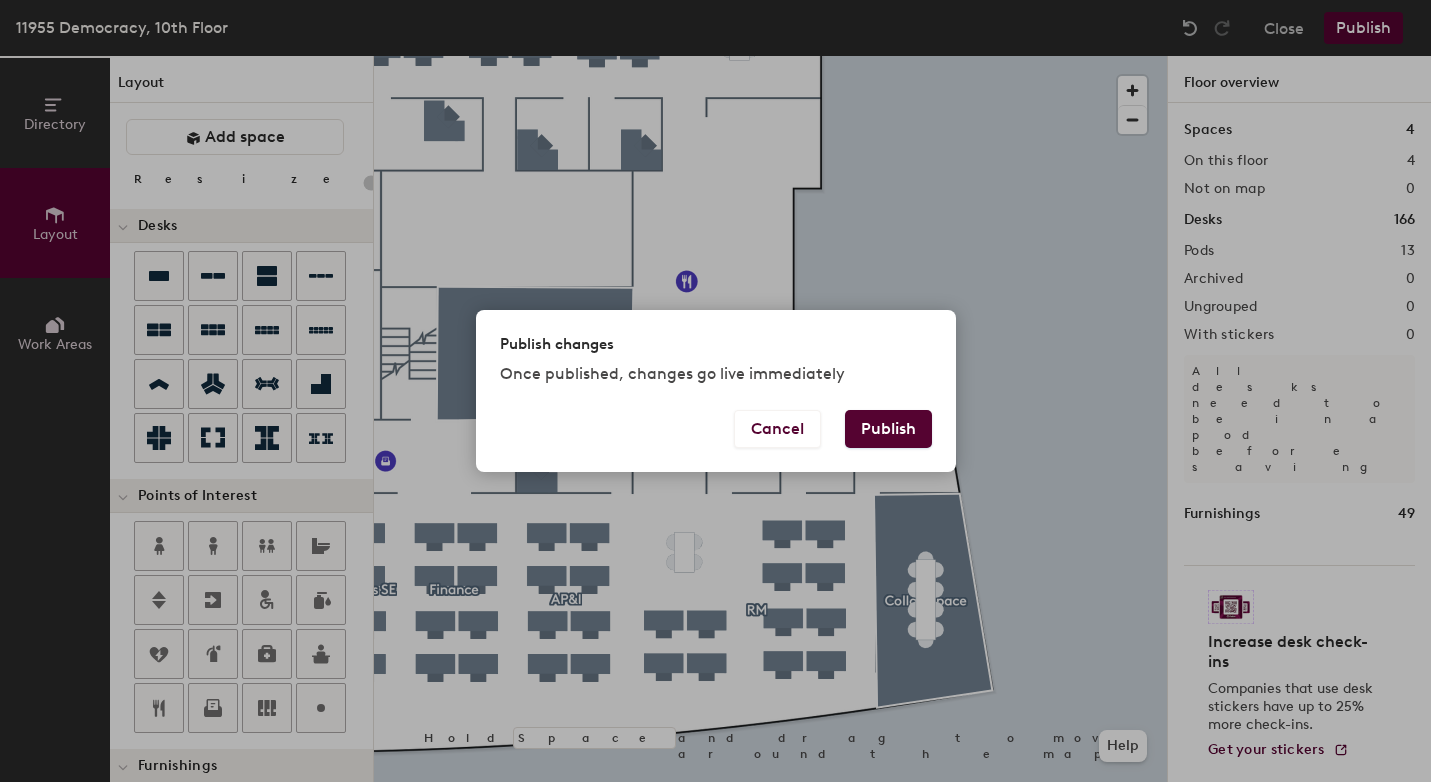 click on "Publish" at bounding box center (888, 429) 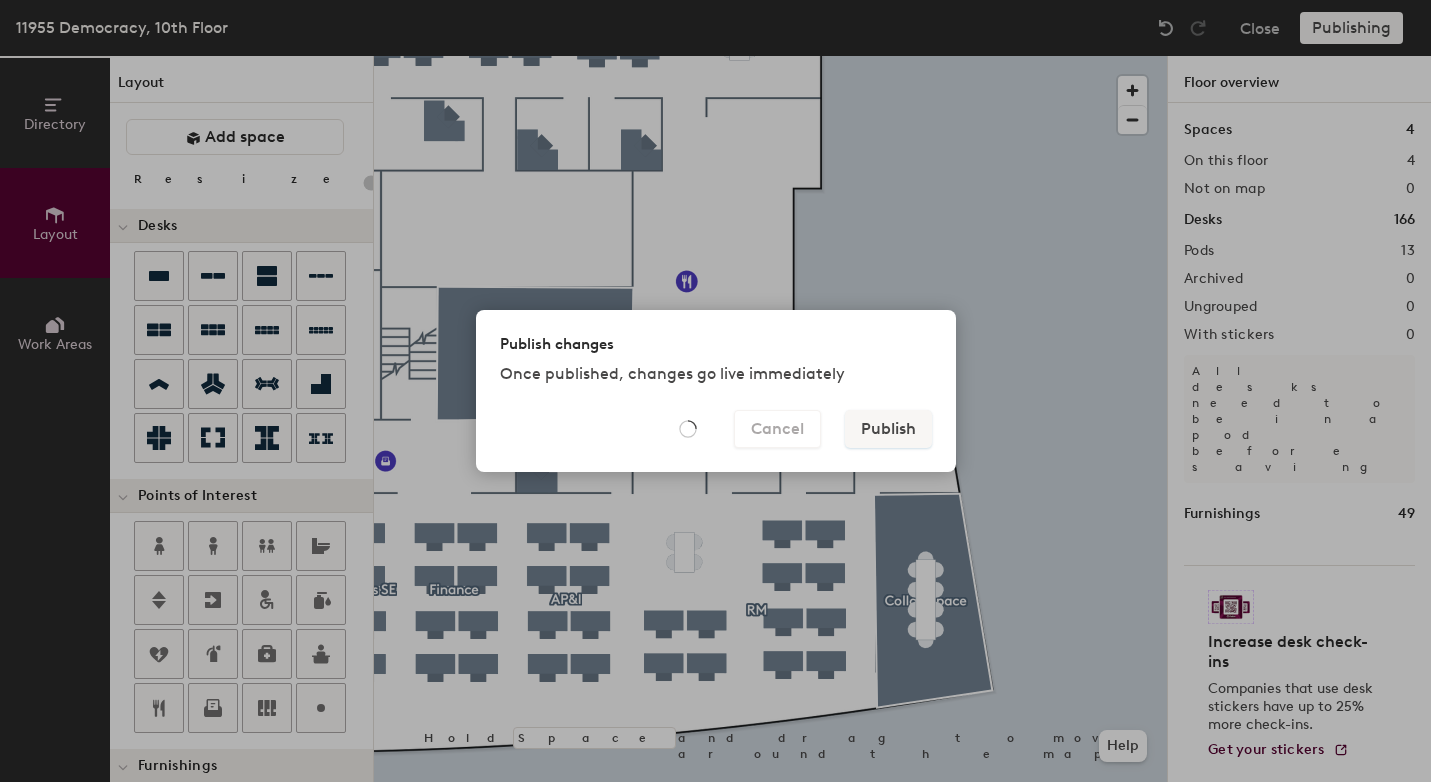 type on "20" 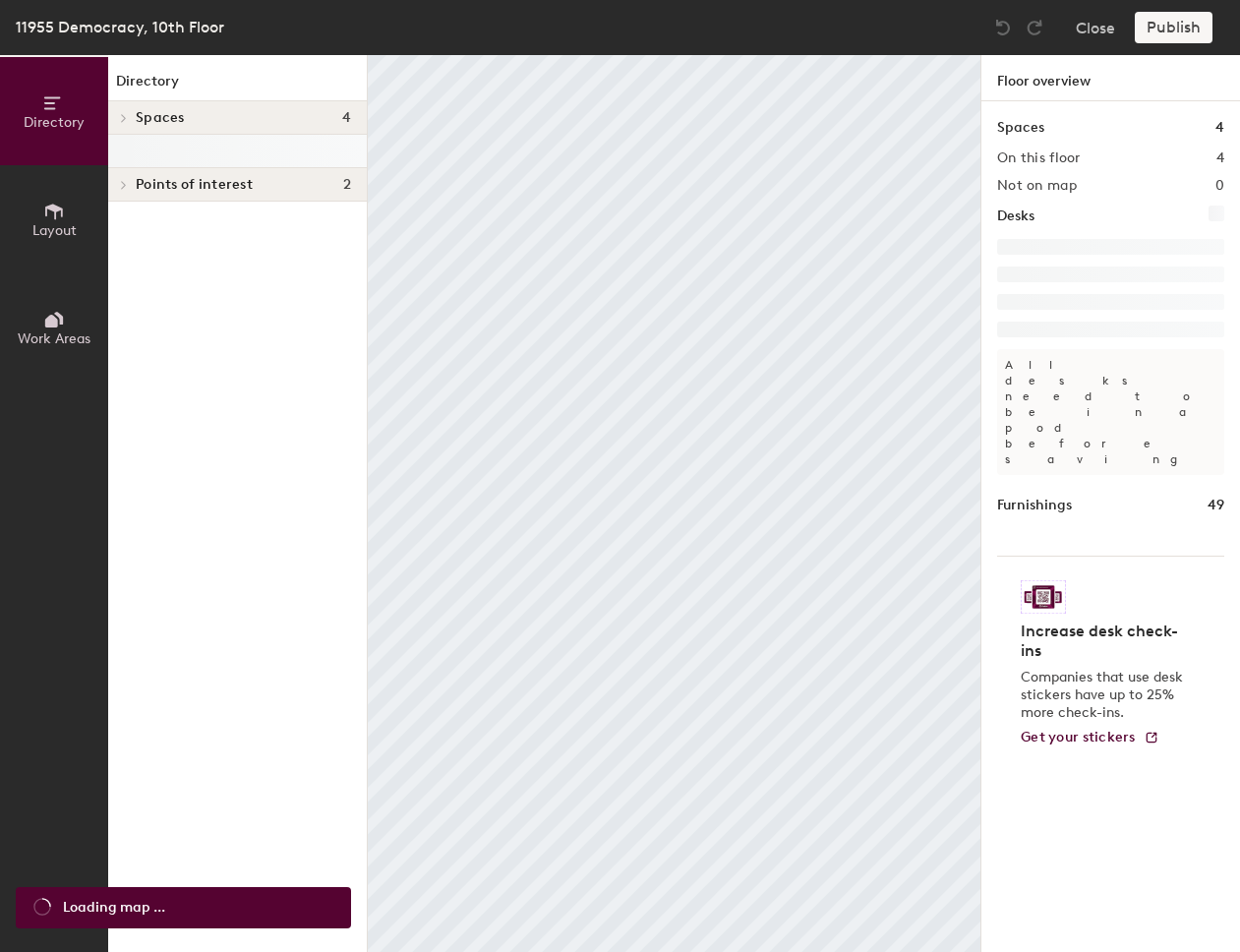 scroll, scrollTop: 0, scrollLeft: 0, axis: both 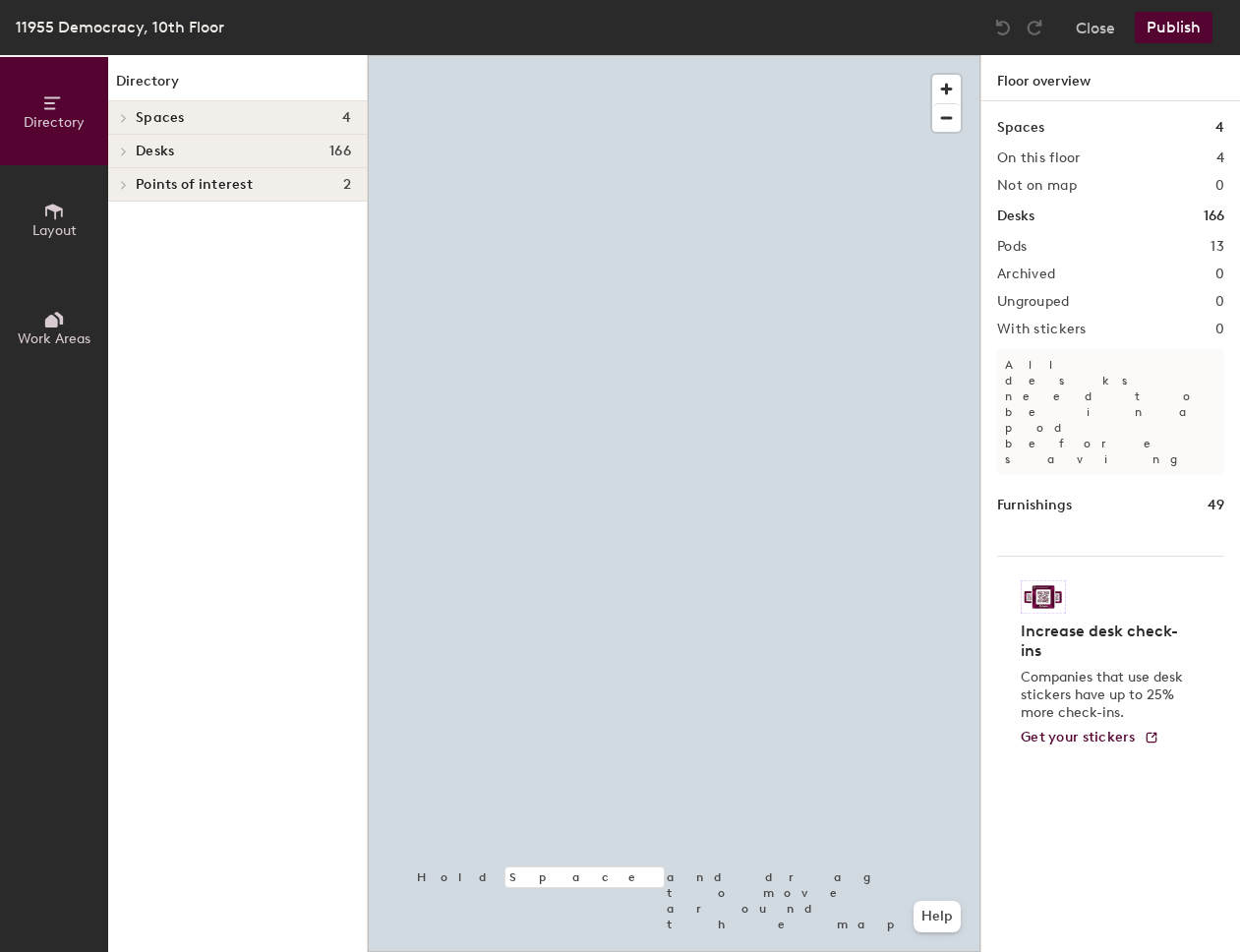 click on "Layout" 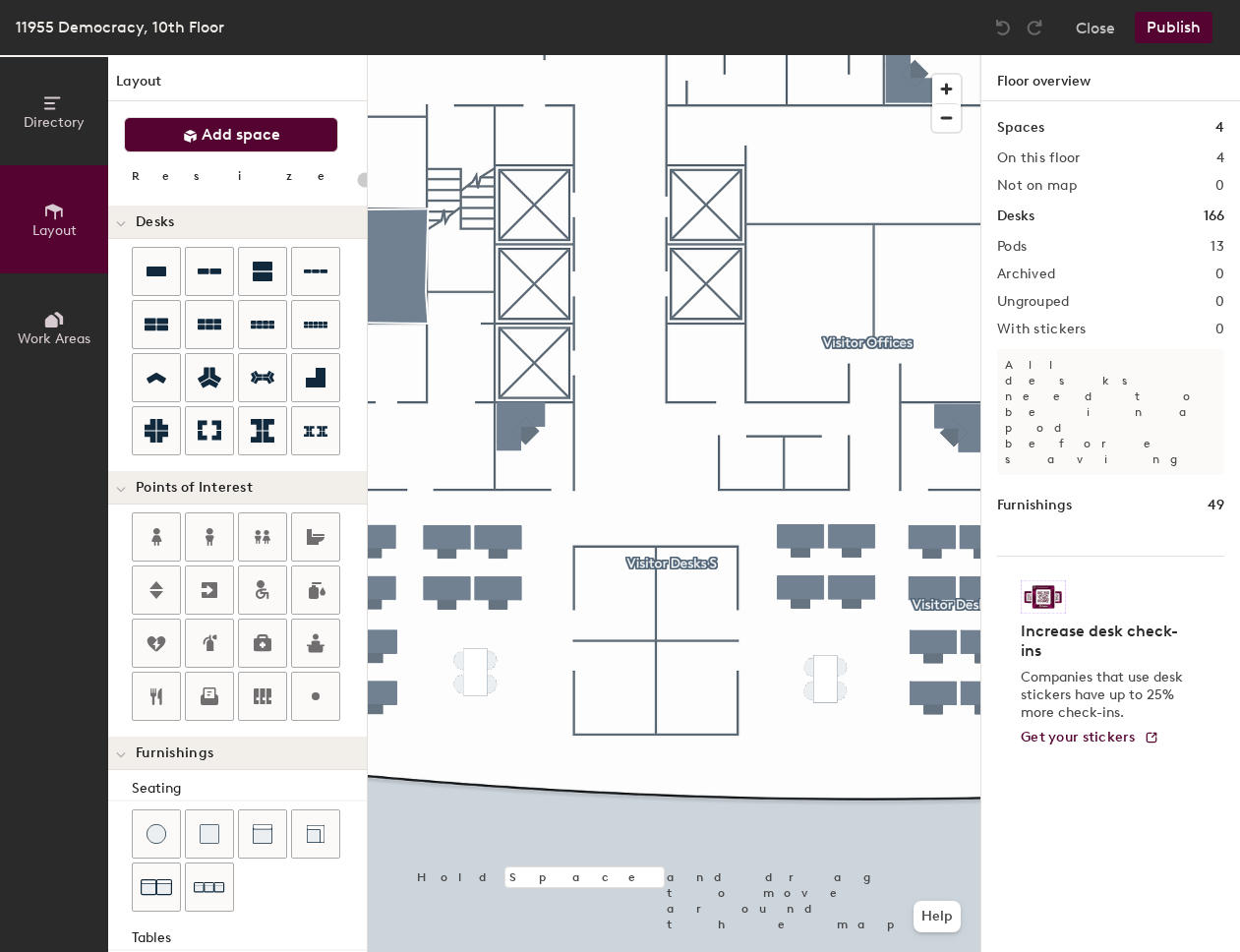 click on "Add space" 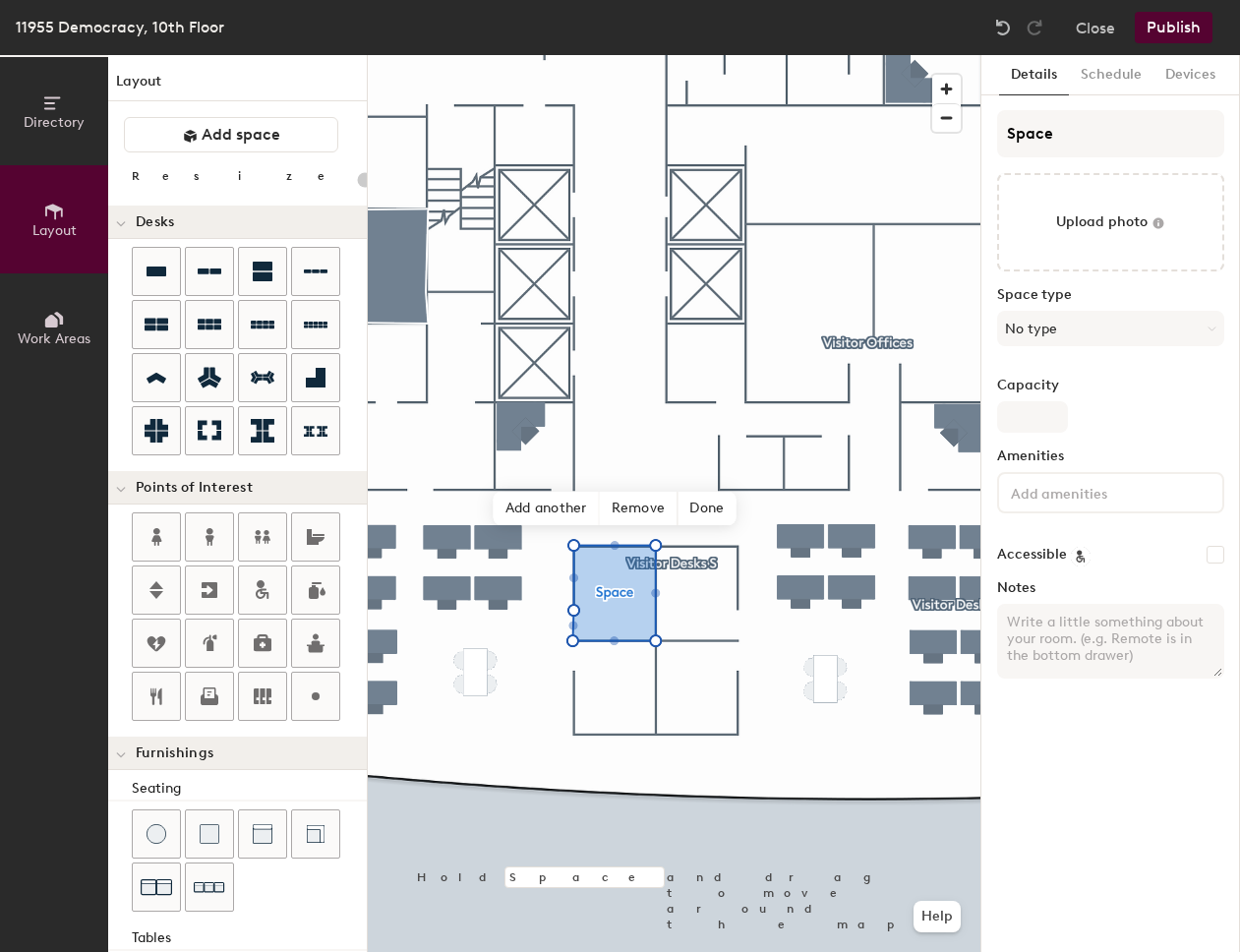 type on "20" 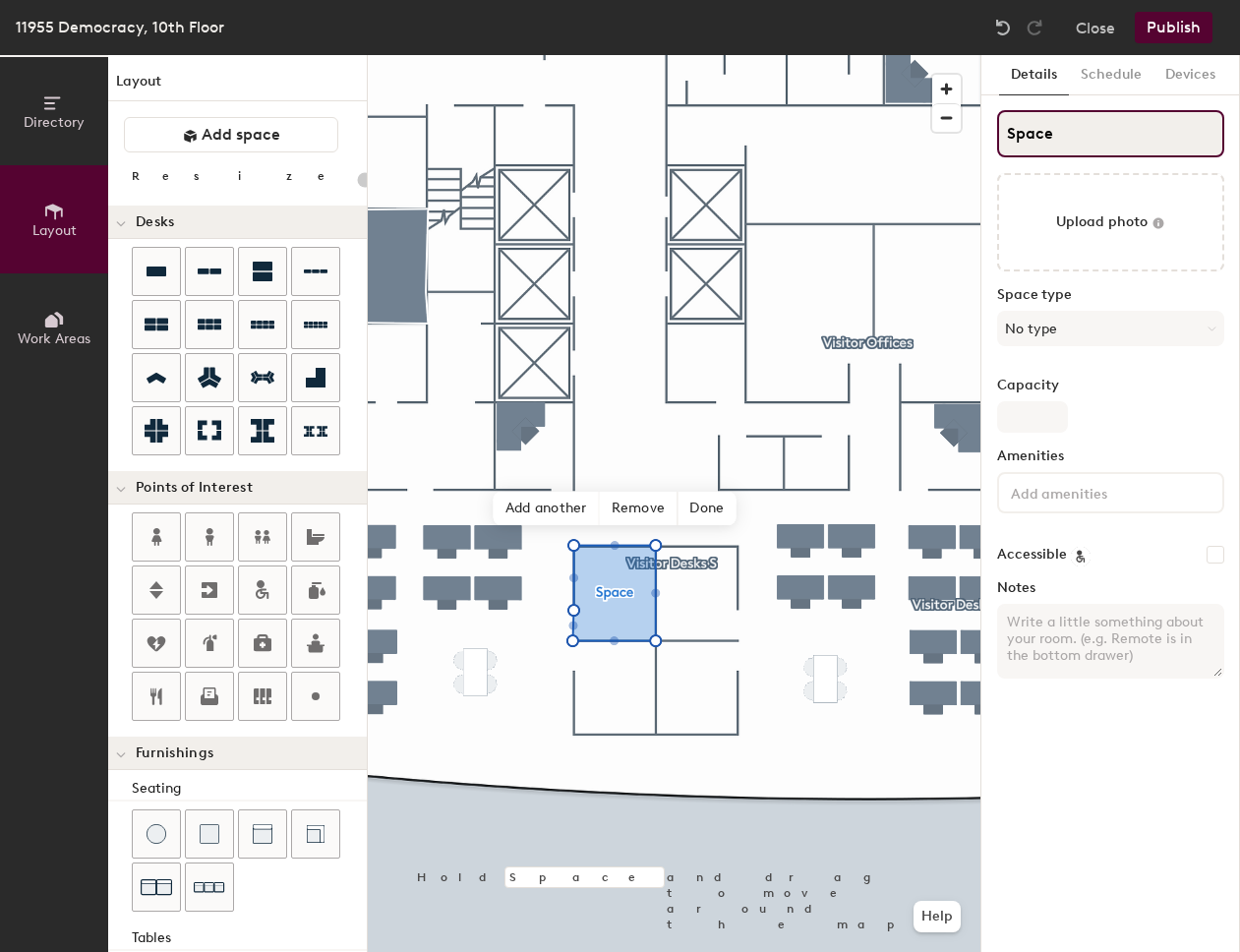click on "Space" 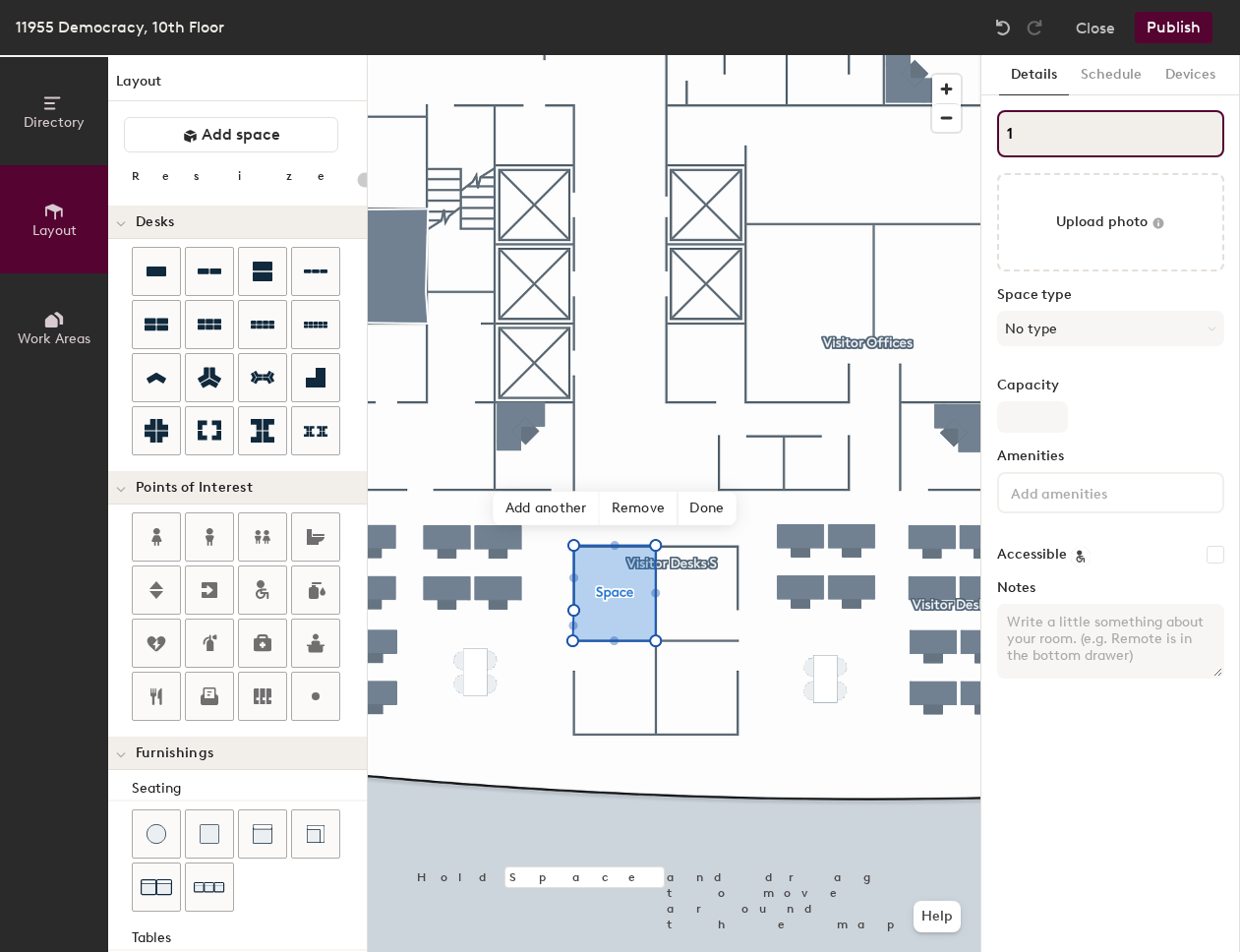 type on "20" 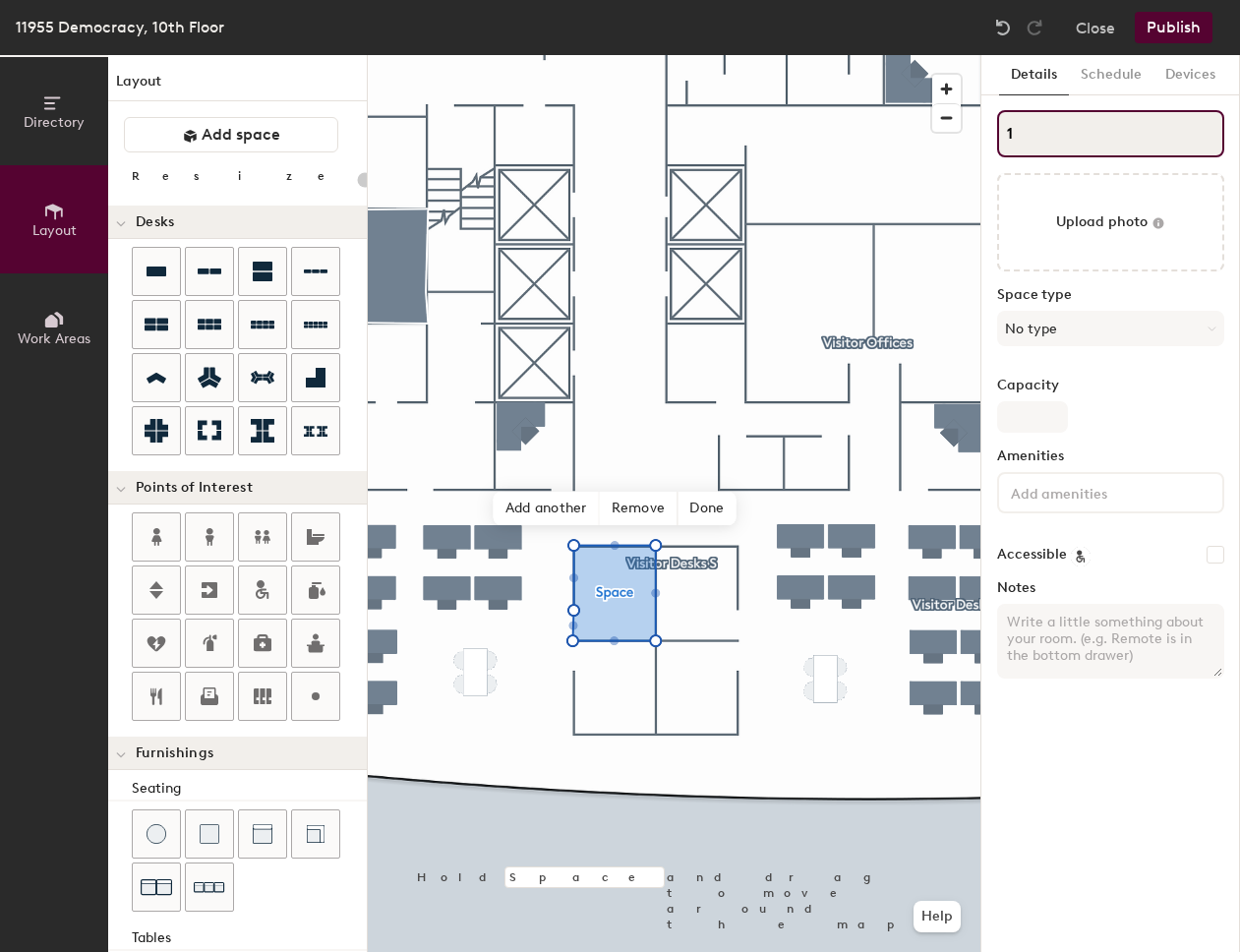 type on "10" 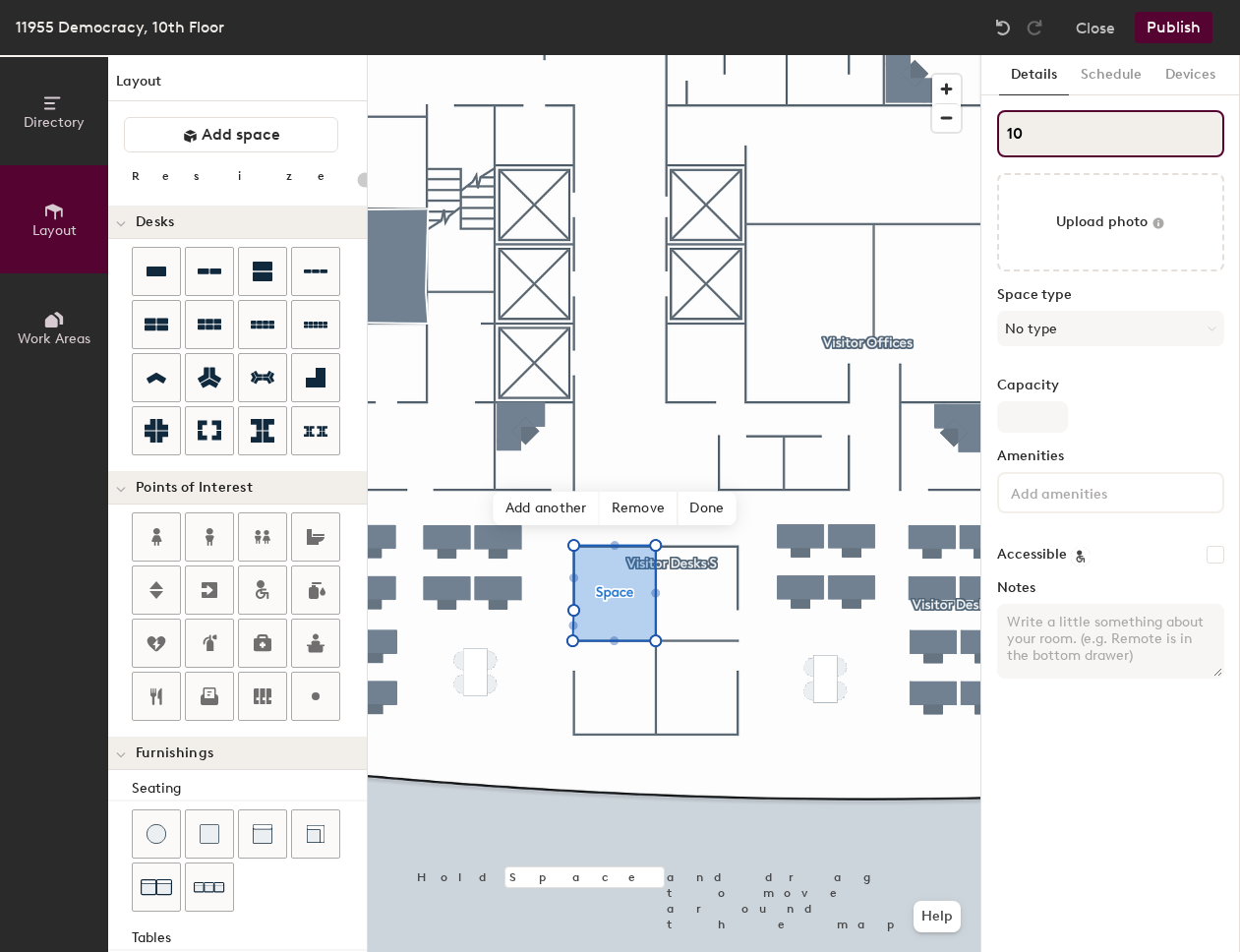 type on "20" 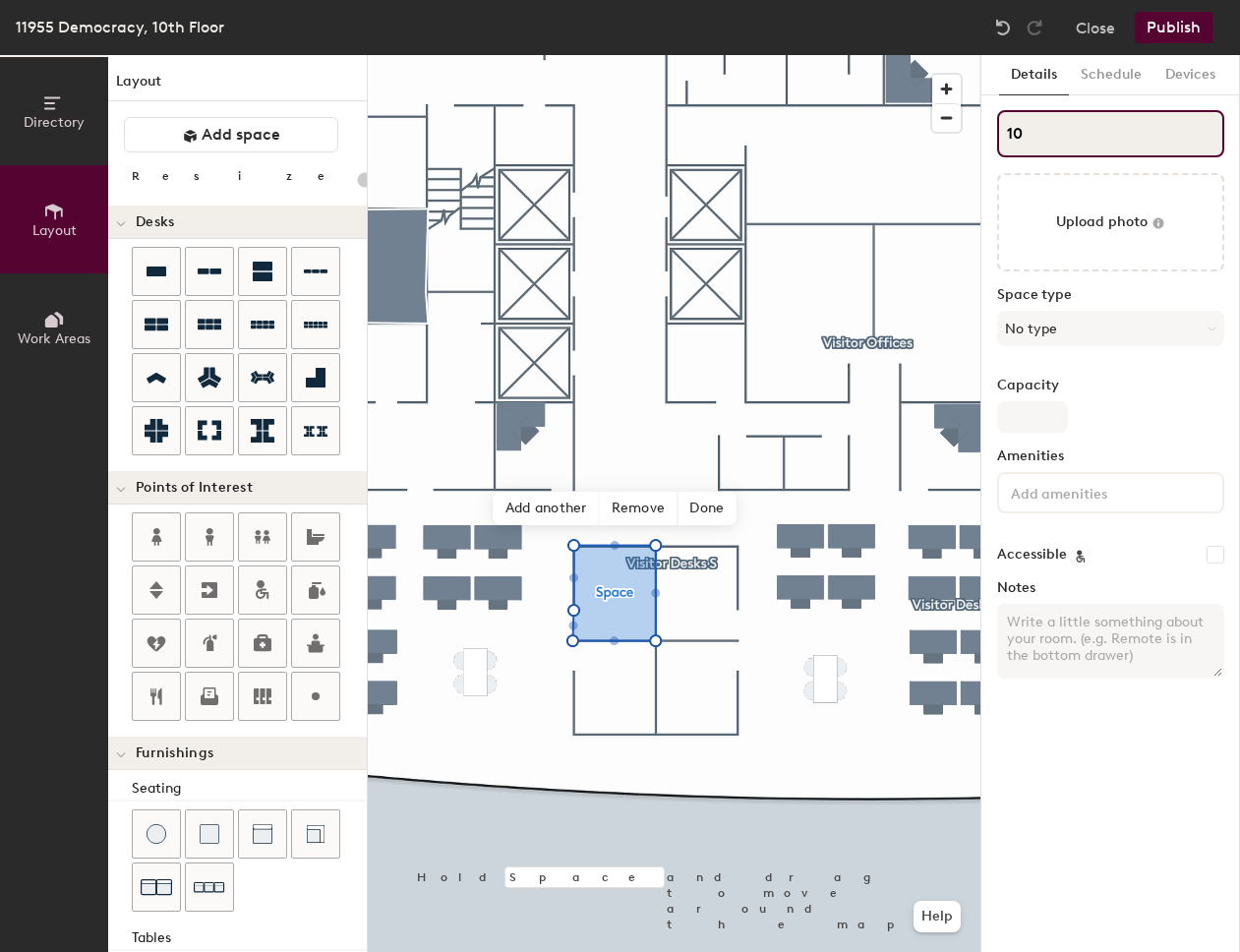 type on "10-" 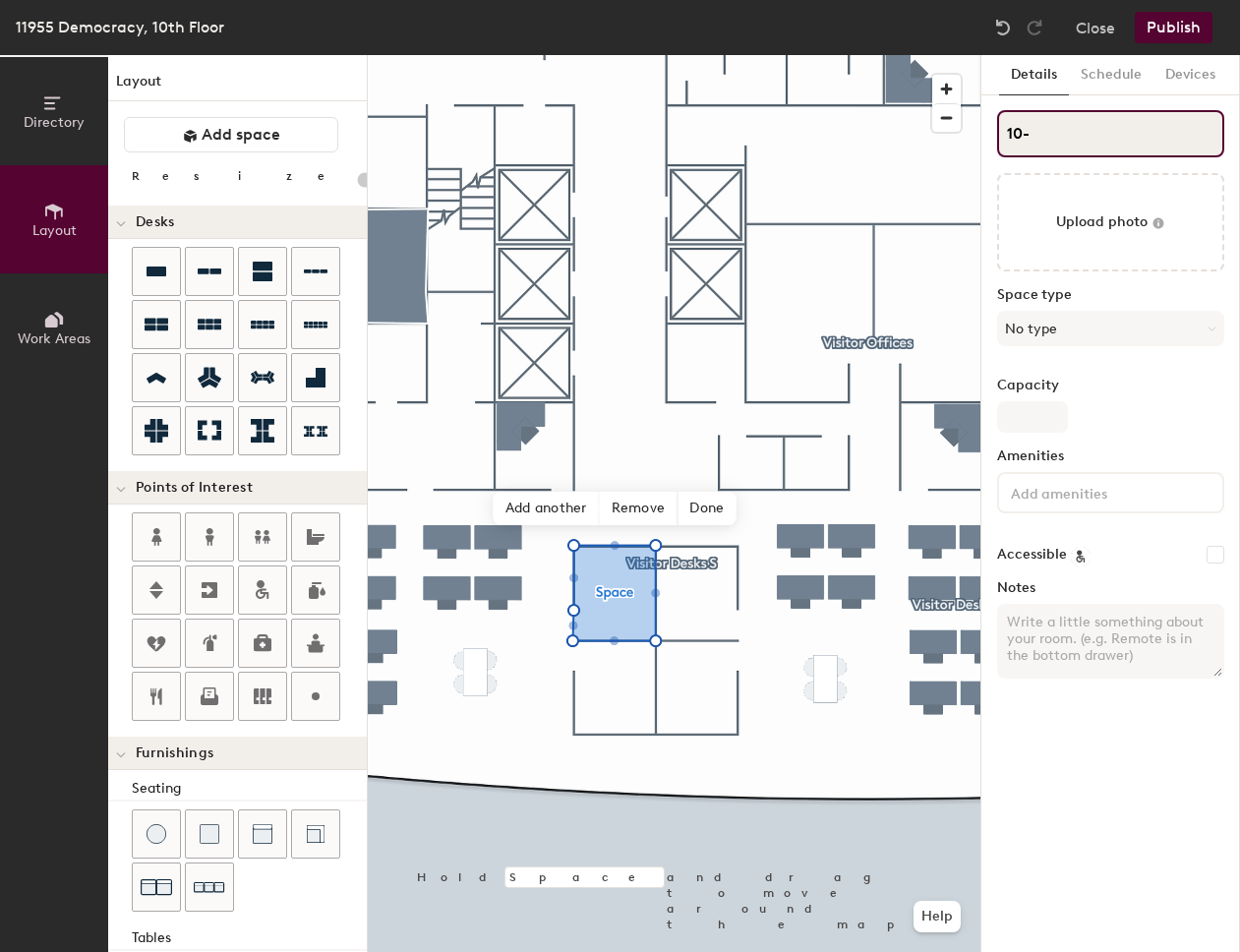type on "20" 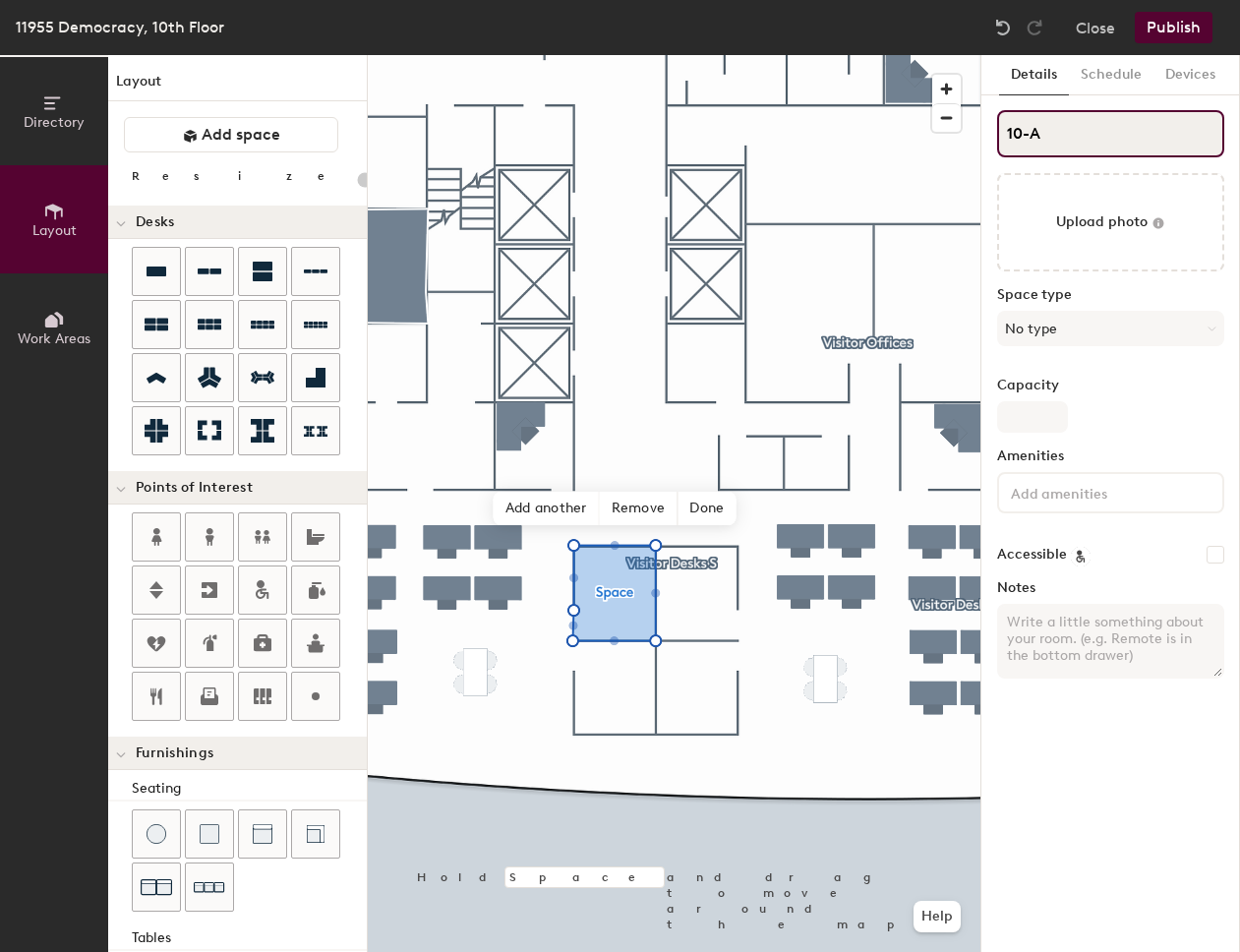 type on "20" 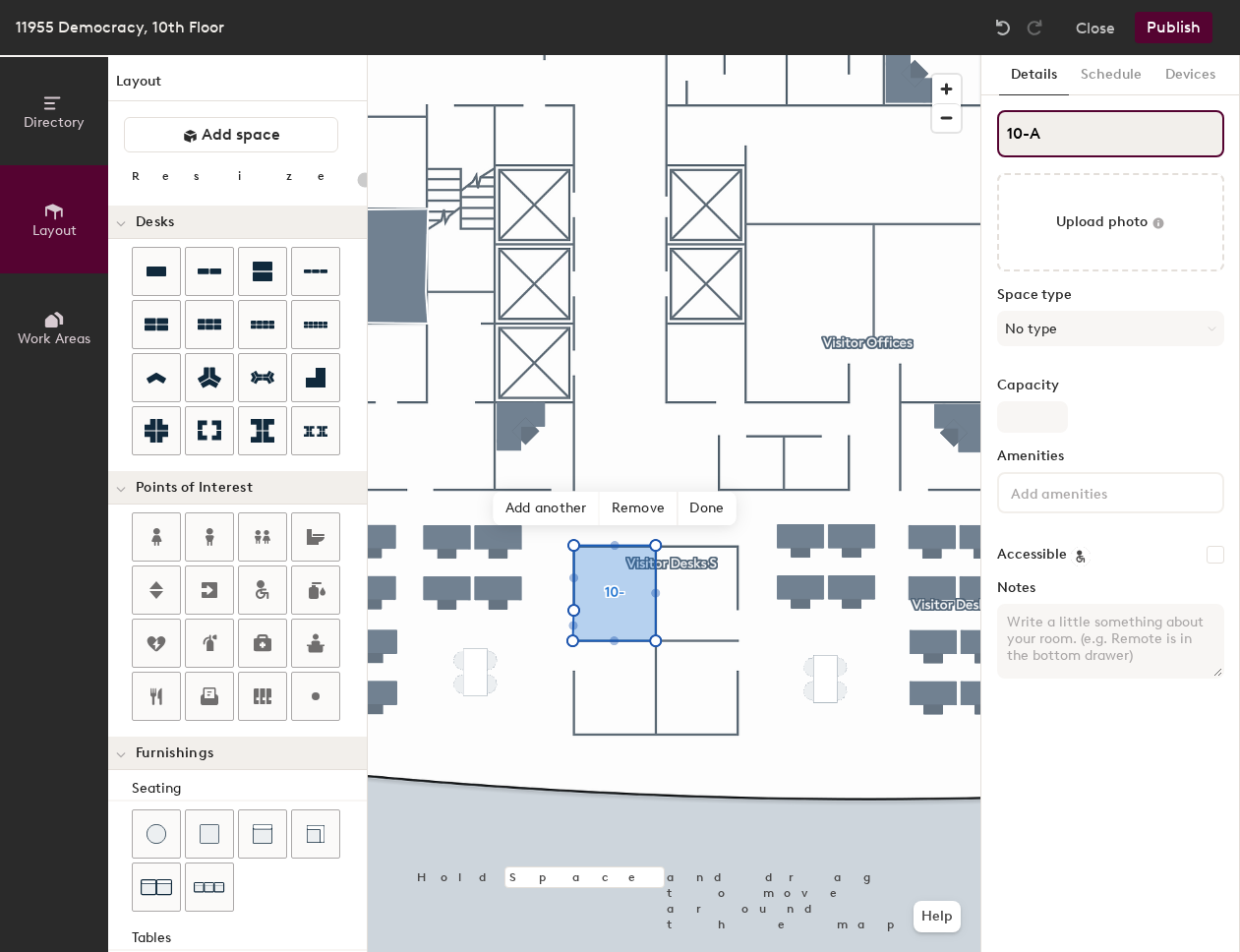type on "10-A-" 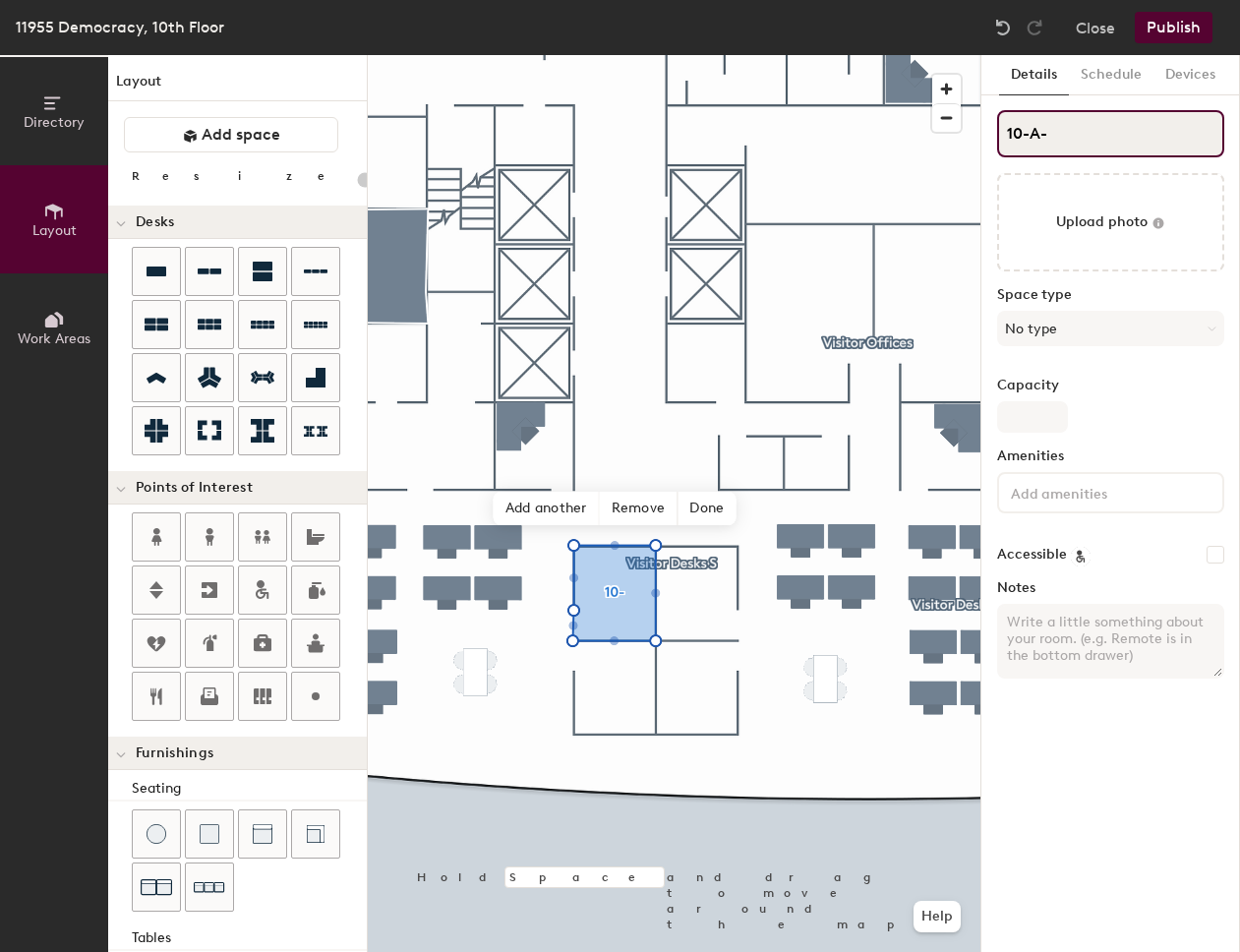 type on "20" 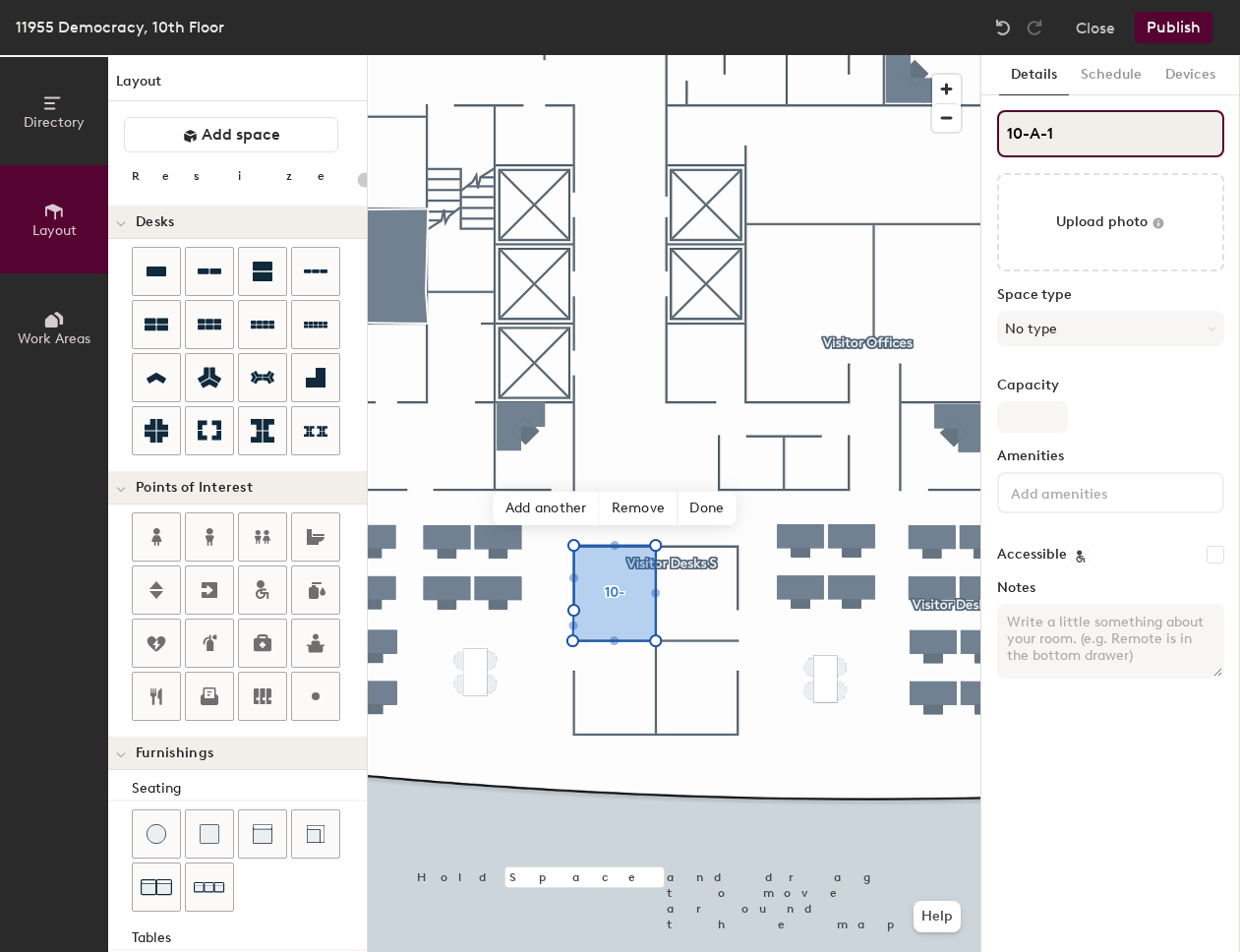 type on "20" 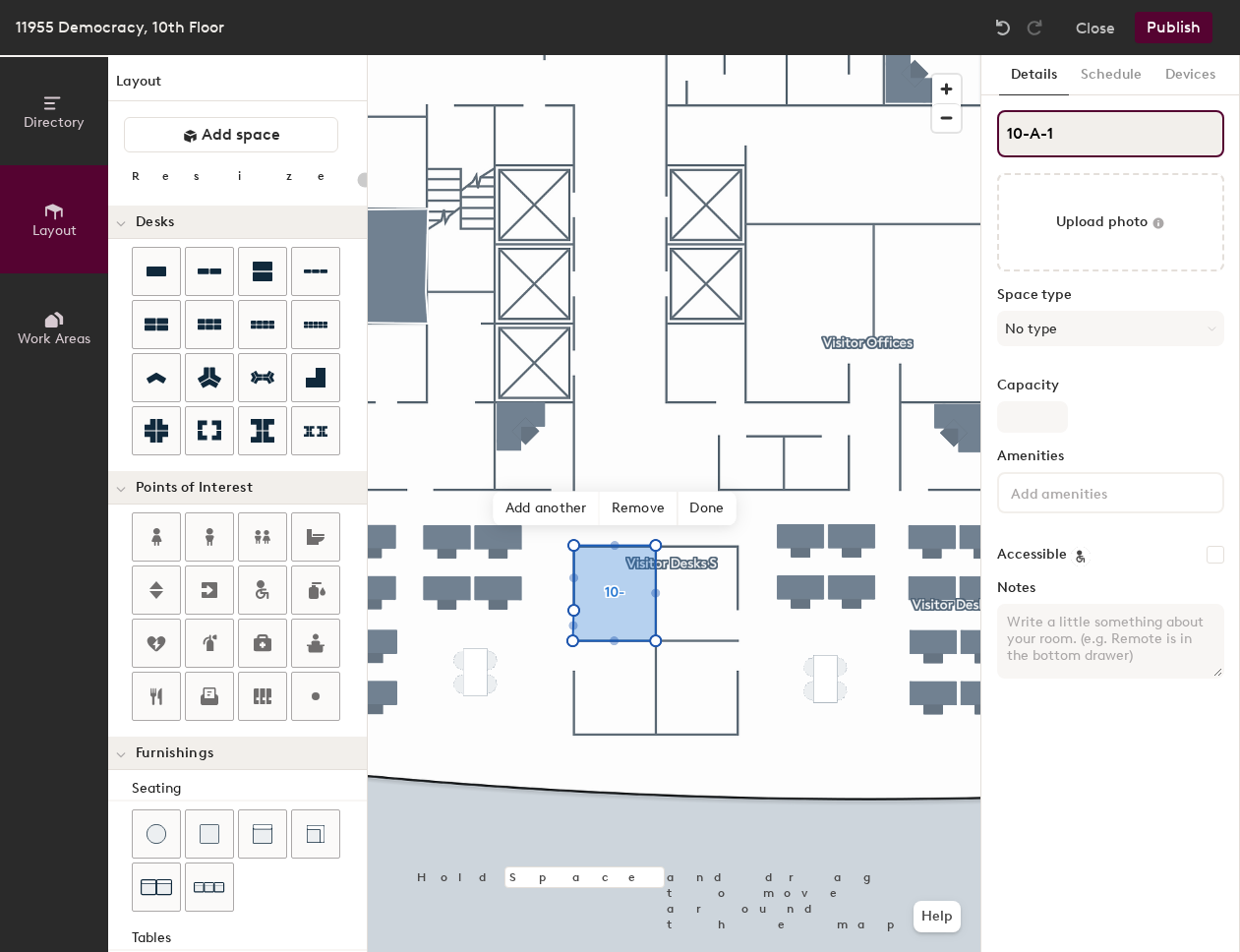 type on "10-A-11" 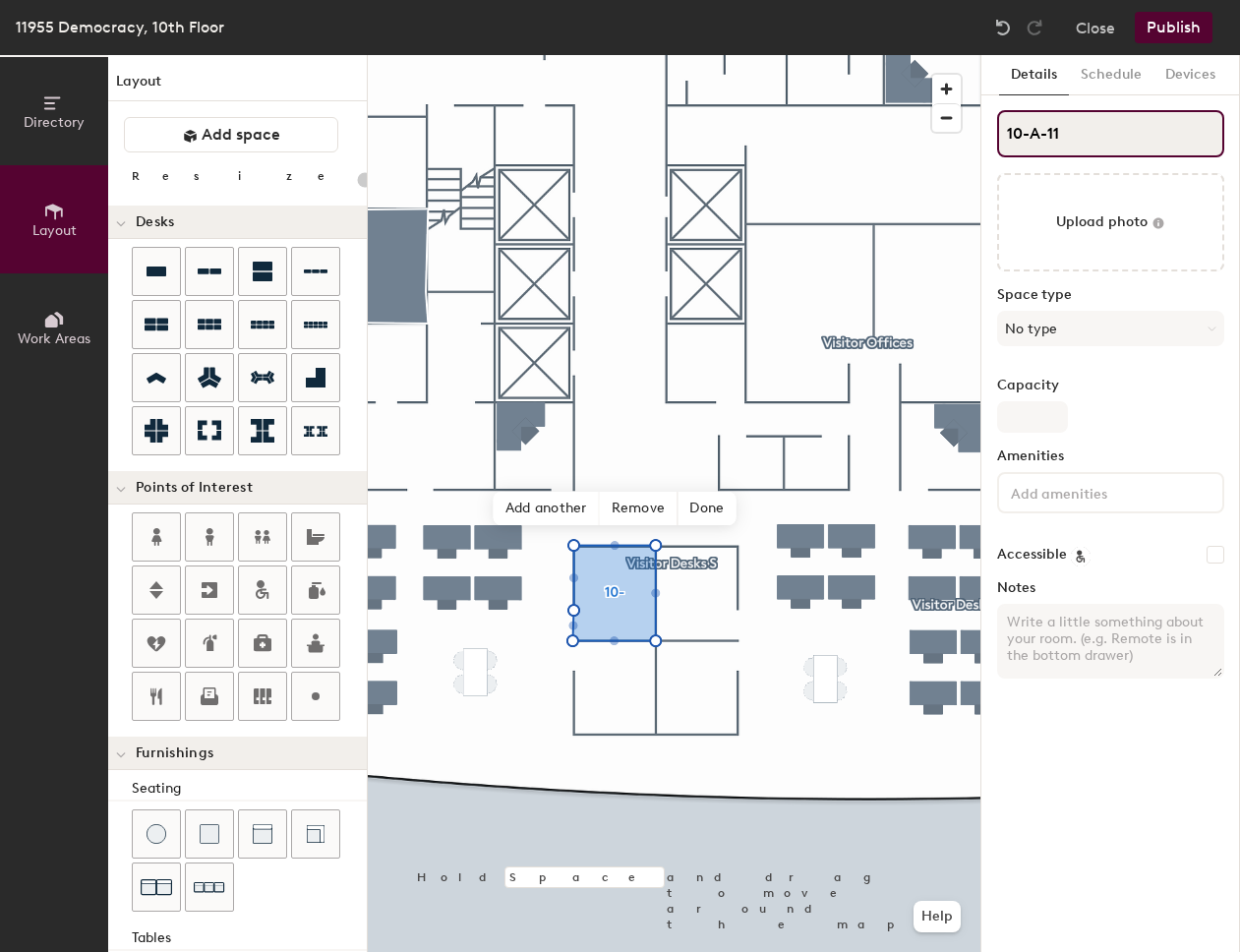 type on "20" 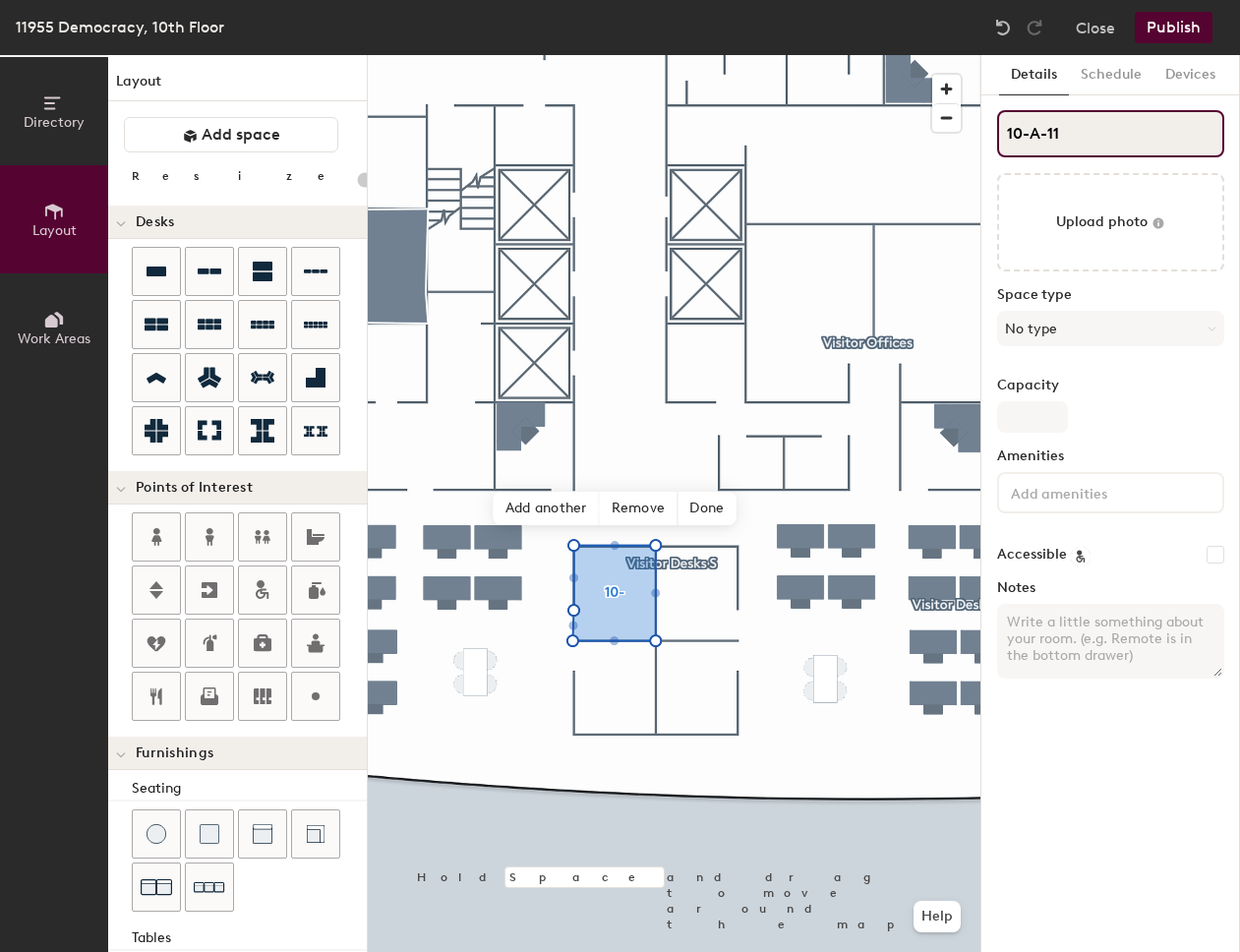type on "10-A-114" 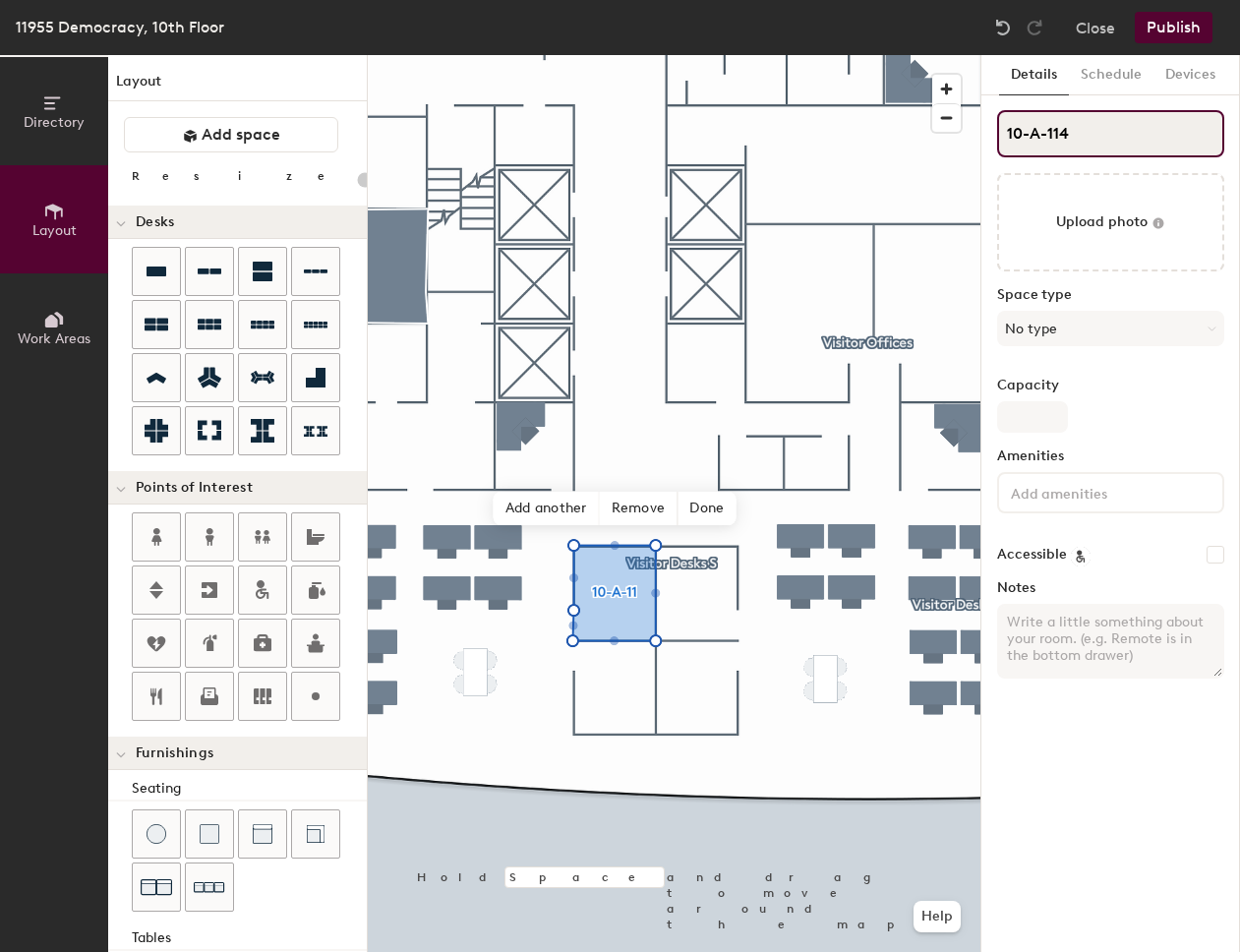 type on "20" 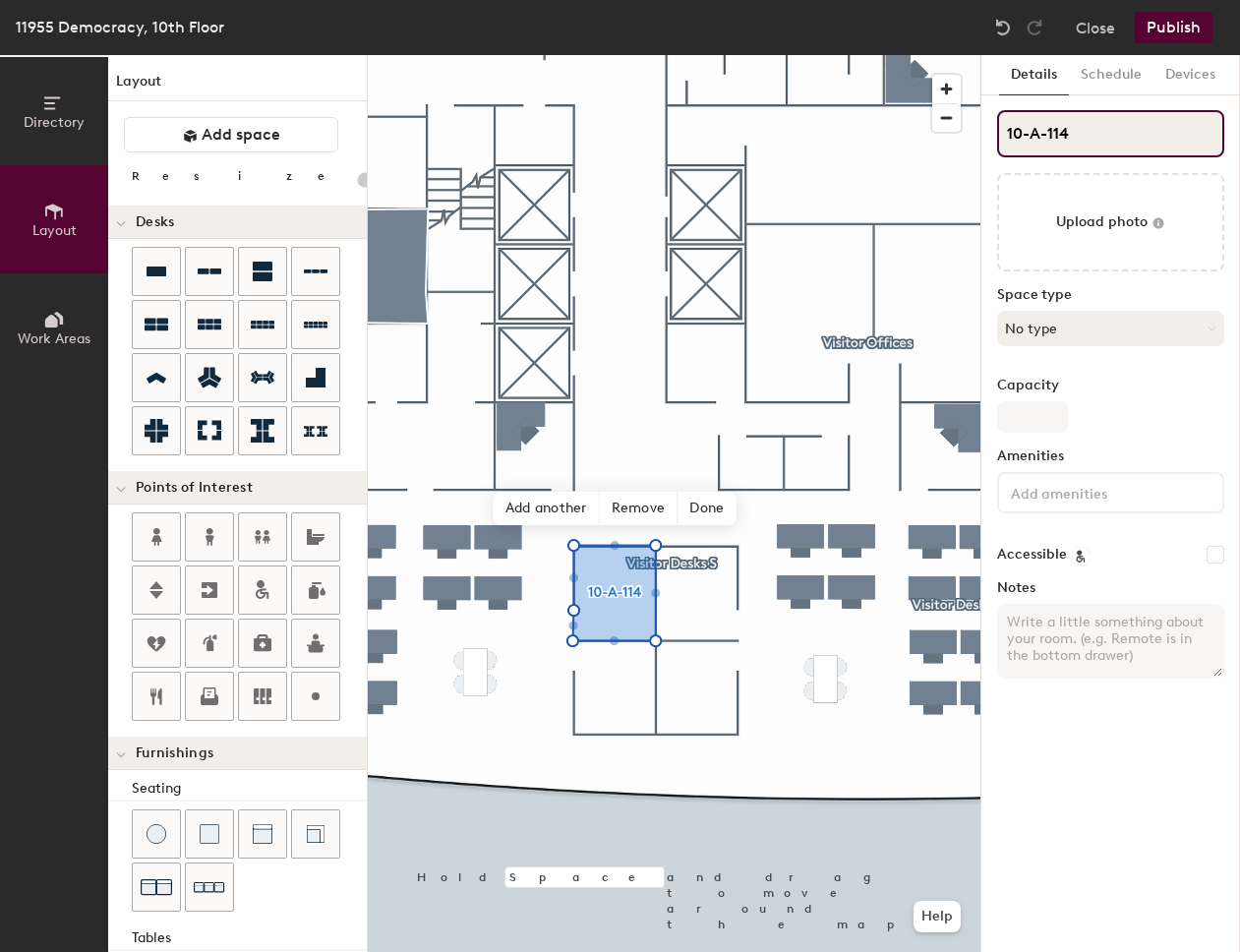 type on "10-A-114" 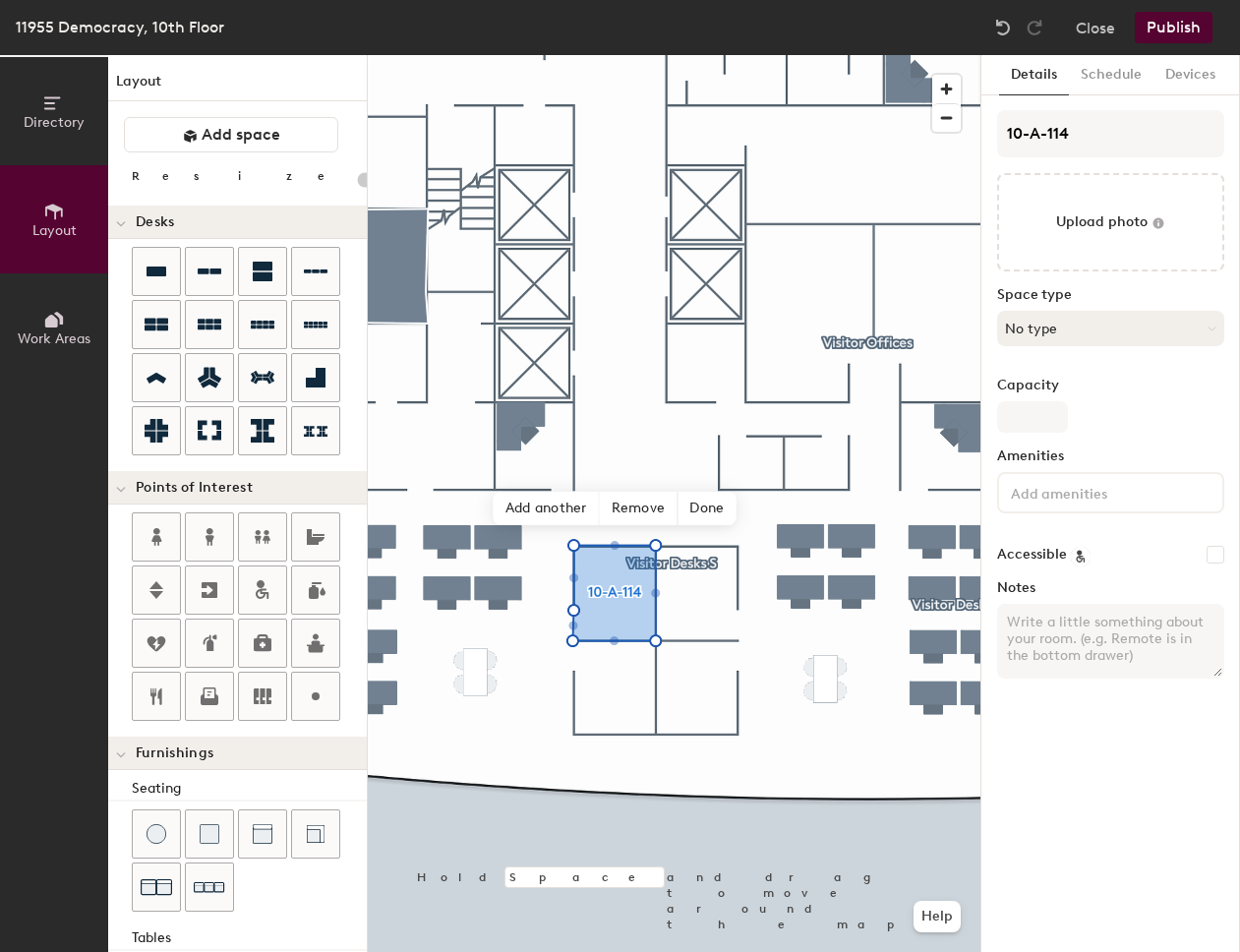 click on "No type" at bounding box center (1110, 328) 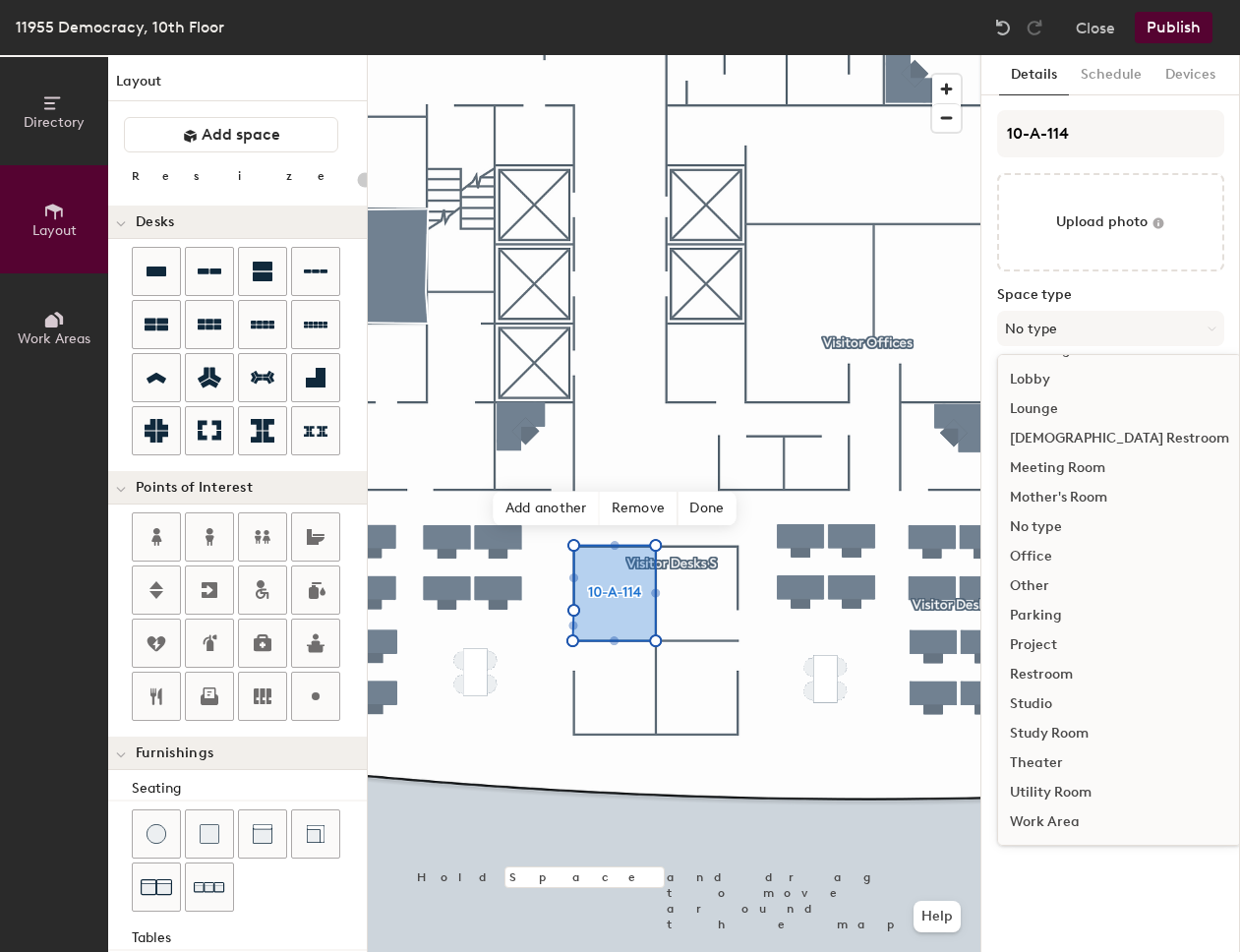 scroll, scrollTop: 441, scrollLeft: 0, axis: vertical 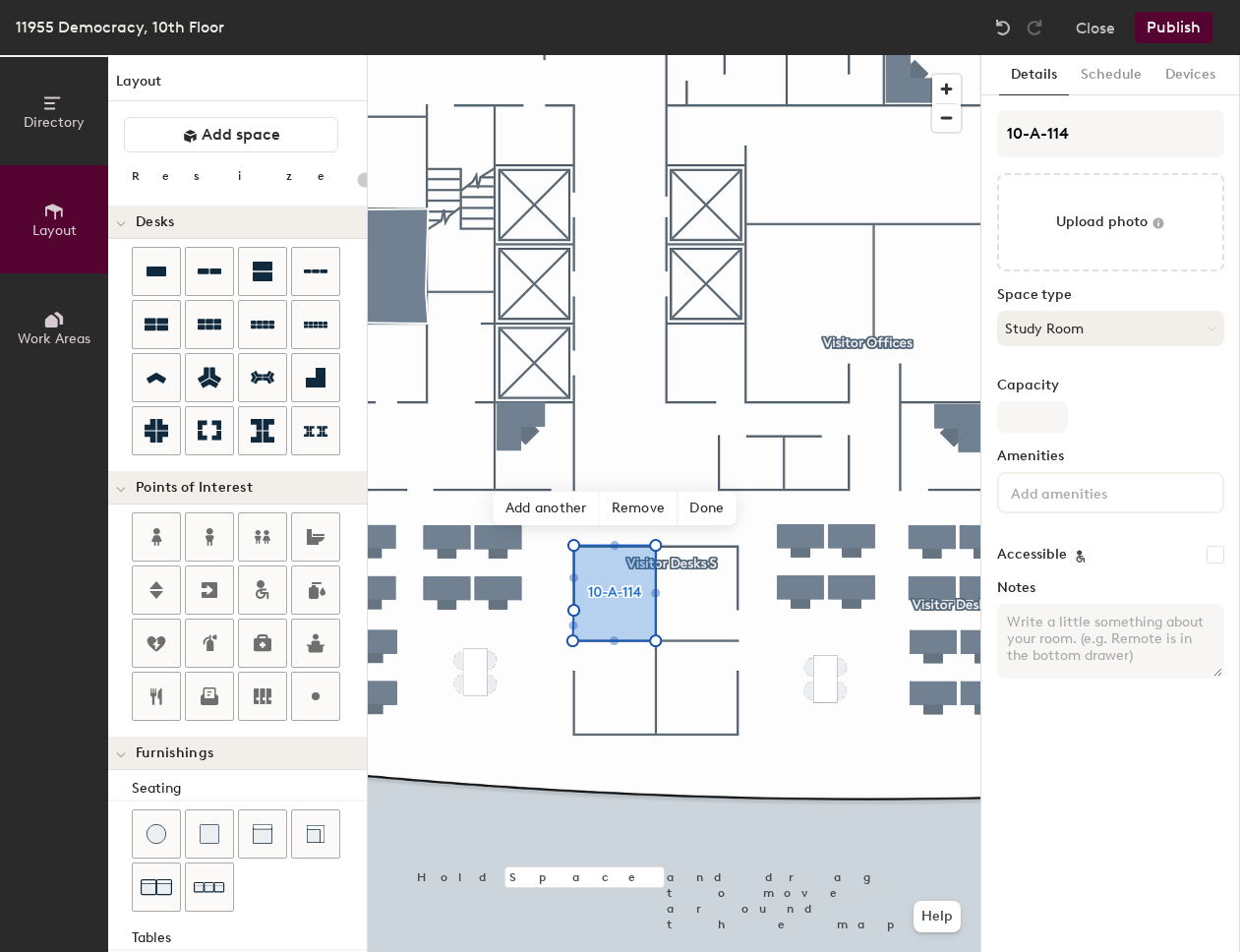 click on "Study Room" at bounding box center [1110, 328] 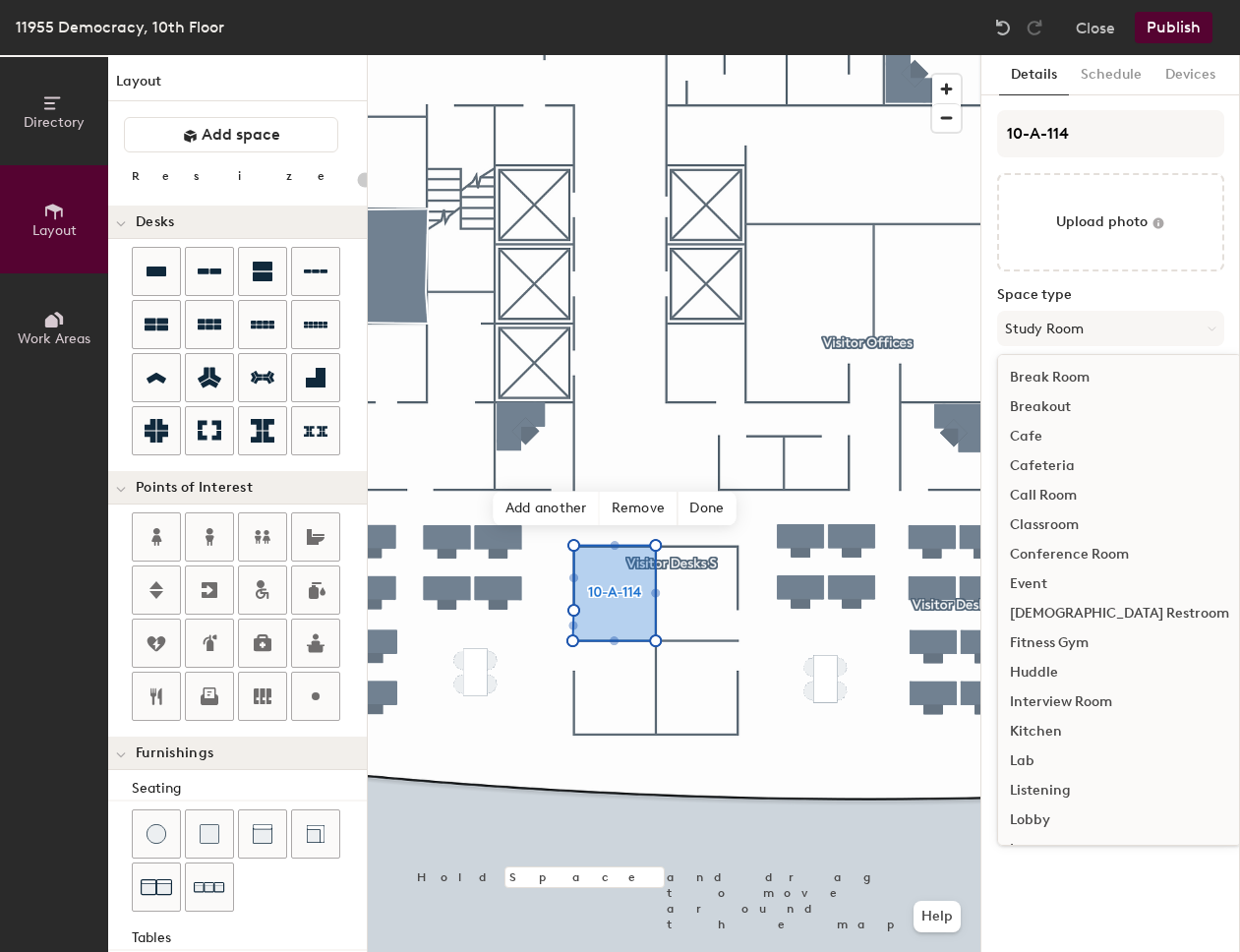 click on "Call Room" at bounding box center [1119, 496] 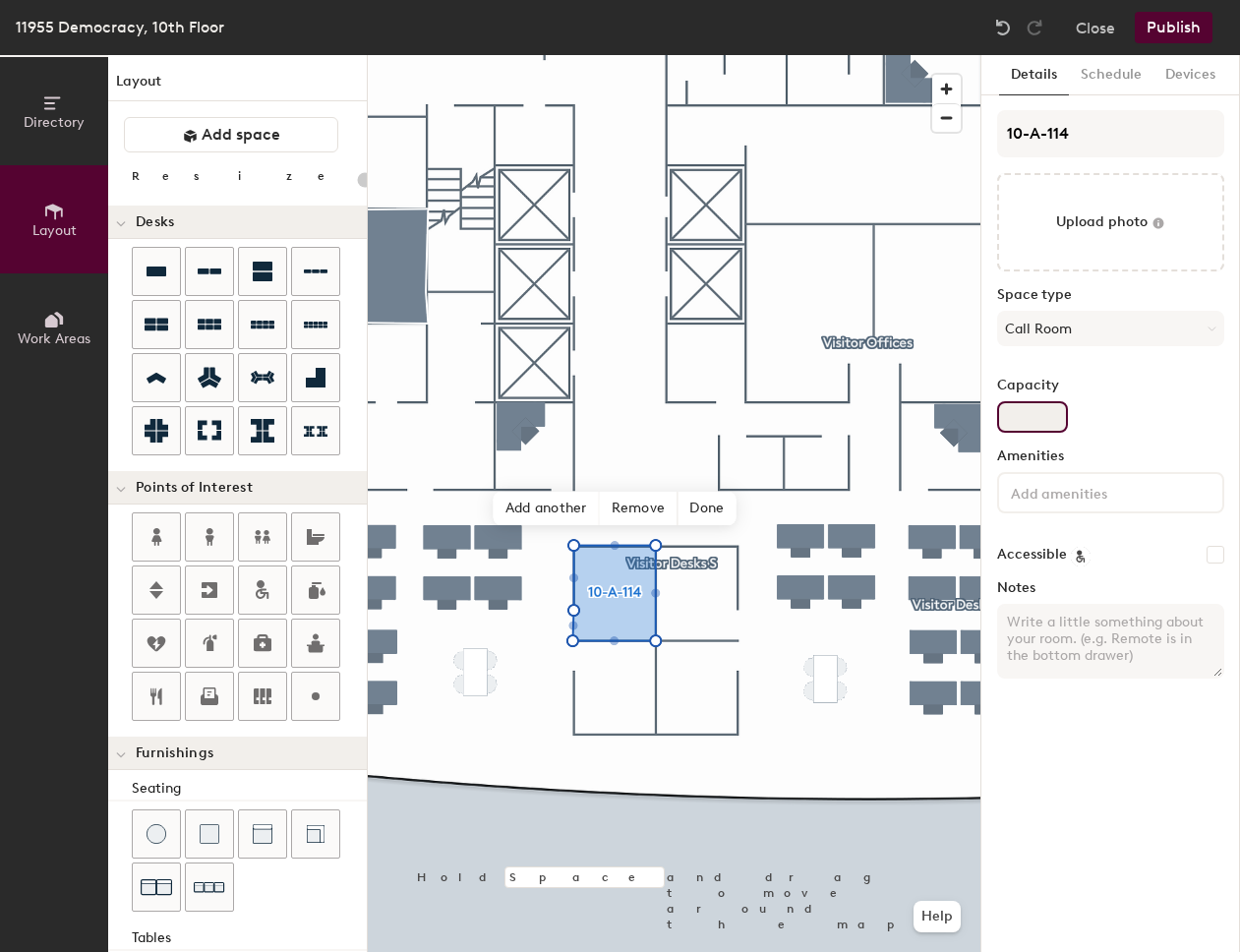click on "Capacity" at bounding box center (1033, 417) 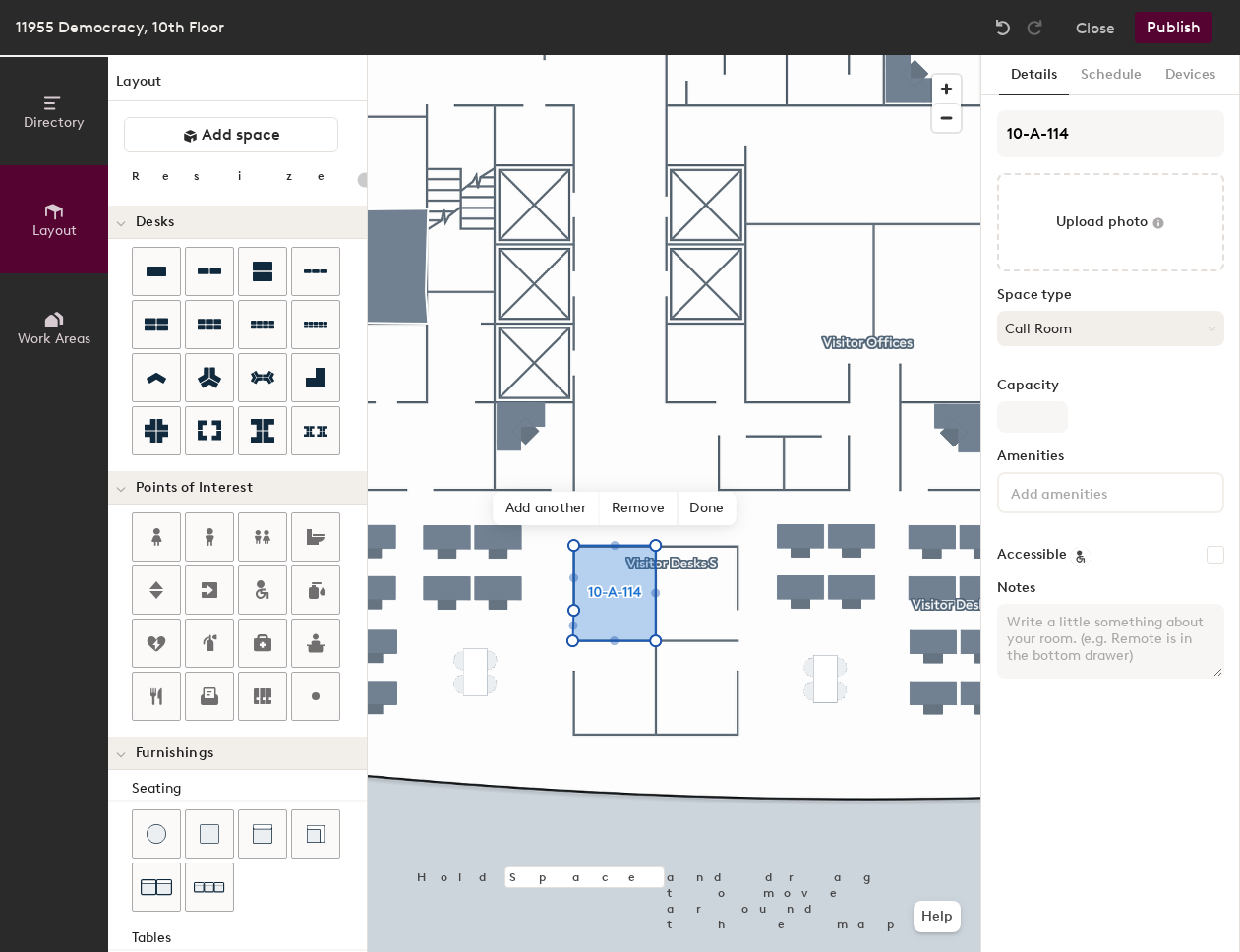 click on "Call Room" at bounding box center [1110, 328] 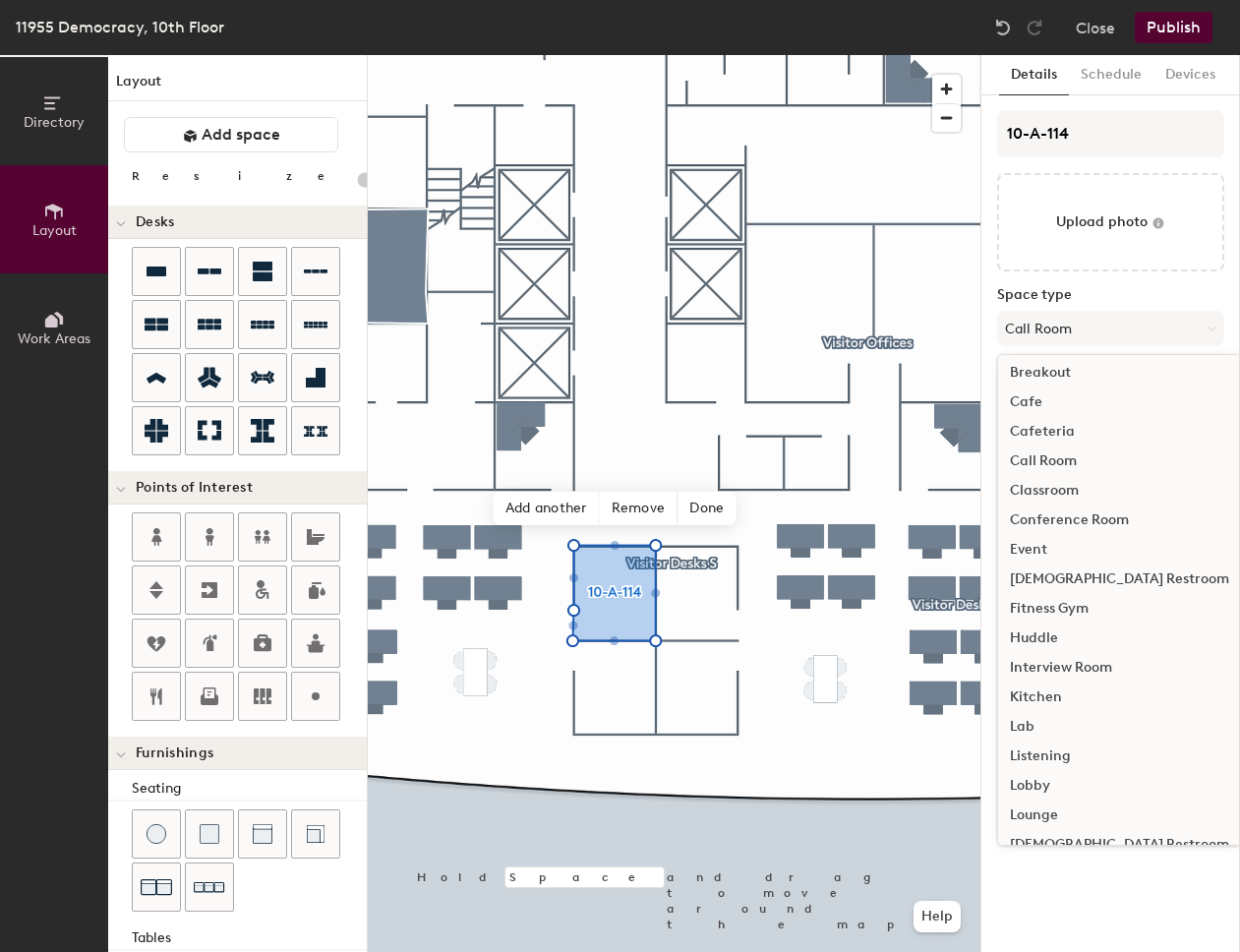 scroll, scrollTop: 36, scrollLeft: 0, axis: vertical 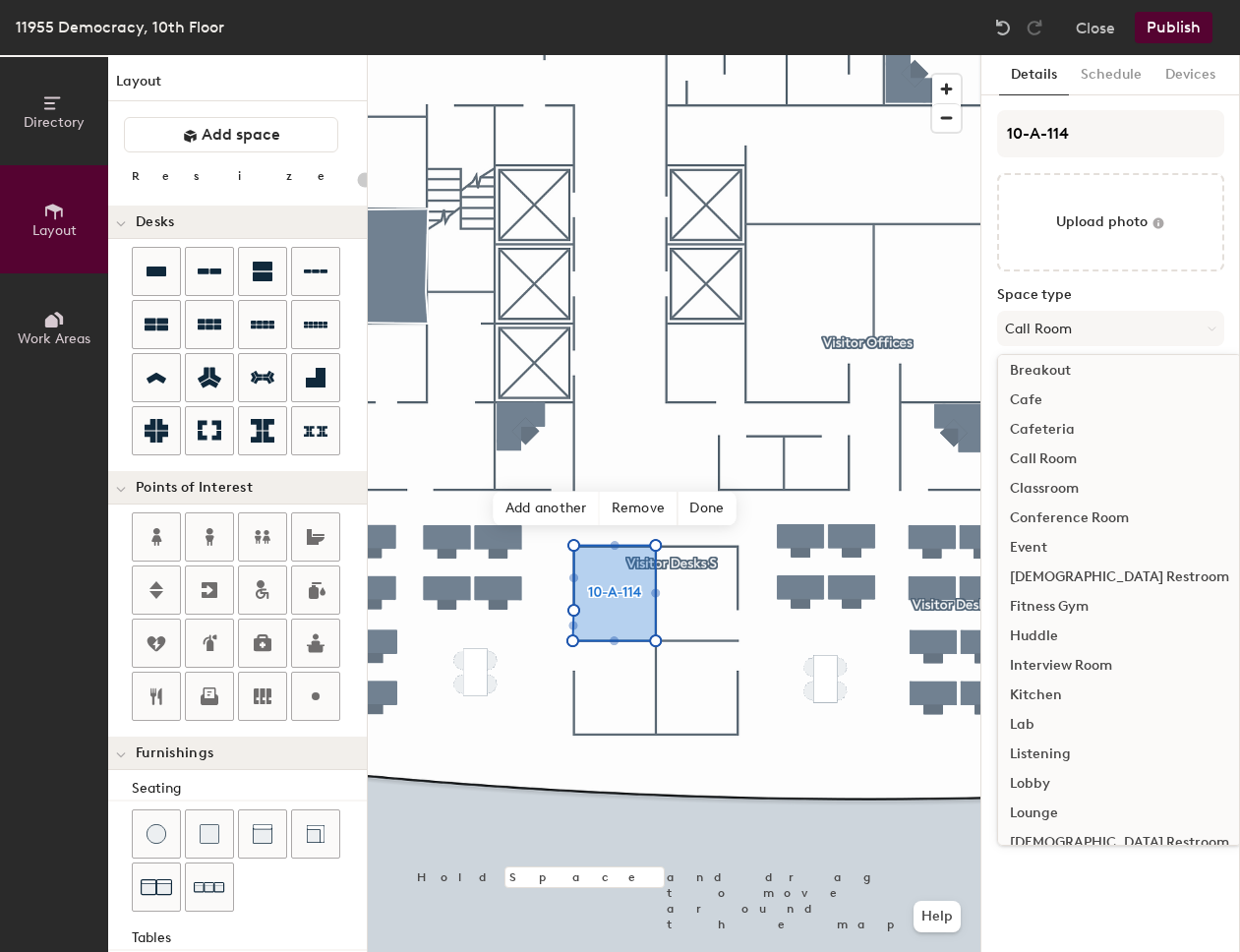 click on "Huddle" at bounding box center (1119, 636) 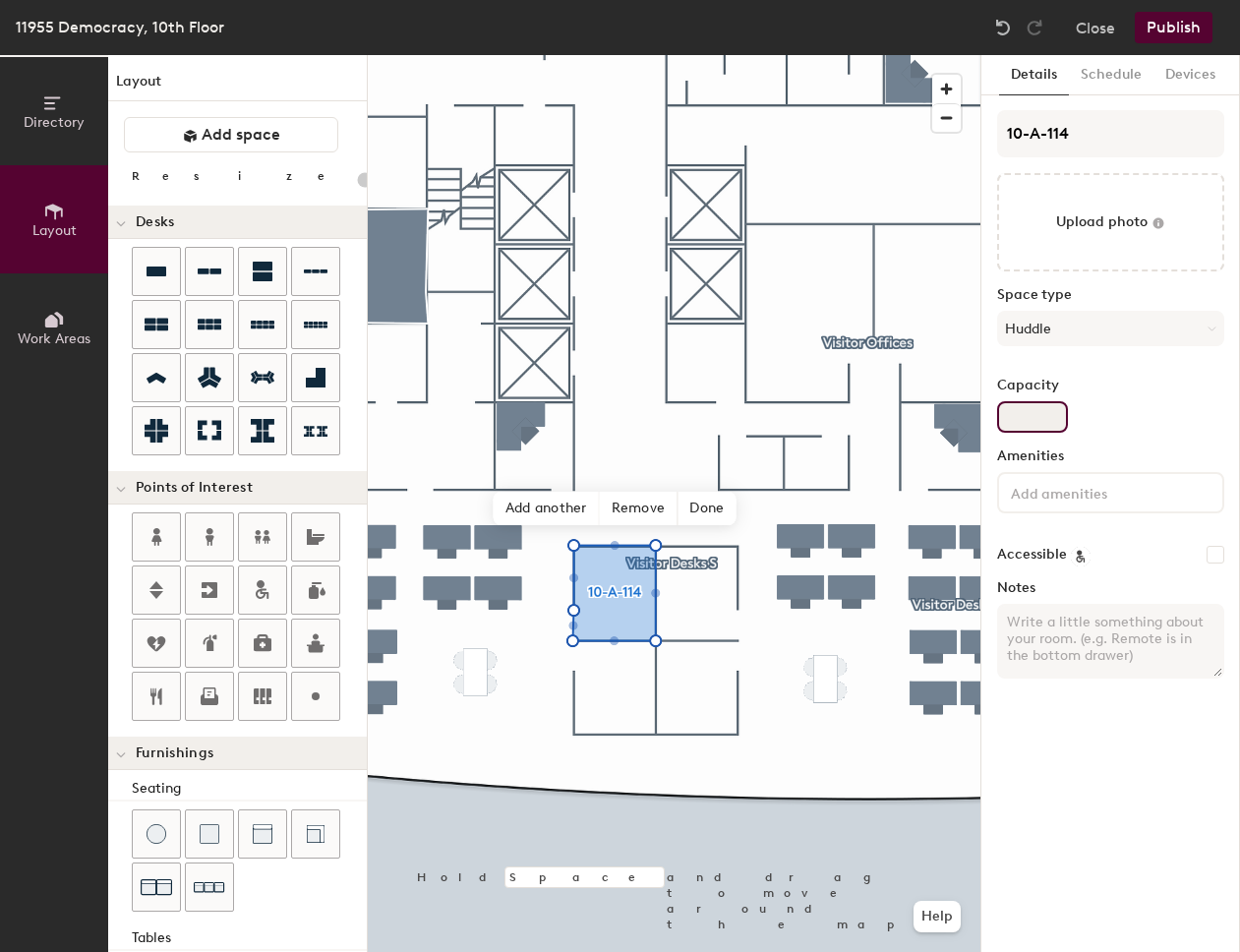 click on "Capacity" at bounding box center [1033, 417] 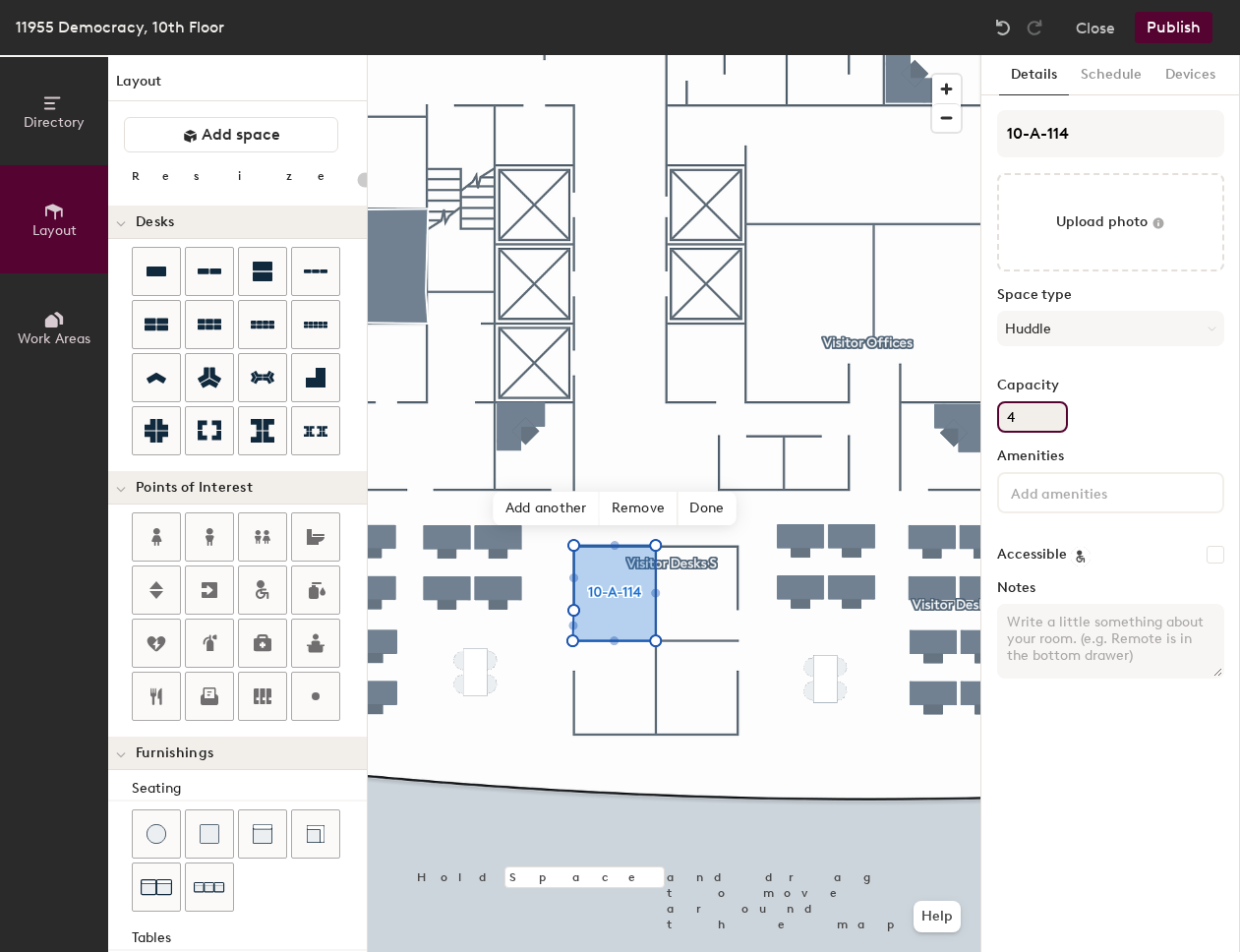 type on "20" 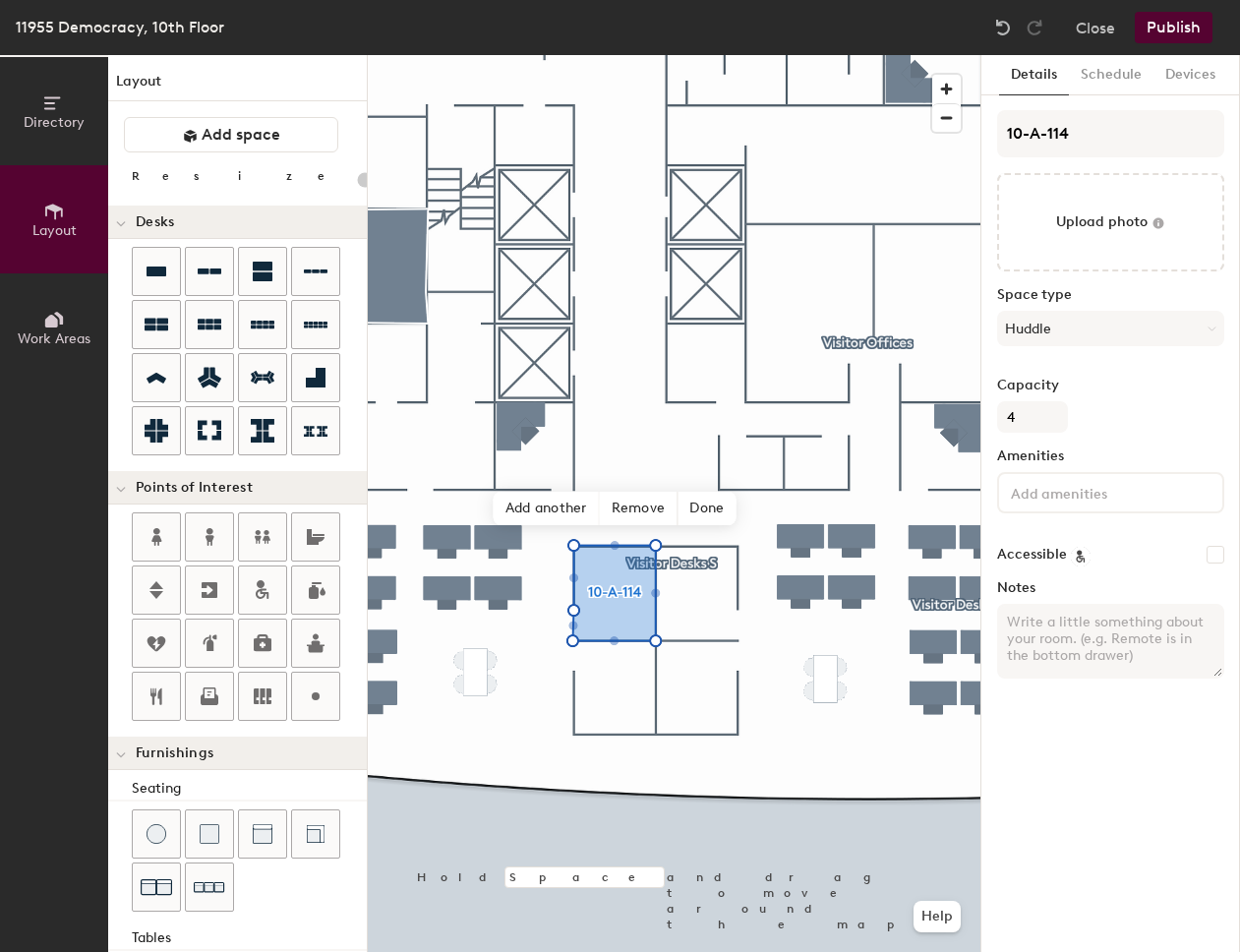 click on "Capacity 4" 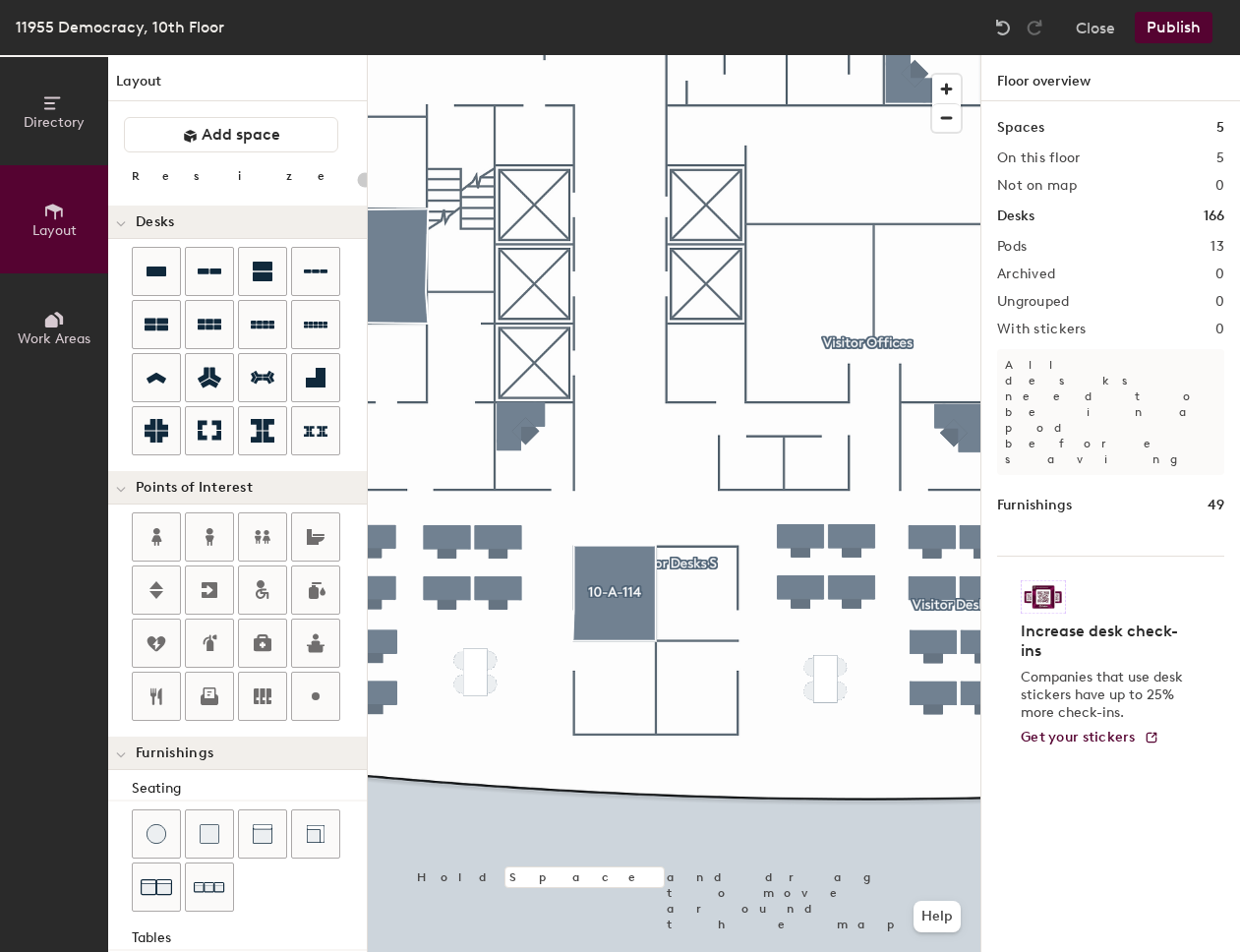 click on "Publish" 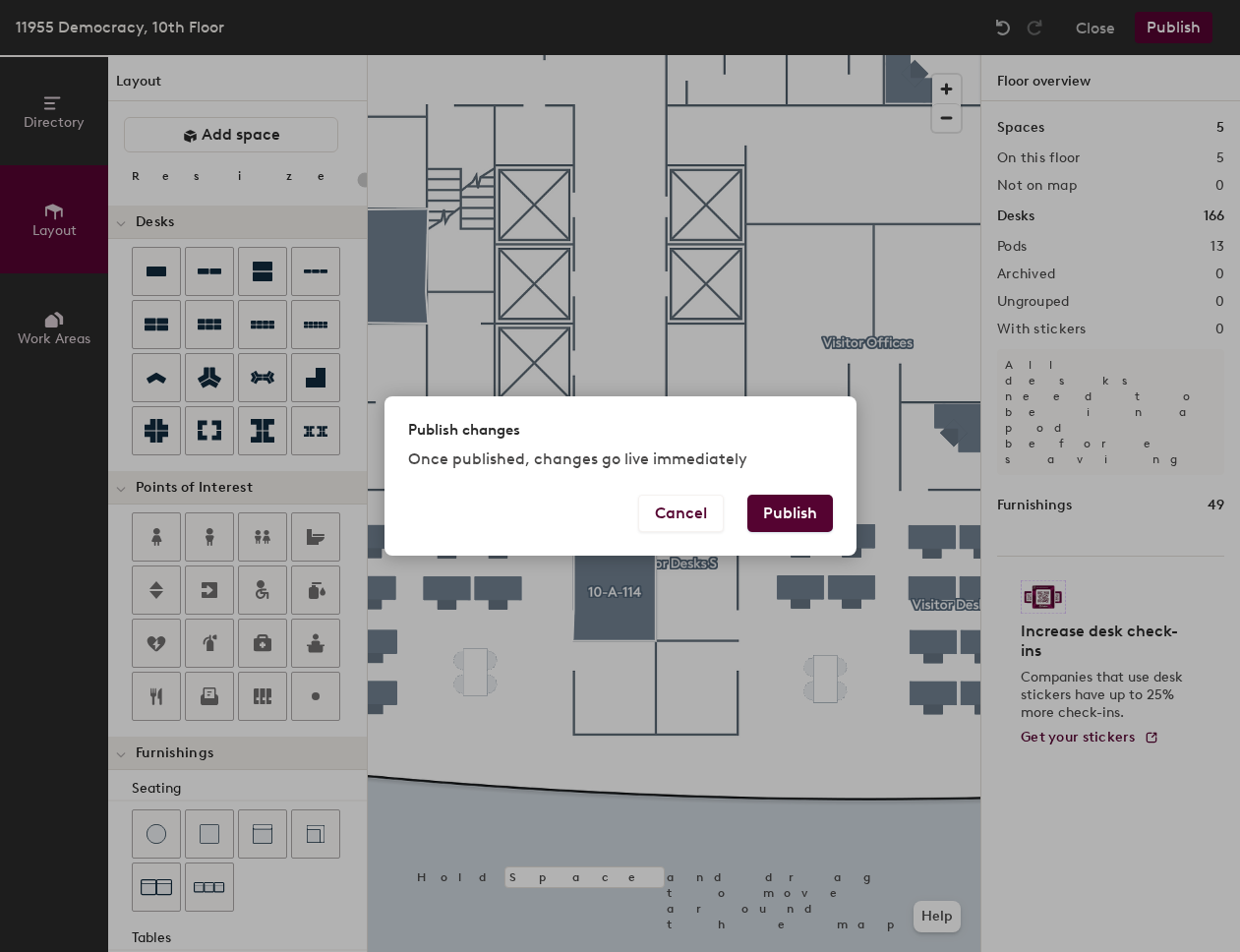click on "Publish" at bounding box center [790, 513] 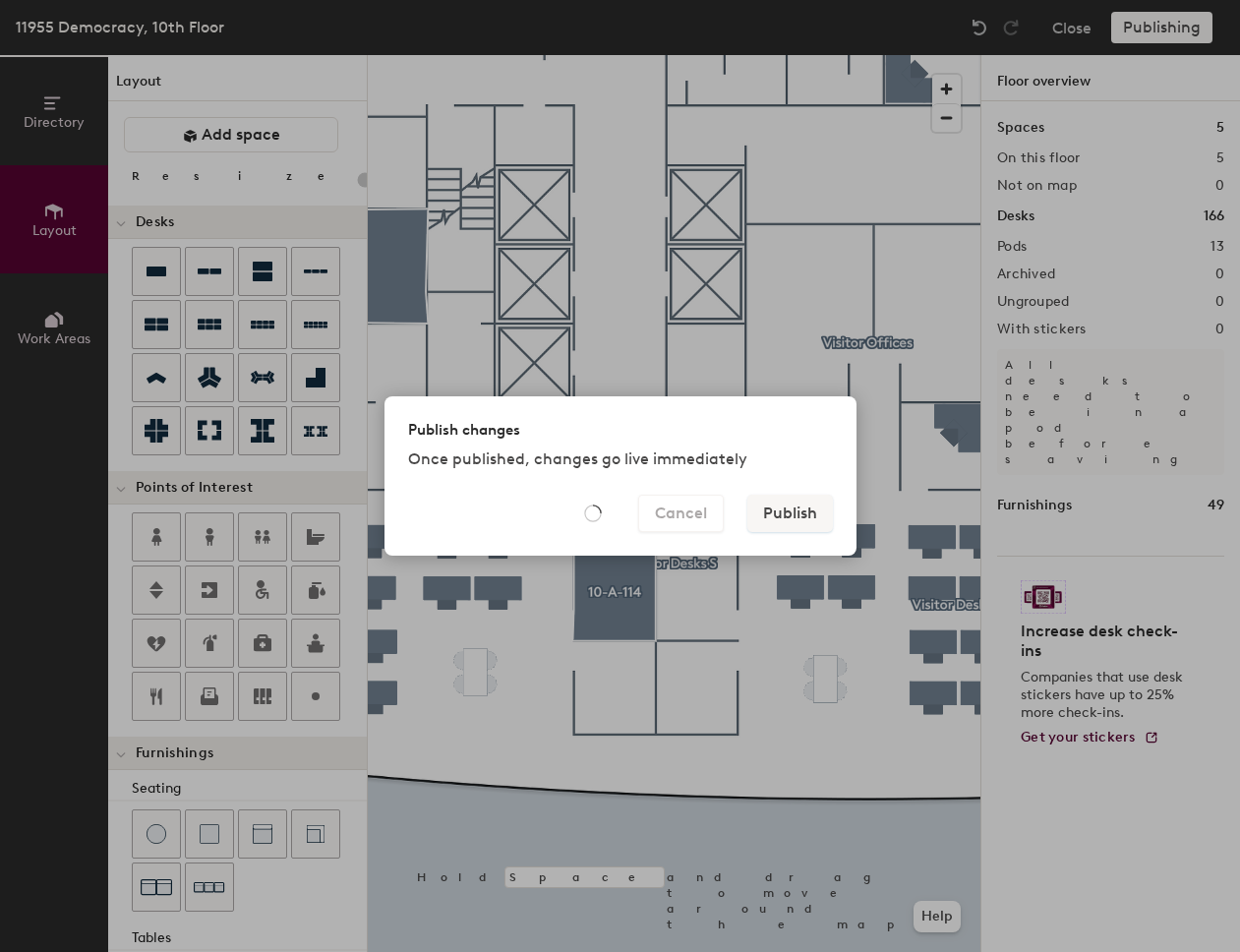 type on "20" 